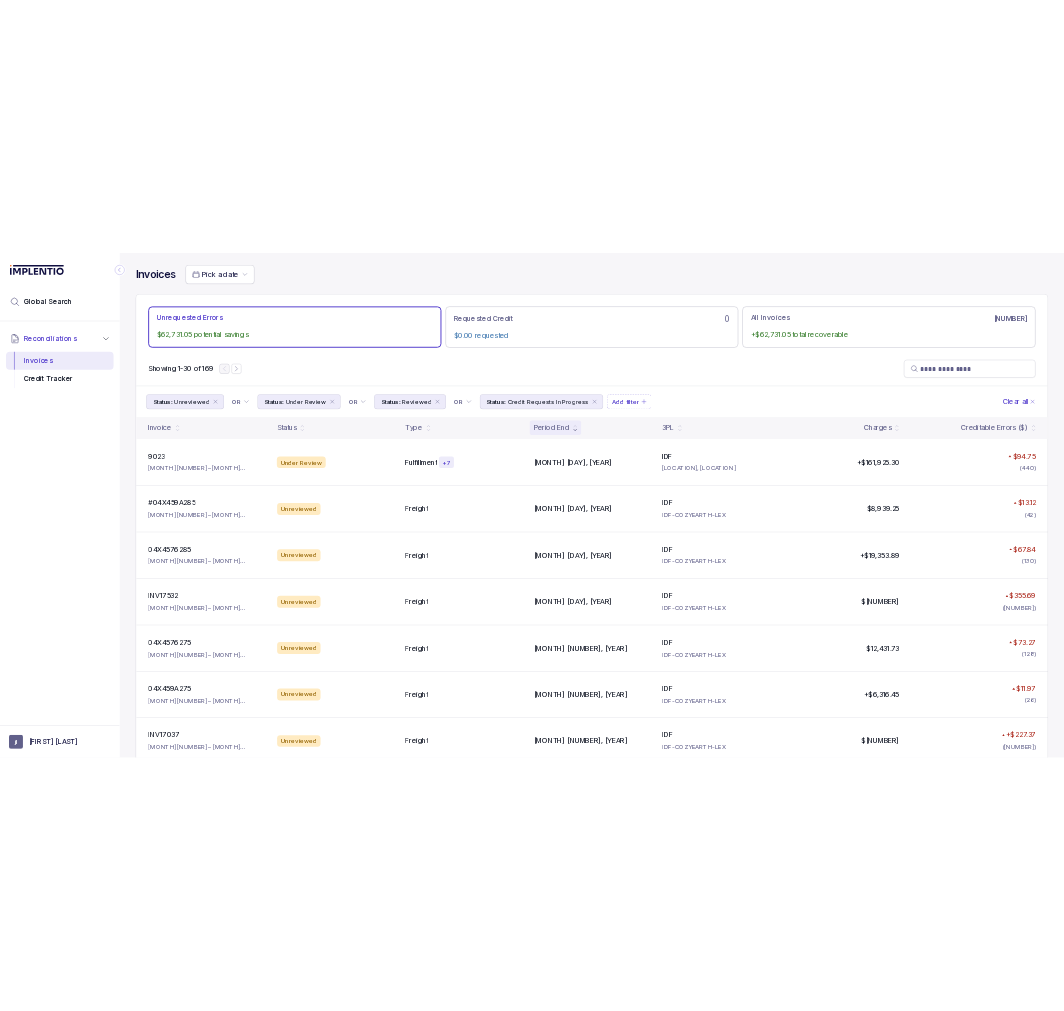 scroll, scrollTop: 0, scrollLeft: 0, axis: both 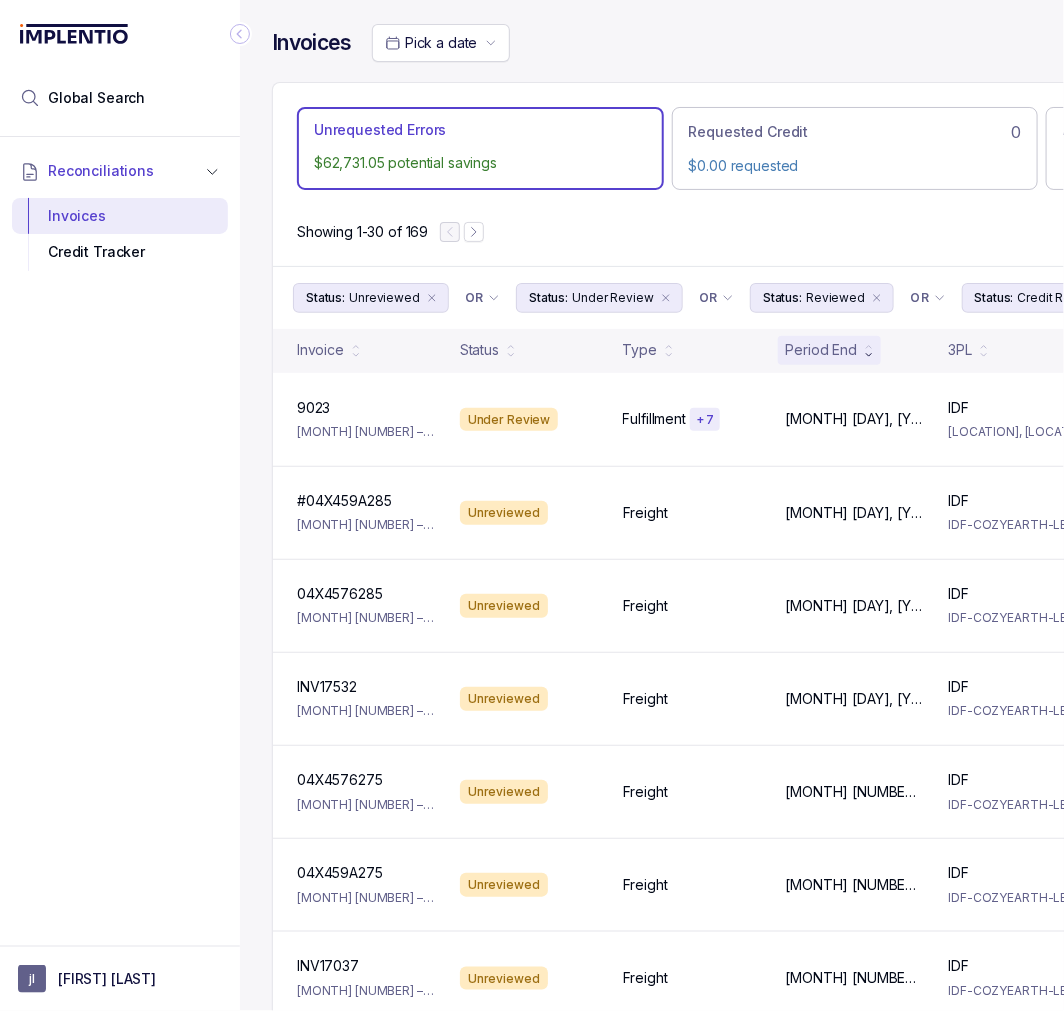 click 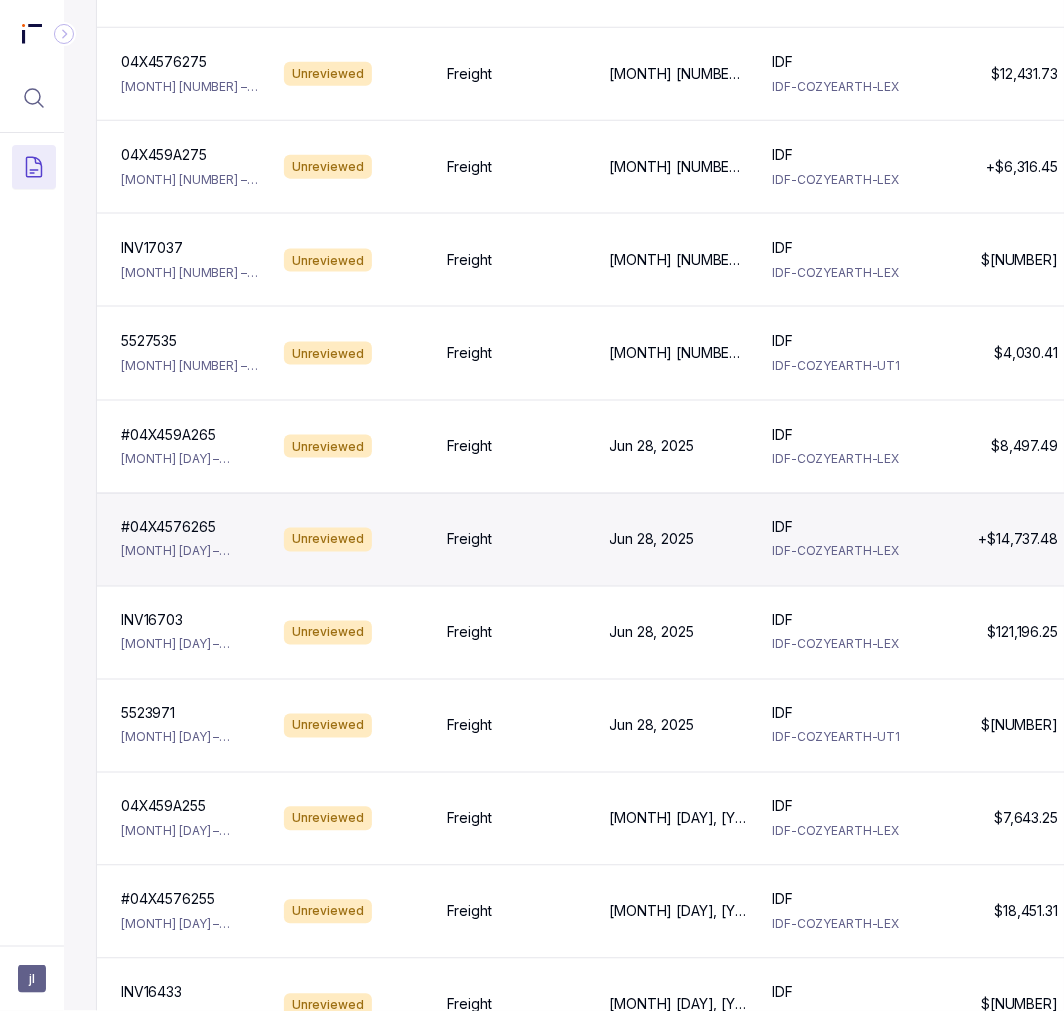 scroll, scrollTop: 888, scrollLeft: 0, axis: vertical 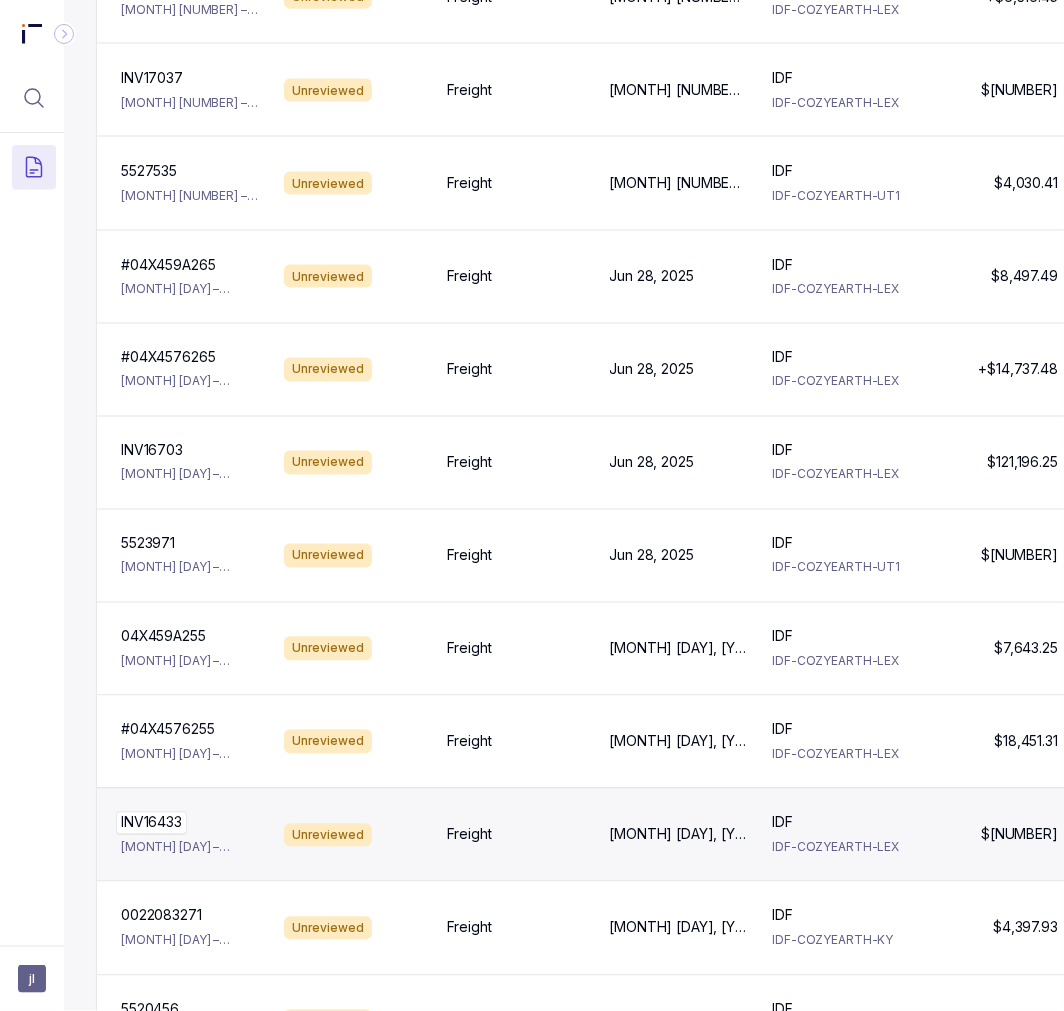 click on "INV16433" at bounding box center (151, 823) 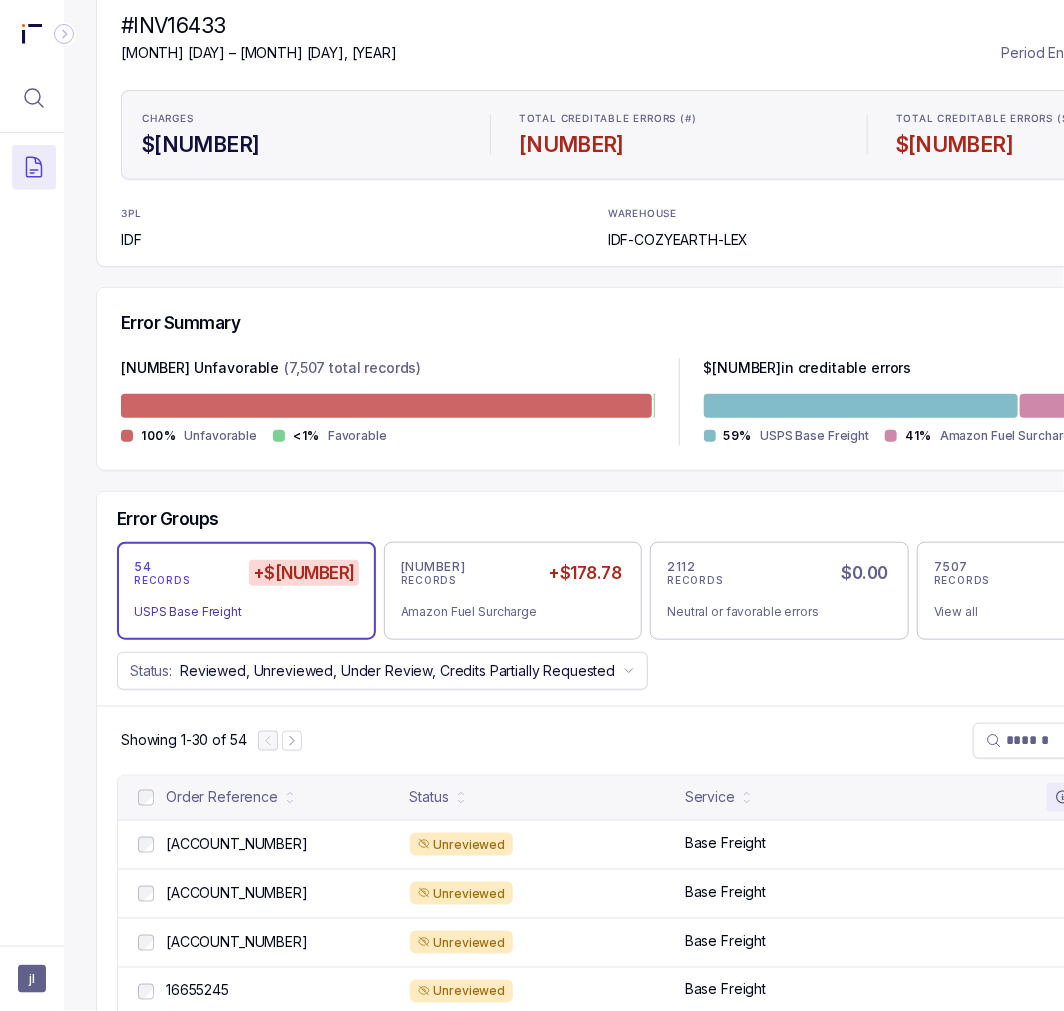 scroll, scrollTop: 333, scrollLeft: 0, axis: vertical 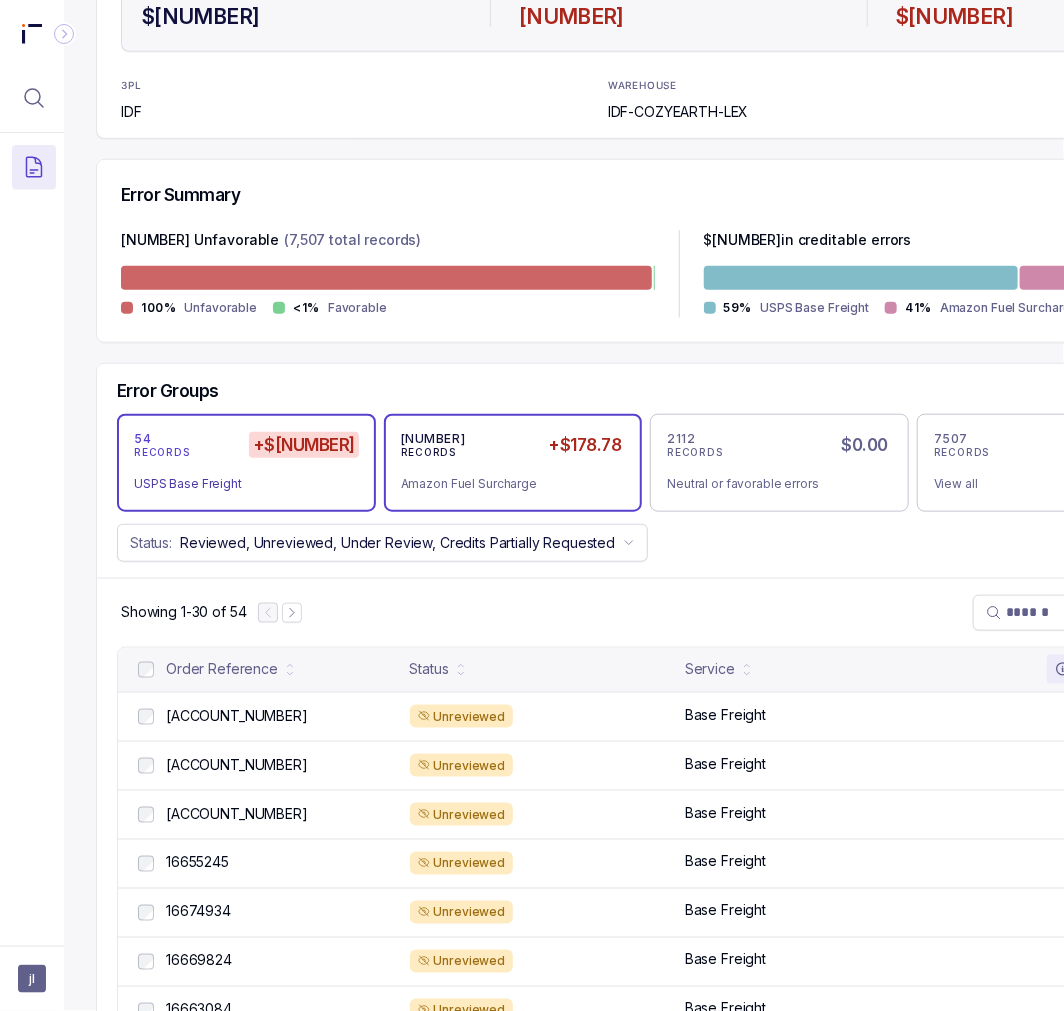 click on "Amazon Fuel Surcharge" at bounding box center (505, 484) 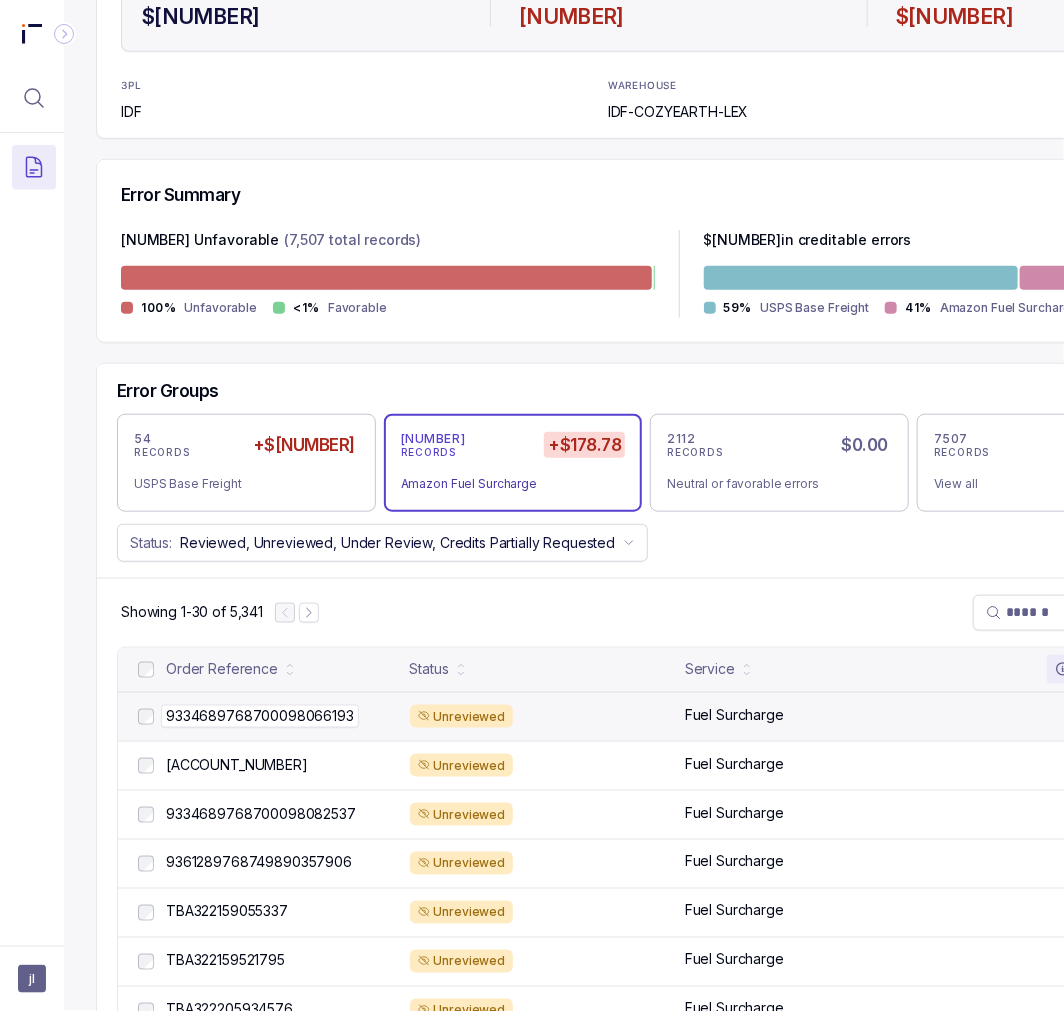click on "9334689768700098066193" at bounding box center (260, 716) 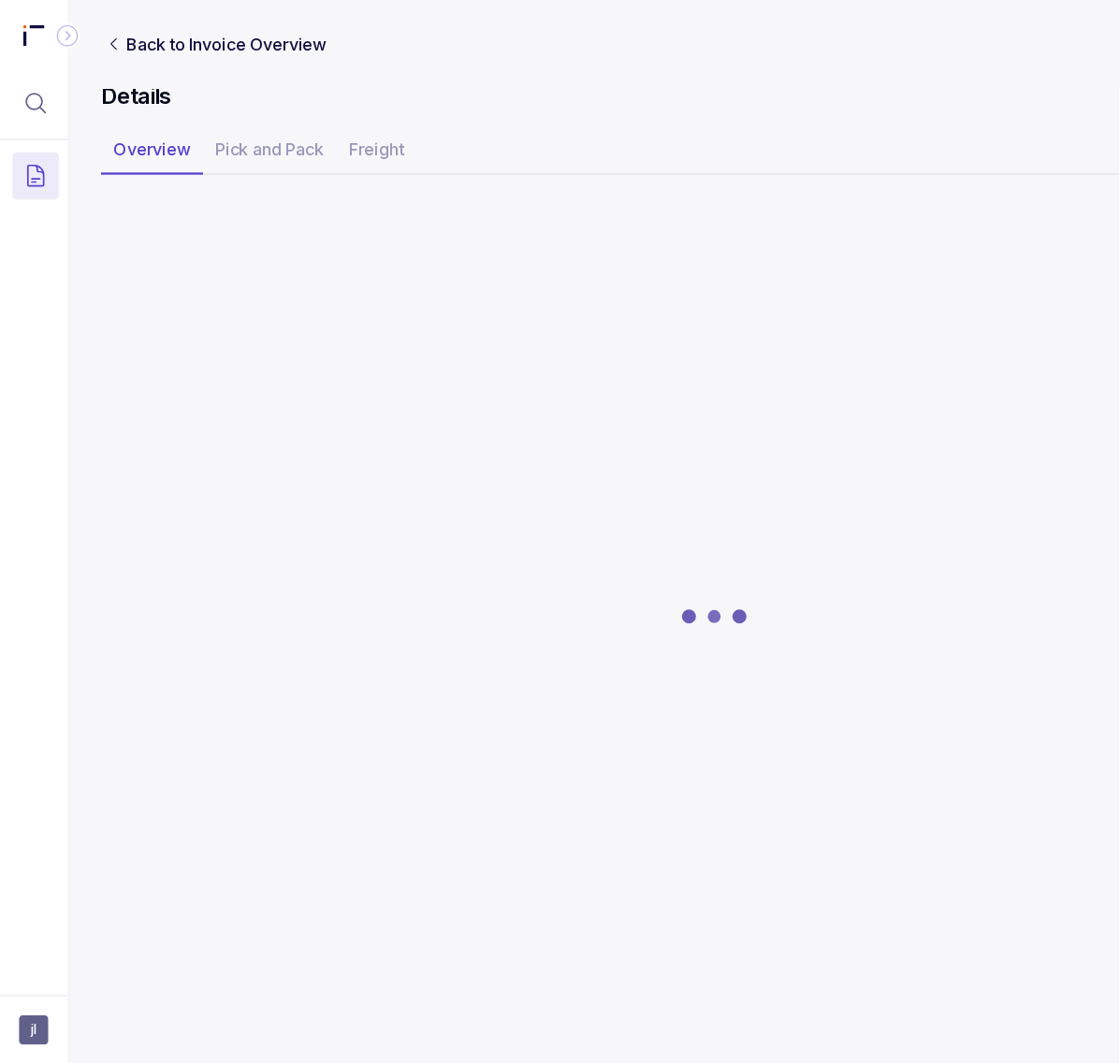 scroll, scrollTop: 0, scrollLeft: 30, axis: horizontal 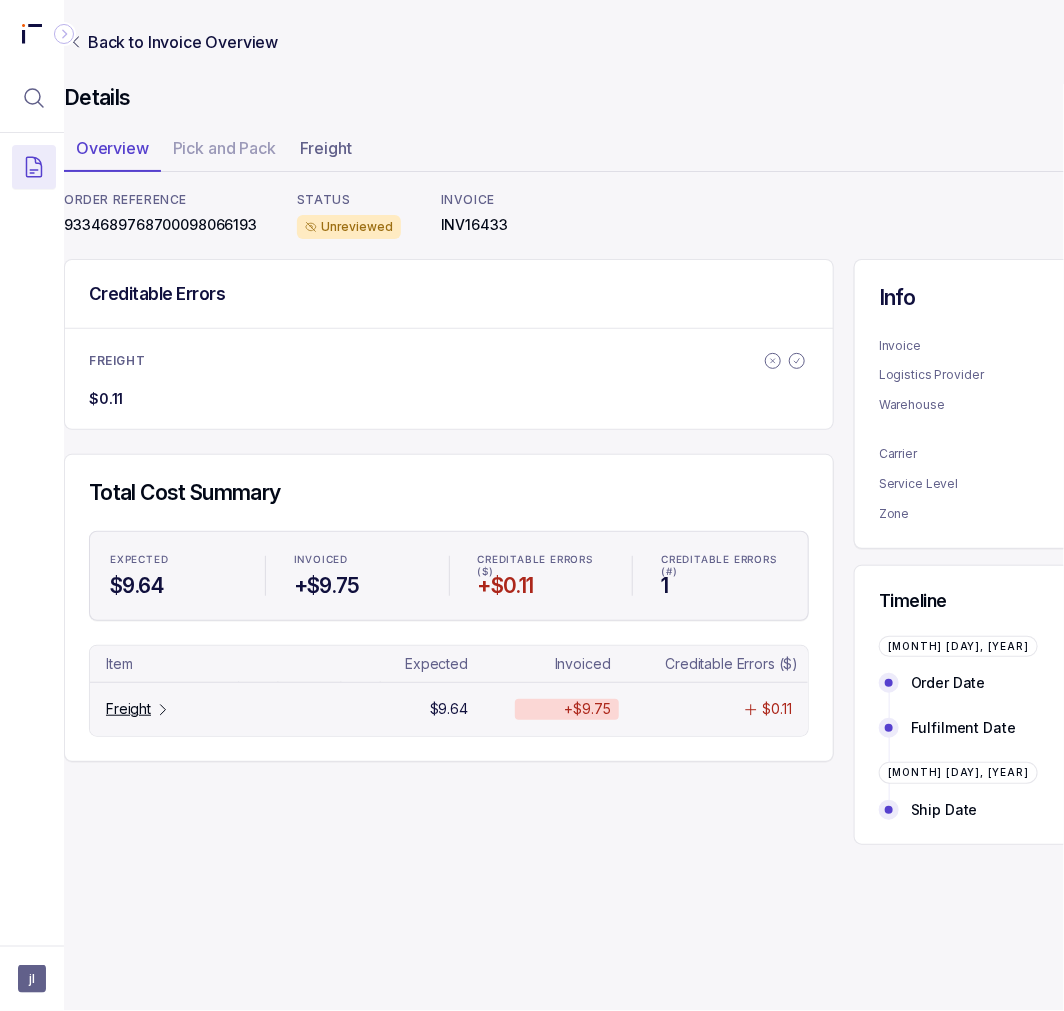 click on "Freight" at bounding box center (128, 709) 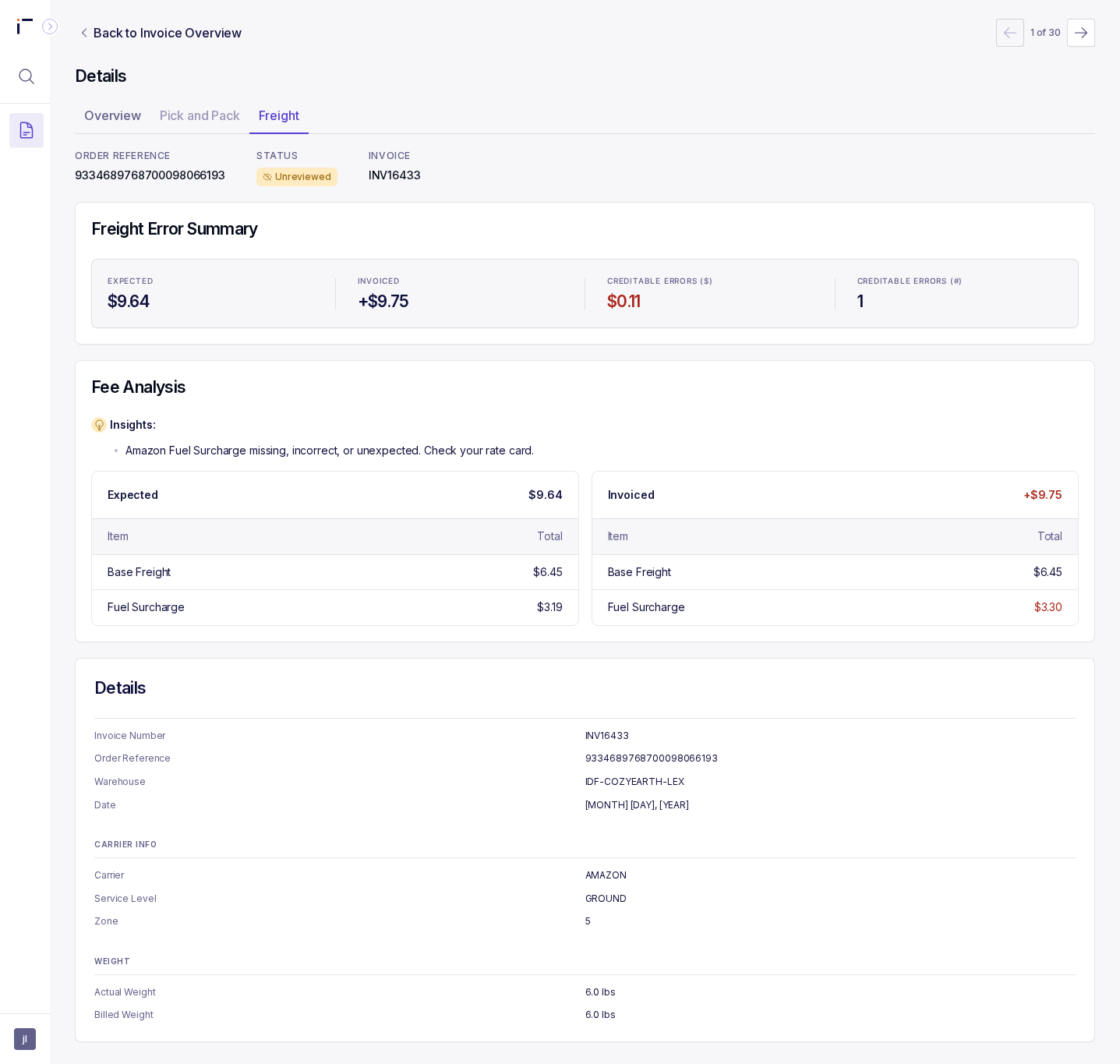 scroll, scrollTop: 0, scrollLeft: 0, axis: both 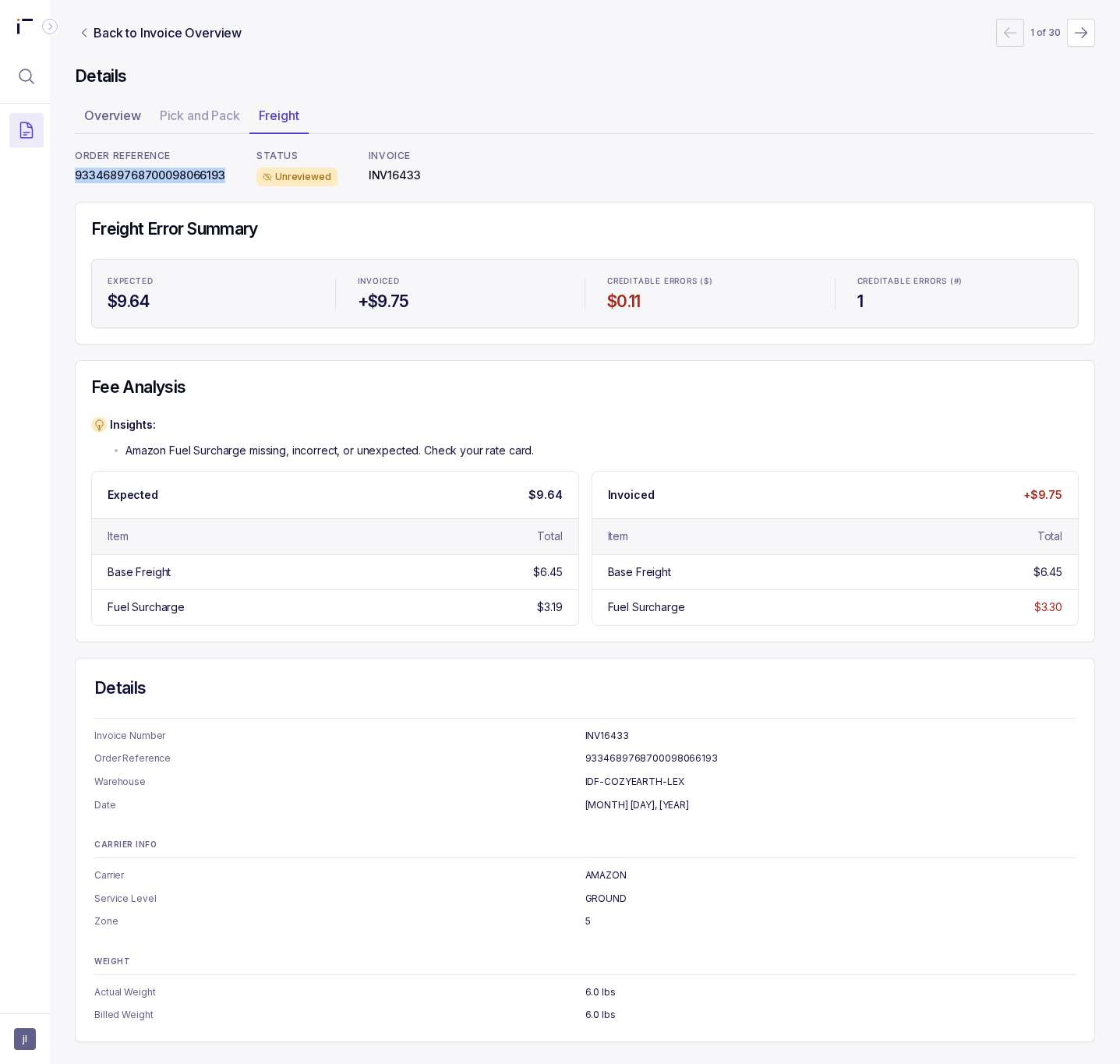 click on "9334689768700098066193" at bounding box center (150, 175) 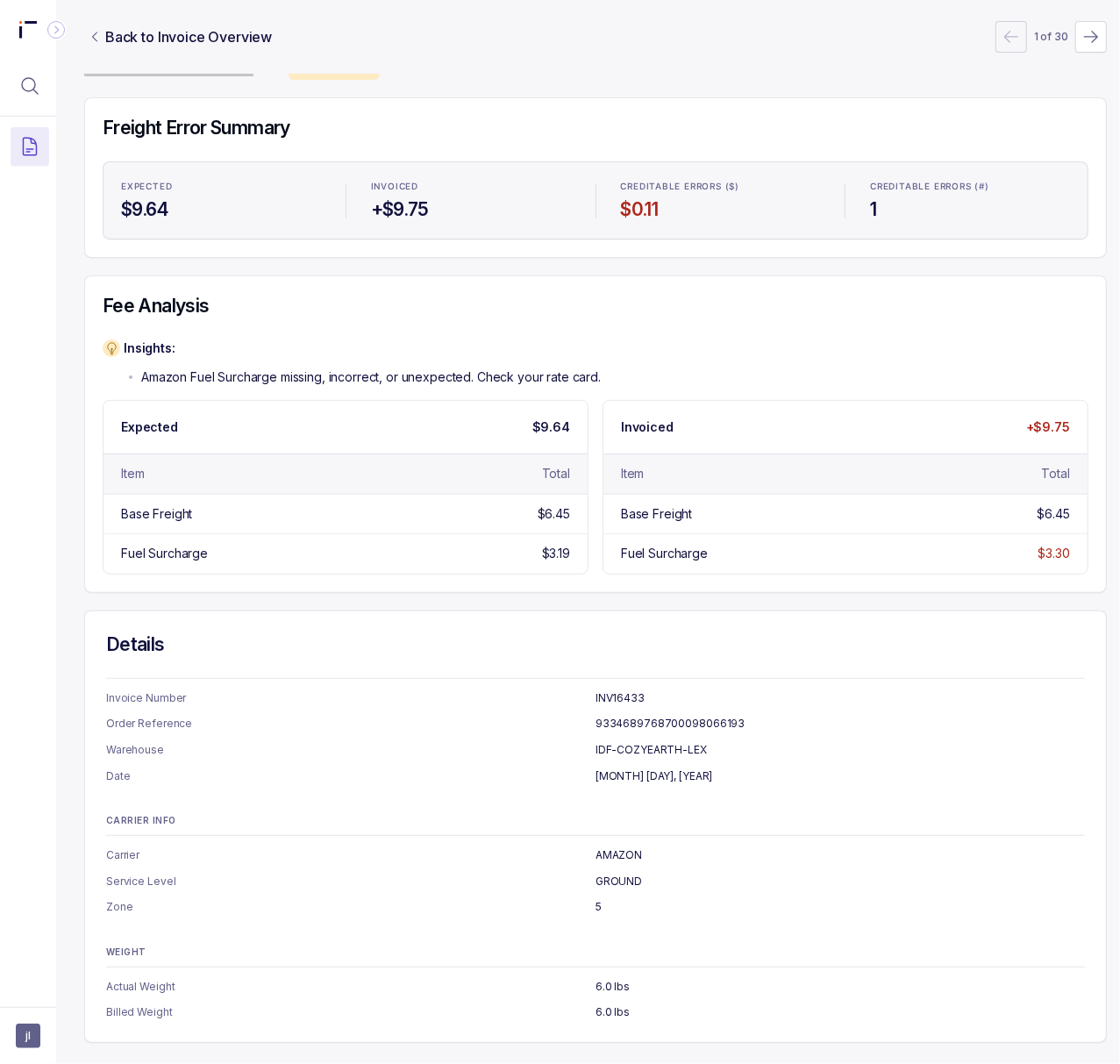 scroll, scrollTop: 152, scrollLeft: 0, axis: vertical 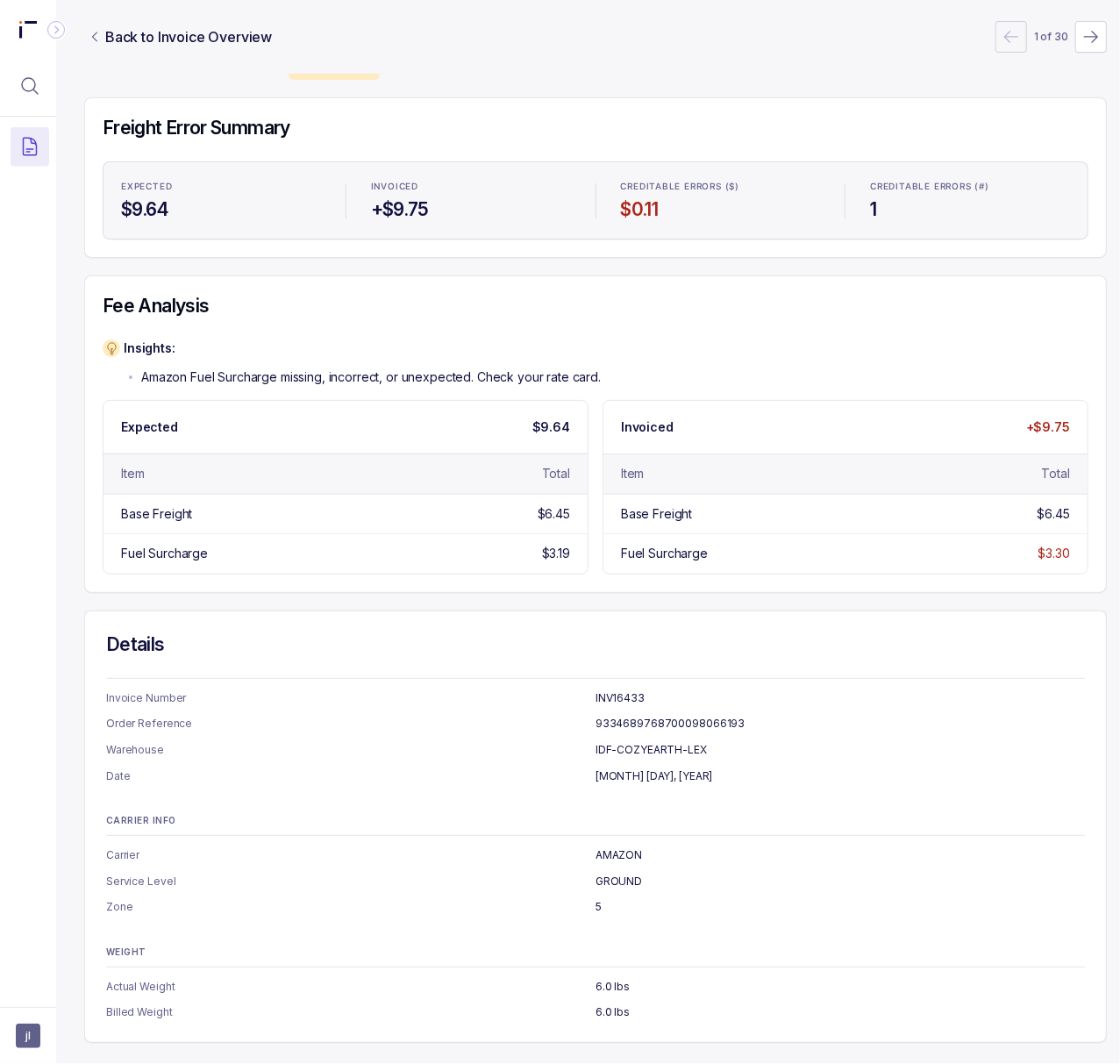 click on "GROUND" at bounding box center [840, 882] 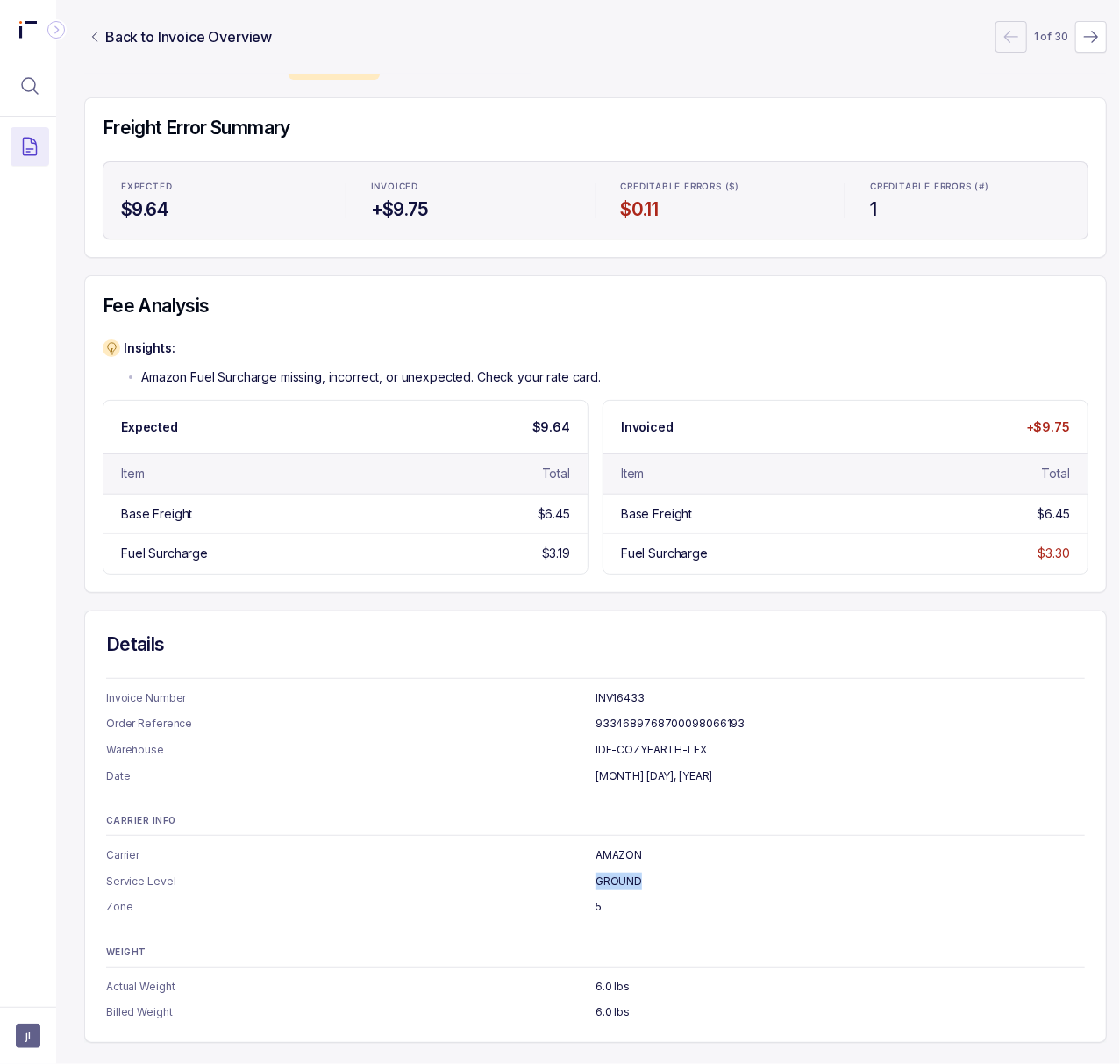 click on "GROUND" at bounding box center [840, 882] 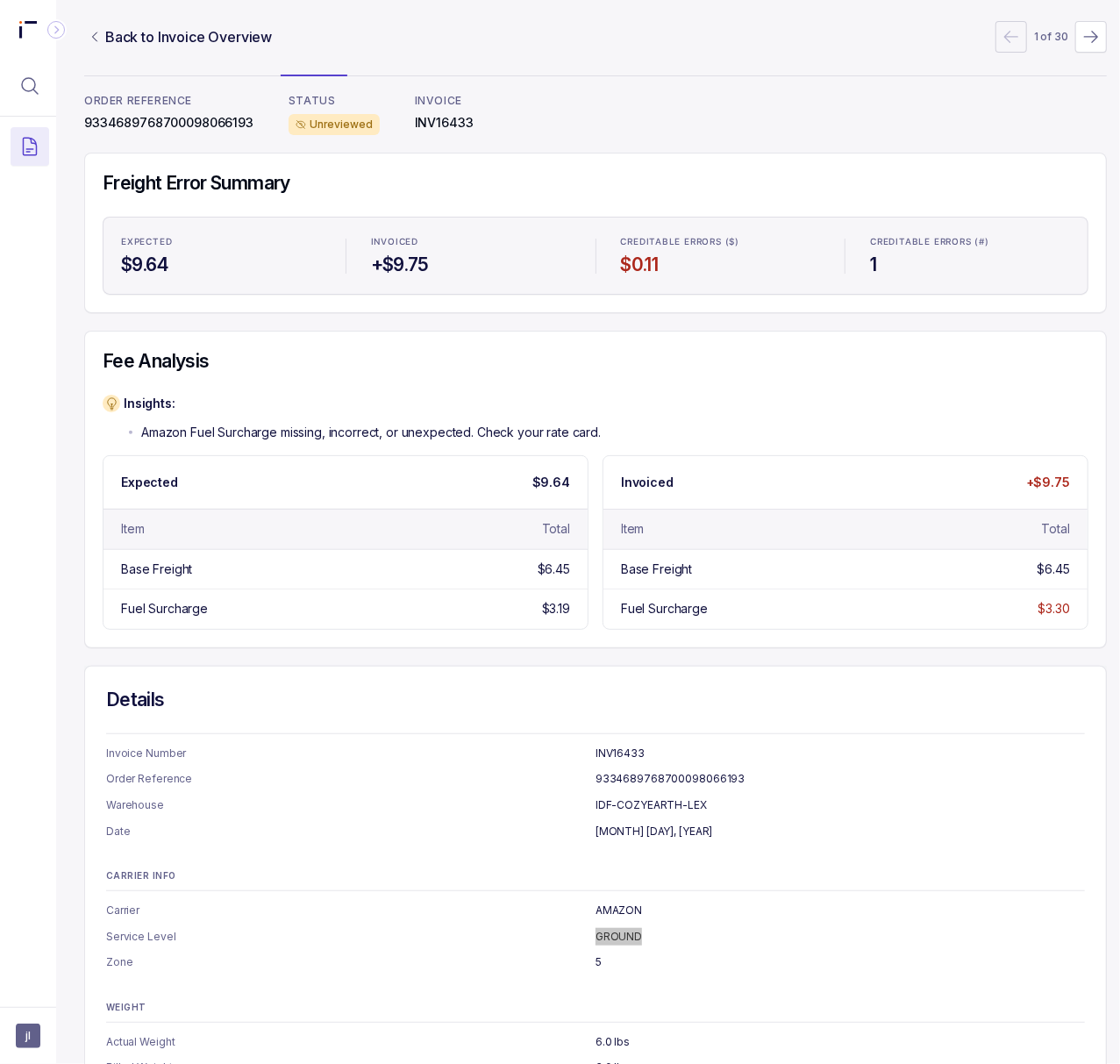 scroll, scrollTop: 0, scrollLeft: 0, axis: both 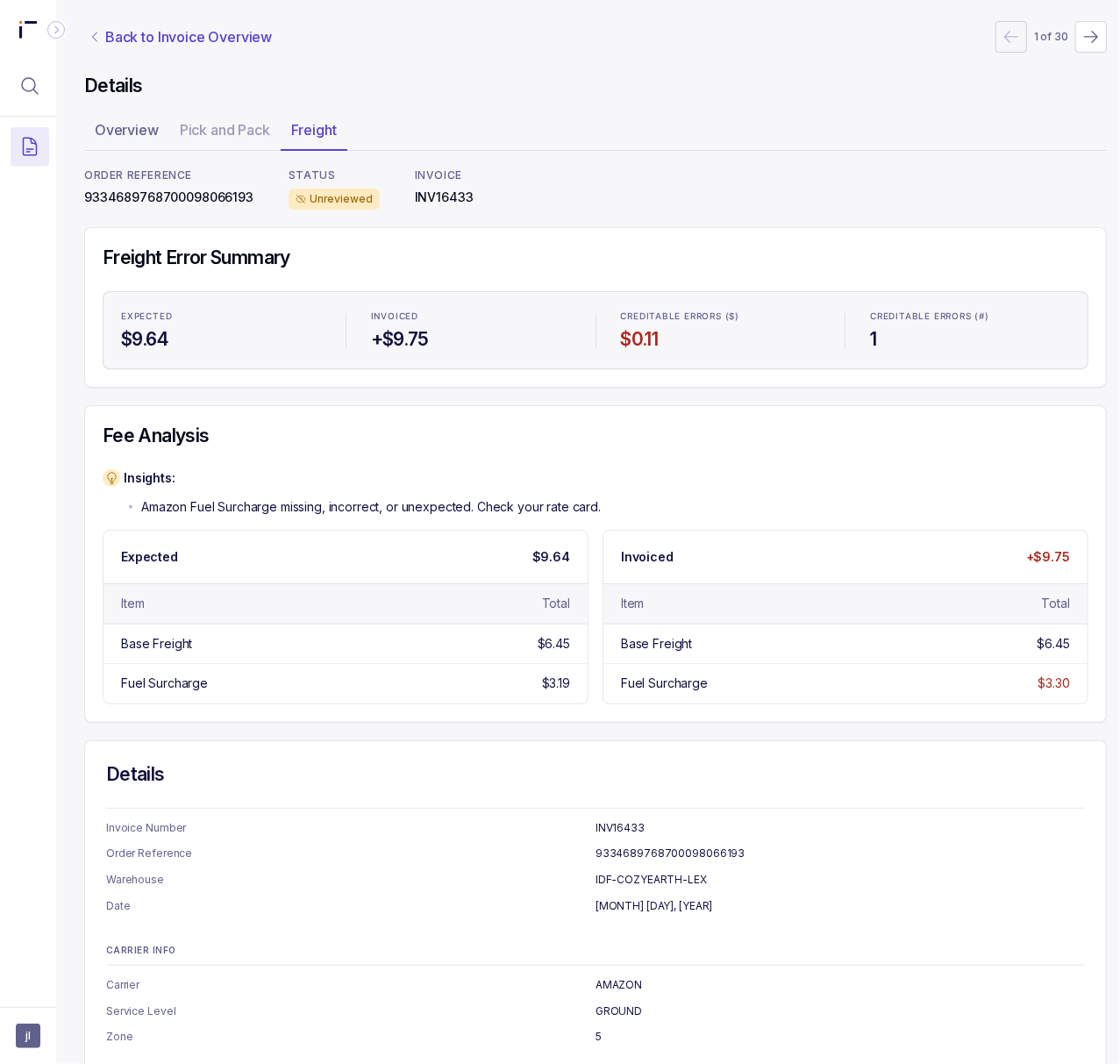click on "Back to Invoice Overview" at bounding box center (189, 37) 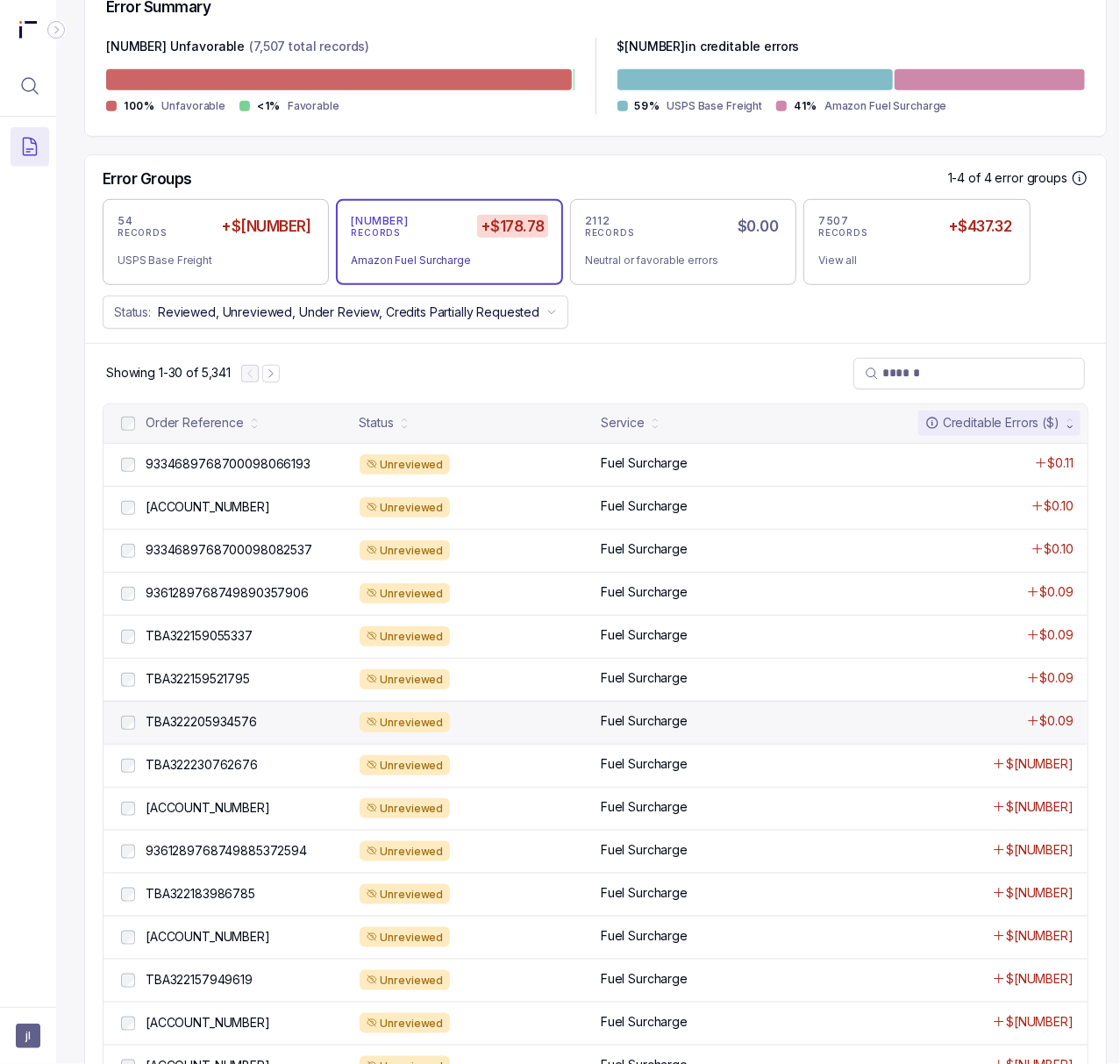 scroll, scrollTop: 468, scrollLeft: 0, axis: vertical 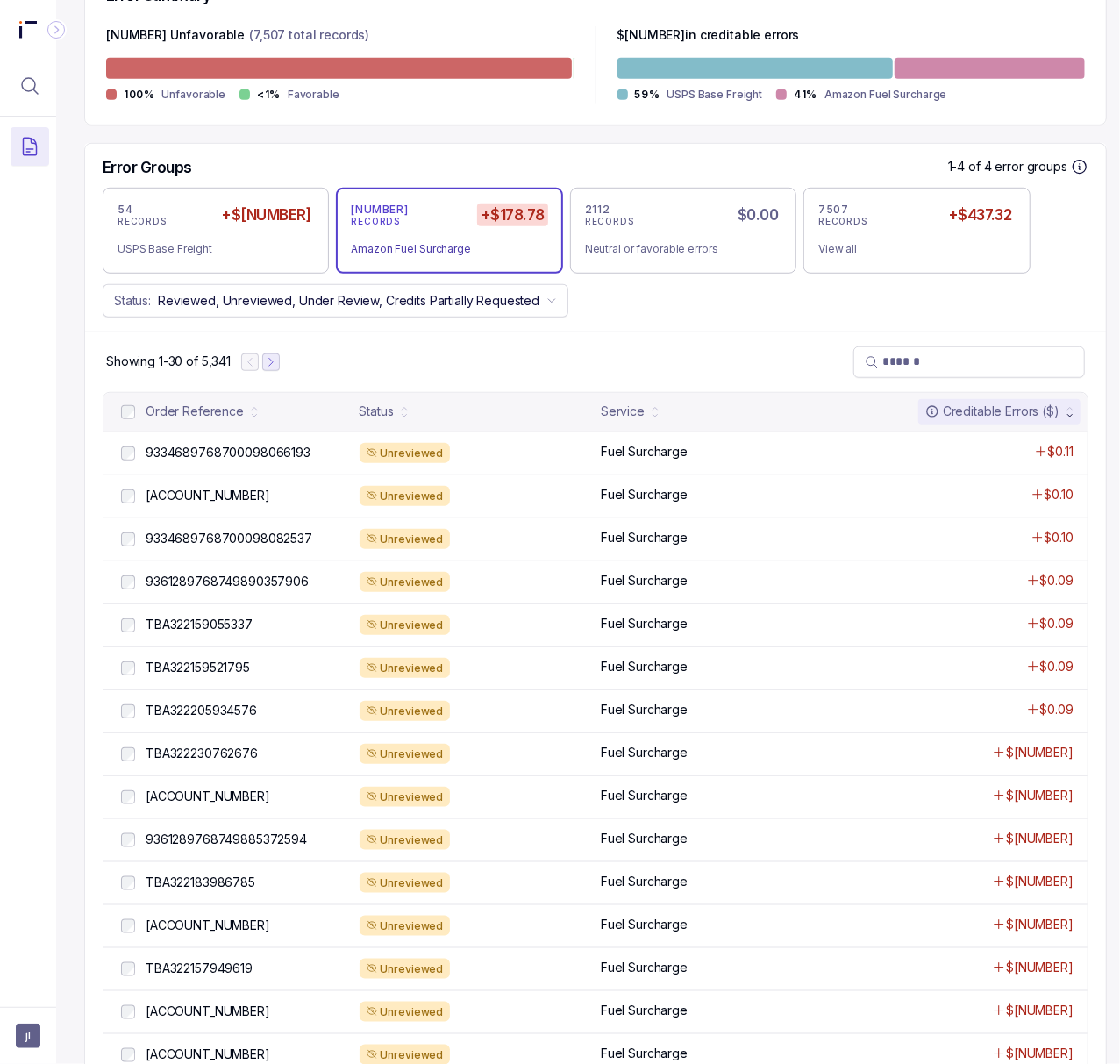 click 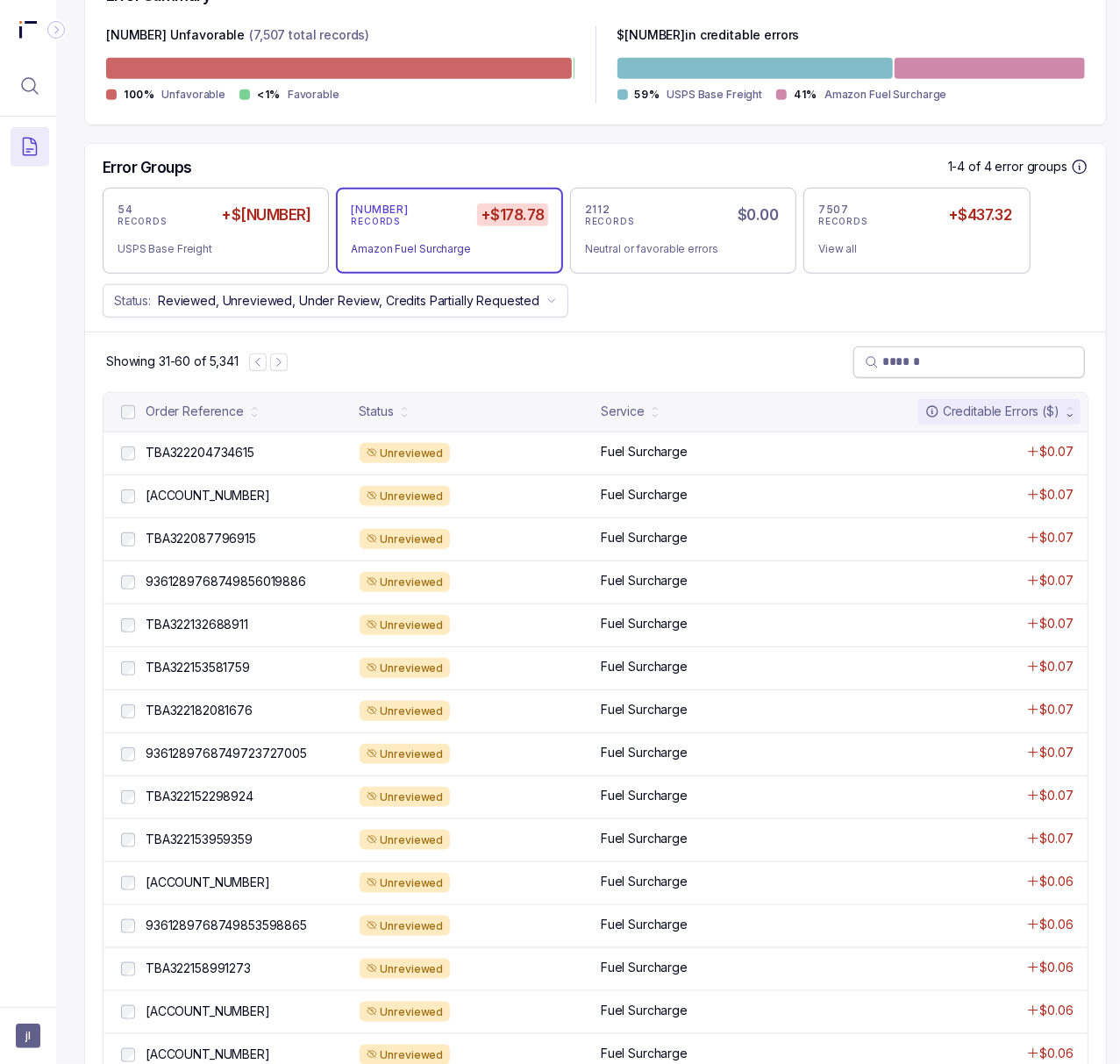click at bounding box center (978, 361) 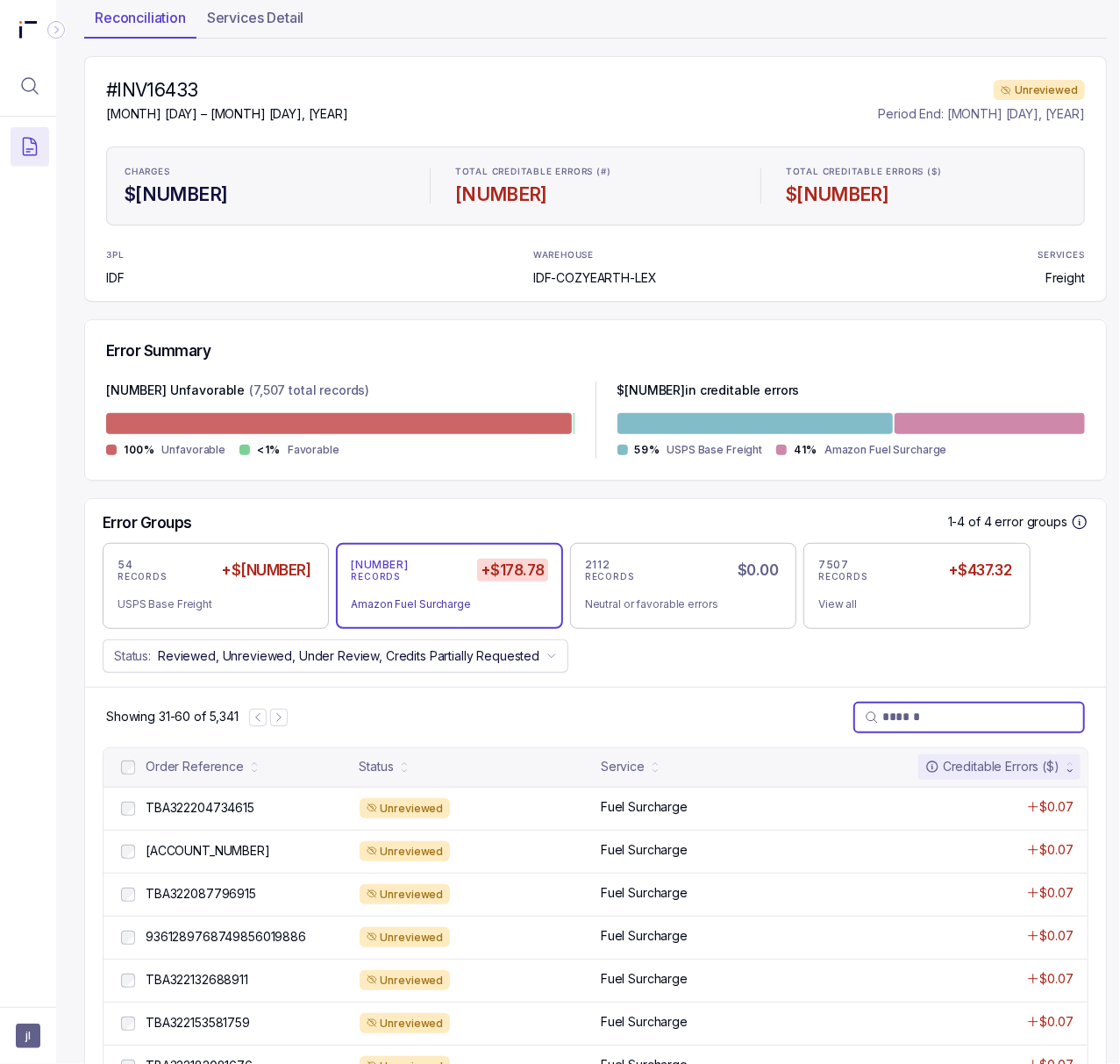 scroll, scrollTop: 0, scrollLeft: 0, axis: both 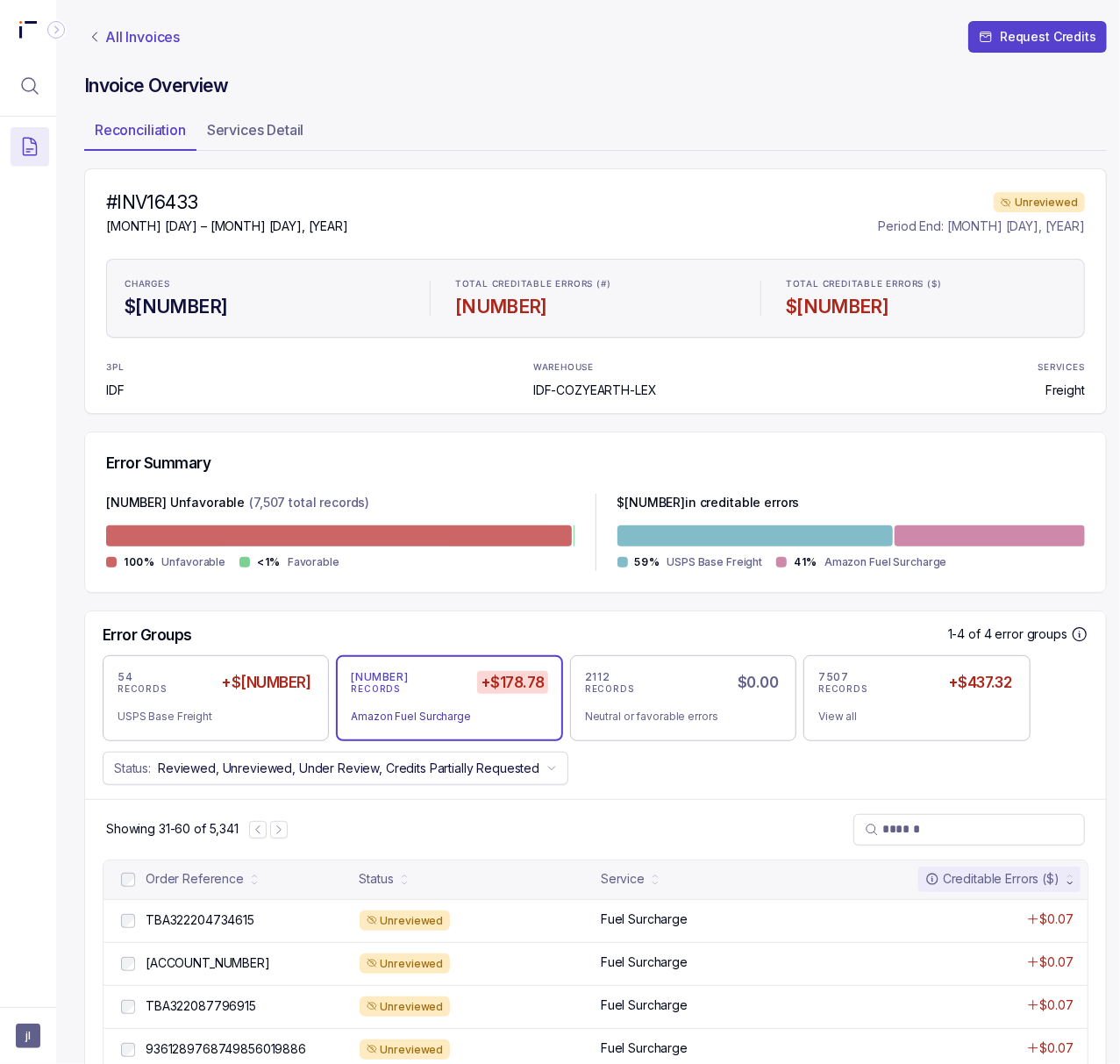 click on "All Invoices" at bounding box center [142, 37] 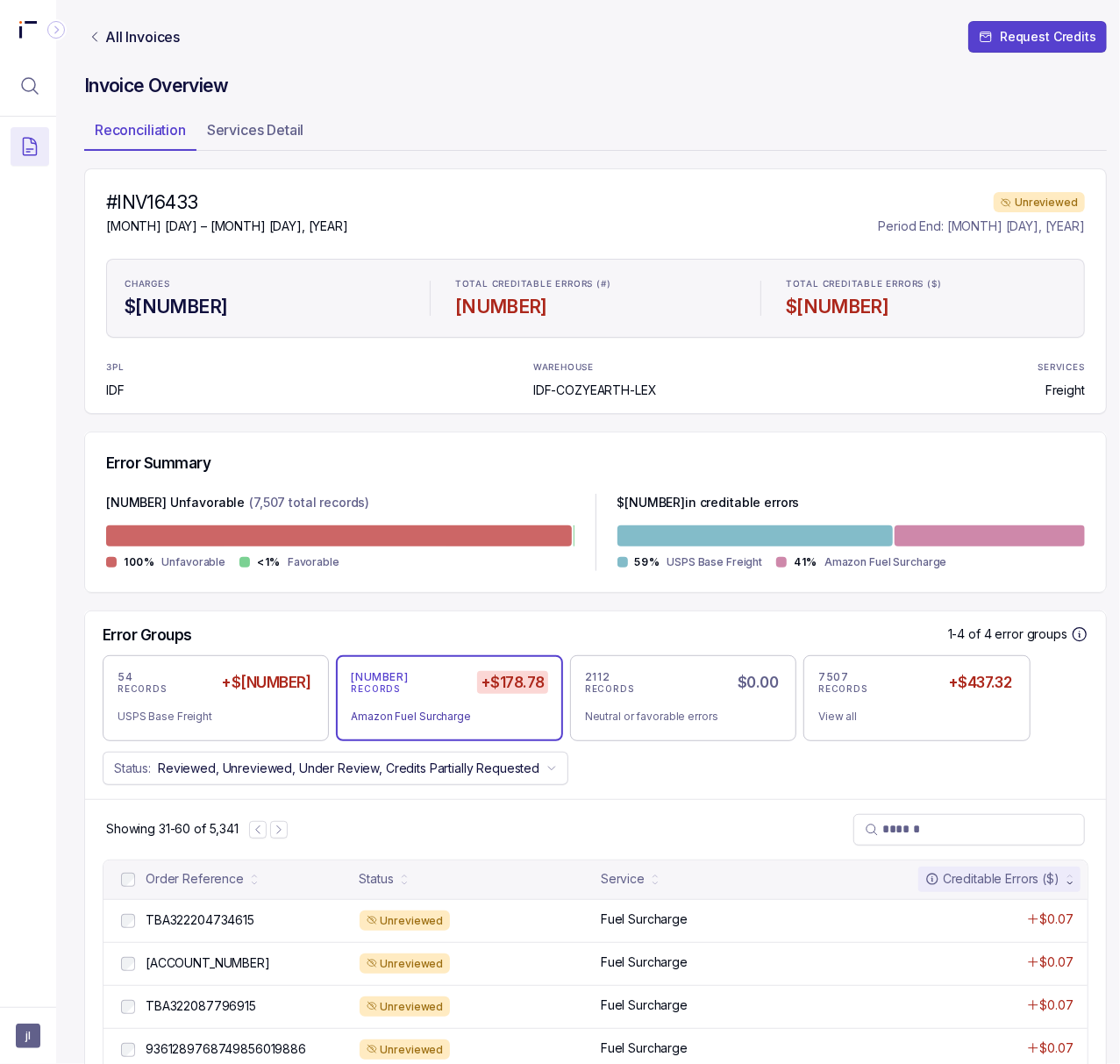 scroll, scrollTop: 117, scrollLeft: 0, axis: vertical 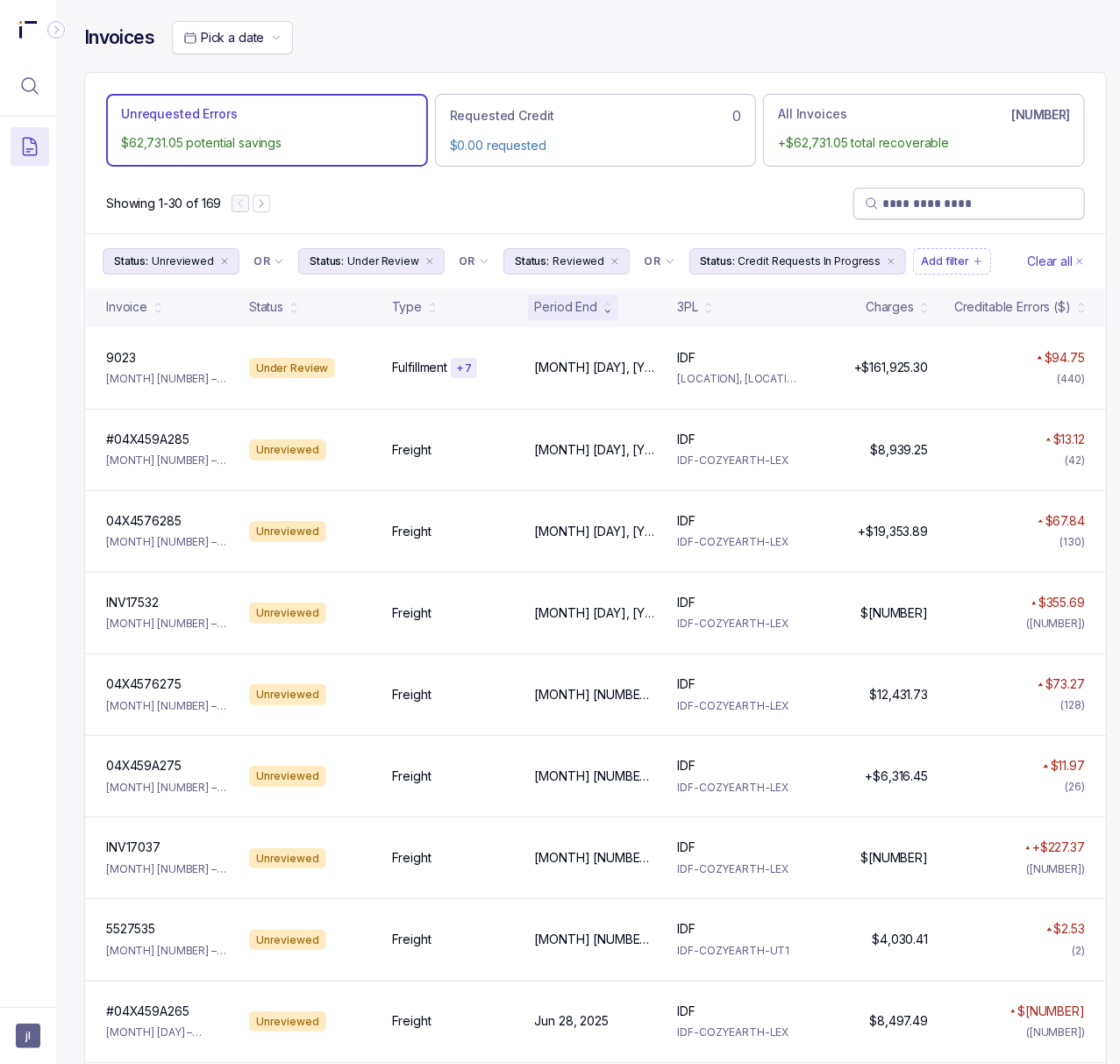 click at bounding box center [978, 204] 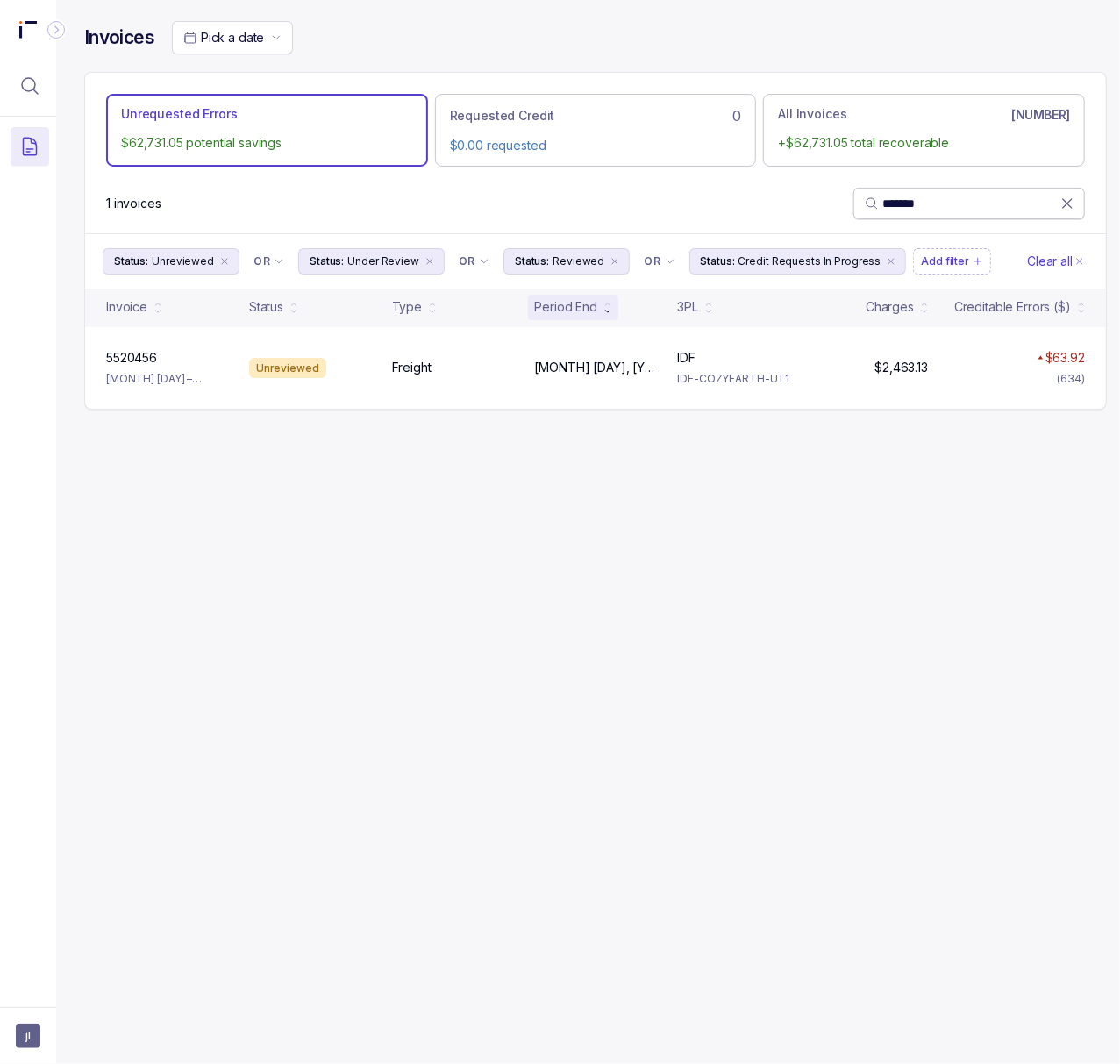 click on "*******" at bounding box center [971, 204] 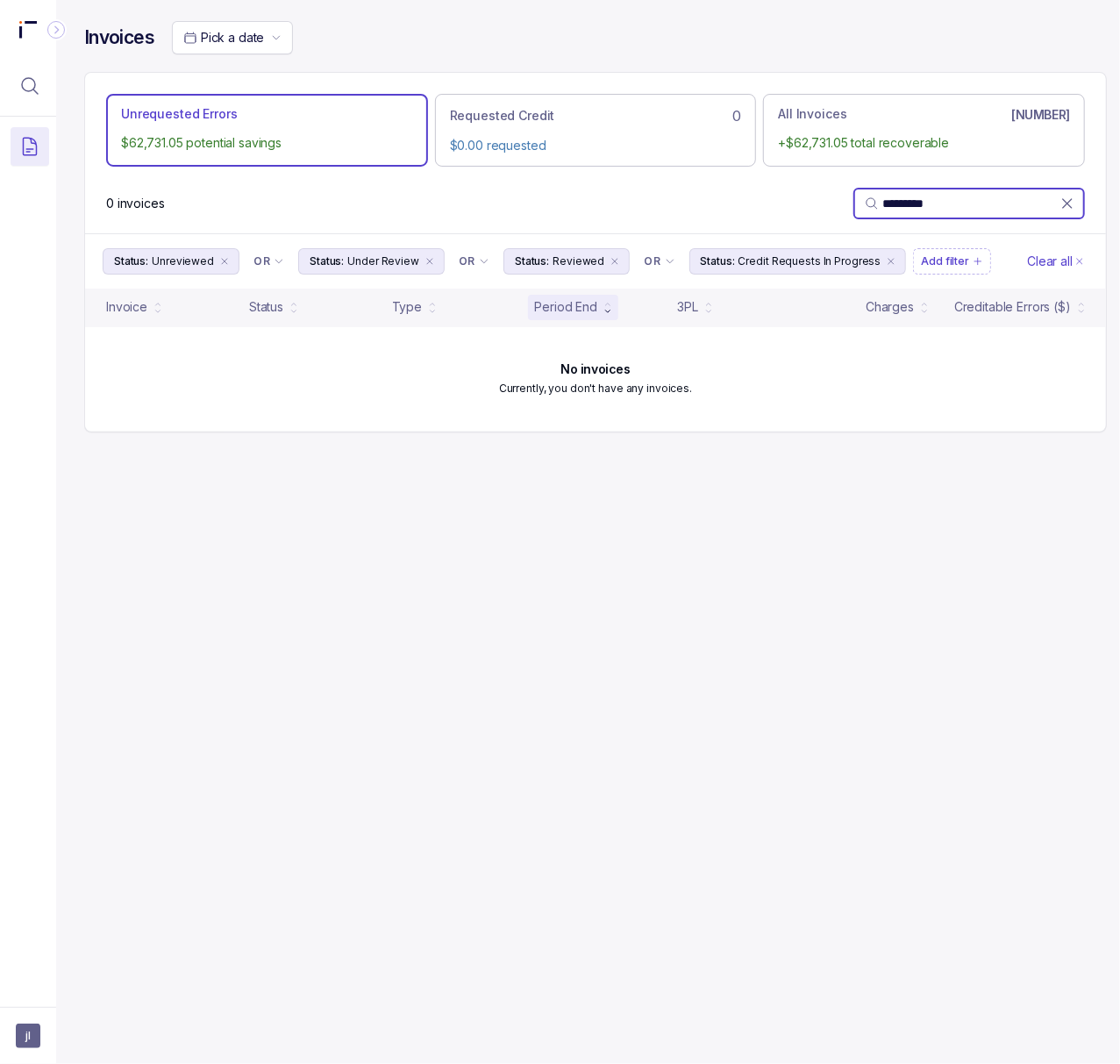 type on "*********" 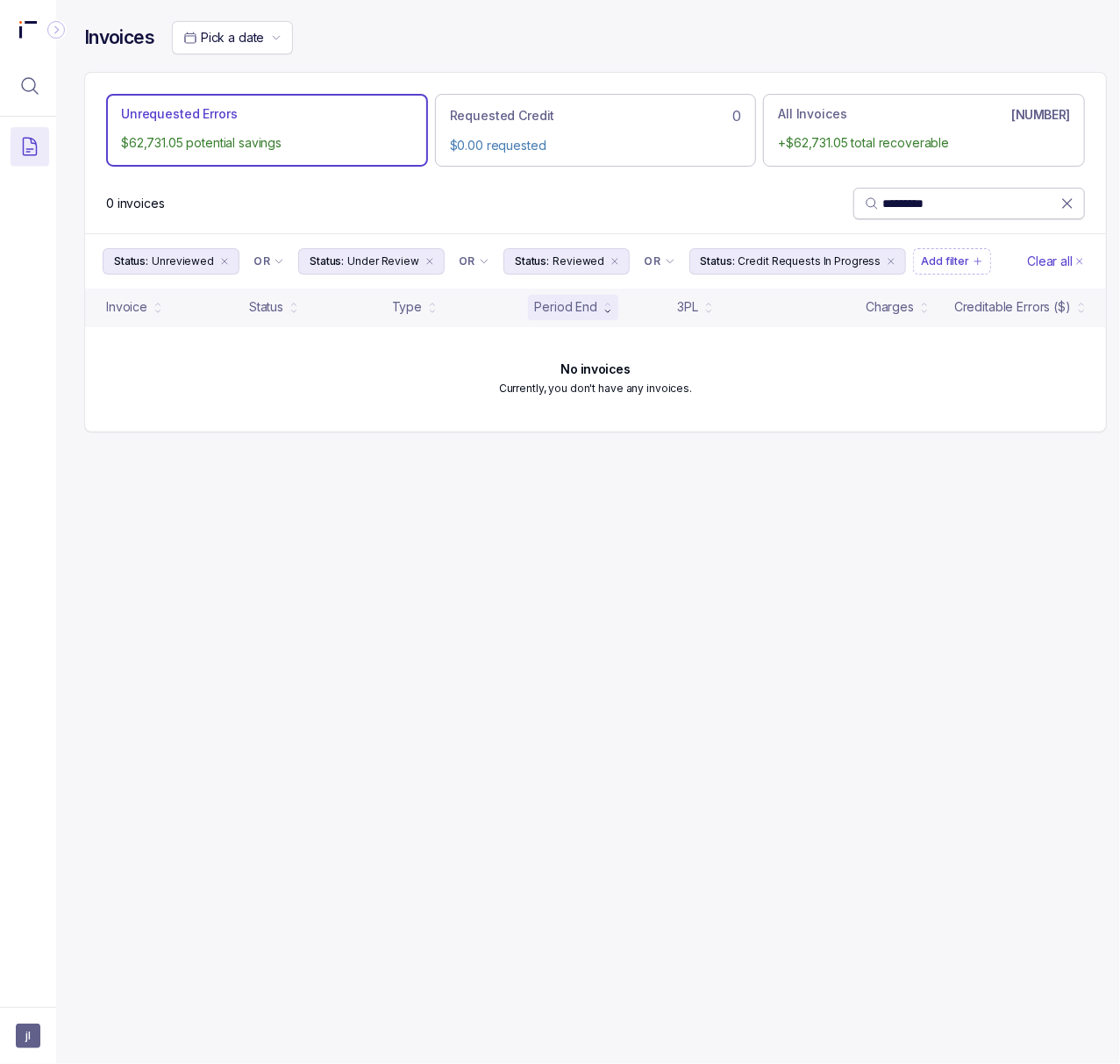 click 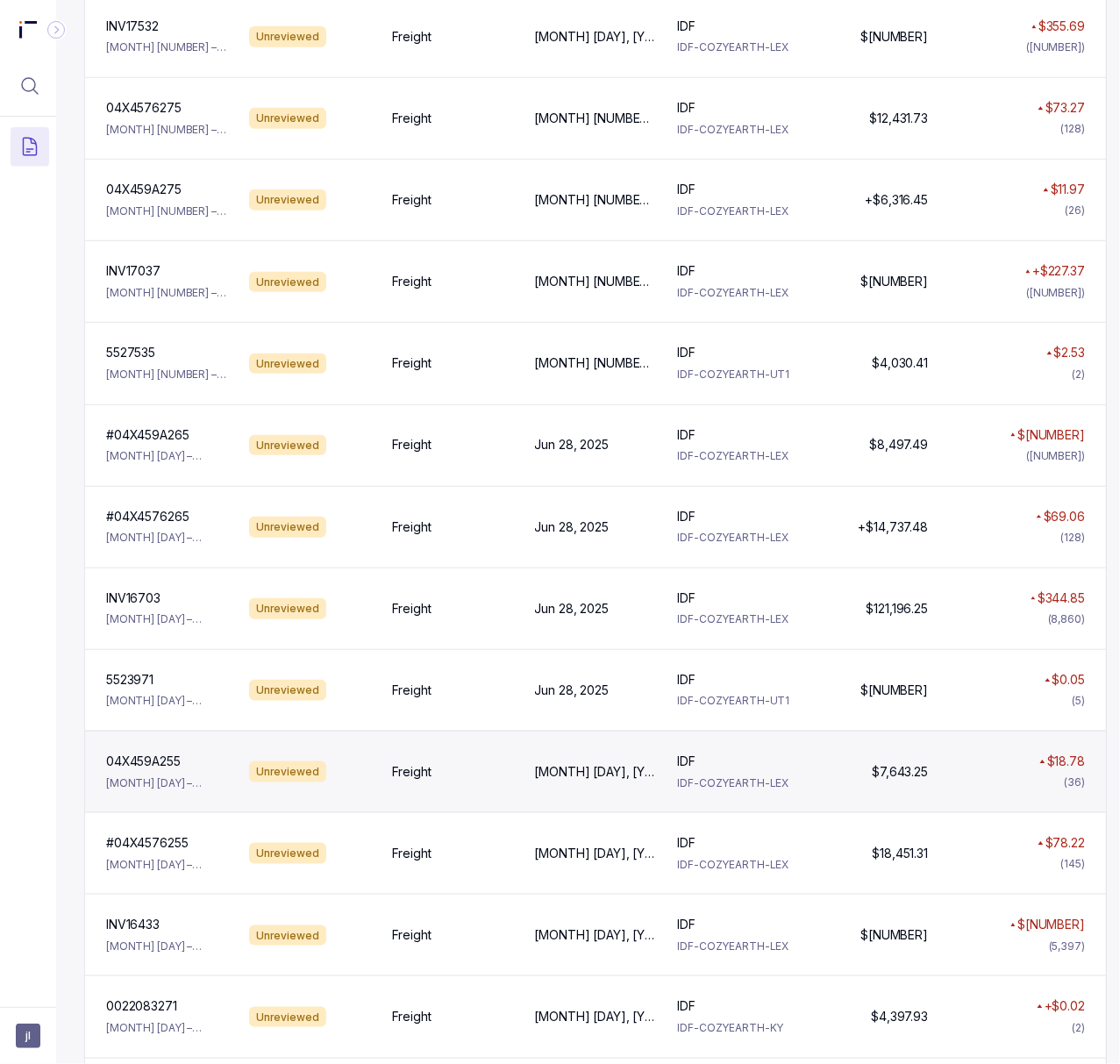scroll, scrollTop: 584, scrollLeft: 0, axis: vertical 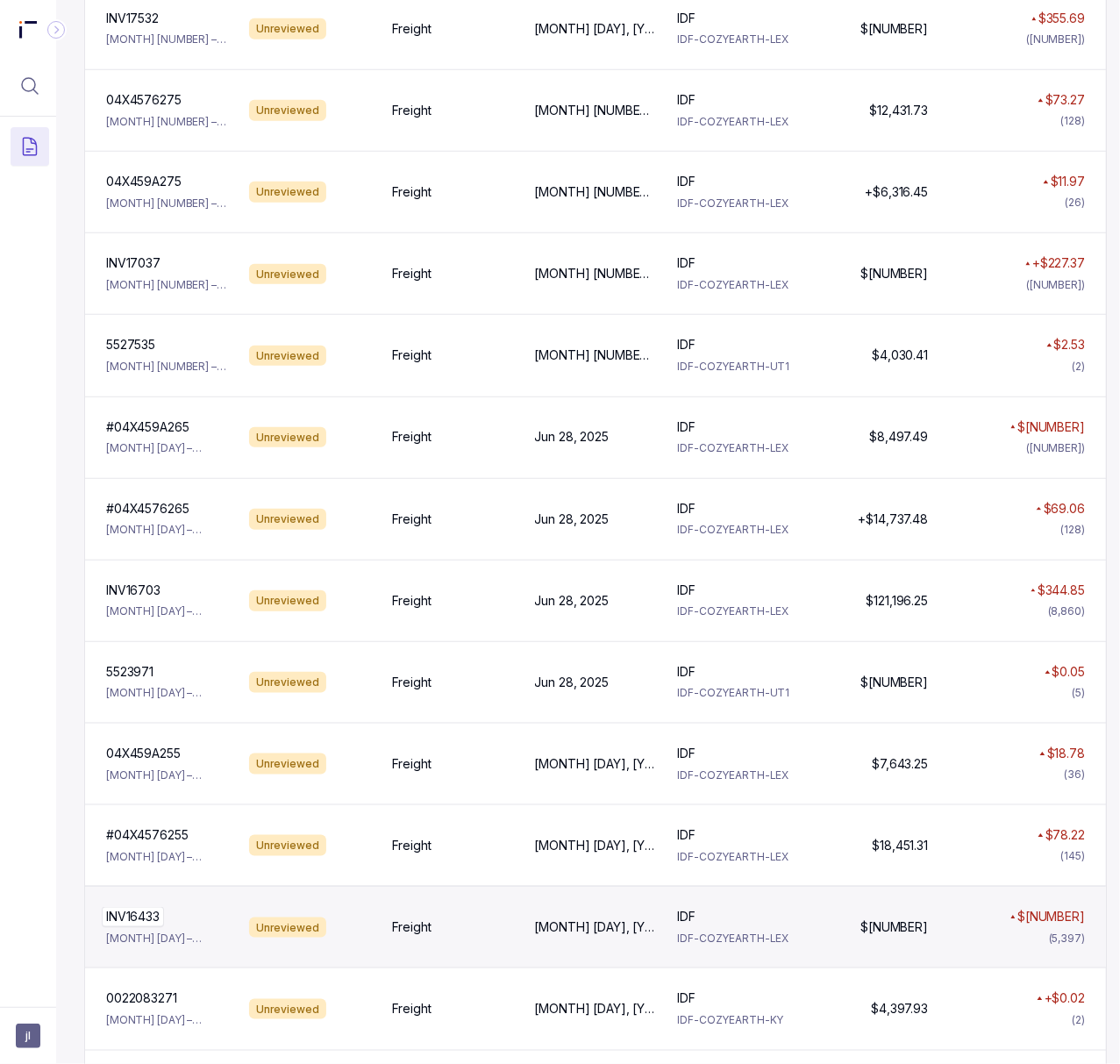 click on "INV16433" at bounding box center [132, 917] 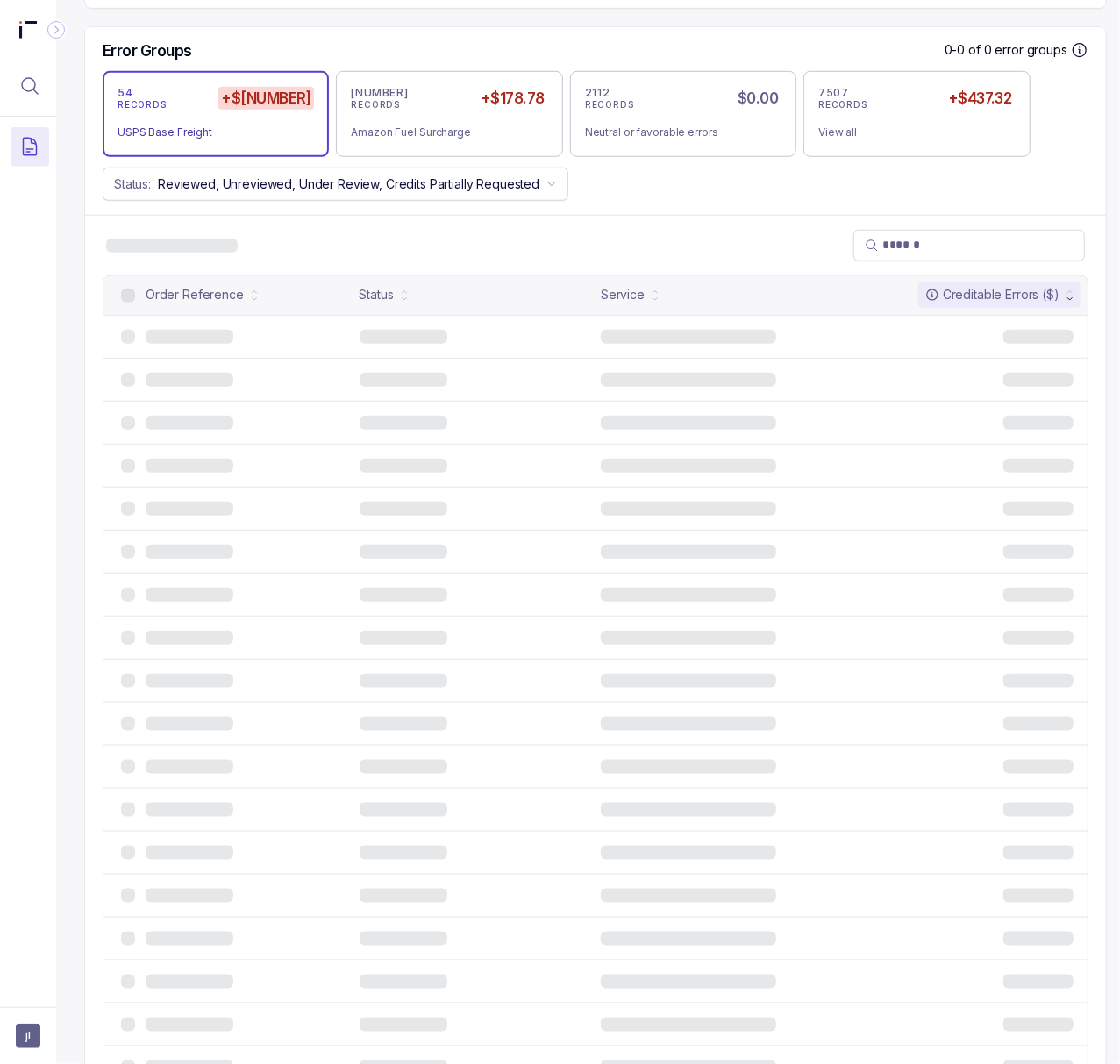 scroll, scrollTop: 168, scrollLeft: 4, axis: both 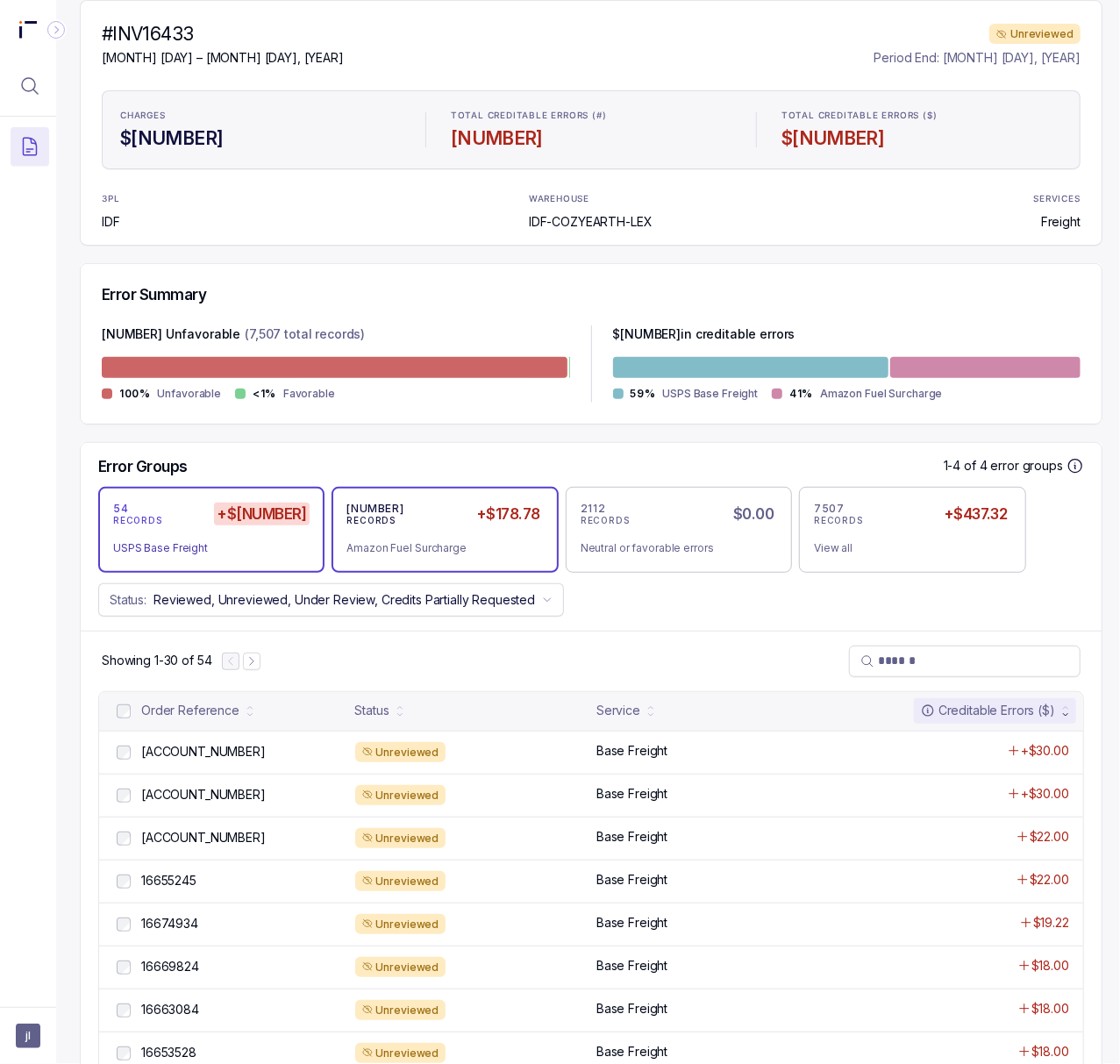 click on "Amazon Fuel Surcharge" at bounding box center (438, 548) 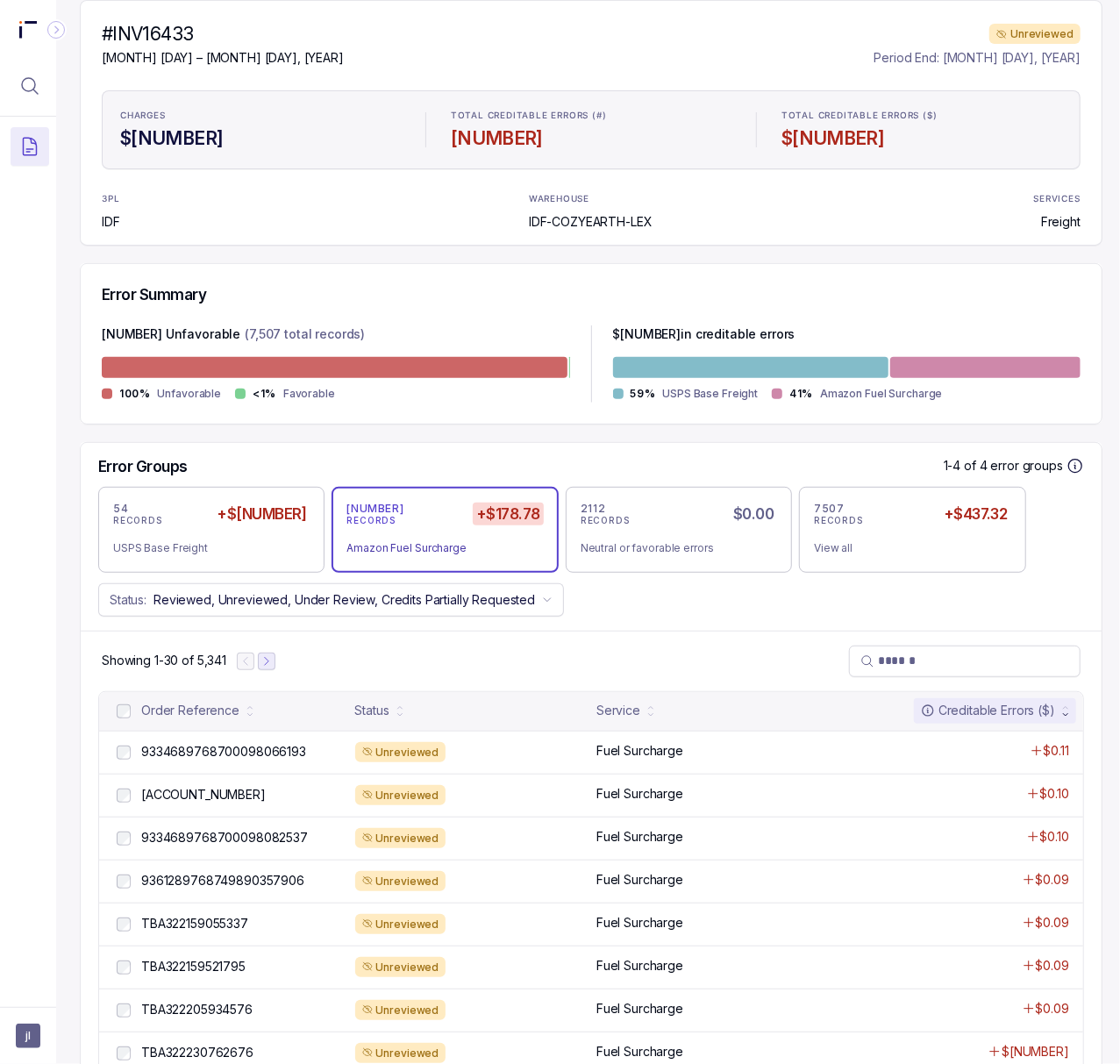 click at bounding box center [267, 661] 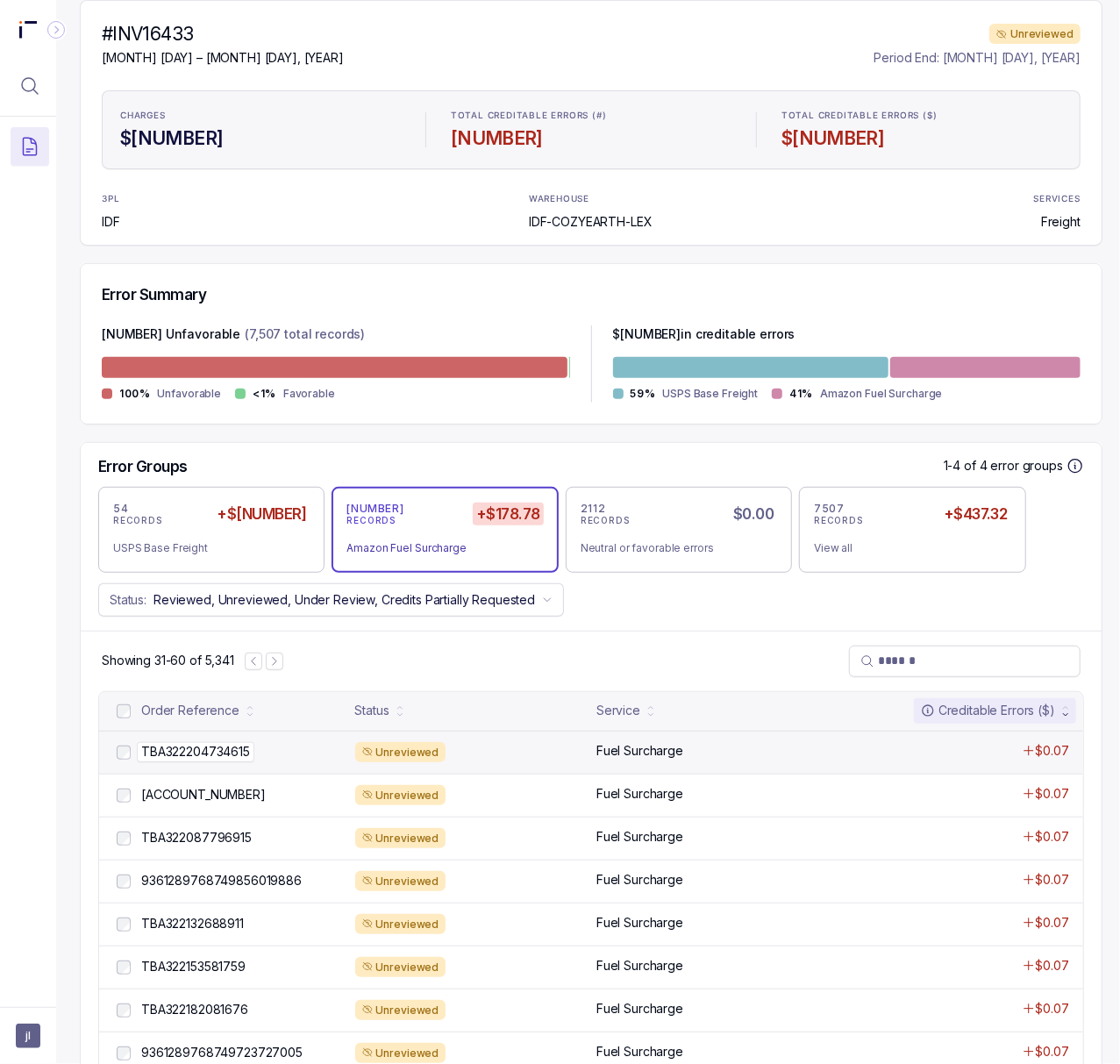 click on "TBA322204734615" at bounding box center (196, 752) 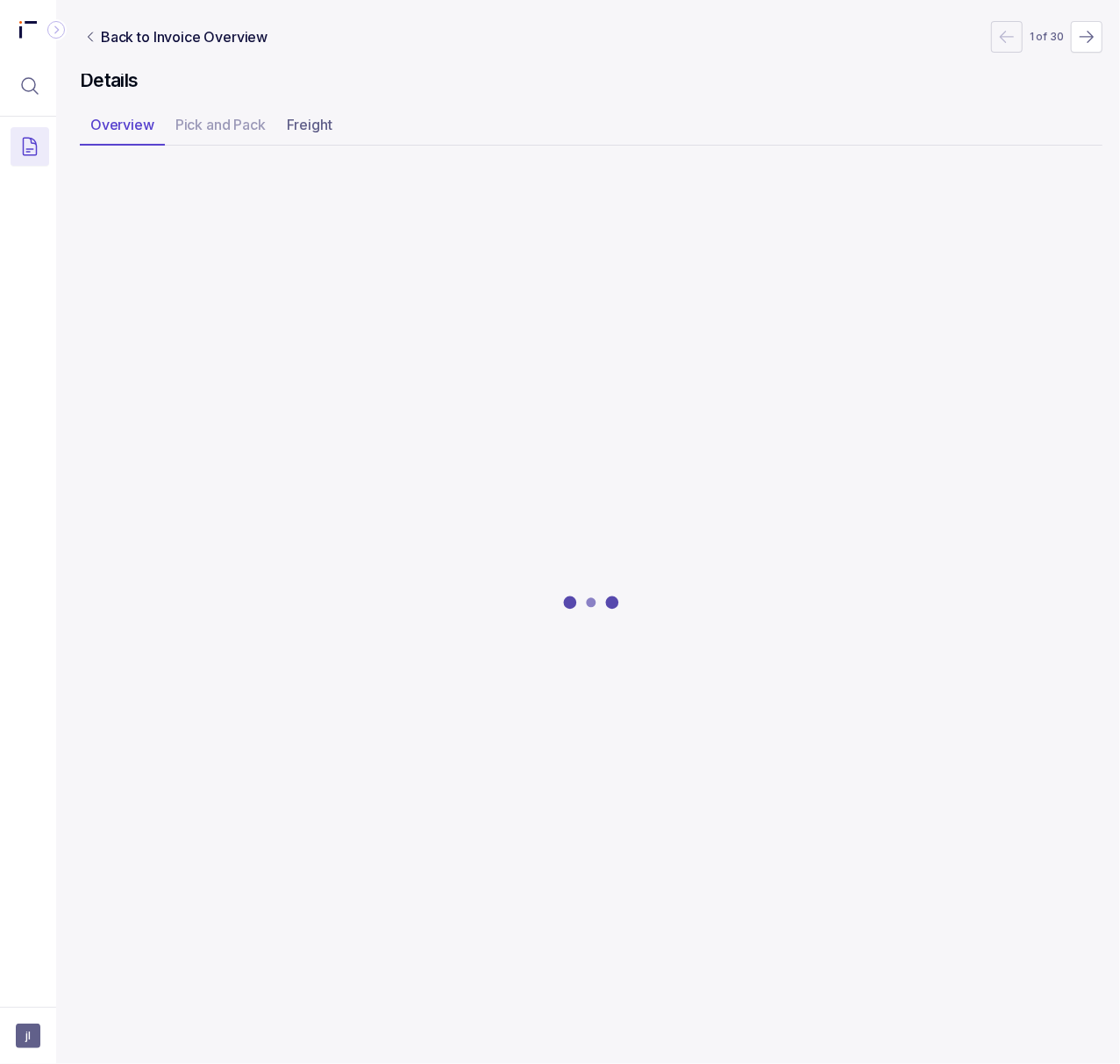 scroll, scrollTop: 0, scrollLeft: 4, axis: horizontal 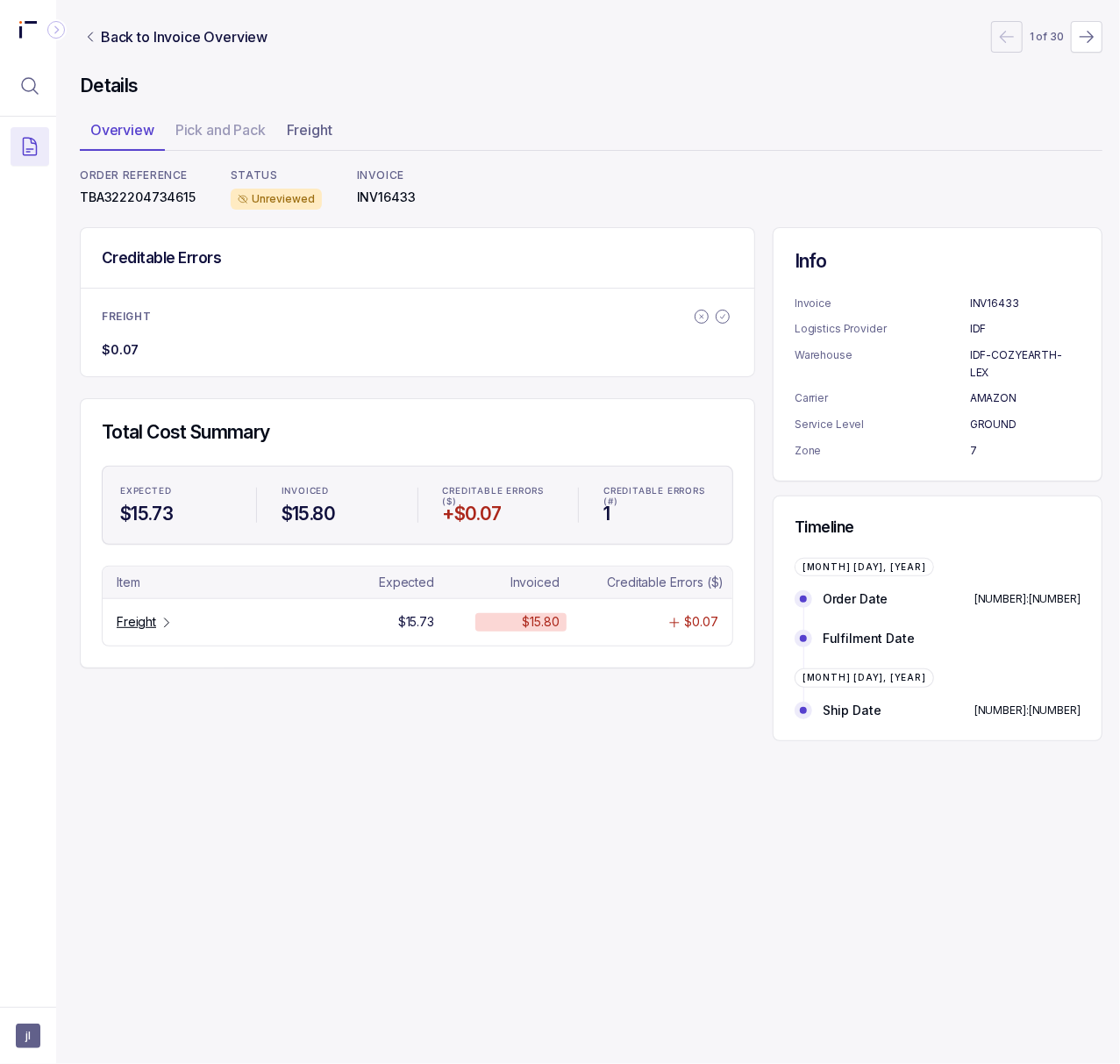 click on "TBA322204734615" at bounding box center [138, 197] 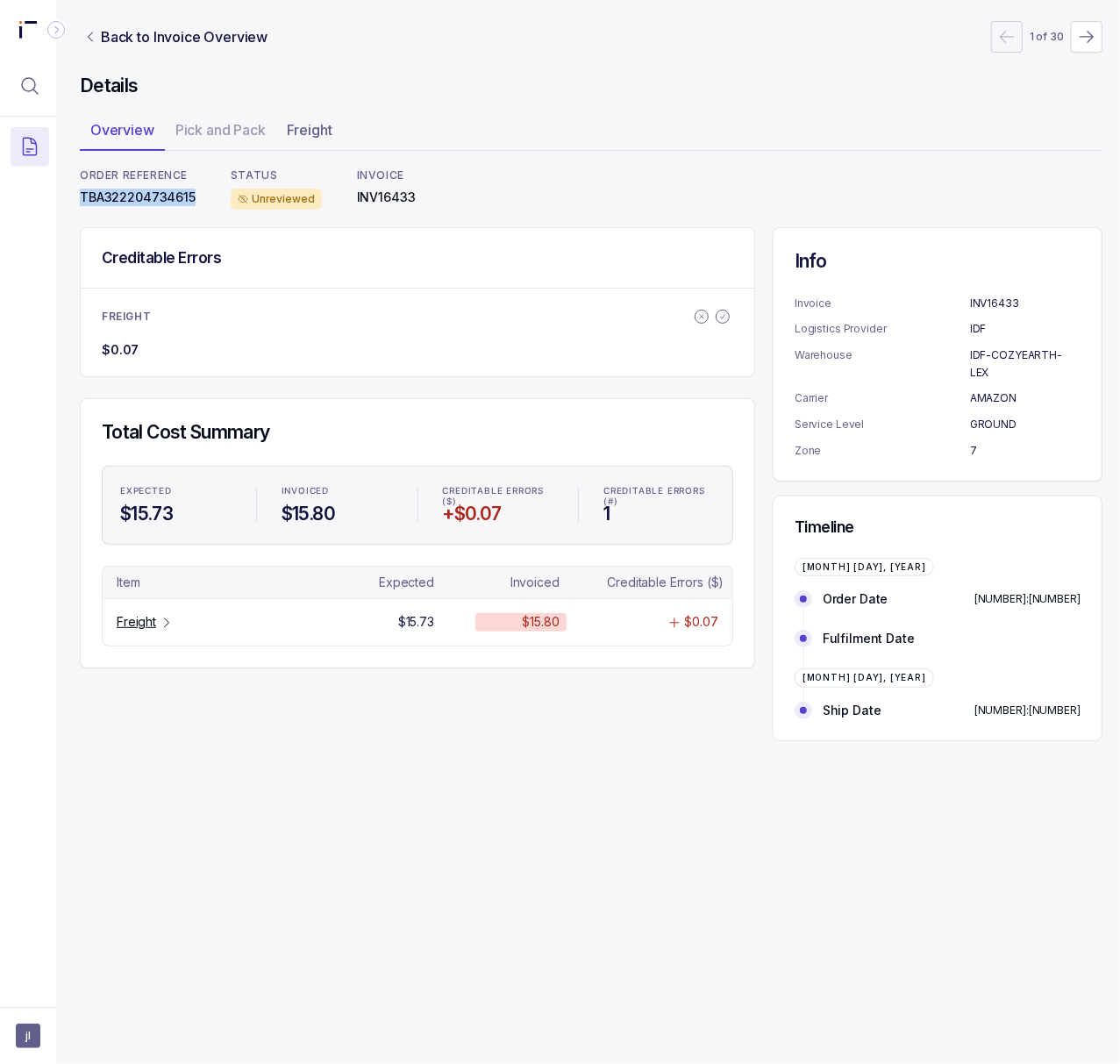 click on "TBA322204734615" at bounding box center [138, 197] 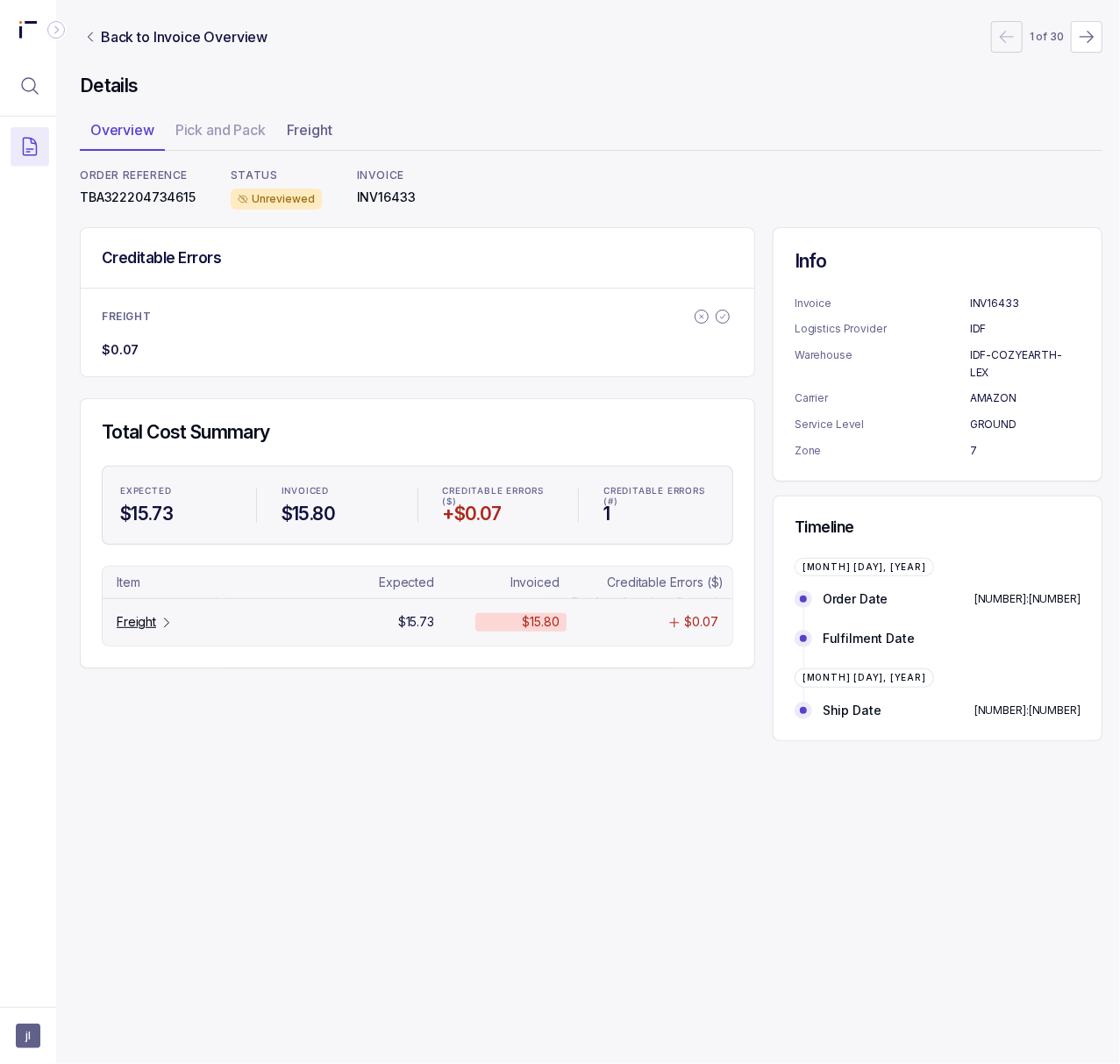 click on "Freight" at bounding box center (136, 622) 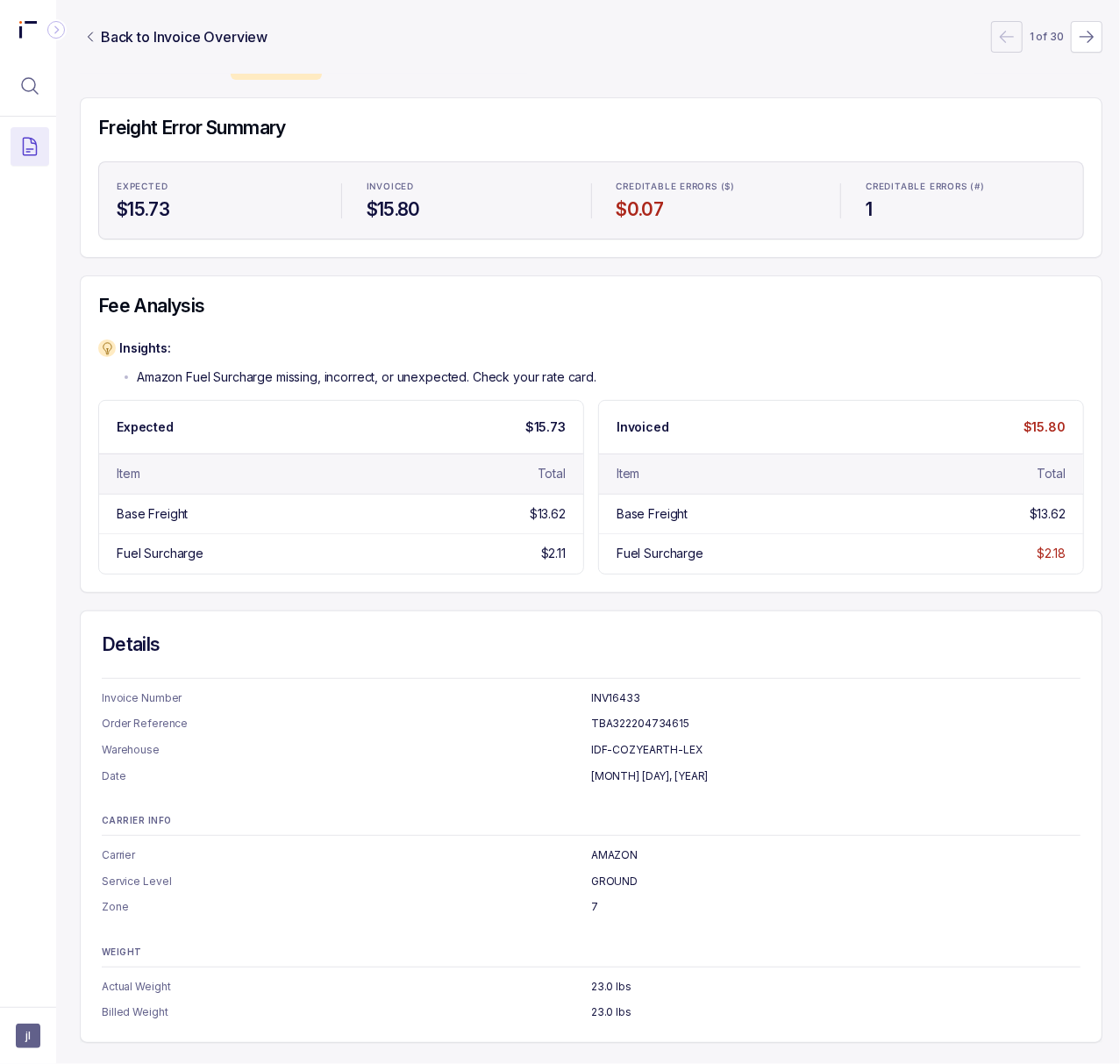 scroll, scrollTop: 0, scrollLeft: 4, axis: horizontal 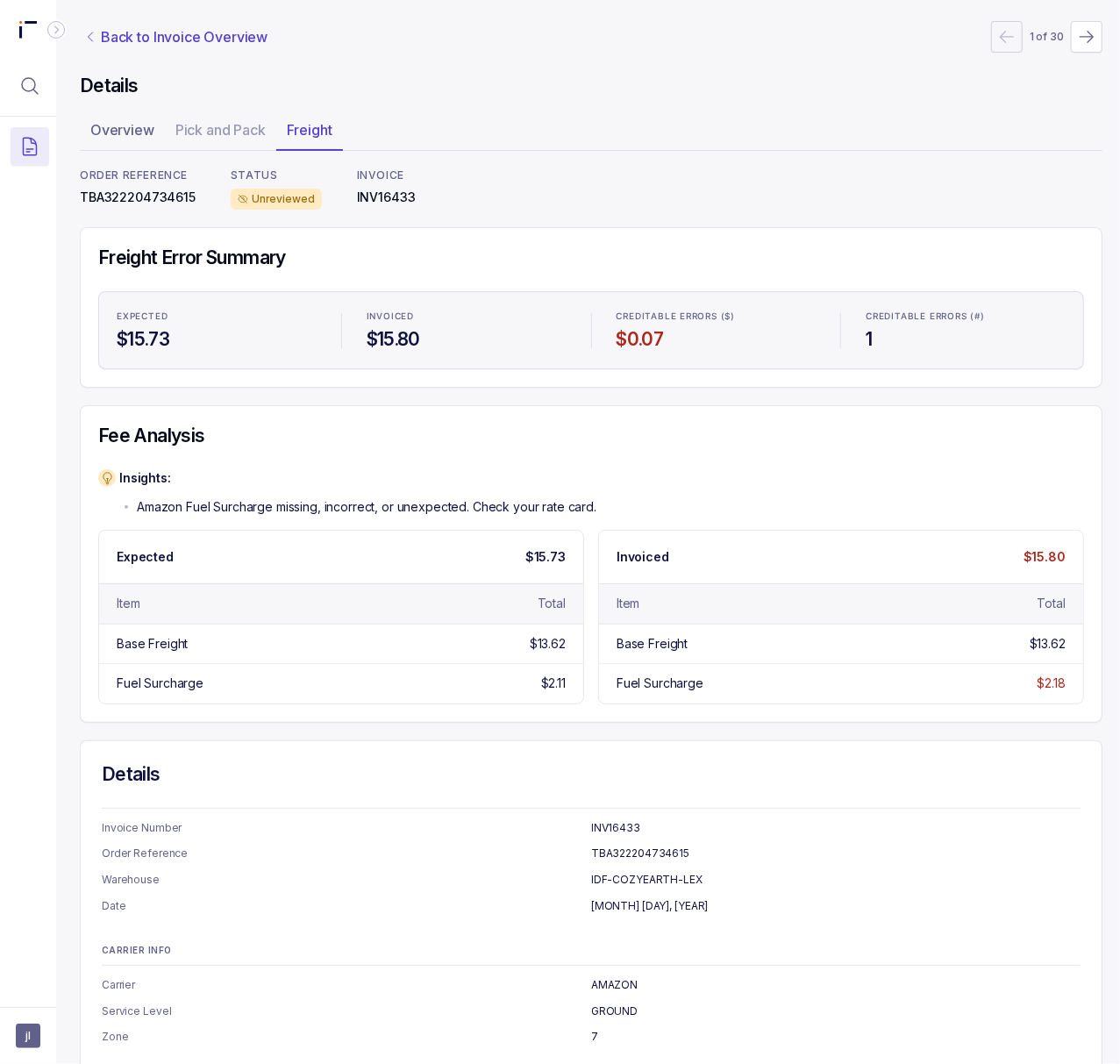 click on "Back to Invoice Overview" at bounding box center [184, 37] 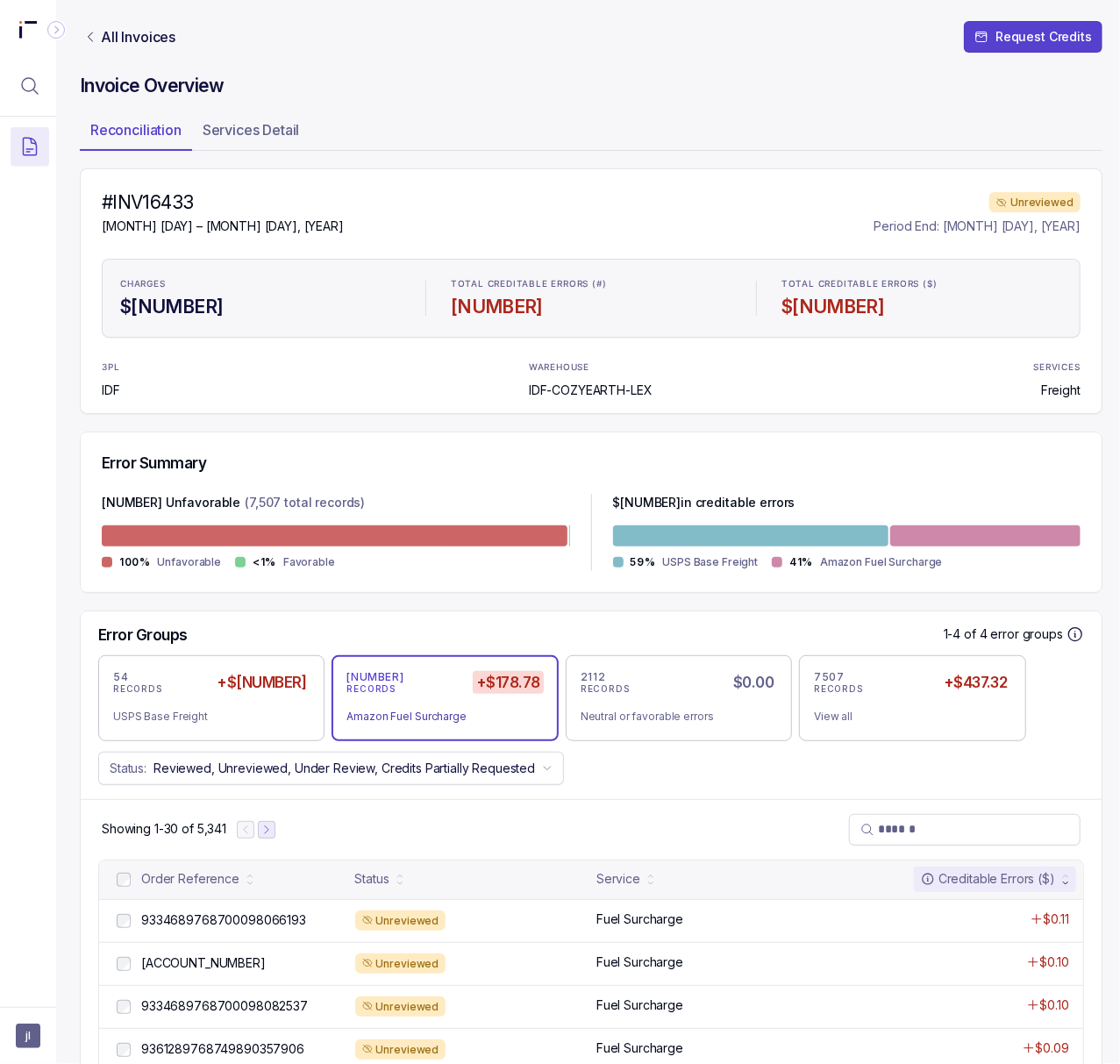click 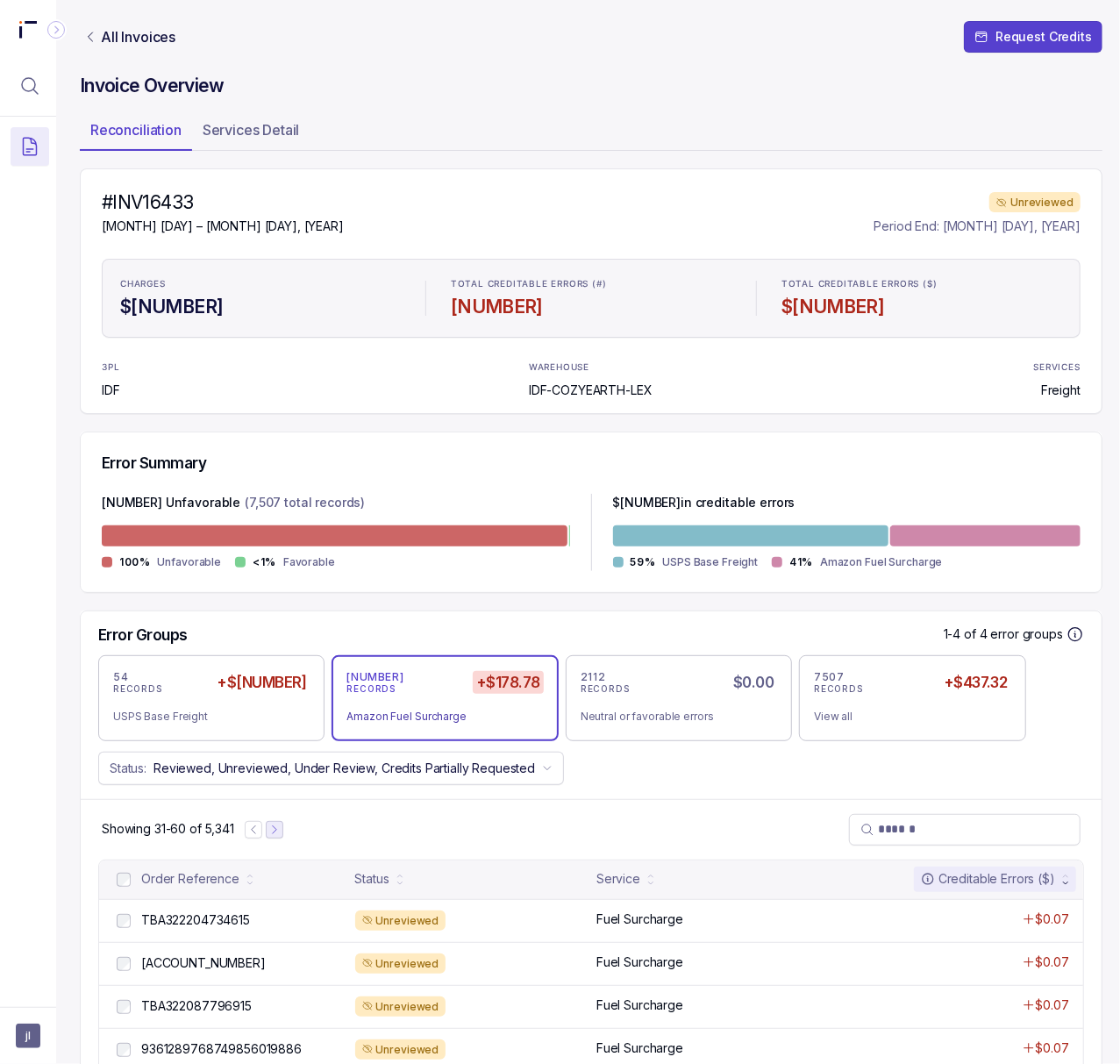 click at bounding box center [275, 830] 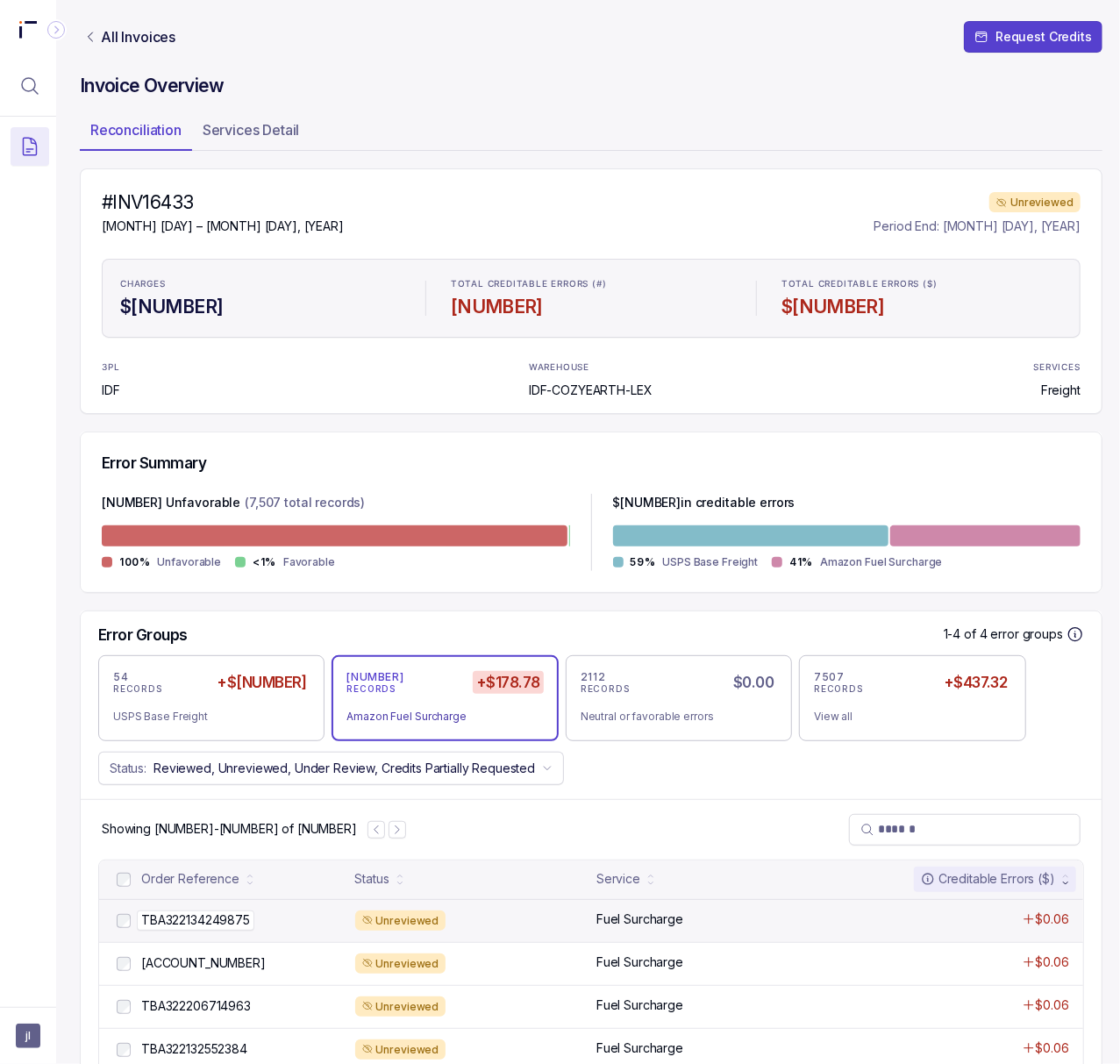 click on "TBA322134249875" at bounding box center [196, 920] 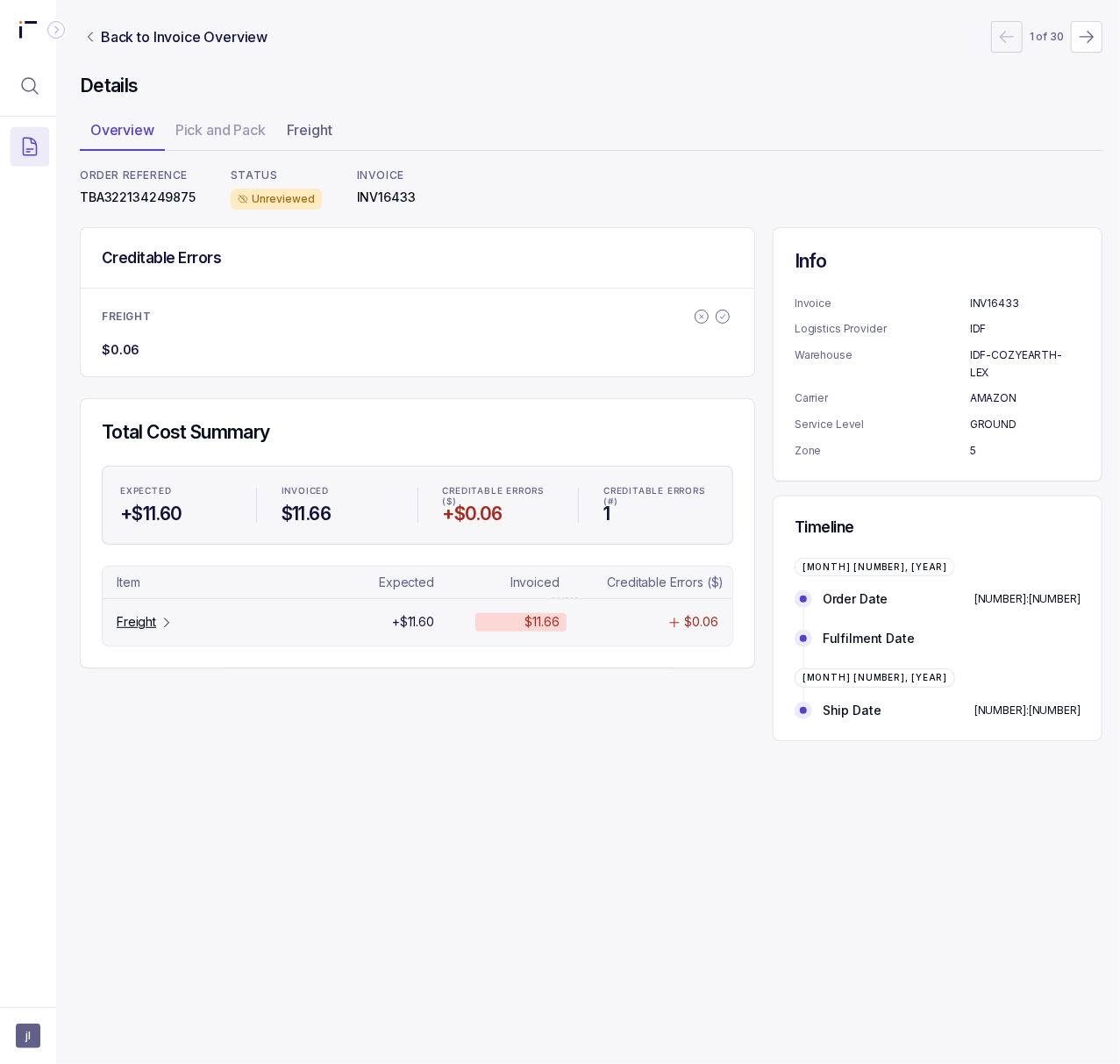 click 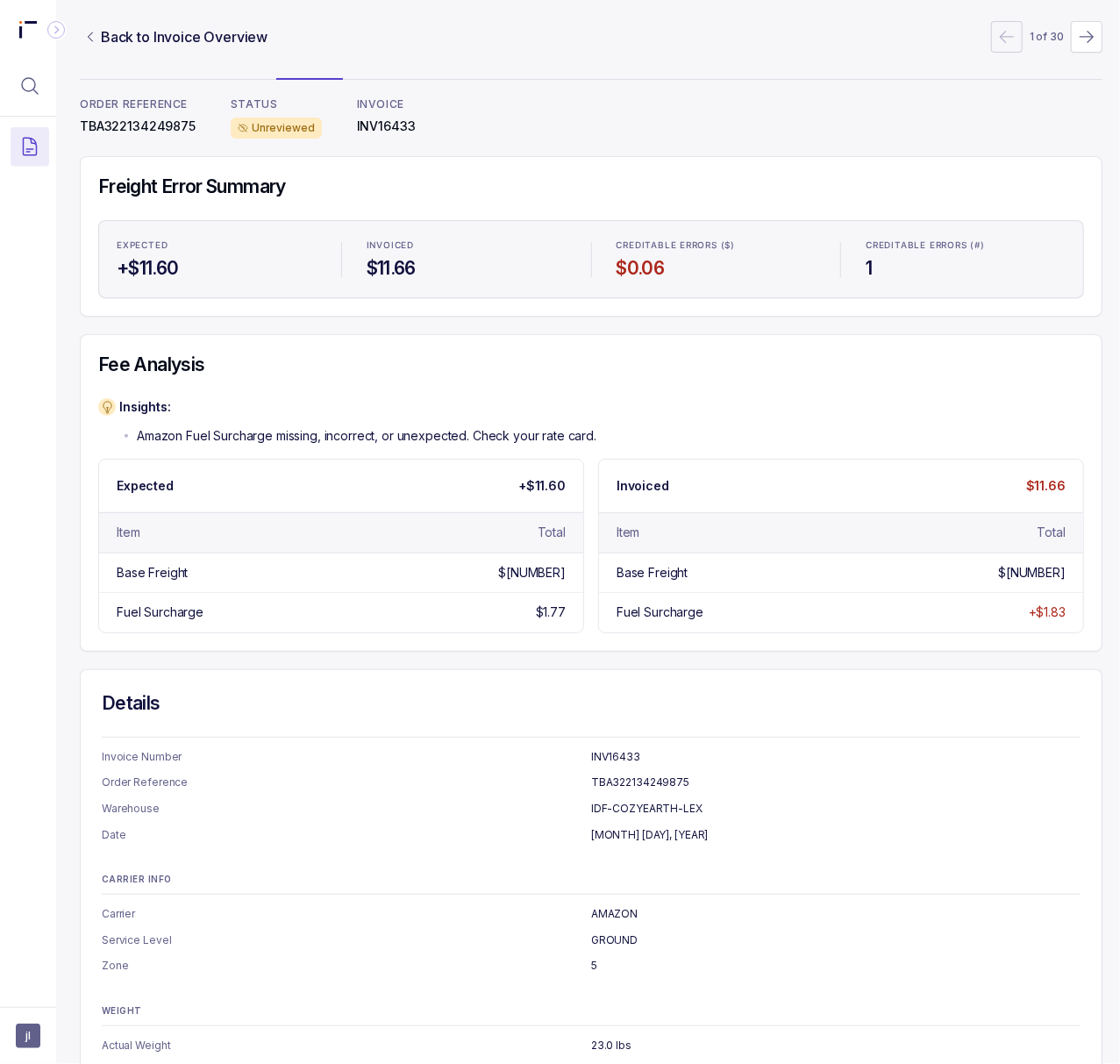 scroll, scrollTop: 0, scrollLeft: 4, axis: horizontal 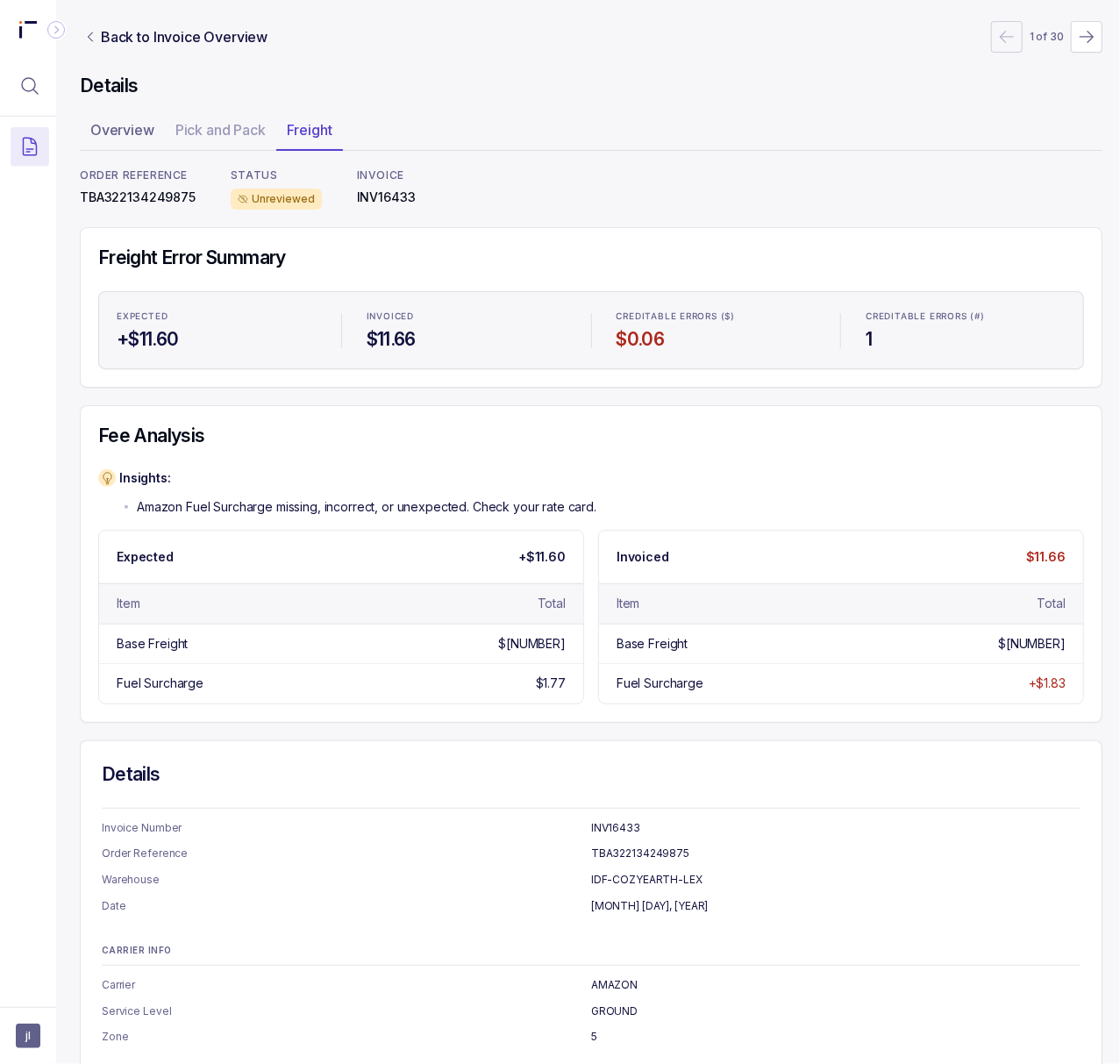 click on "TBA322134249875" at bounding box center (138, 197) 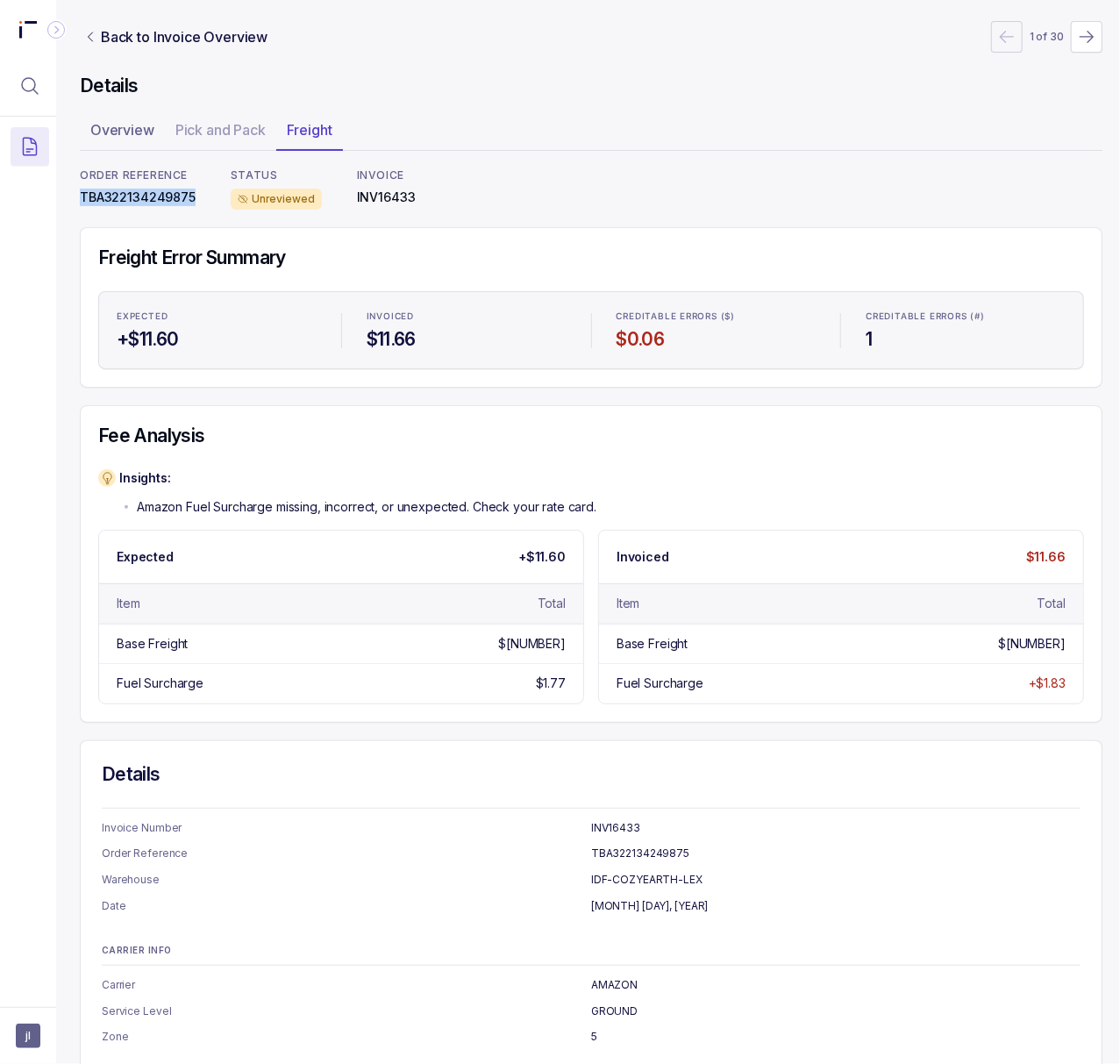 click on "TBA322134249875" at bounding box center (138, 197) 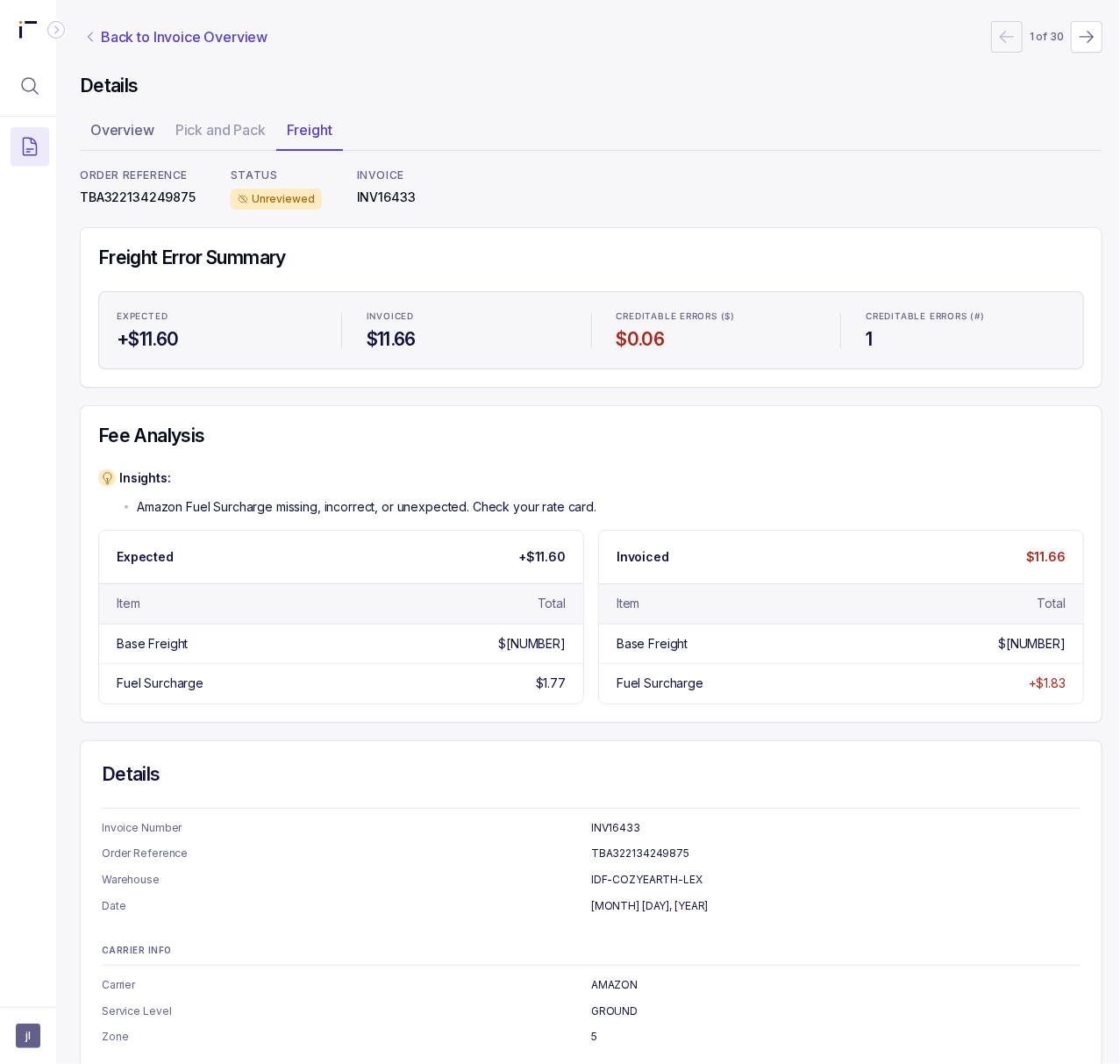 click on "Back to Invoice Overview" at bounding box center (184, 37) 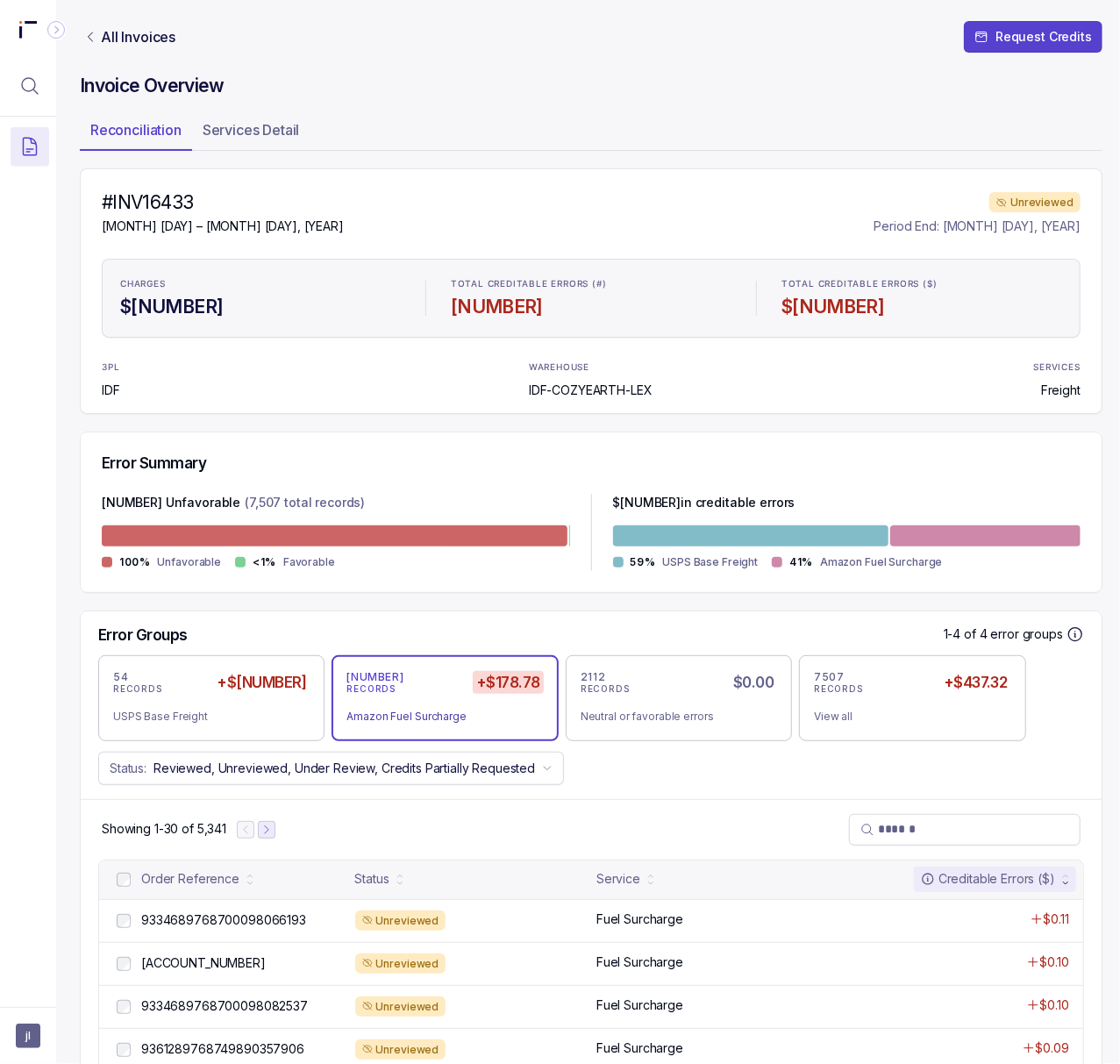 click 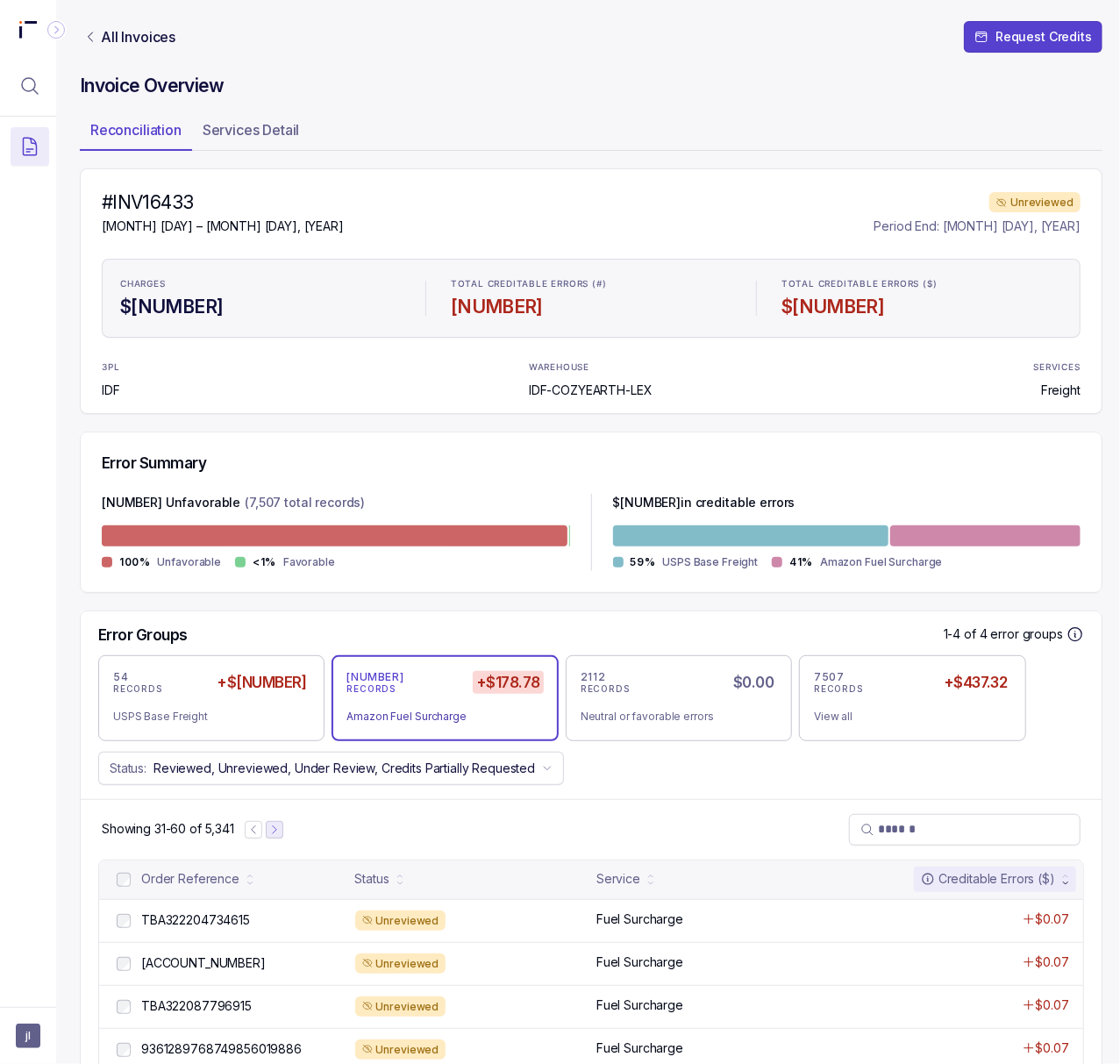 click 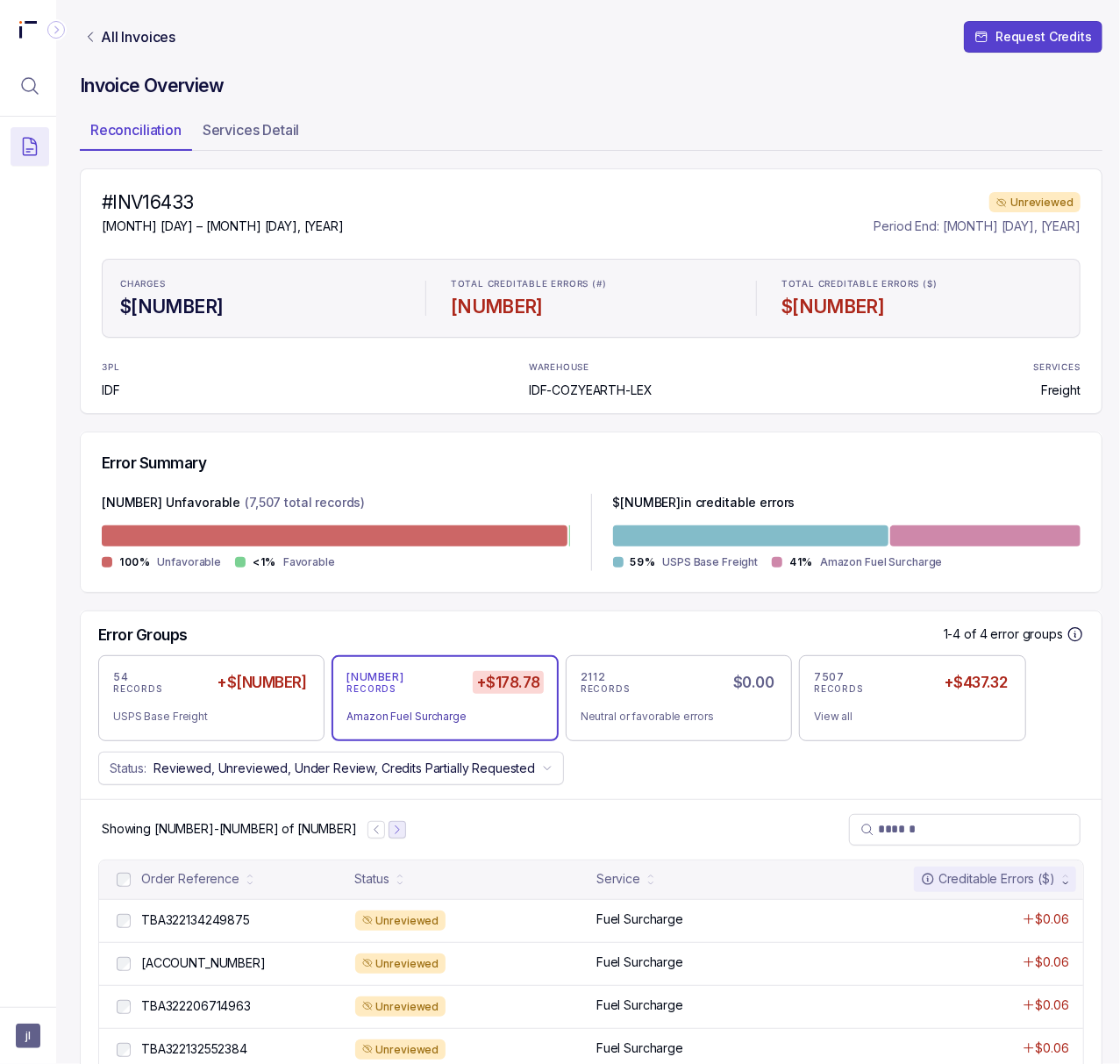 click 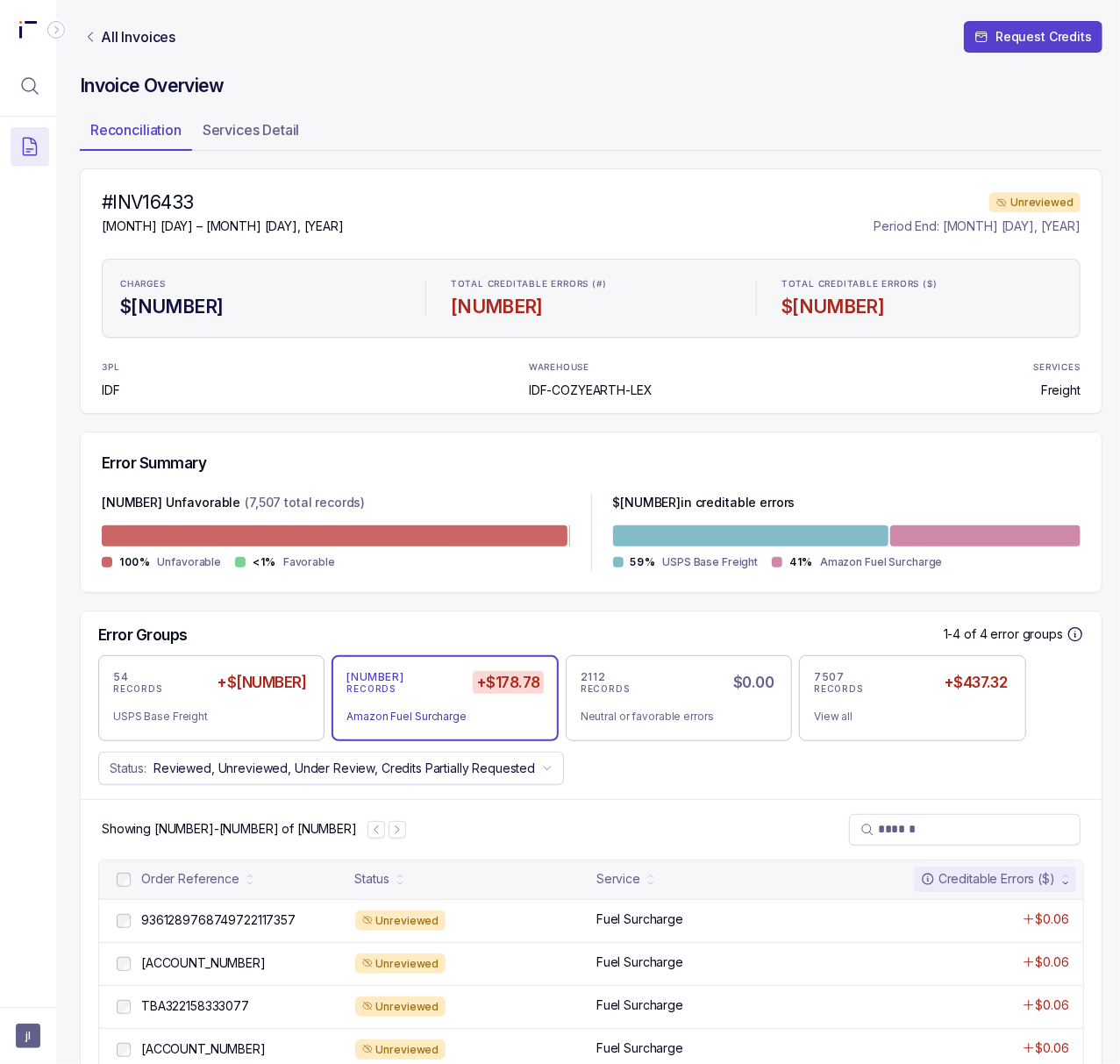 click on "9361289768749722117357" at bounding box center [218, 920] 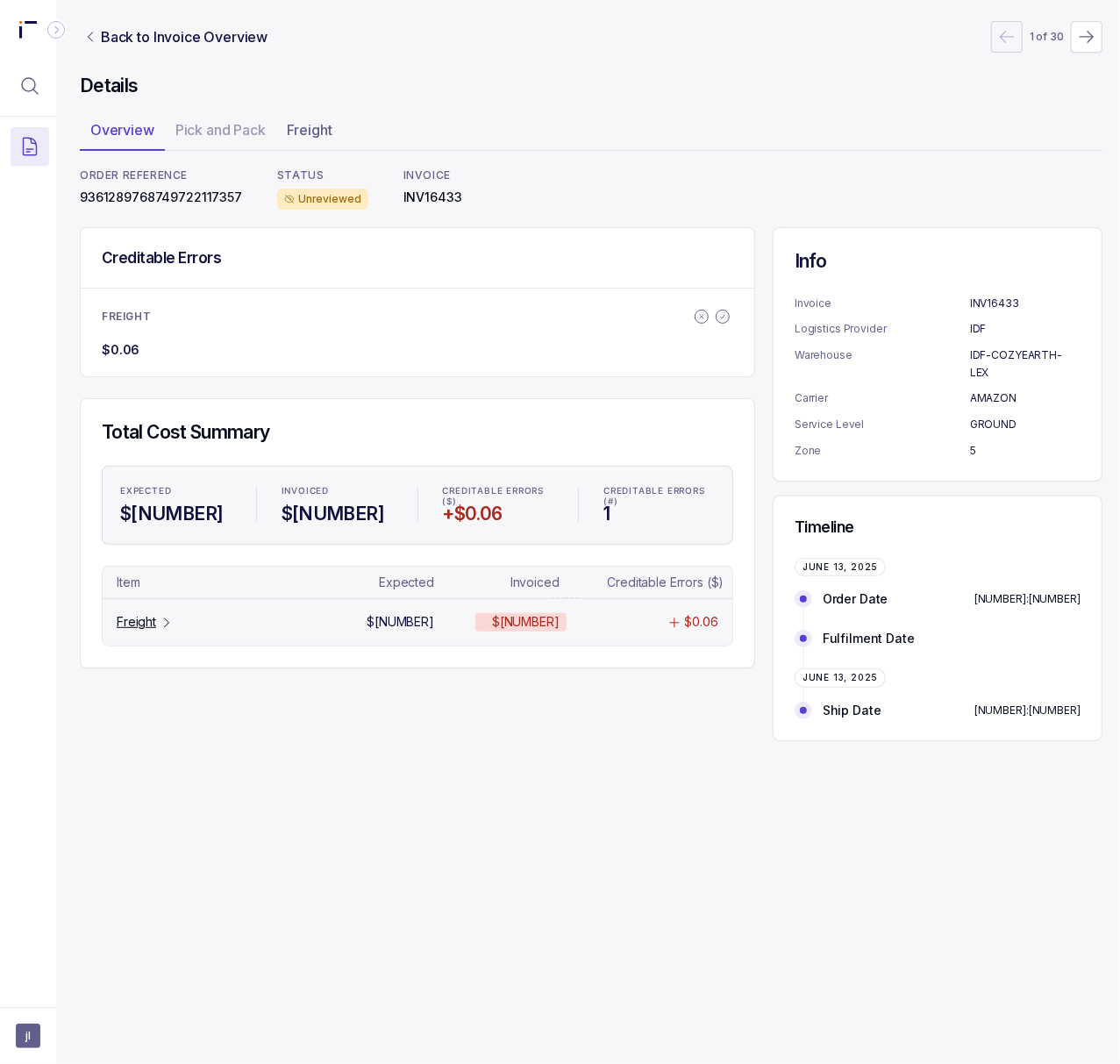 click on "Freight" at bounding box center (136, 622) 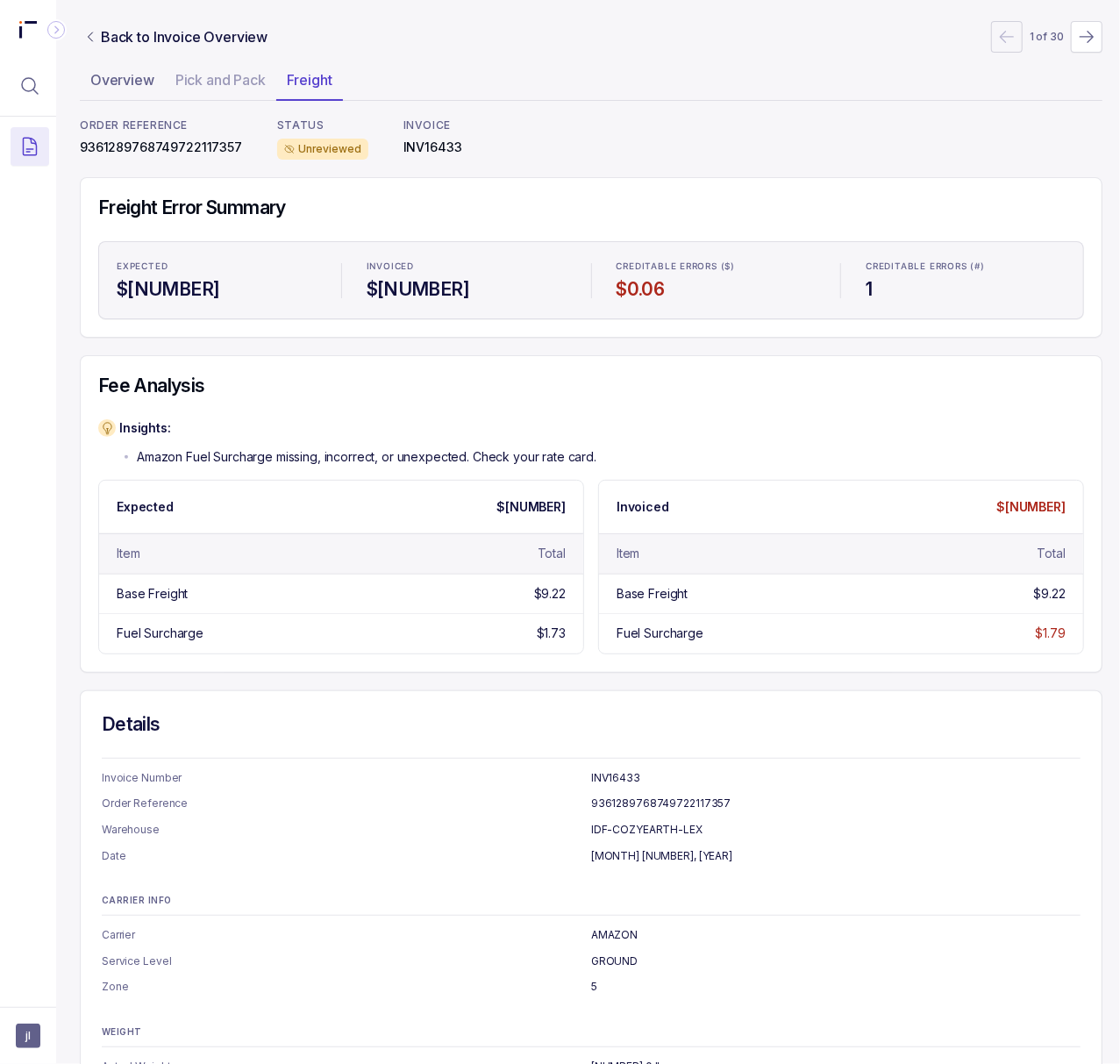 scroll, scrollTop: 0, scrollLeft: 4, axis: horizontal 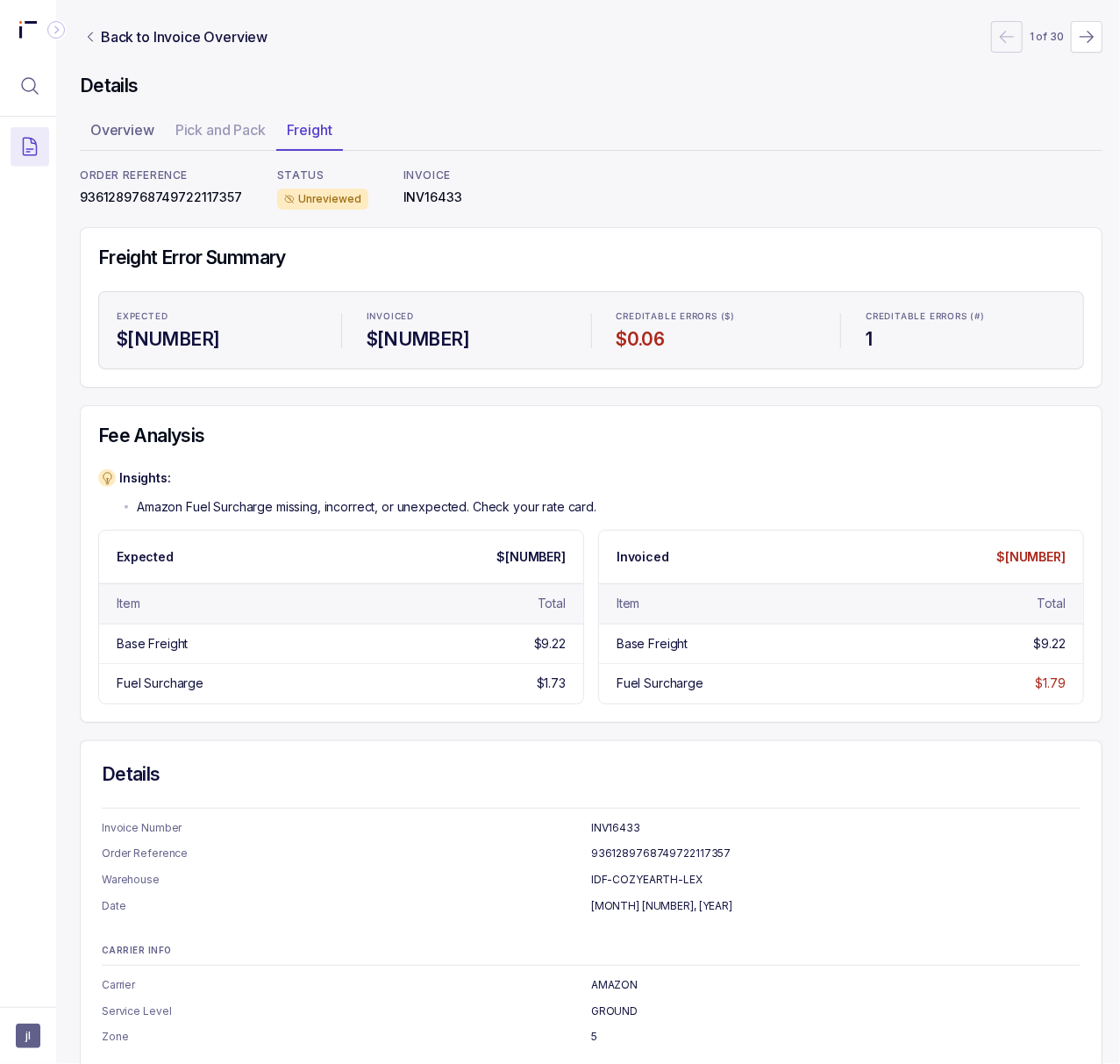 click on "9361289768749722117357" at bounding box center (161, 197) 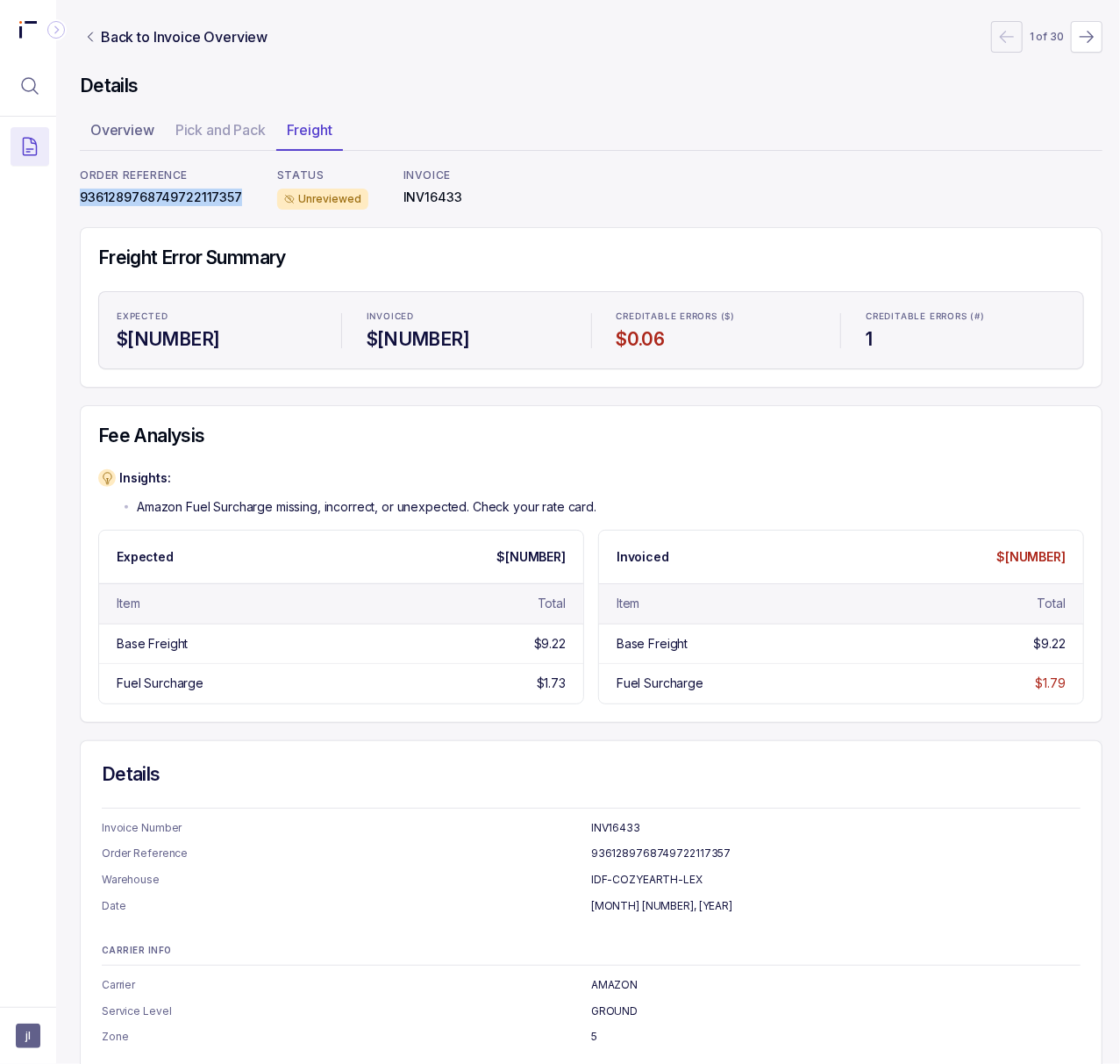 click on "9361289768749722117357" at bounding box center (161, 197) 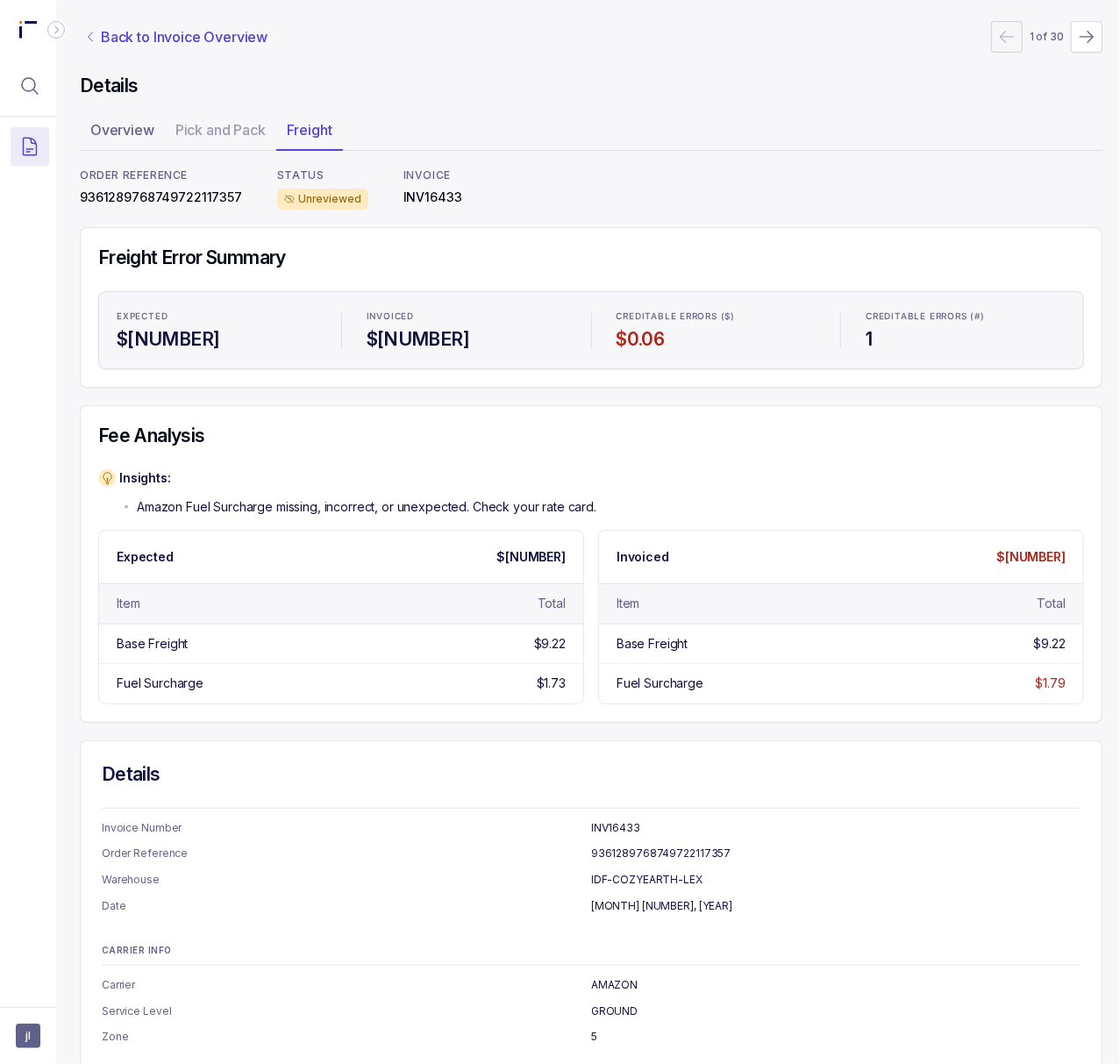 click on "Back to Invoice Overview" at bounding box center [184, 37] 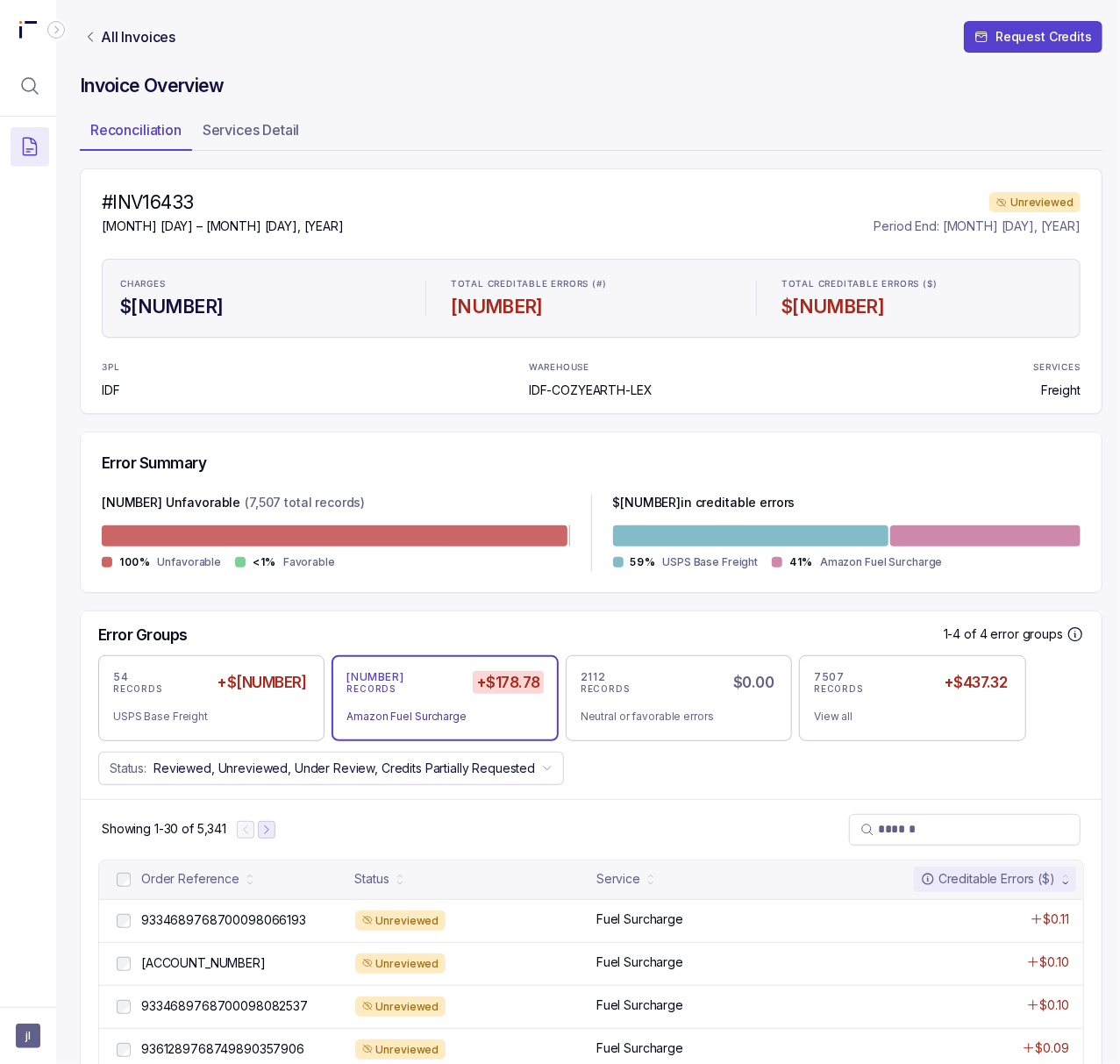 click 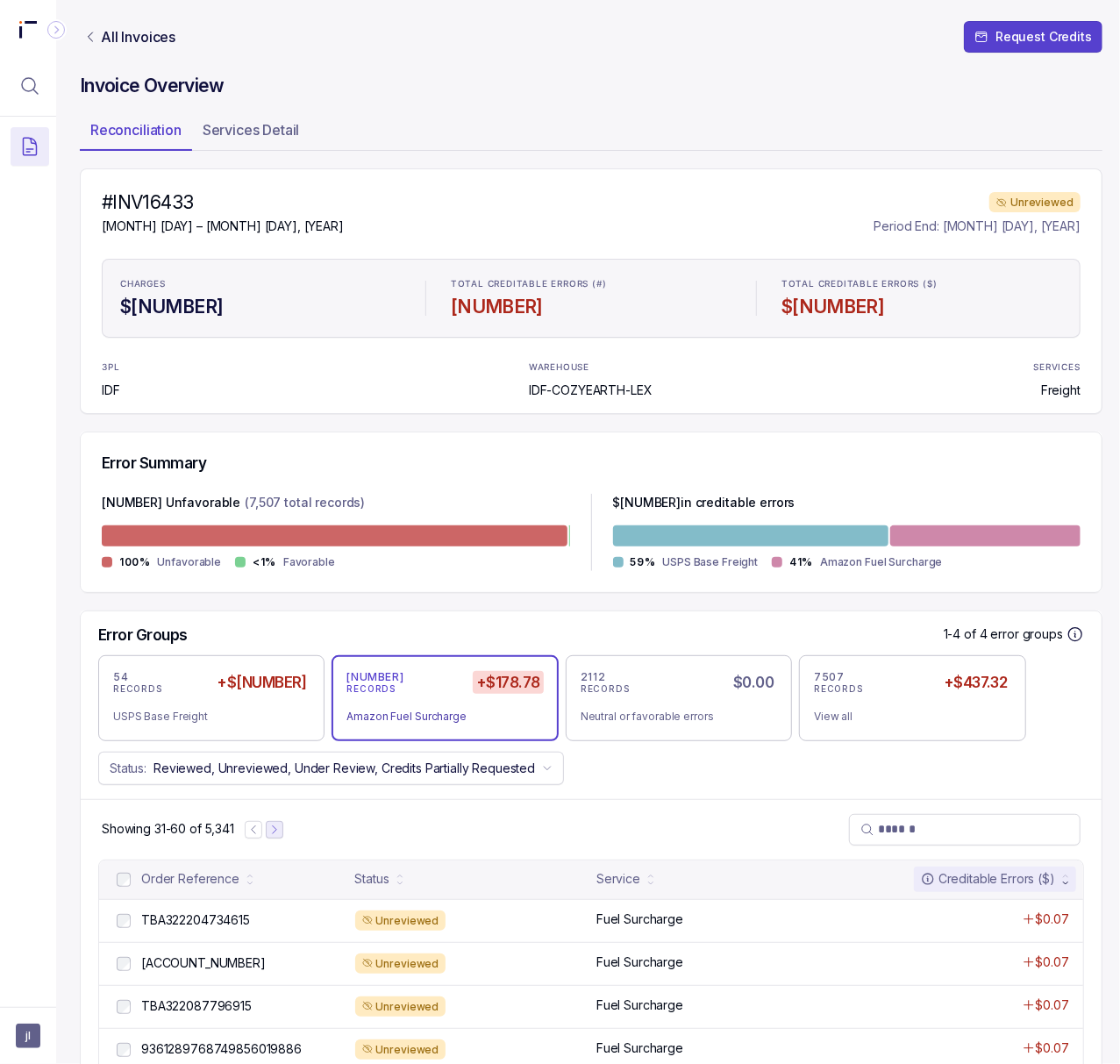 click 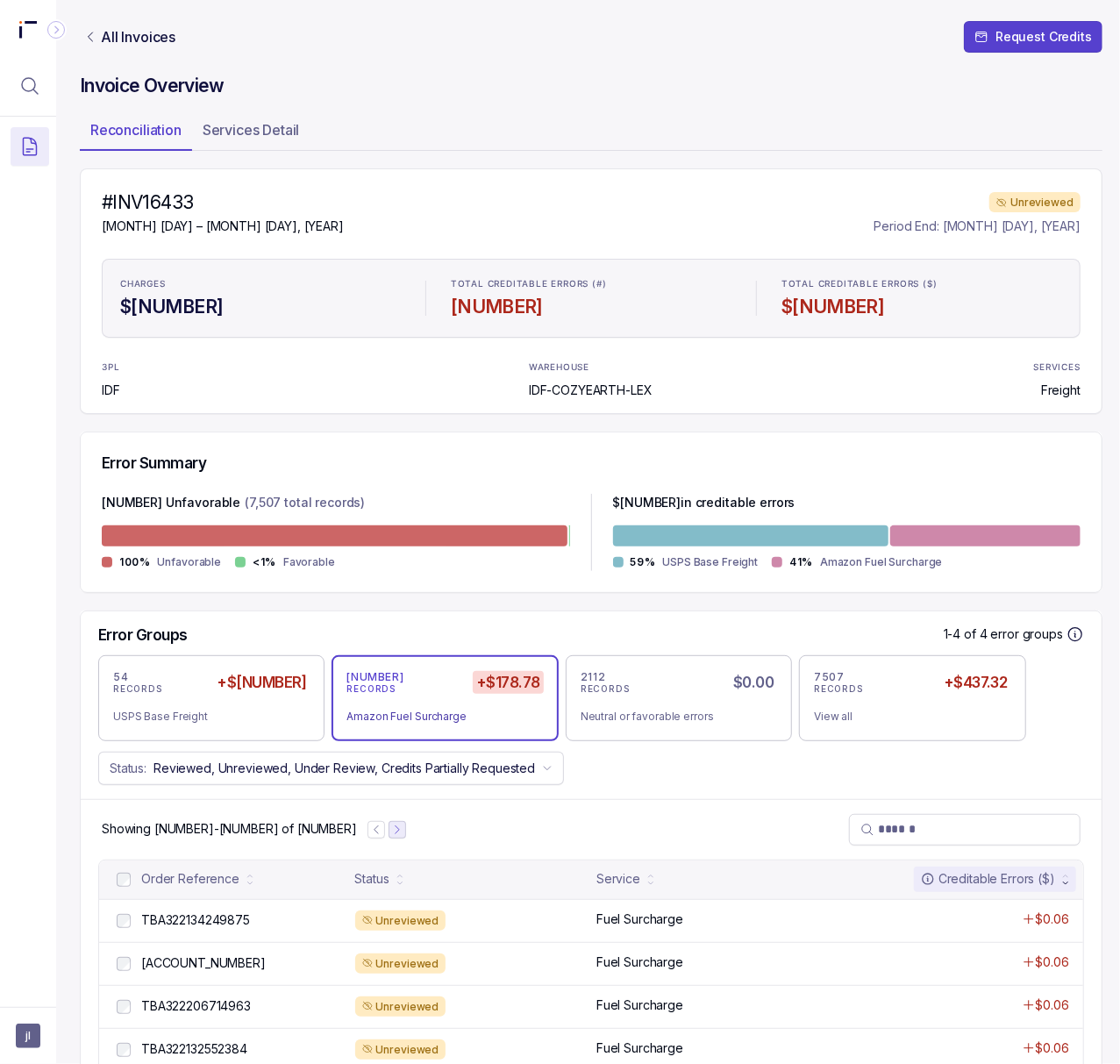 click 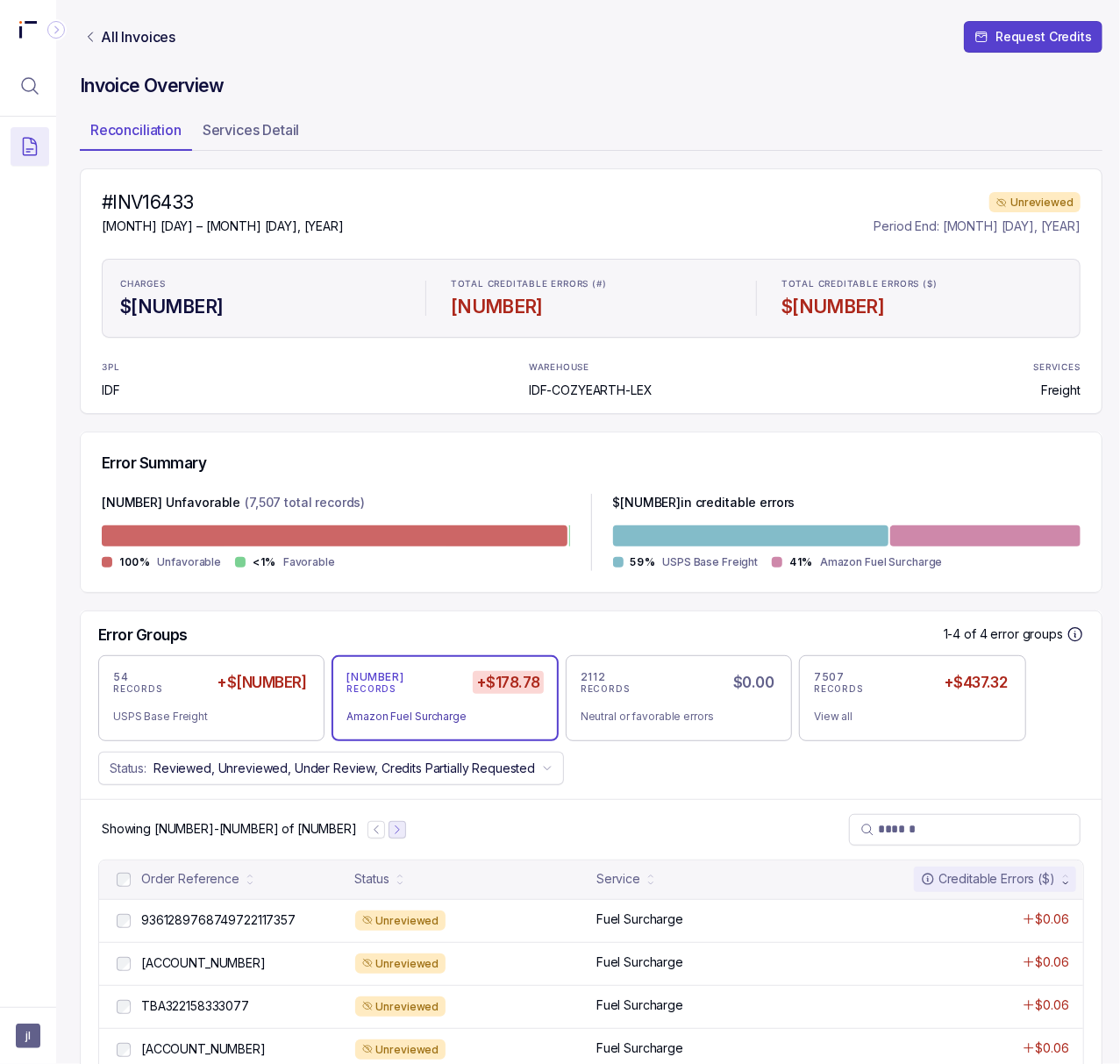 click 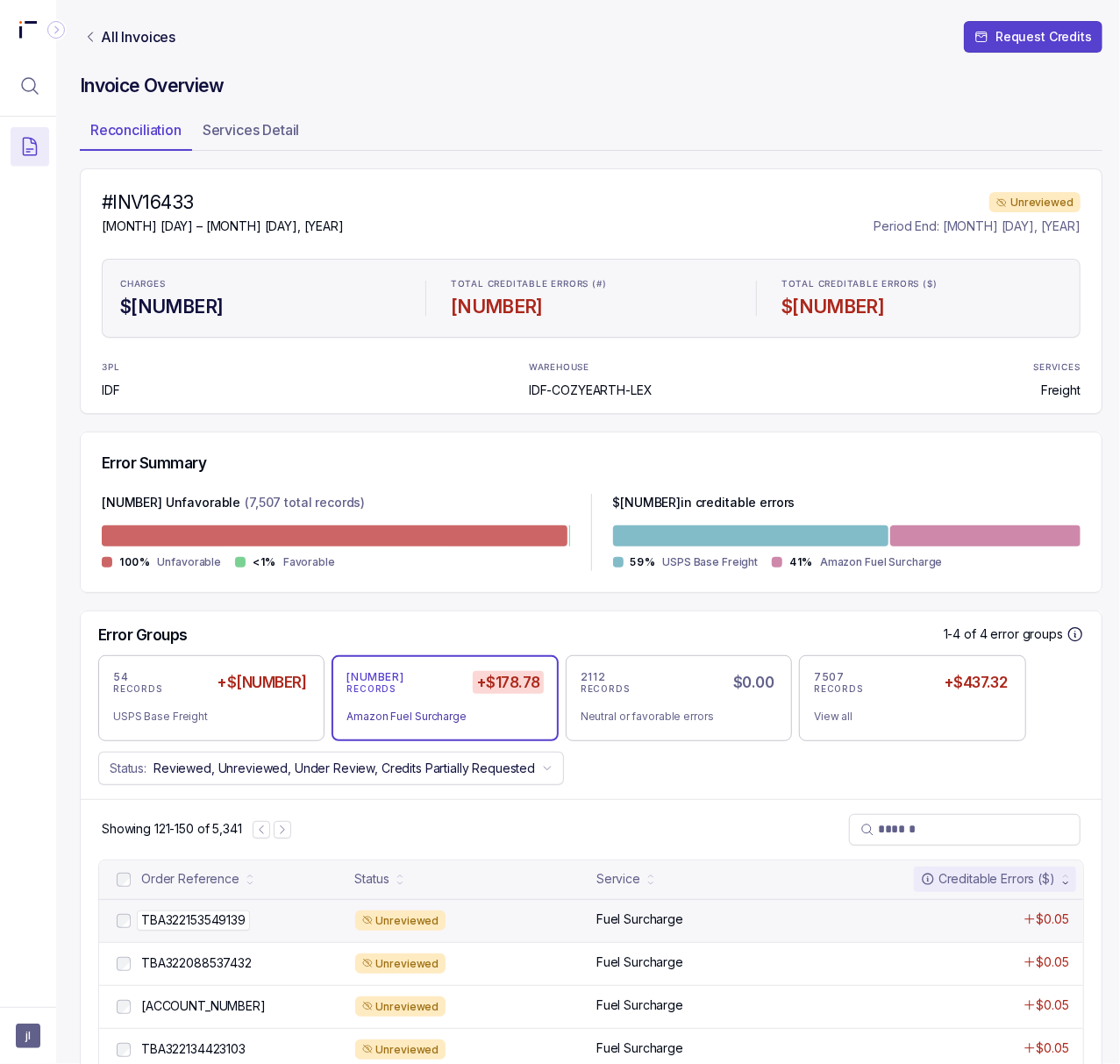 click on "TBA322153549139" at bounding box center [193, 920] 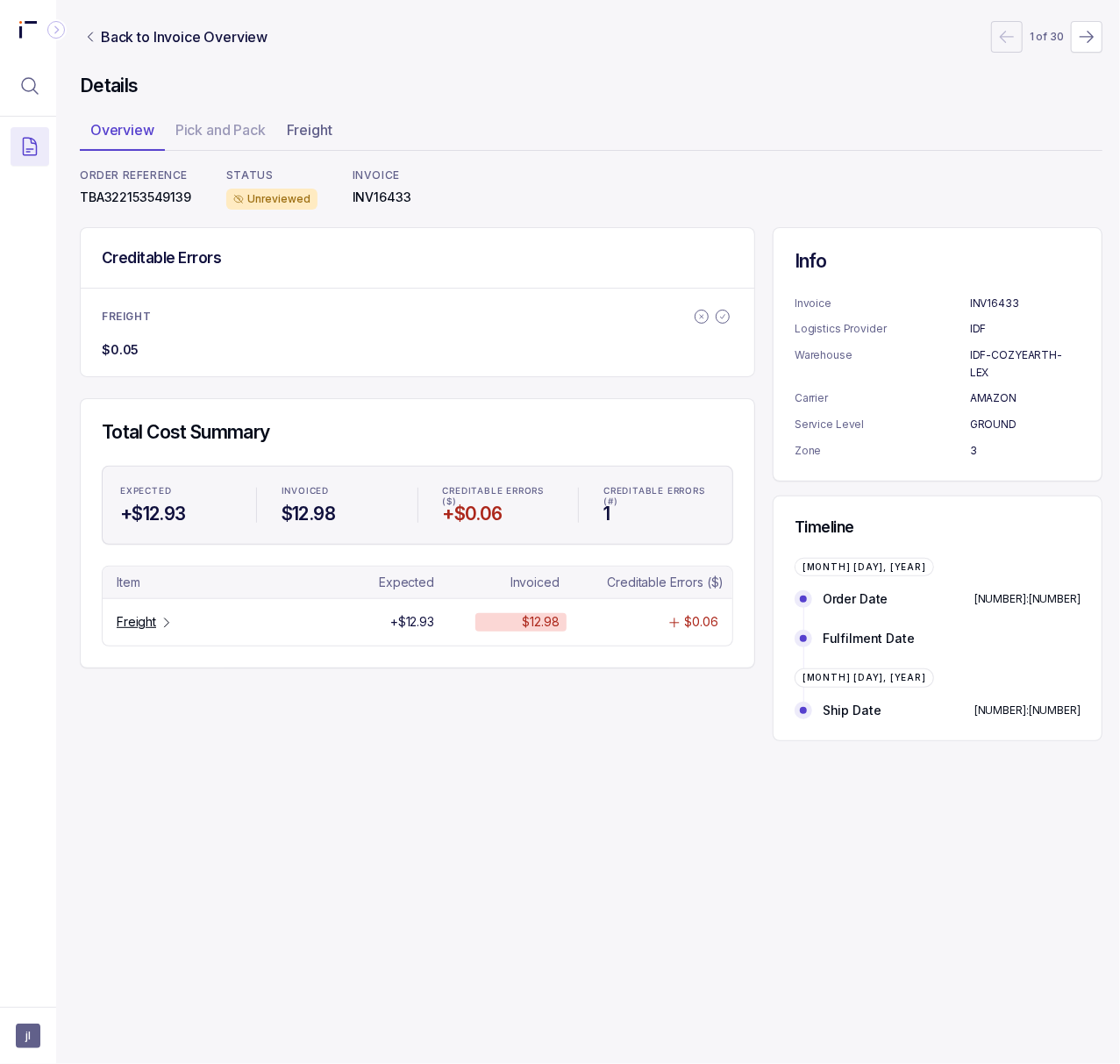 click on "TBA322153549139" at bounding box center (135, 197) 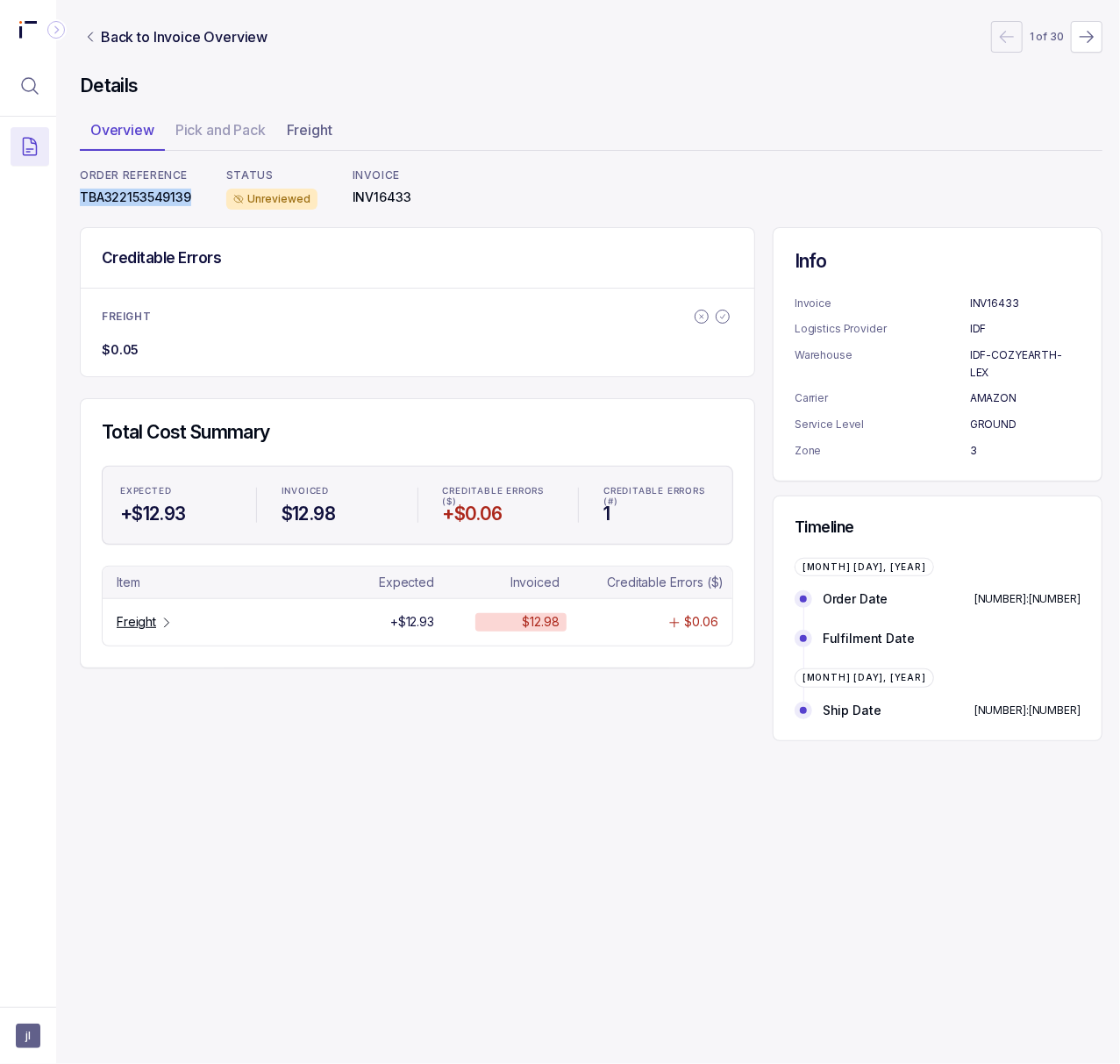 click on "TBA322153549139" at bounding box center [135, 197] 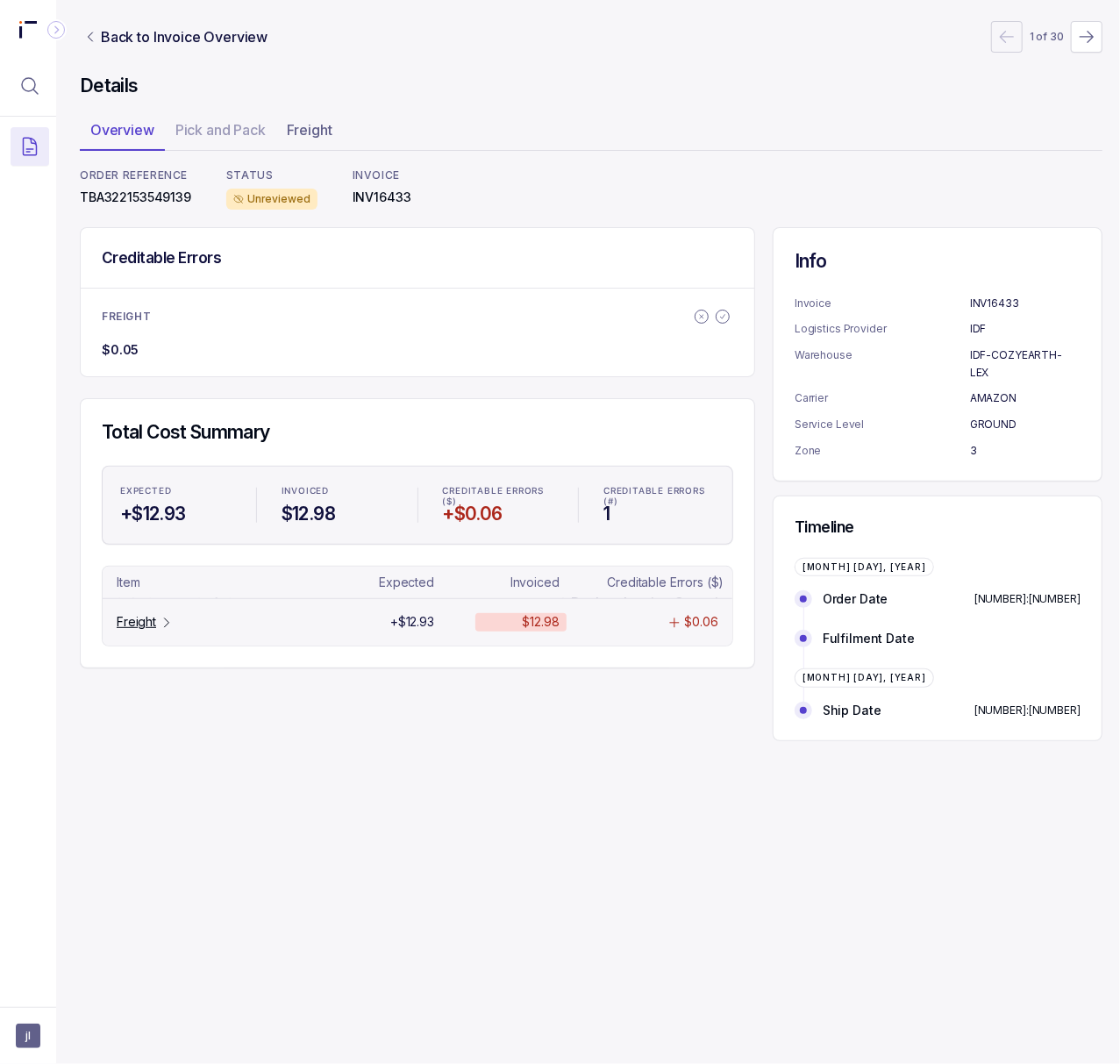 click on "Freight" at bounding box center (136, 622) 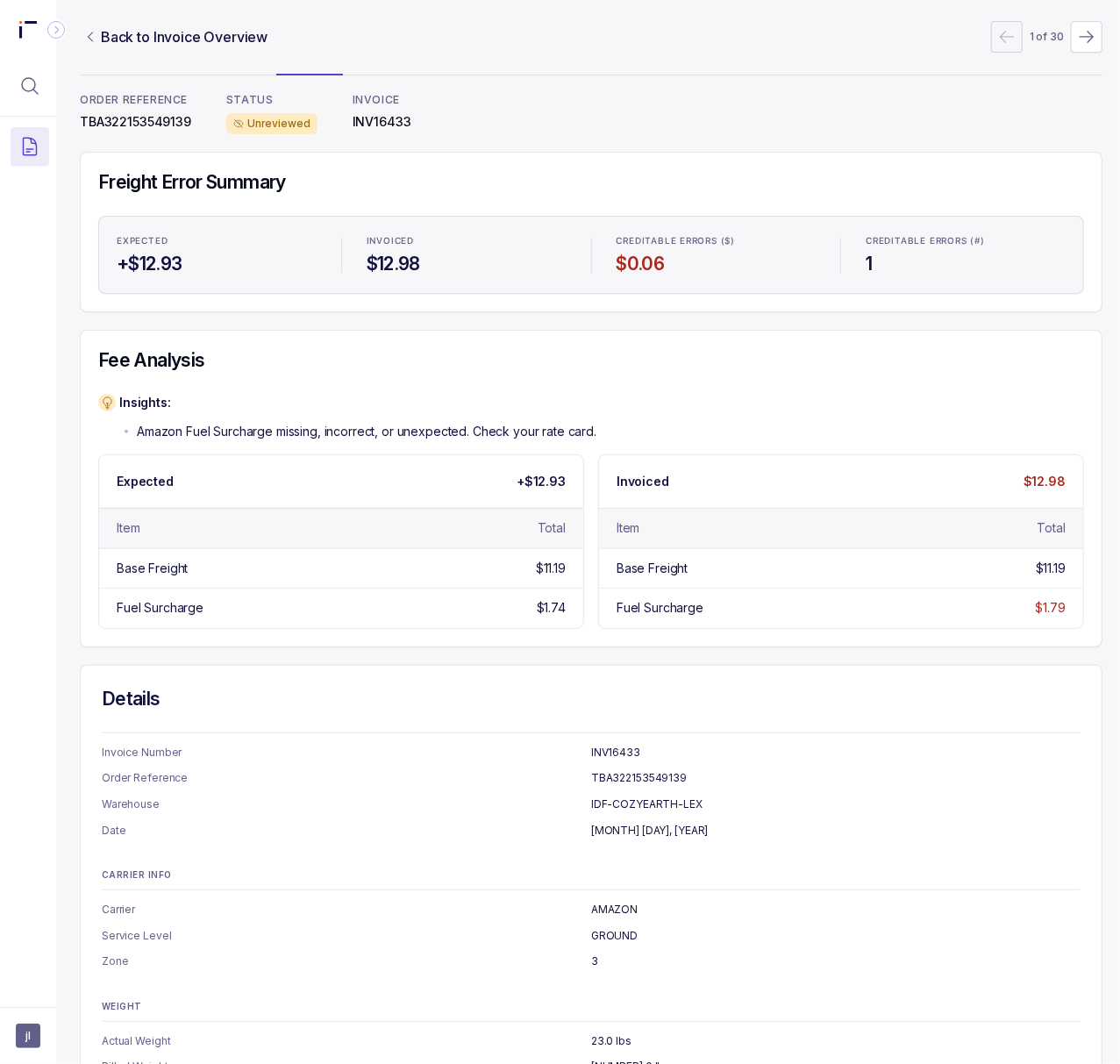 scroll, scrollTop: 0, scrollLeft: 4, axis: horizontal 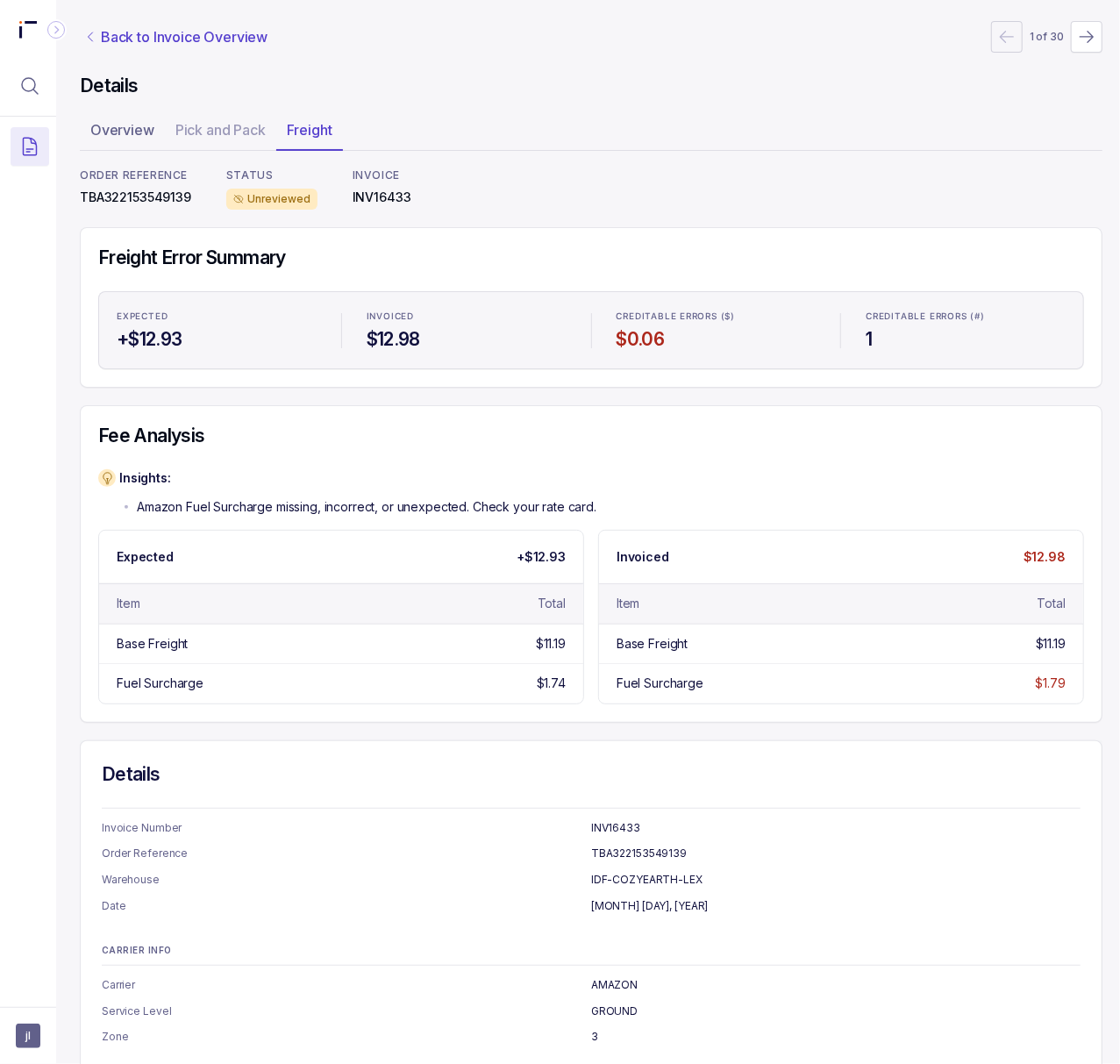 click on "Back to Invoice Overview" at bounding box center [184, 37] 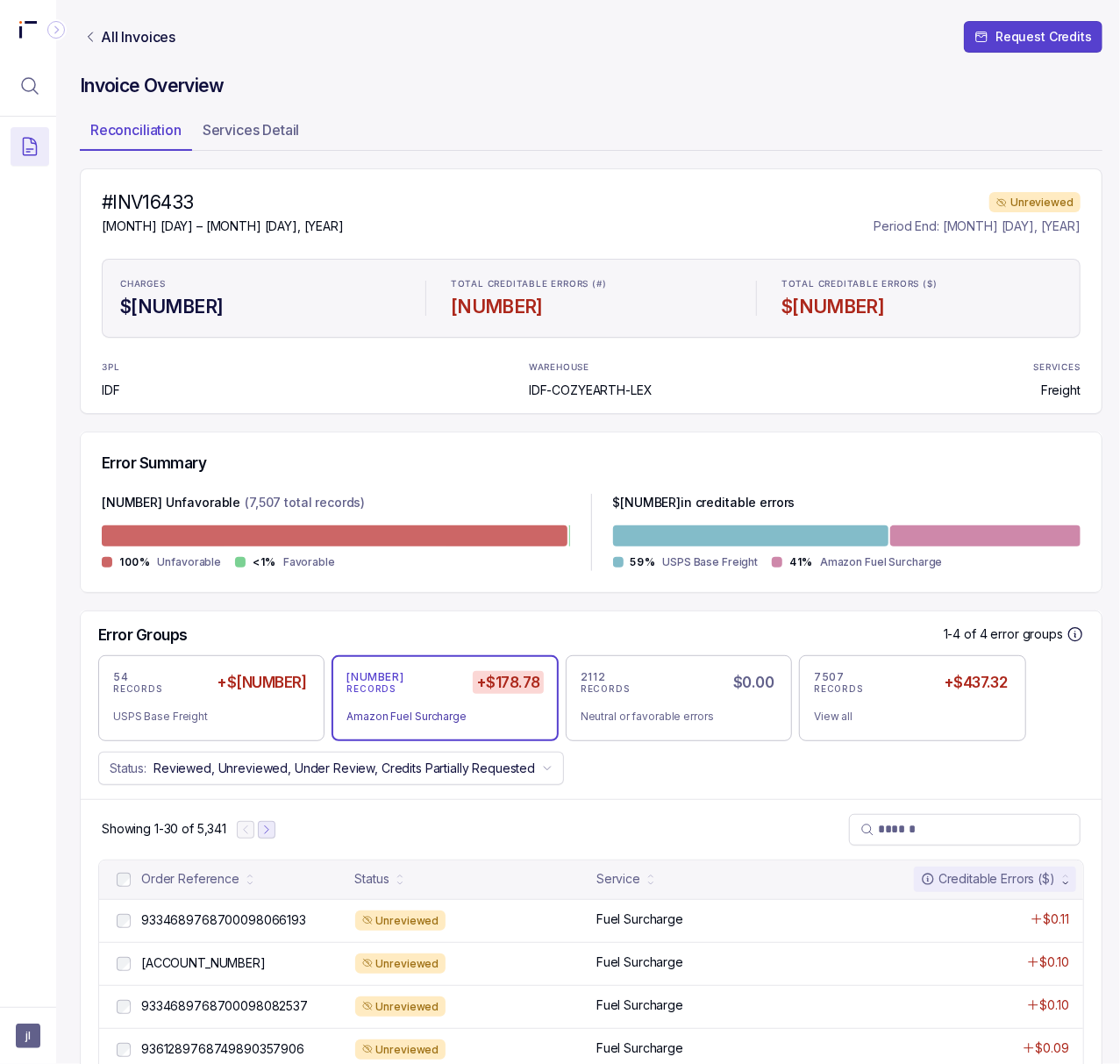 click 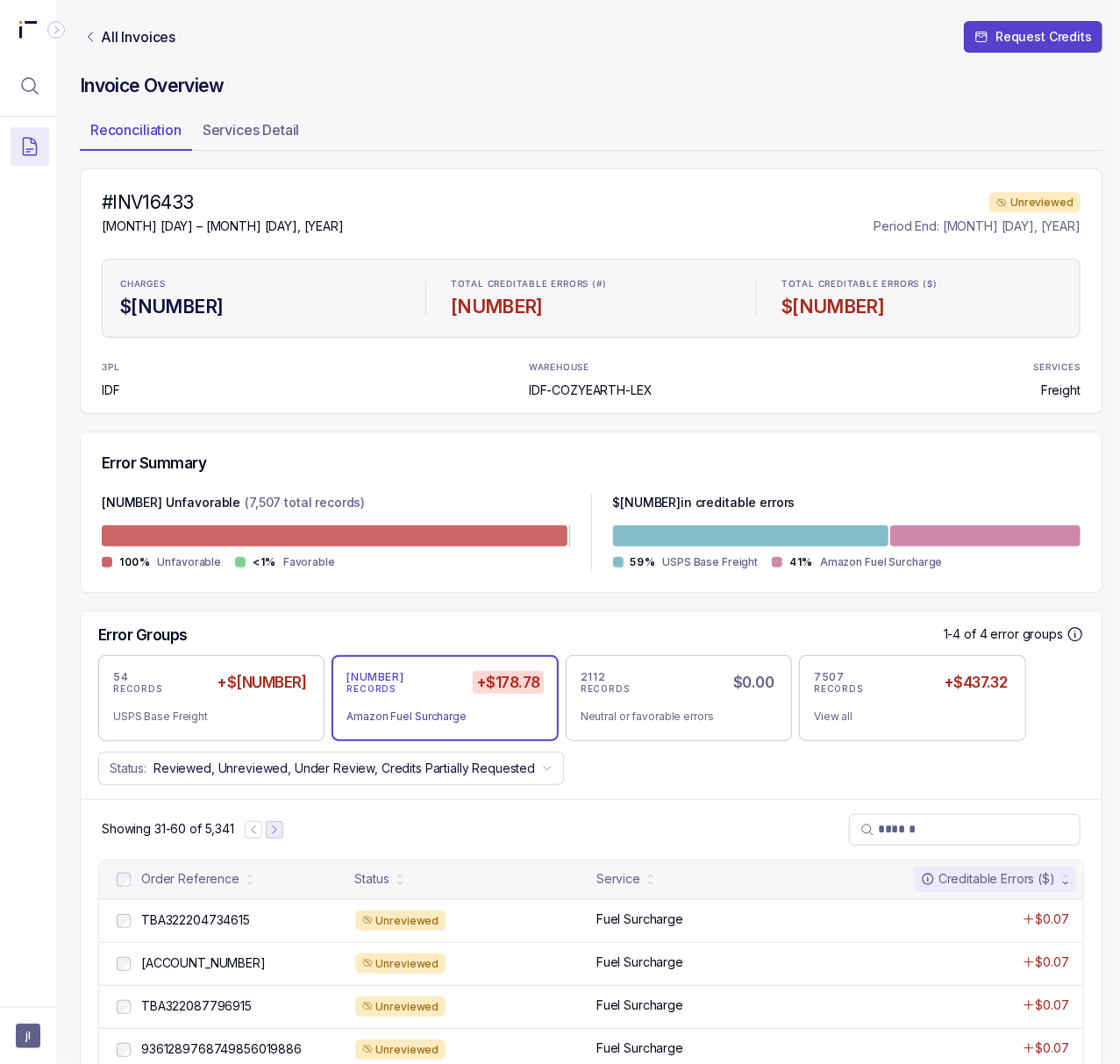 click 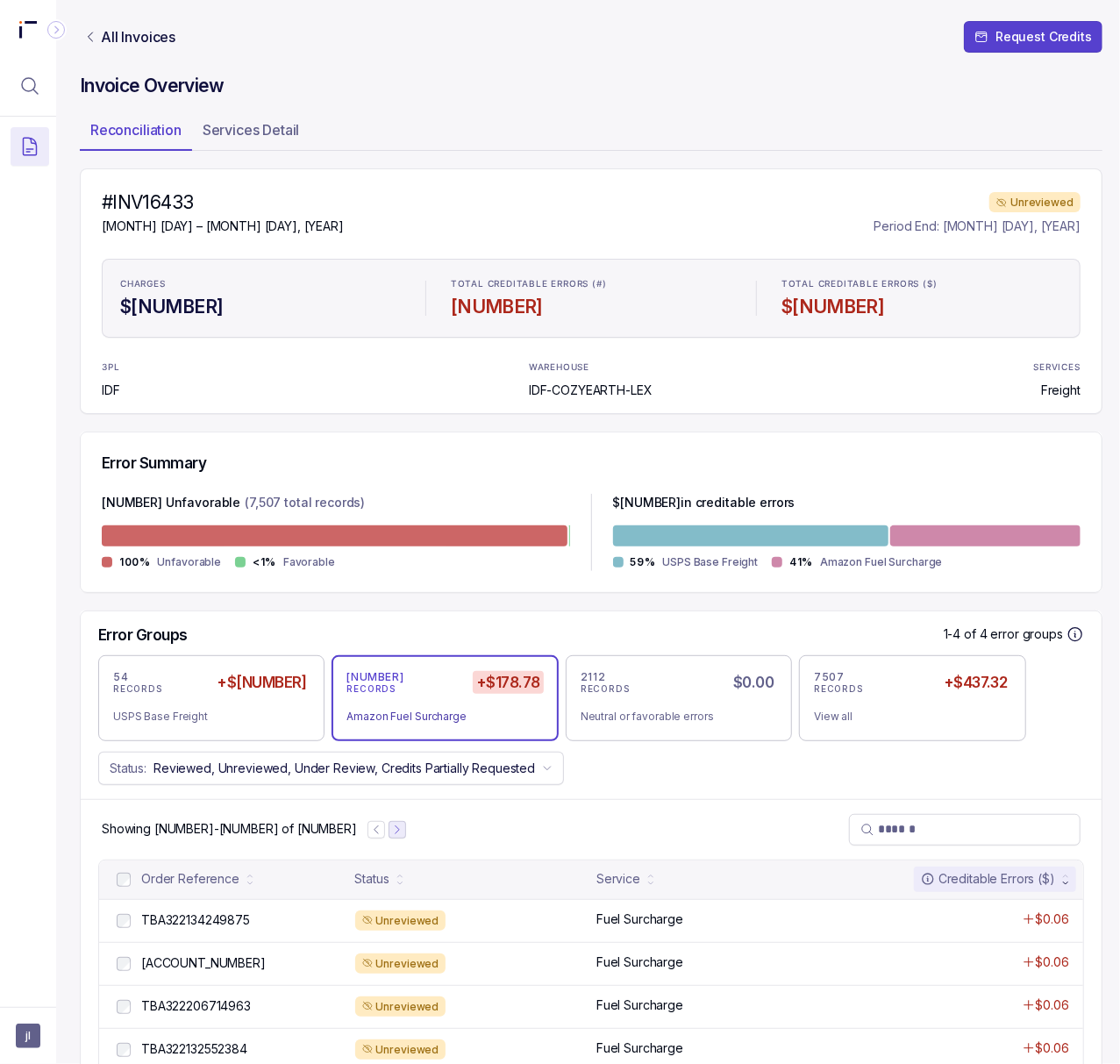 click 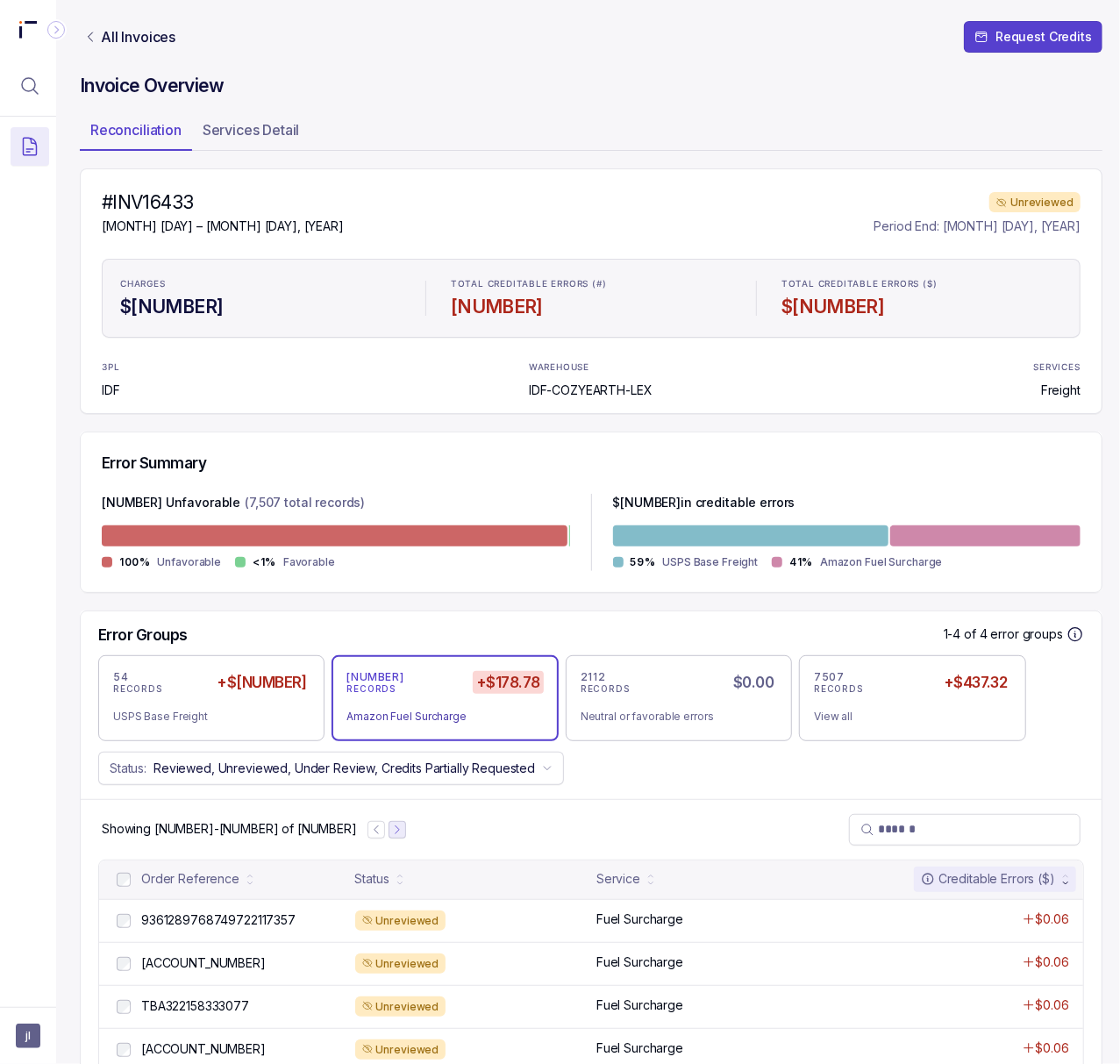 click 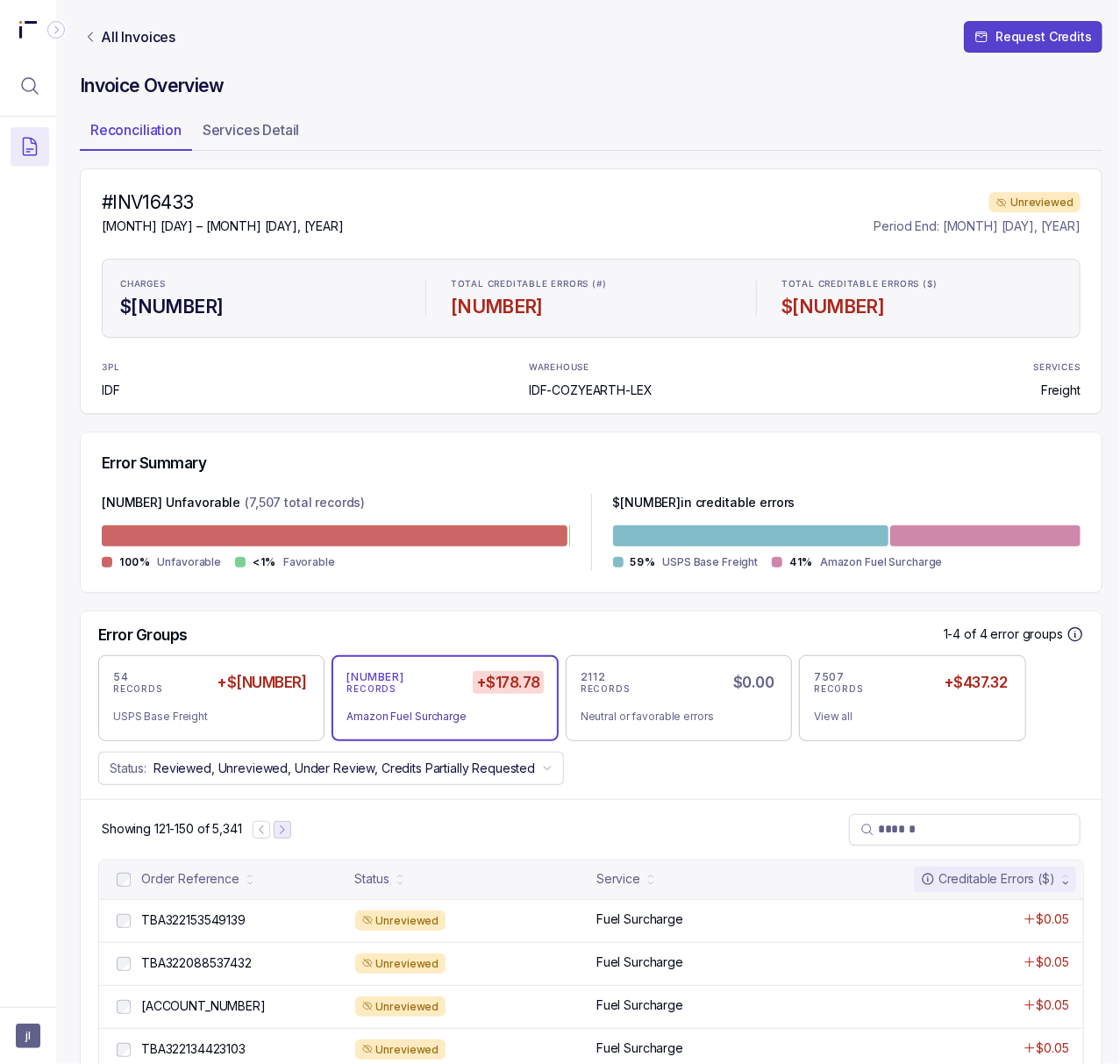 click at bounding box center (282, 830) 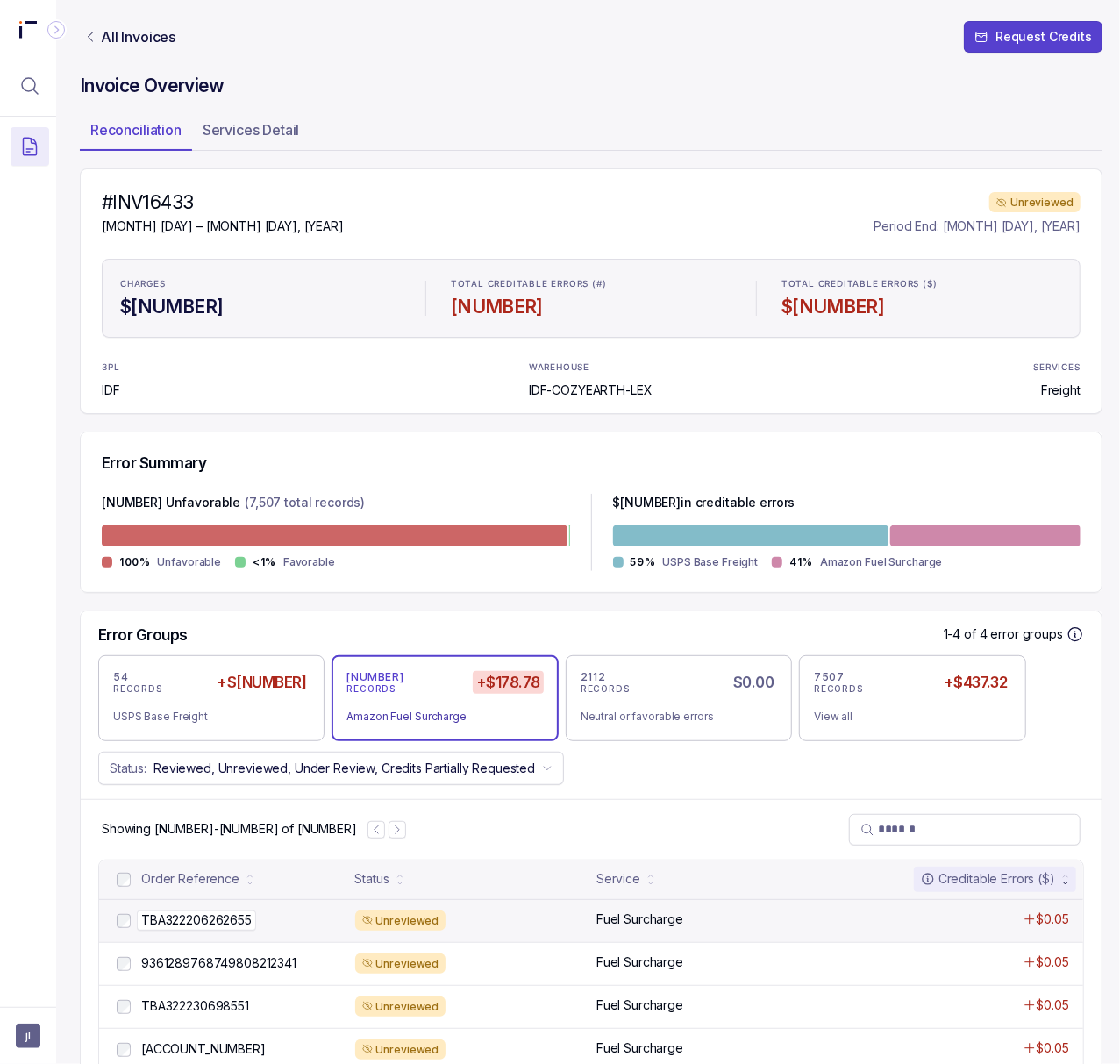 click on "TBA322206262655" at bounding box center [196, 920] 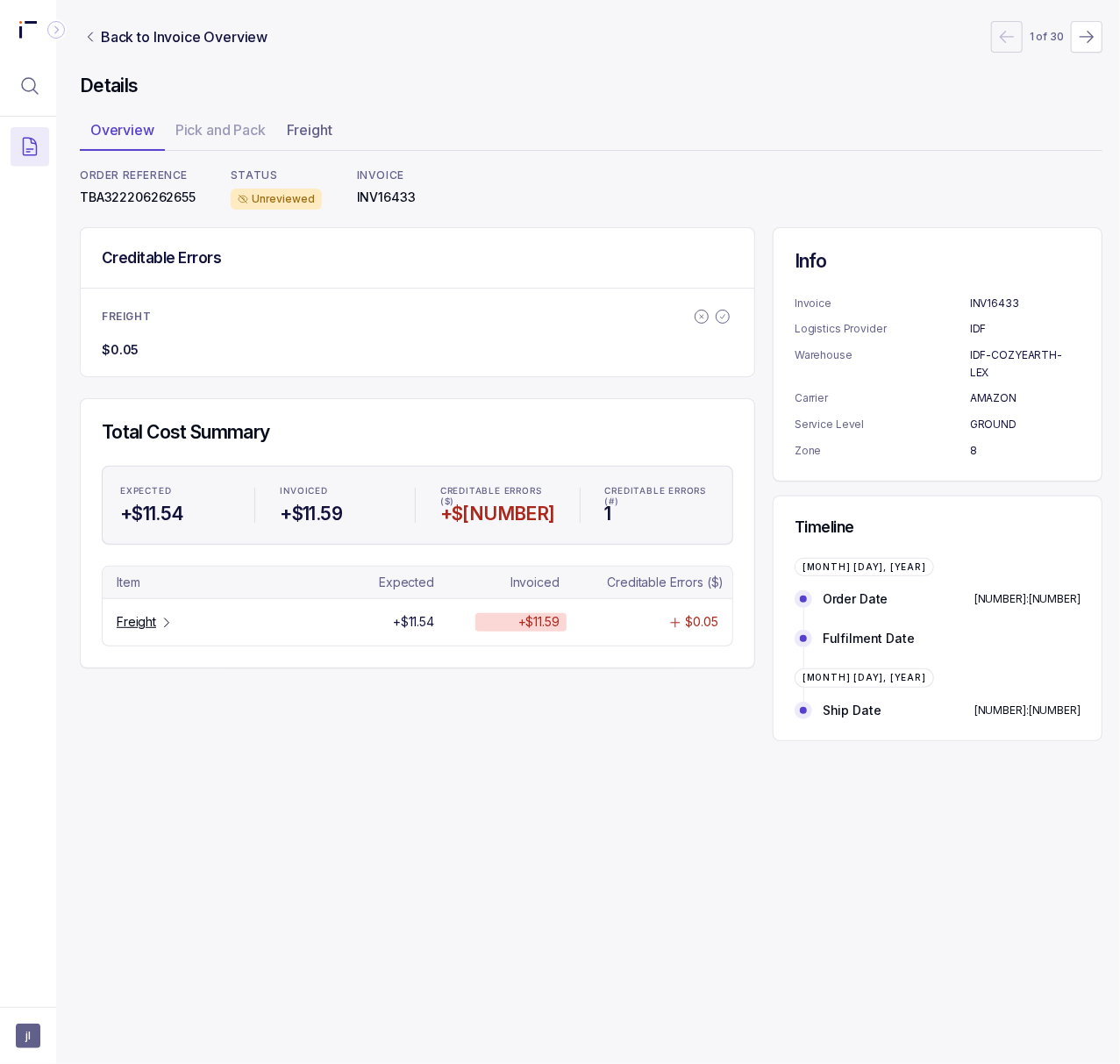 click on "TBA322206262655" at bounding box center [138, 197] 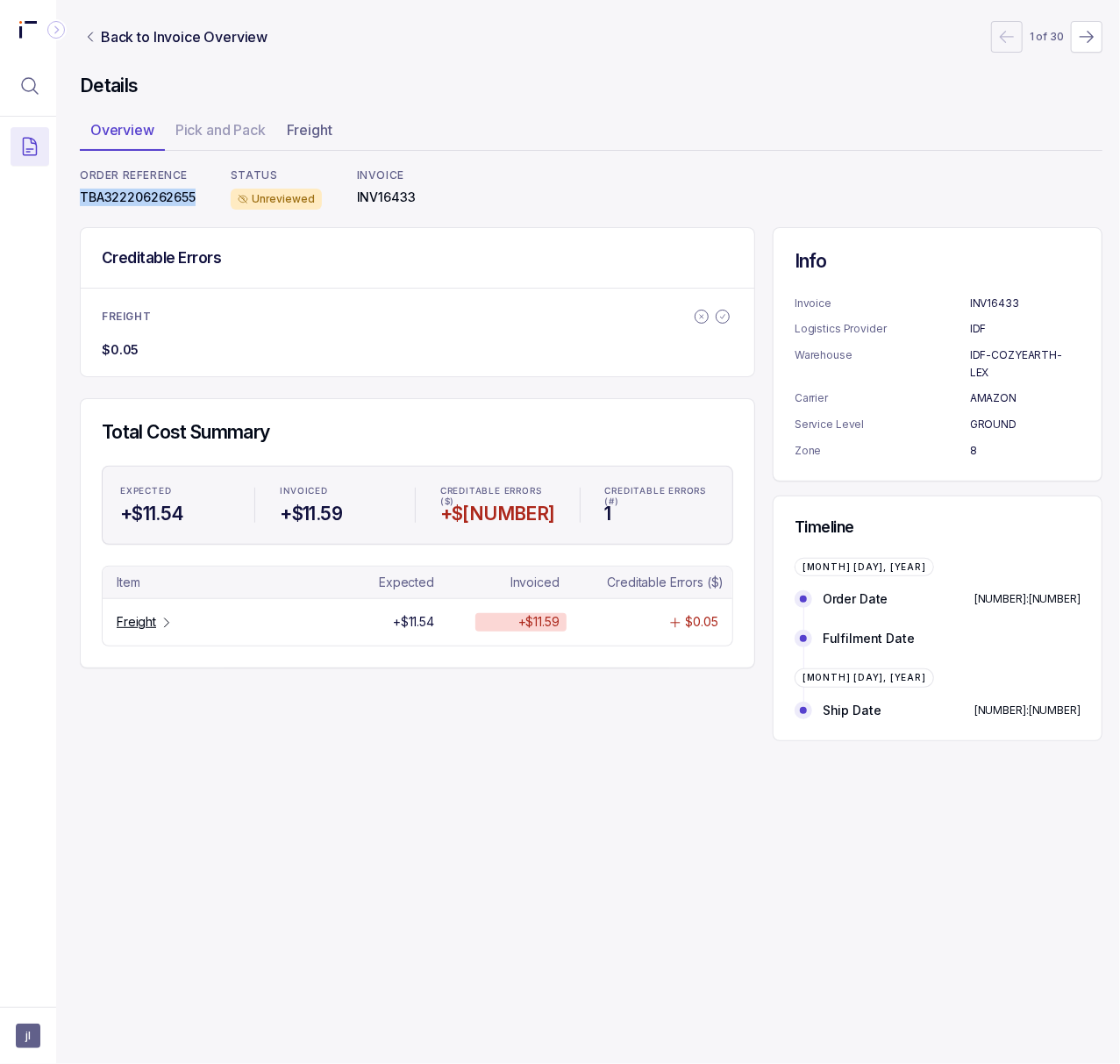 click on "TBA322206262655" at bounding box center (138, 197) 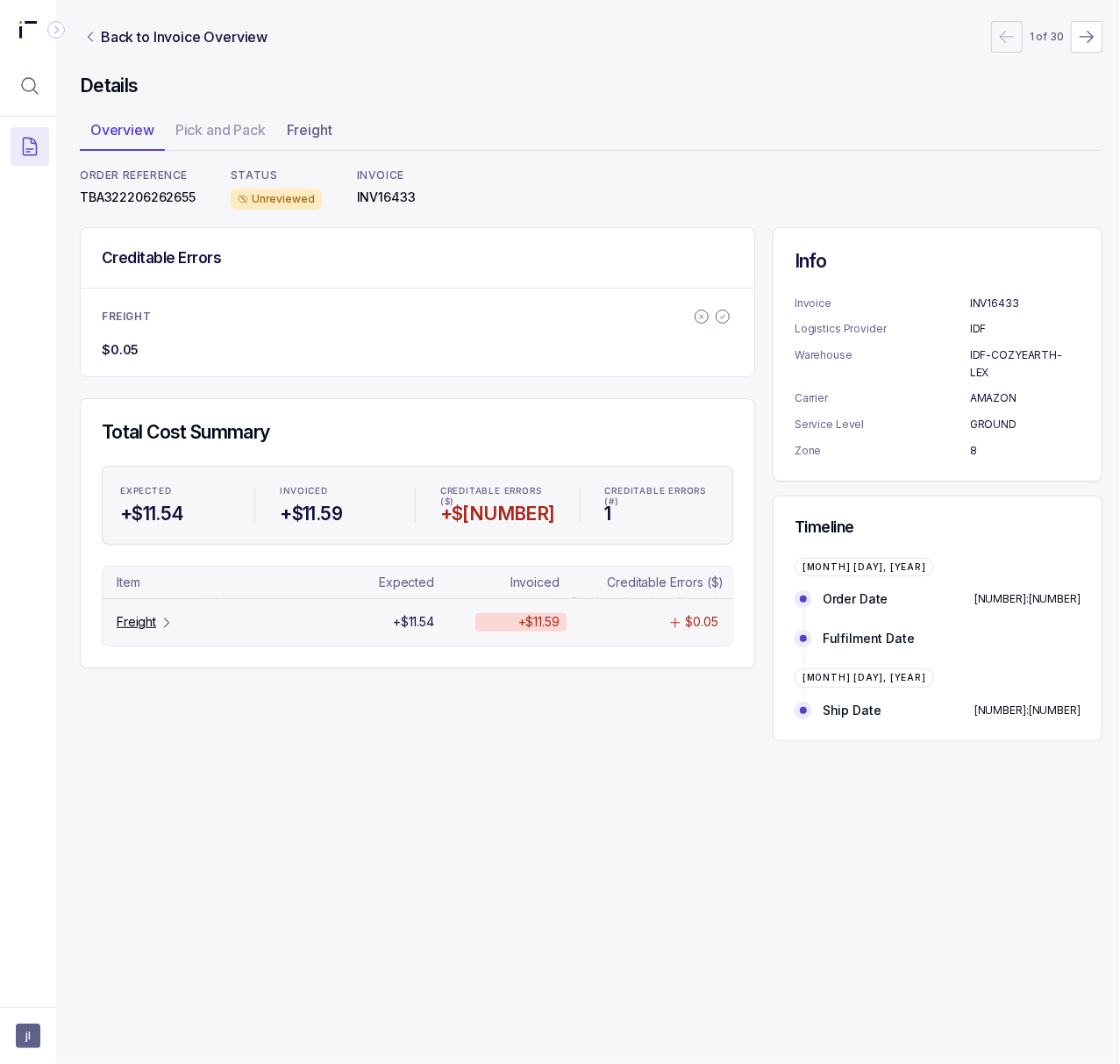 click on "Freight" at bounding box center [136, 622] 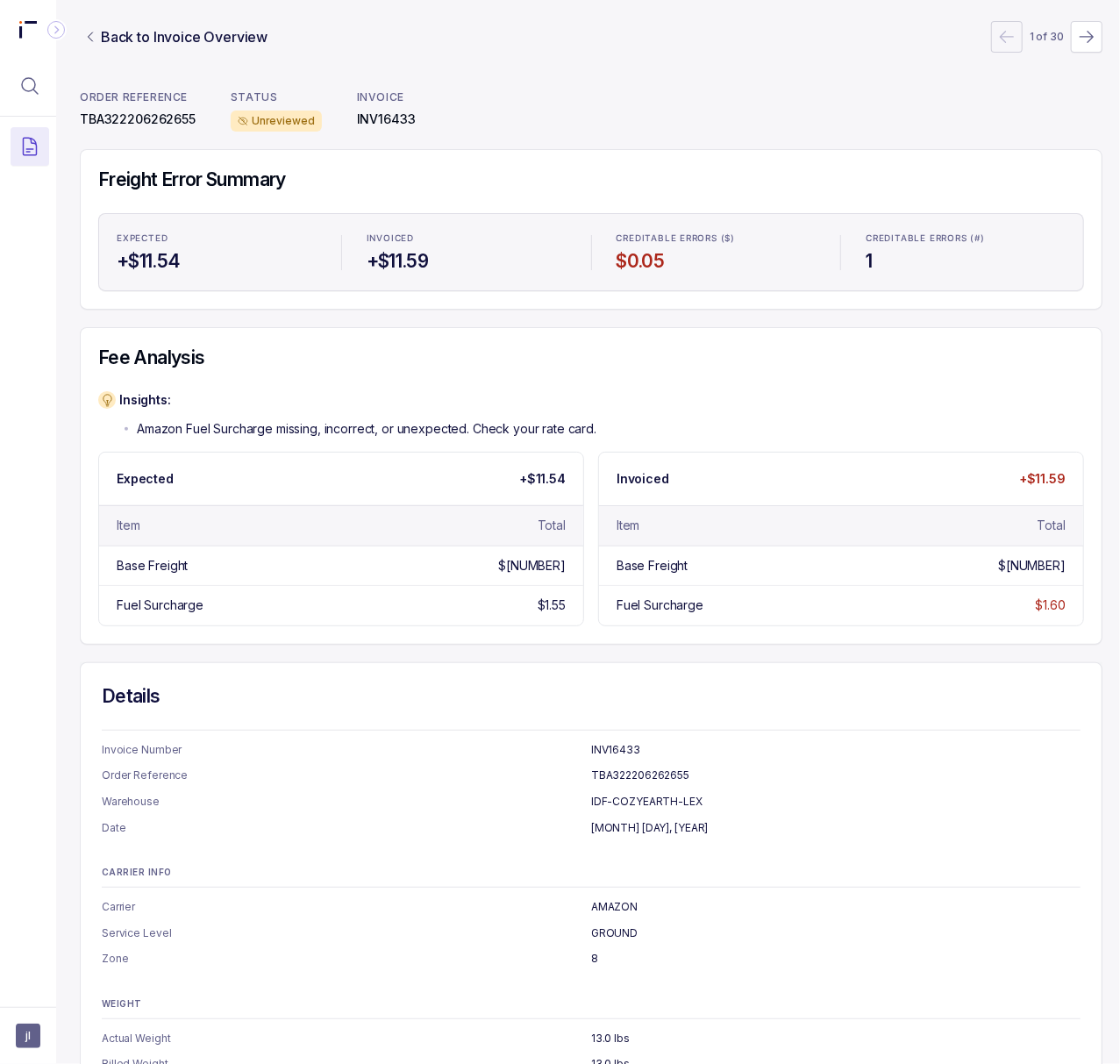 scroll, scrollTop: 0, scrollLeft: 4, axis: horizontal 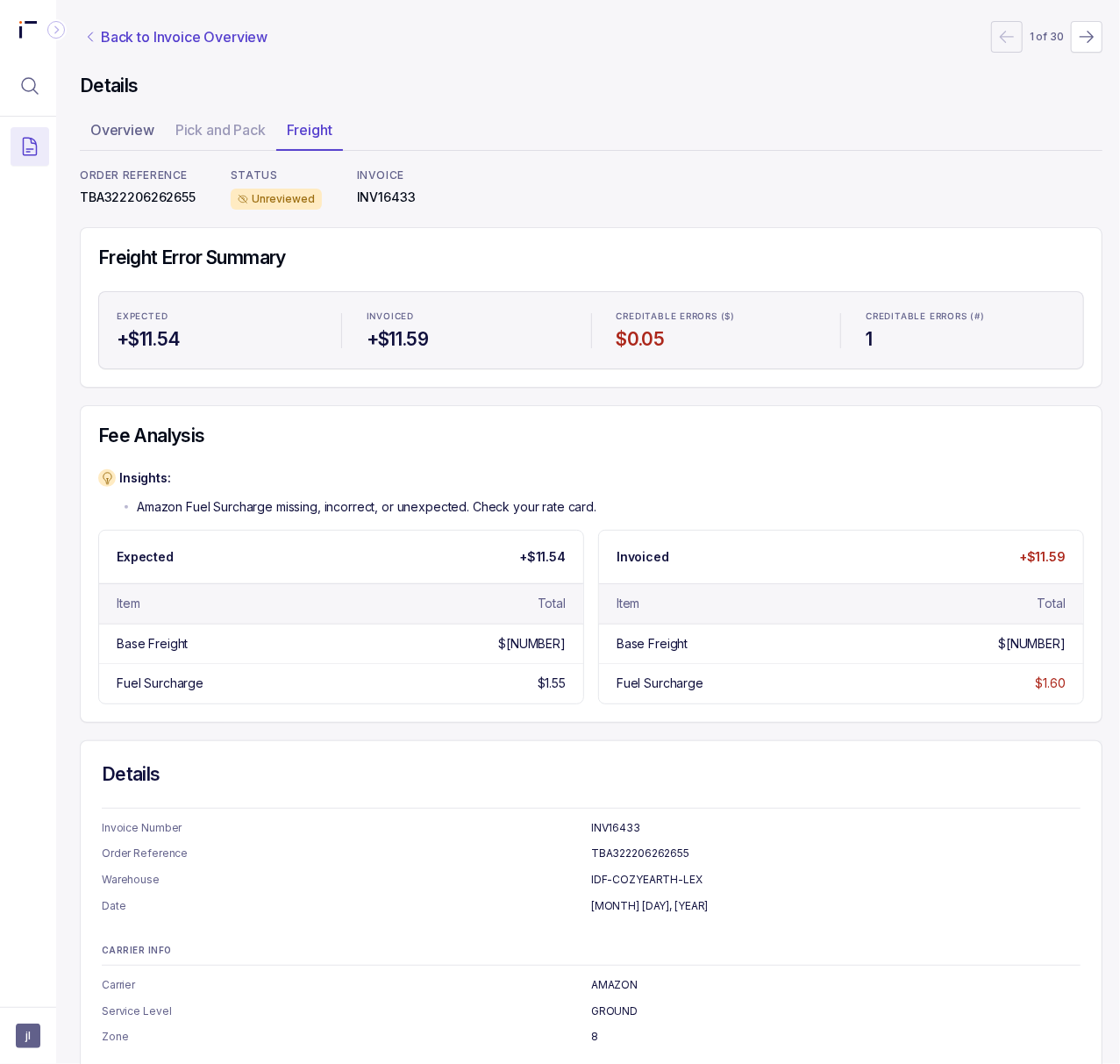 click on "Back to Invoice Overview" at bounding box center [184, 37] 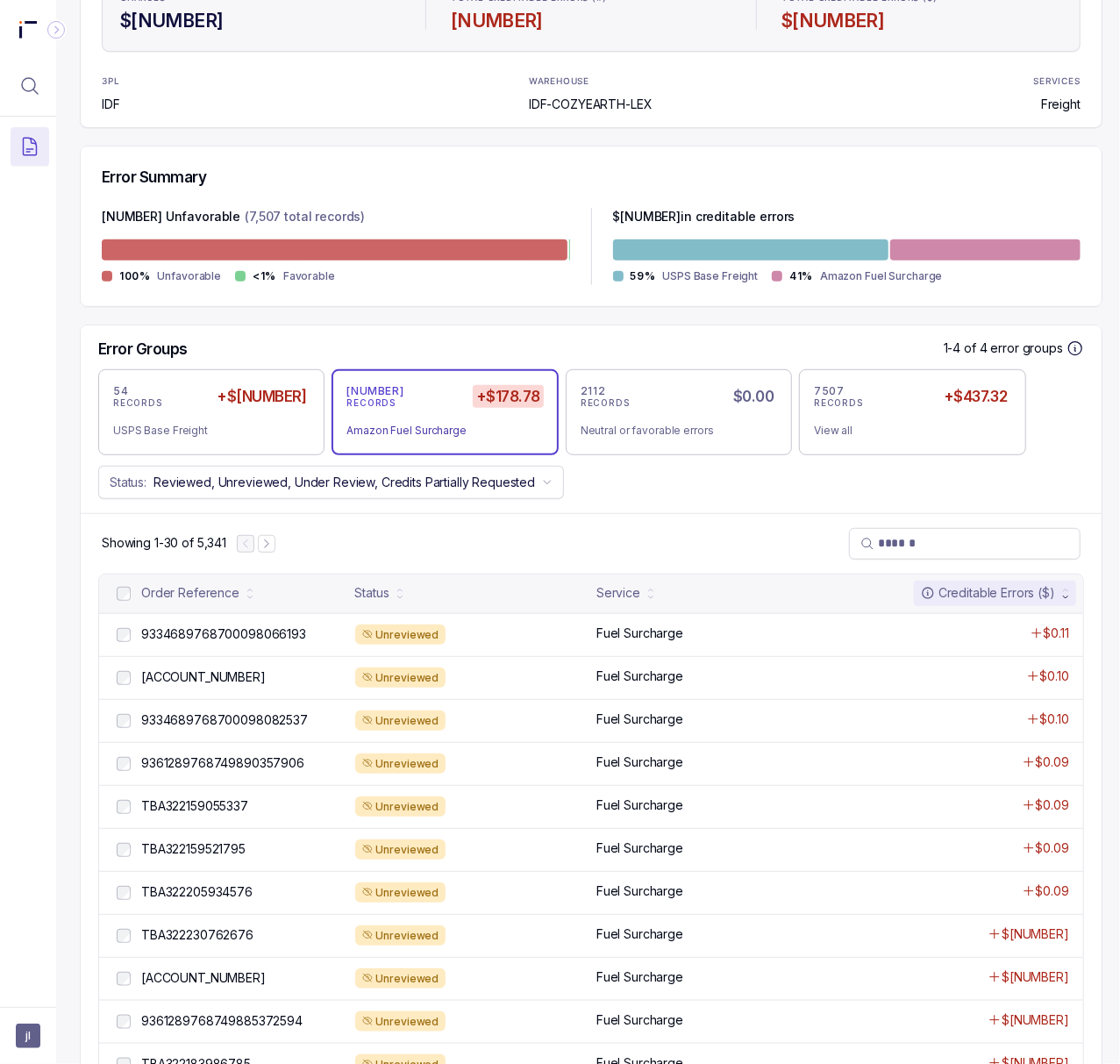 scroll, scrollTop: 351, scrollLeft: 4, axis: both 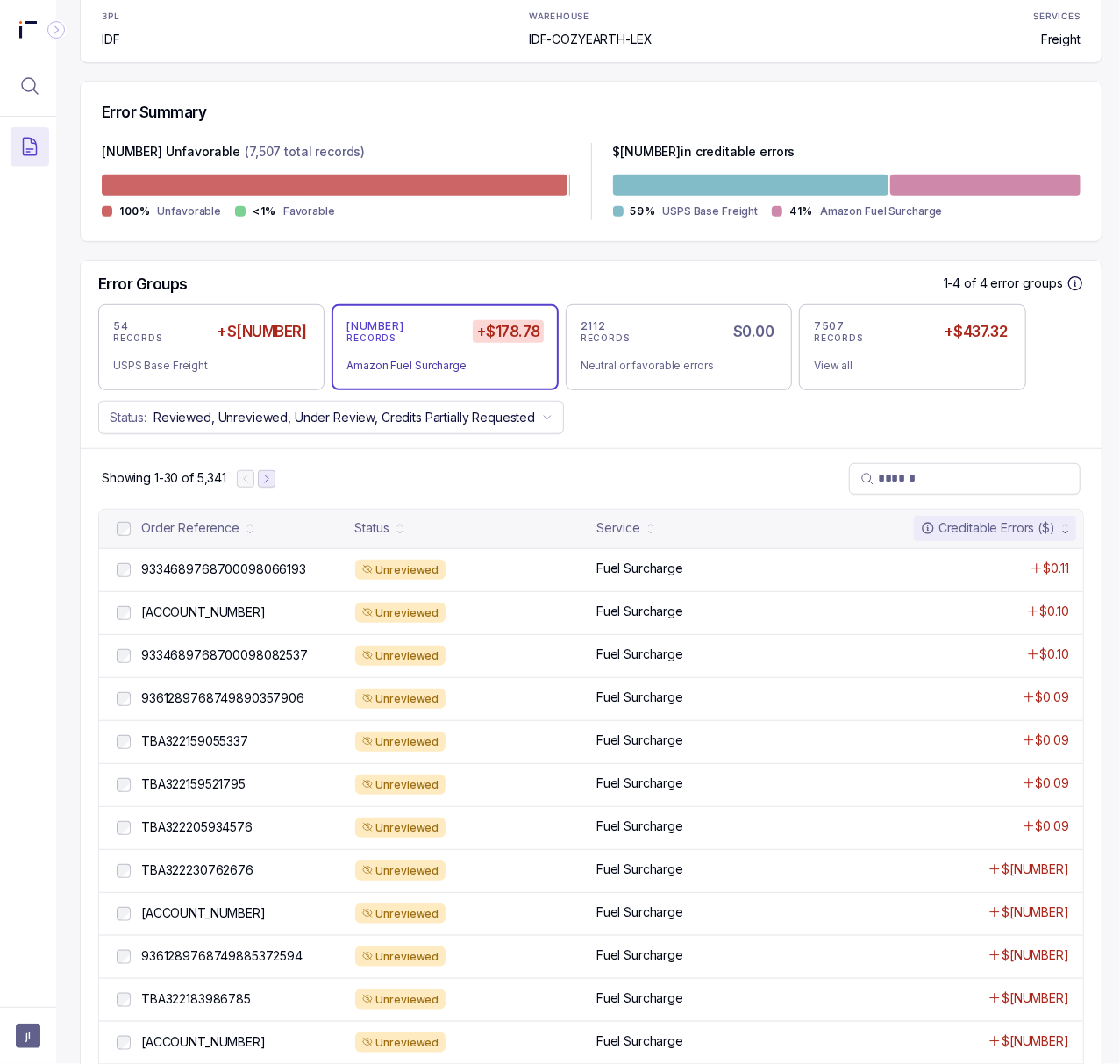 click at bounding box center [267, 479] 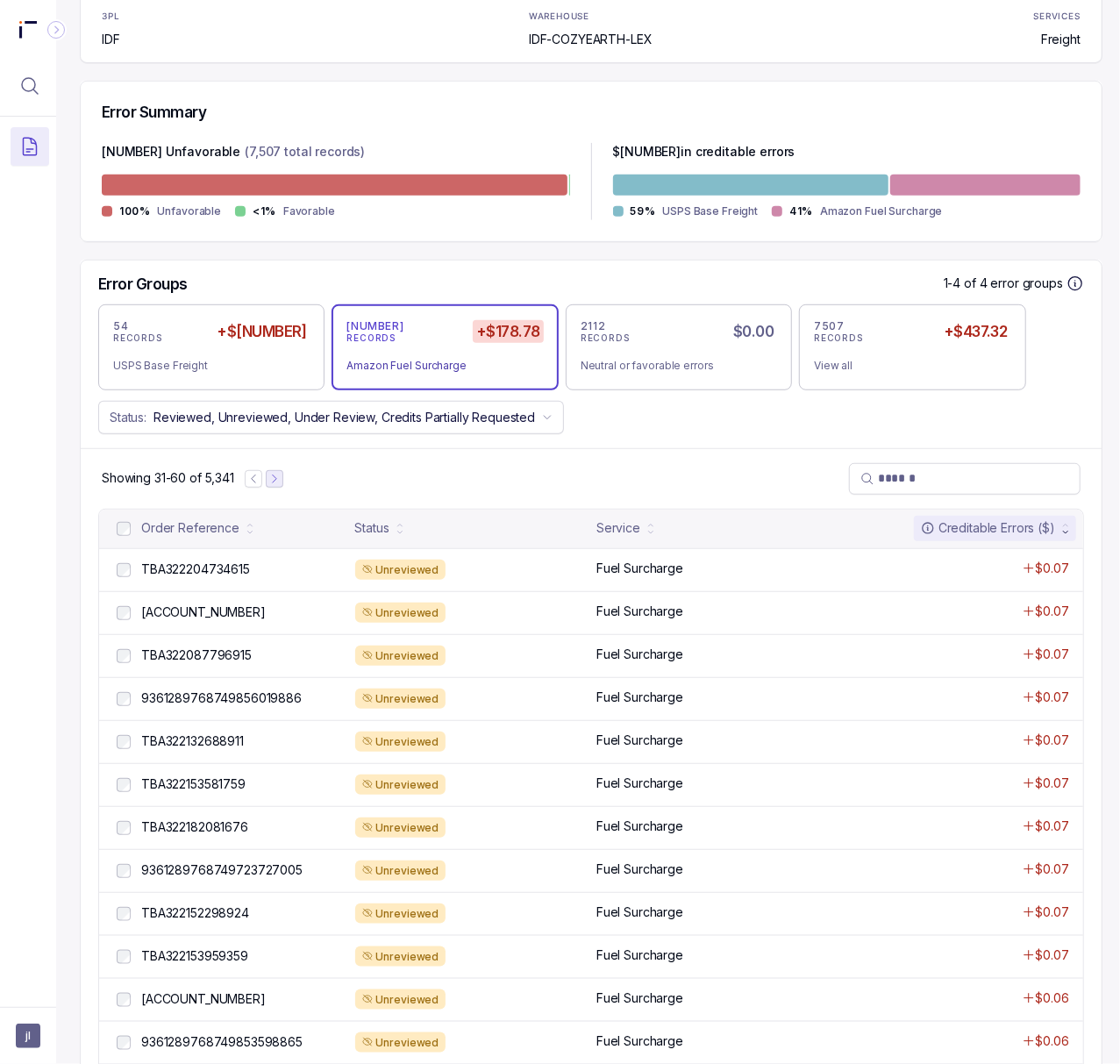 click 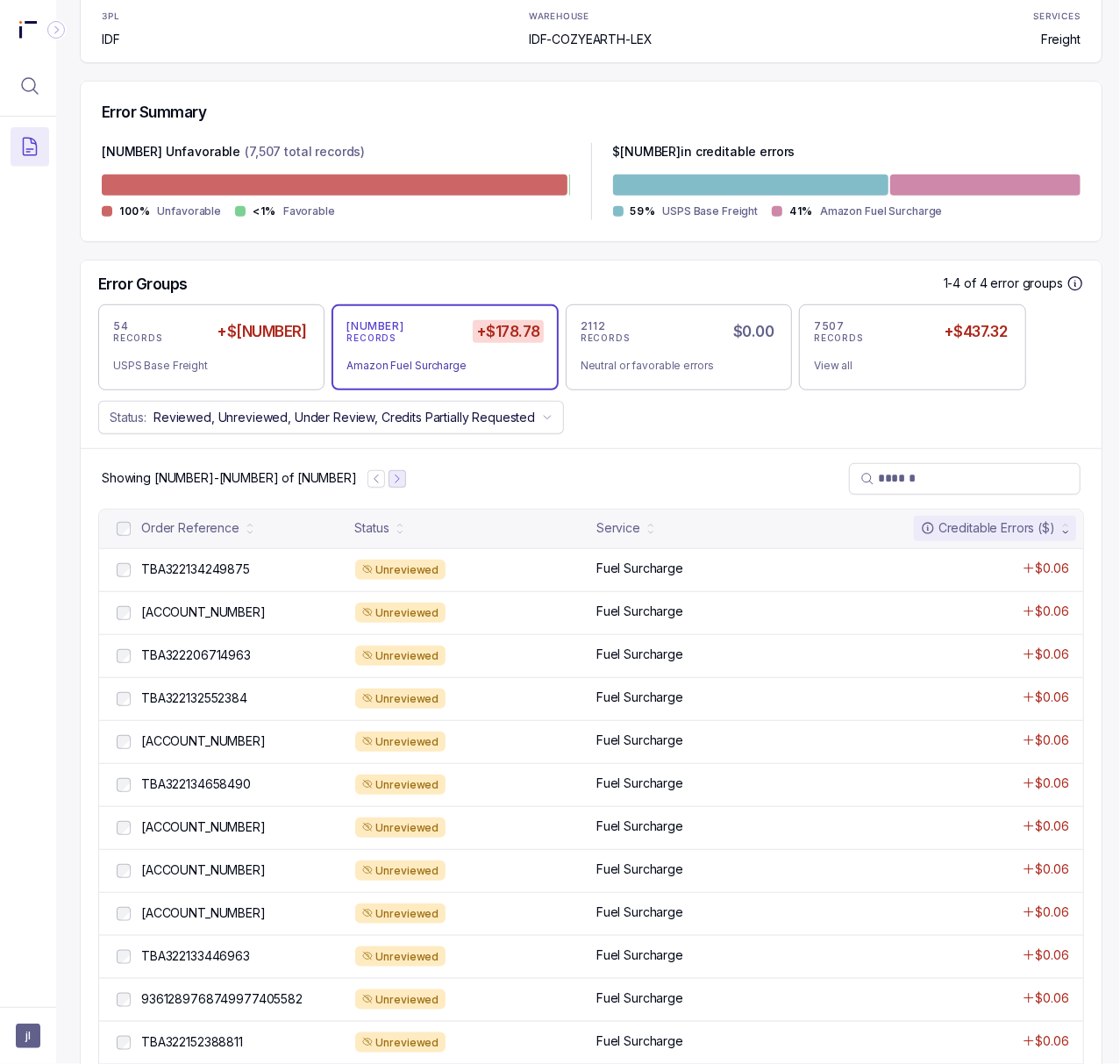 click 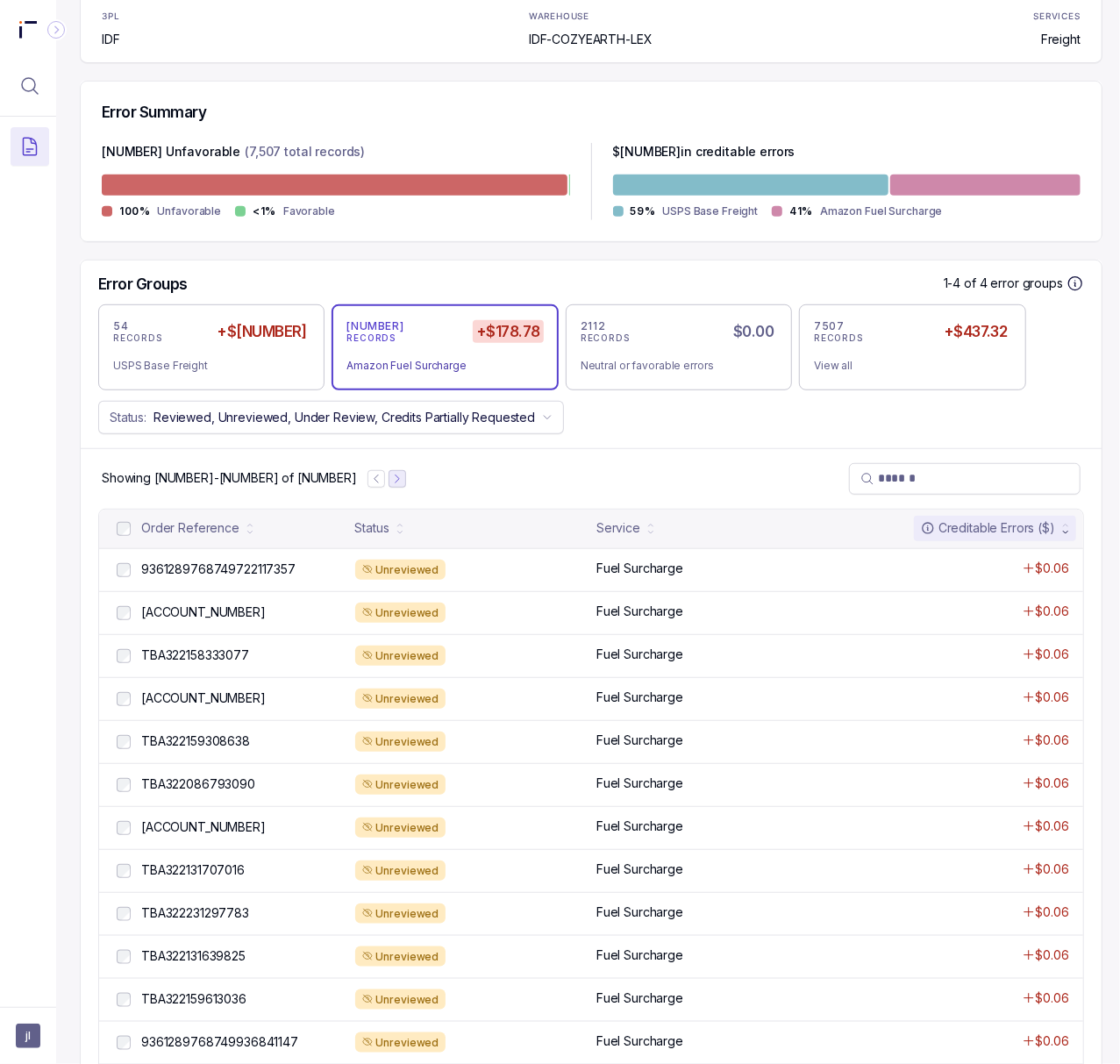 click 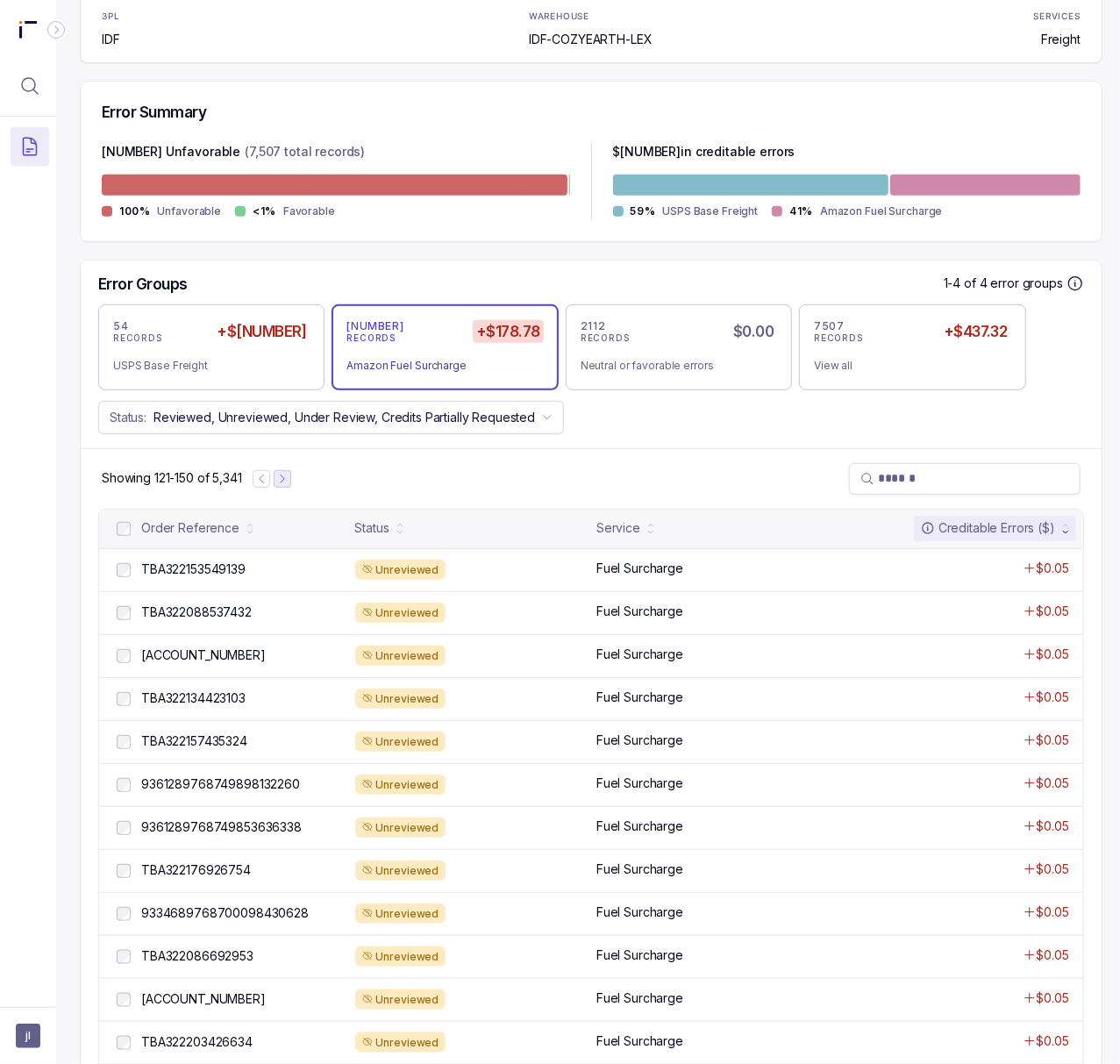 click 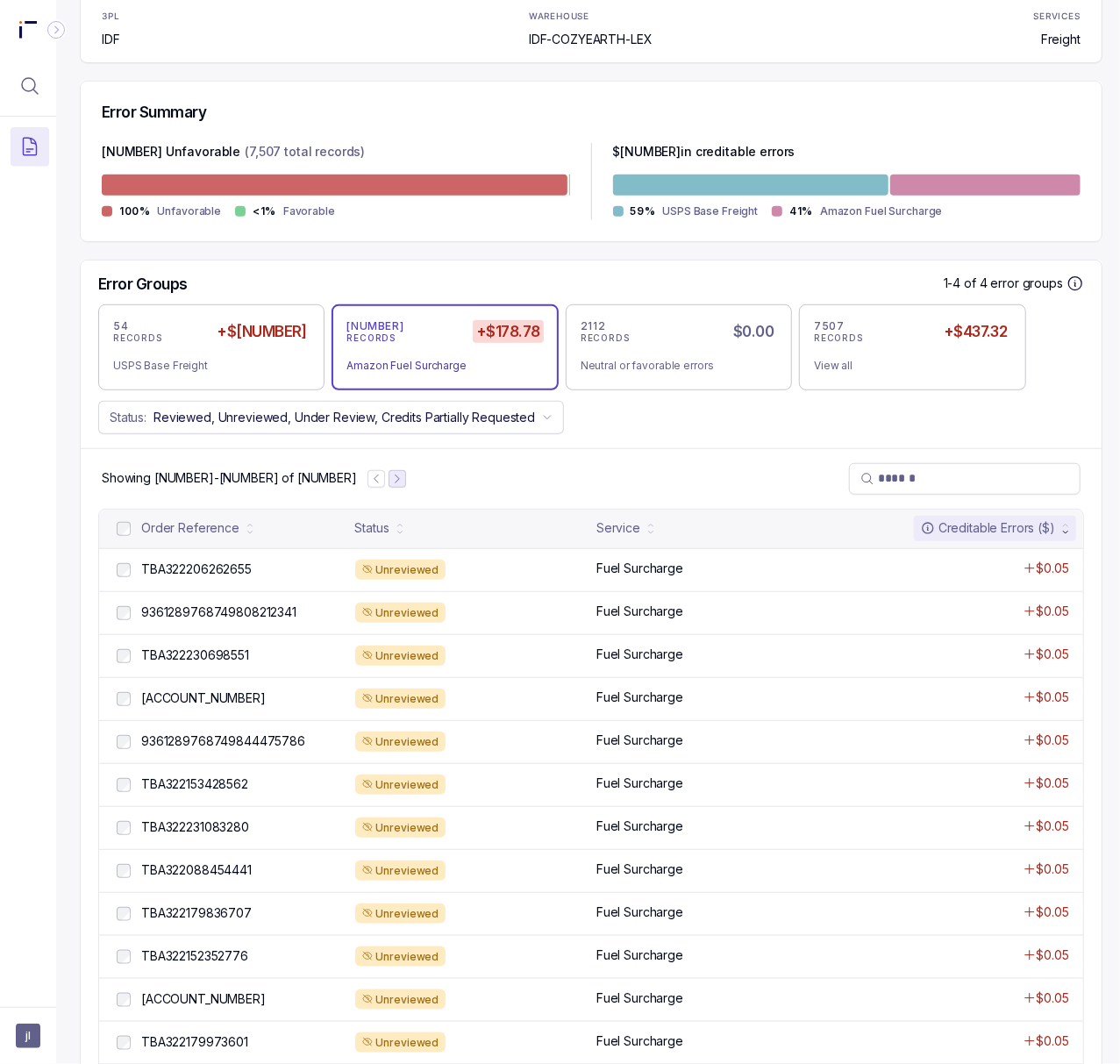 click 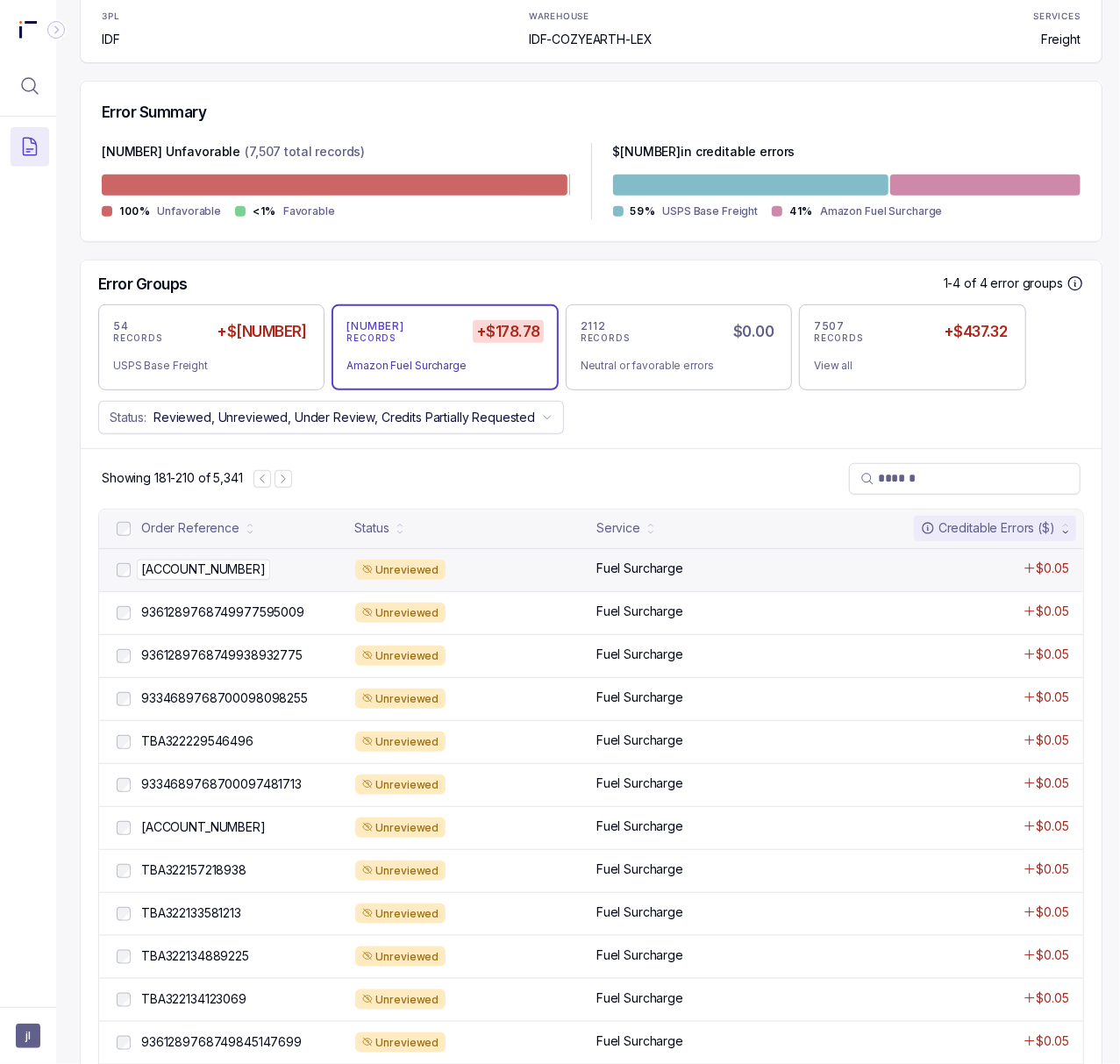click on "[ACCOUNT_NUMBER]" at bounding box center (203, 569) 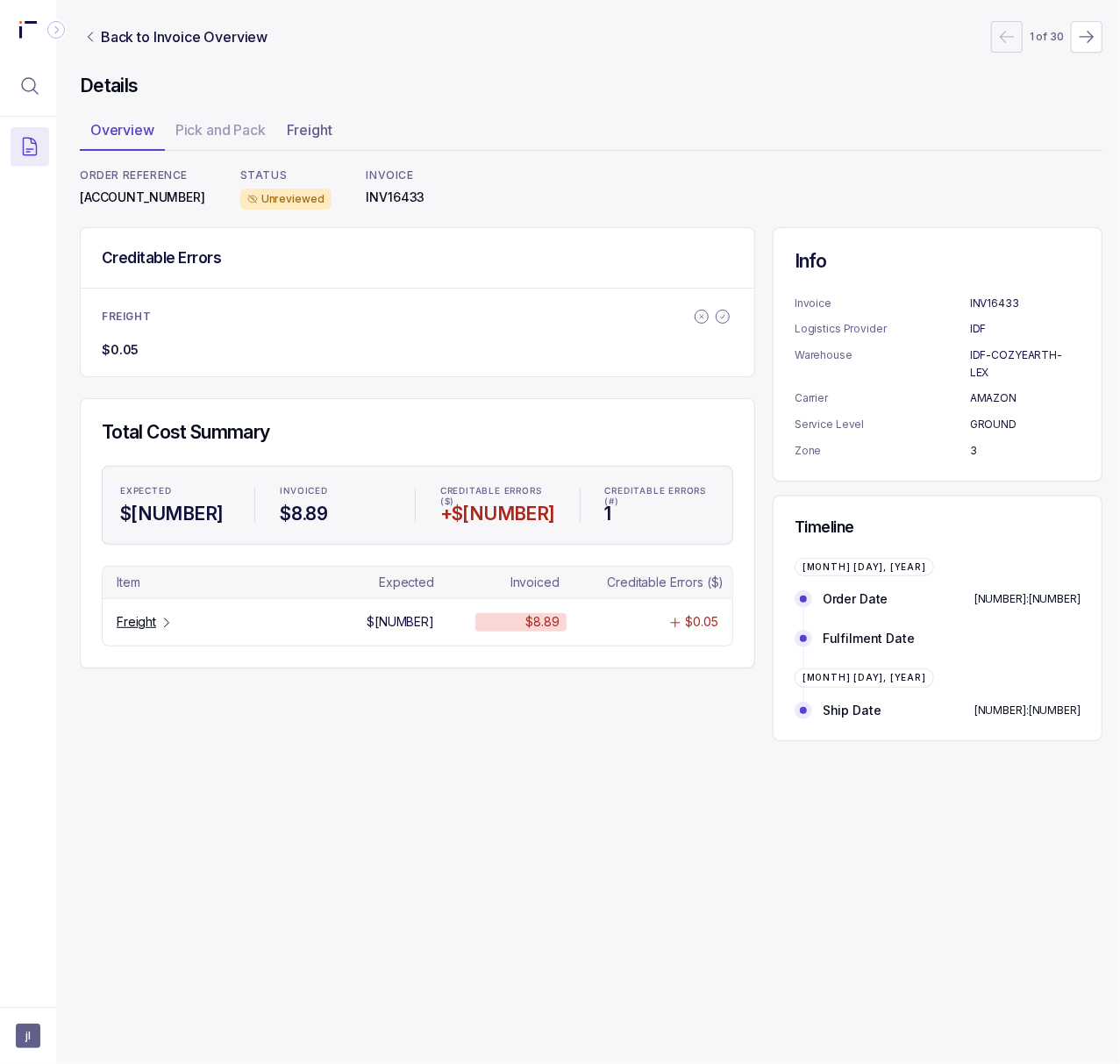 click on "[ACCOUNT_NUMBER]" at bounding box center [142, 197] 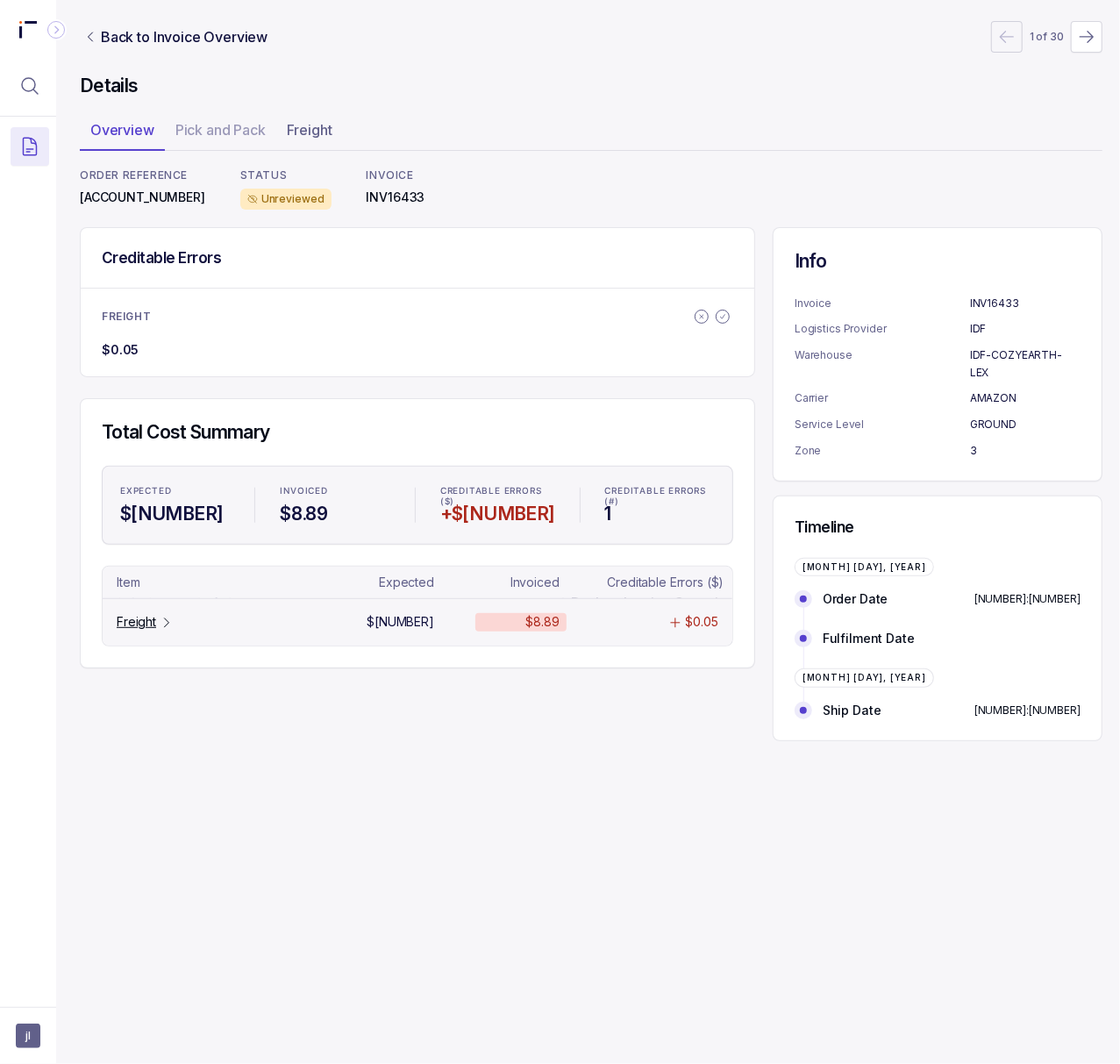 click on "Freight" at bounding box center [136, 622] 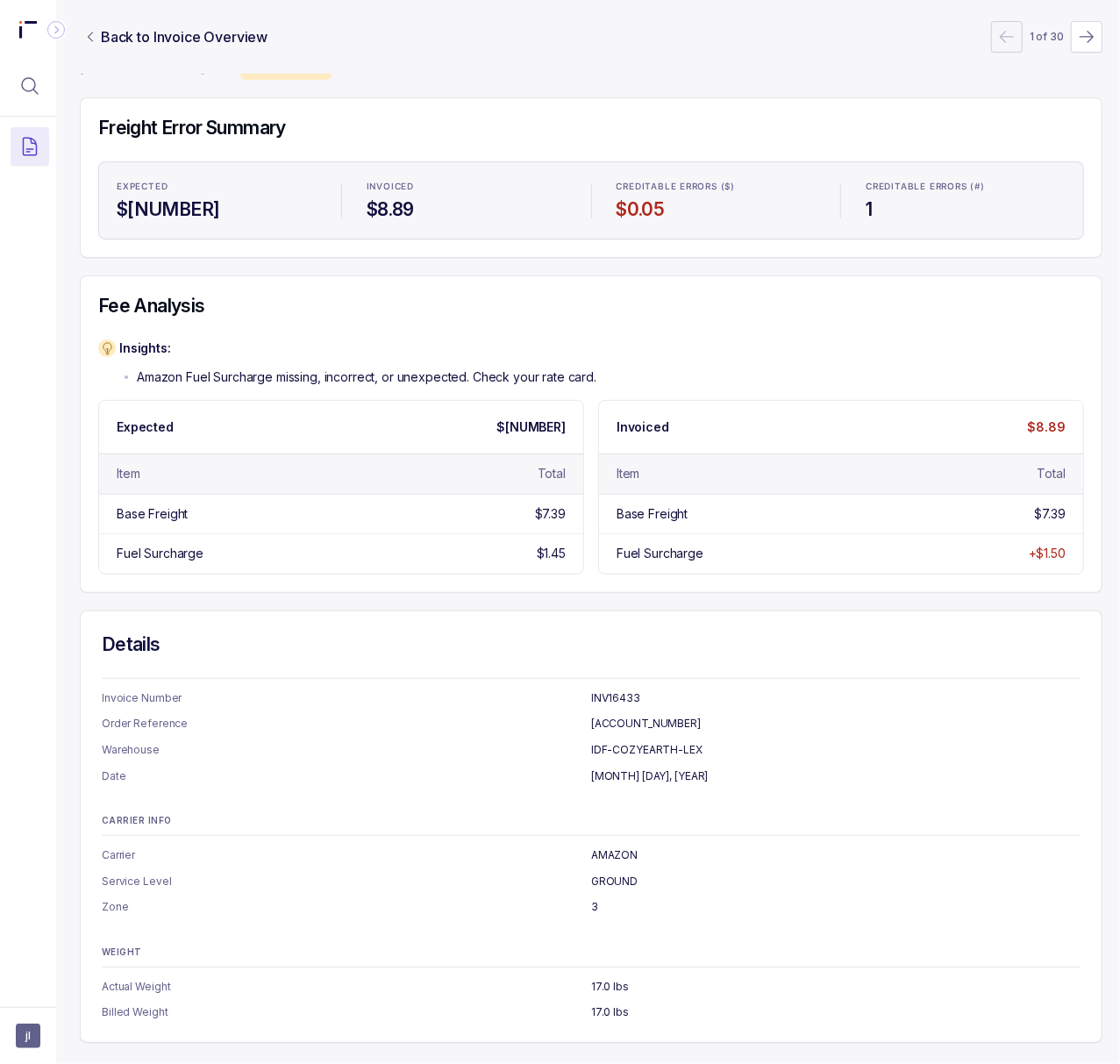 scroll, scrollTop: 0, scrollLeft: 4, axis: horizontal 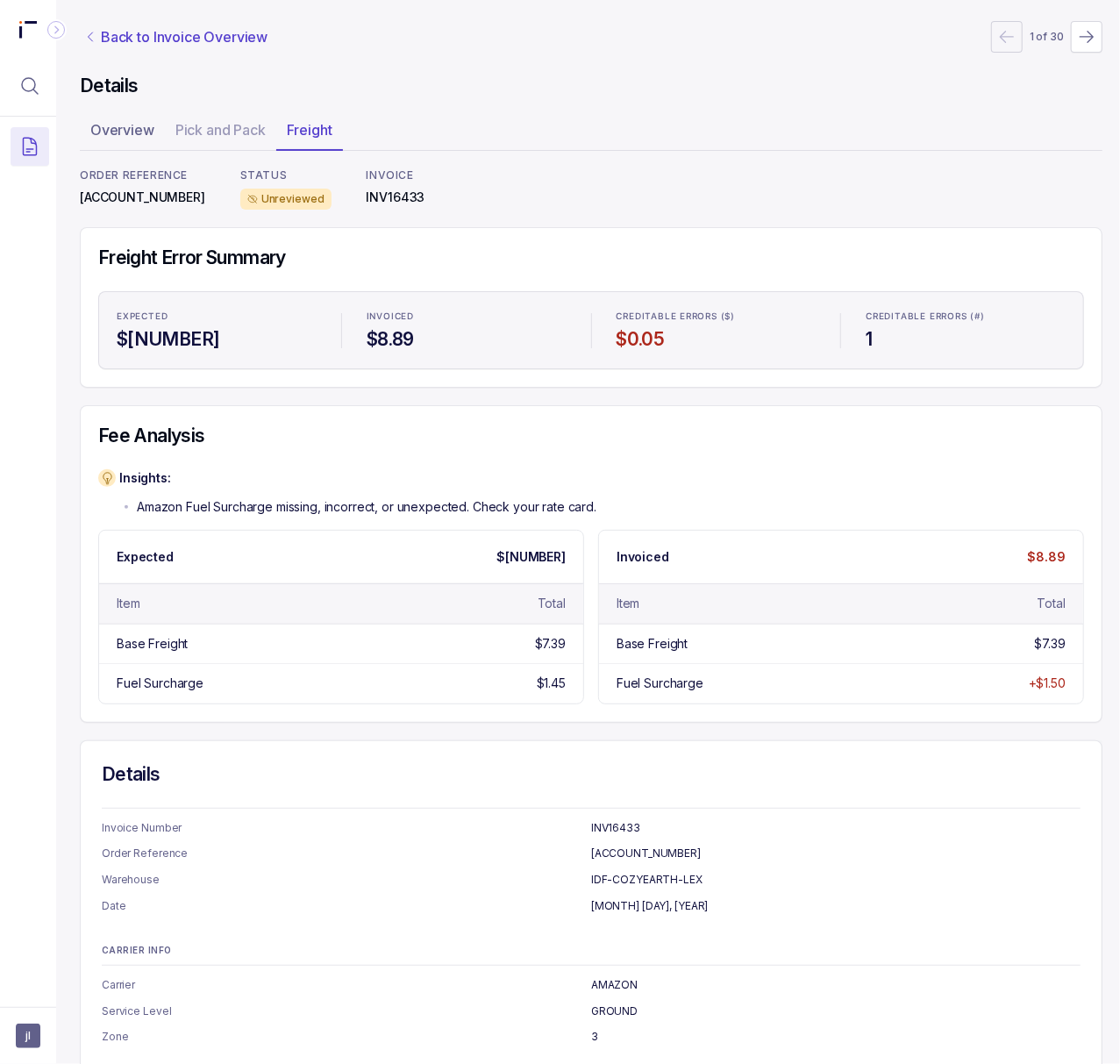 click on "Back to Invoice Overview" at bounding box center (184, 37) 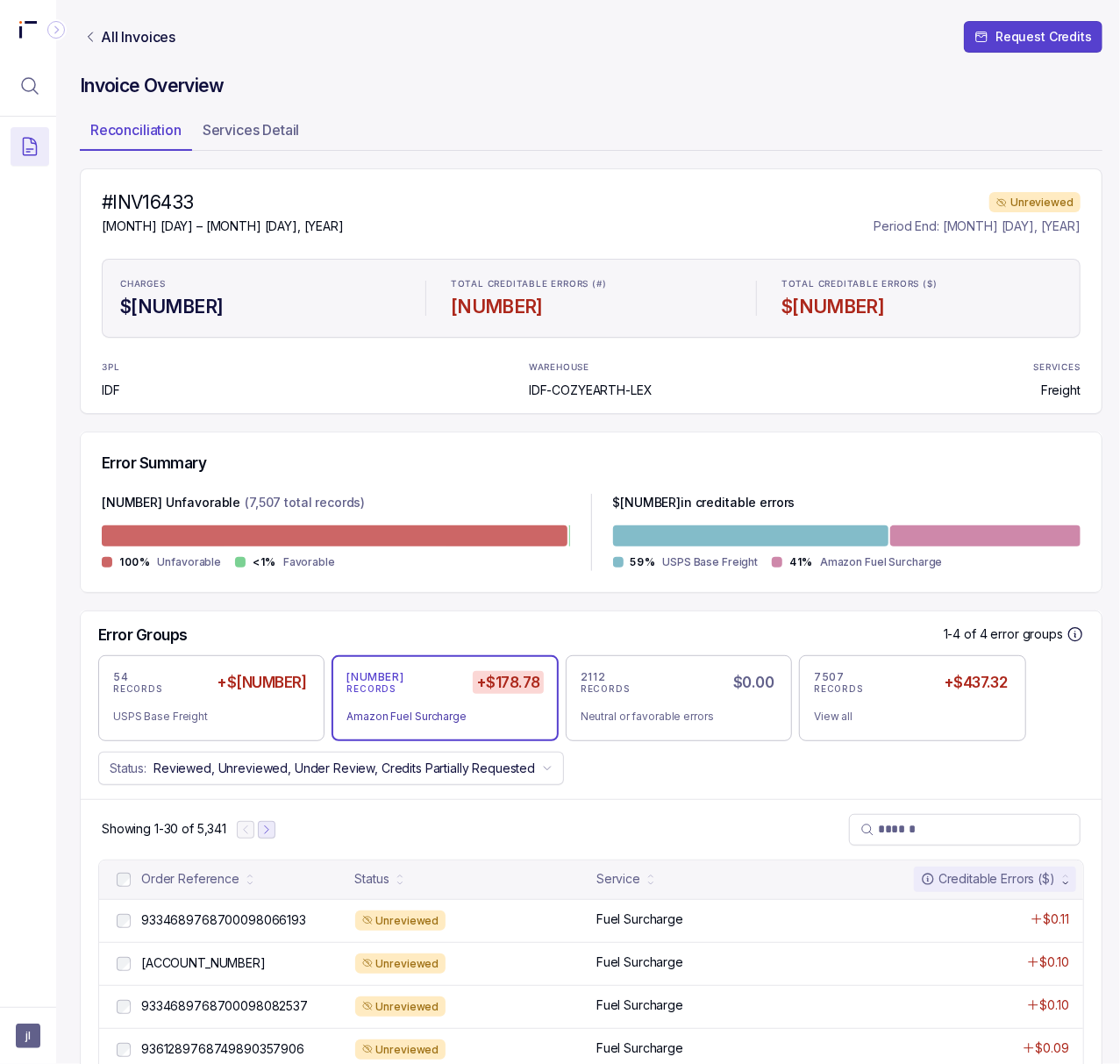 click 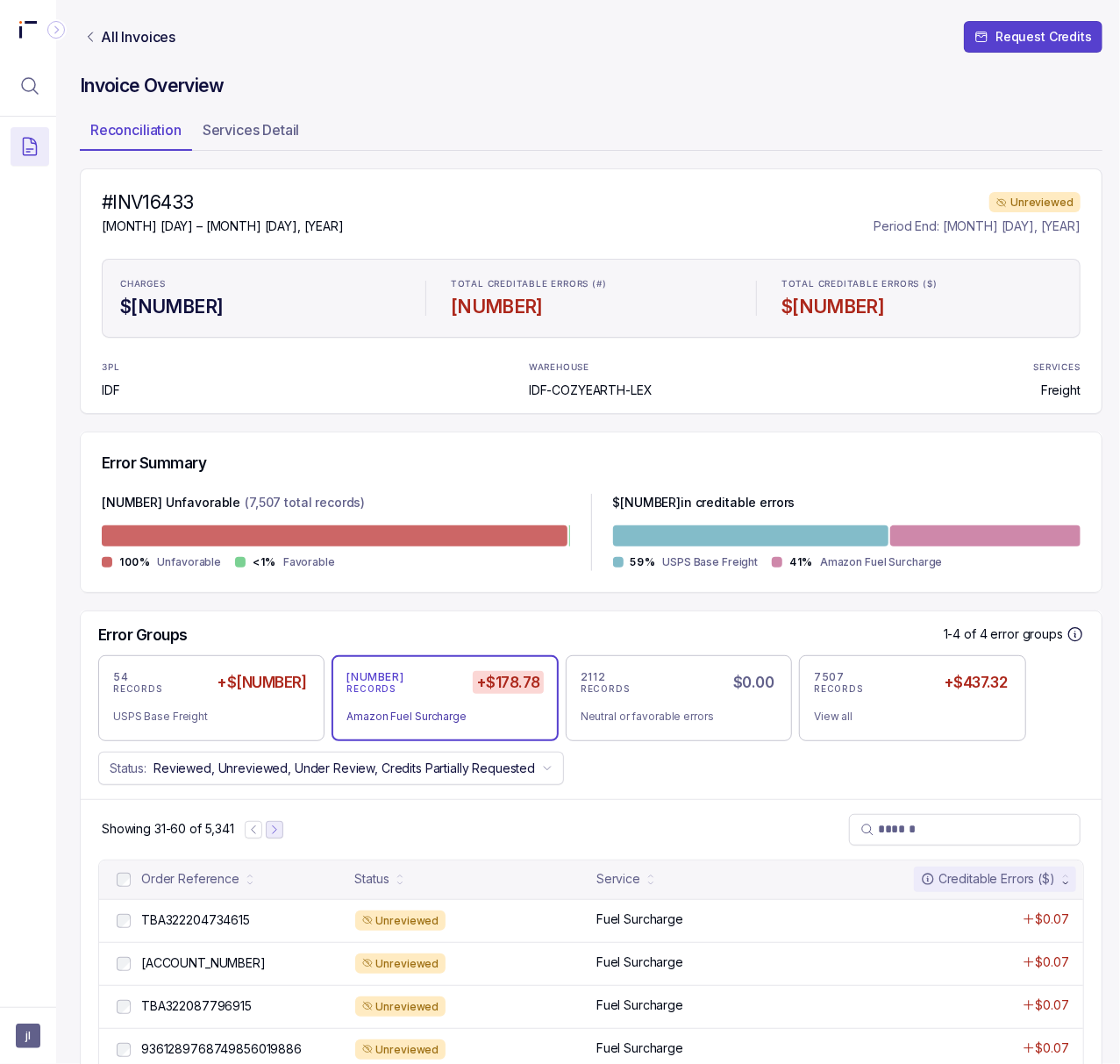 click 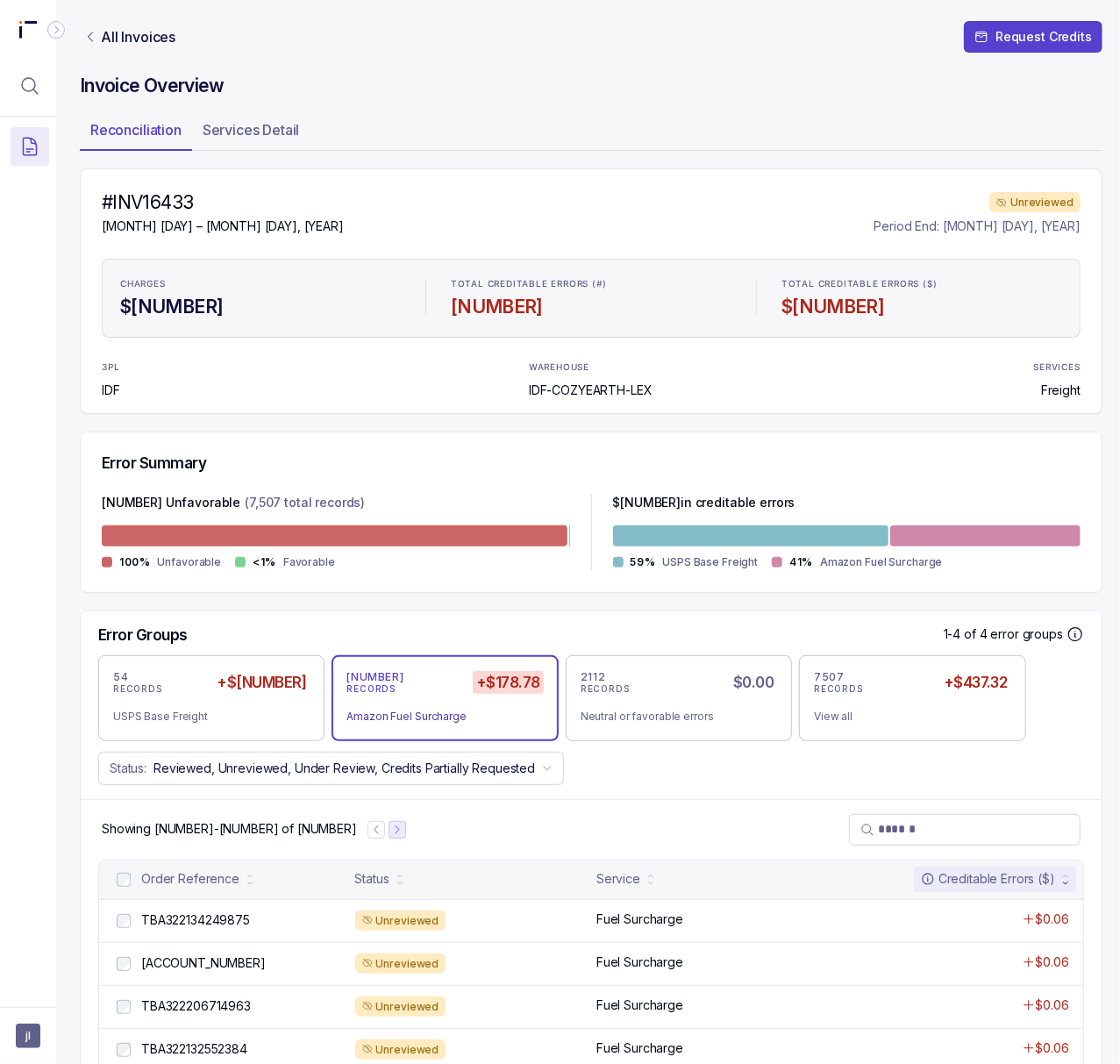 click 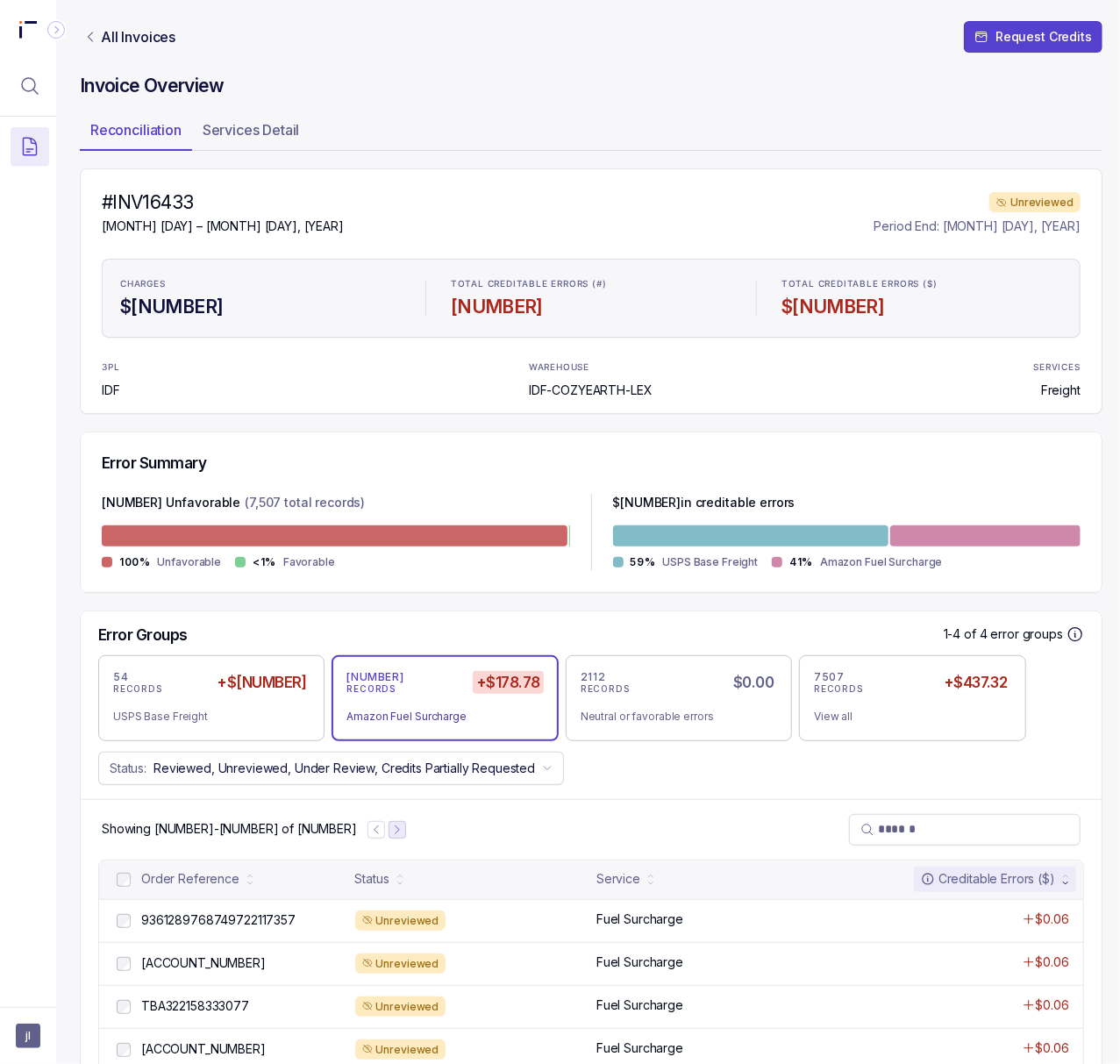 click 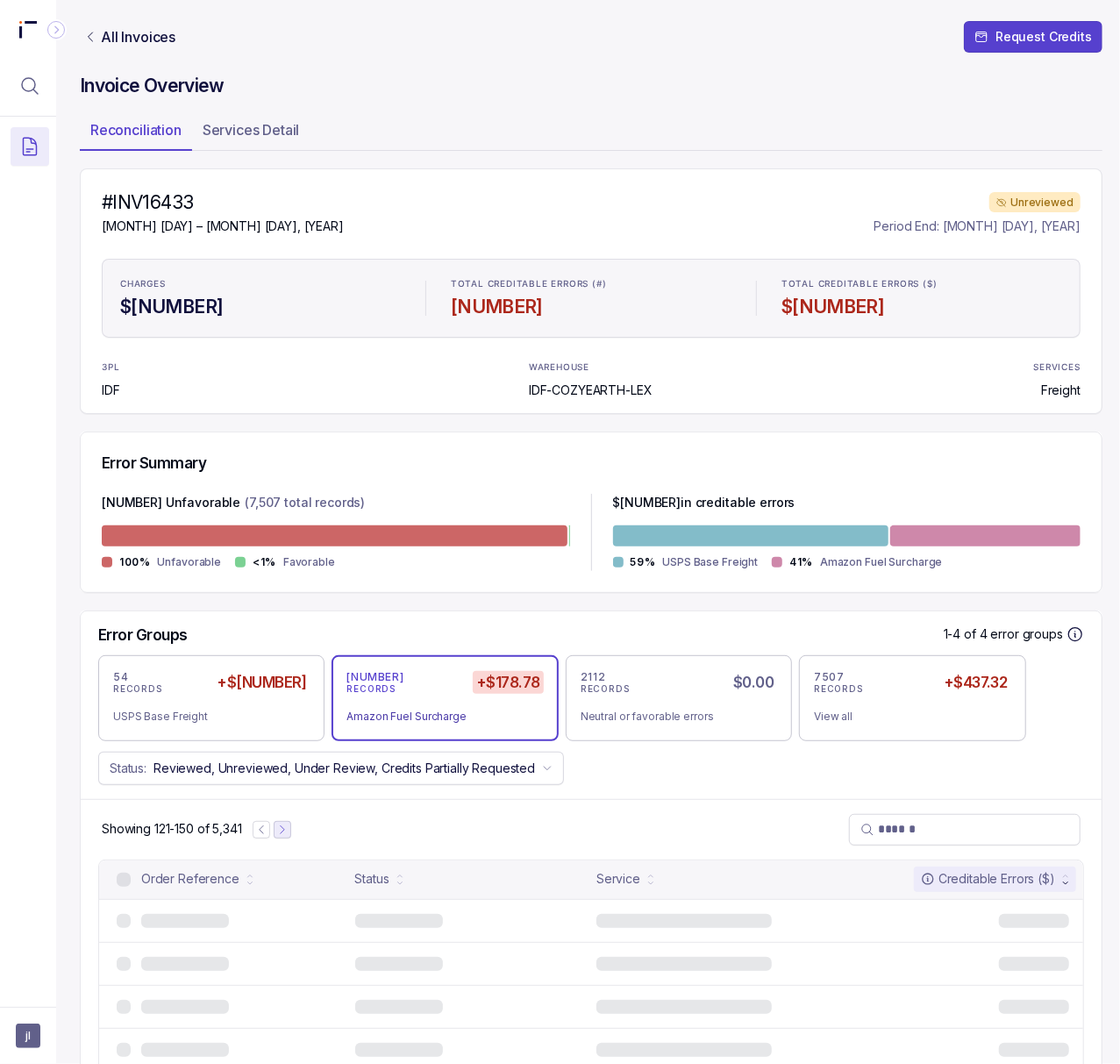 click 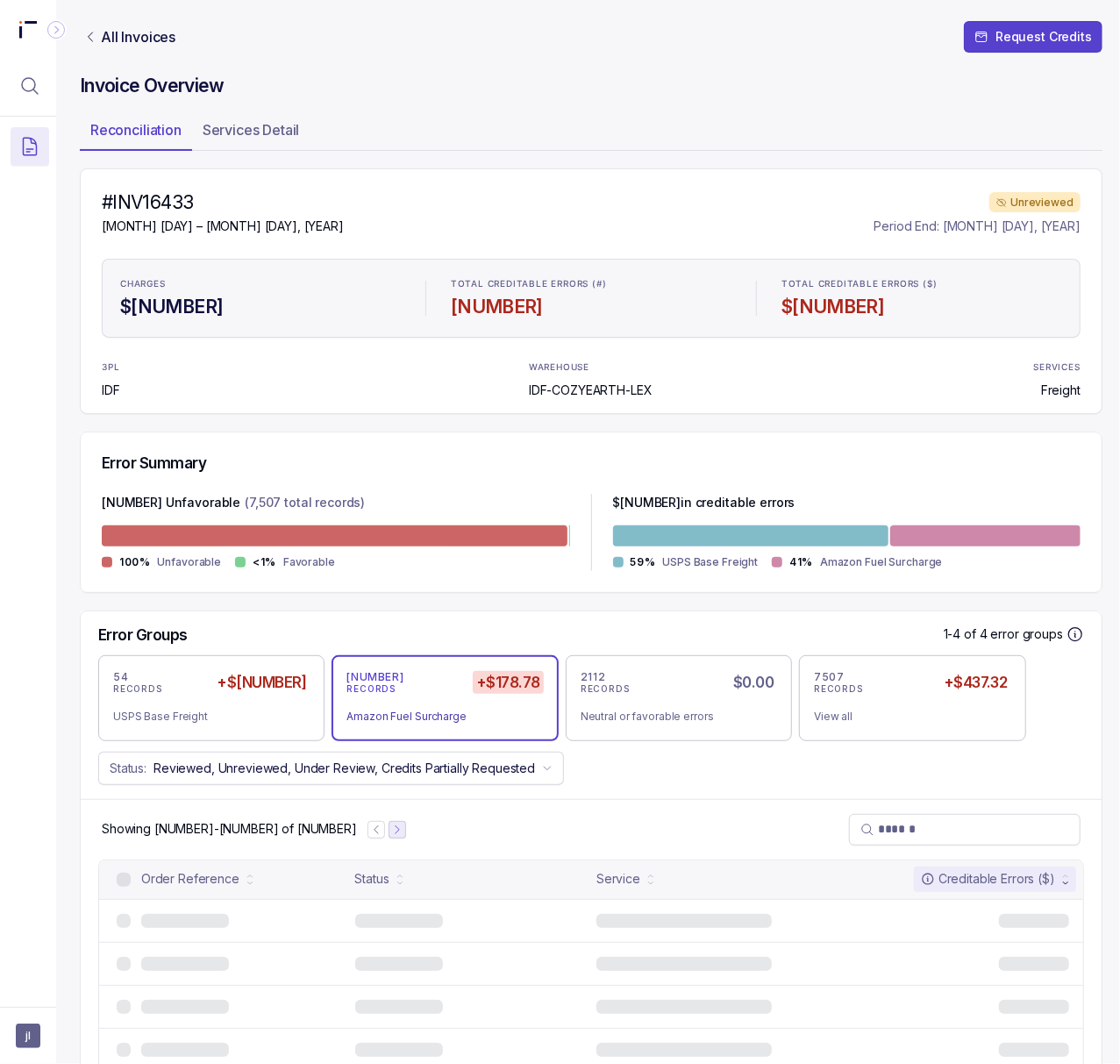 click 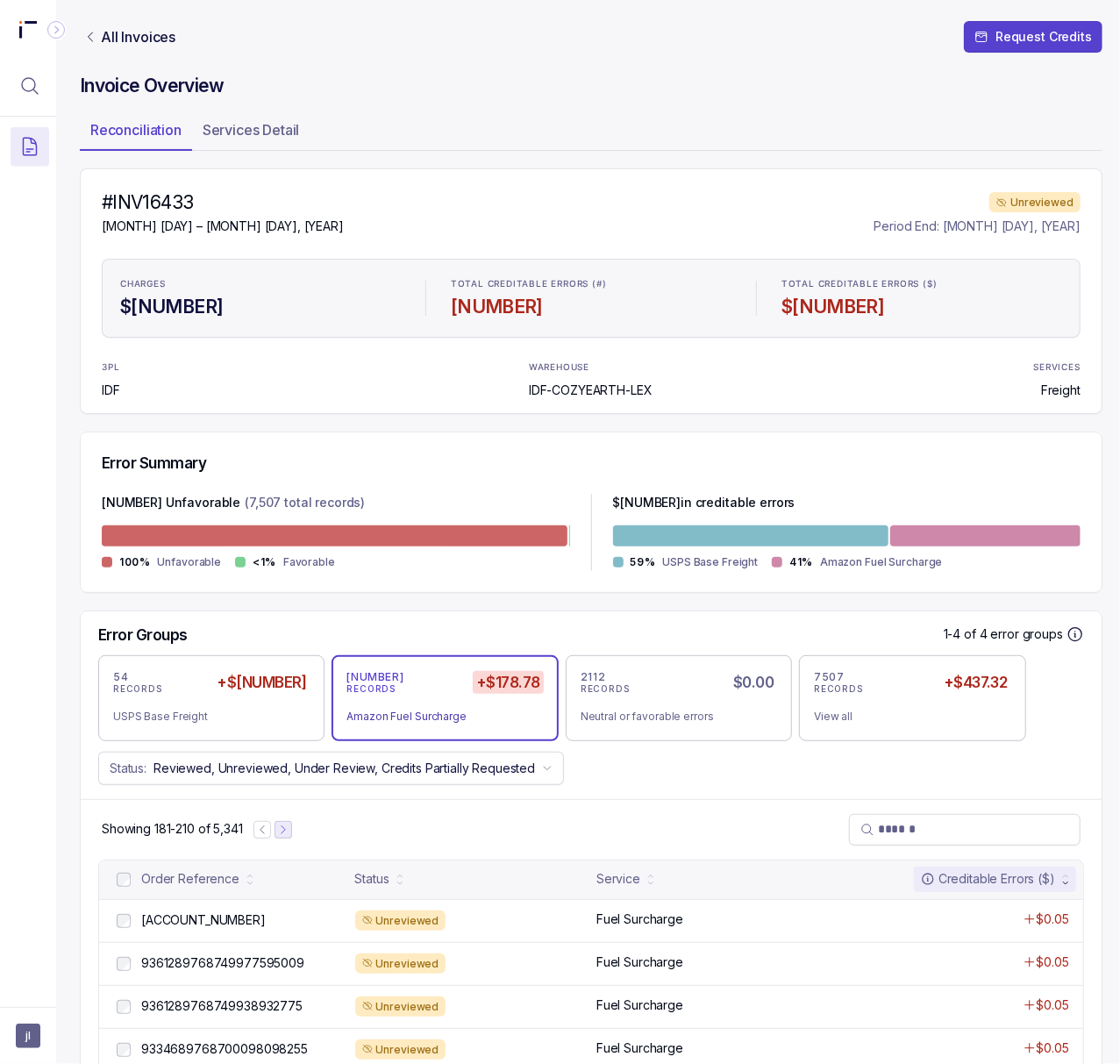 click 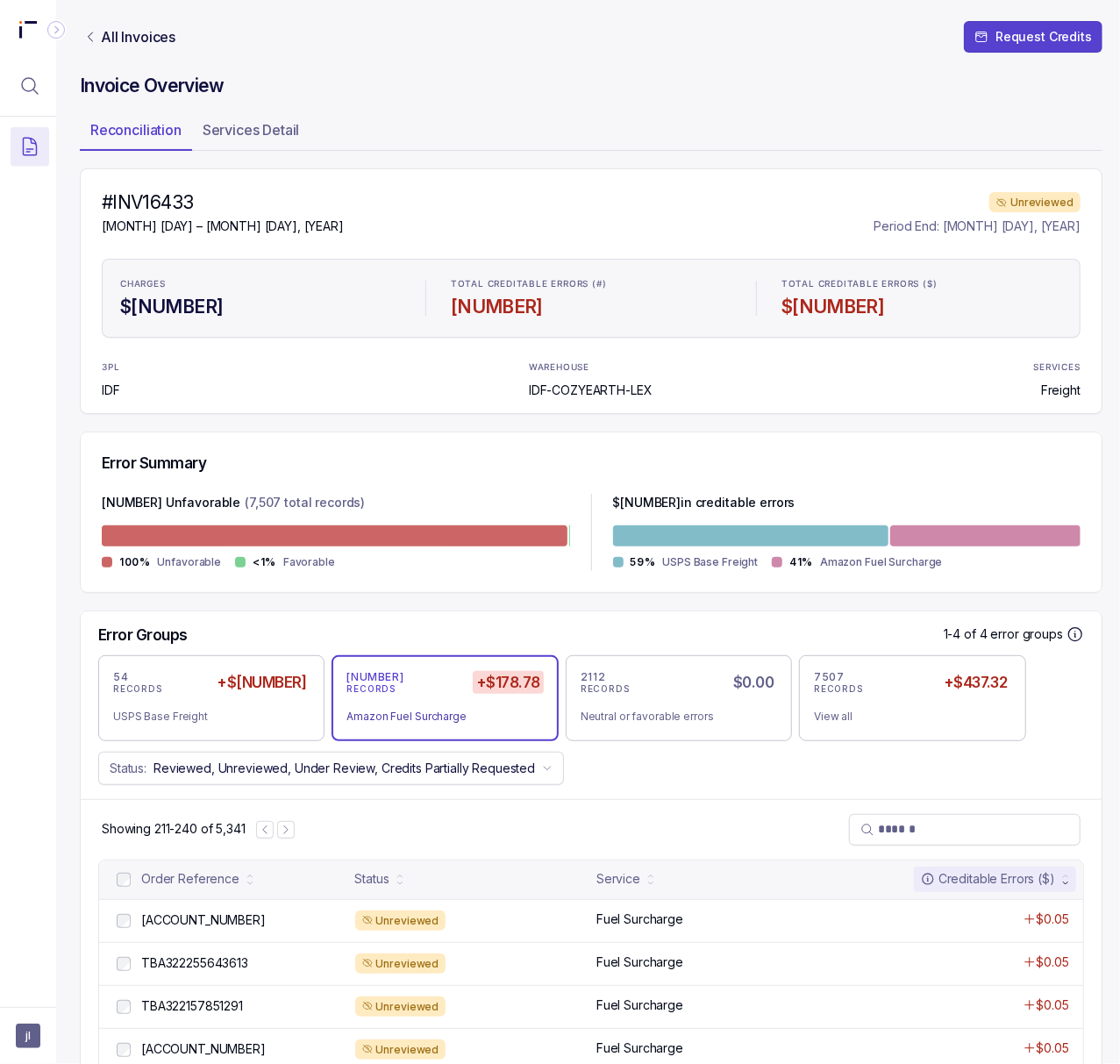 click on "[ACCOUNT_NUMBER]" at bounding box center (203, 920) 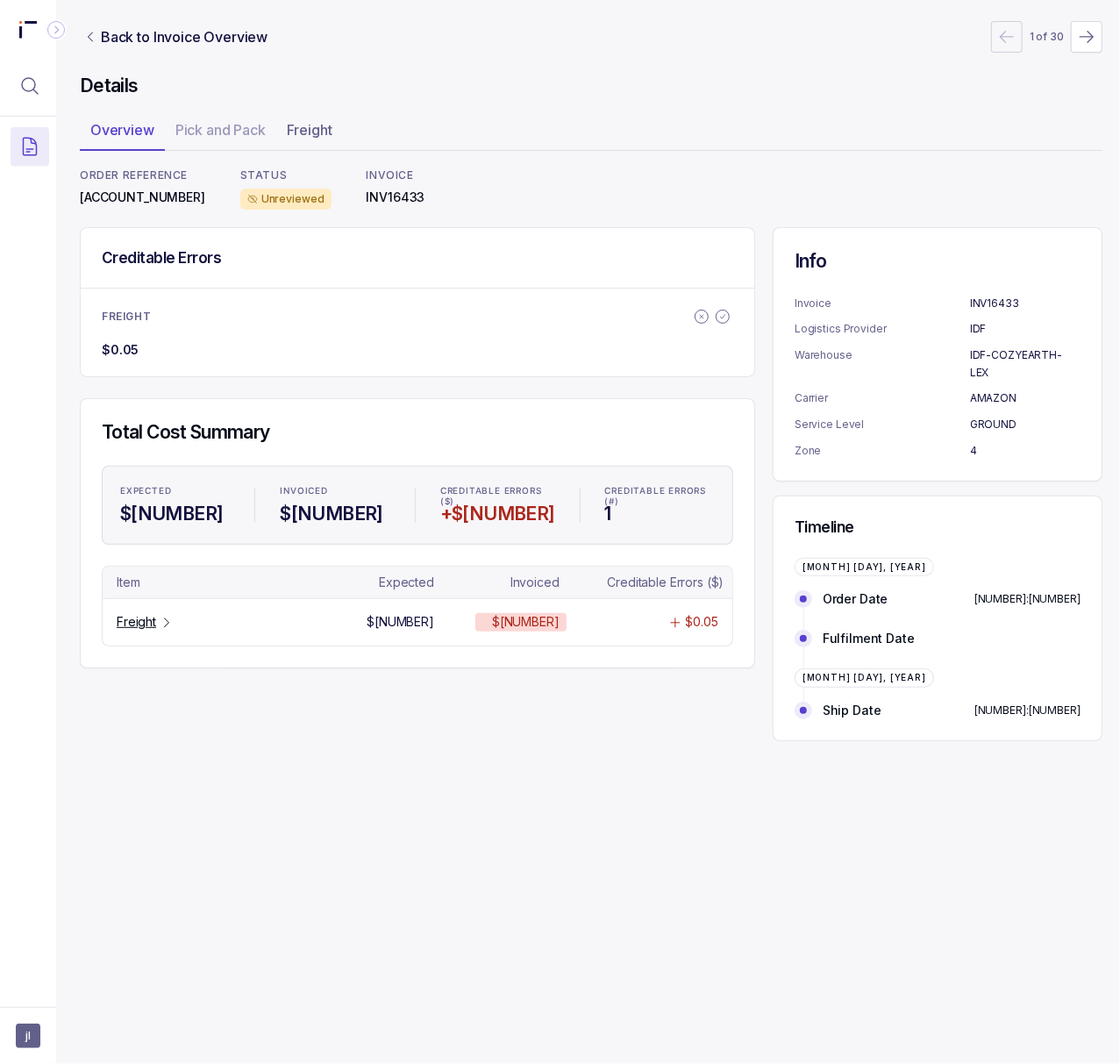click on "[ACCOUNT_NUMBER]" at bounding box center [142, 197] 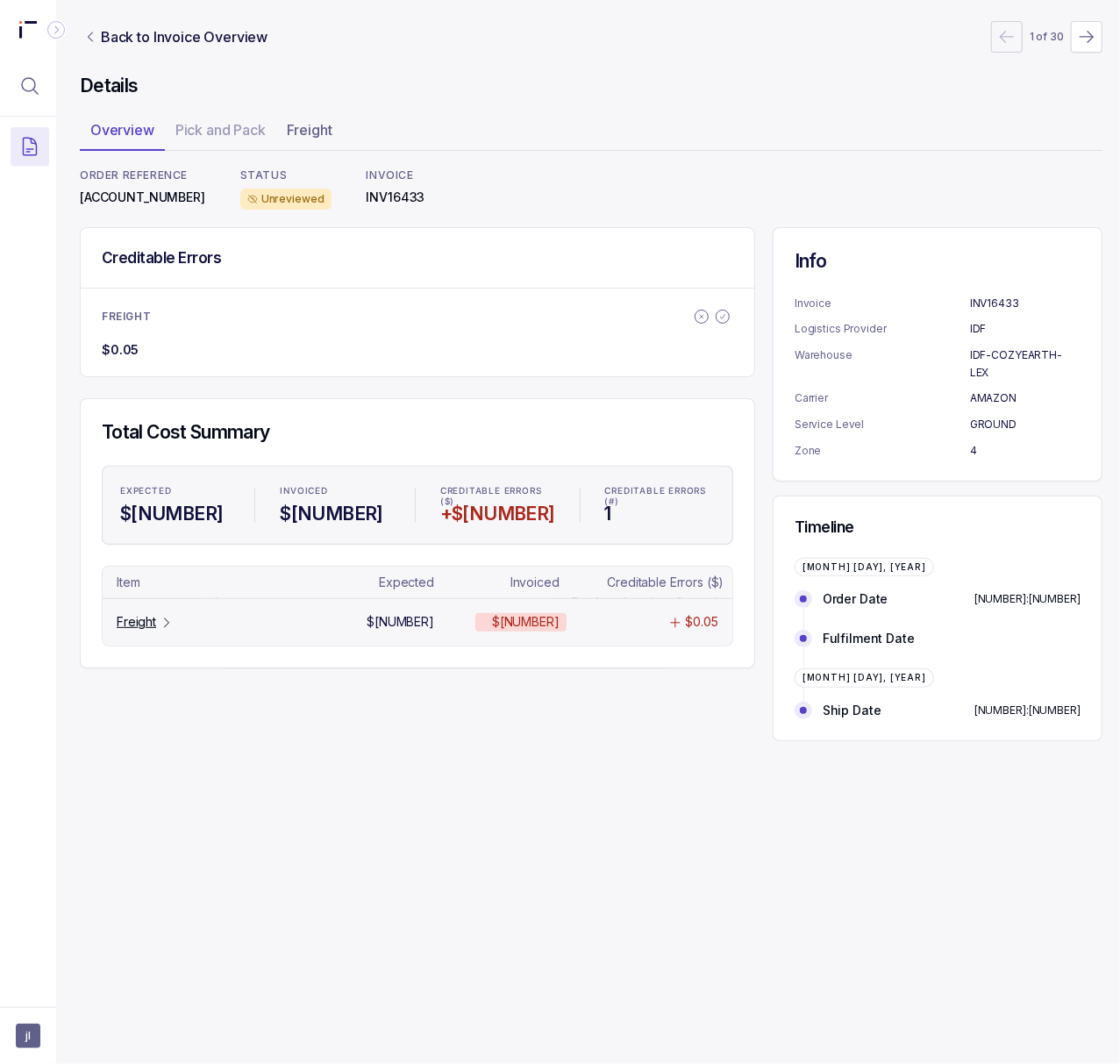 click on "Freight" at bounding box center [136, 622] 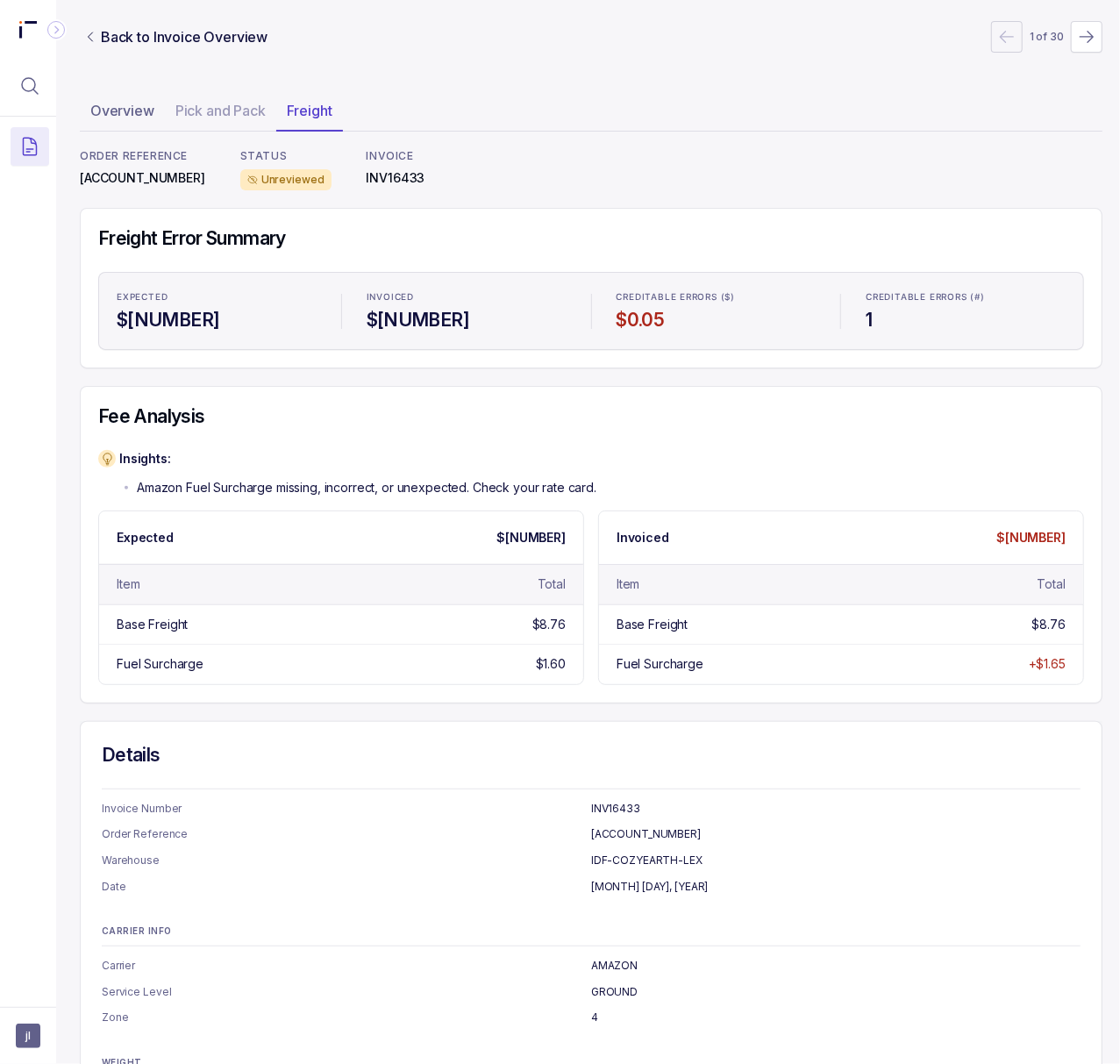 scroll, scrollTop: 0, scrollLeft: 4, axis: horizontal 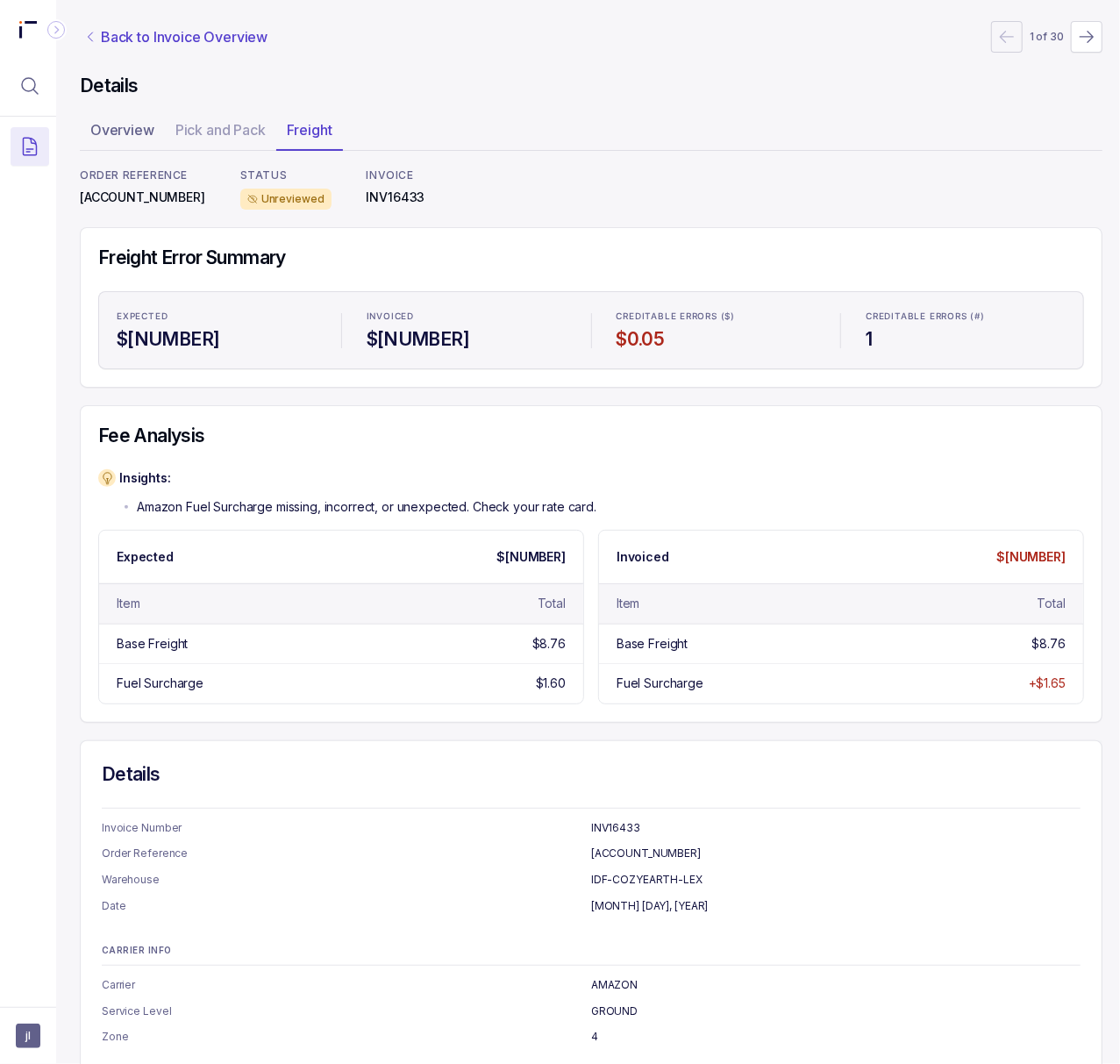 click on "Back to Invoice Overview" at bounding box center [184, 37] 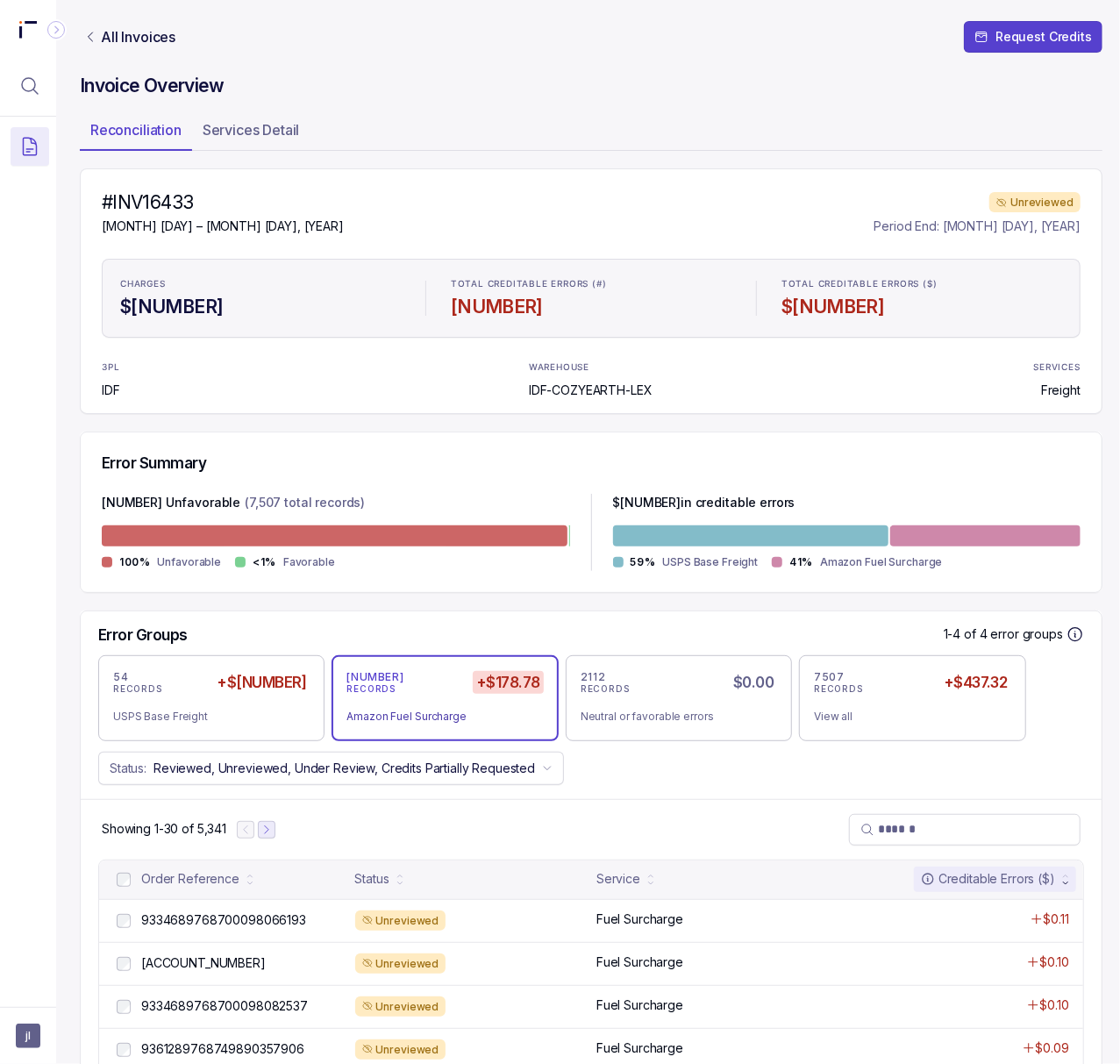 click 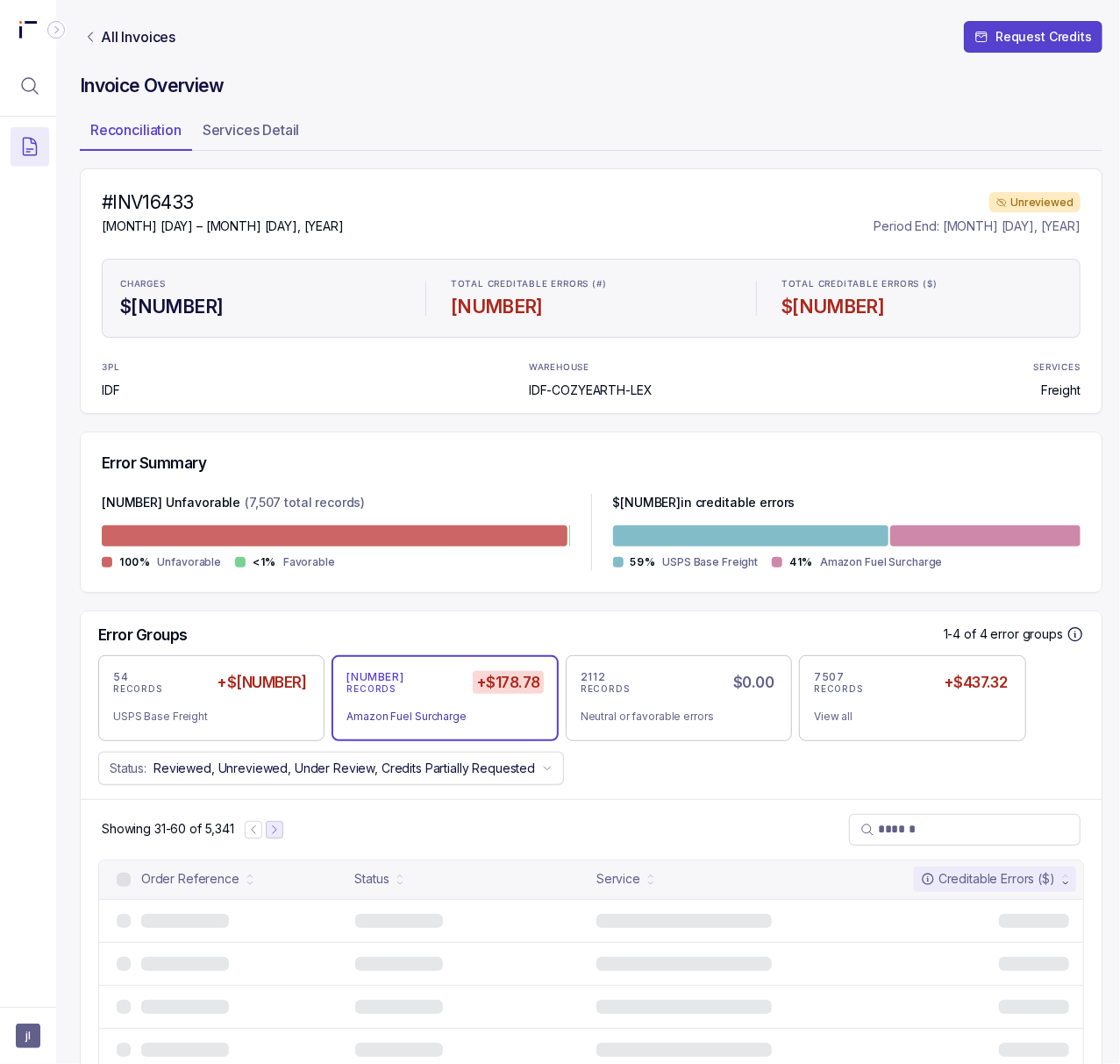 click 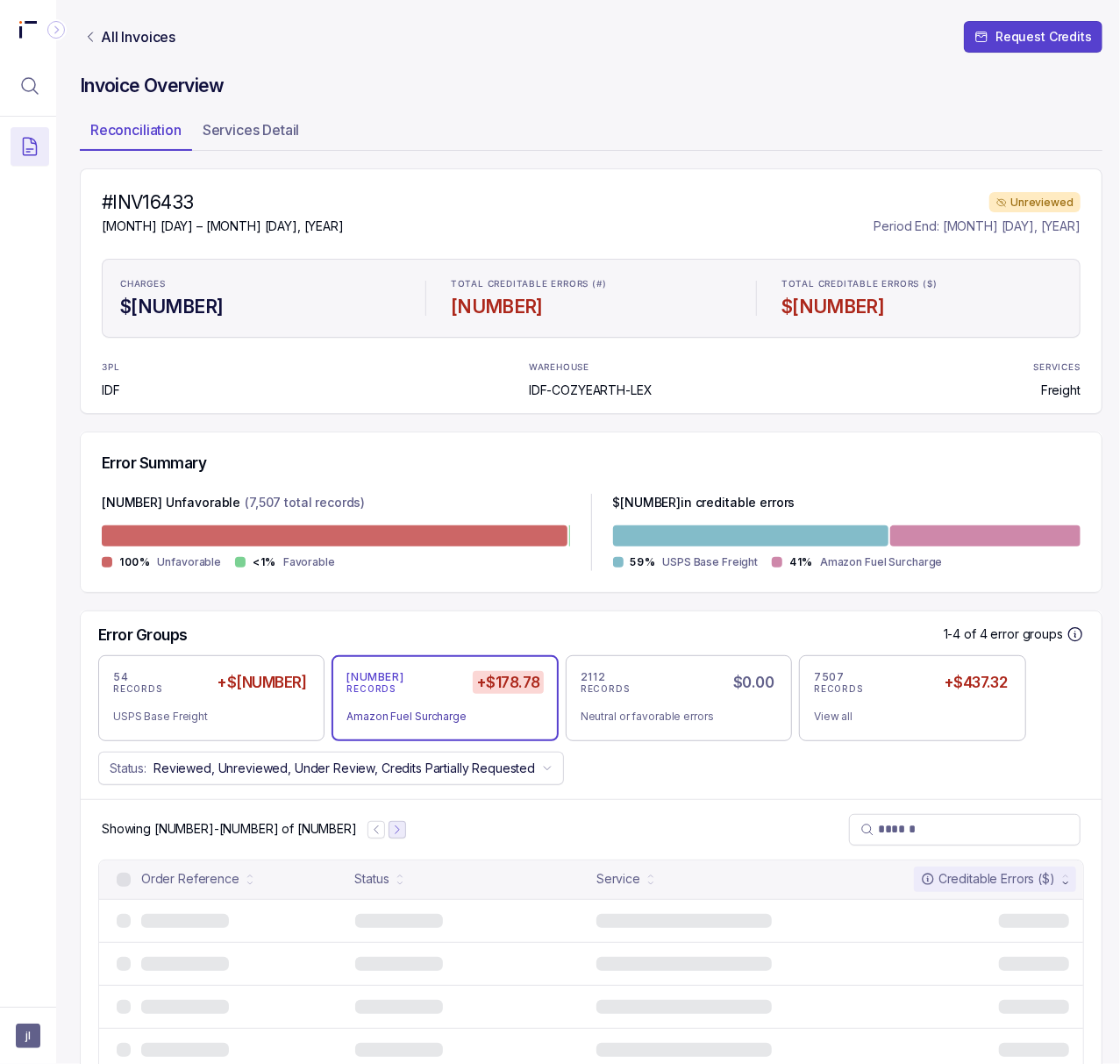 click 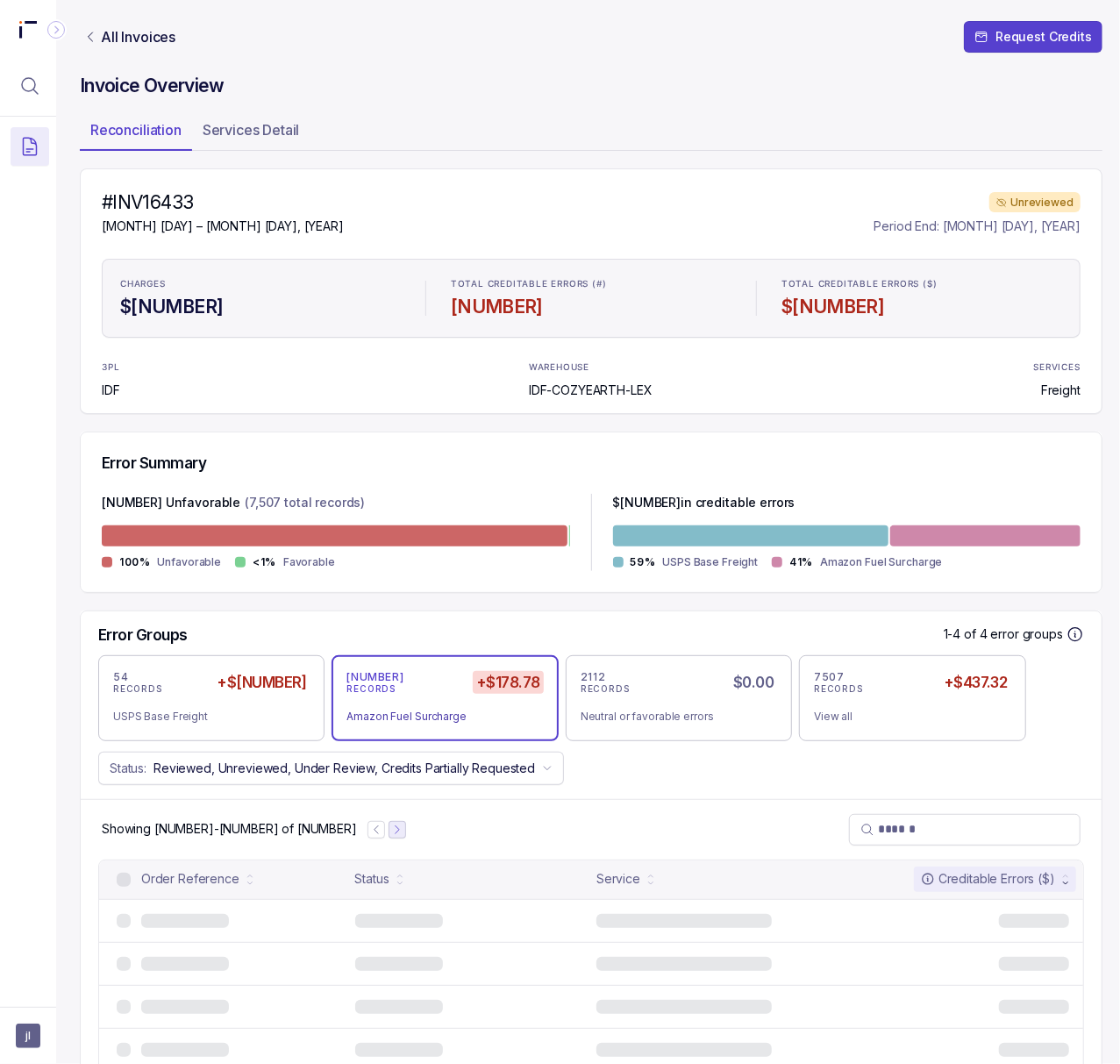 click 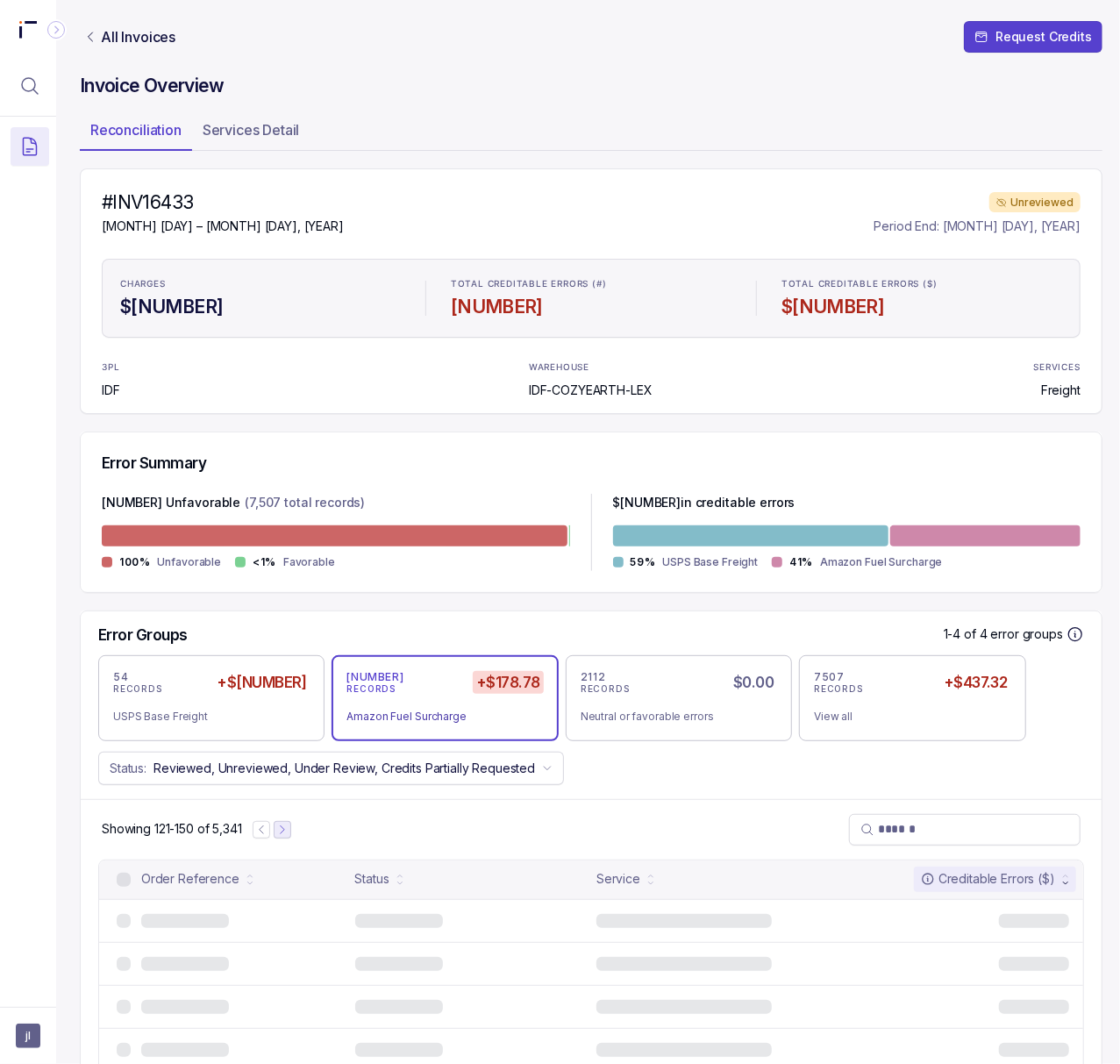 click 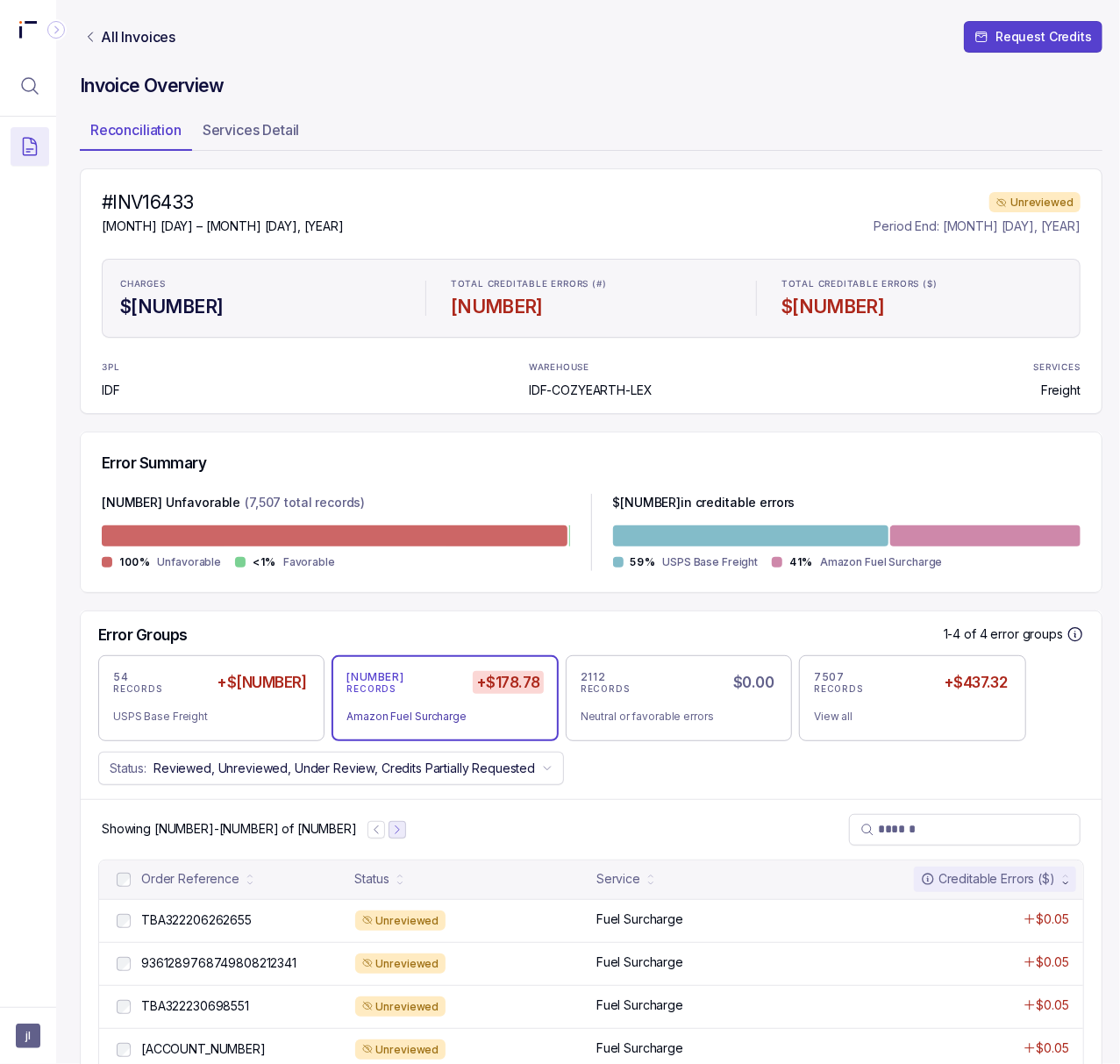 click 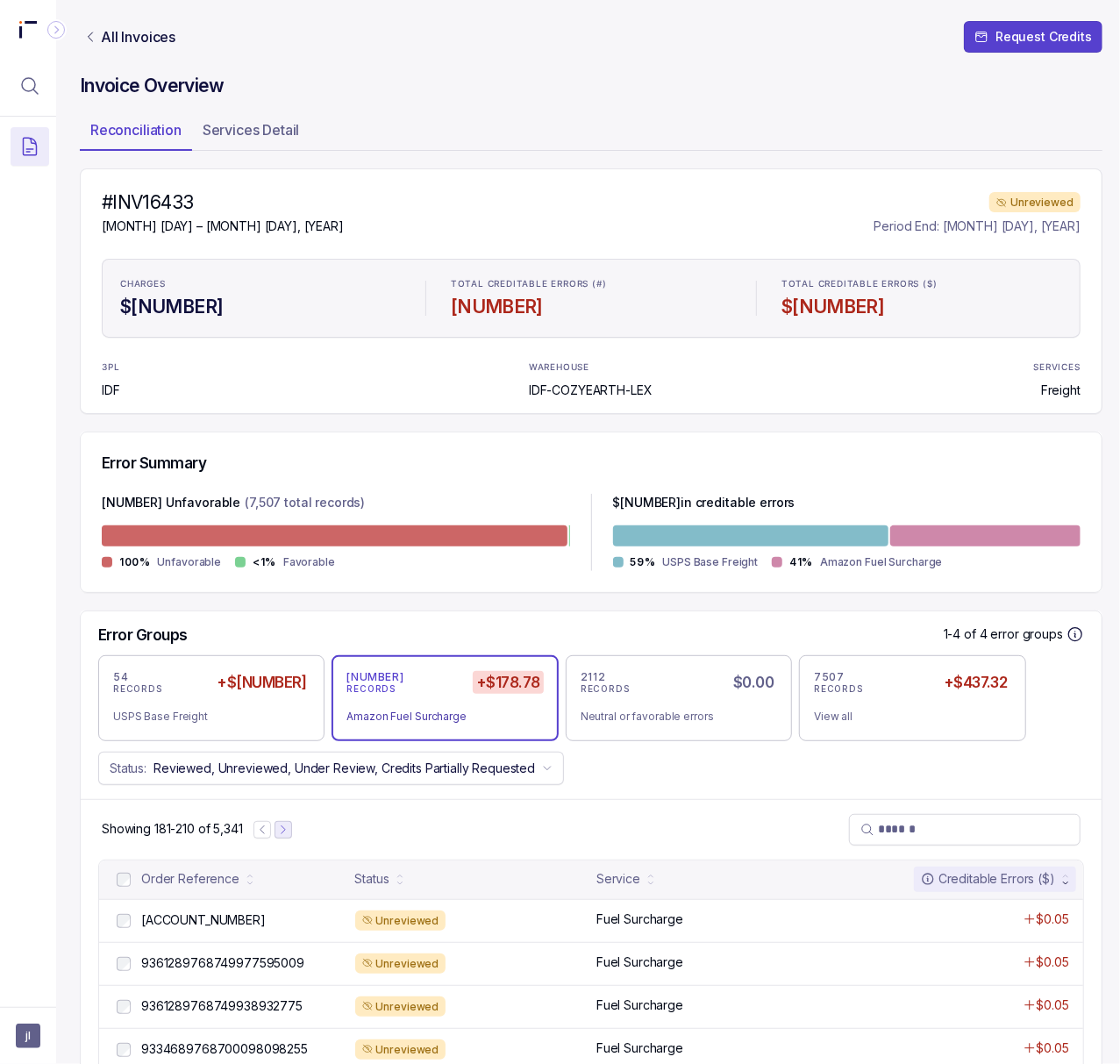 click 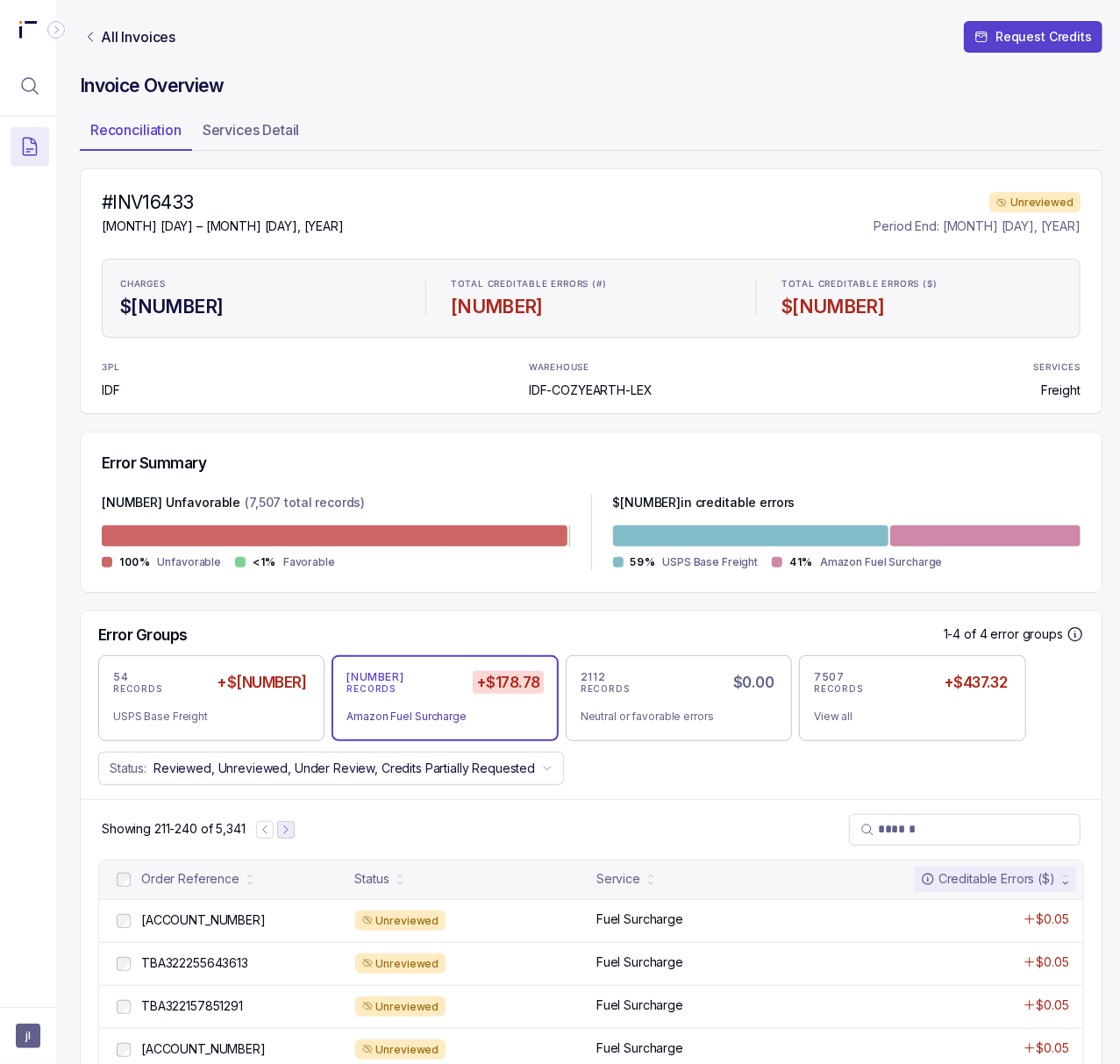 click at bounding box center [286, 830] 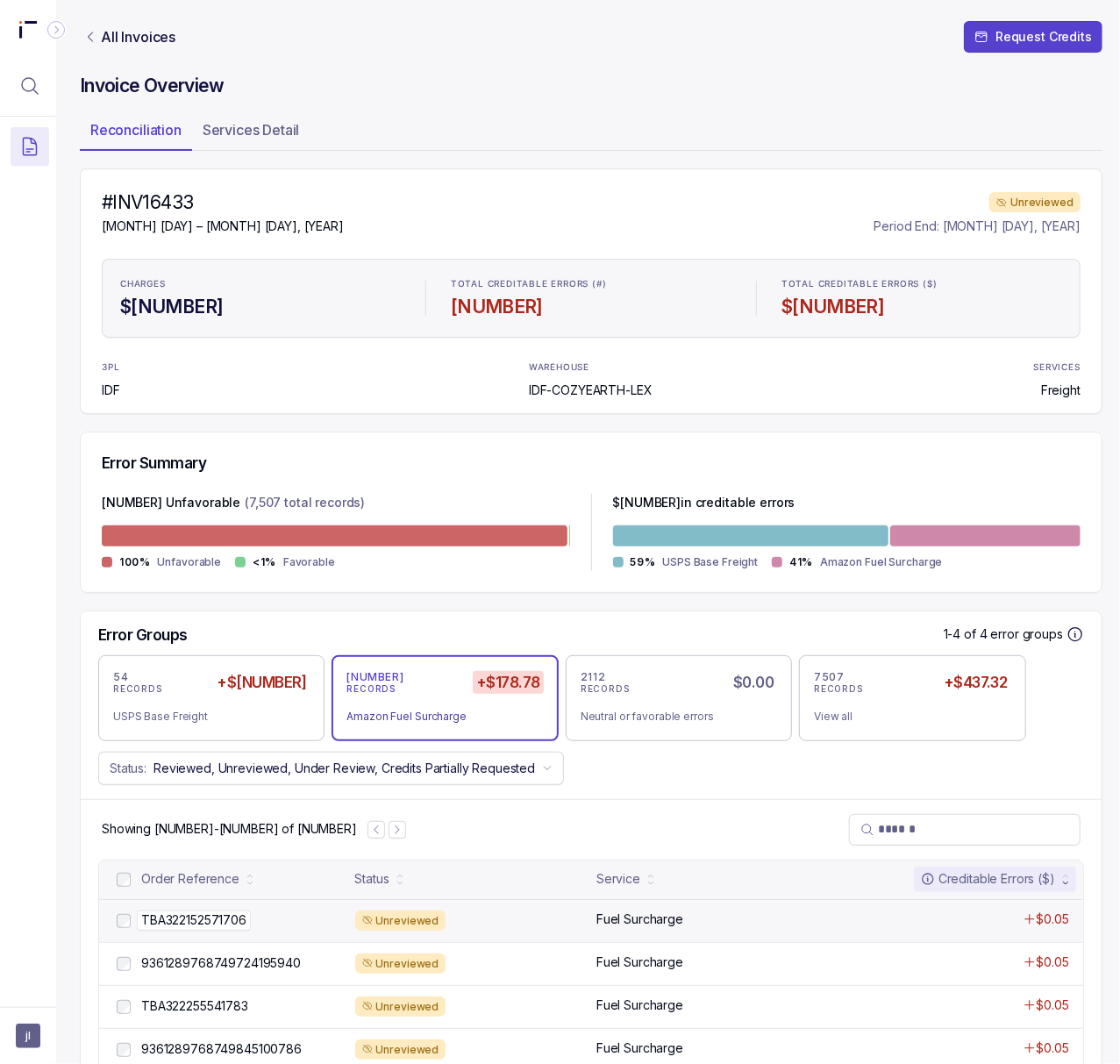 click on "TBA322152571706" at bounding box center (194, 920) 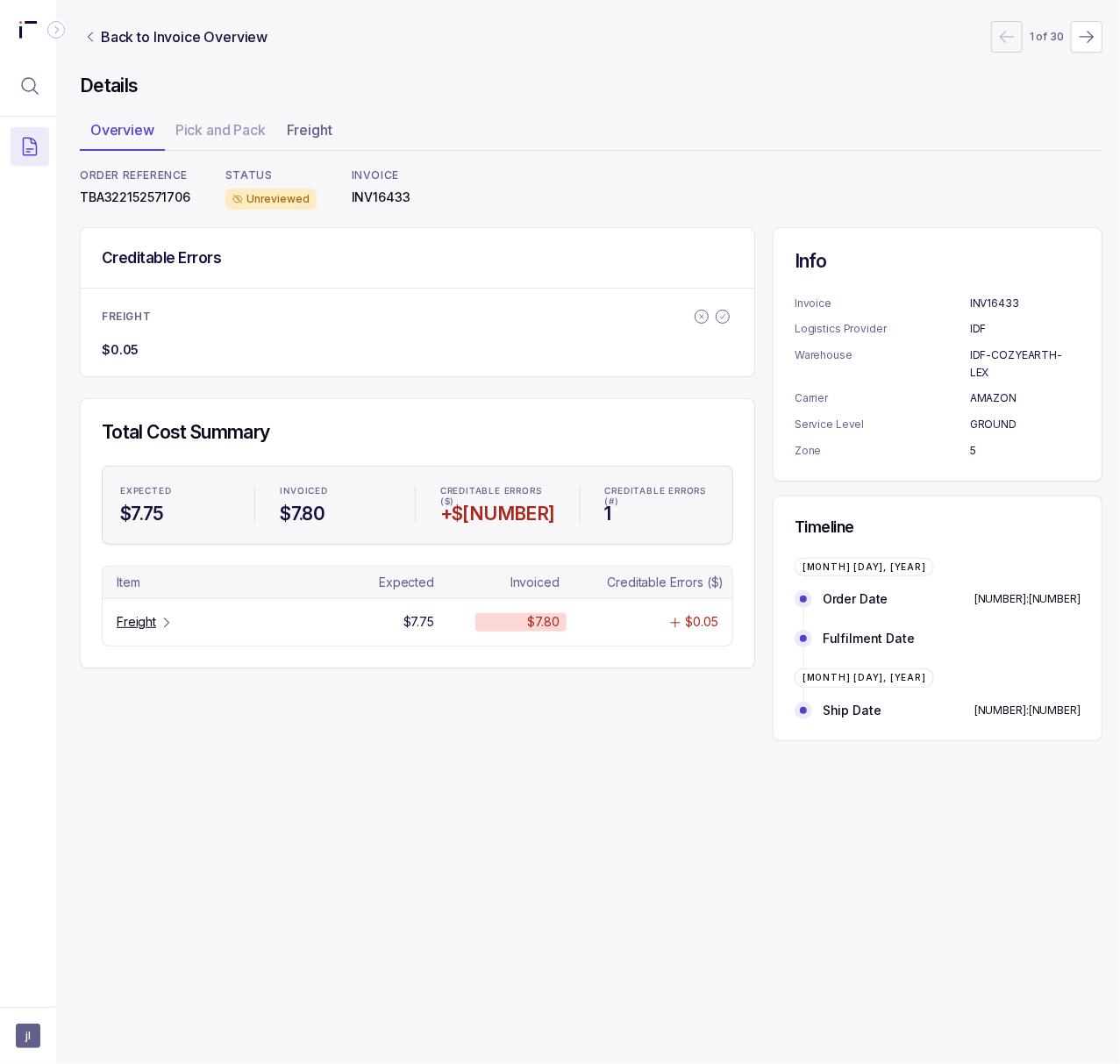 click on "TBA322152571706" at bounding box center [135, 197] 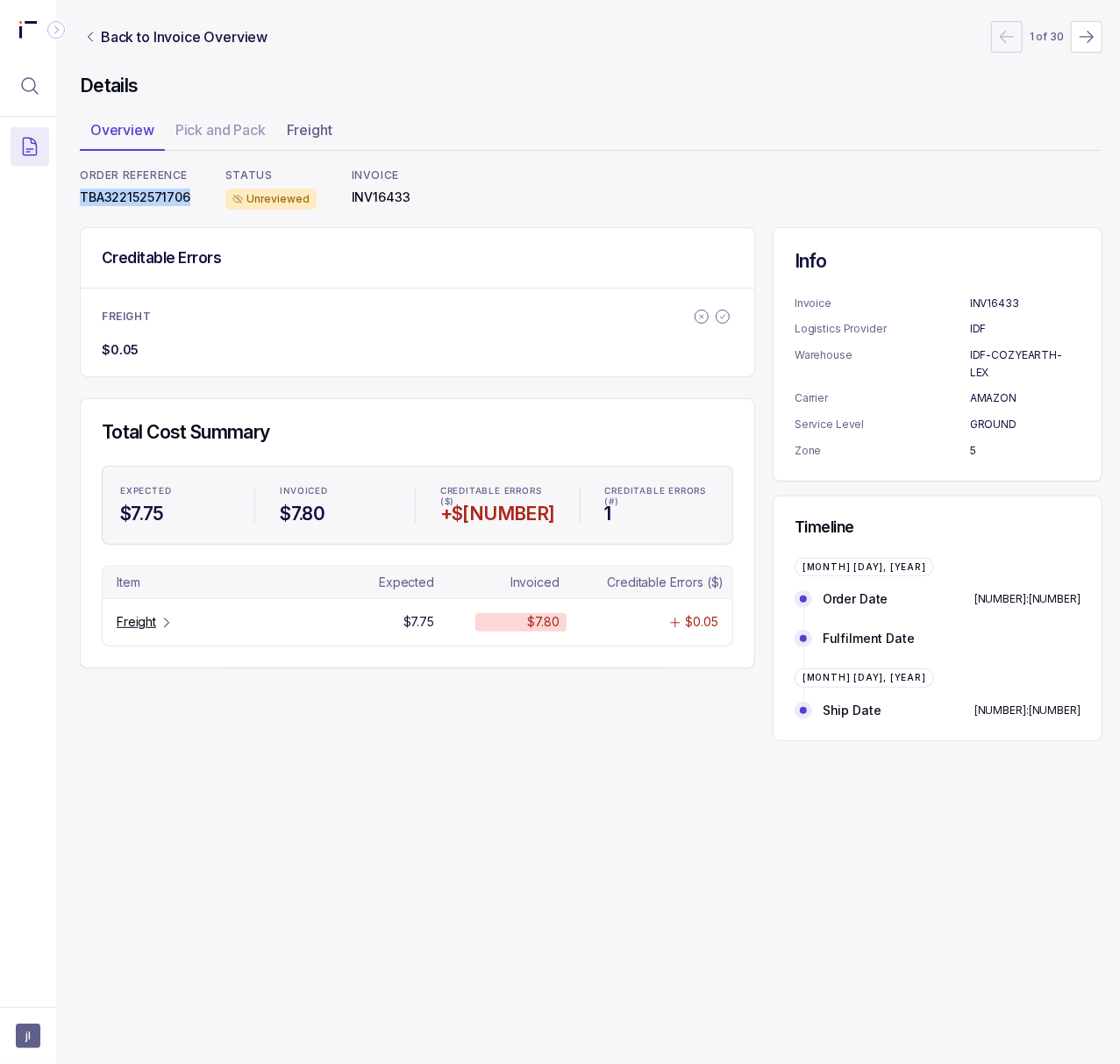 click on "TBA322152571706" at bounding box center (135, 197) 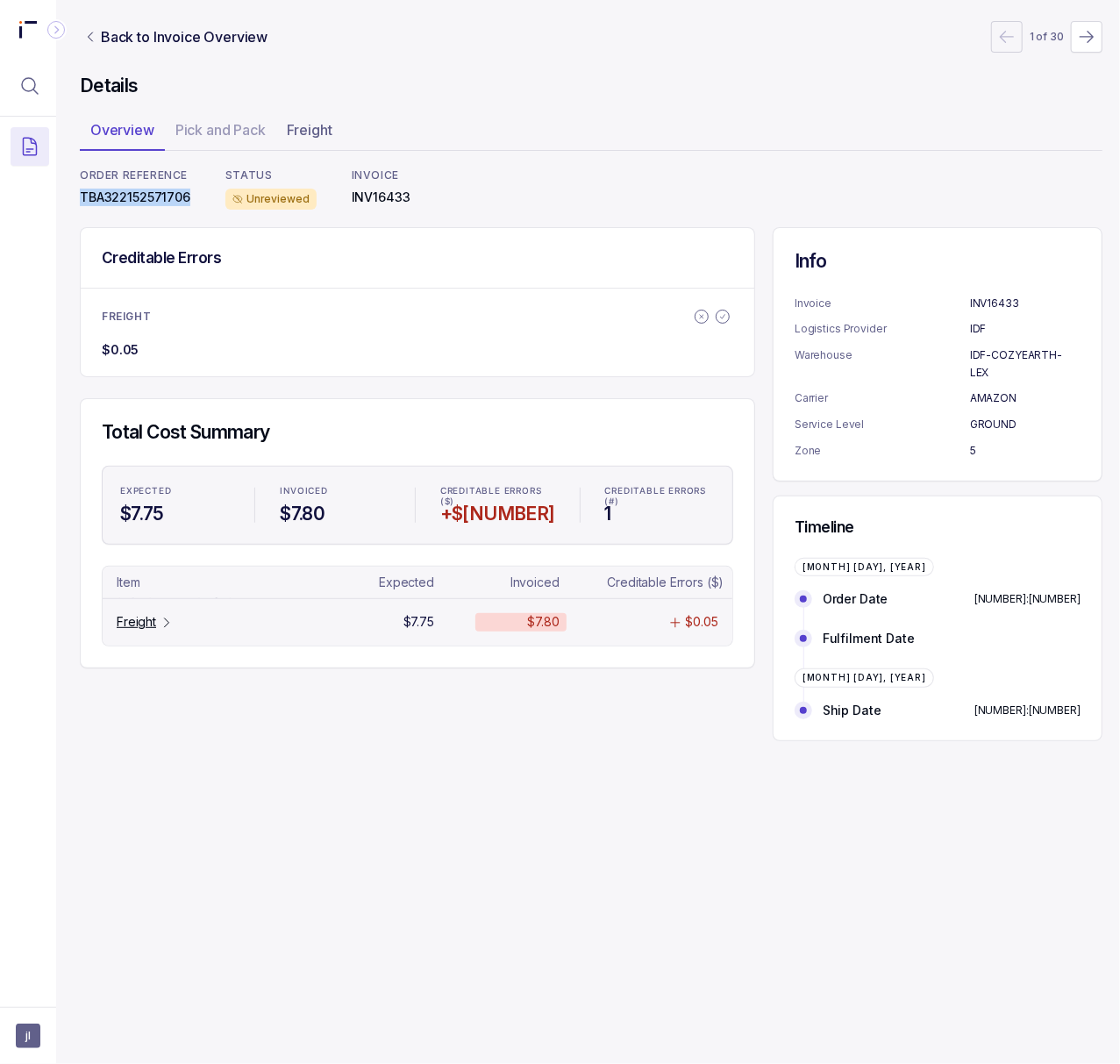 click on "Freight $[NUMBER] $[NUMBER] $[NUMBER]" at bounding box center (417, 621) 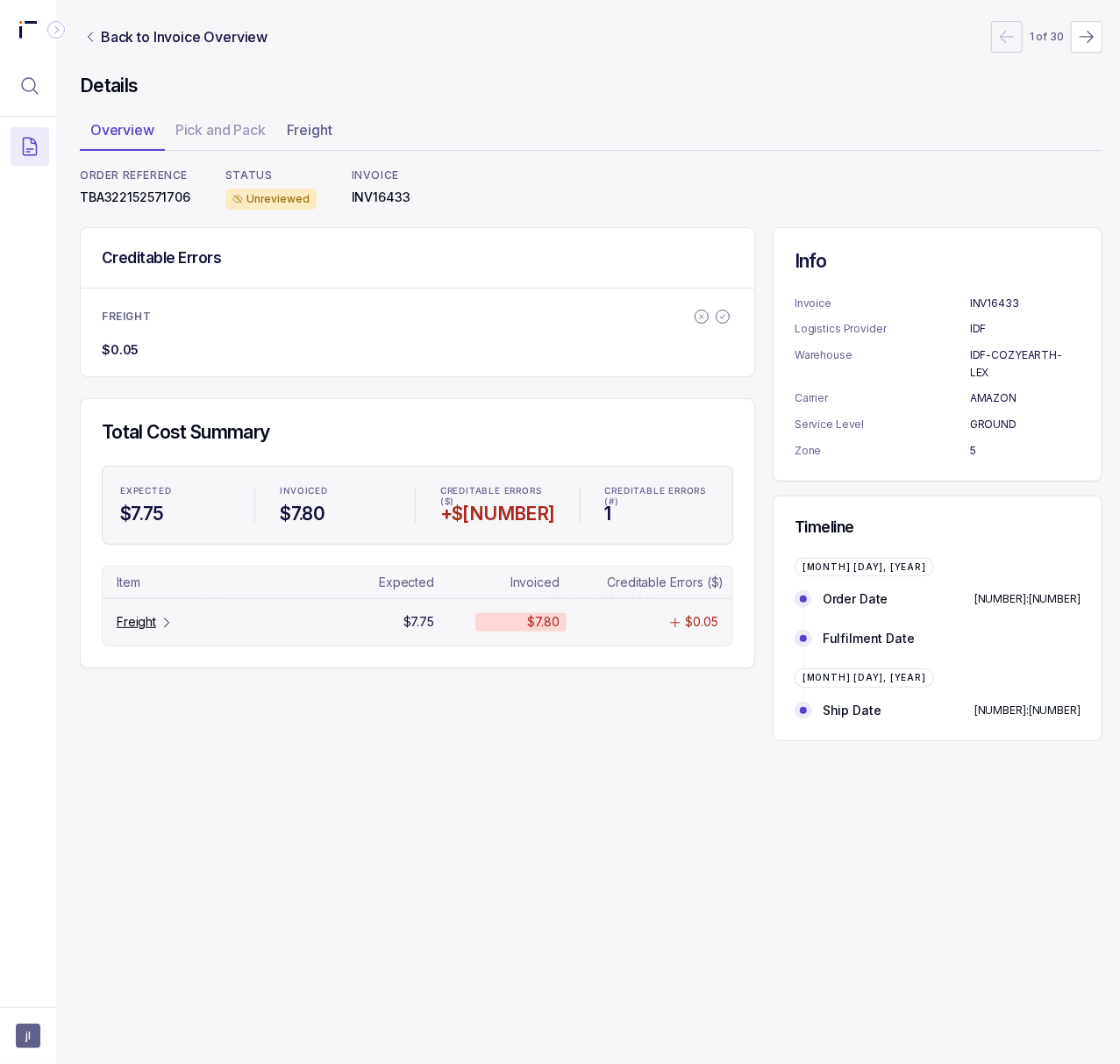 click on "Freight" at bounding box center [136, 622] 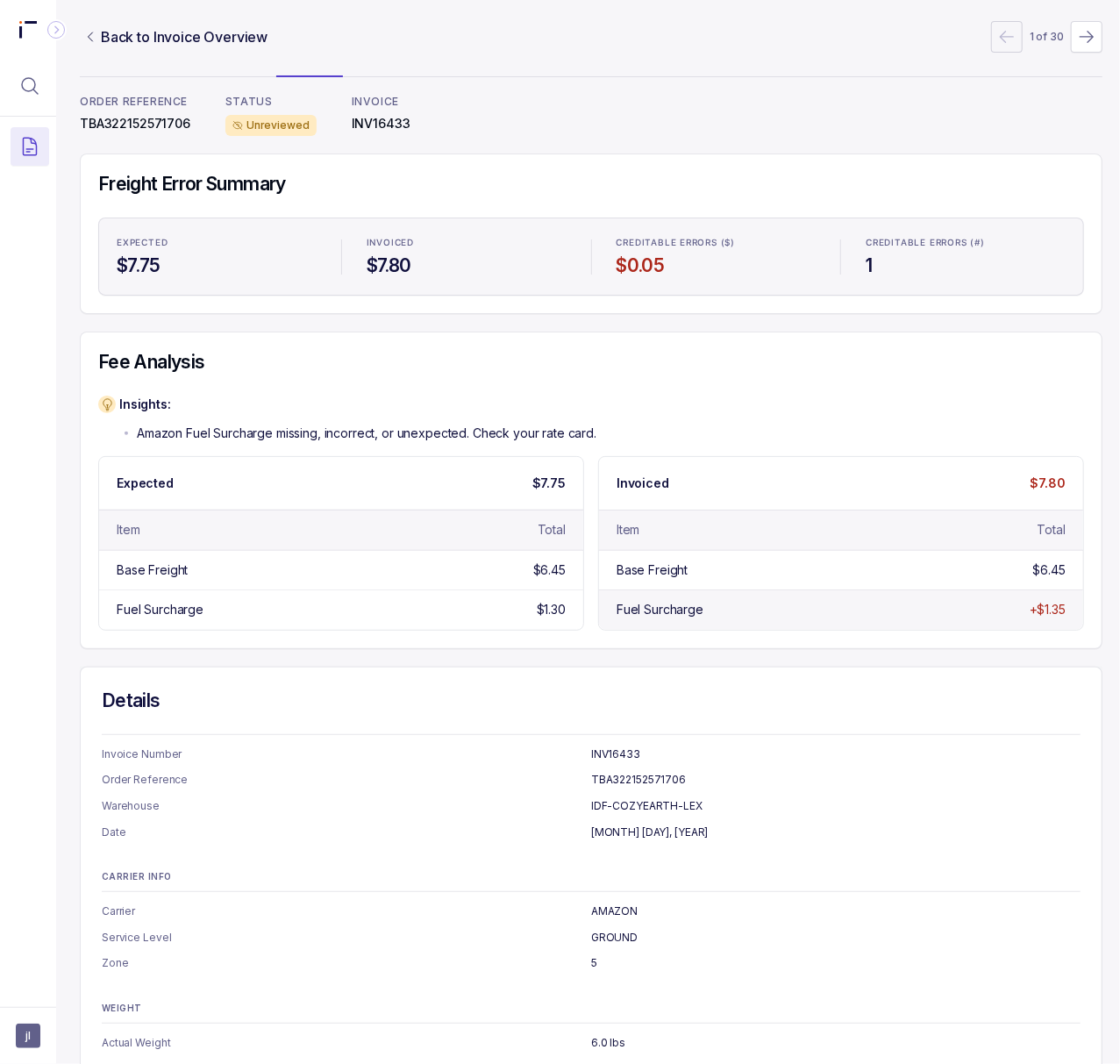 scroll, scrollTop: 0, scrollLeft: 4, axis: horizontal 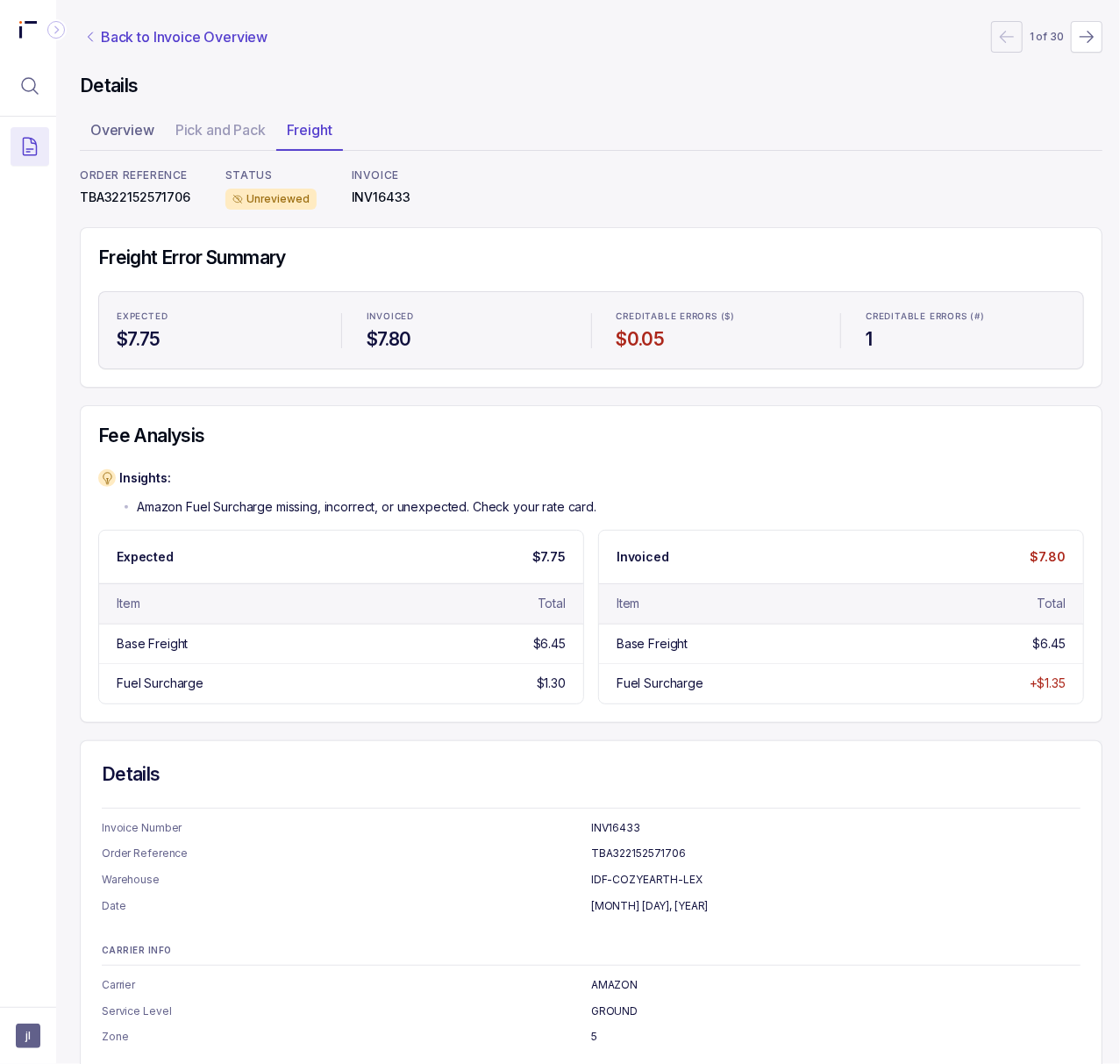 click on "Back to Invoice Overview" at bounding box center [184, 37] 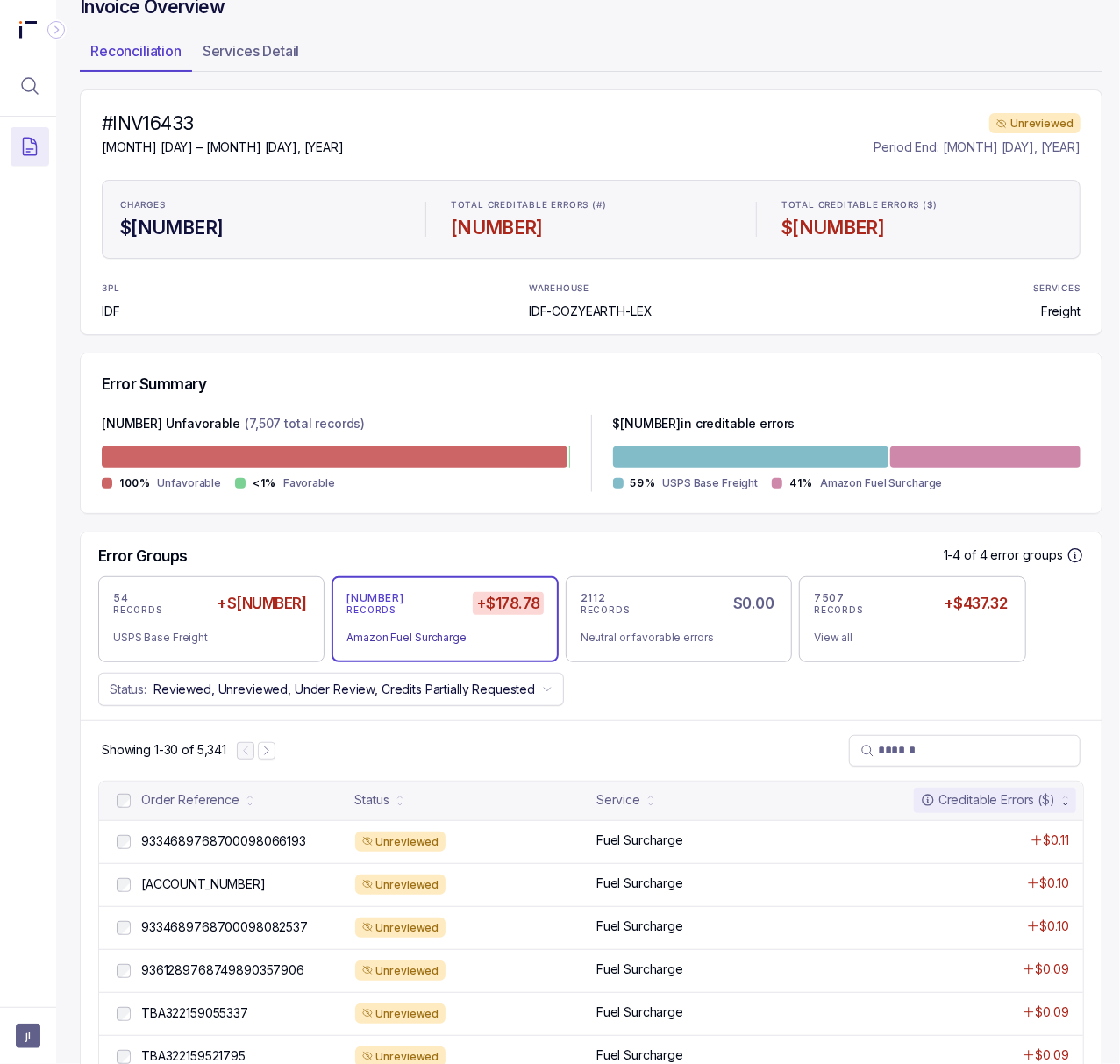 scroll, scrollTop: 117, scrollLeft: 4, axis: both 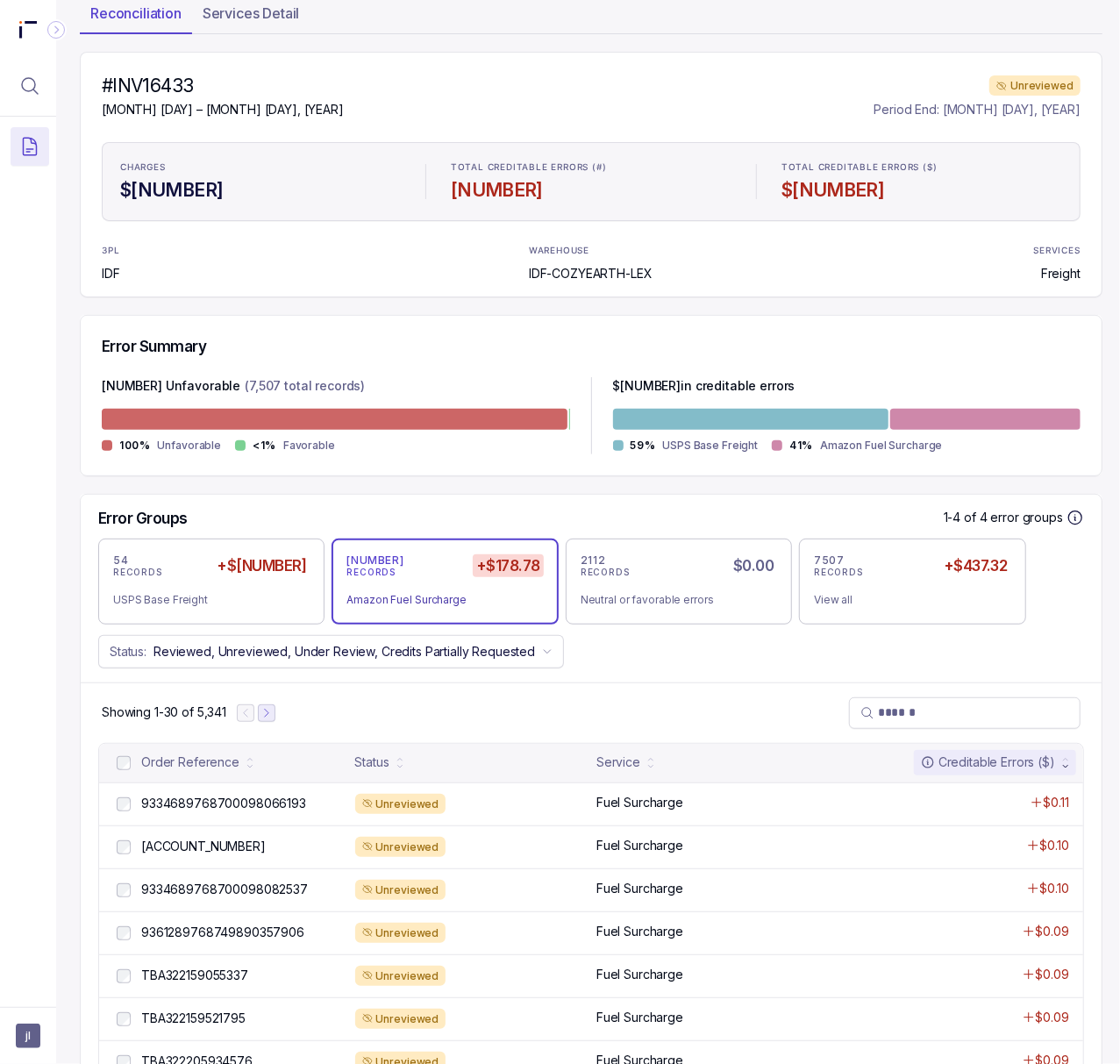 click 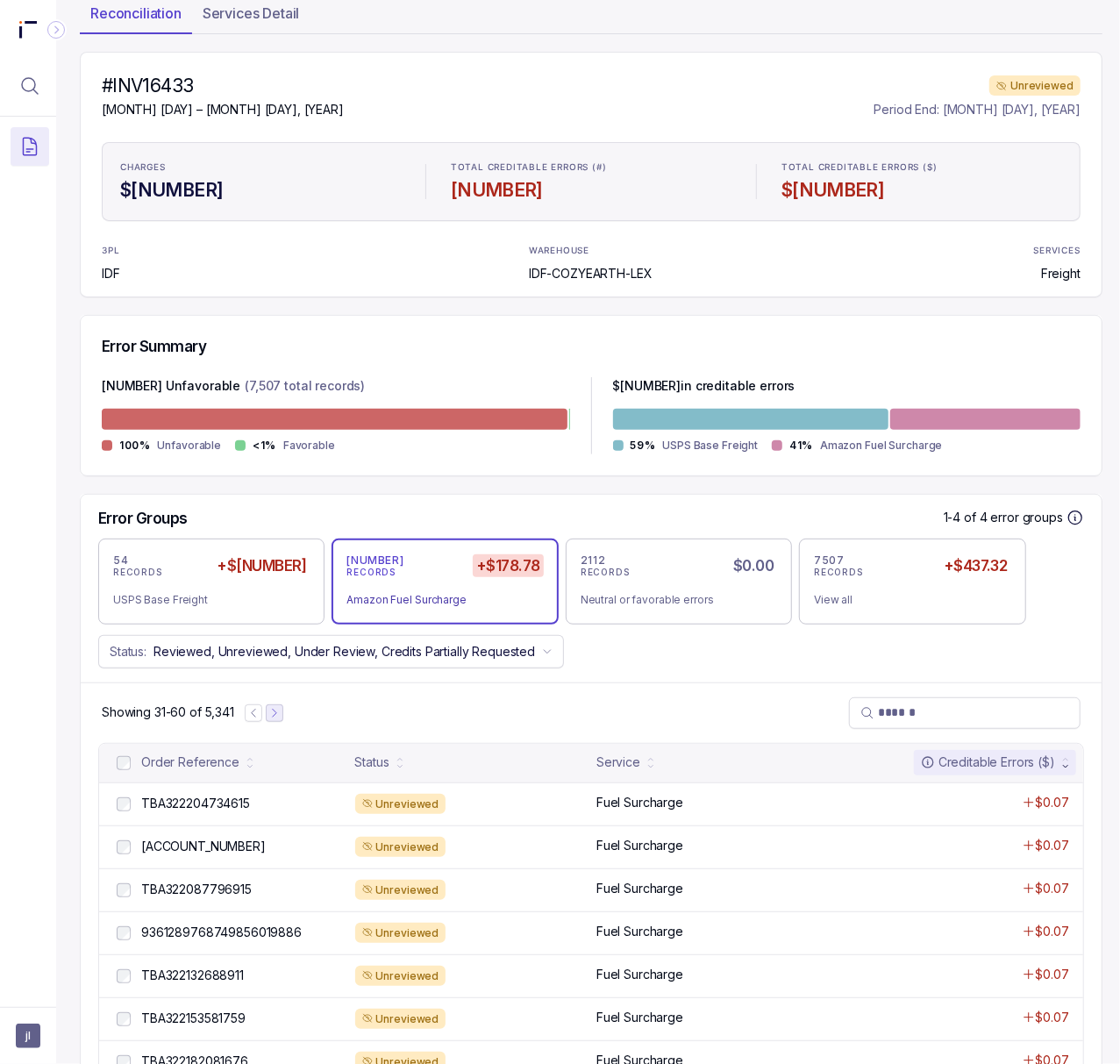 click 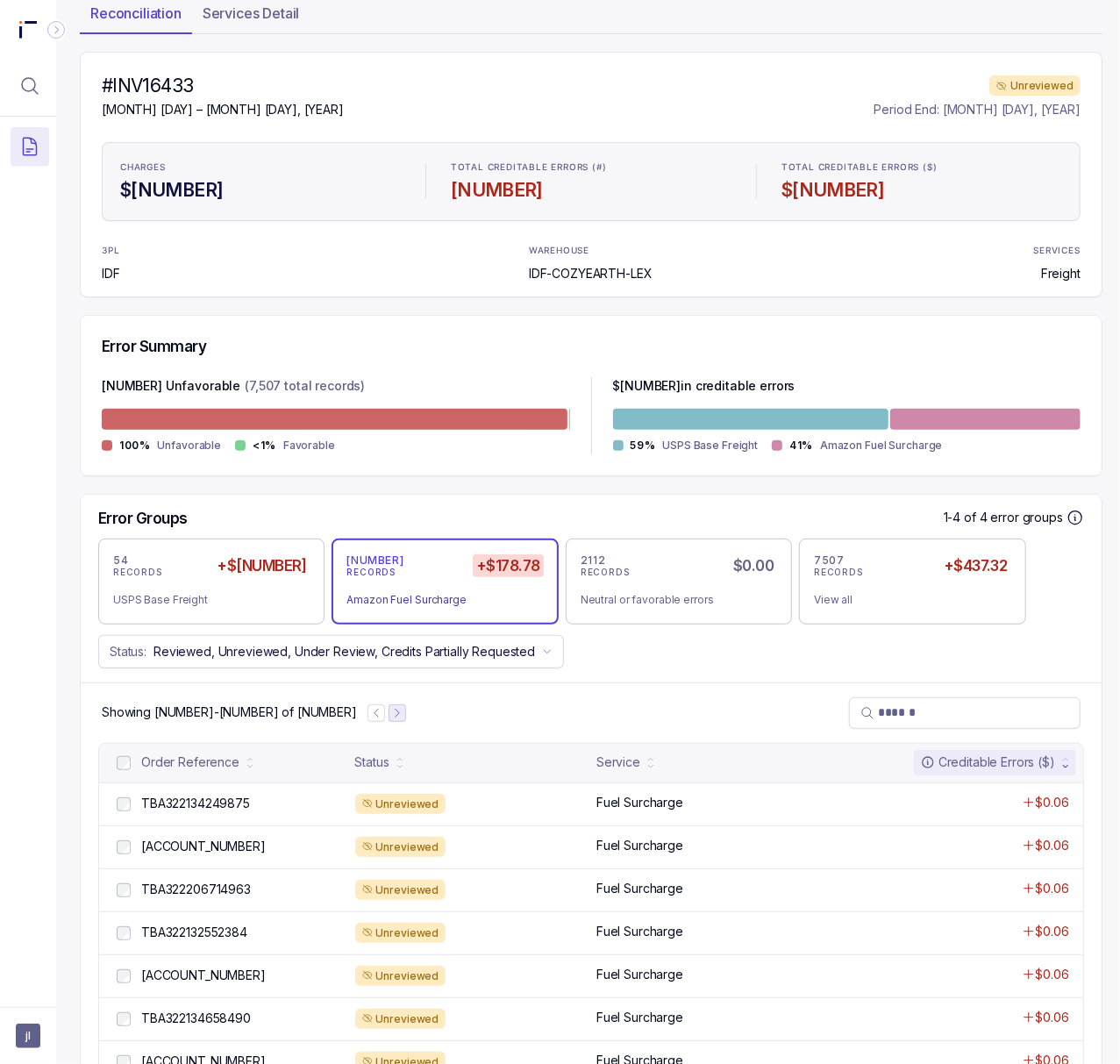 click 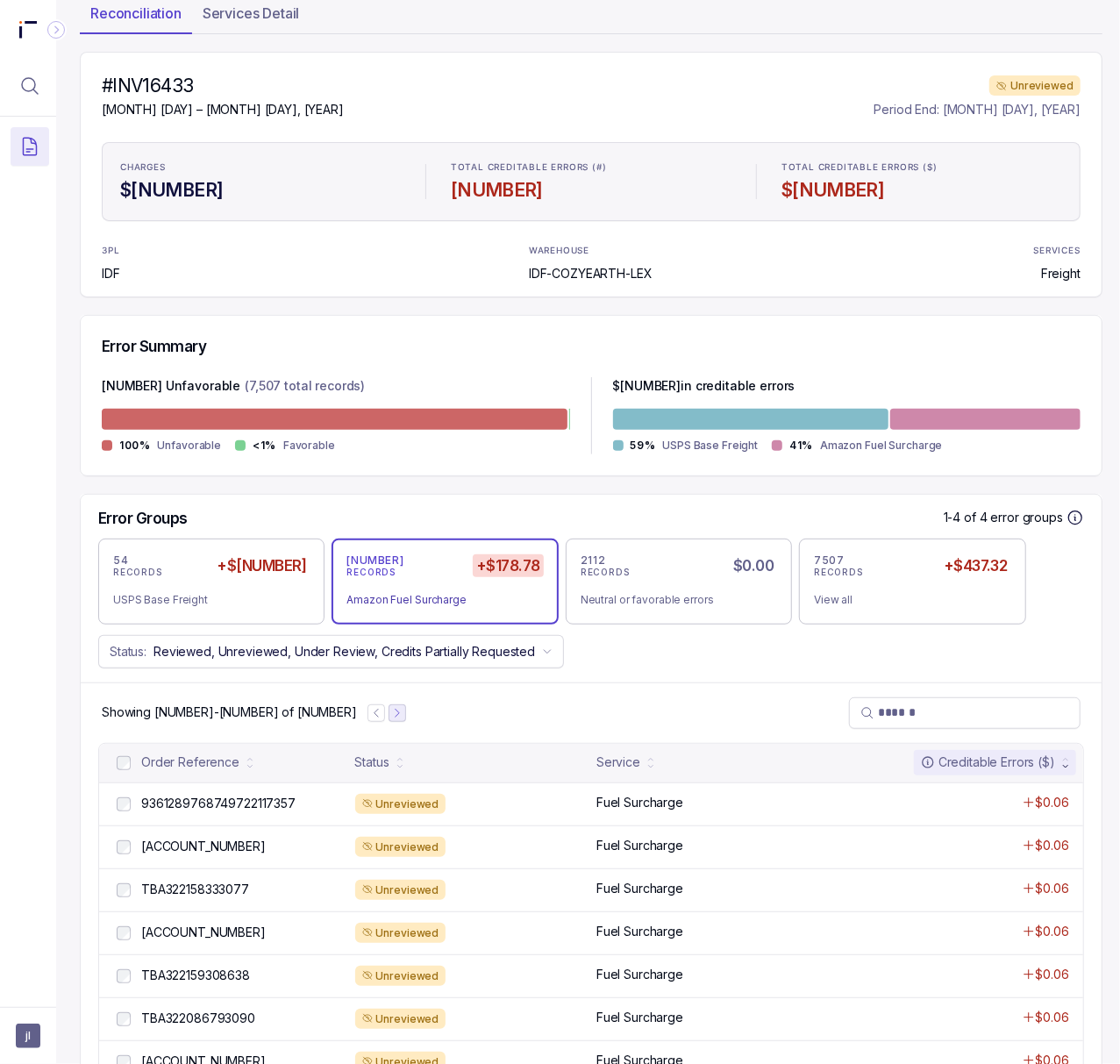 click 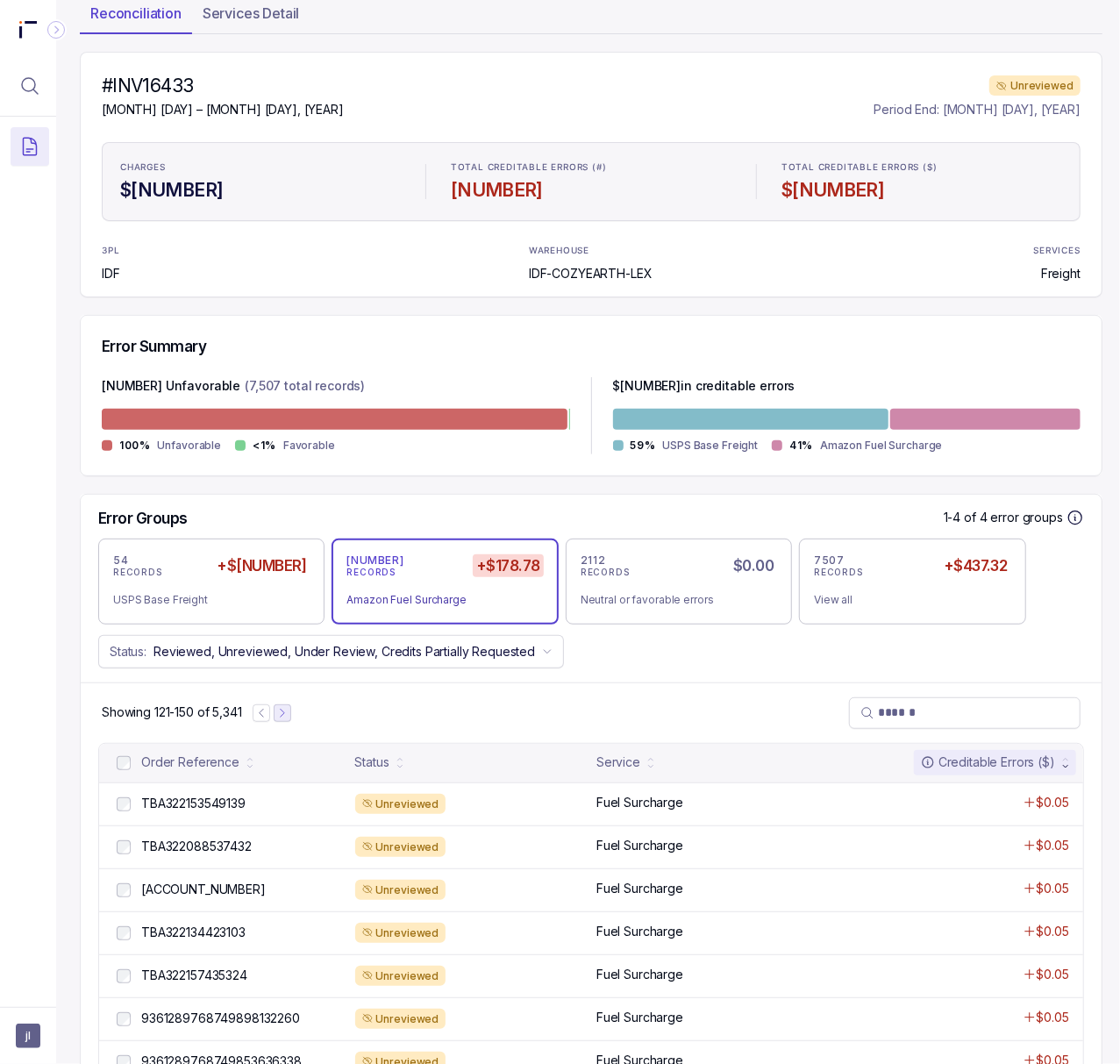 click 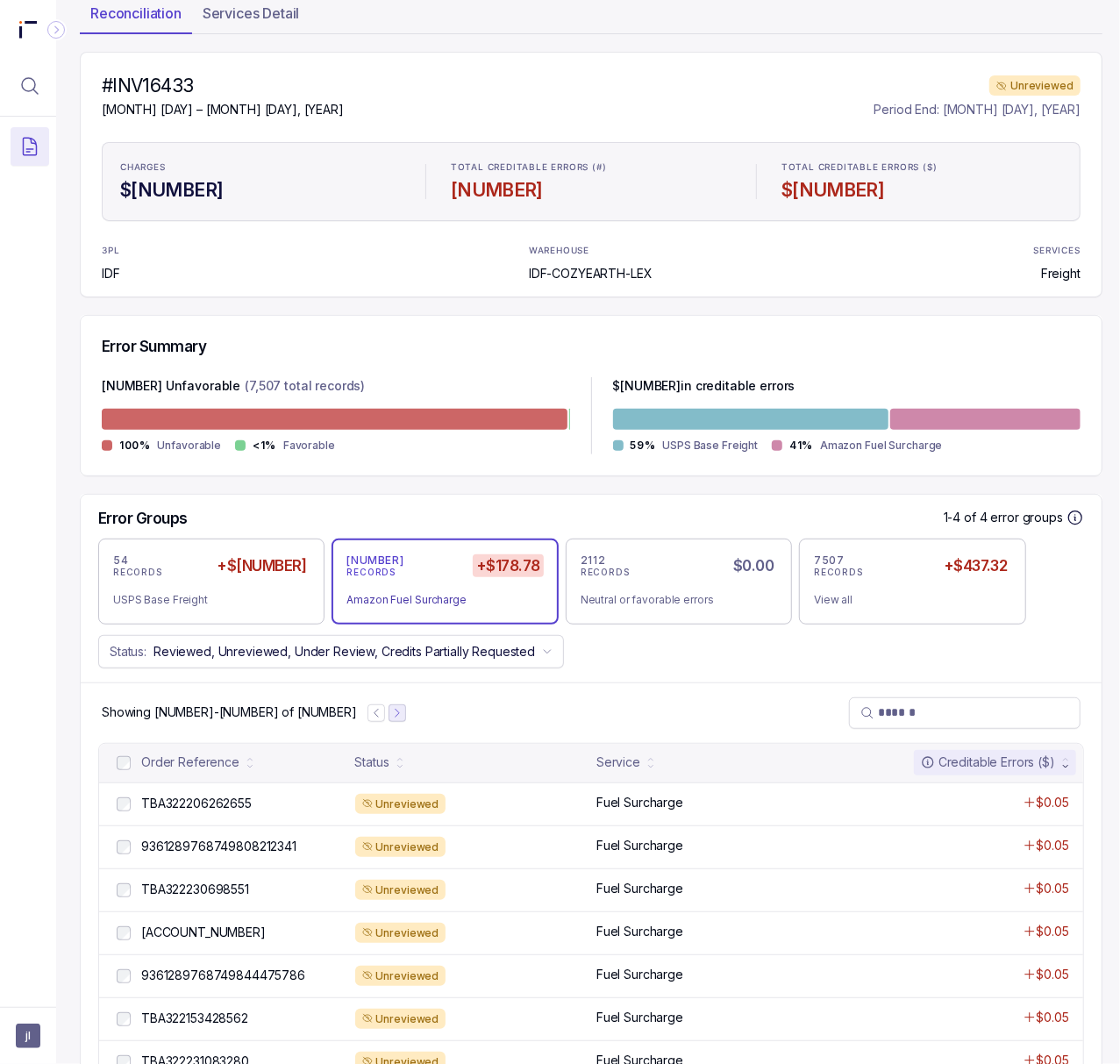 click 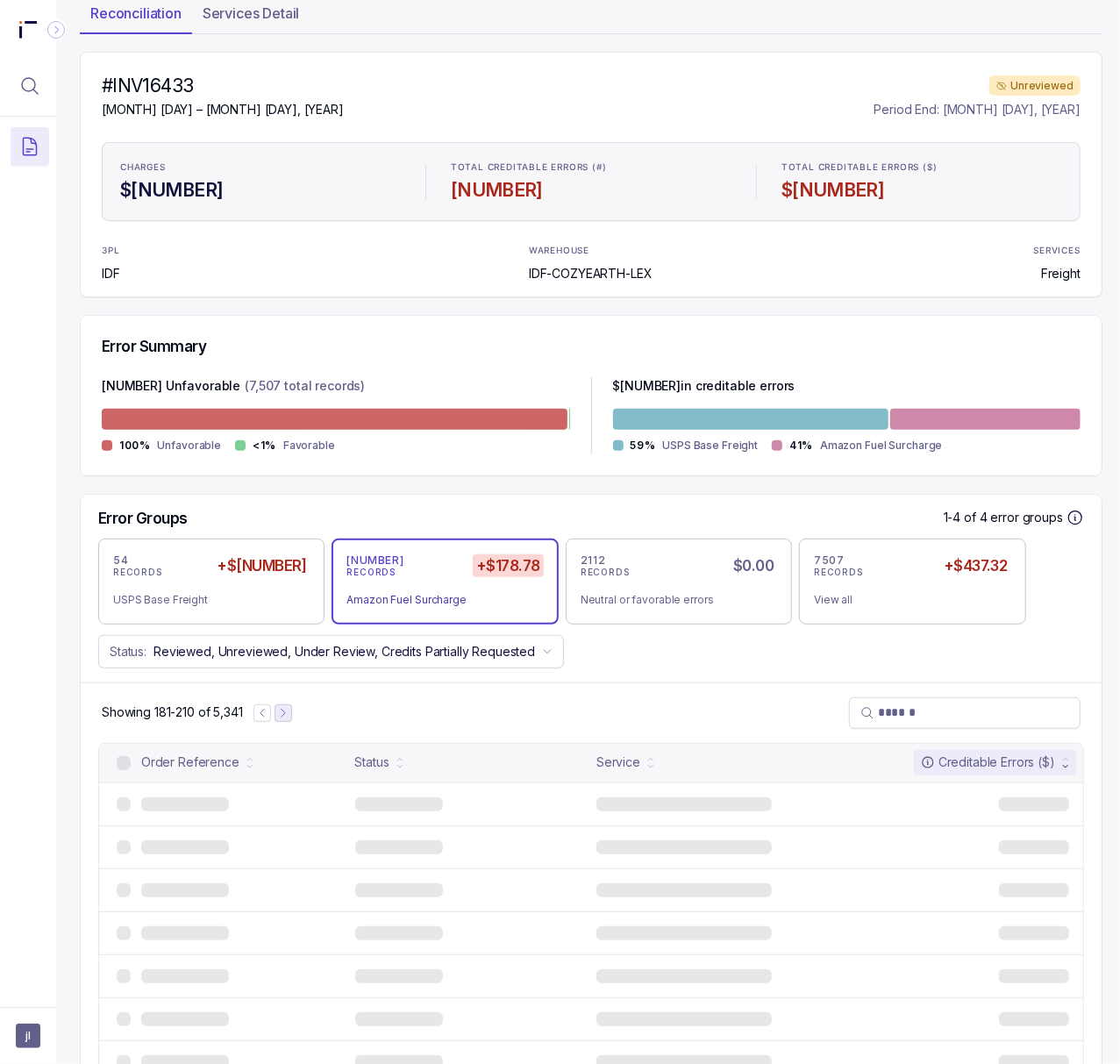 click 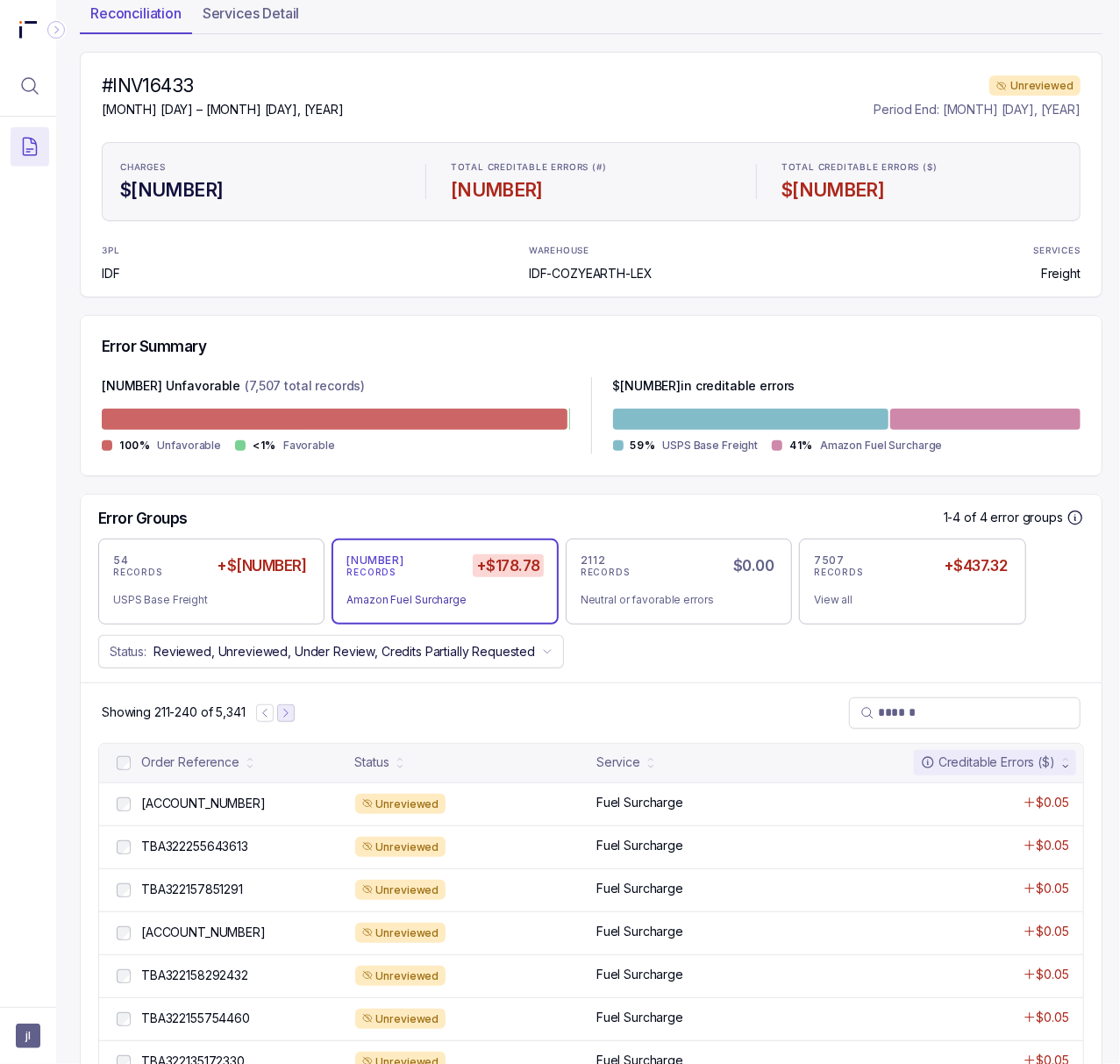 click 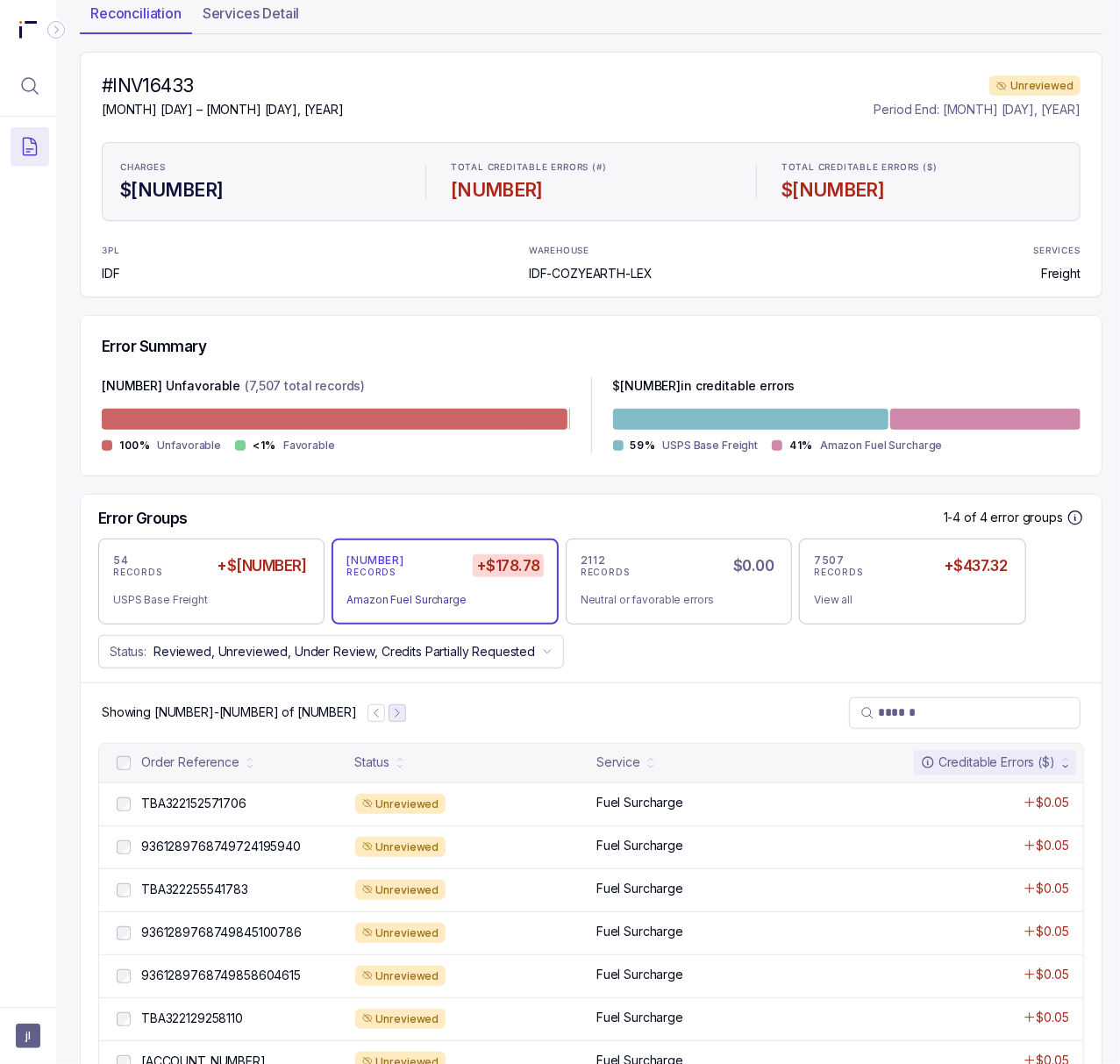 click at bounding box center (397, 713) 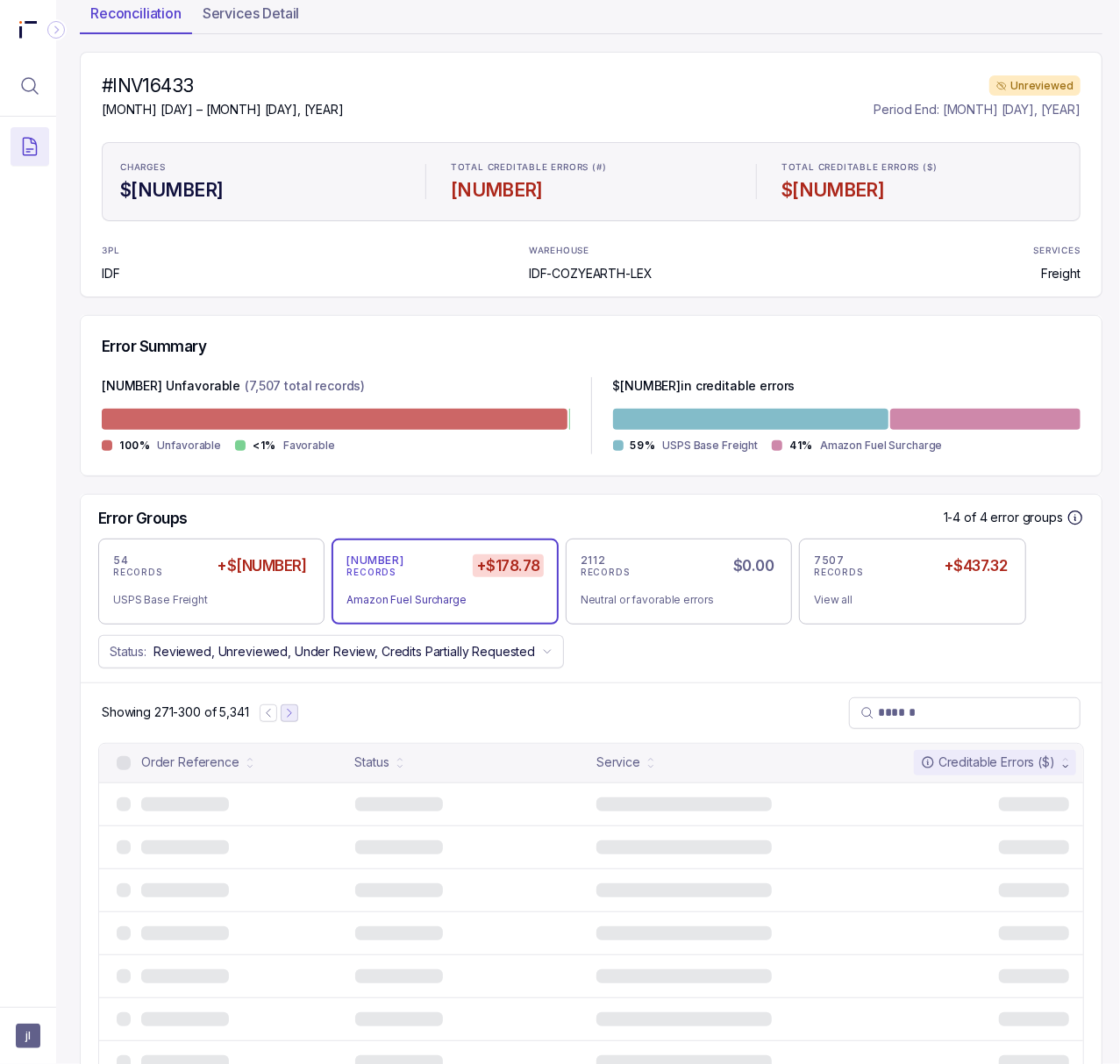 click 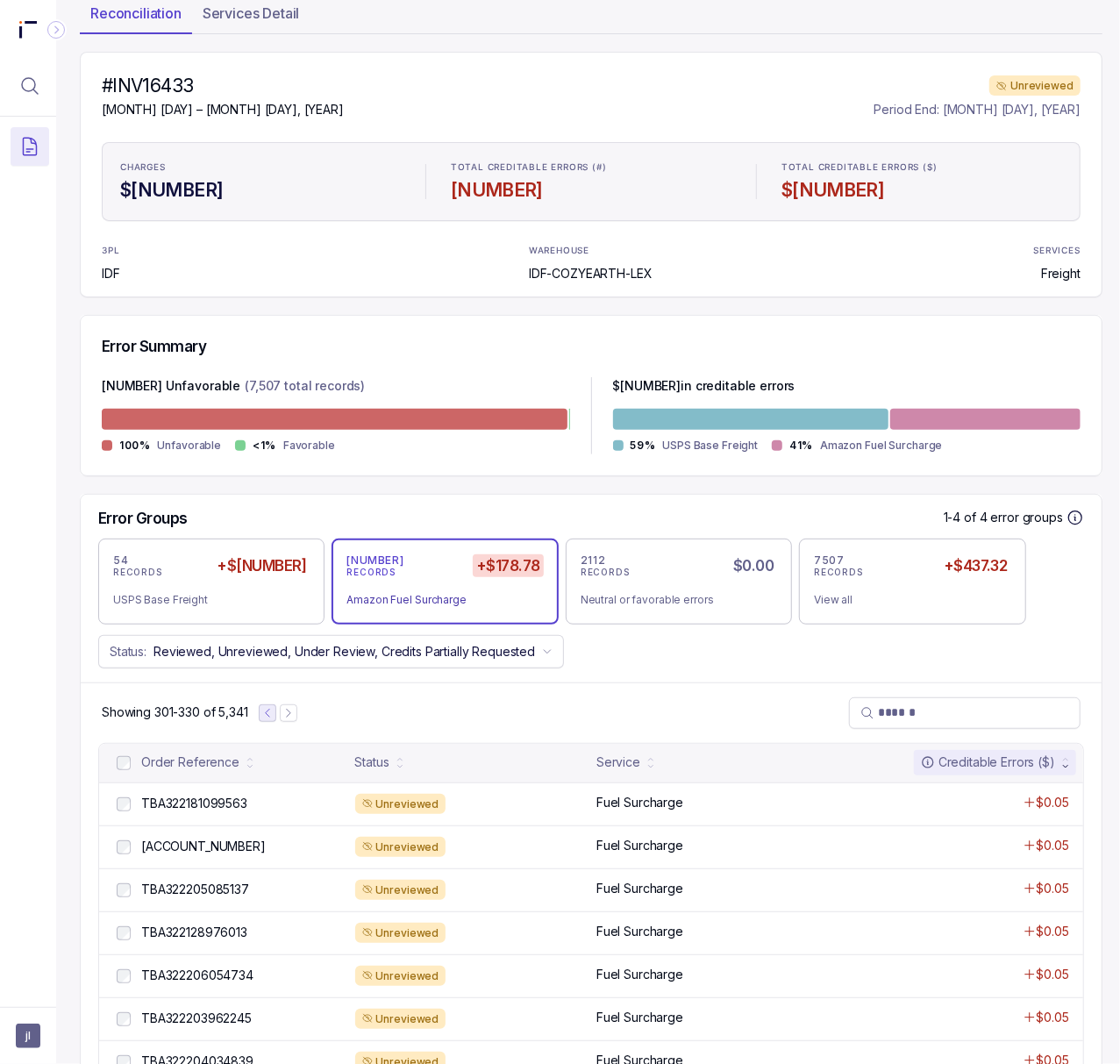 click 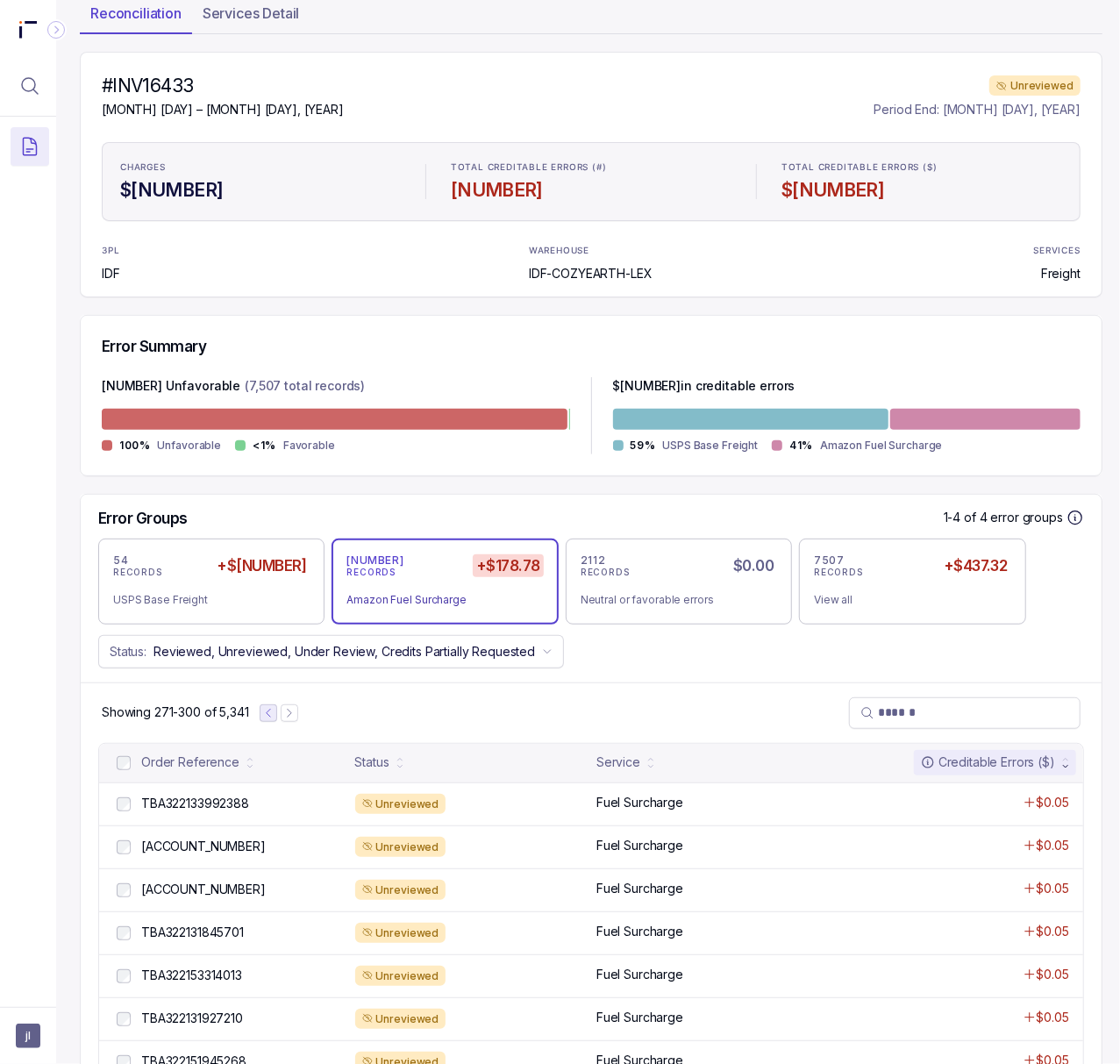 click 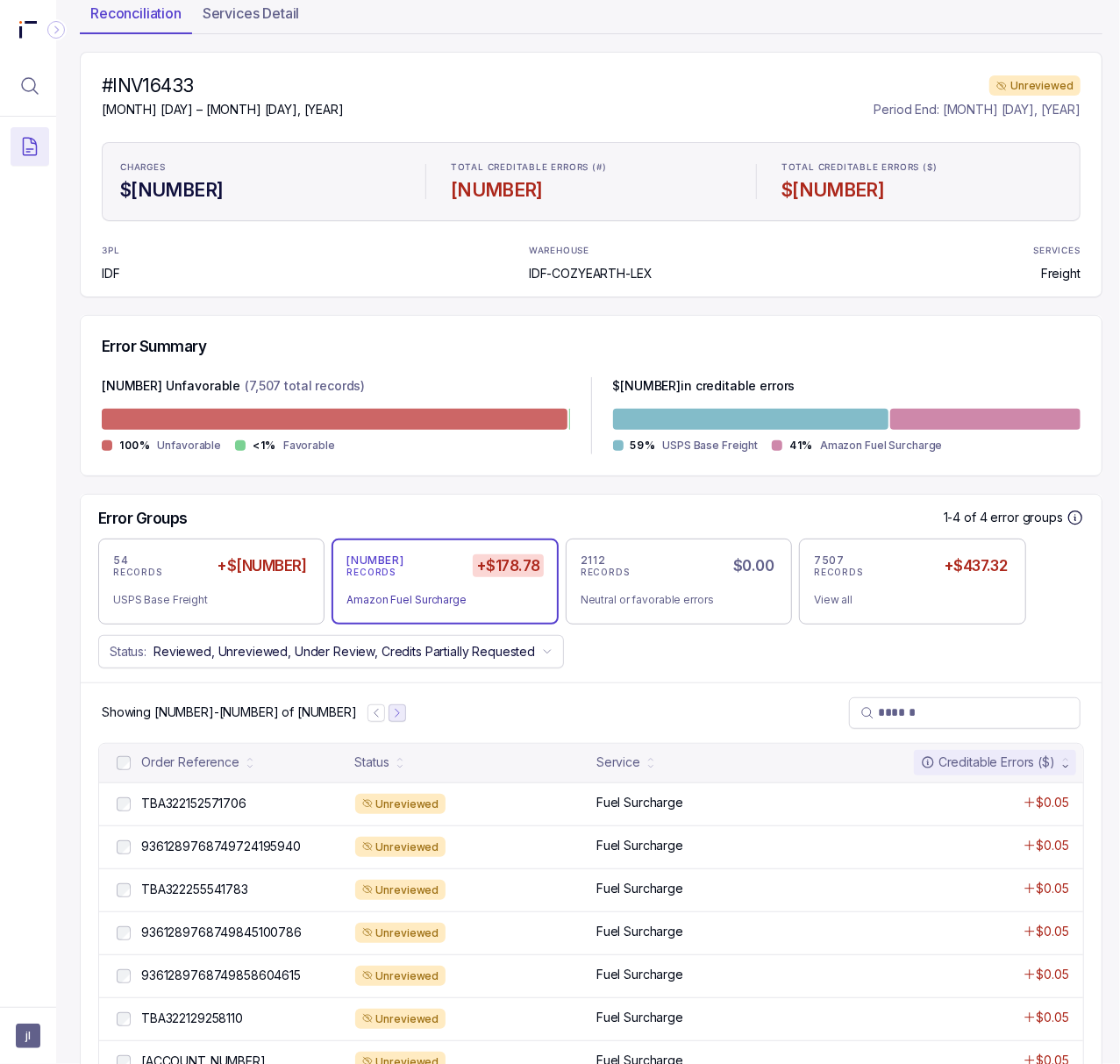 click 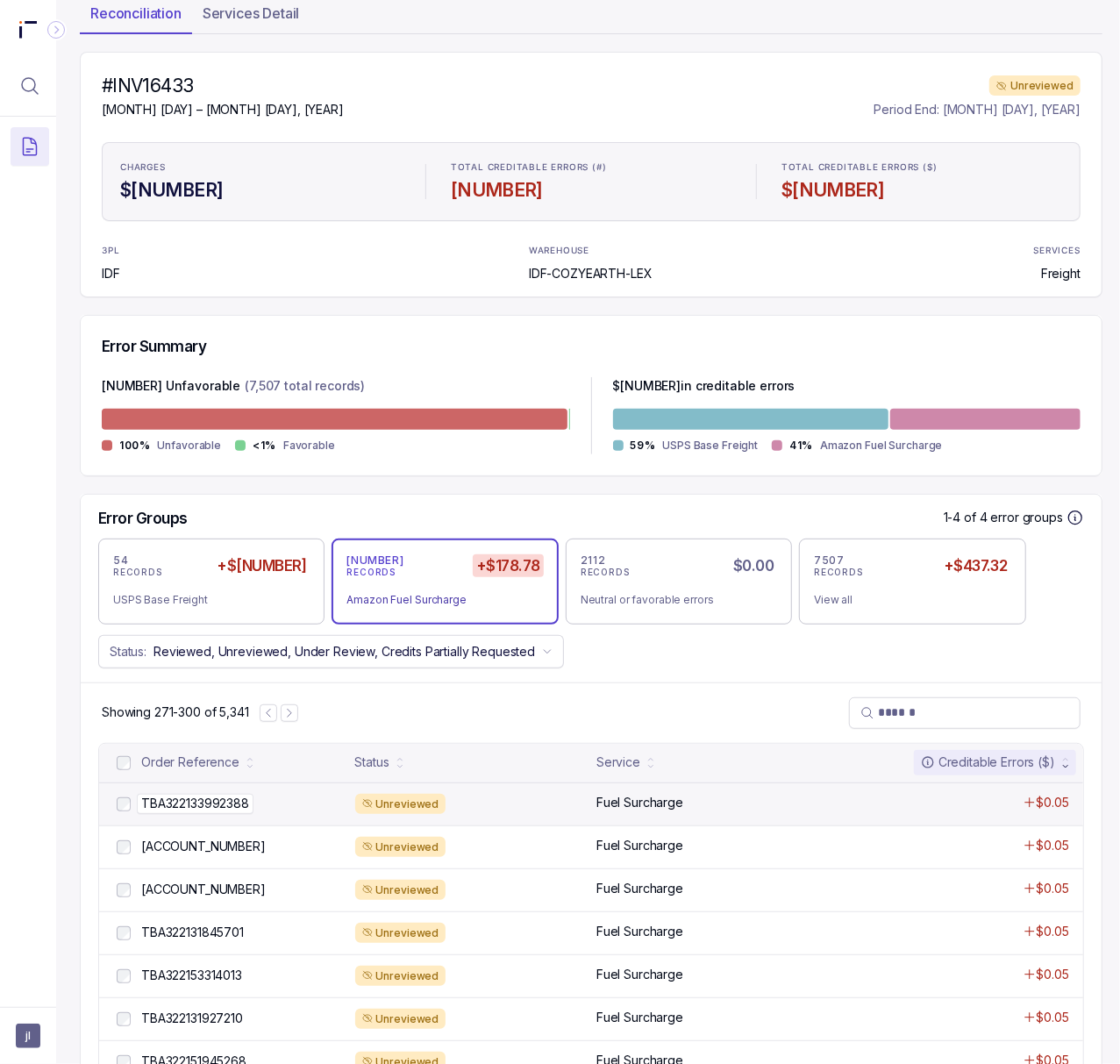 click on "TBA322133992388" at bounding box center (195, 803) 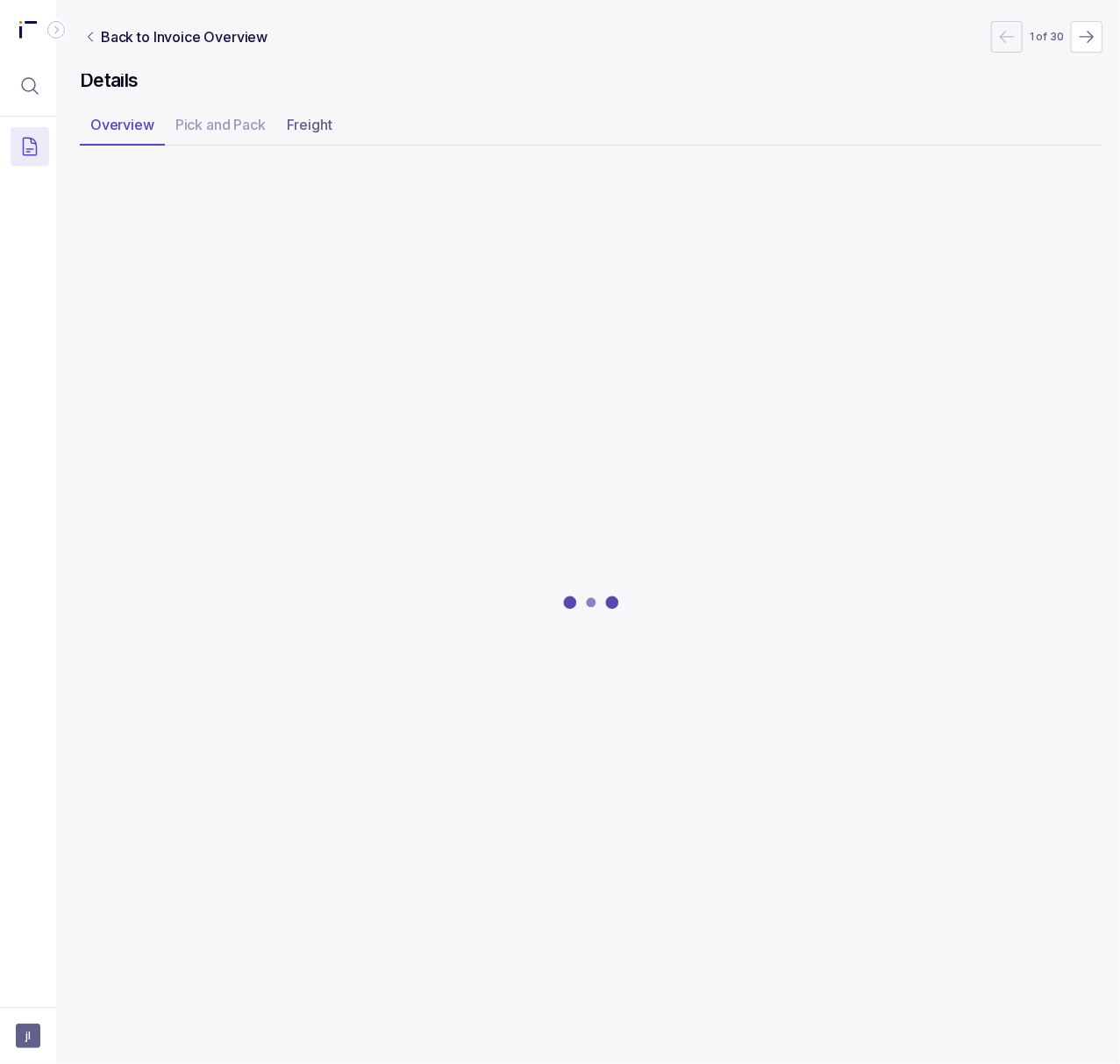 scroll, scrollTop: 0, scrollLeft: 4, axis: horizontal 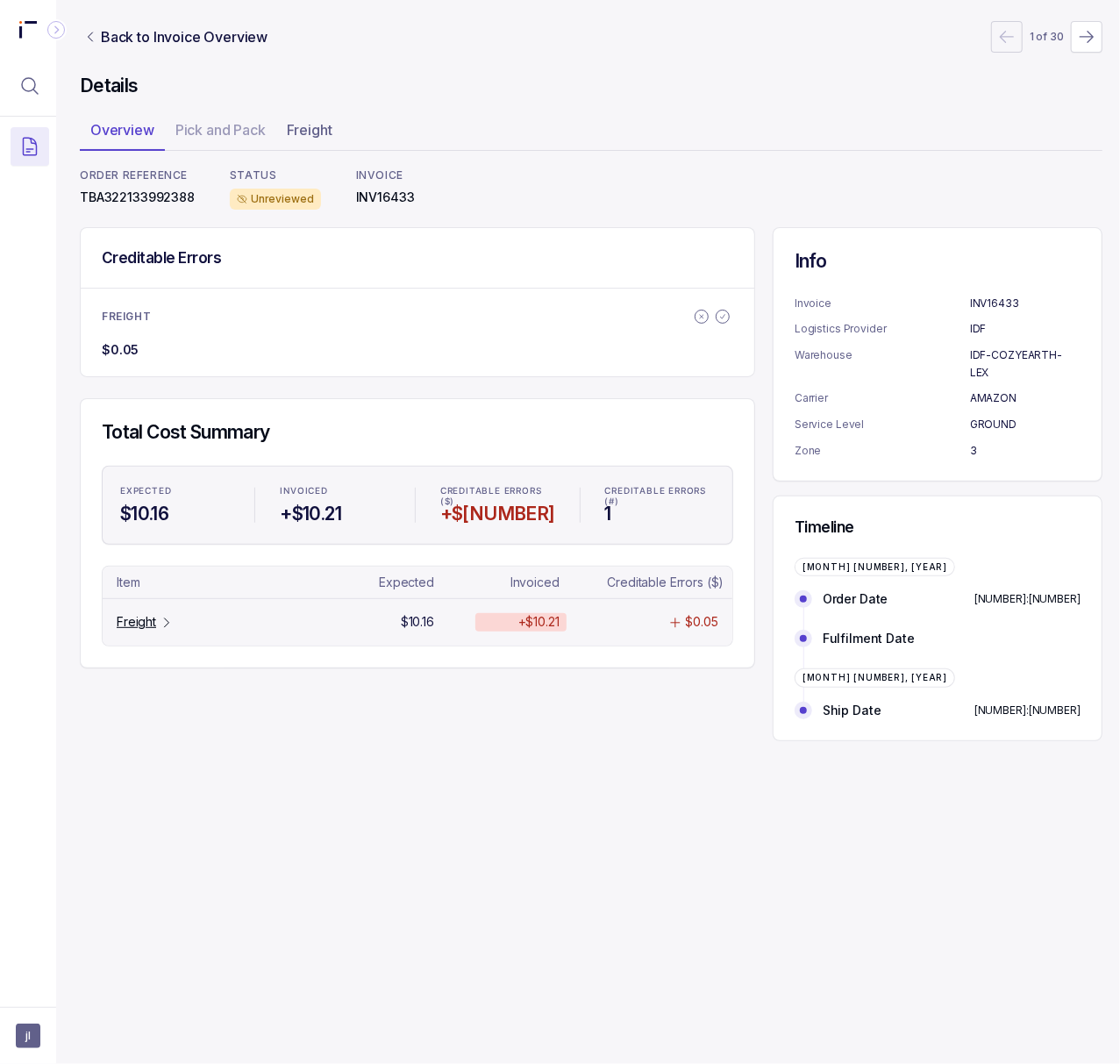 click on "Freight" at bounding box center [136, 622] 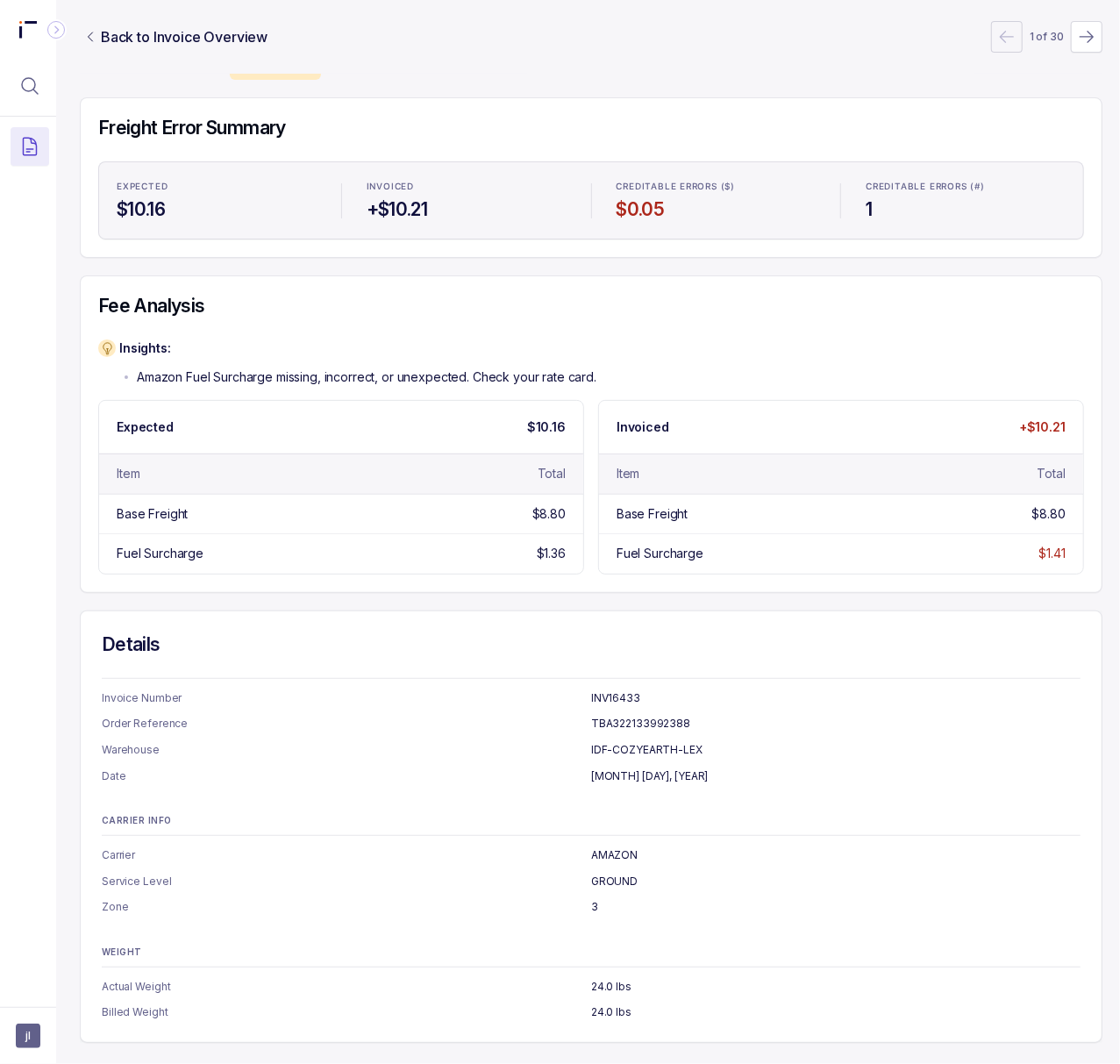 scroll, scrollTop: 0, scrollLeft: 4, axis: horizontal 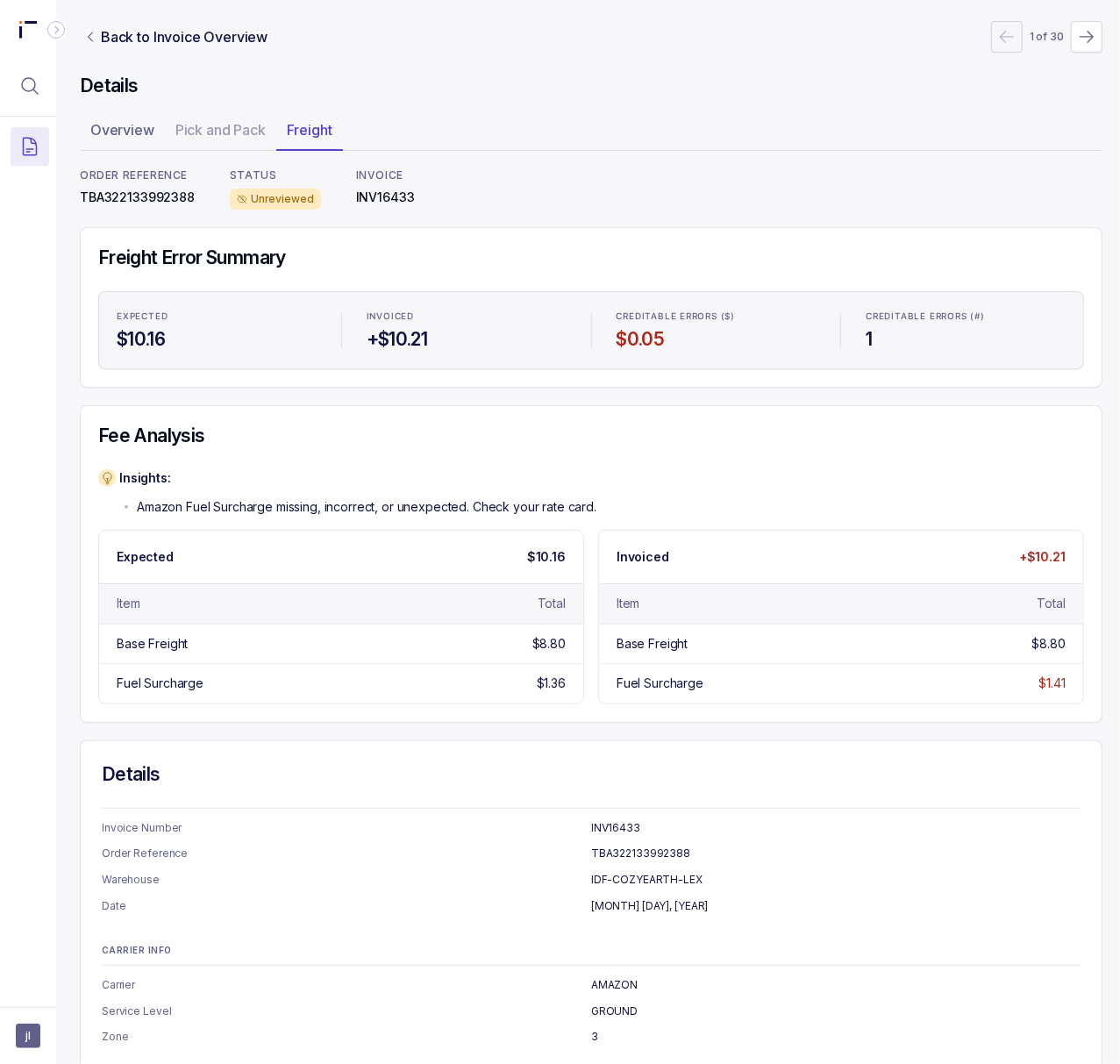 click on "TBA322133992388" at bounding box center (137, 197) 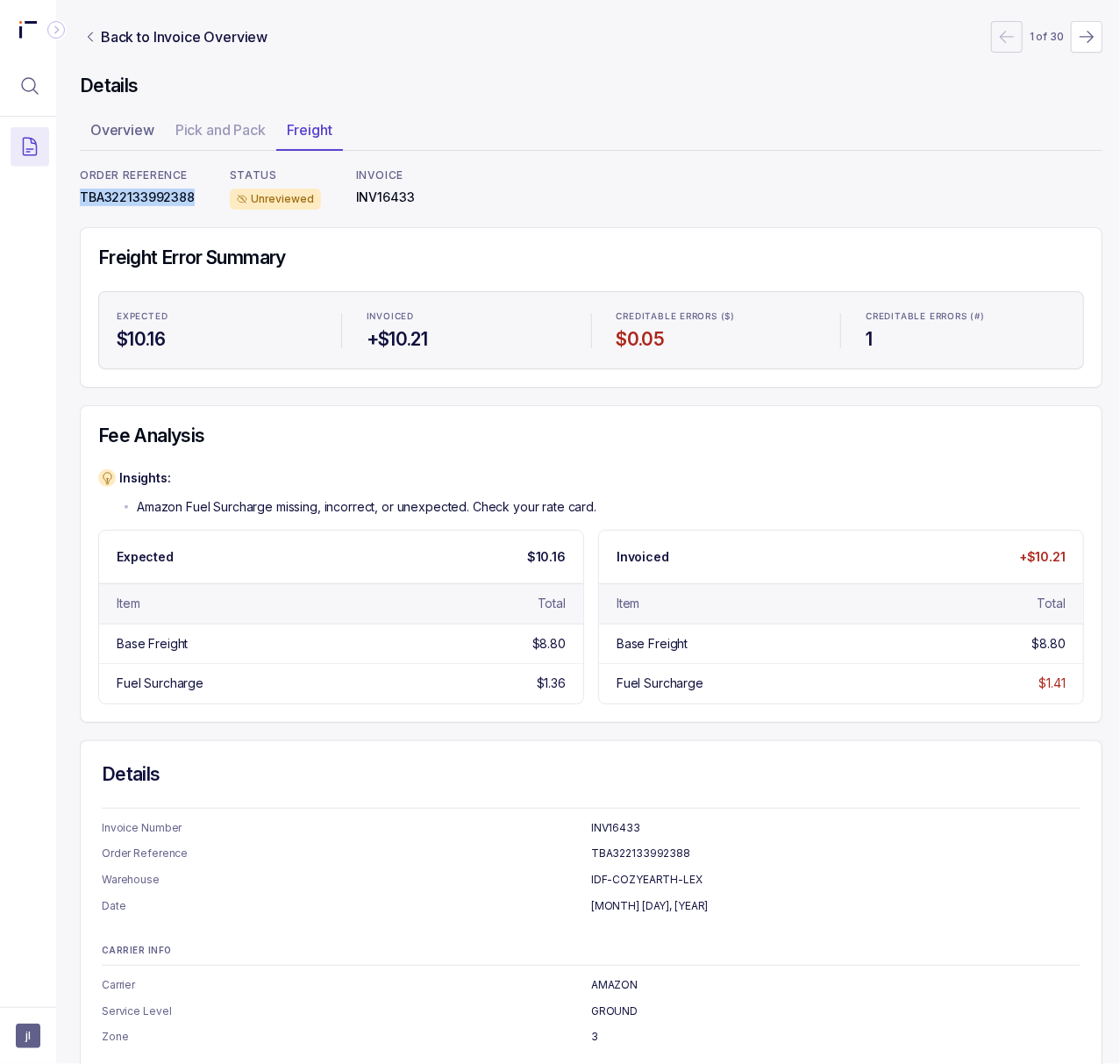 drag, startPoint x: 166, startPoint y: 201, endPoint x: 195, endPoint y: 140, distance: 67.54258 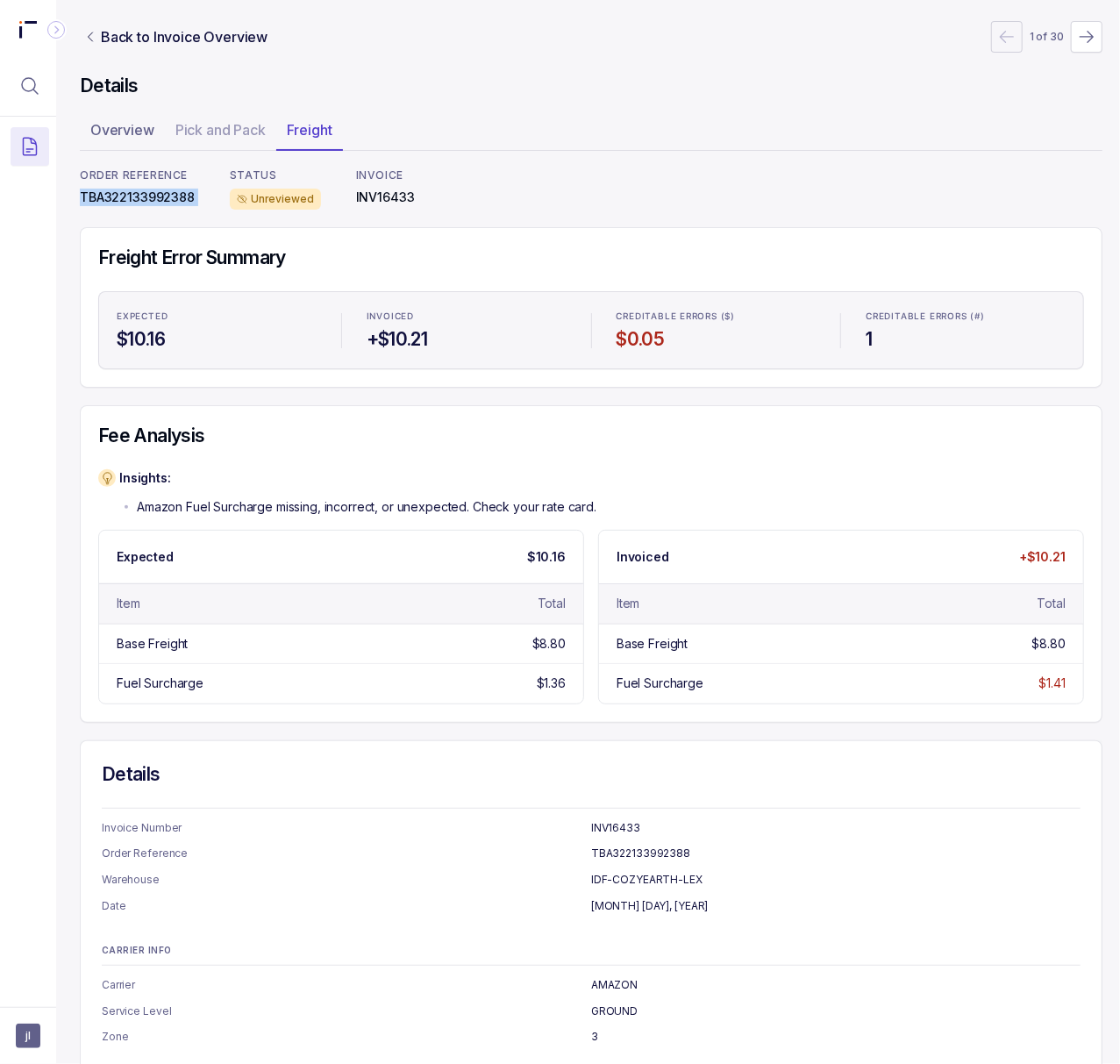 click on "TBA322133992388" at bounding box center [137, 197] 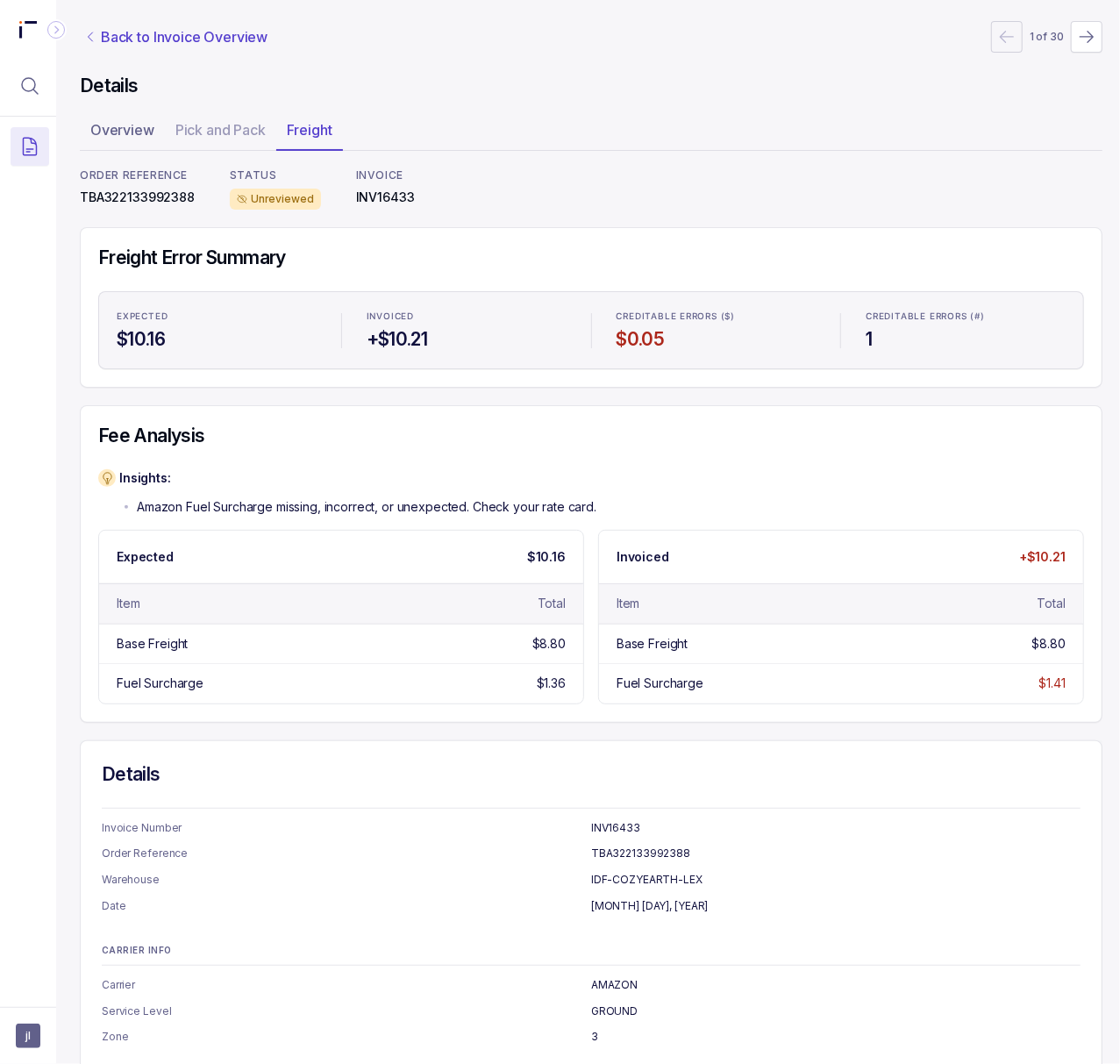 click on "Back to Invoice Overview" at bounding box center [184, 37] 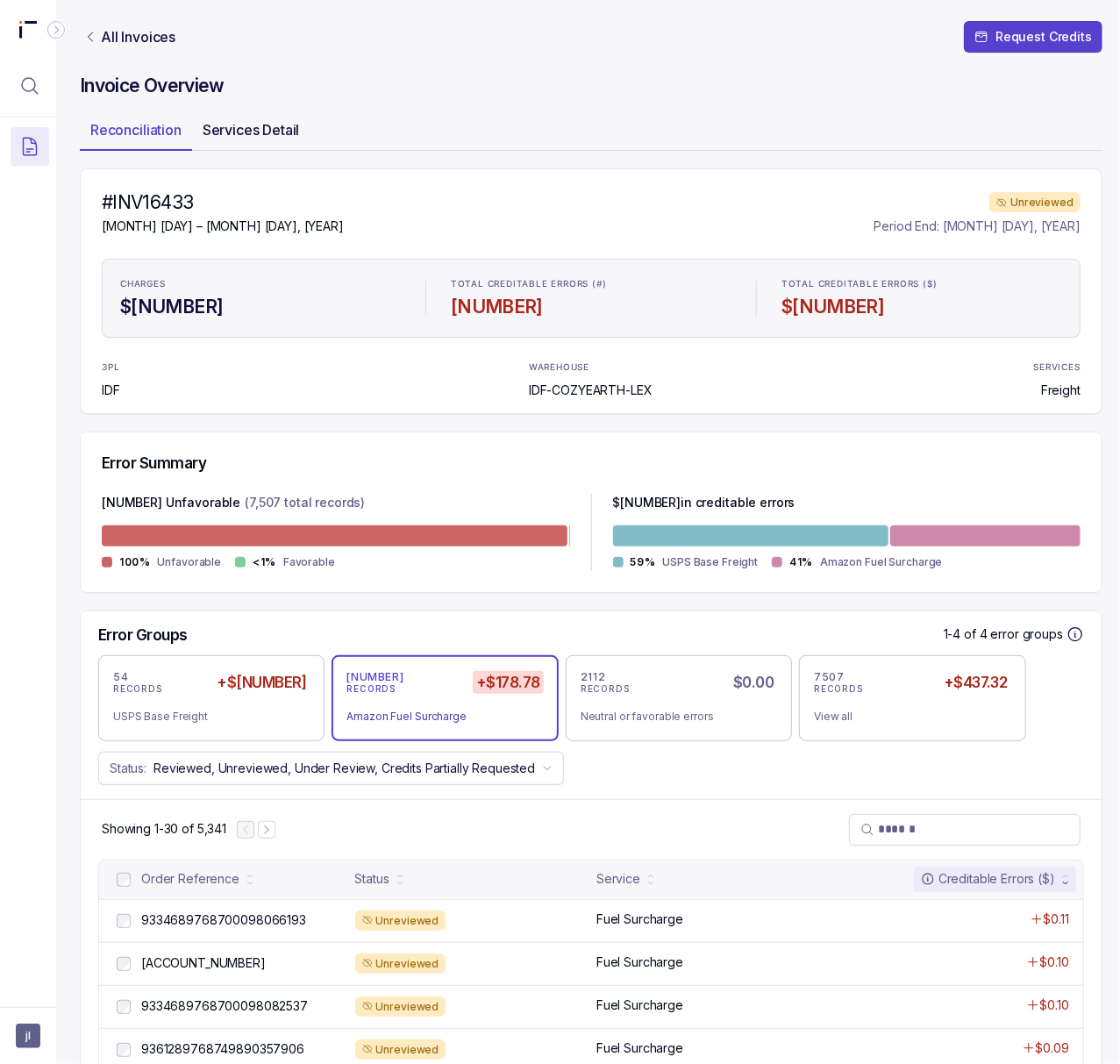 click on "Services Detail" at bounding box center [251, 130] 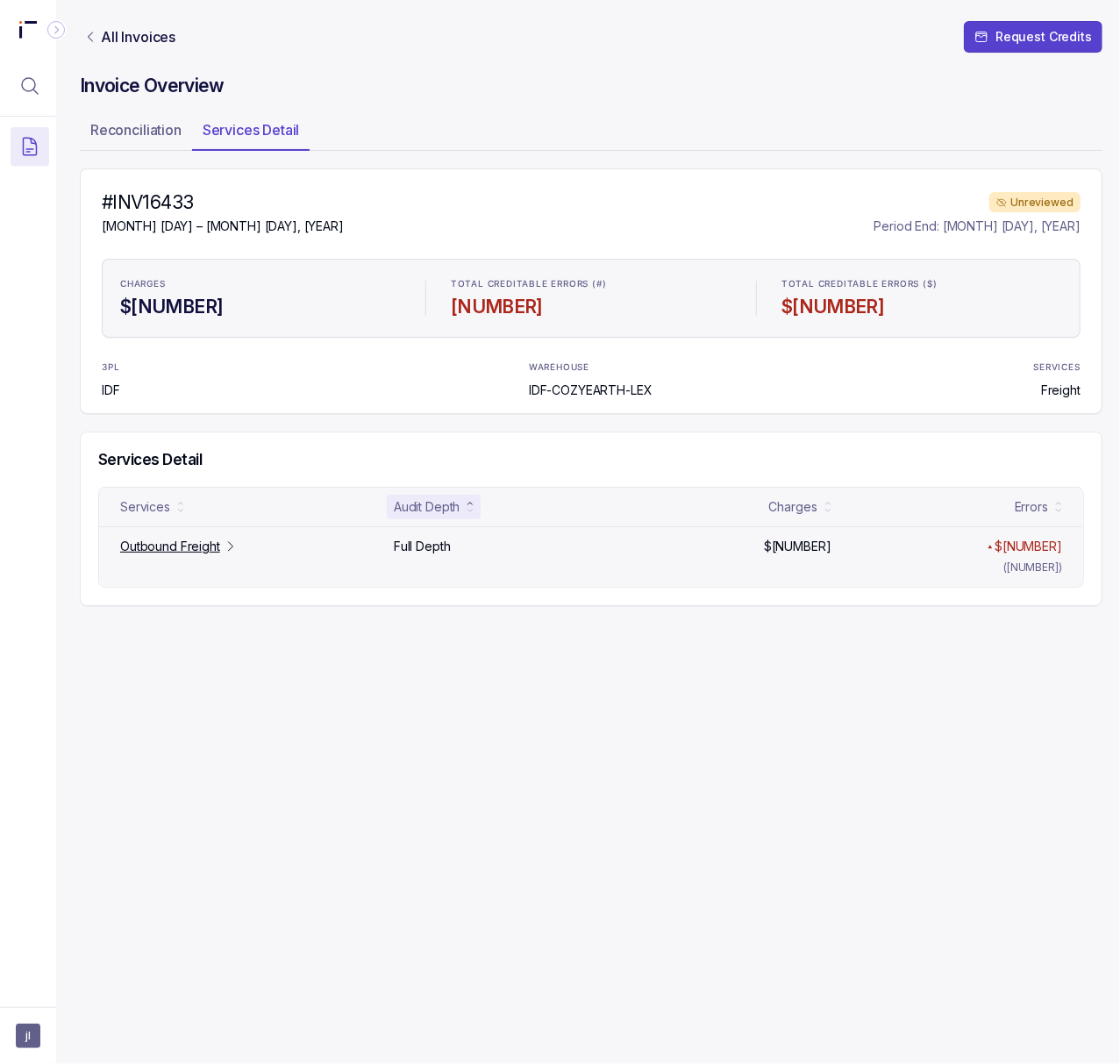 click on "Outbound Freight" at bounding box center (170, 546) 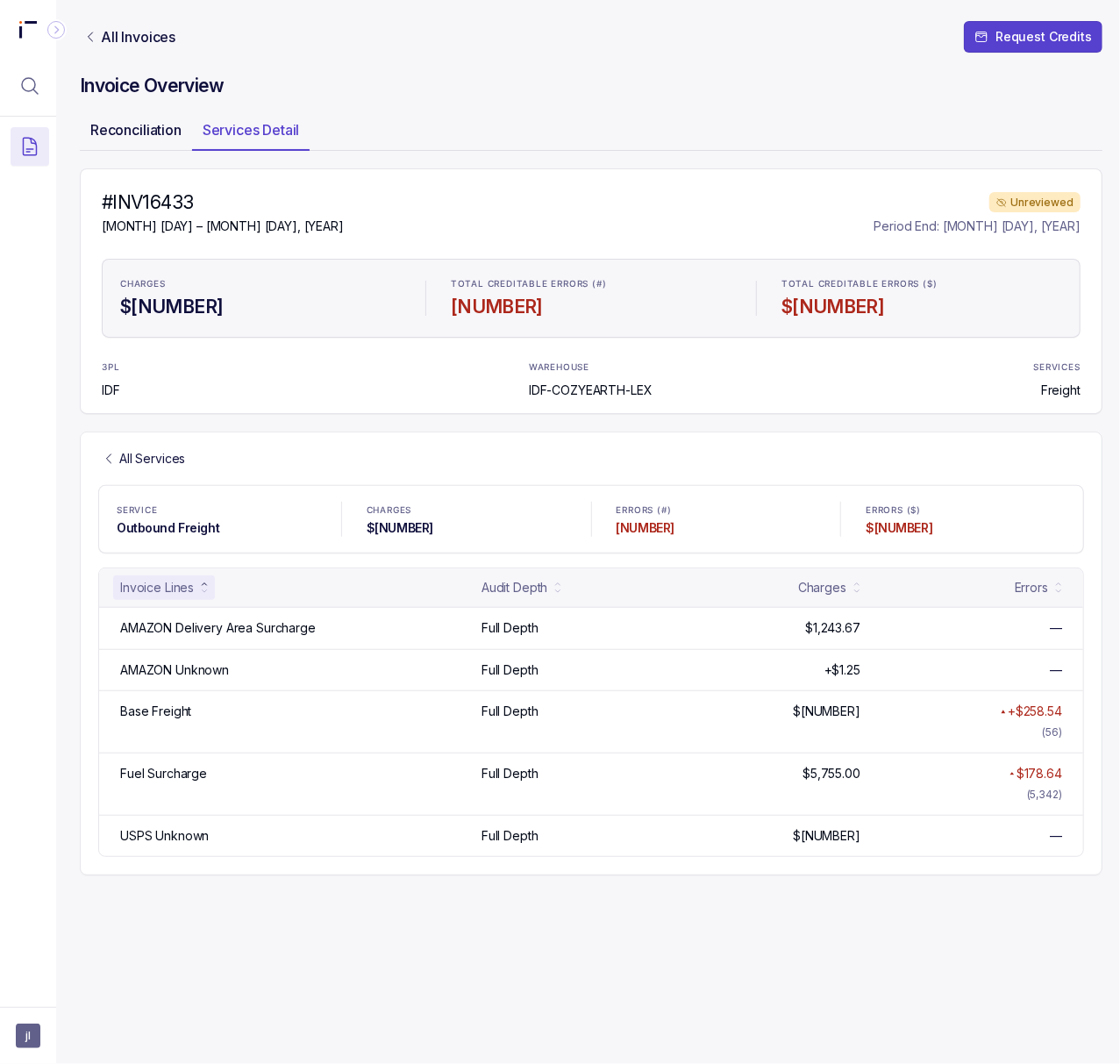 click on "Reconciliation" at bounding box center [136, 130] 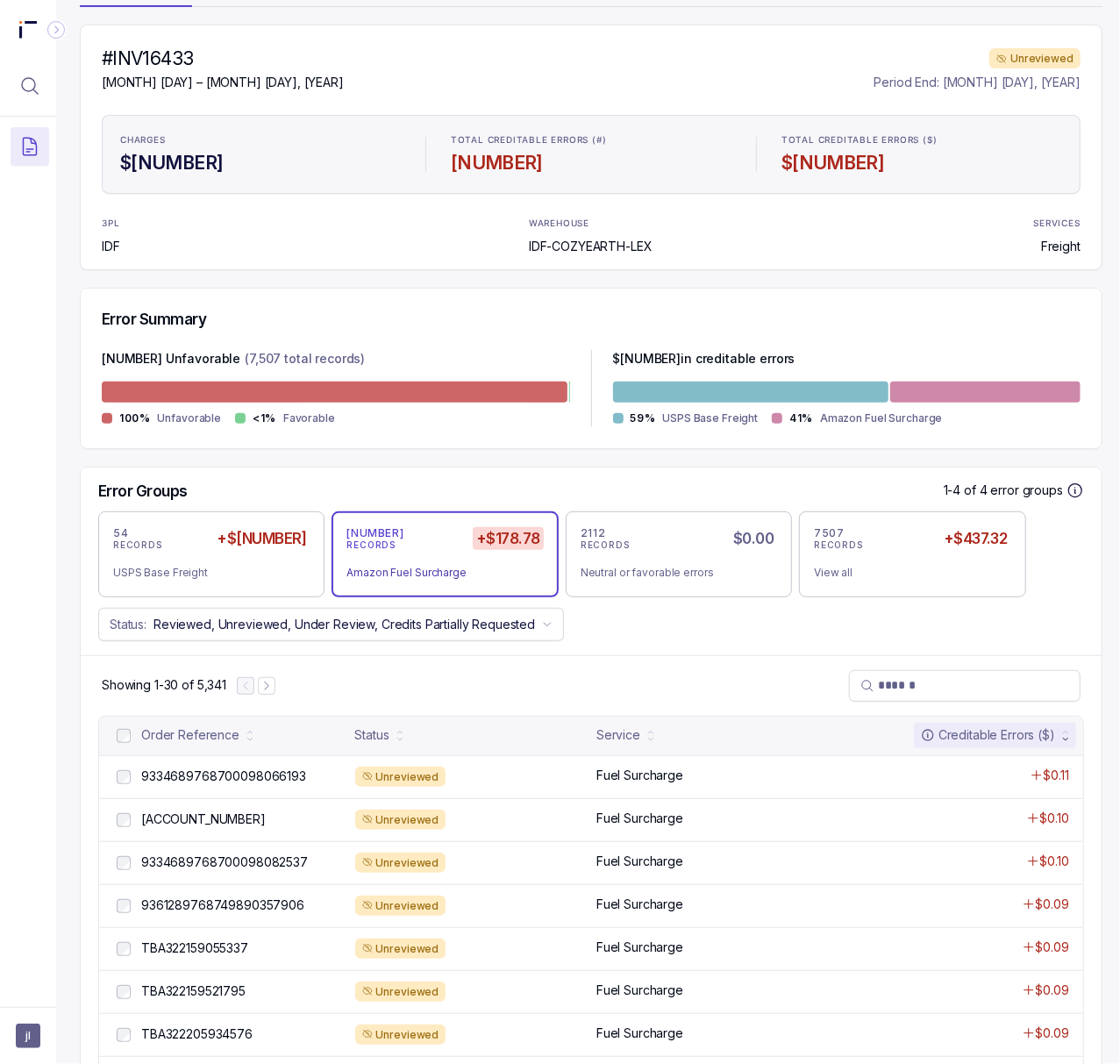 scroll, scrollTop: 0, scrollLeft: 4, axis: horizontal 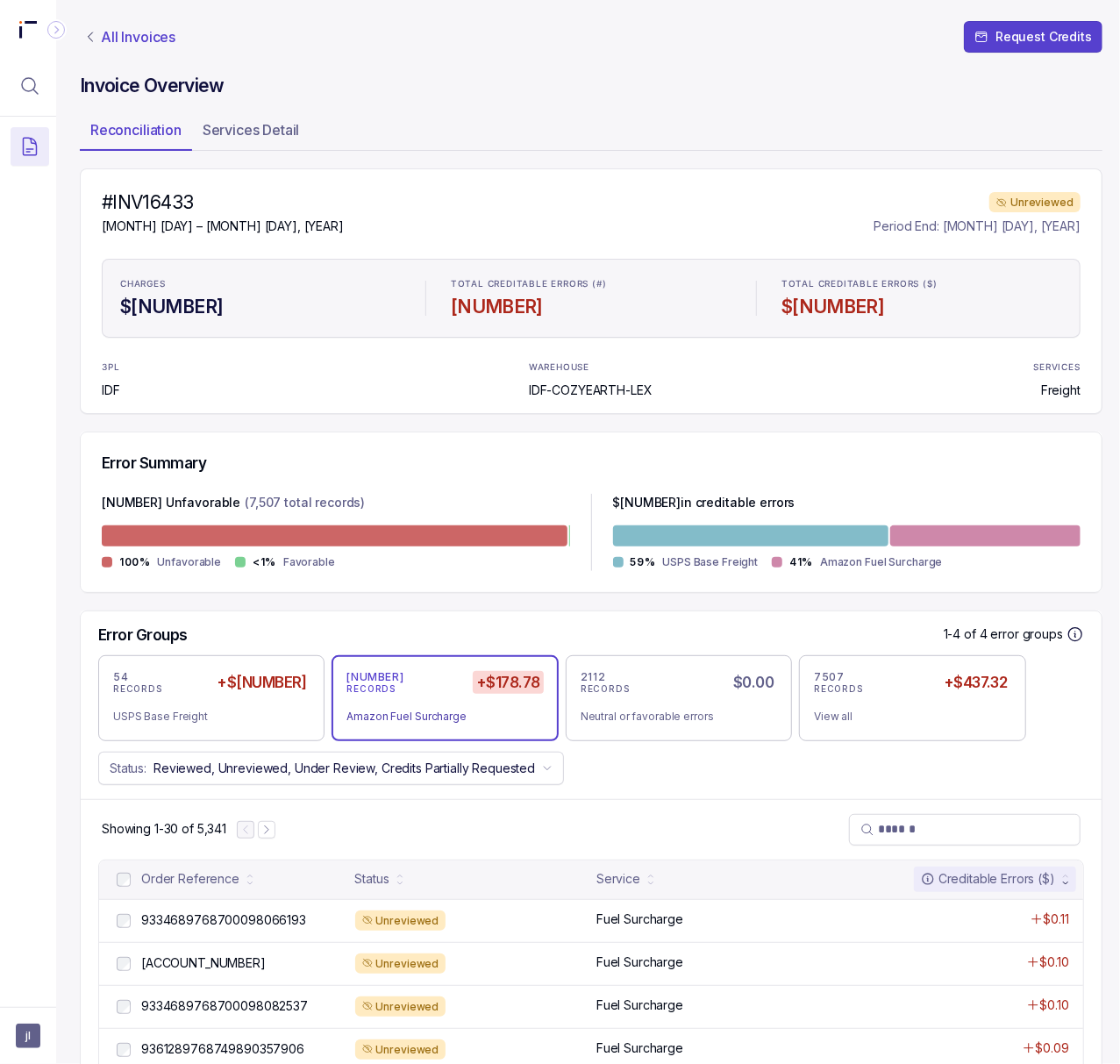 click on "All Invoices" at bounding box center (138, 37) 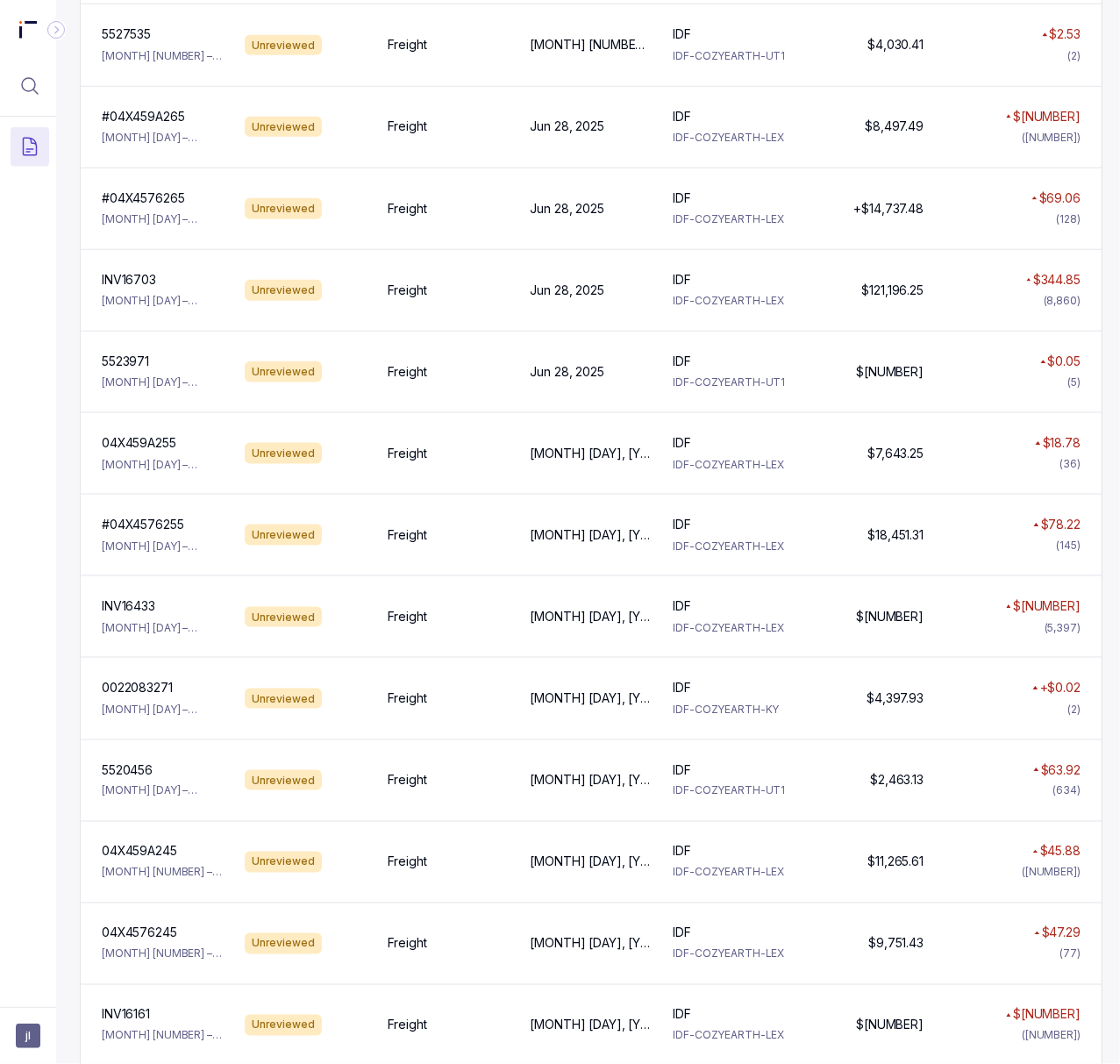 scroll, scrollTop: 935, scrollLeft: 4, axis: both 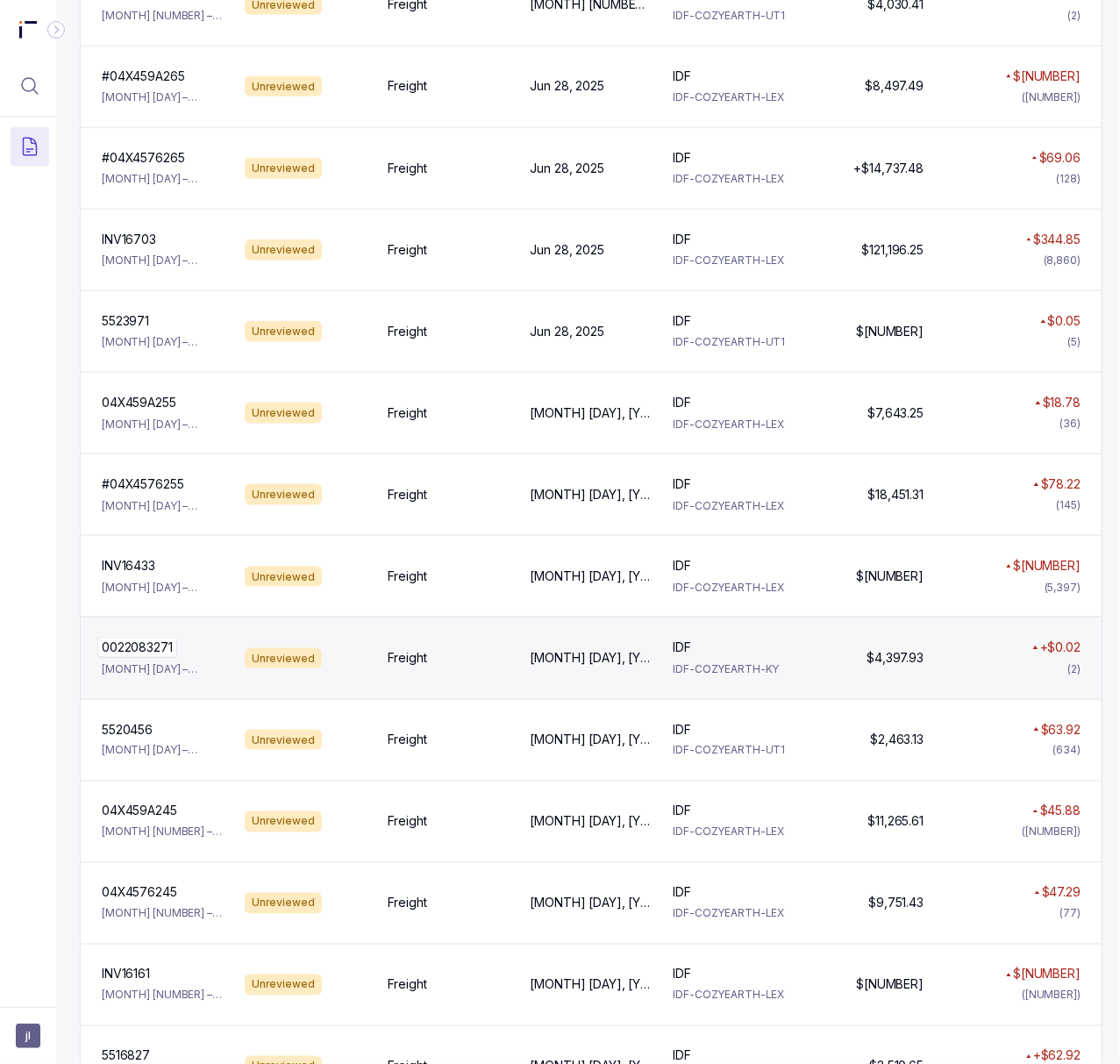 click on "0022083271" at bounding box center [137, 647] 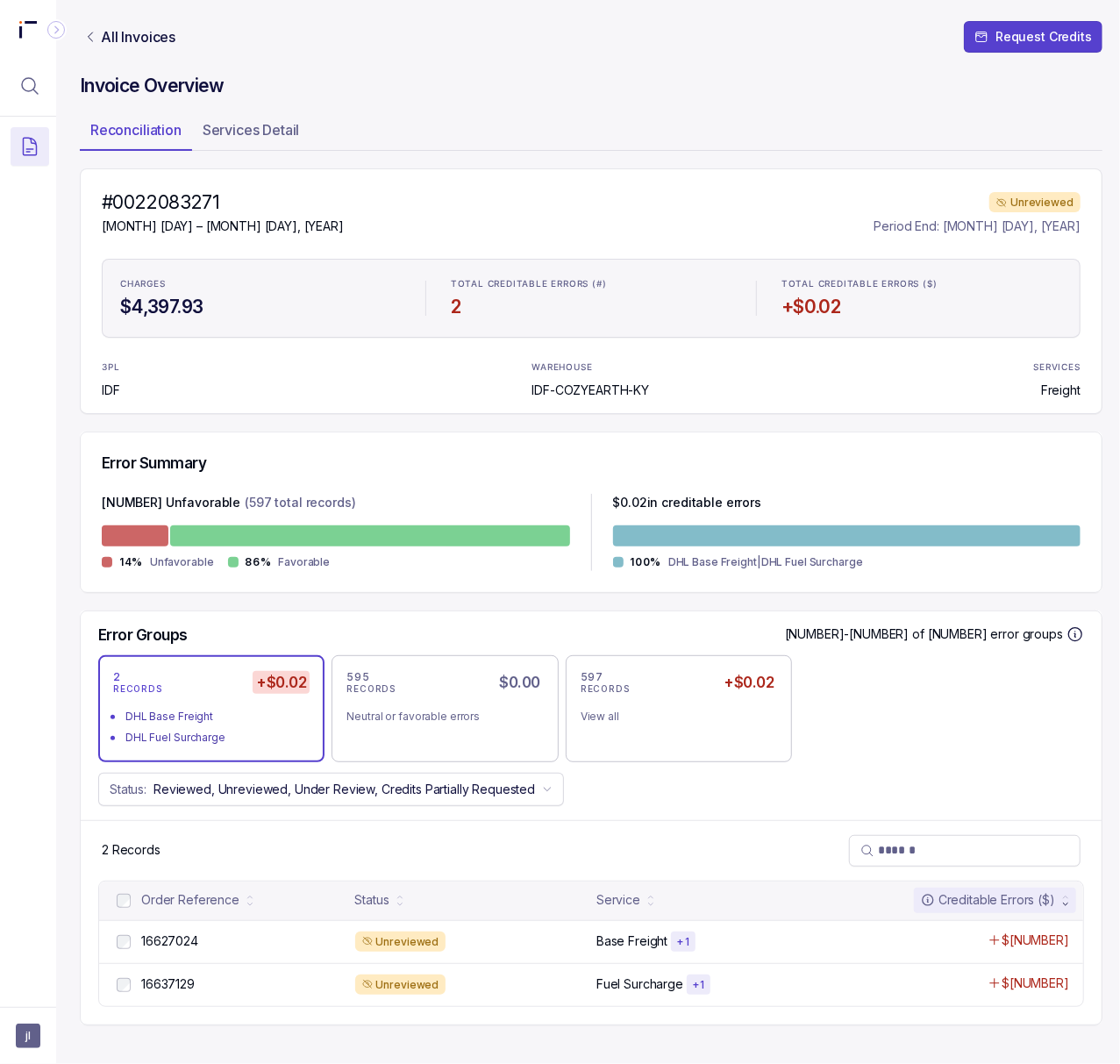 scroll, scrollTop: 1, scrollLeft: 4, axis: both 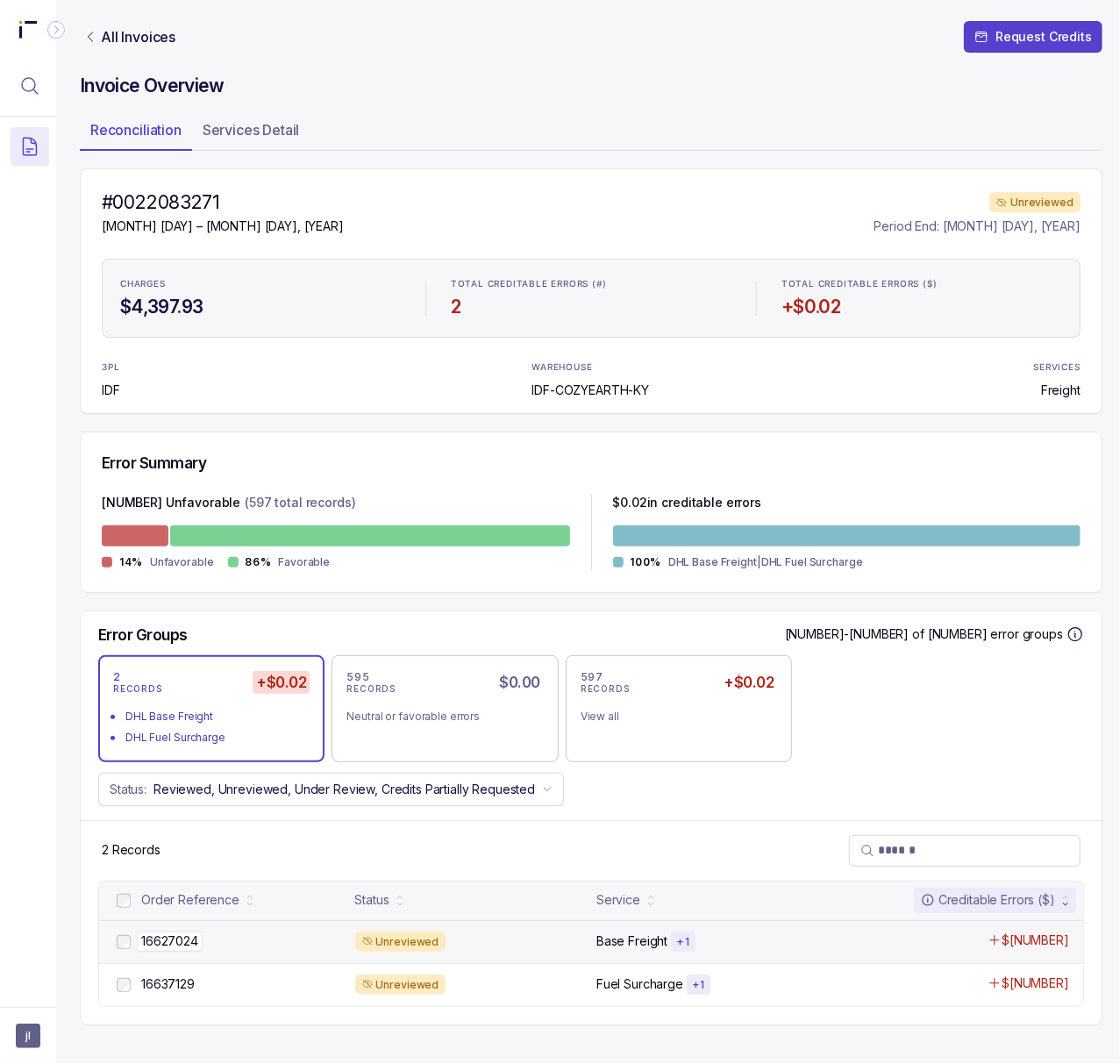 click on "16627024" at bounding box center (169, 941) 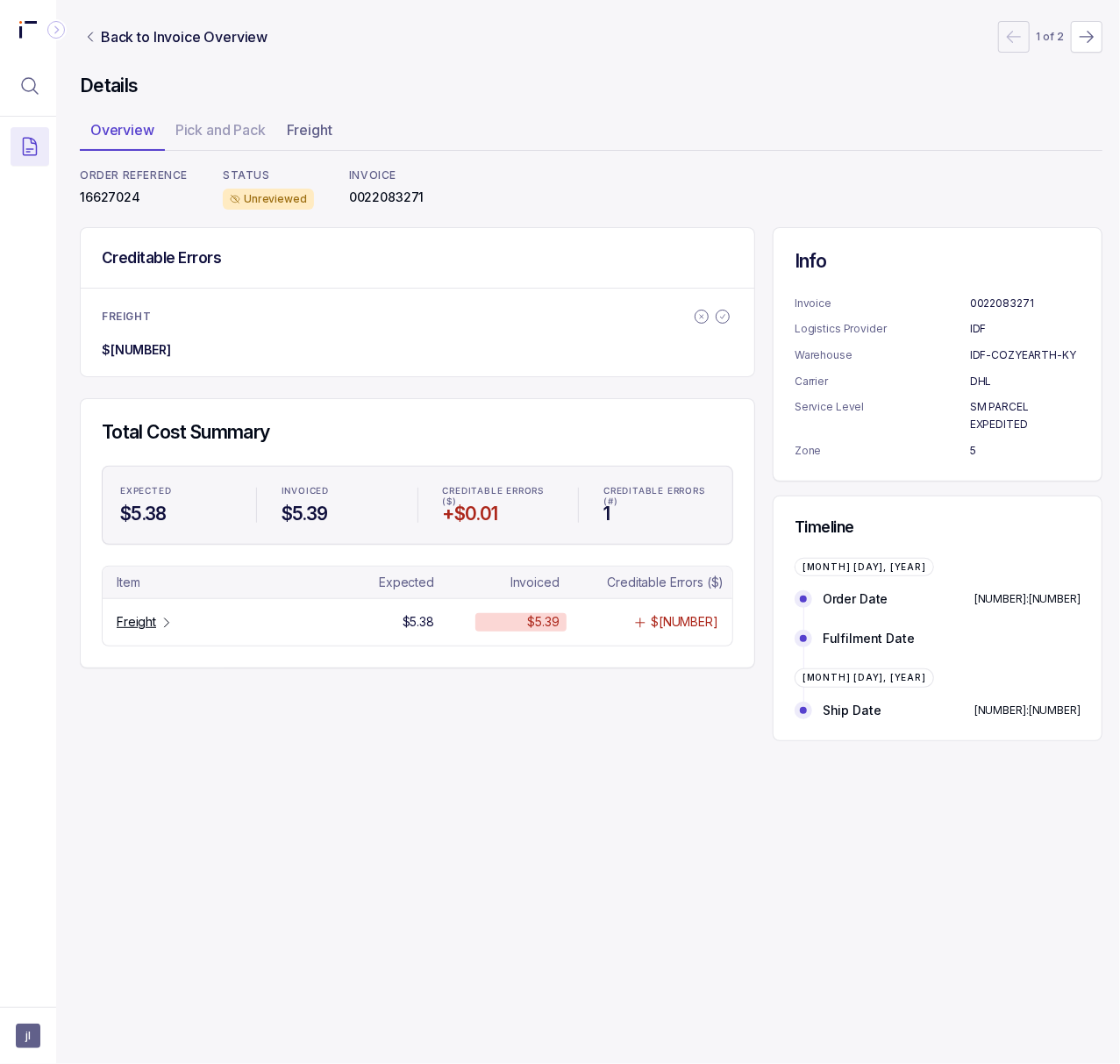 click on "16627024" at bounding box center (133, 197) 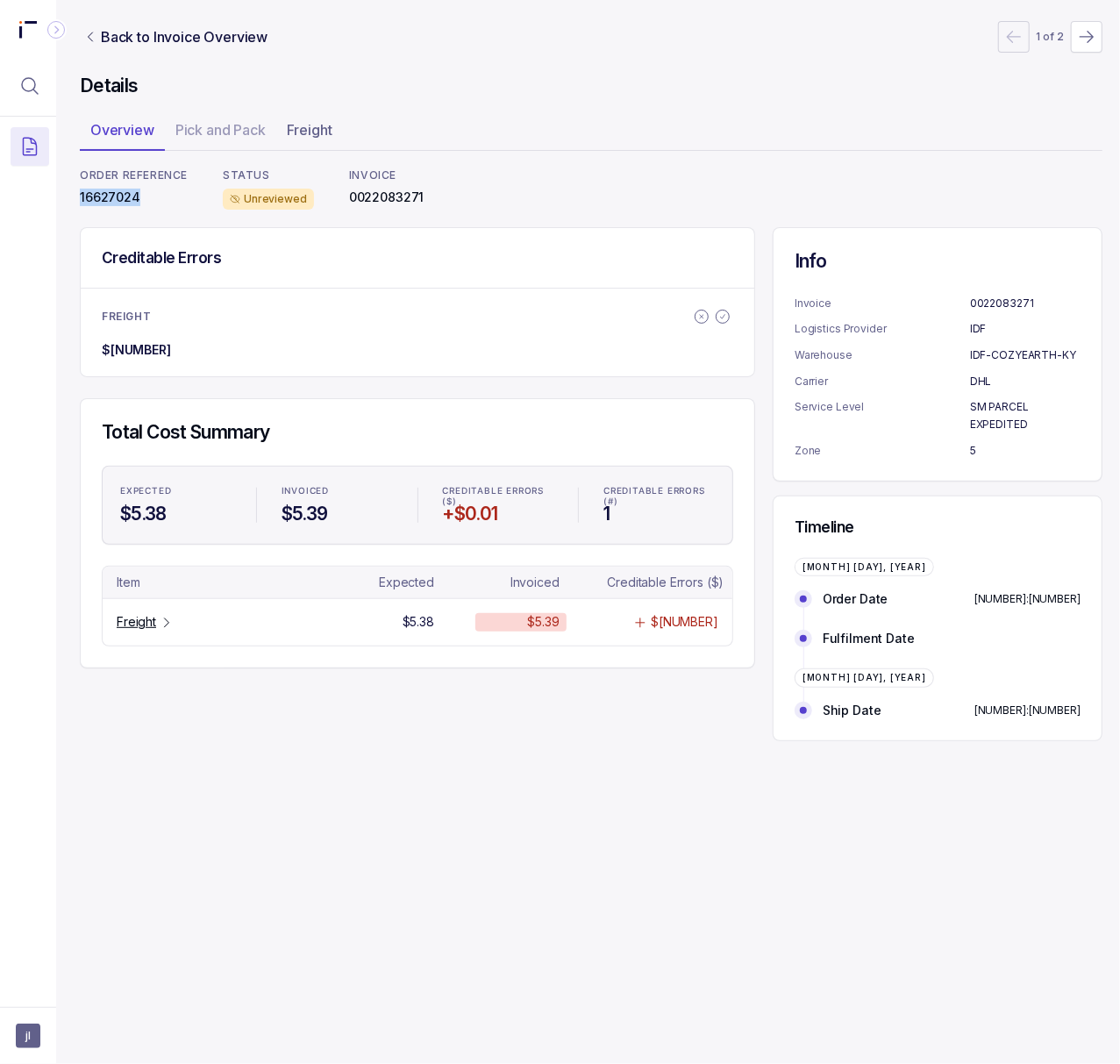 click on "16627024" at bounding box center [133, 197] 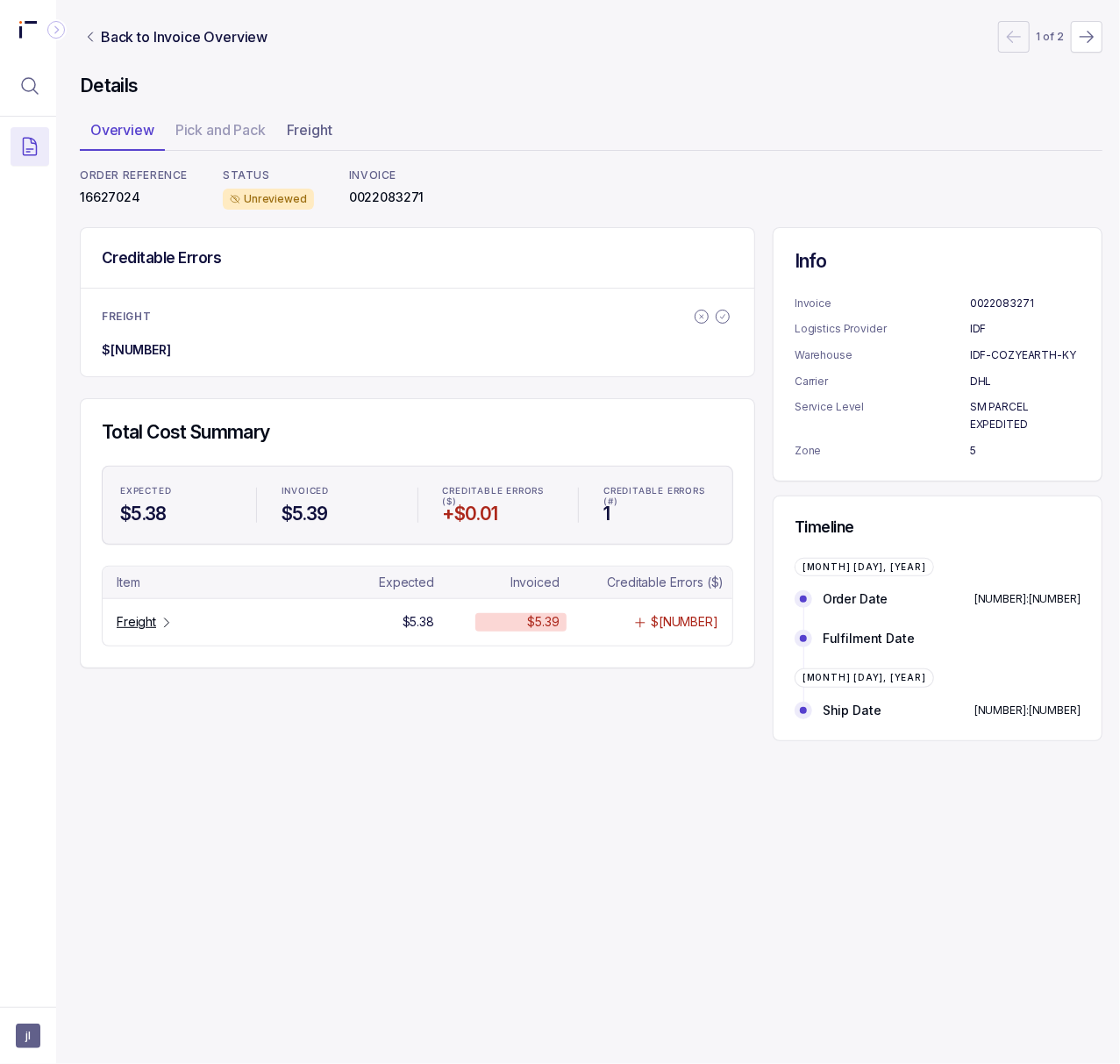 click on "0022083271" at bounding box center [387, 197] 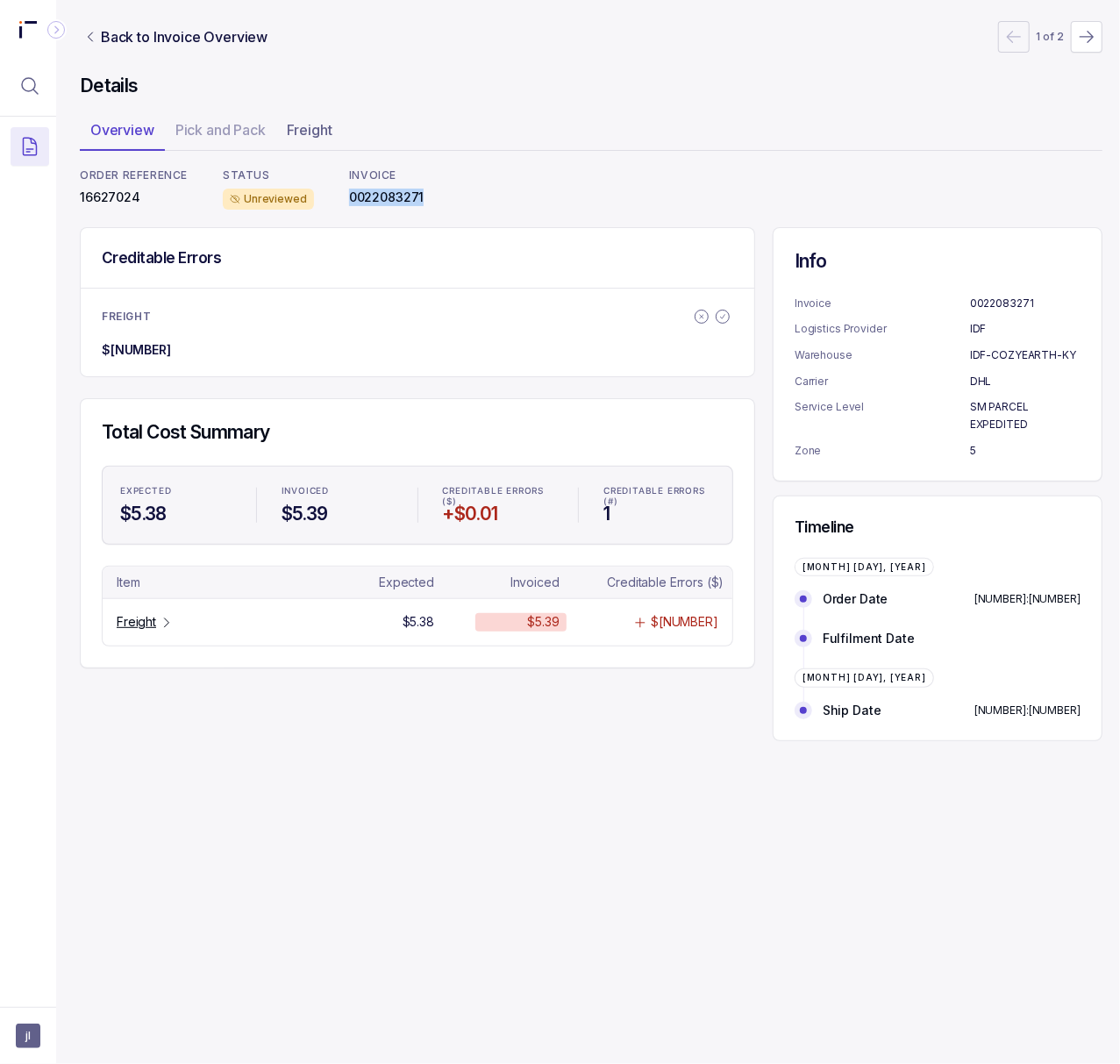 click on "0022083271" at bounding box center (387, 197) 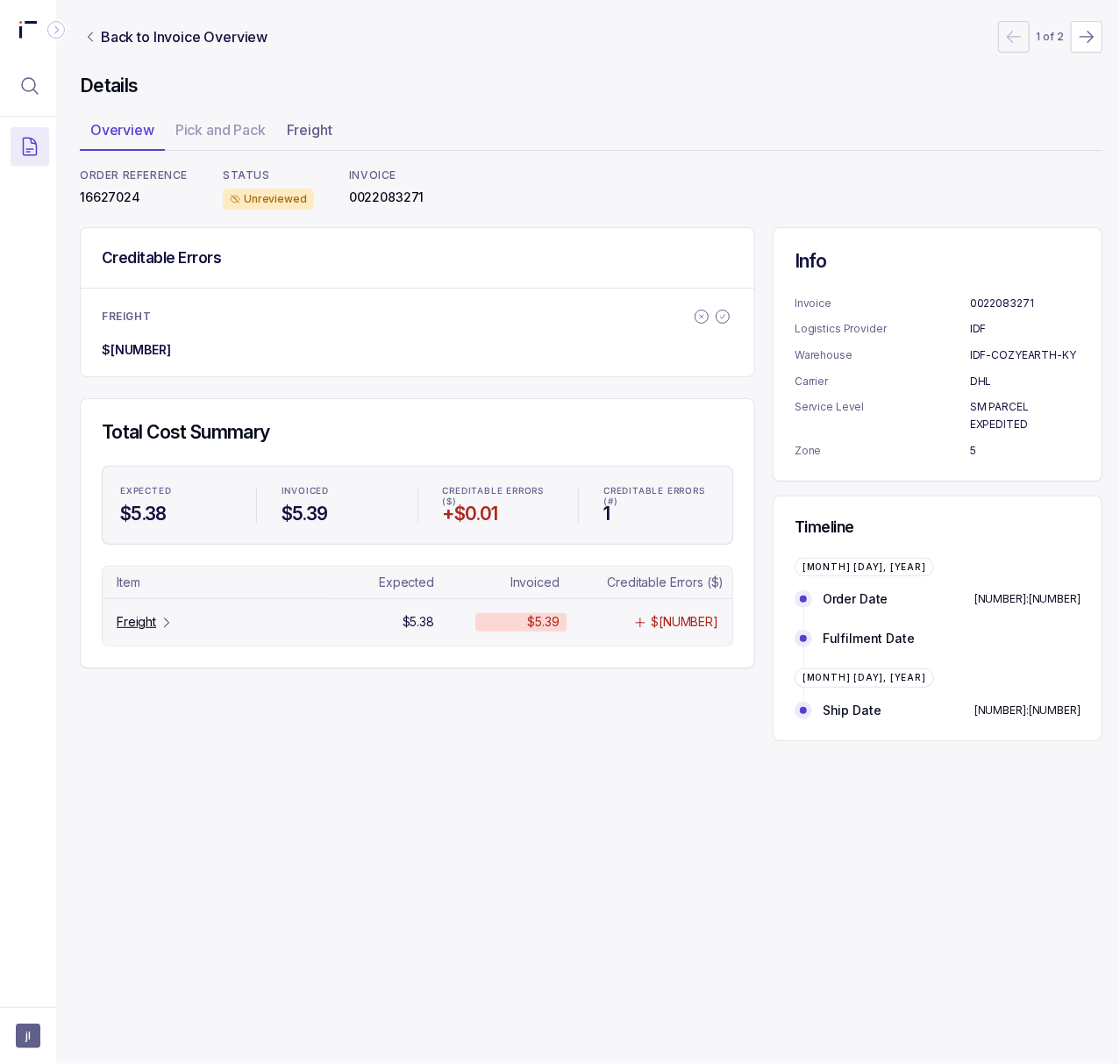 drag, startPoint x: 141, startPoint y: 630, endPoint x: 141, endPoint y: 643, distance: 13 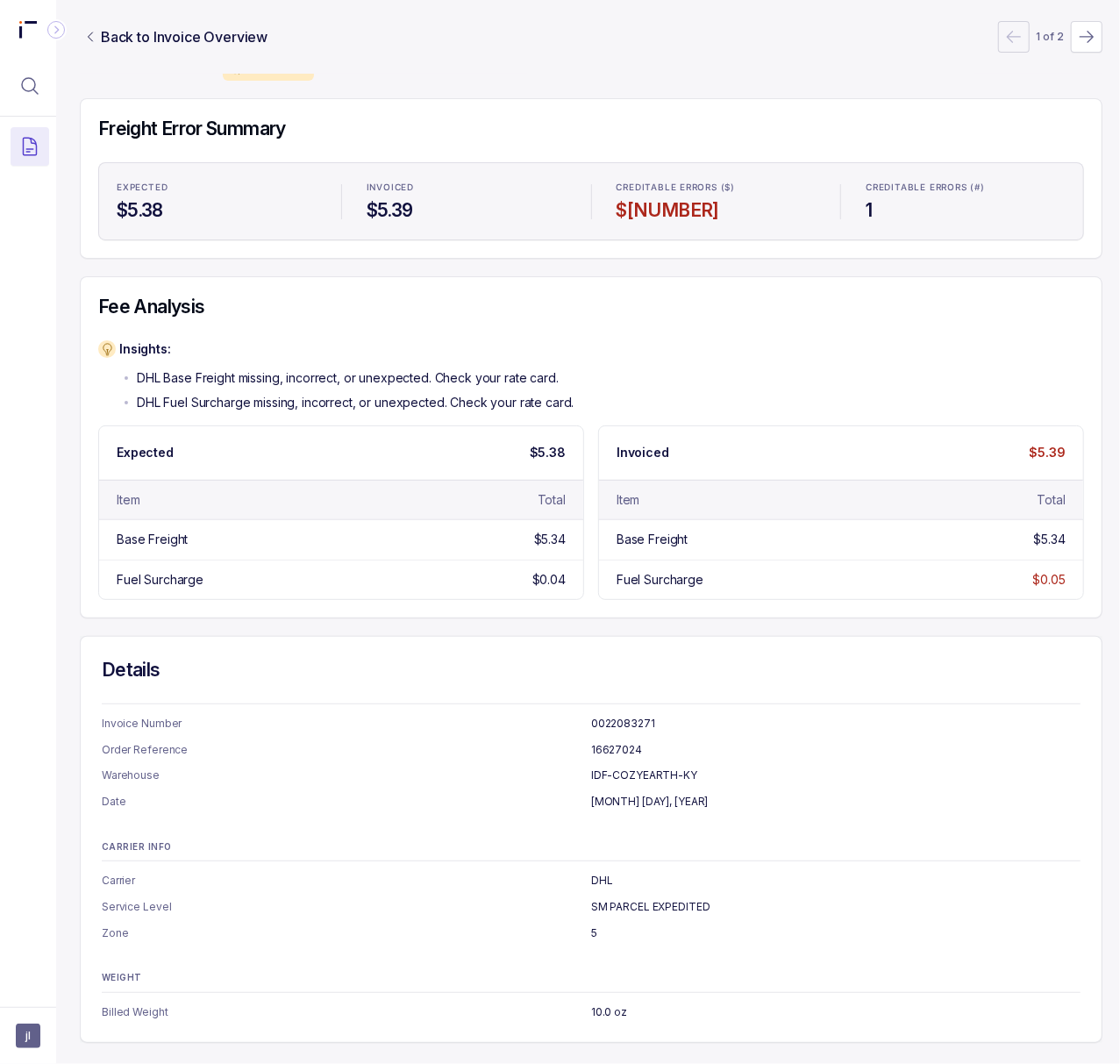 scroll, scrollTop: 151, scrollLeft: 4, axis: both 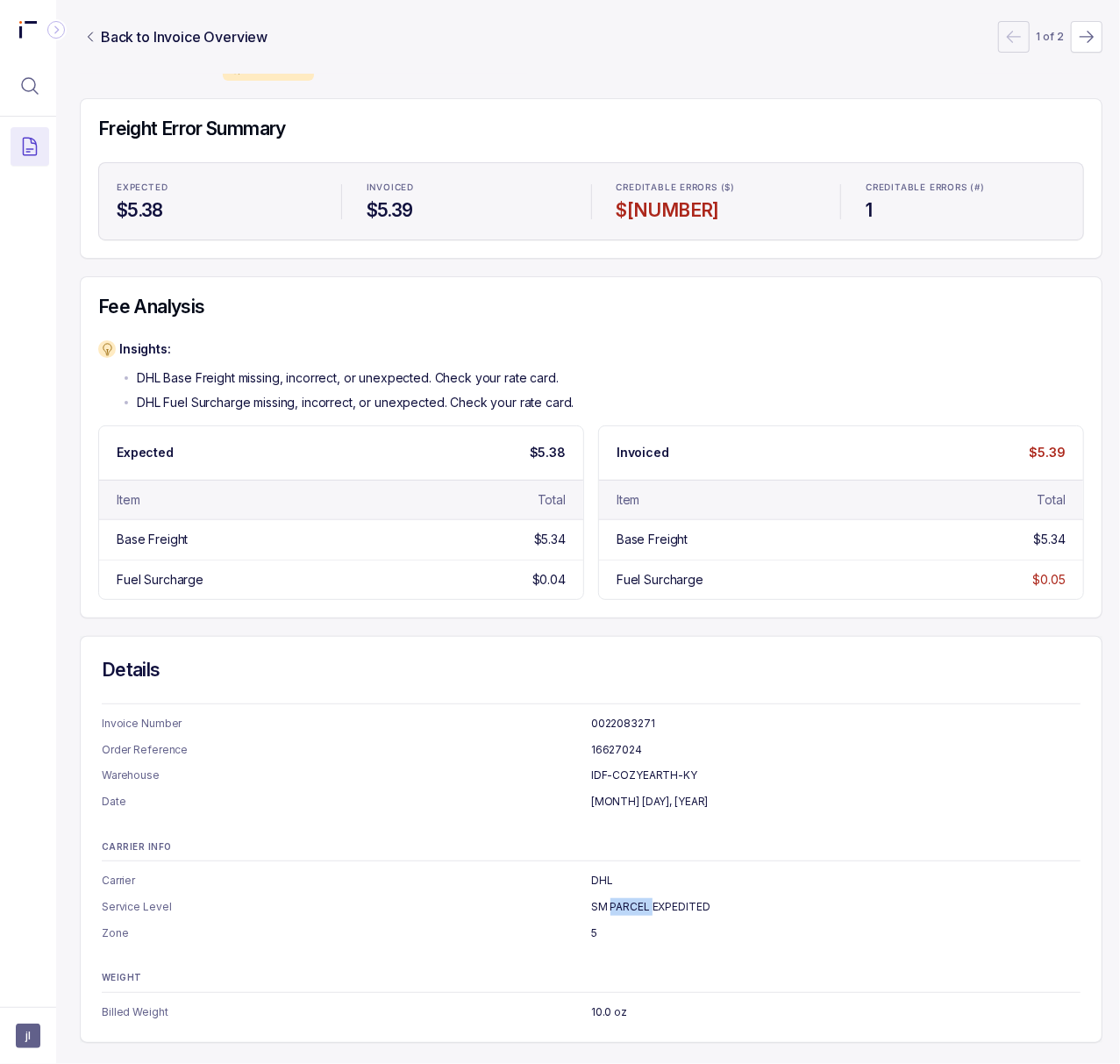 click on "SM PARCEL EXPEDITED" at bounding box center [836, 907] 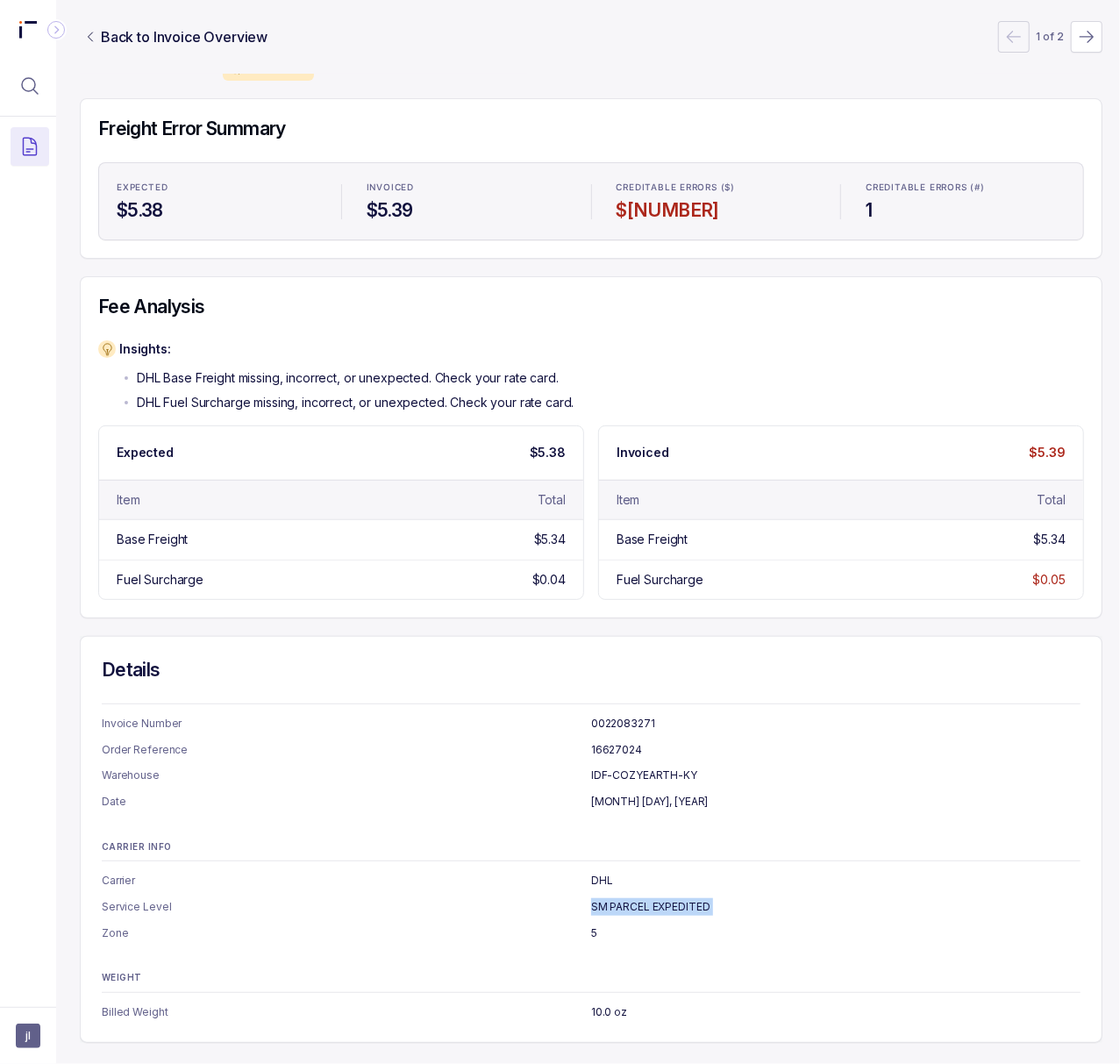 click on "SM PARCEL EXPEDITED" at bounding box center [836, 907] 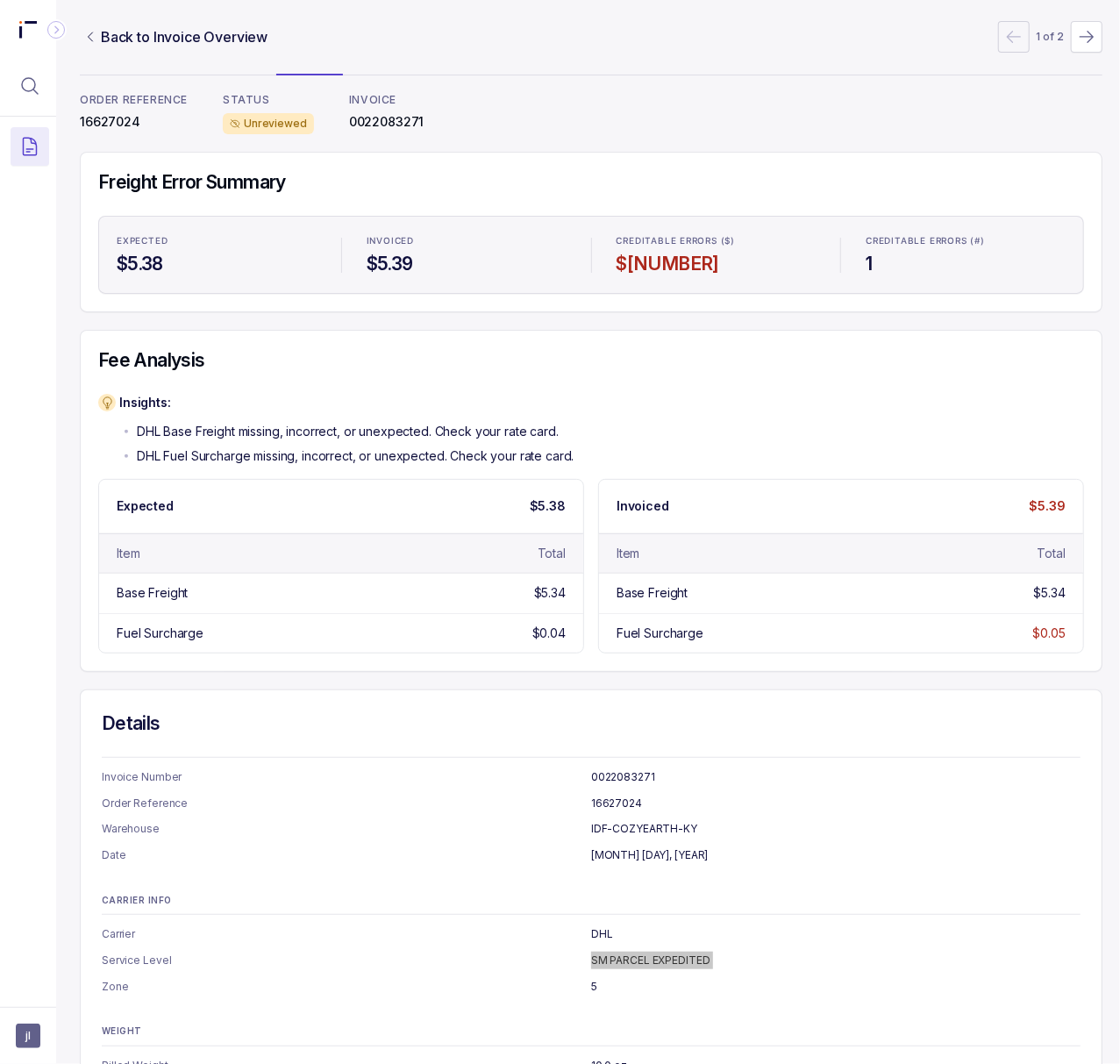 scroll, scrollTop: 0, scrollLeft: 4, axis: horizontal 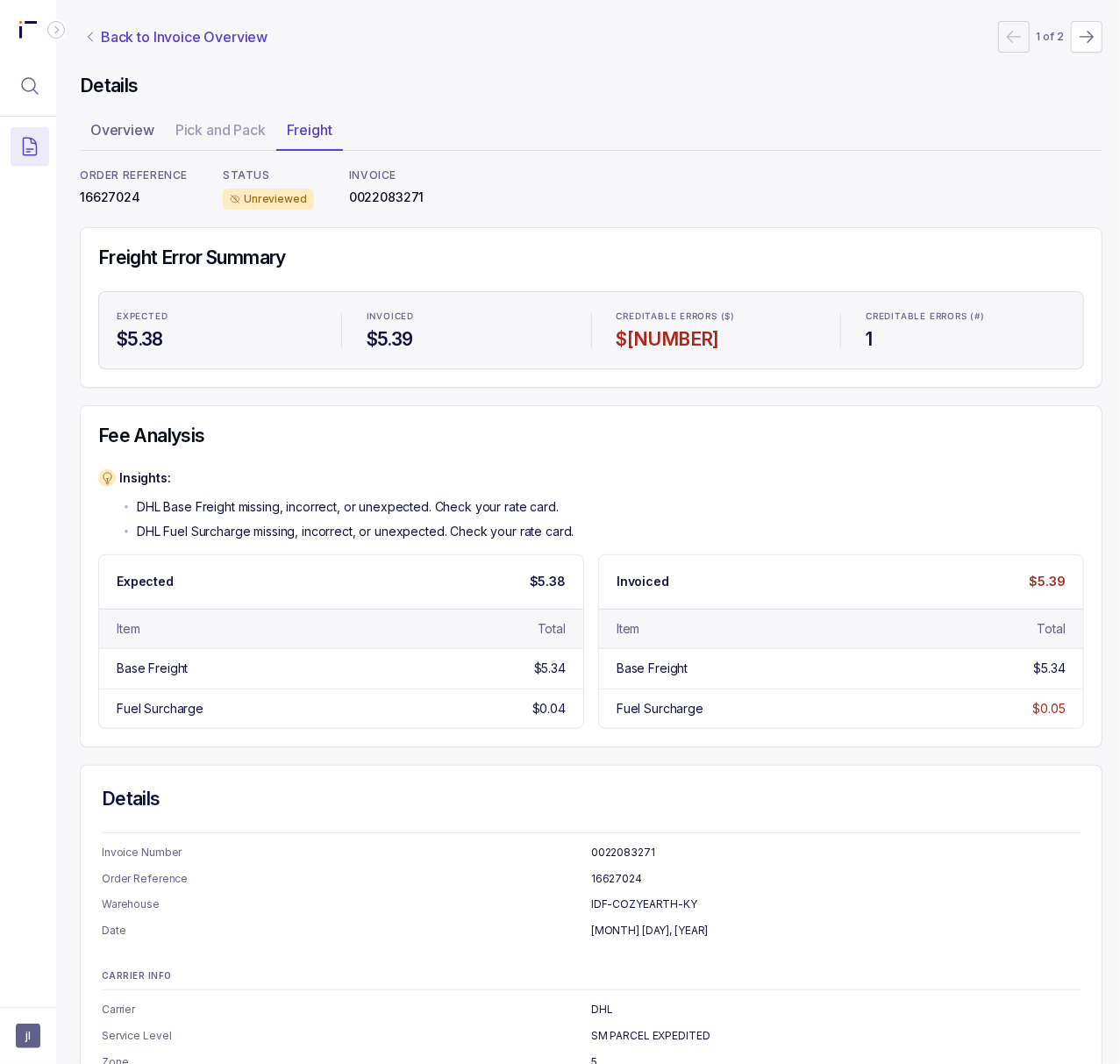 click on "Back to Invoice Overview" at bounding box center (184, 37) 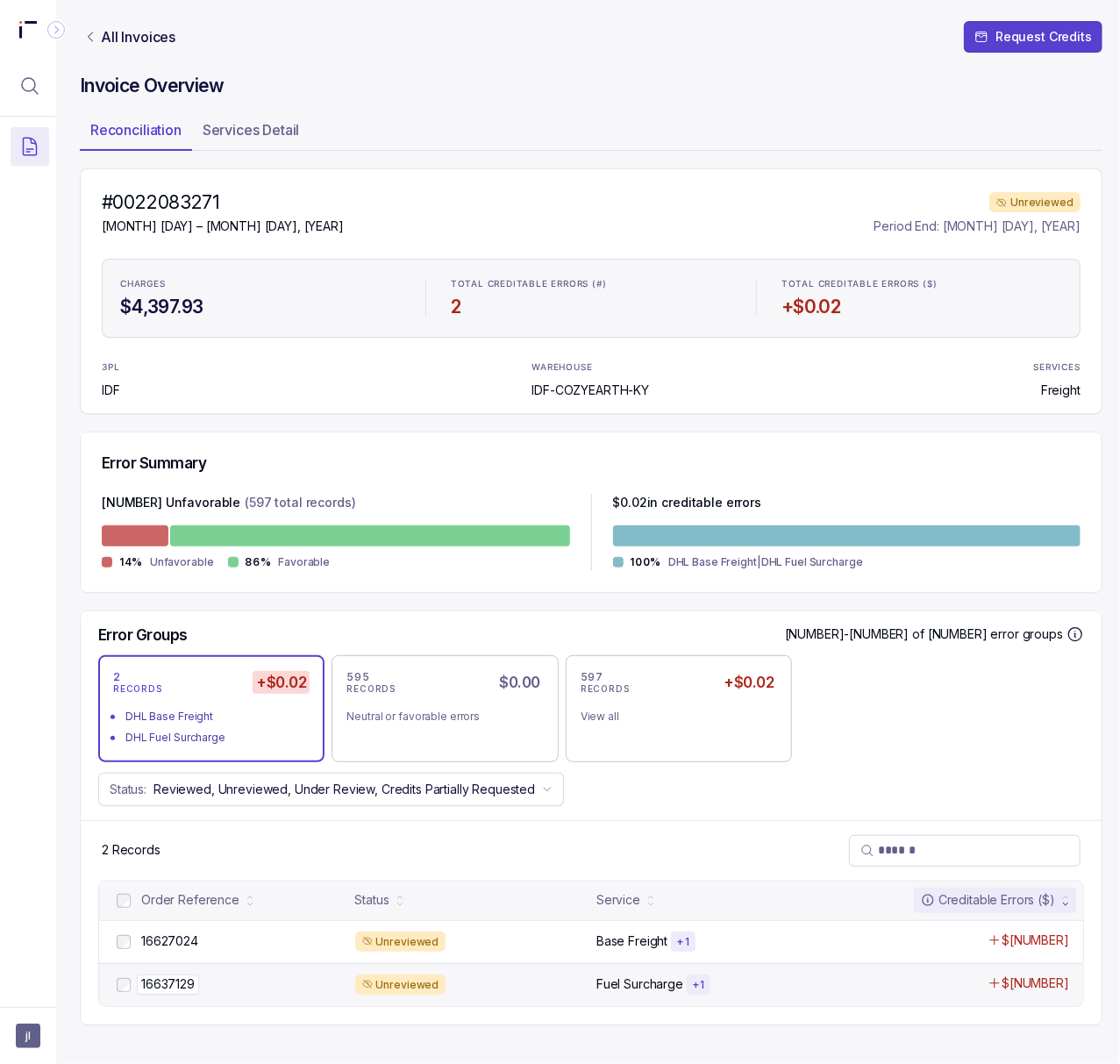 click on "16637129" at bounding box center (168, 984) 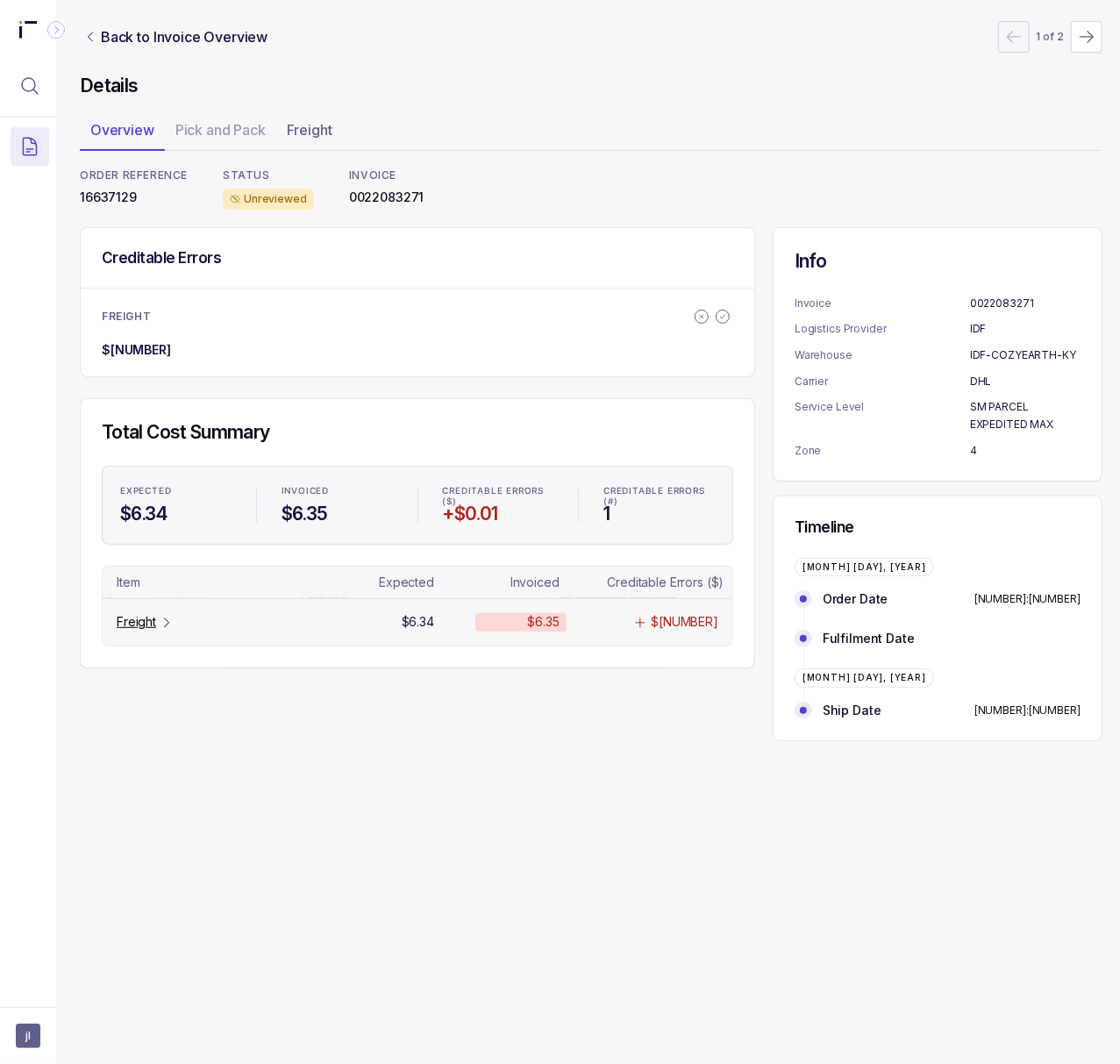 click on "Freight" at bounding box center [136, 622] 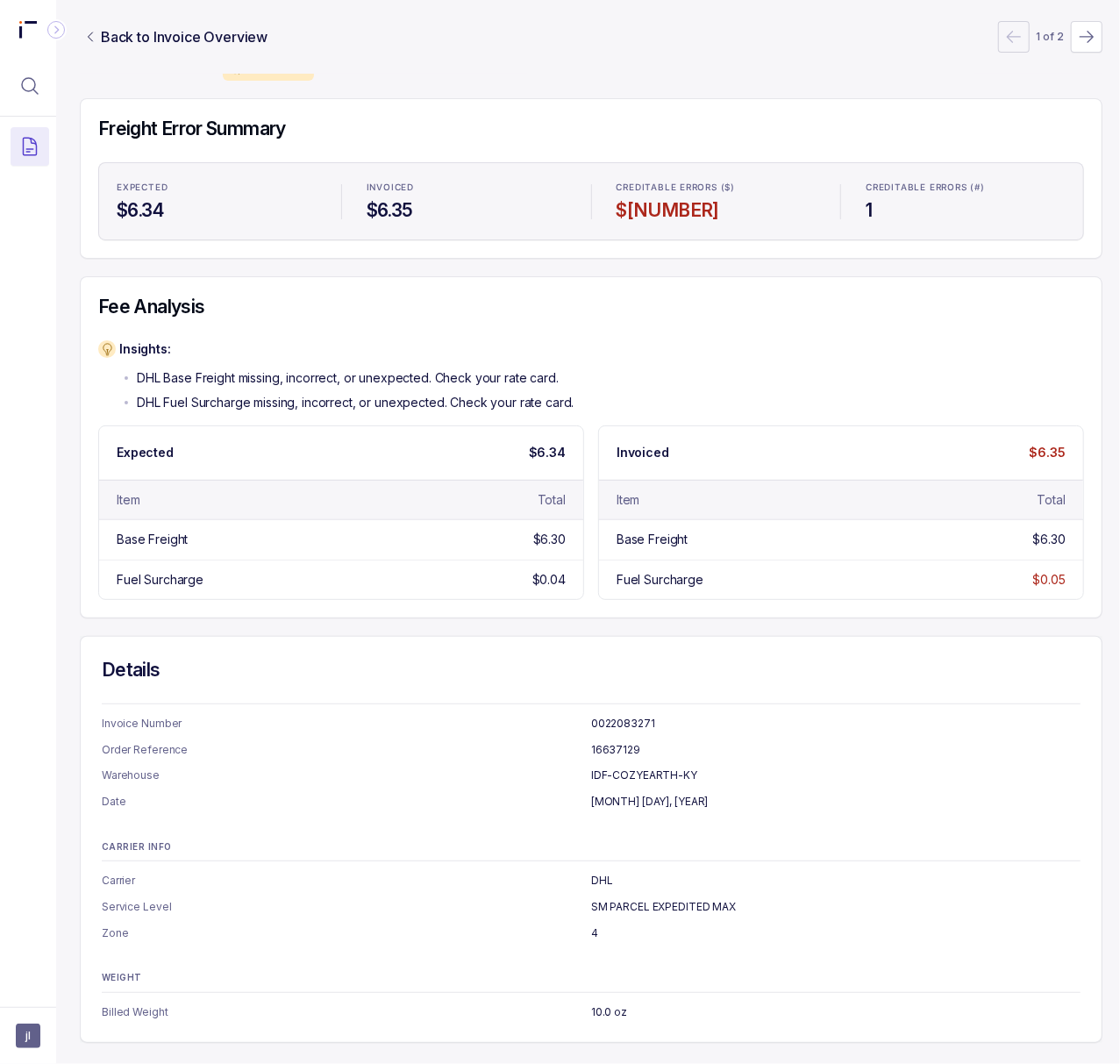 scroll, scrollTop: 0, scrollLeft: 4, axis: horizontal 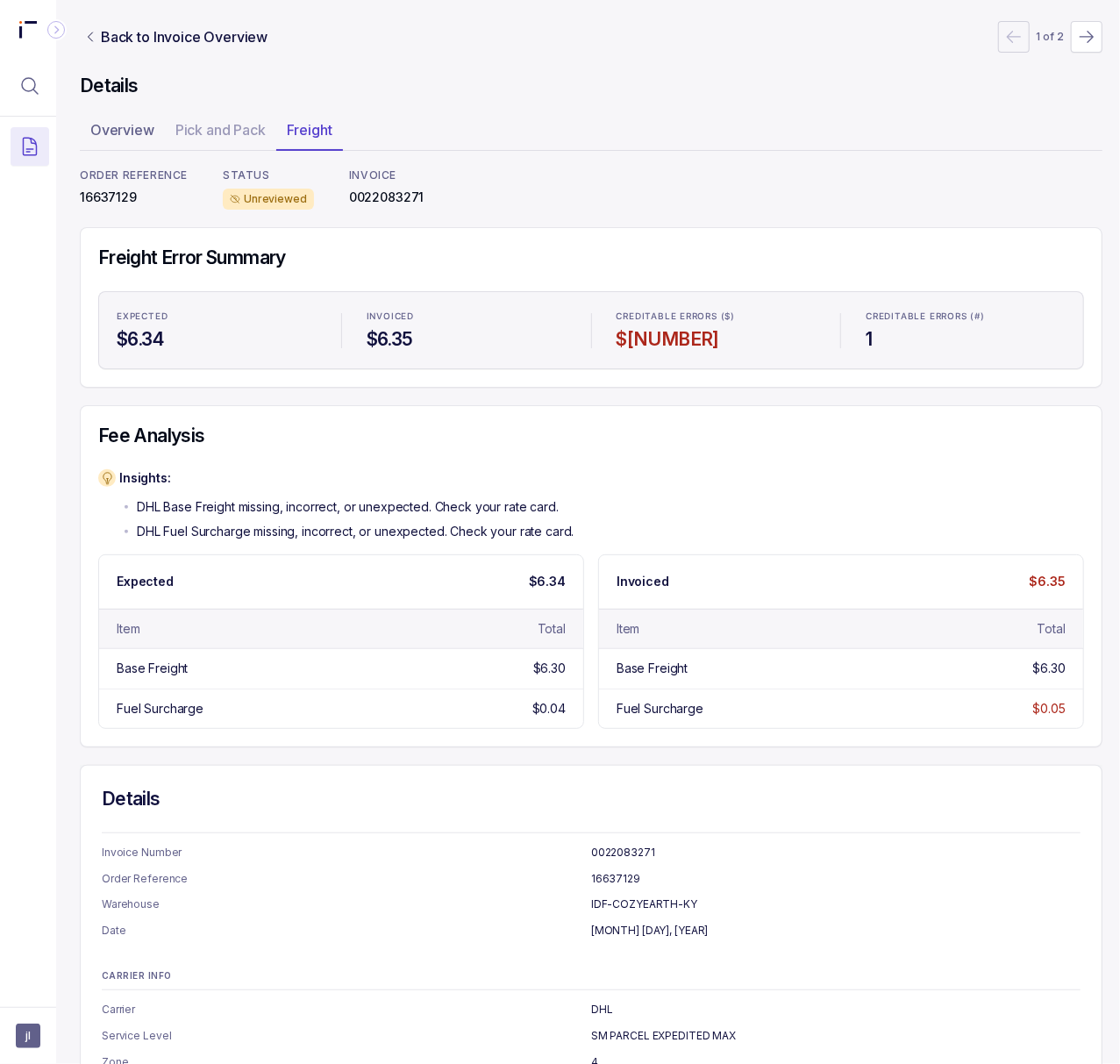 click on "16637129" at bounding box center [133, 197] 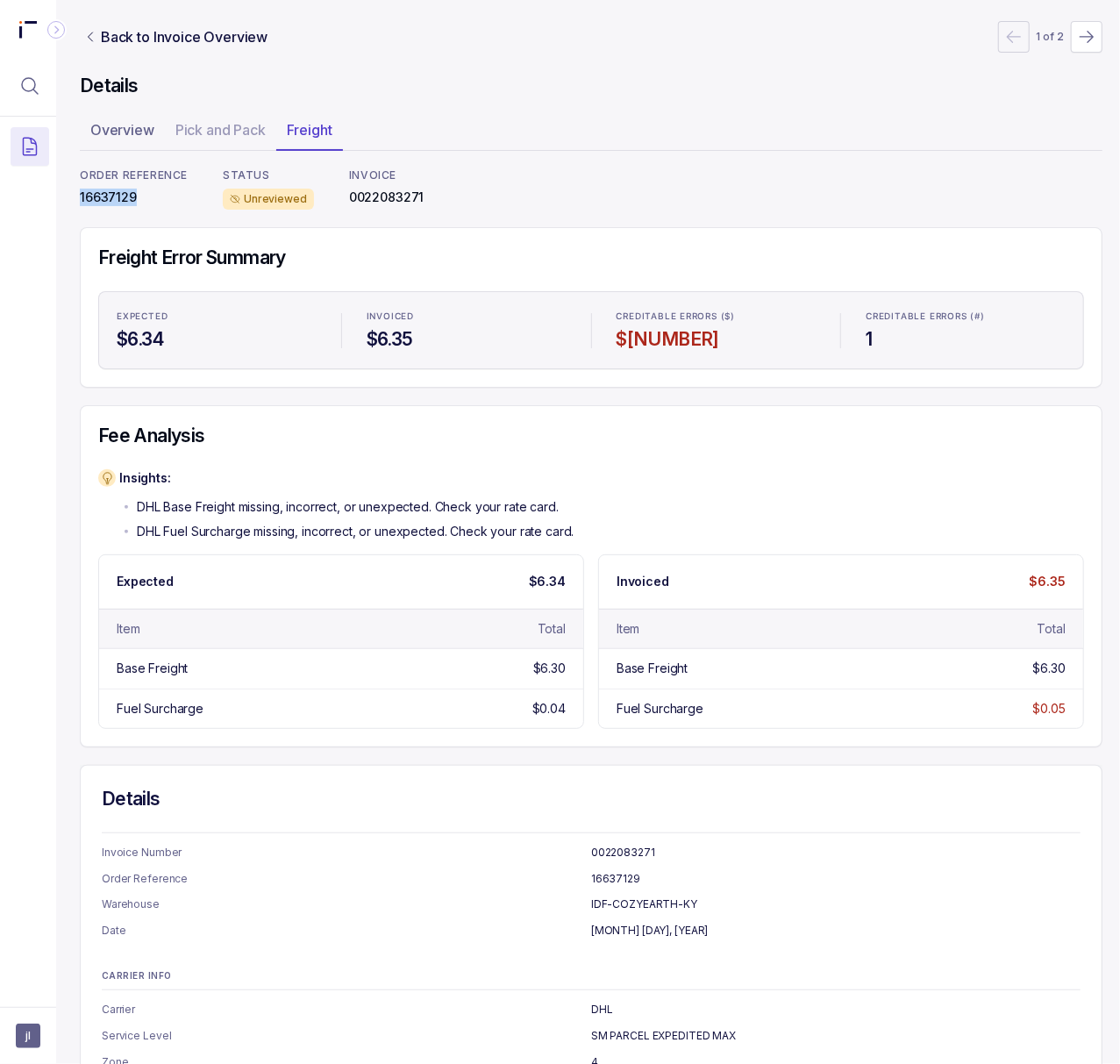 click on "16637129" at bounding box center (133, 197) 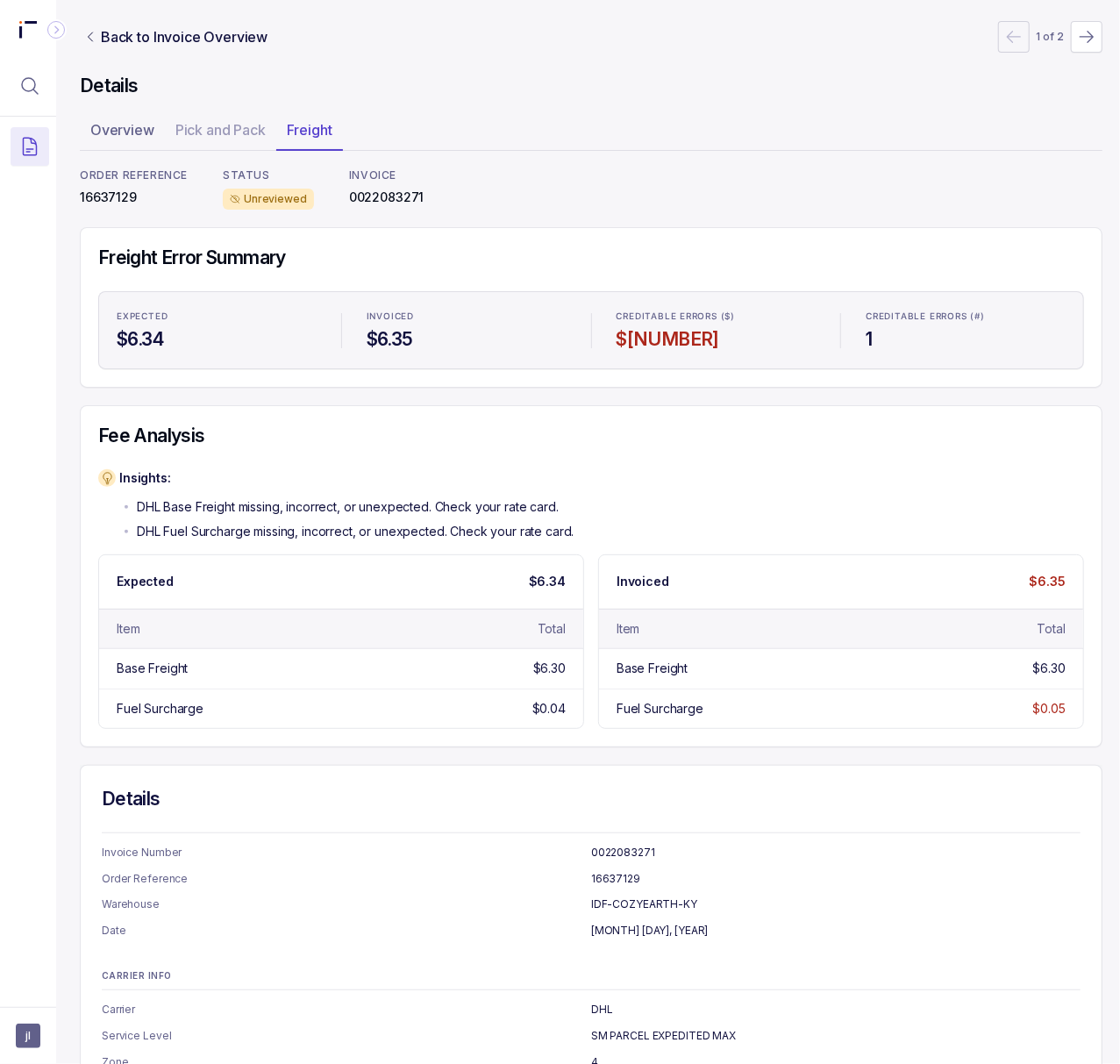 click on "0022083271" at bounding box center [387, 197] 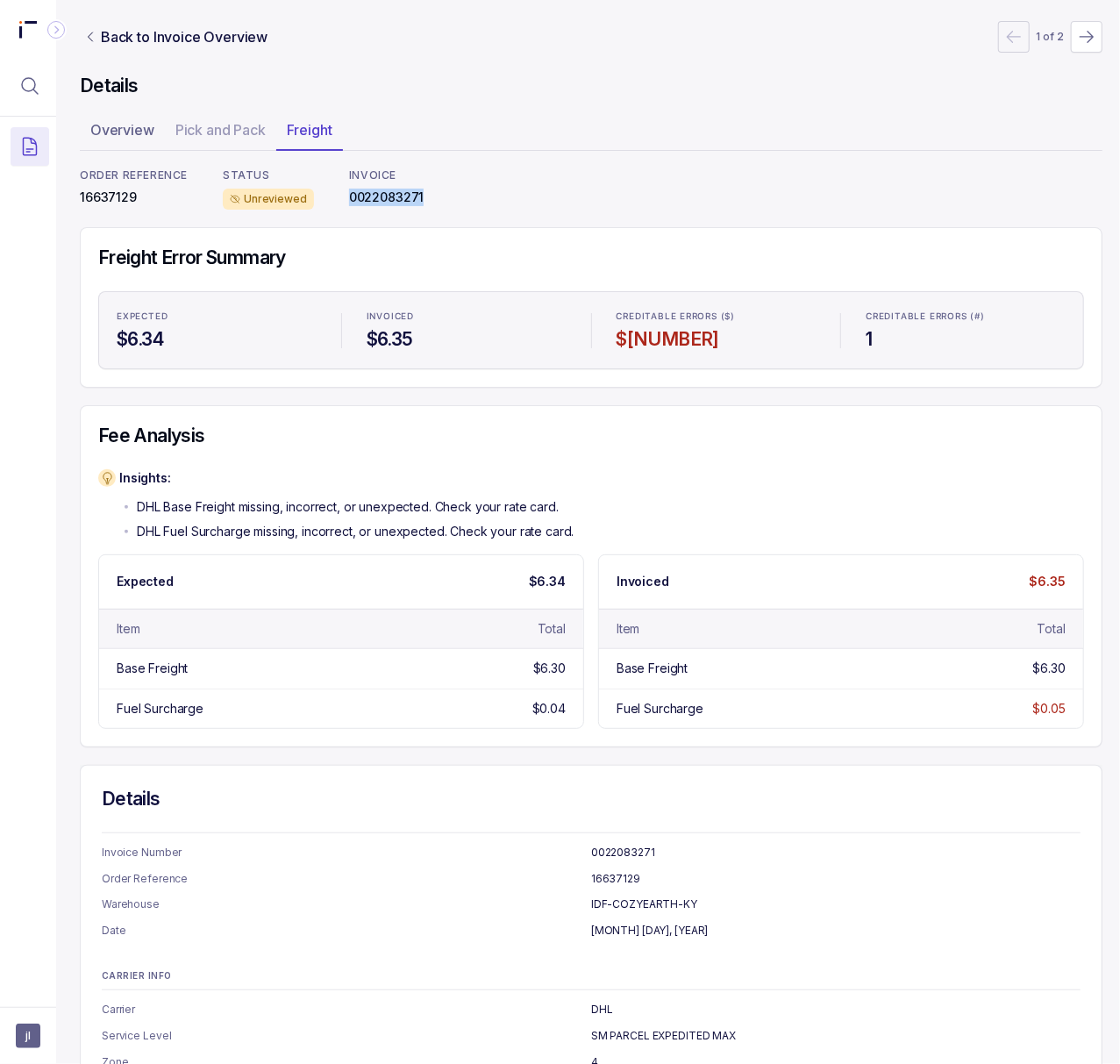 click on "0022083271" at bounding box center (387, 197) 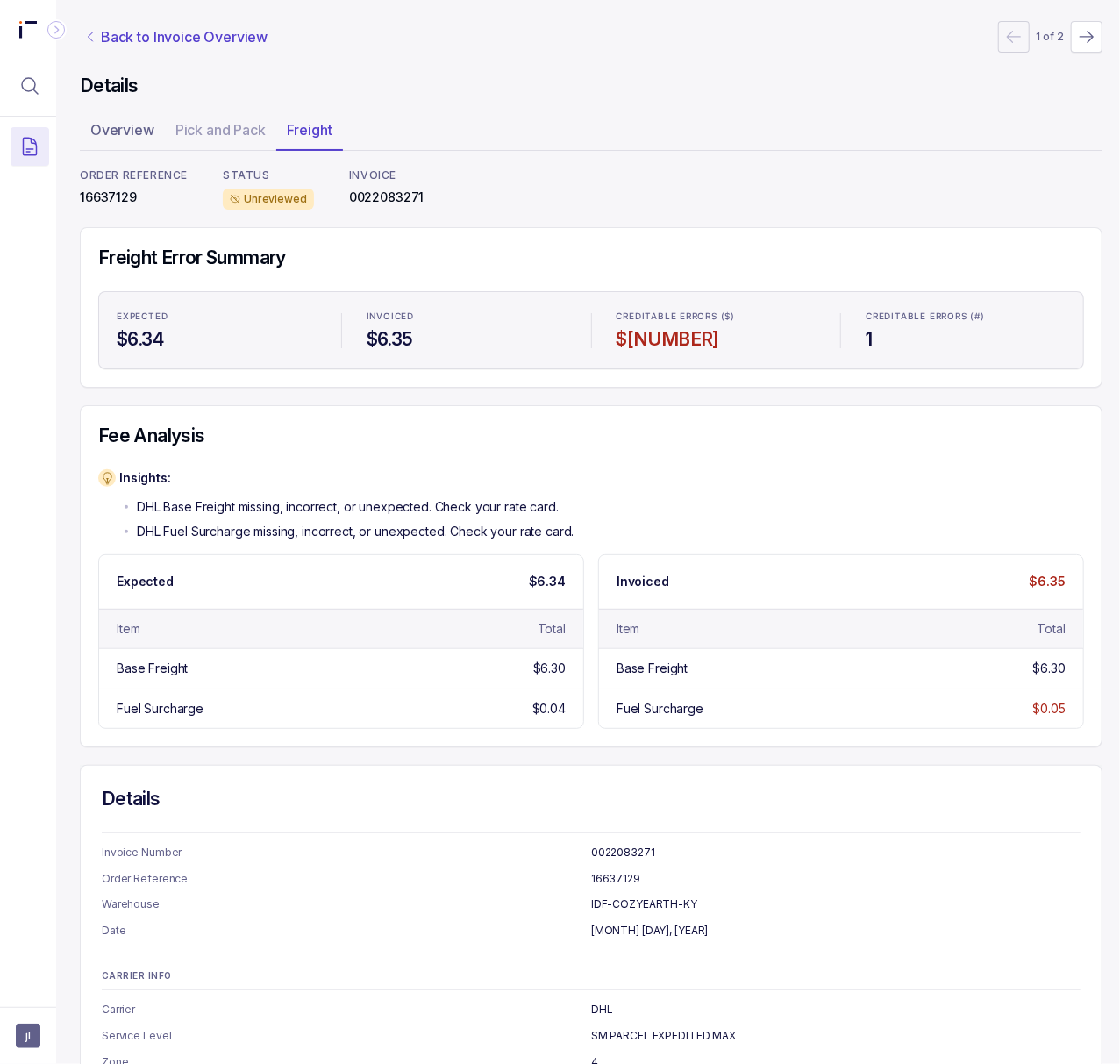 click on "Back to Invoice Overview" at bounding box center [184, 37] 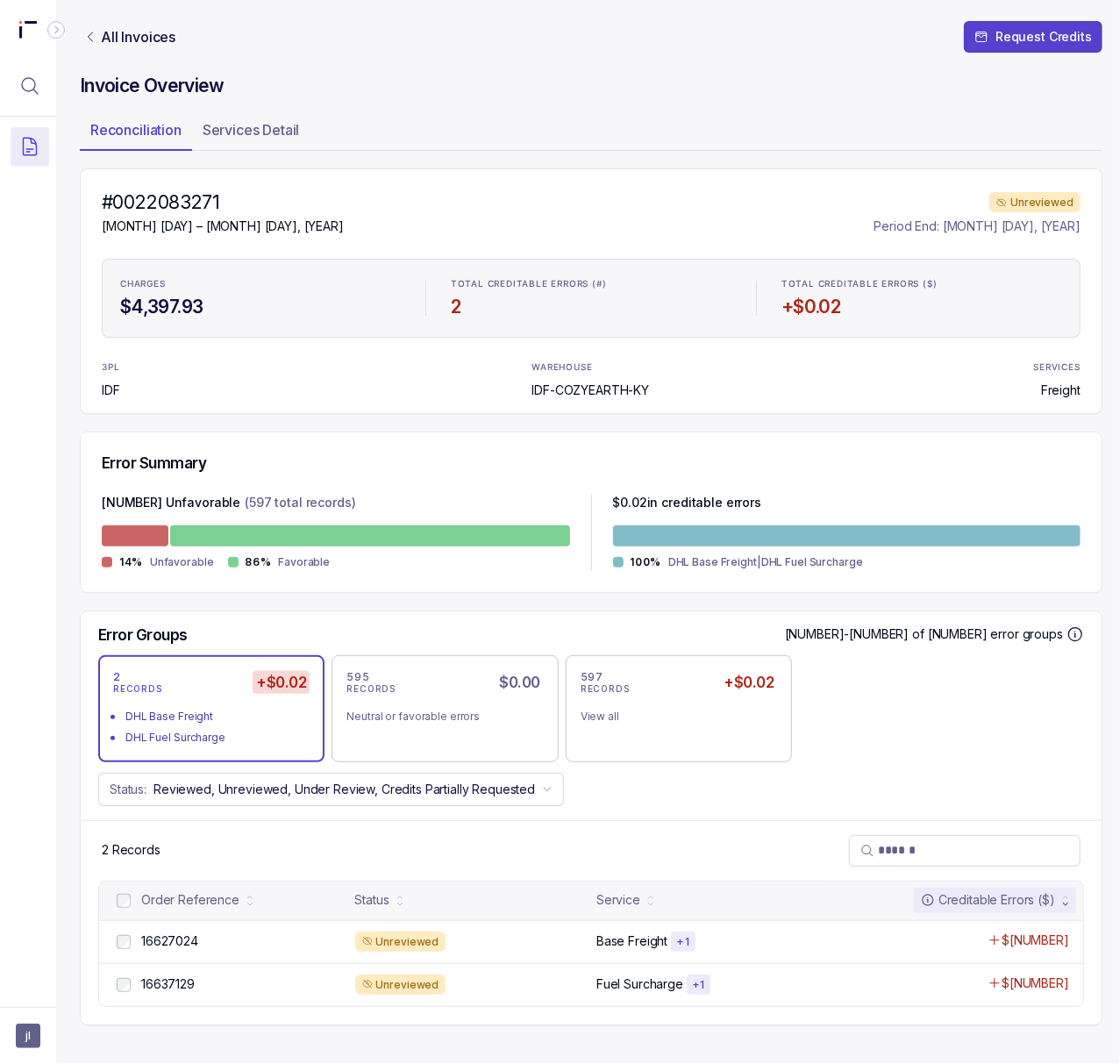 scroll, scrollTop: 1, scrollLeft: 4, axis: both 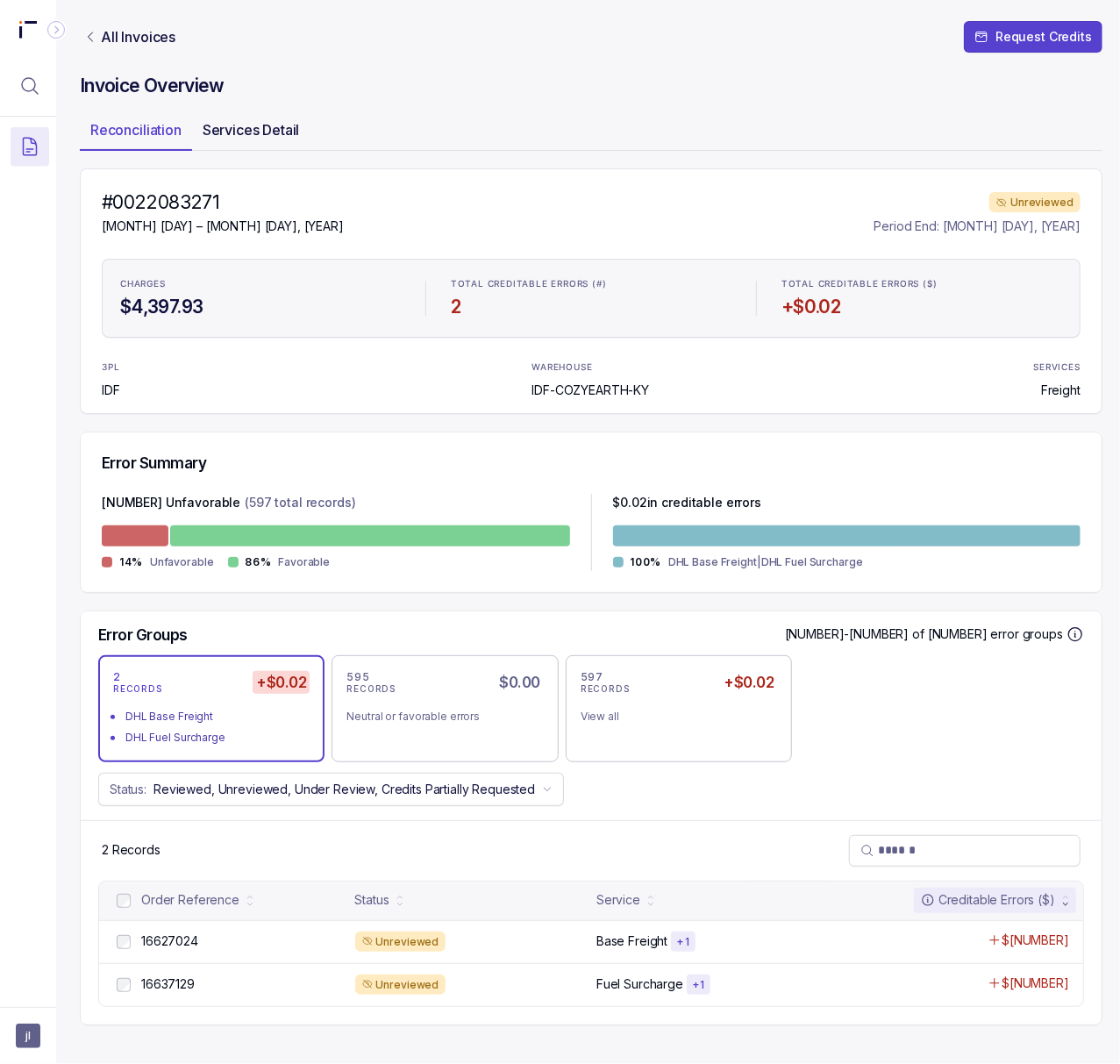 click on "Services Detail" at bounding box center (251, 130) 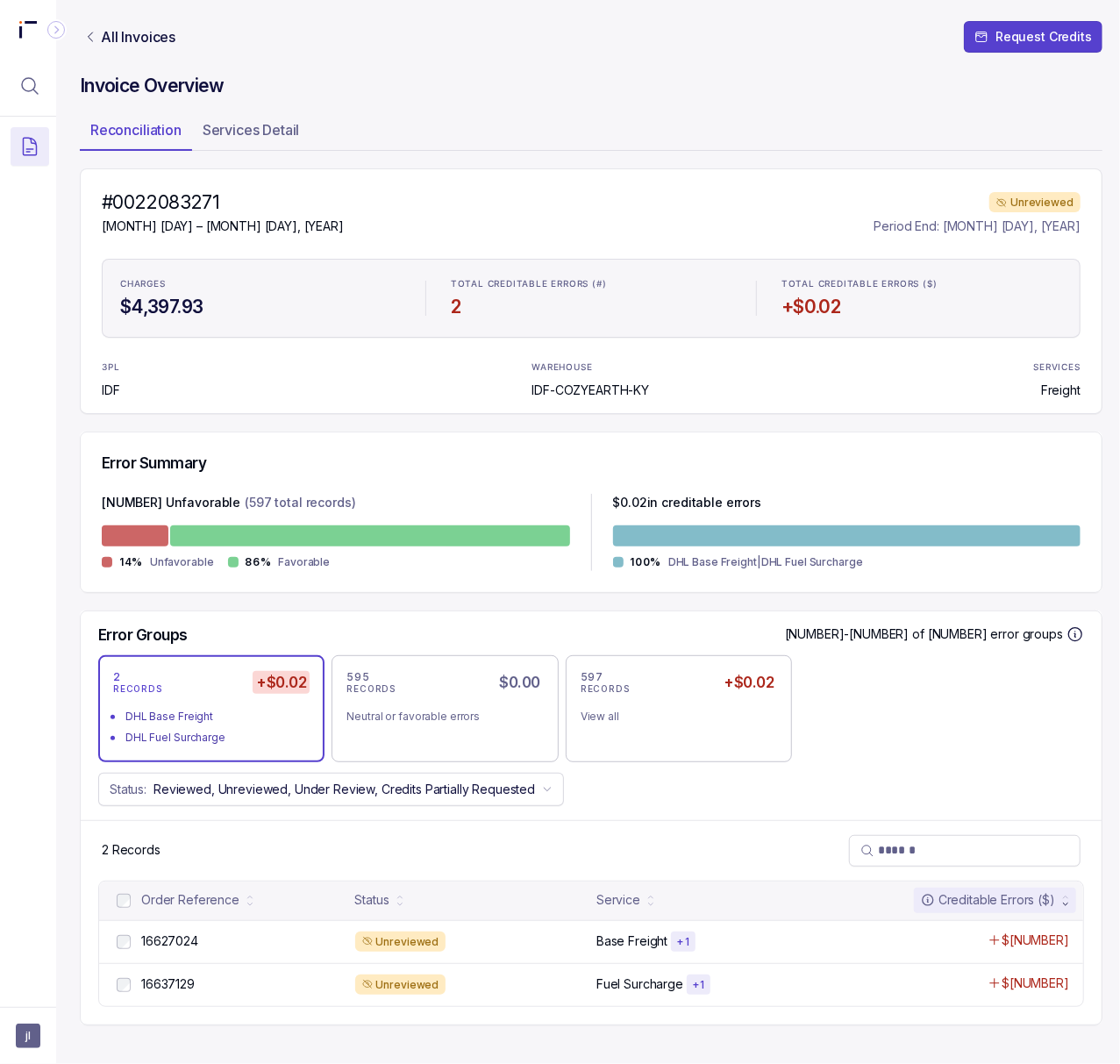 scroll, scrollTop: 0, scrollLeft: 4, axis: horizontal 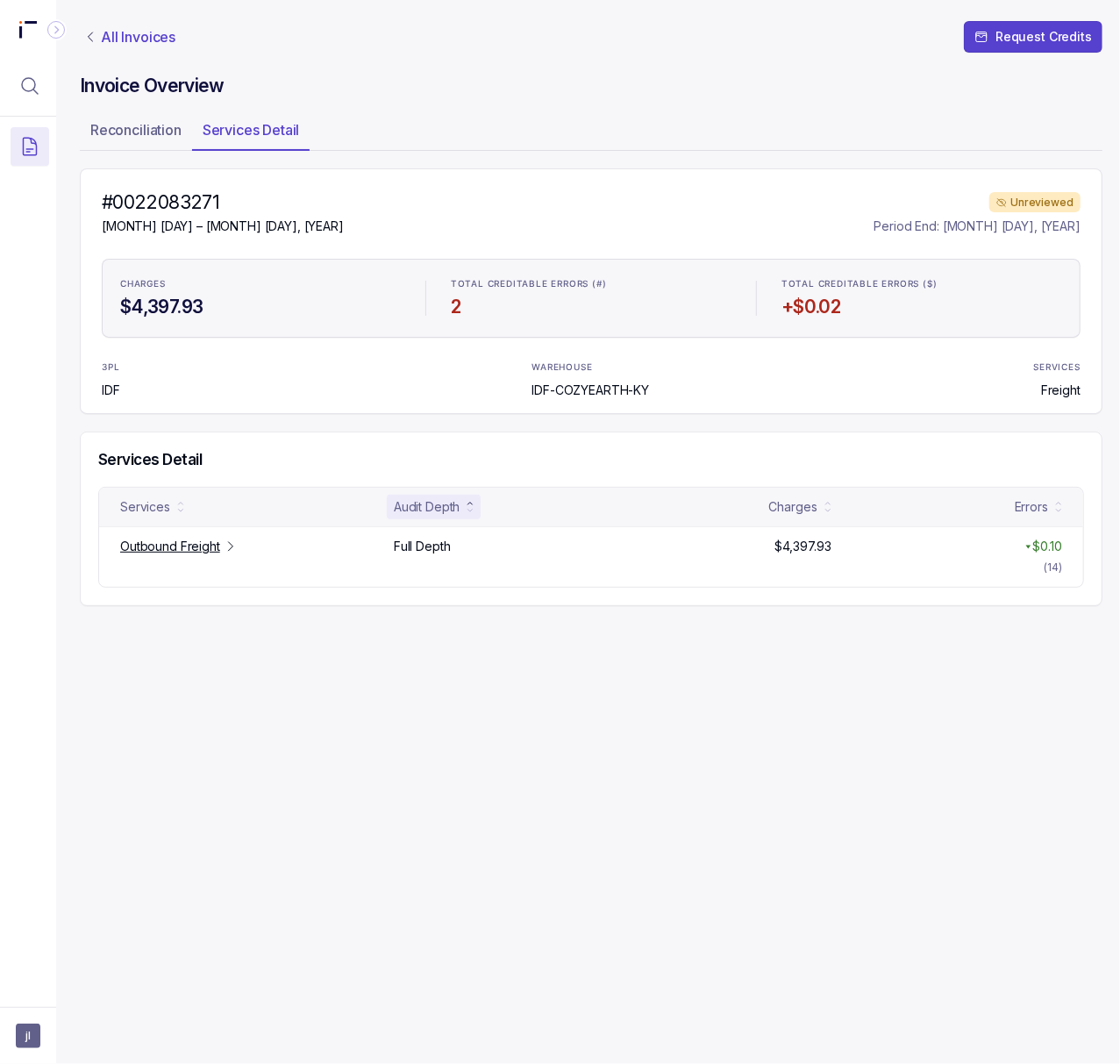 click on "All Invoices" at bounding box center [138, 37] 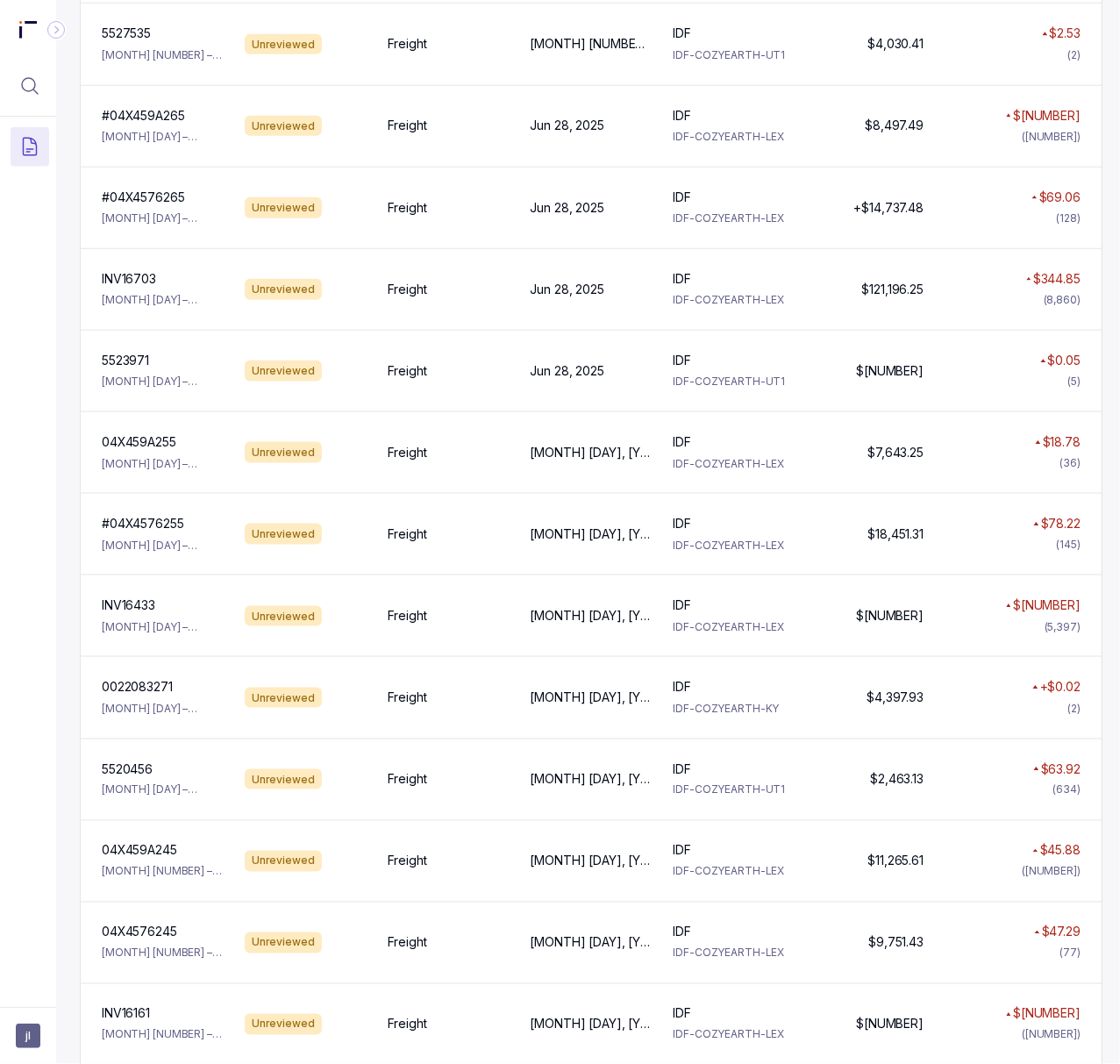 scroll, scrollTop: 935, scrollLeft: 4, axis: both 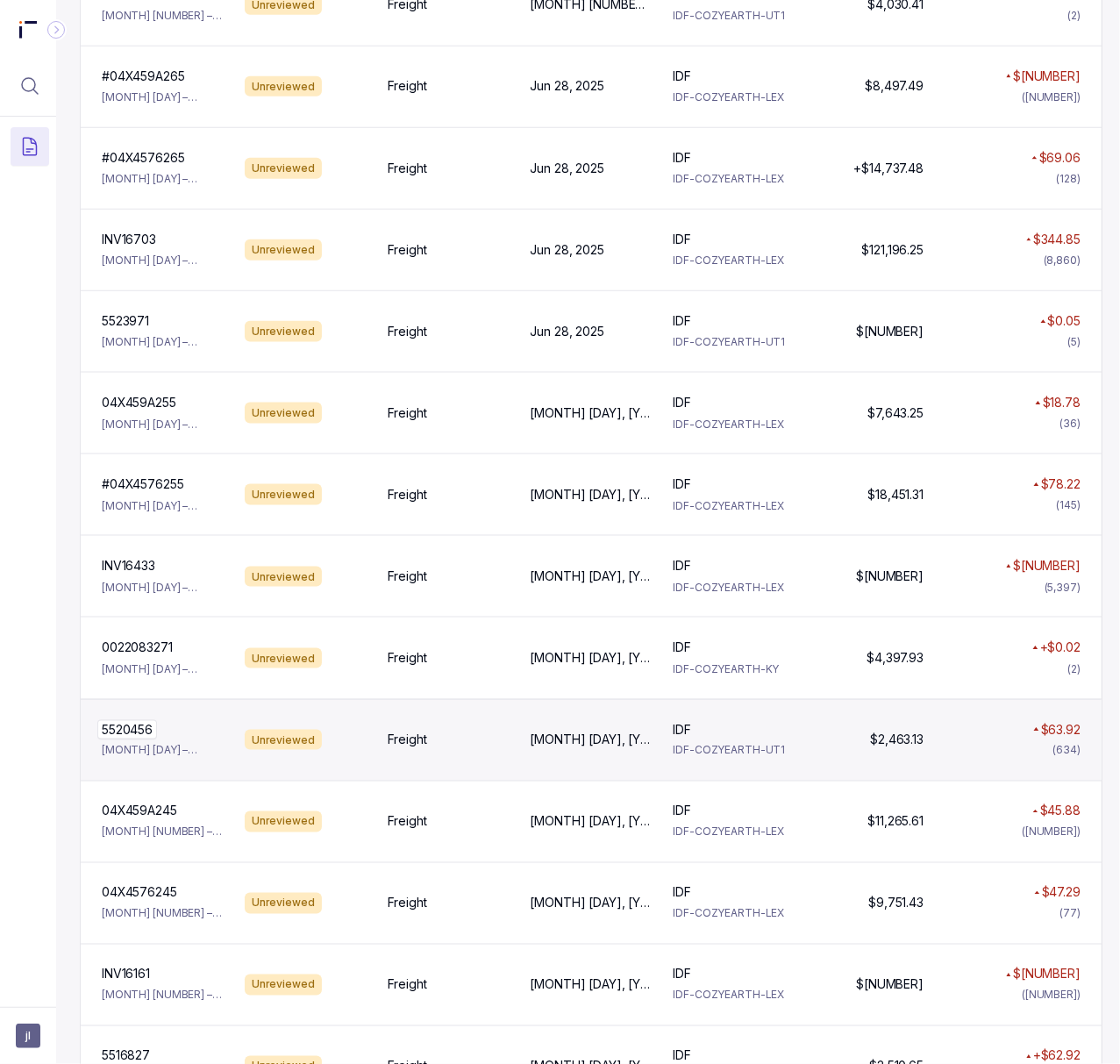click on "5520456" at bounding box center (127, 730) 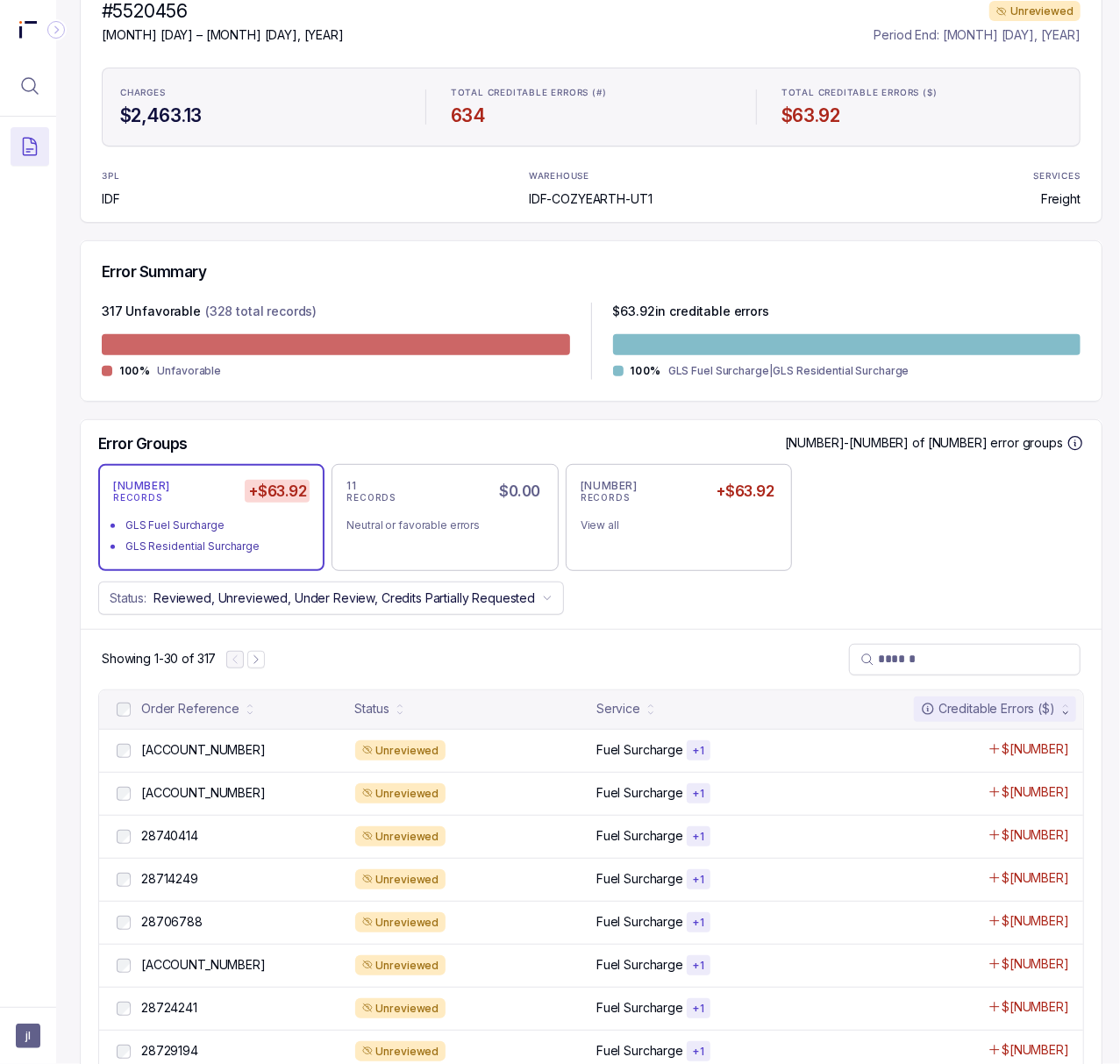scroll, scrollTop: 233, scrollLeft: 4, axis: both 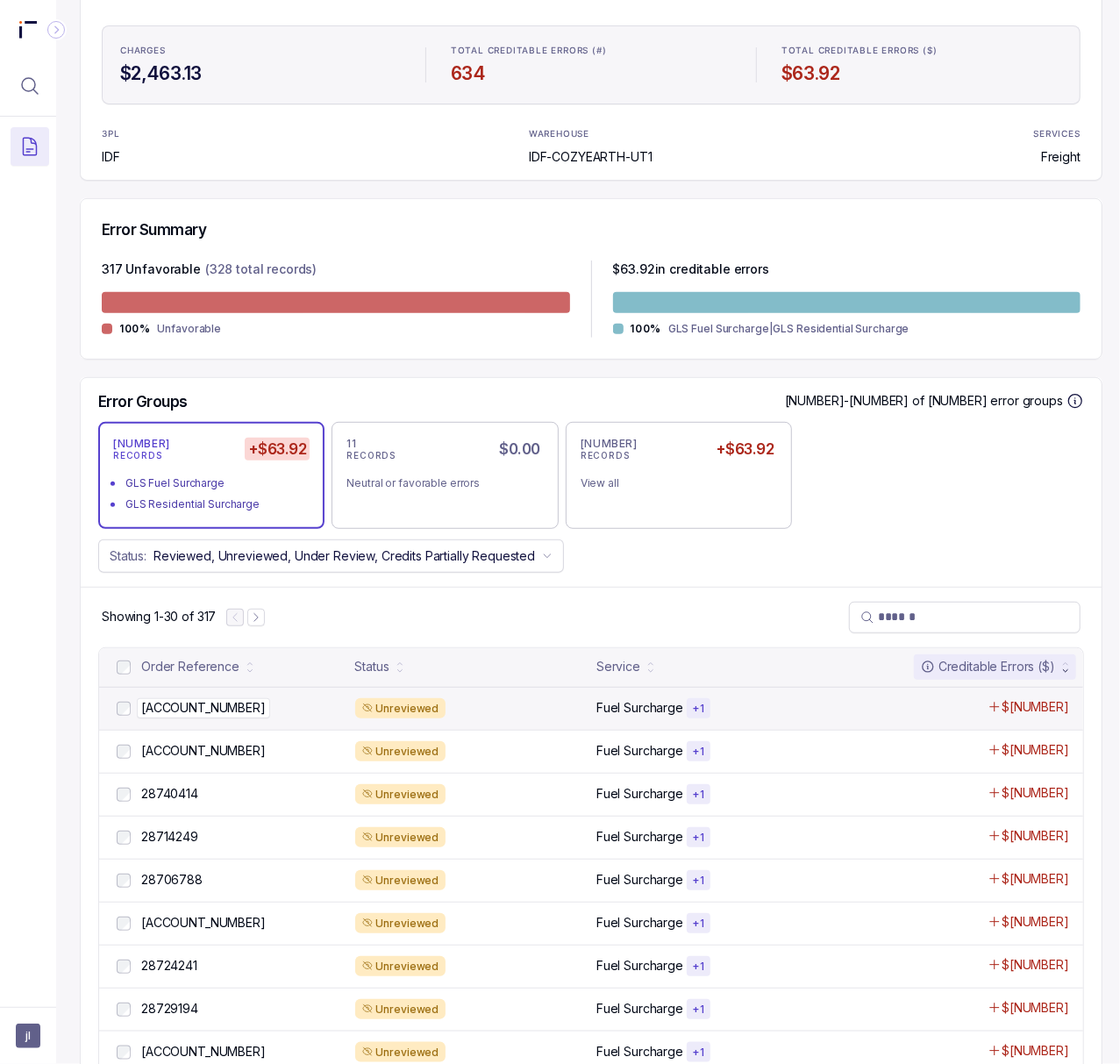 click on "[ACCOUNT_NUMBER]" at bounding box center (203, 708) 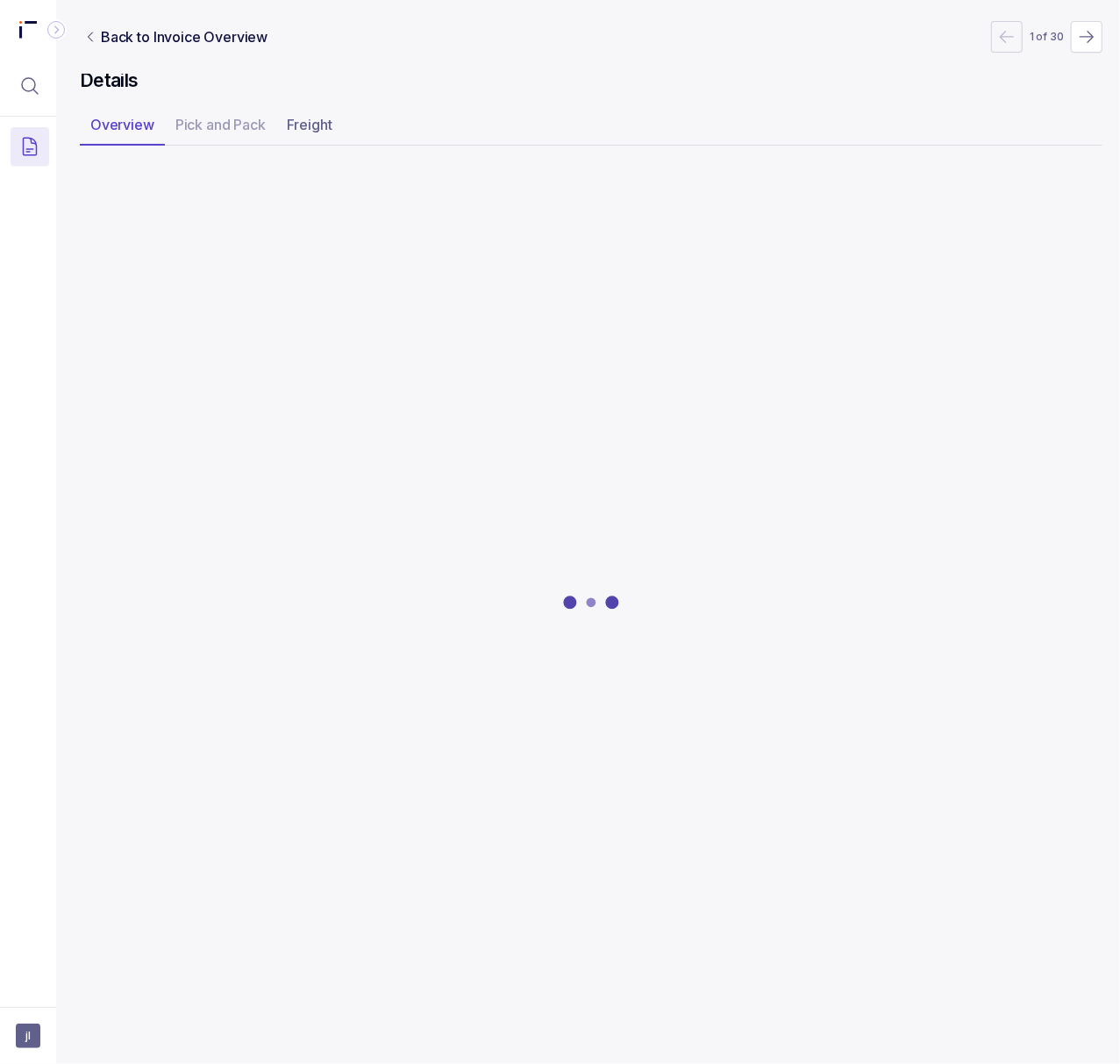 scroll, scrollTop: 0, scrollLeft: 4, axis: horizontal 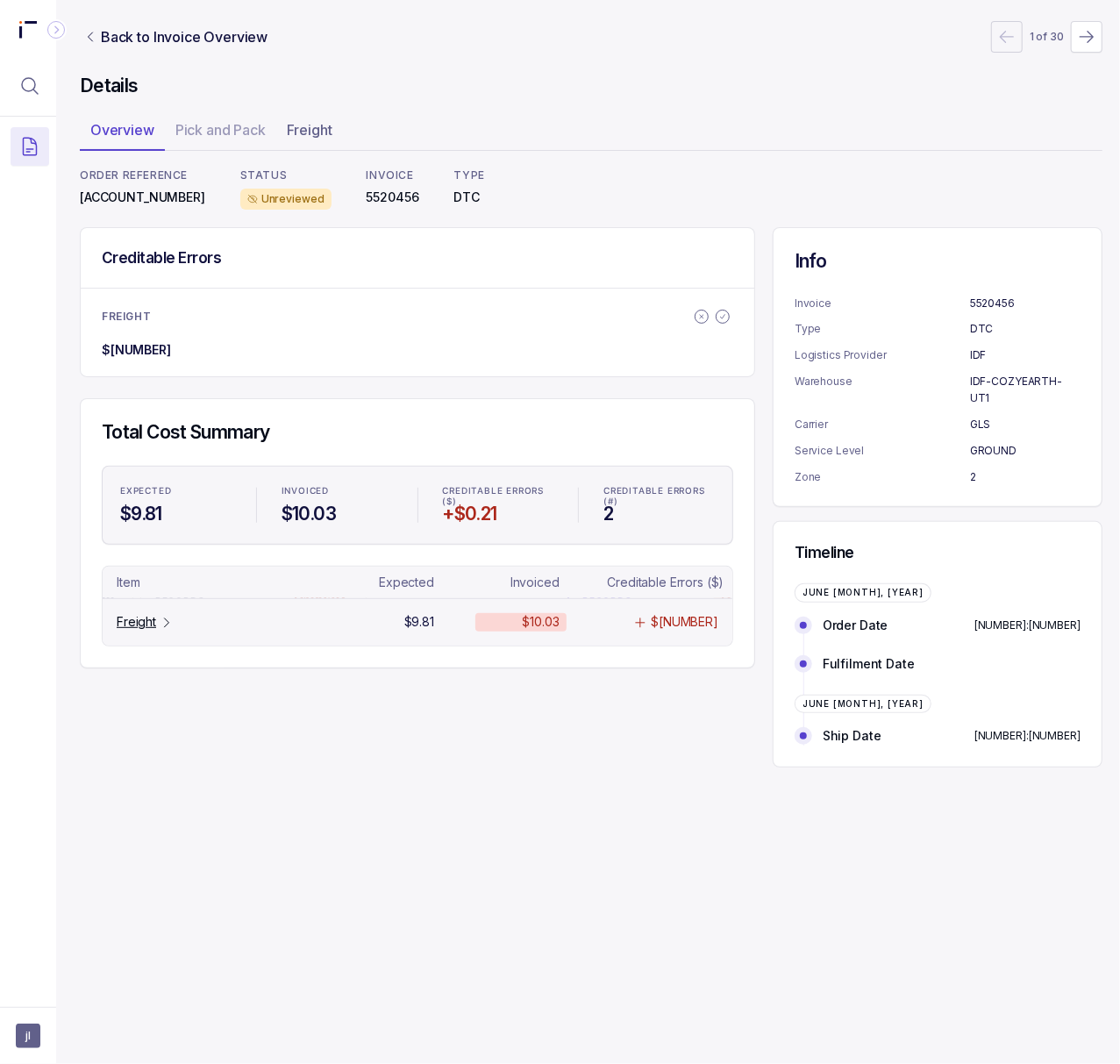 click on "Freight" at bounding box center [136, 622] 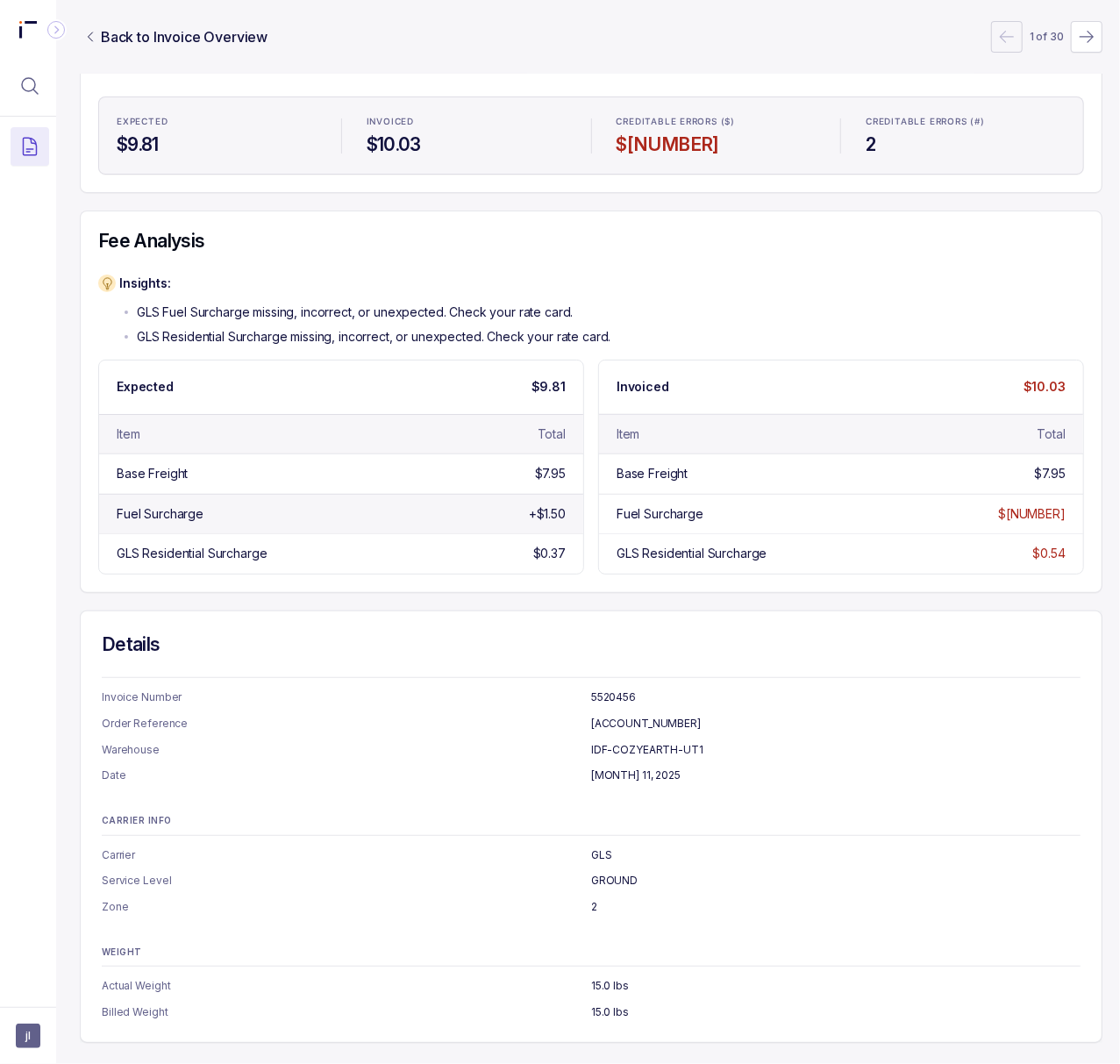 scroll, scrollTop: 0, scrollLeft: 4, axis: horizontal 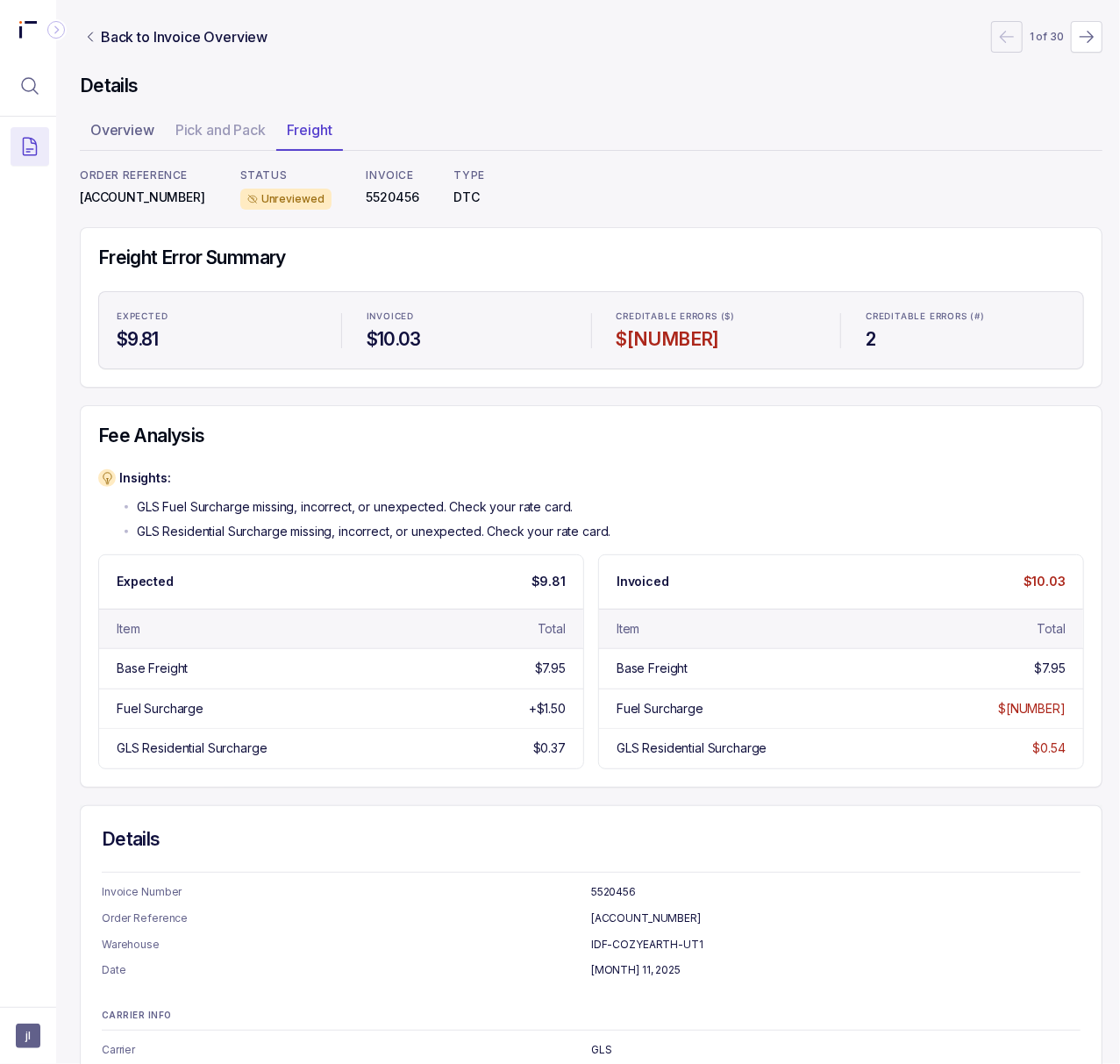 click on "[ACCOUNT_NUMBER]" at bounding box center (142, 197) 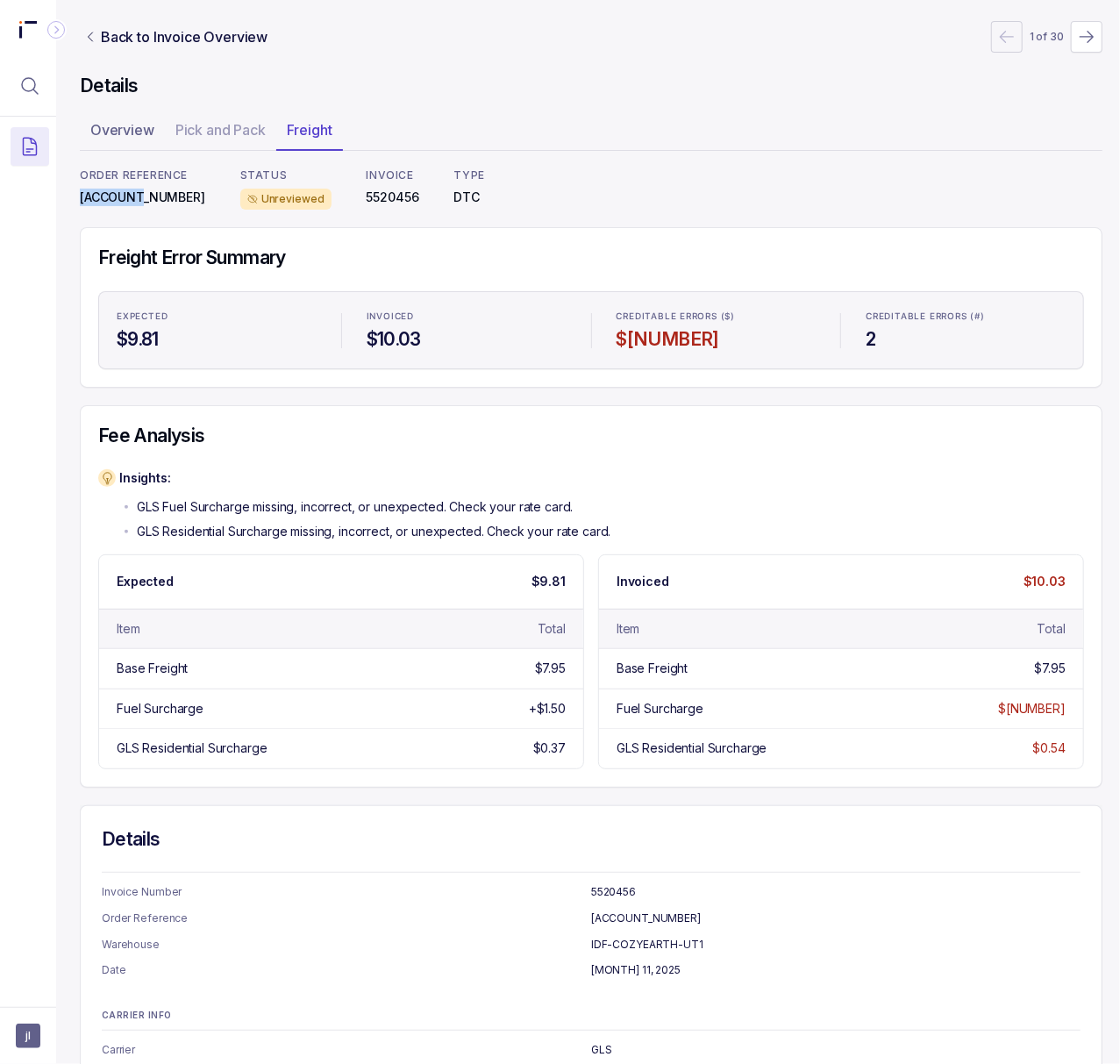 click on "[ACCOUNT_NUMBER]" at bounding box center [142, 197] 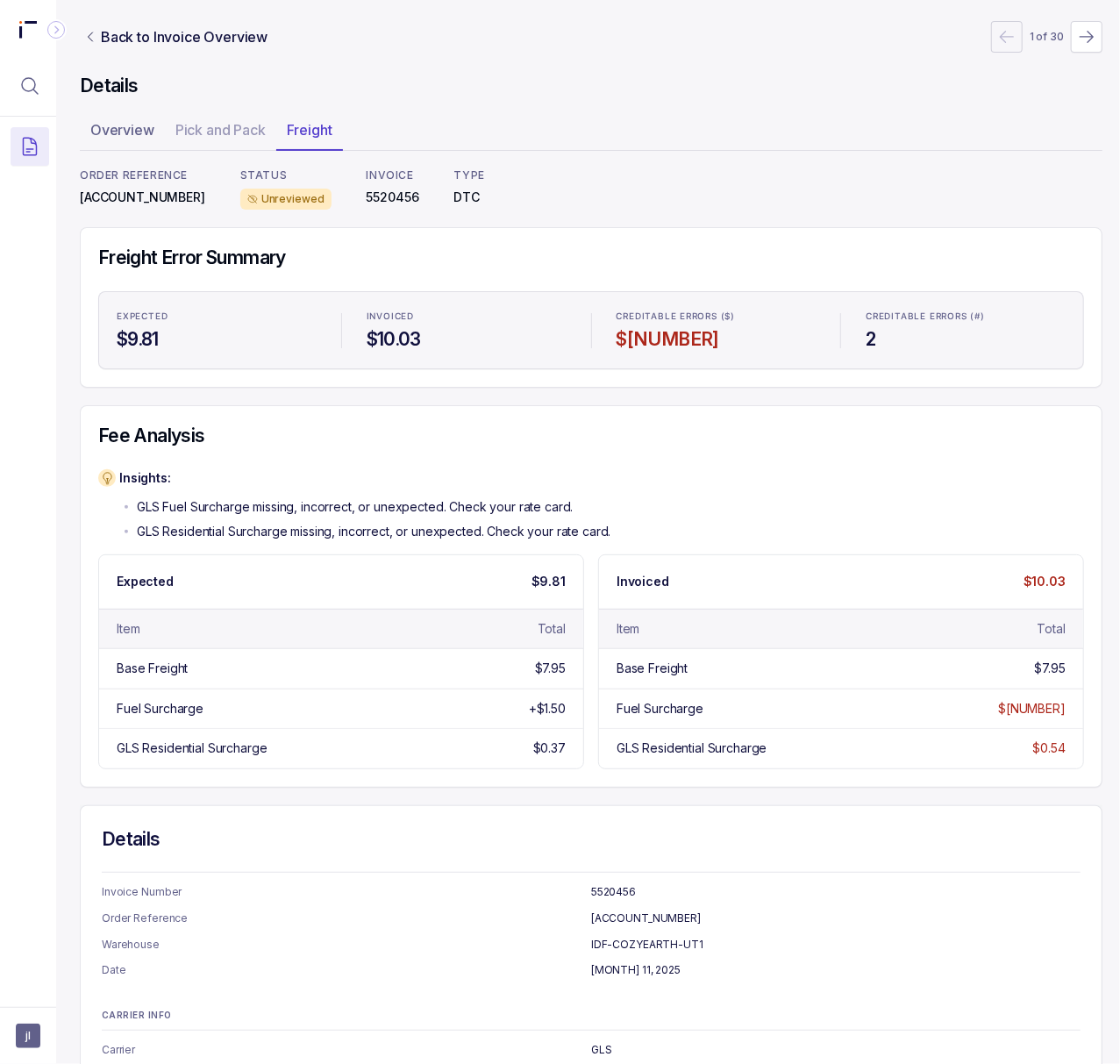 click on "5520456" at bounding box center [393, 197] 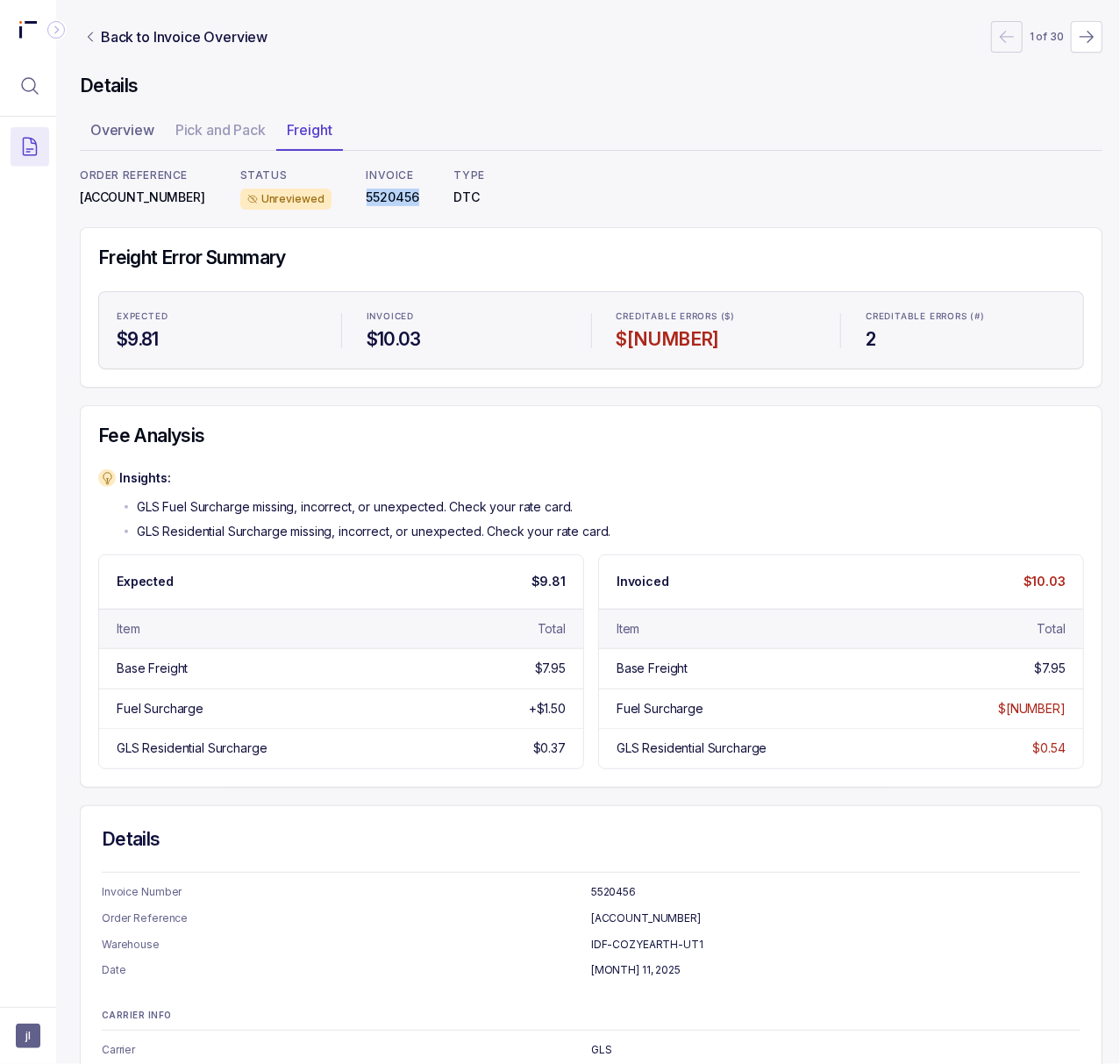 click on "5520456" at bounding box center [393, 197] 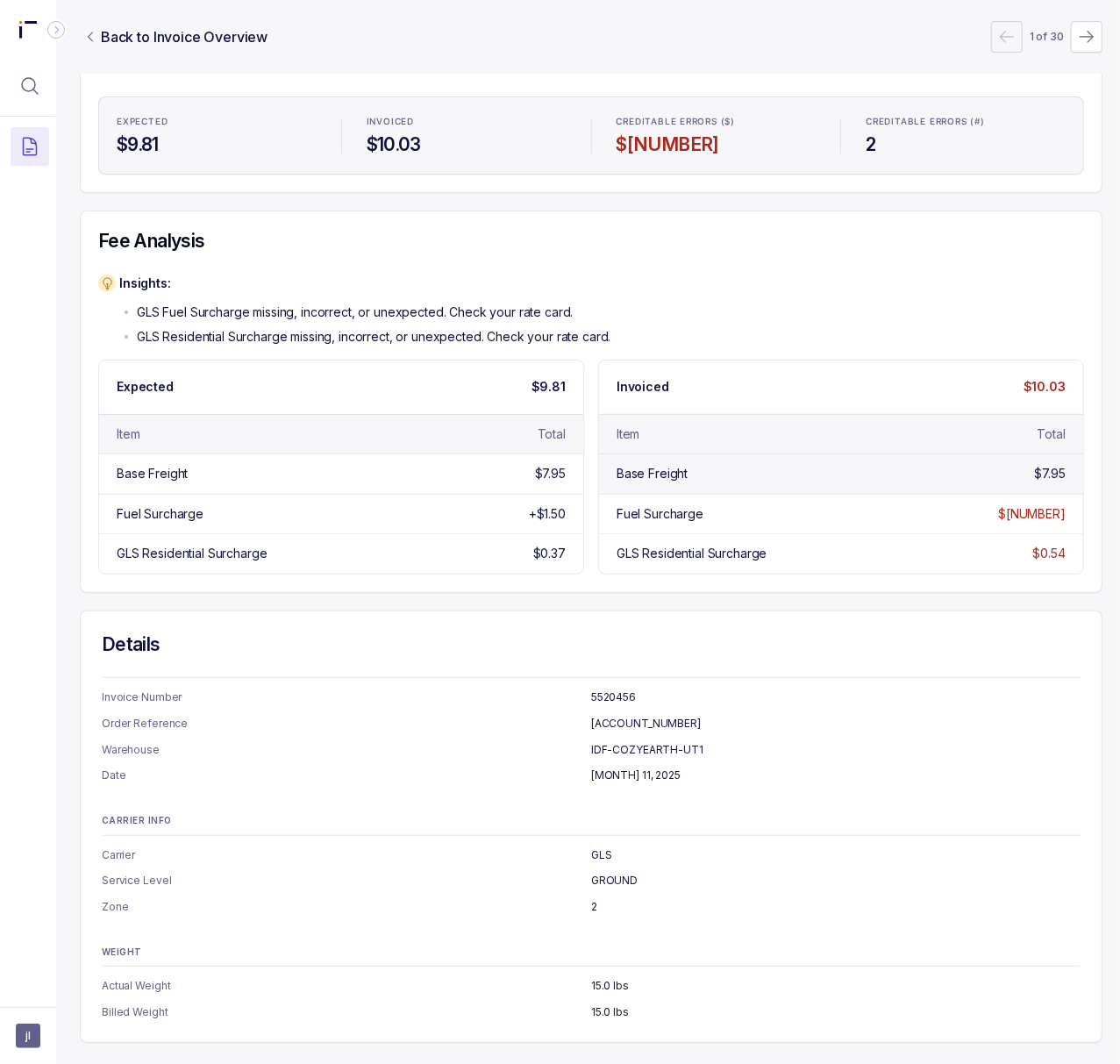 scroll, scrollTop: 218, scrollLeft: 4, axis: both 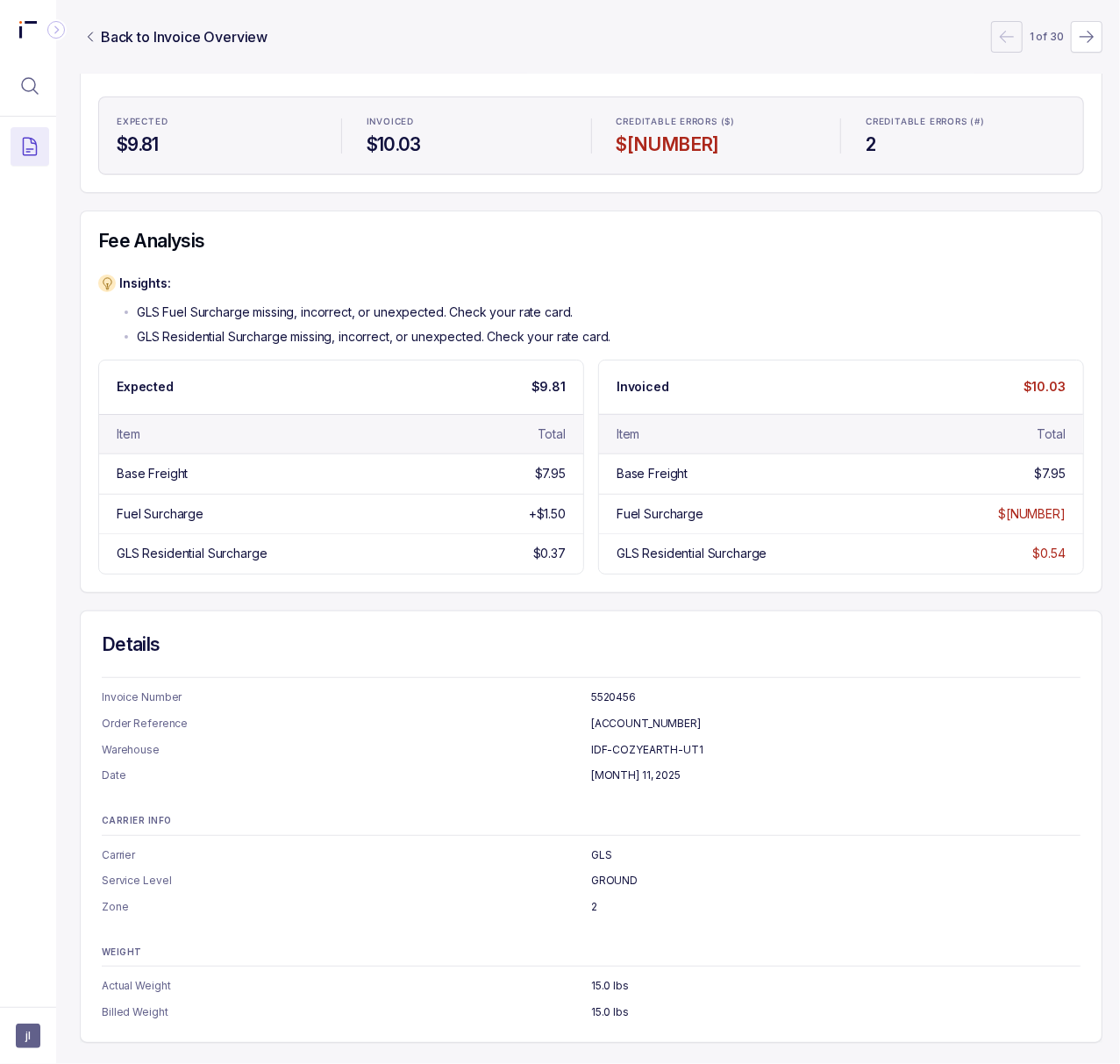 click on "GROUND" at bounding box center (836, 881) 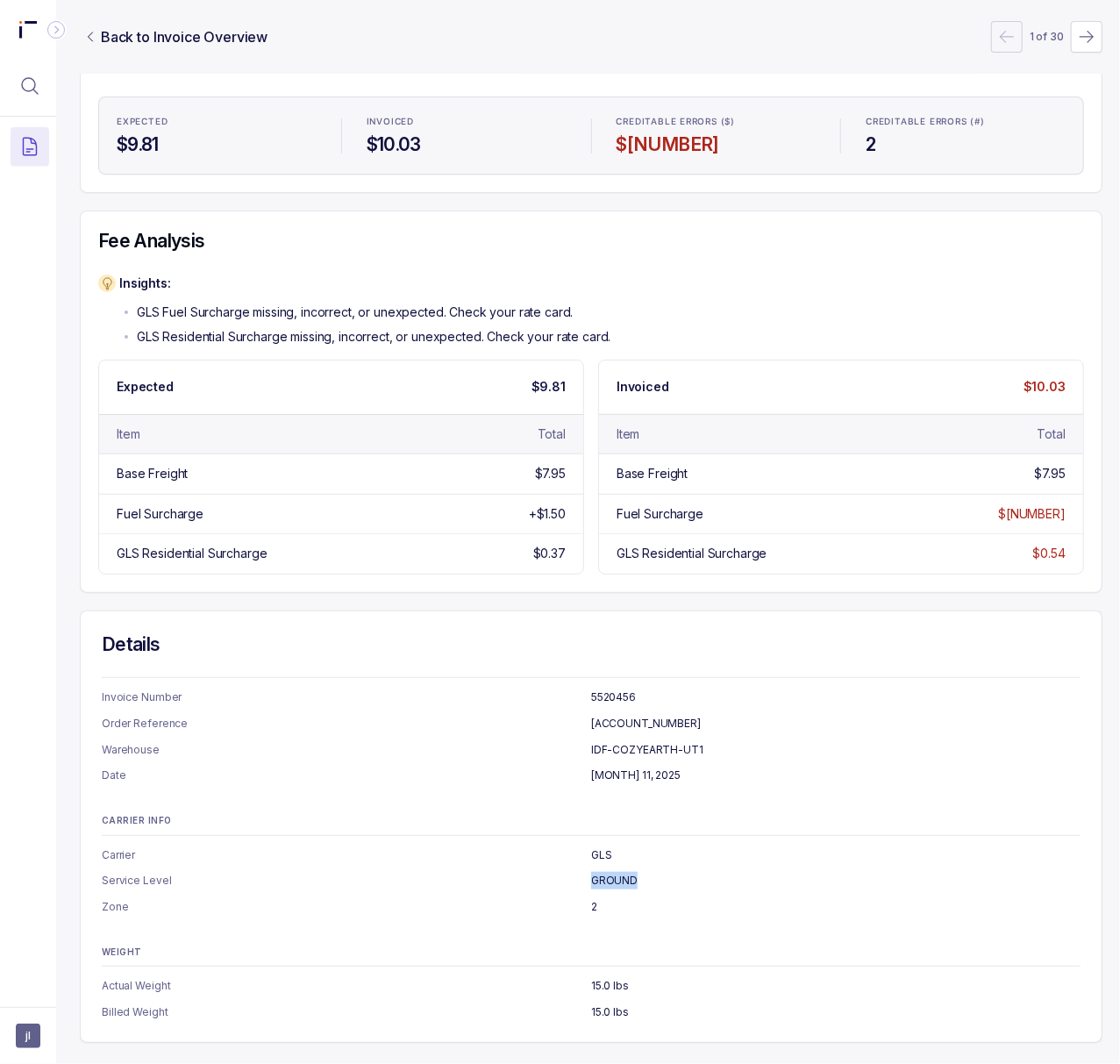 click on "GROUND" at bounding box center [836, 881] 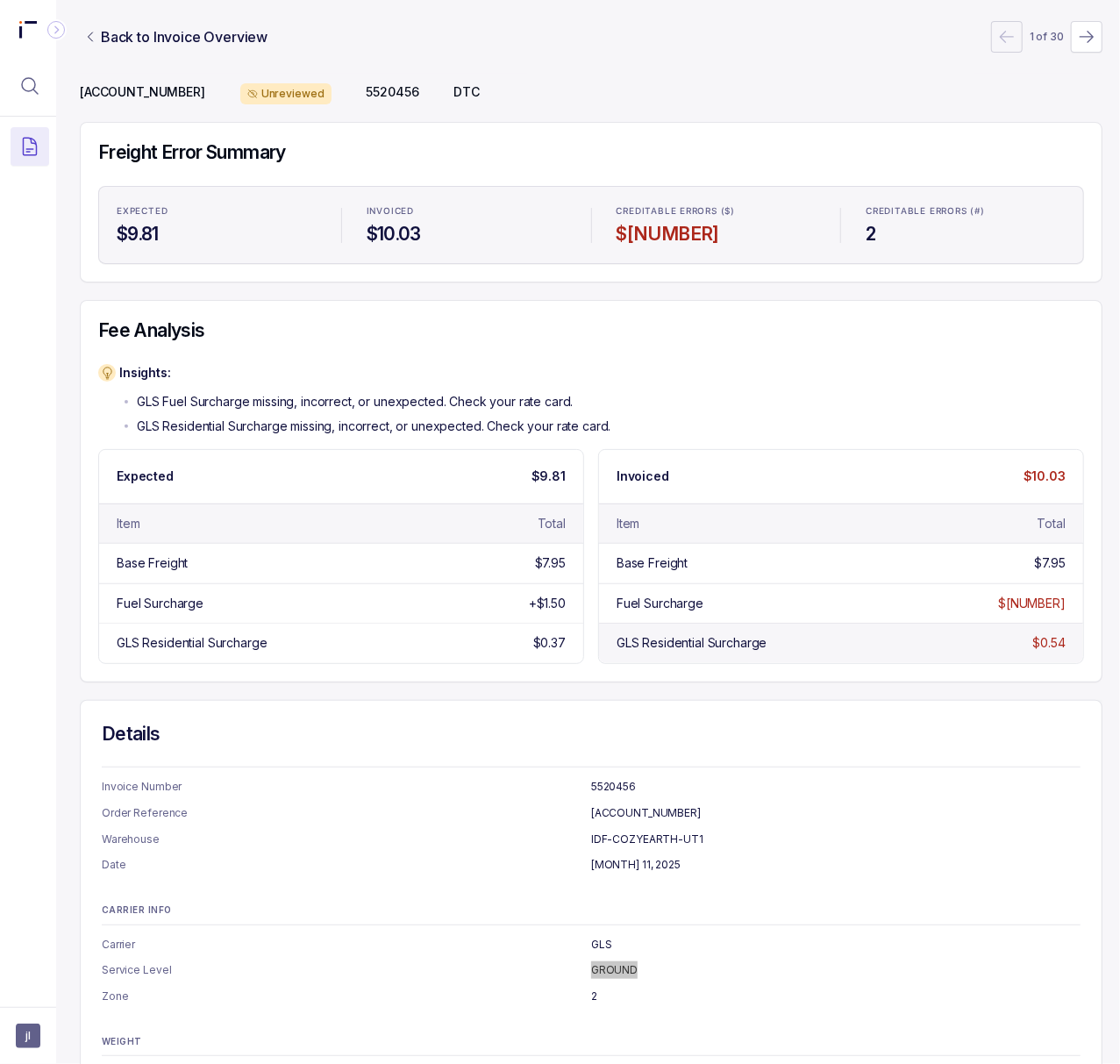 scroll, scrollTop: 0, scrollLeft: 4, axis: horizontal 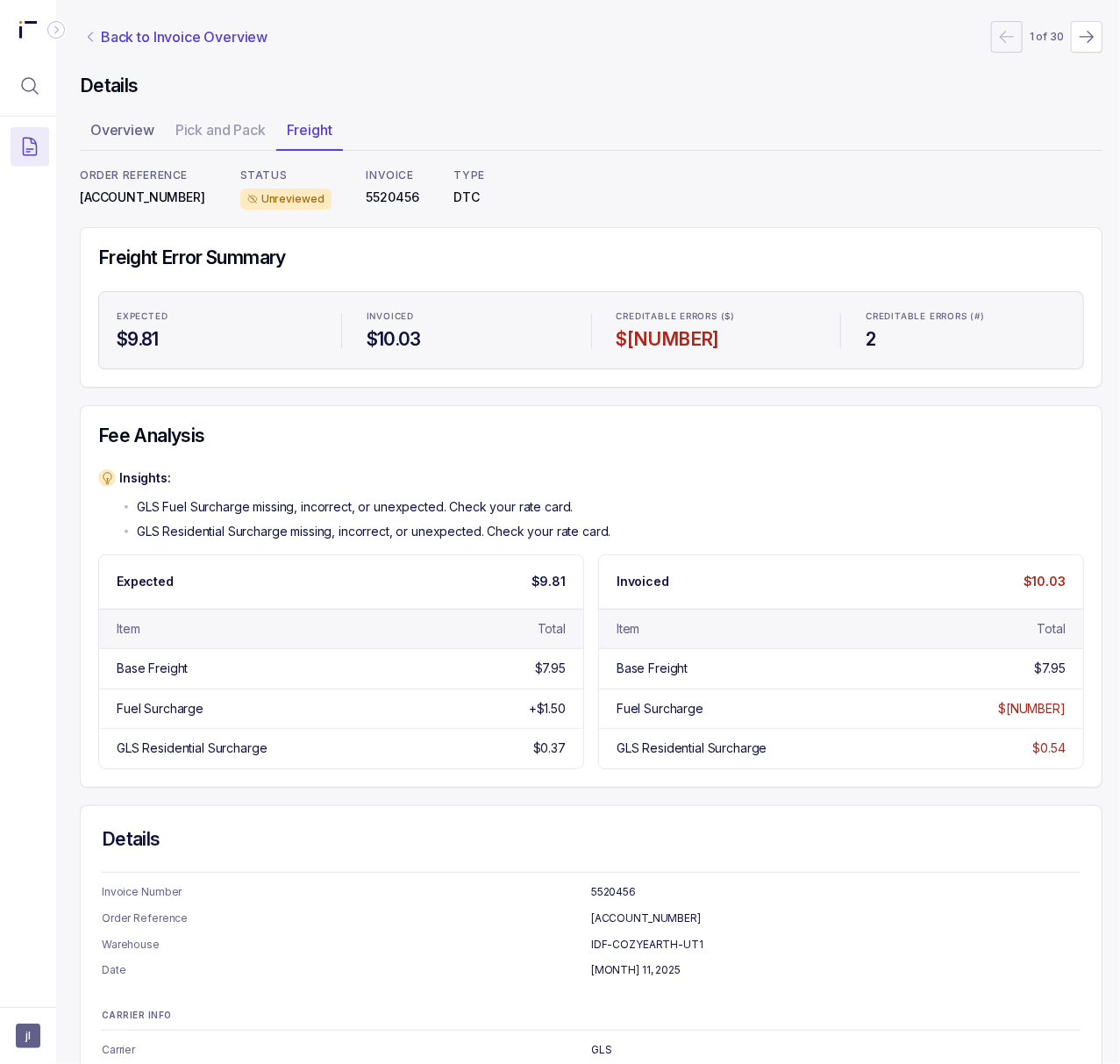 click on "Back to Invoice Overview" at bounding box center (184, 37) 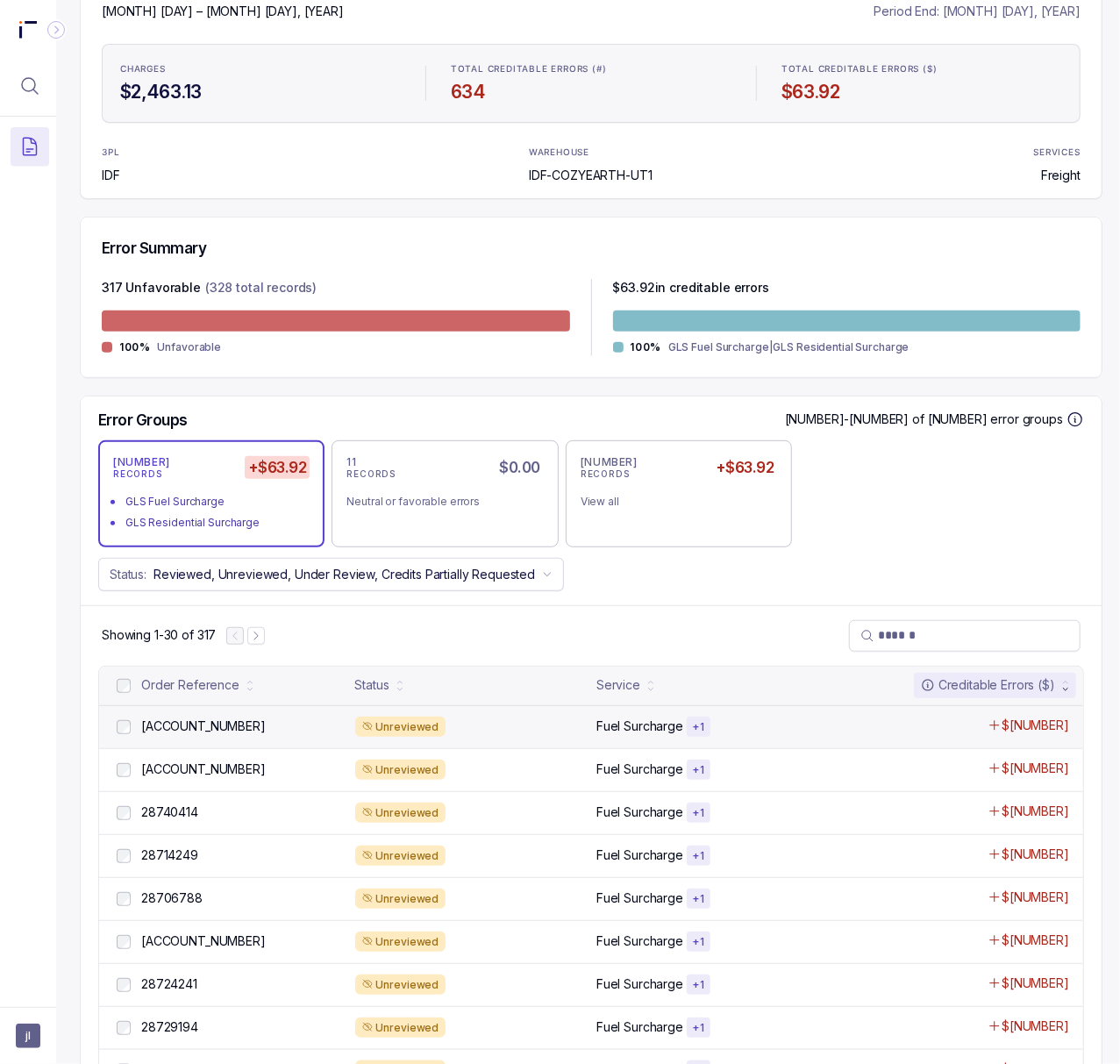 scroll, scrollTop: 233, scrollLeft: 4, axis: both 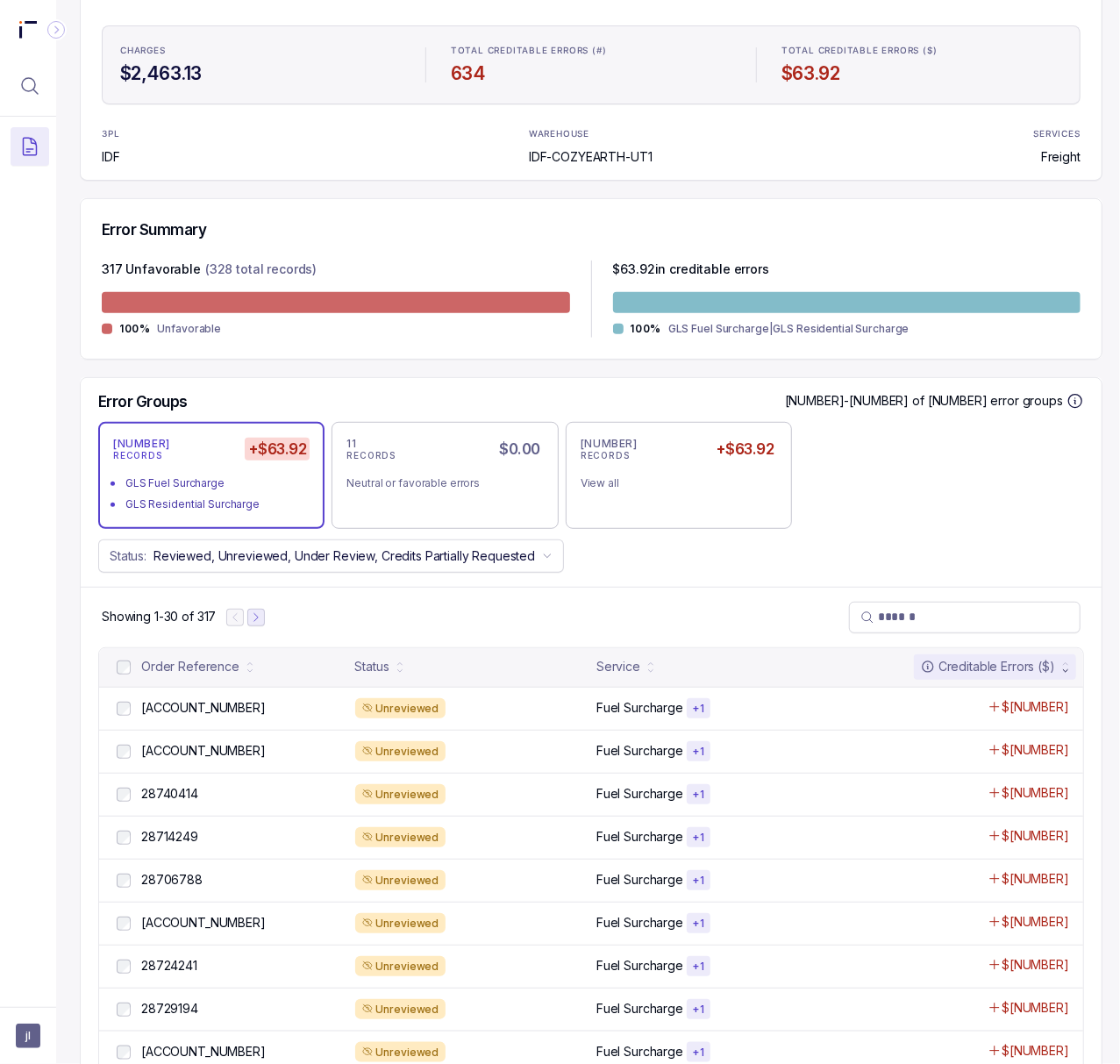 click 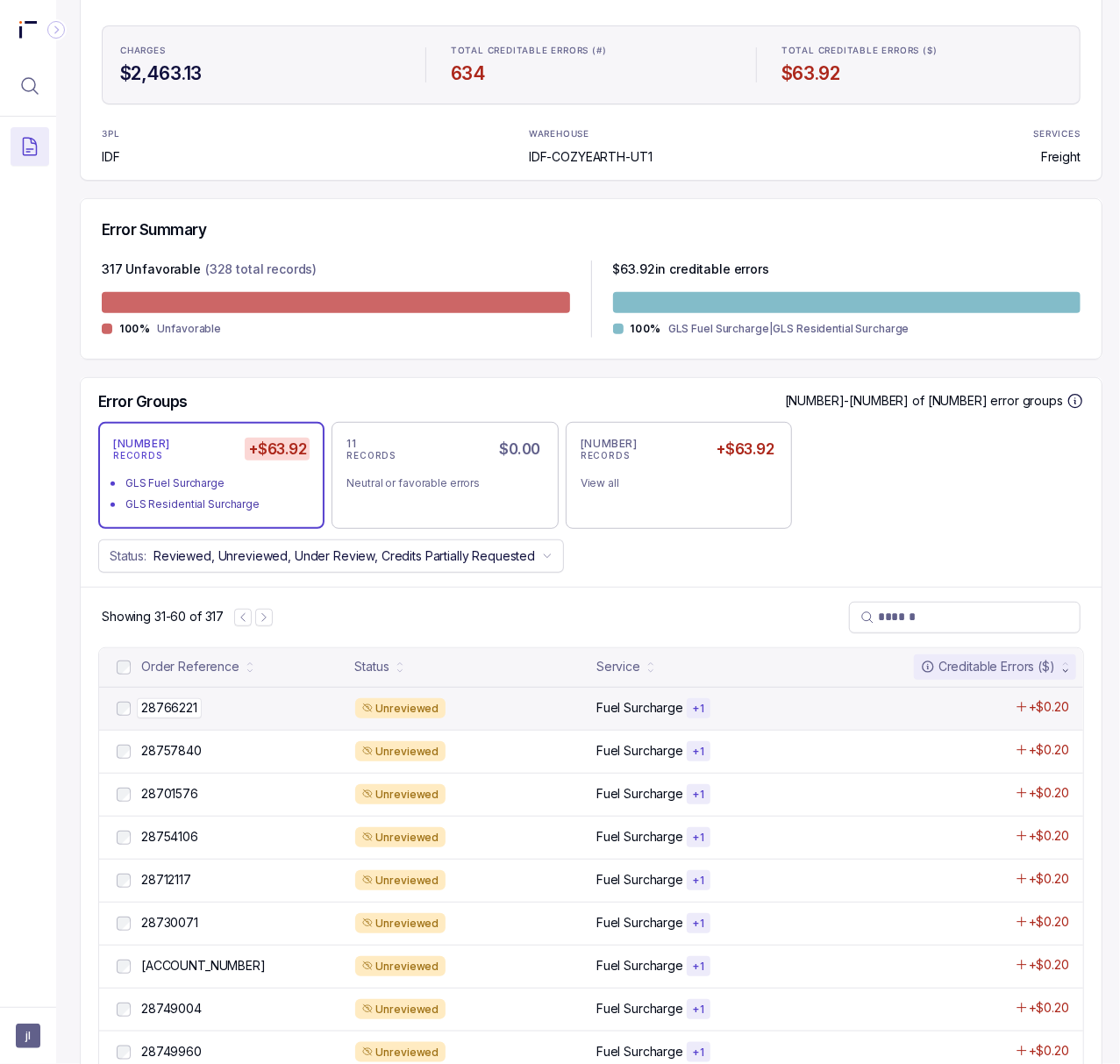 click on "28766221" at bounding box center (169, 708) 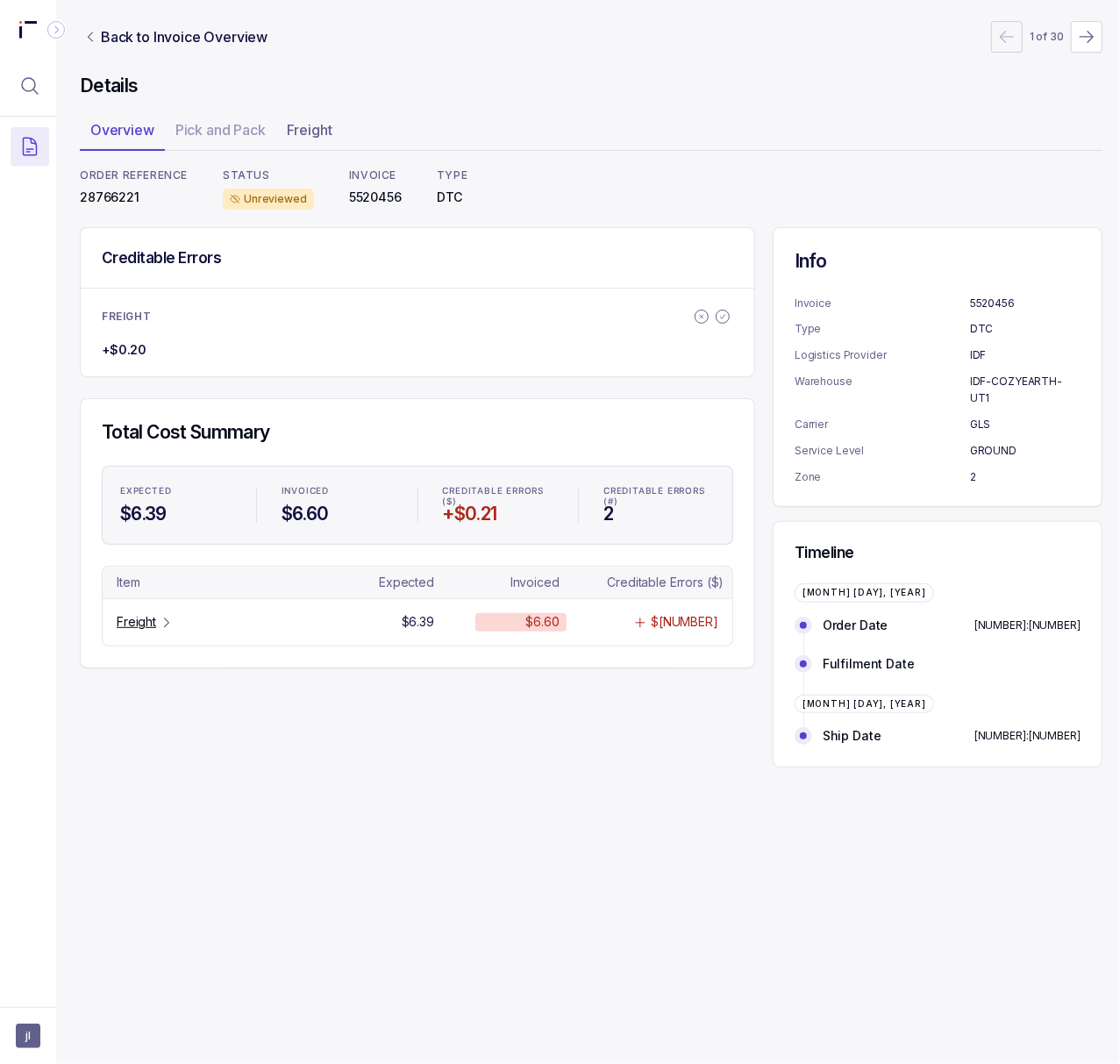 click on "28766221" at bounding box center [133, 197] 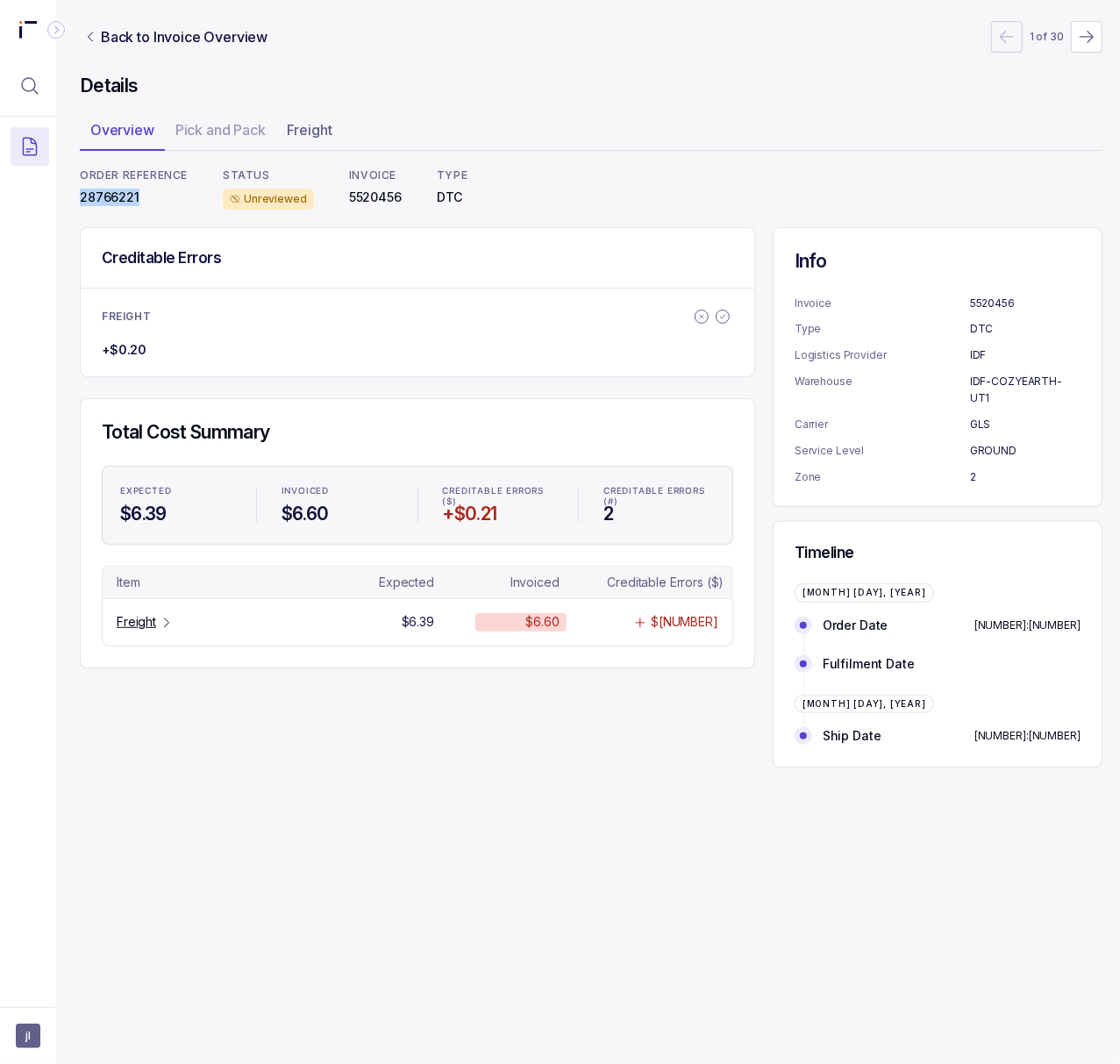 click on "28766221" at bounding box center (133, 197) 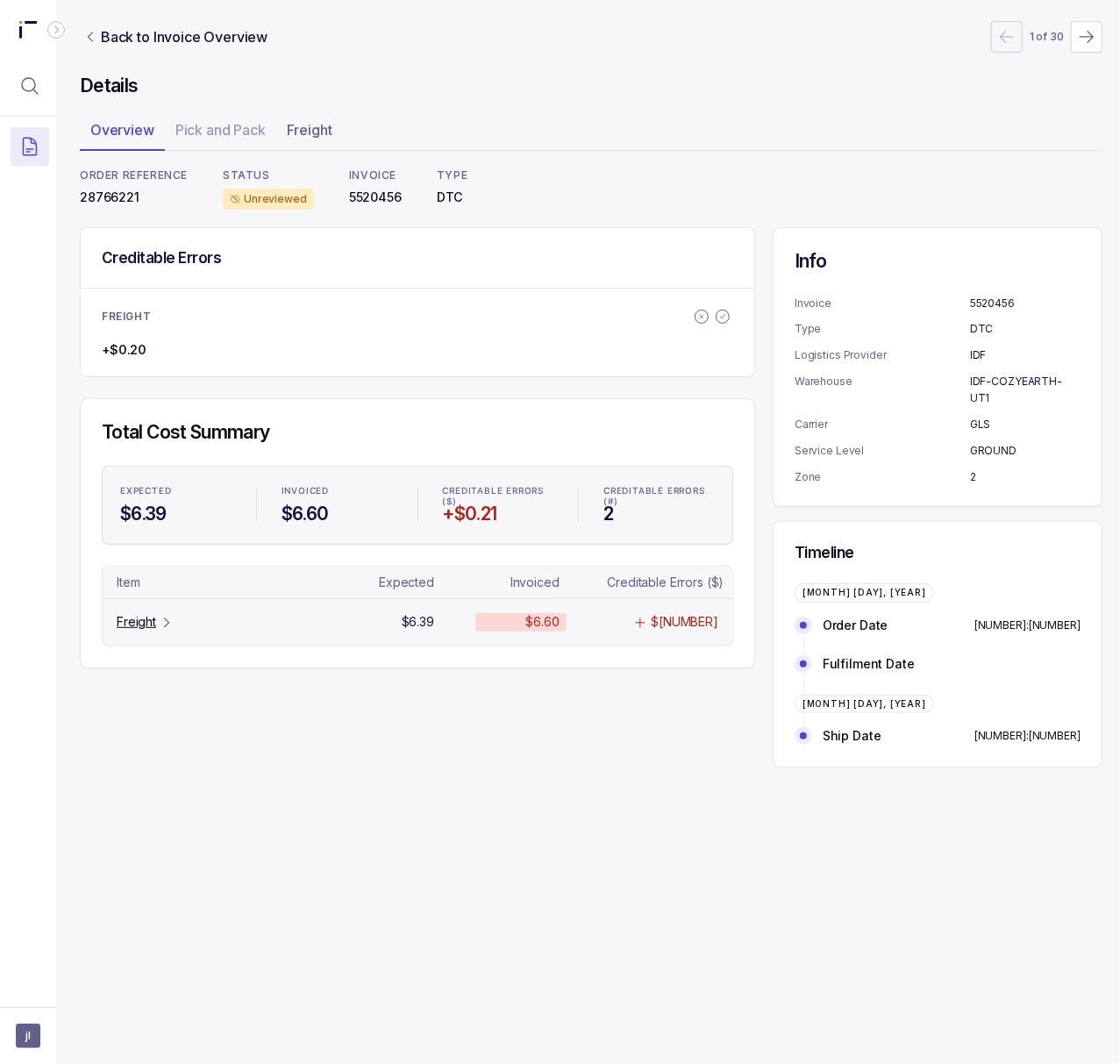 click on "Freight" at bounding box center (136, 622) 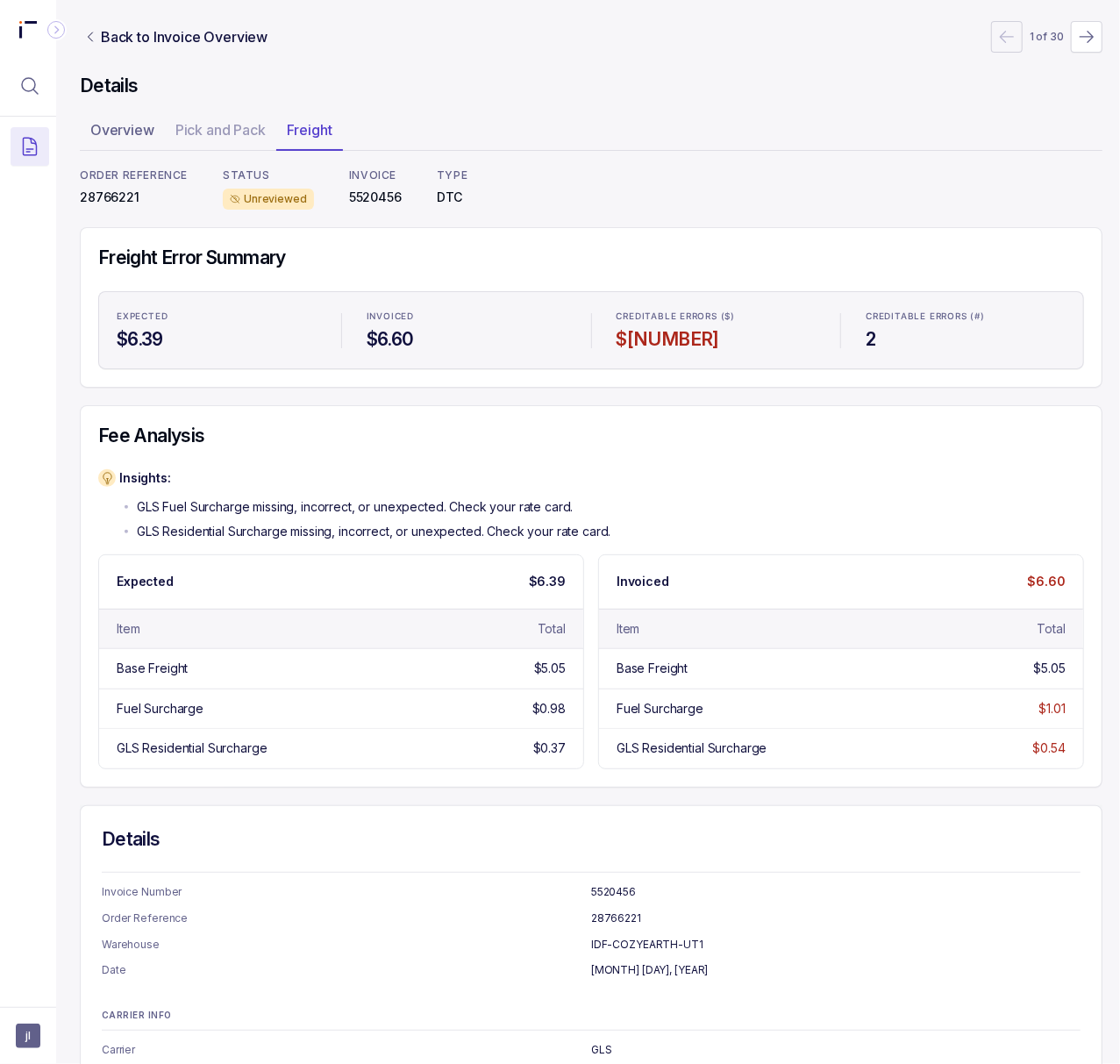 click on "Insights: GLS Fuel Surcharge missing, incorrect, or unexpected. Check your rate card. GLS Residential Surcharge missing, incorrect, or unexpected. Check your rate card." at bounding box center (591, 504) 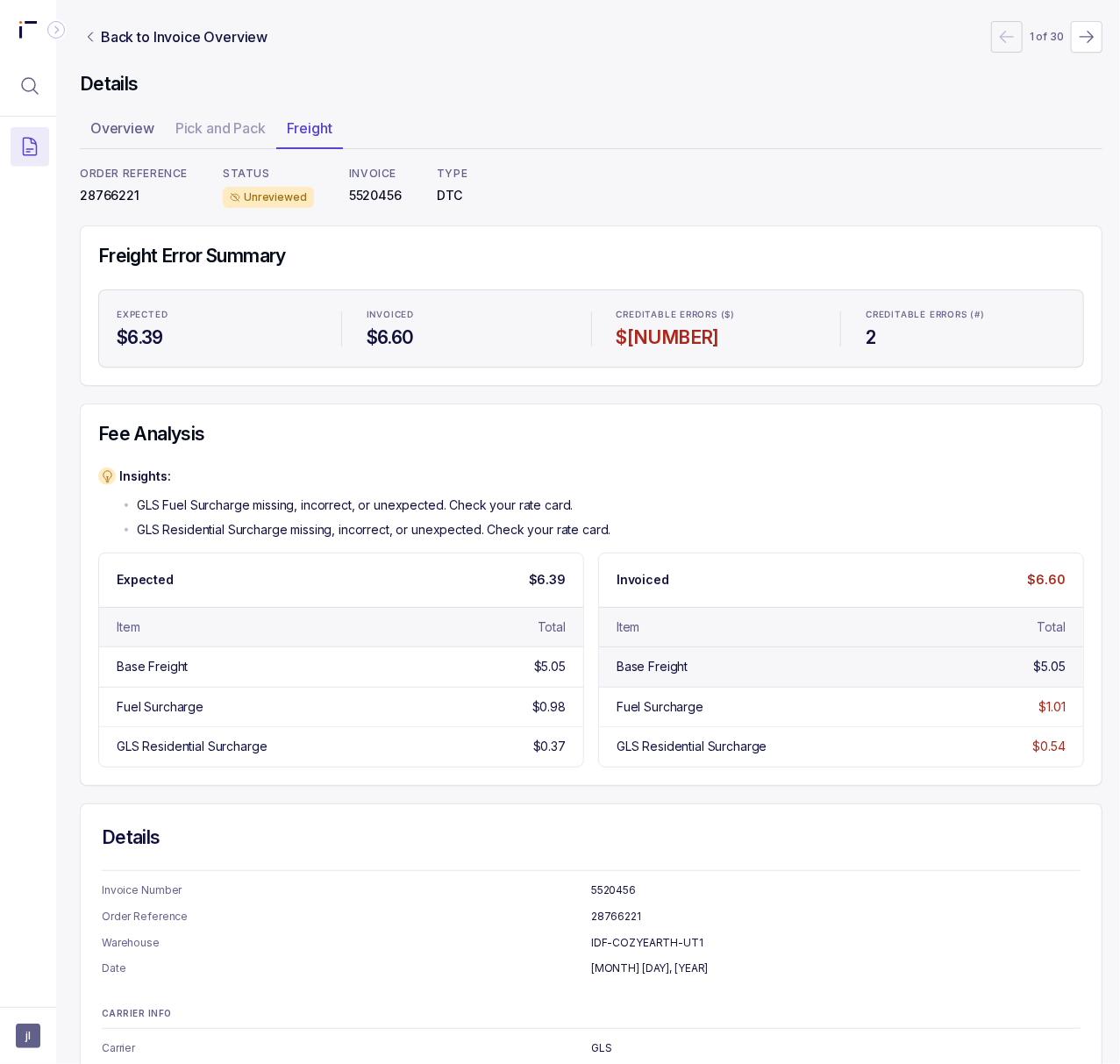 scroll, scrollTop: 0, scrollLeft: 4, axis: horizontal 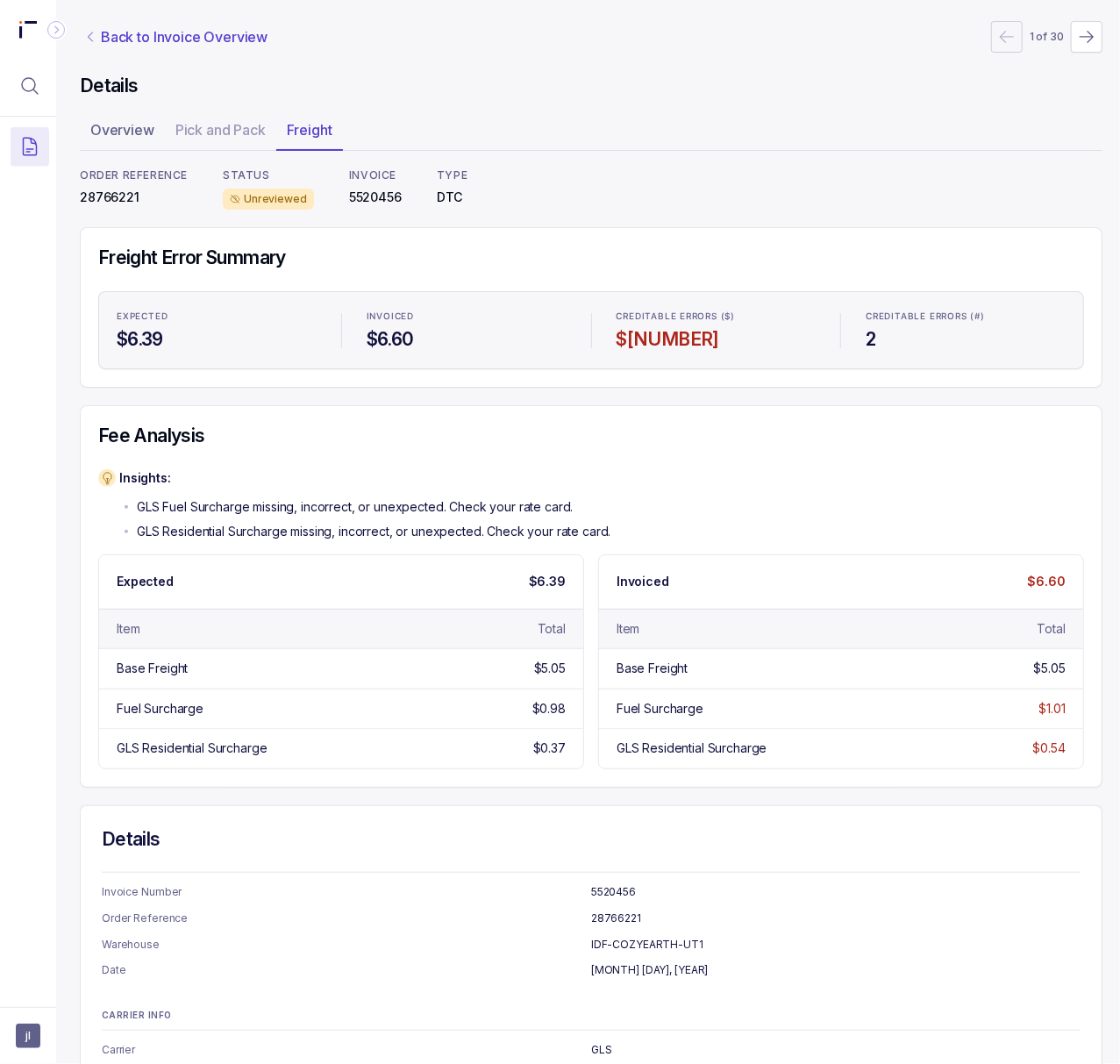 click on "Back to Invoice Overview" at bounding box center (184, 37) 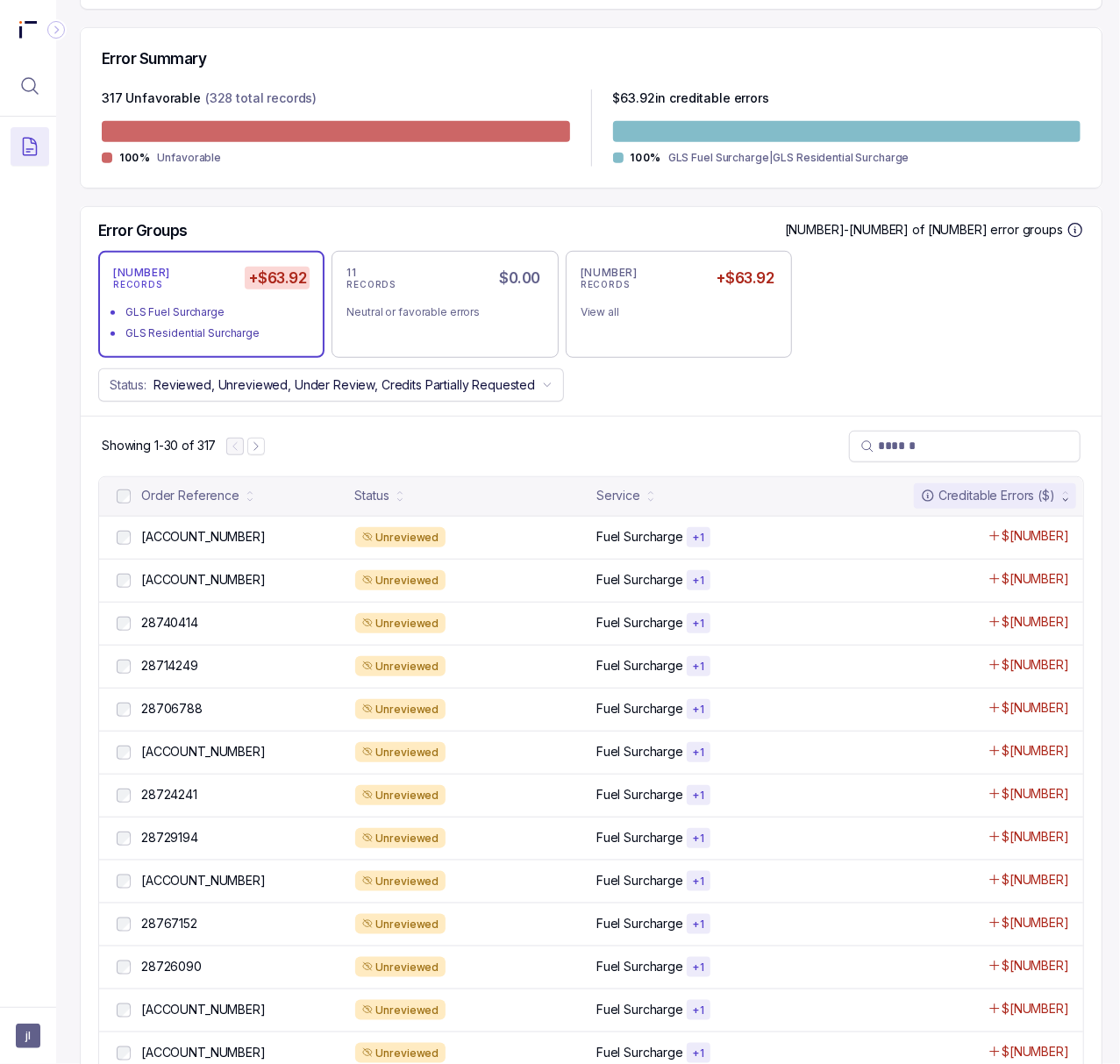 scroll, scrollTop: 468, scrollLeft: 4, axis: both 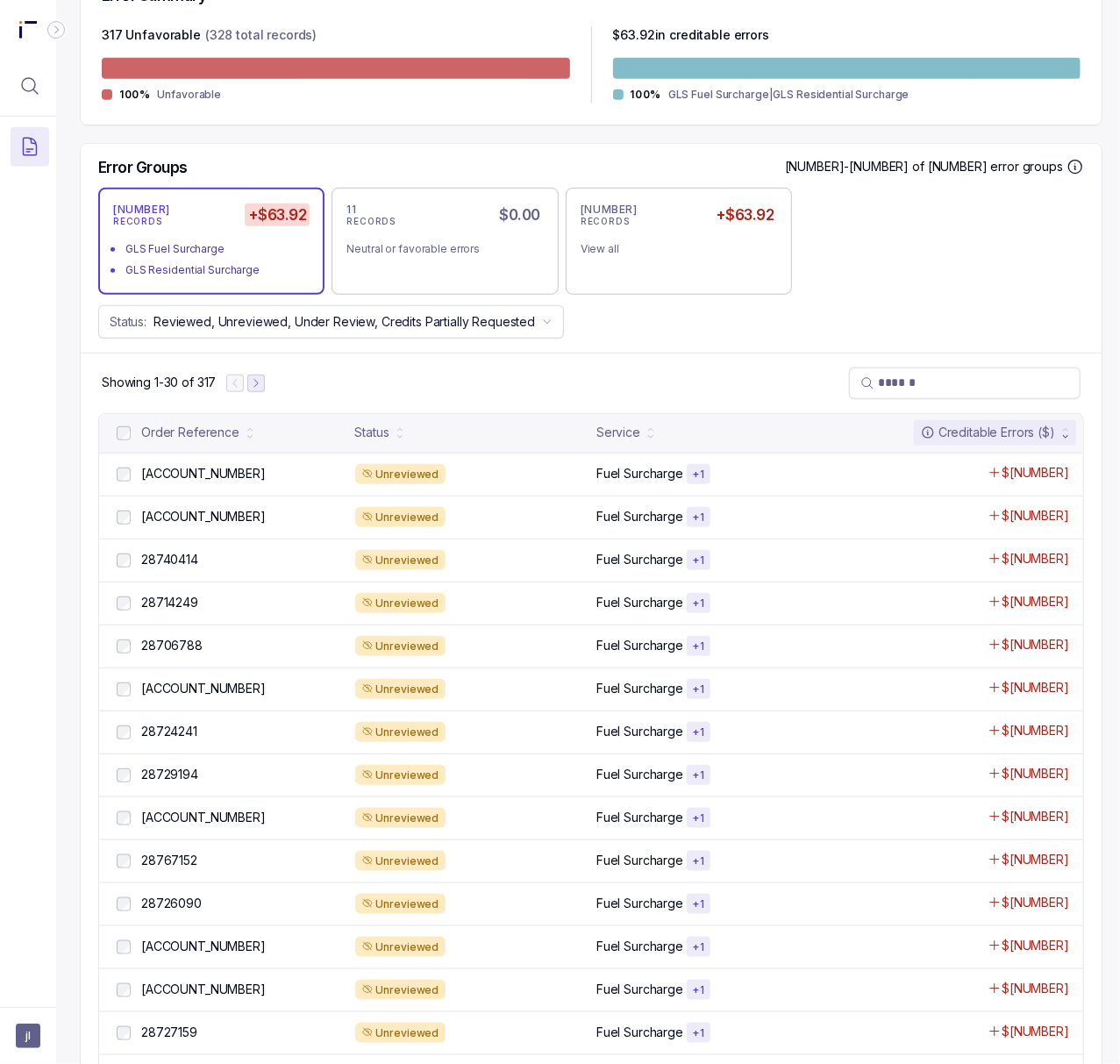 click 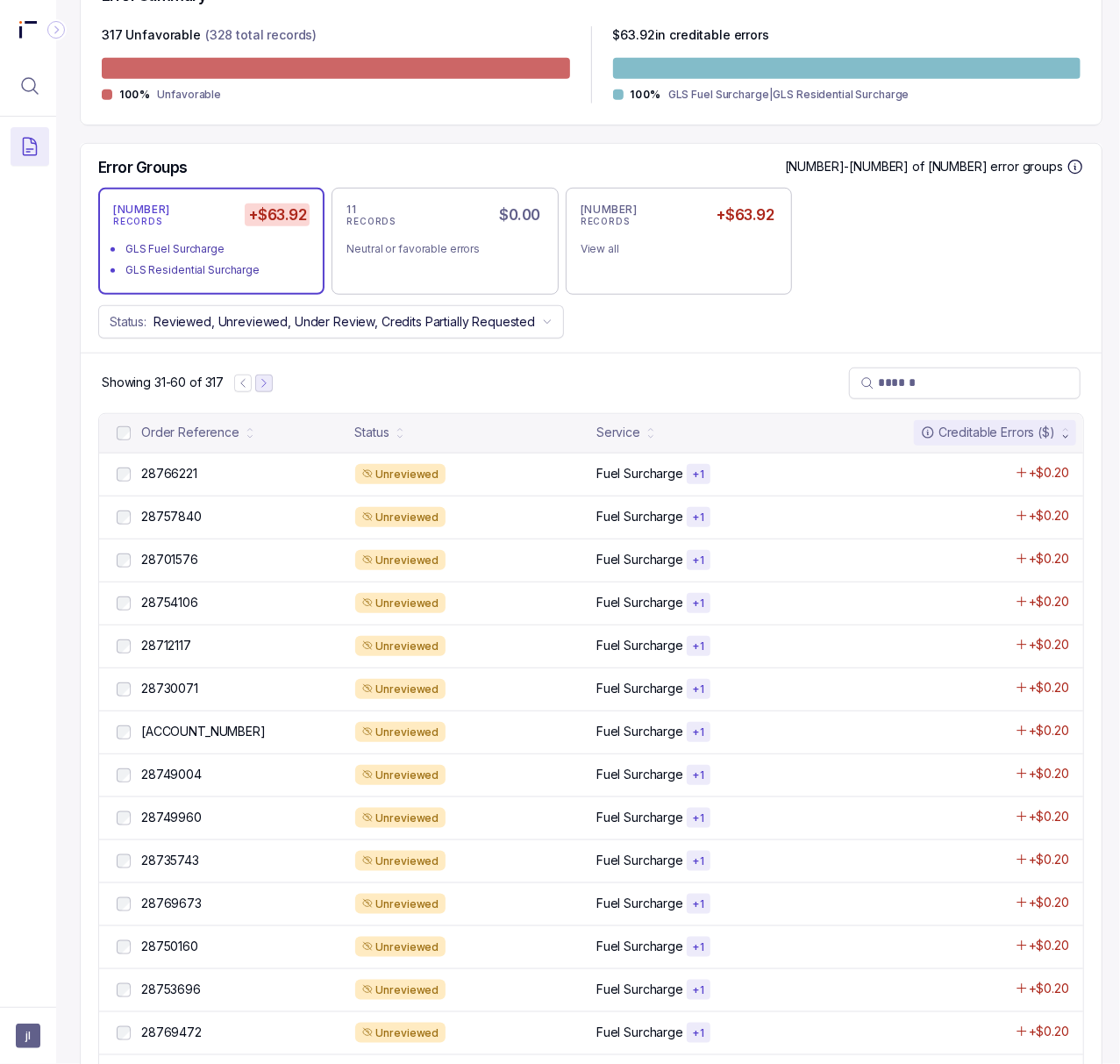 click 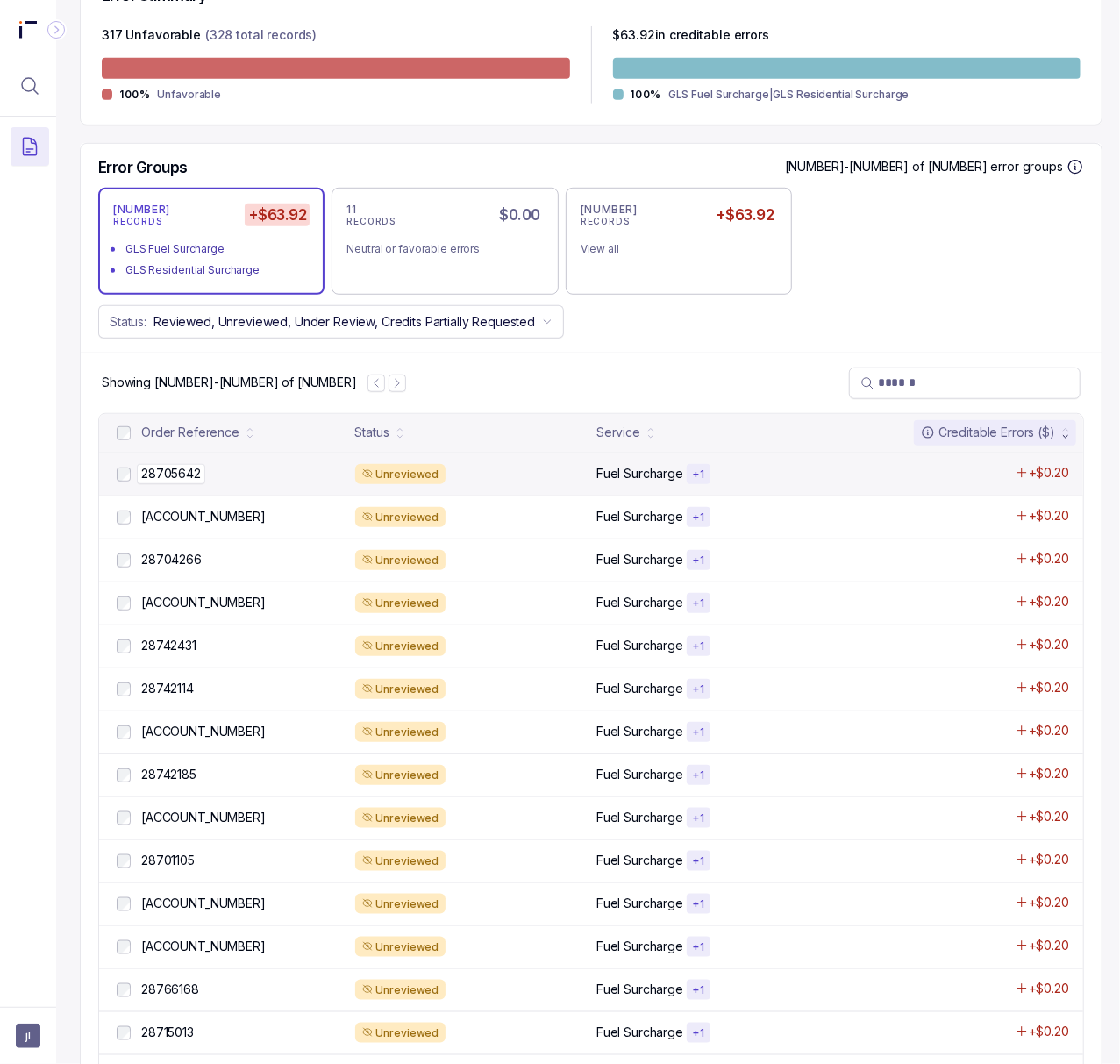 click on "28705642" at bounding box center [171, 474] 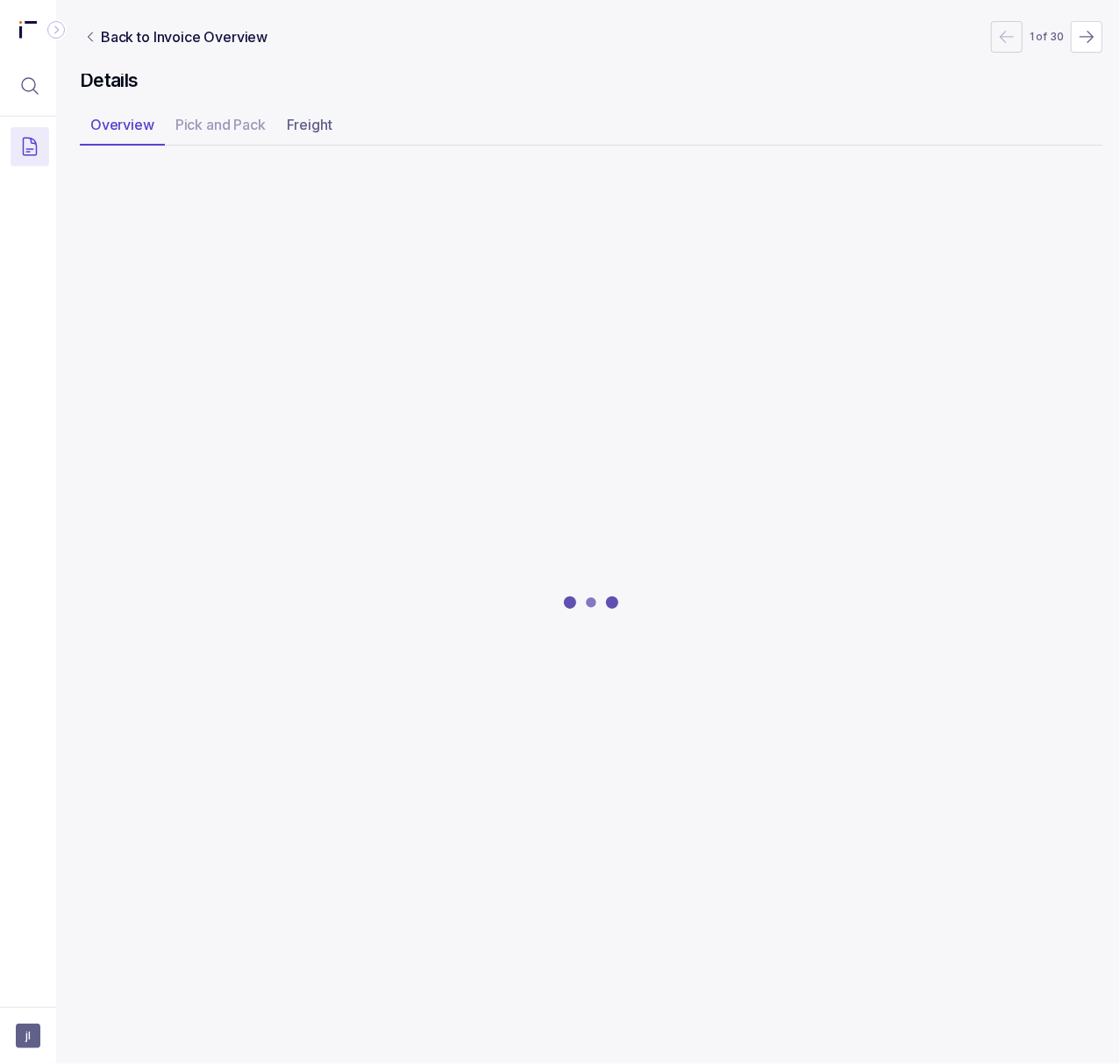 scroll, scrollTop: 0, scrollLeft: 4, axis: horizontal 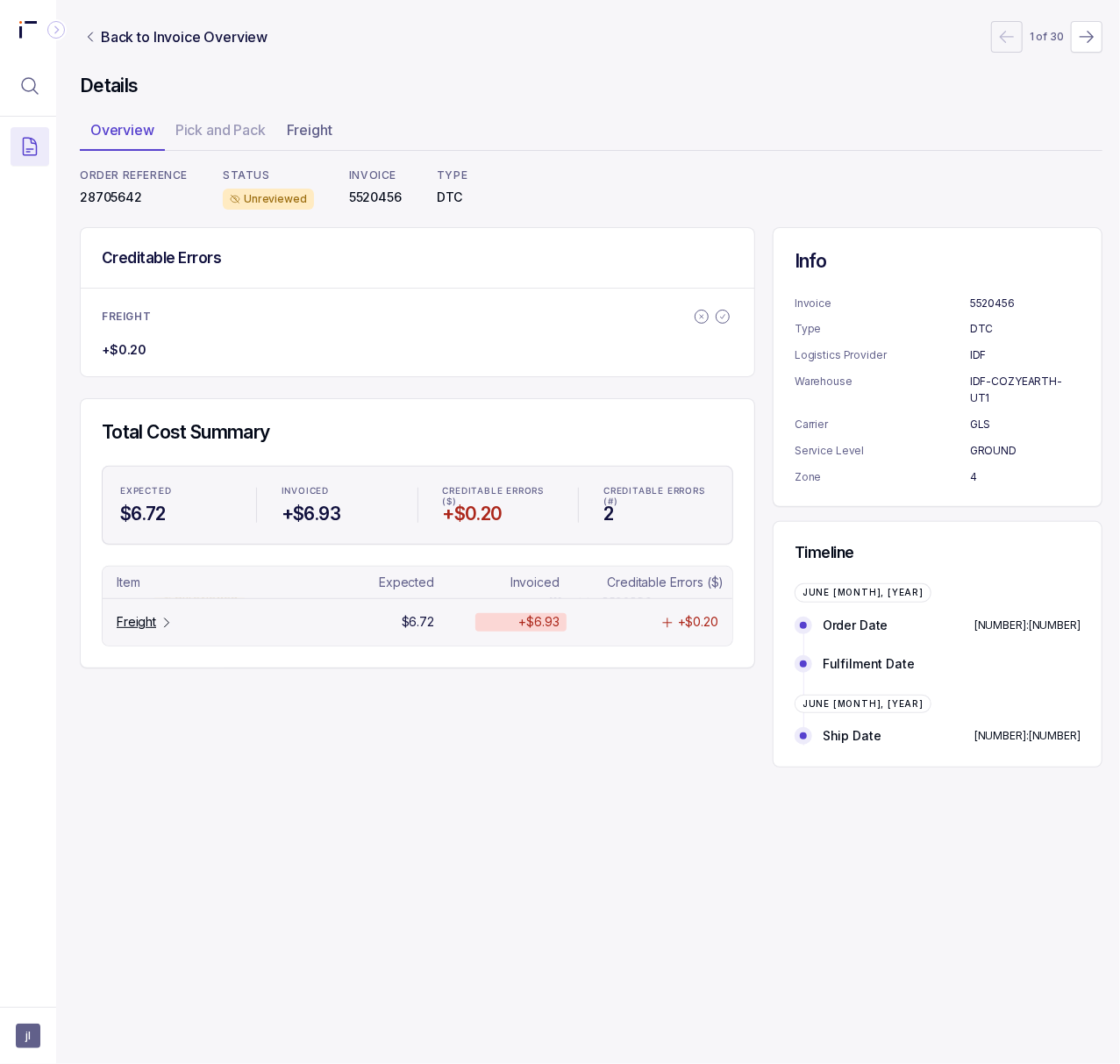 click on "Freight" at bounding box center [145, 622] 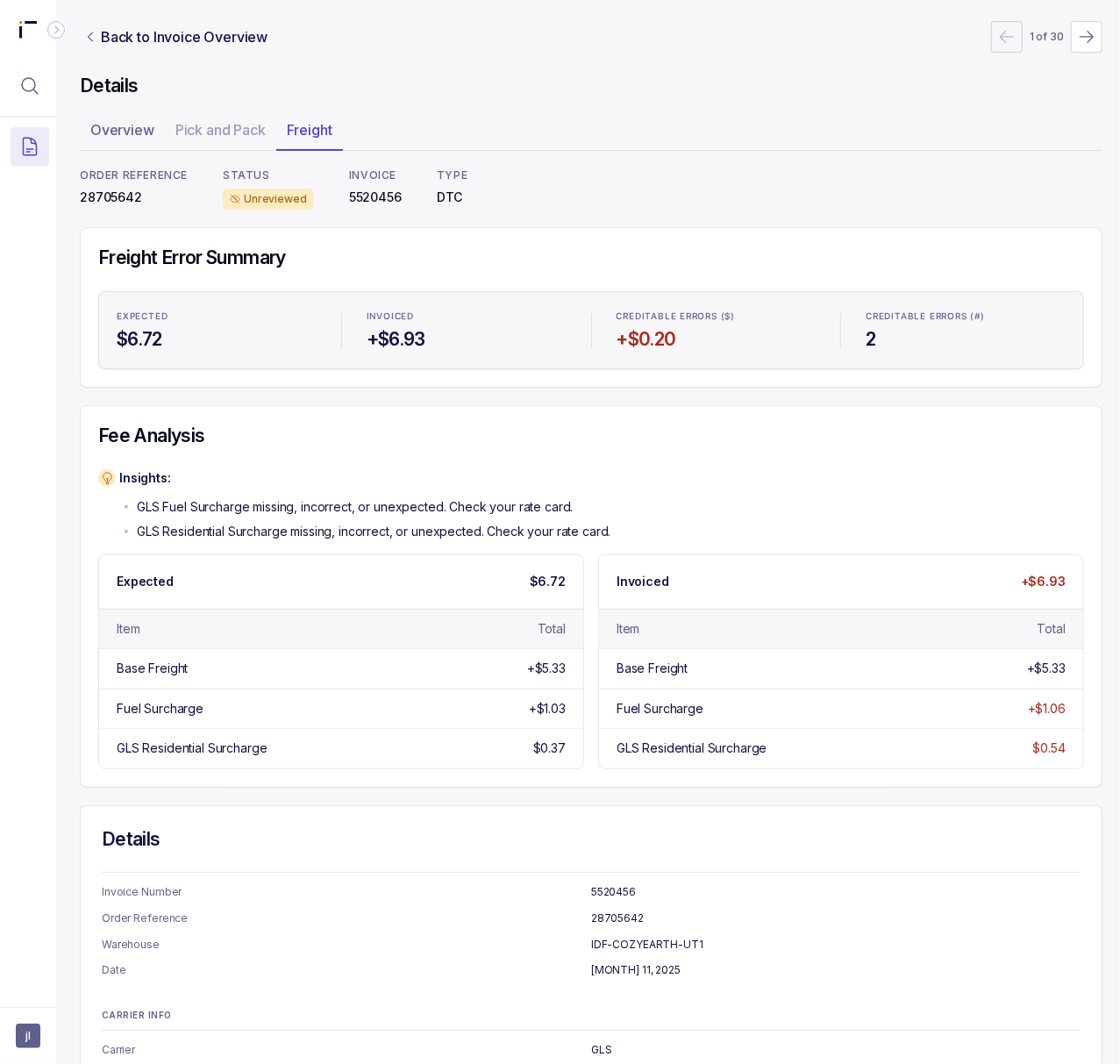 click on "28705642" at bounding box center (133, 197) 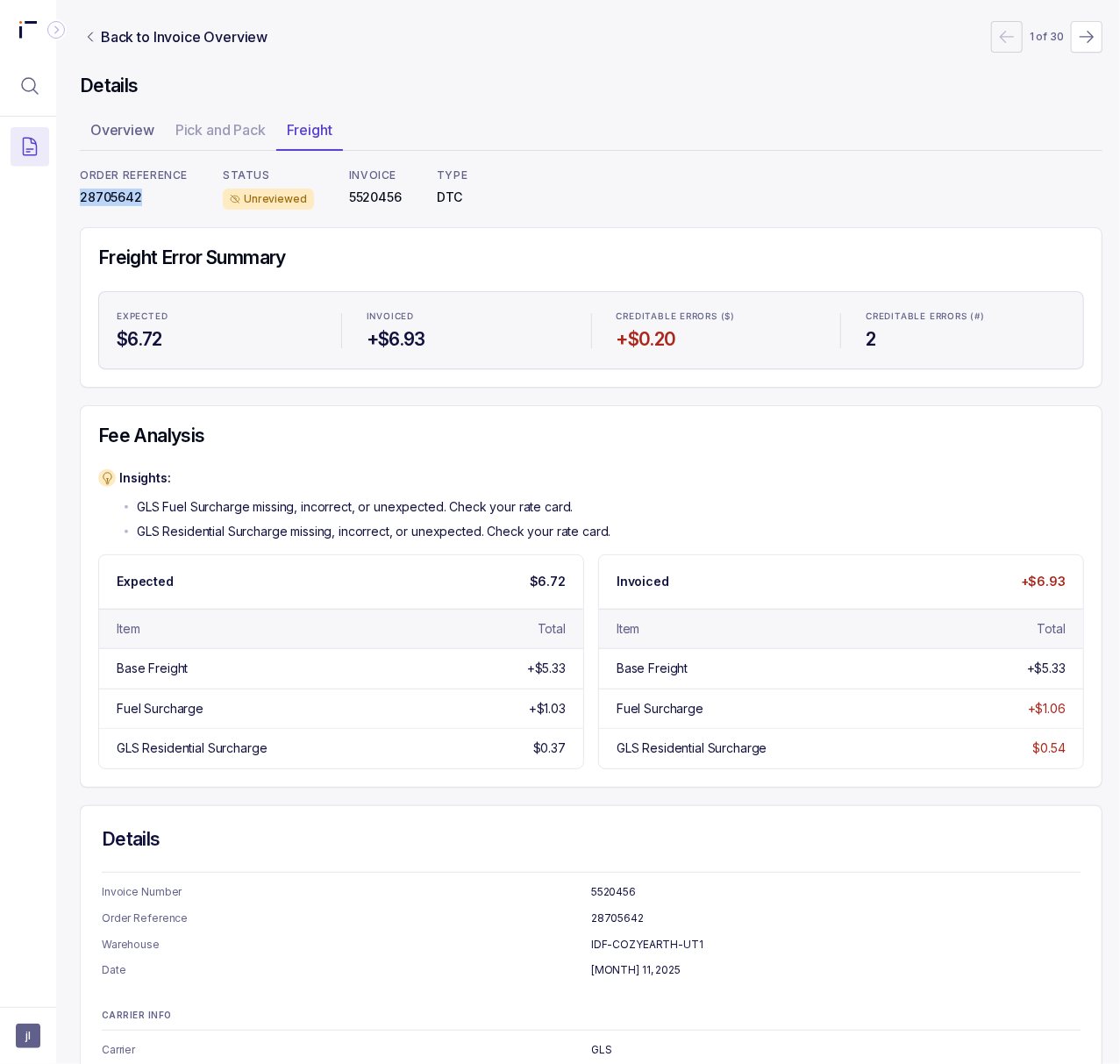 click on "28705642" at bounding box center [133, 197] 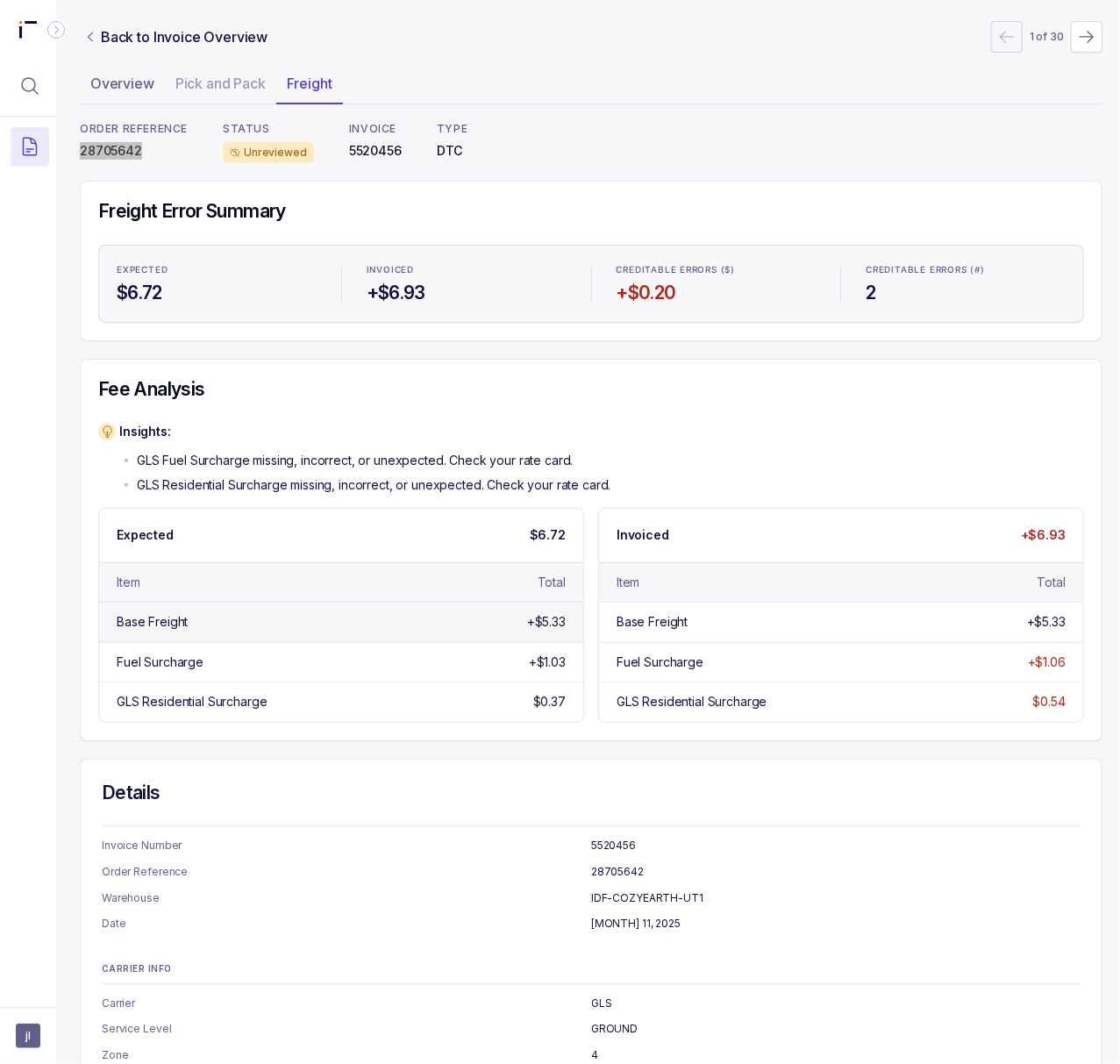 scroll, scrollTop: 0, scrollLeft: 4, axis: horizontal 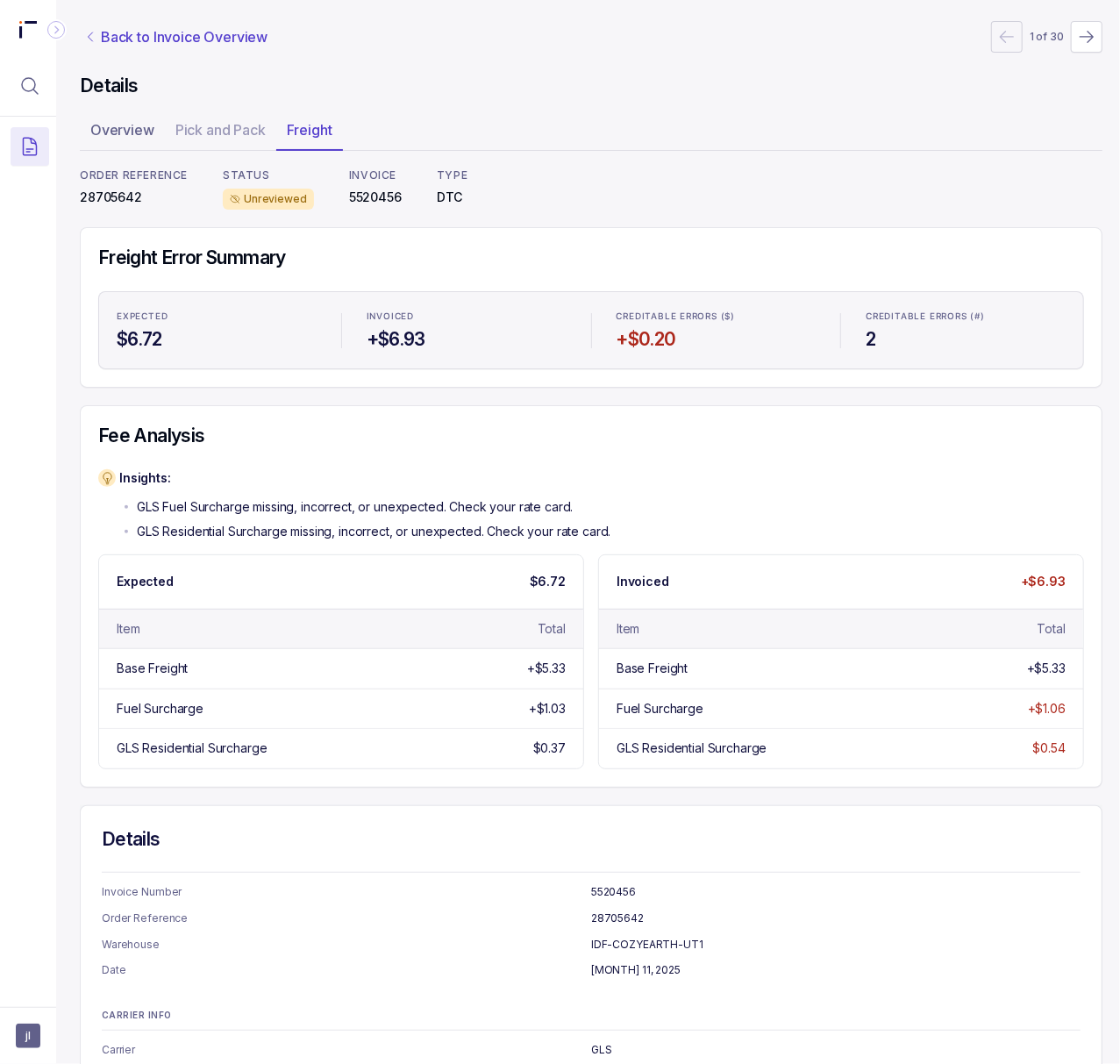 click on "Back to Invoice Overview" at bounding box center [184, 37] 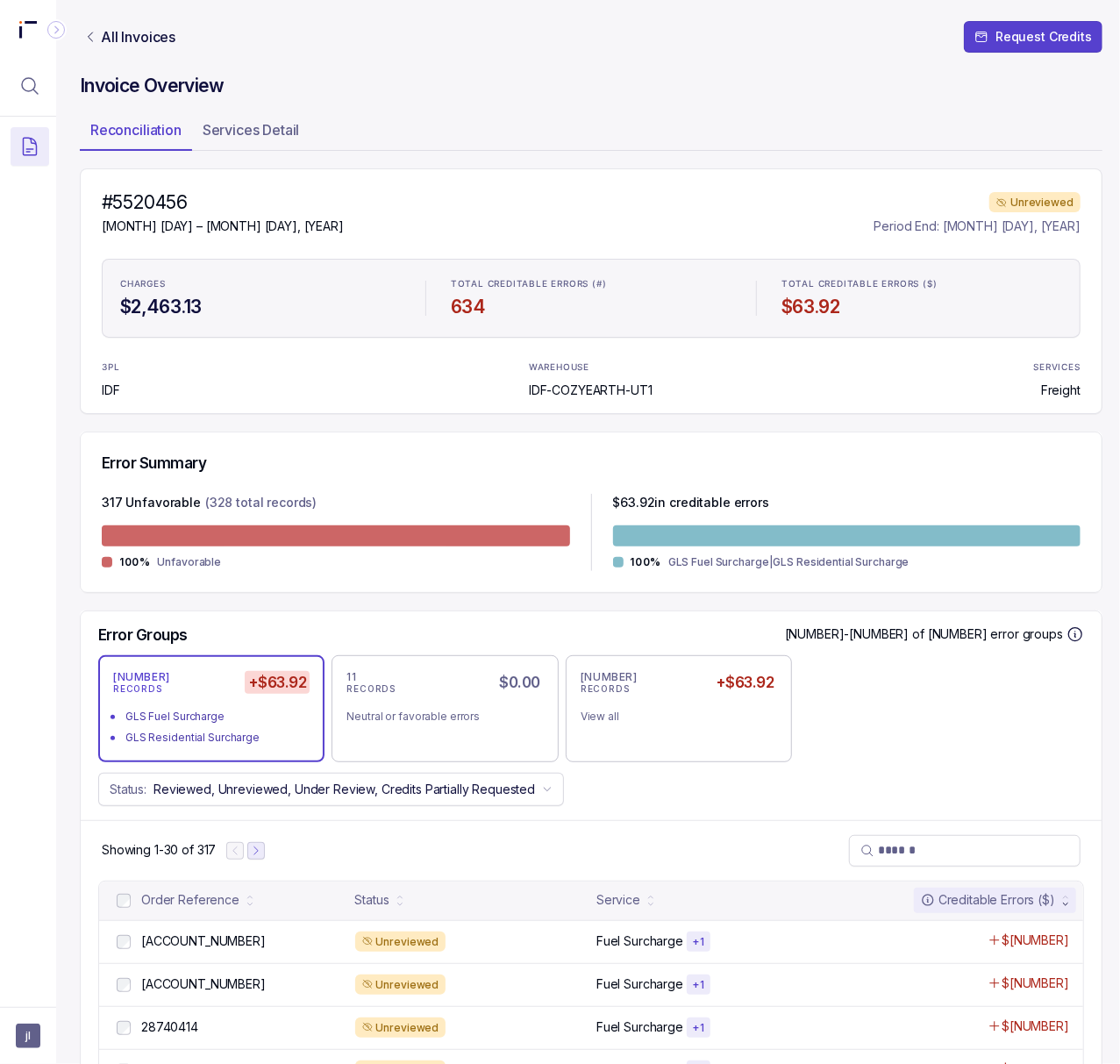 click 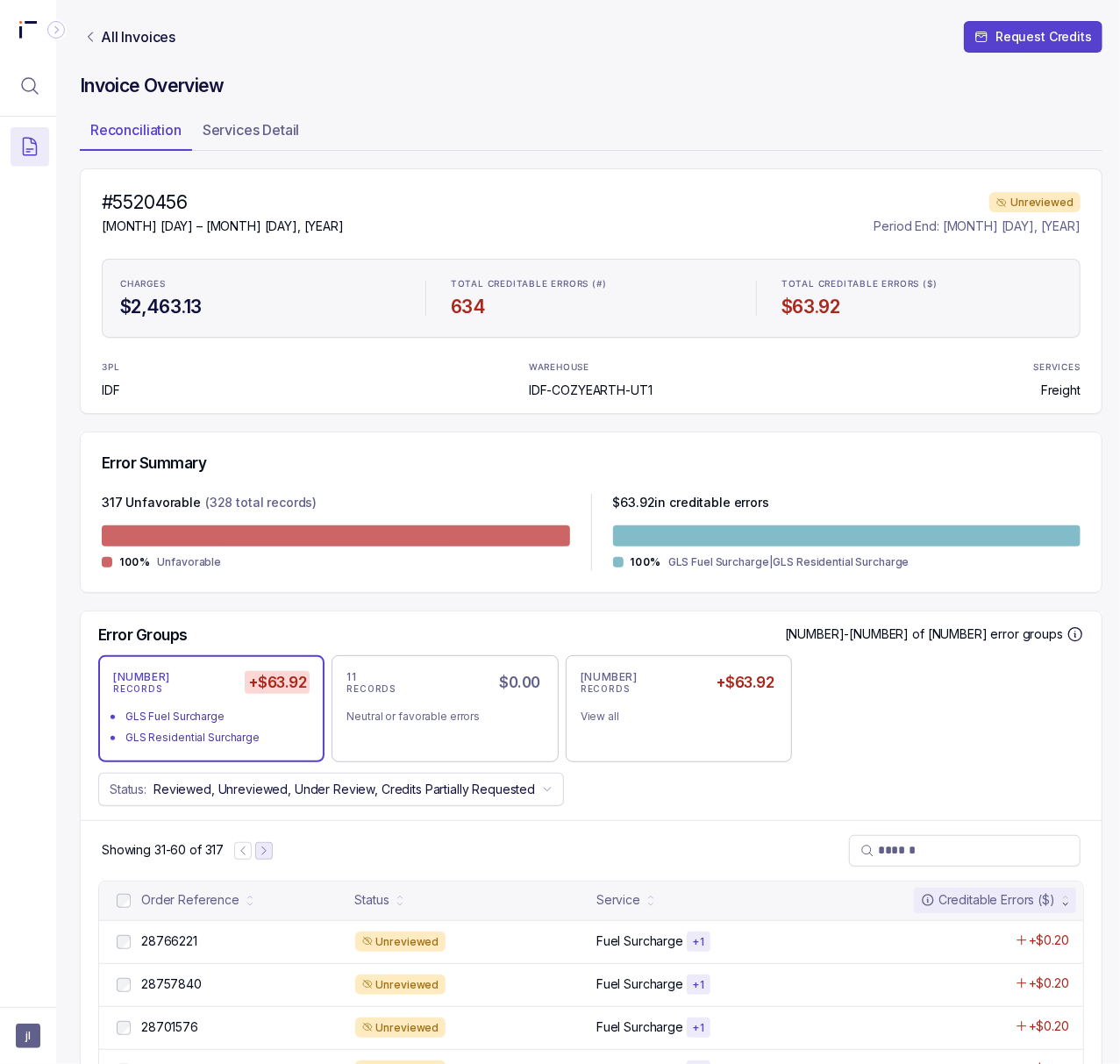 click 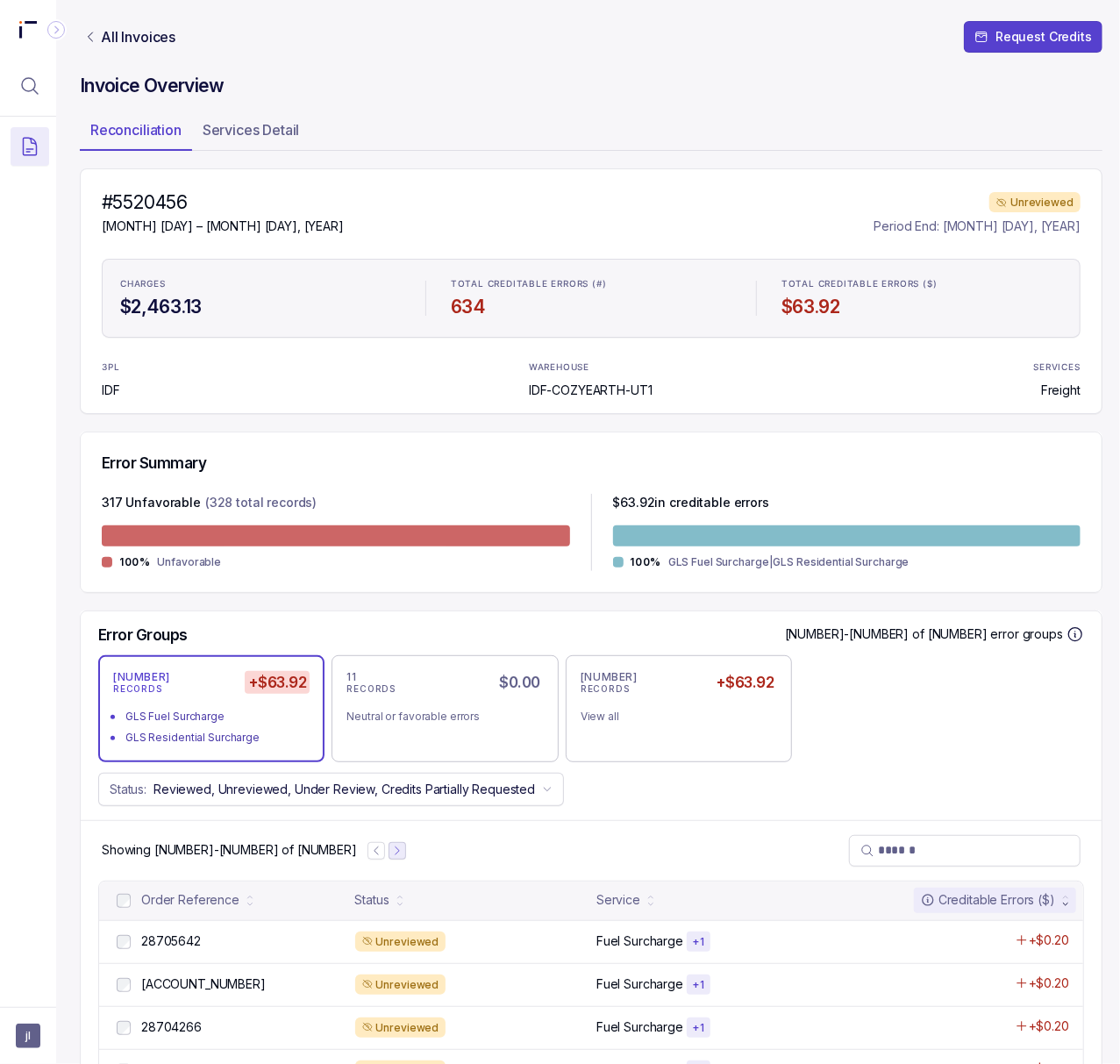 click 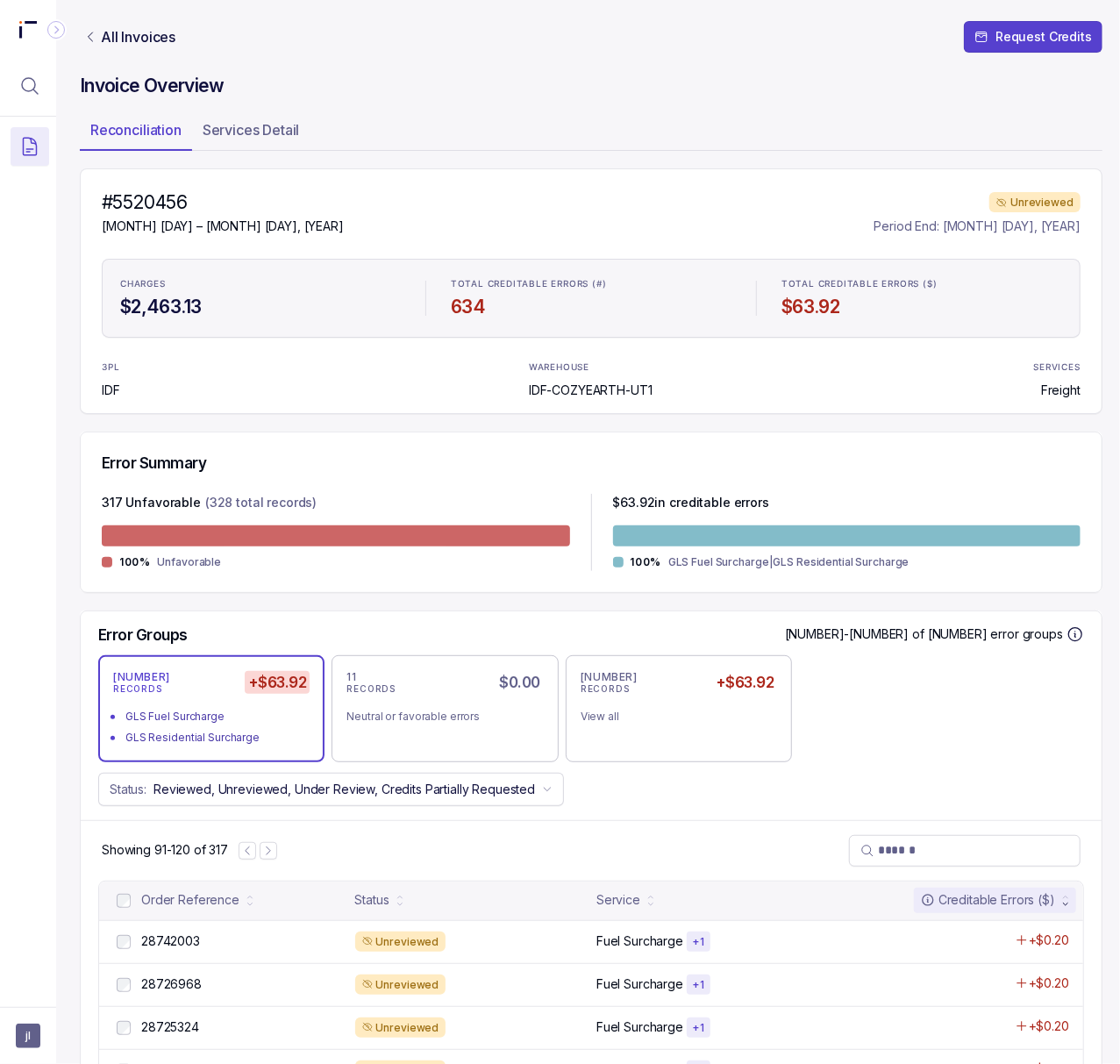 click on "28742003" at bounding box center [170, 941] 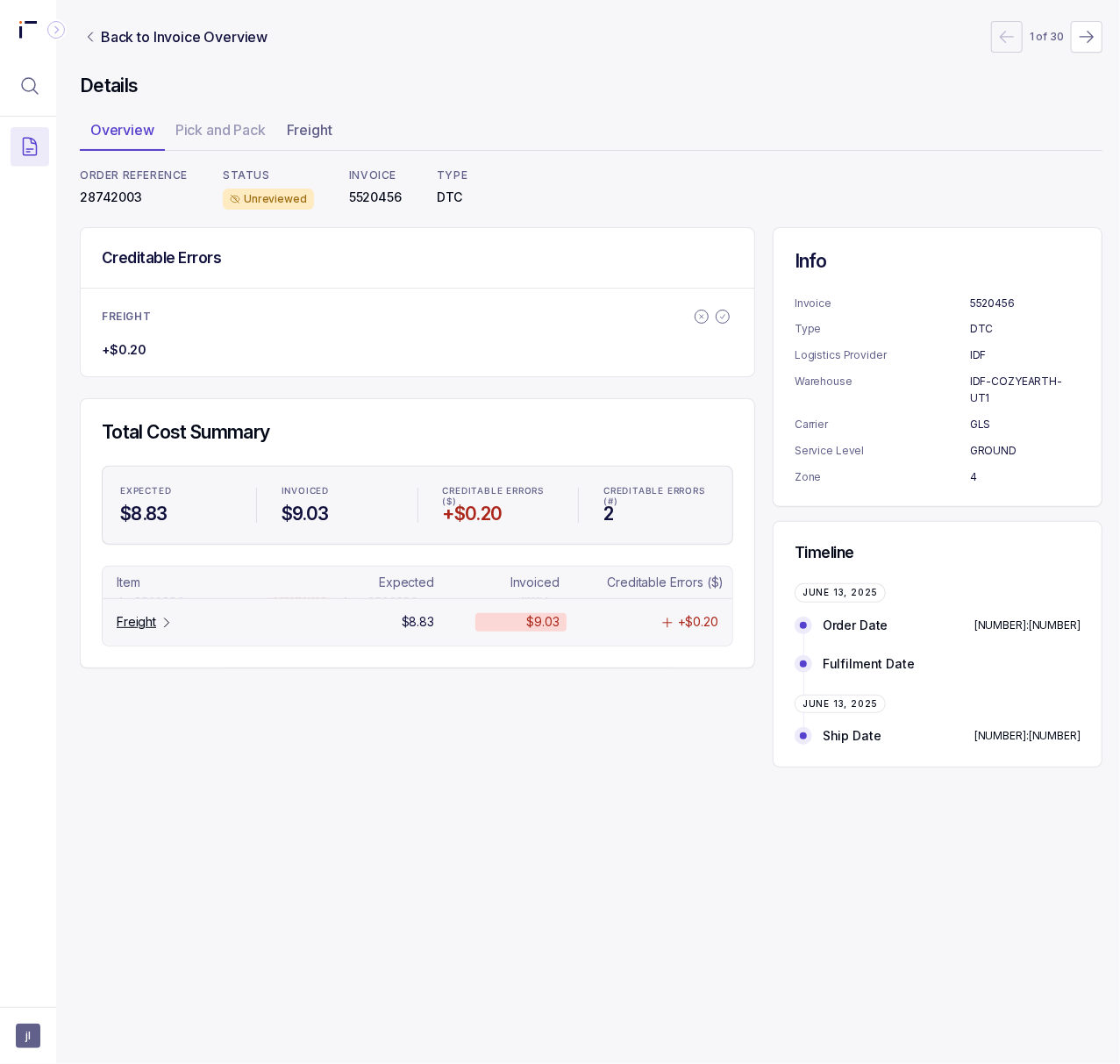 click on "Freight" at bounding box center [136, 622] 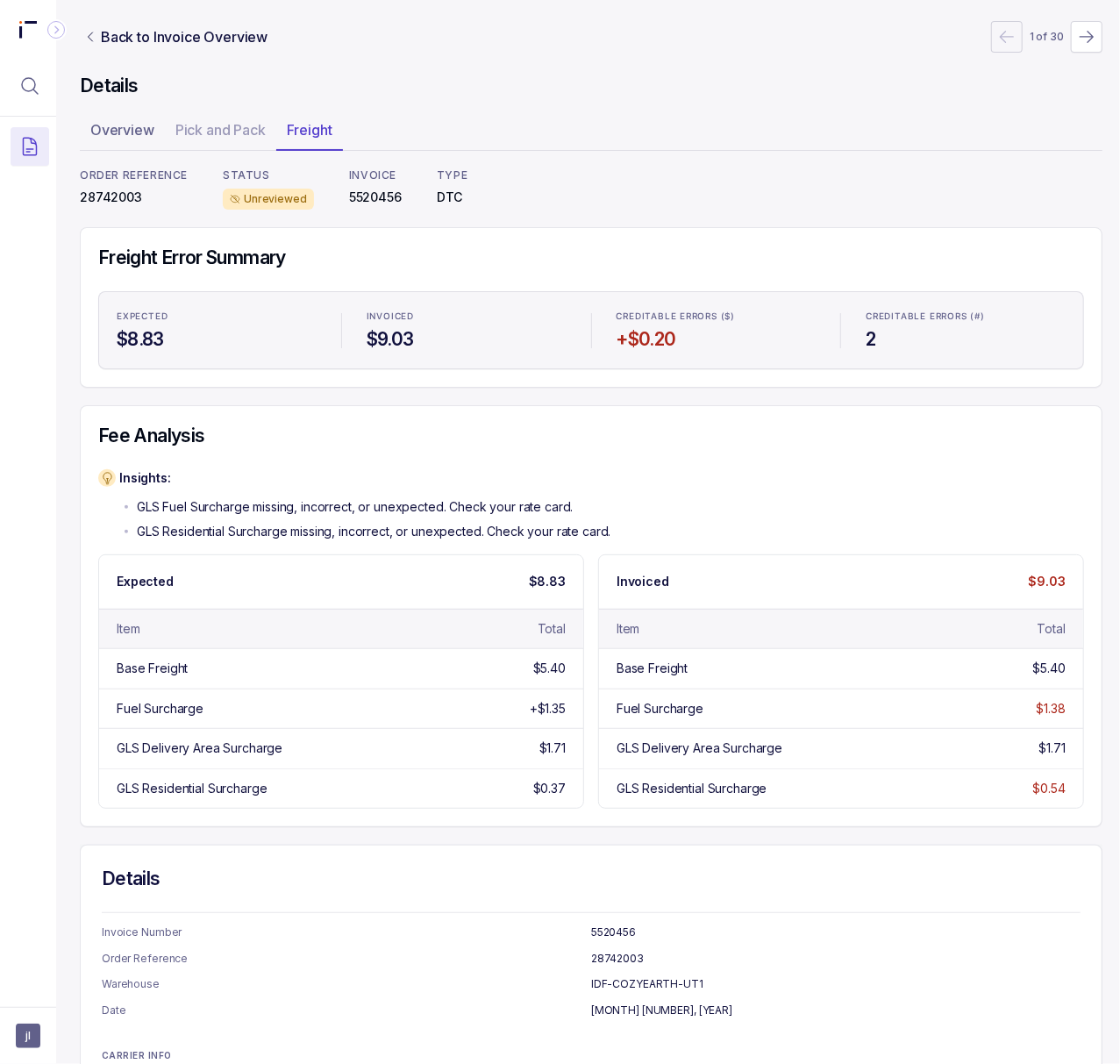 click on "28742003" at bounding box center [133, 197] 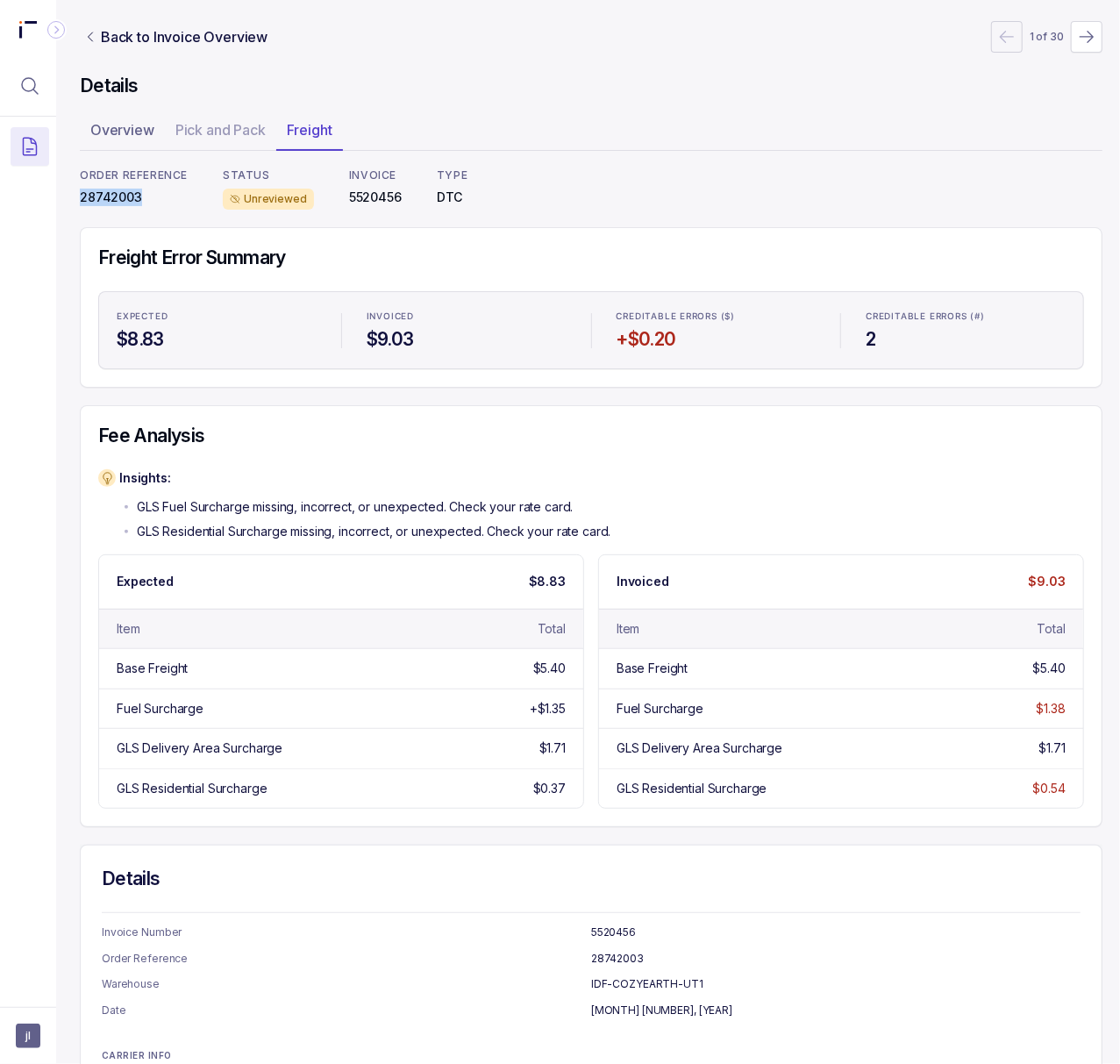 click on "28742003" at bounding box center (133, 197) 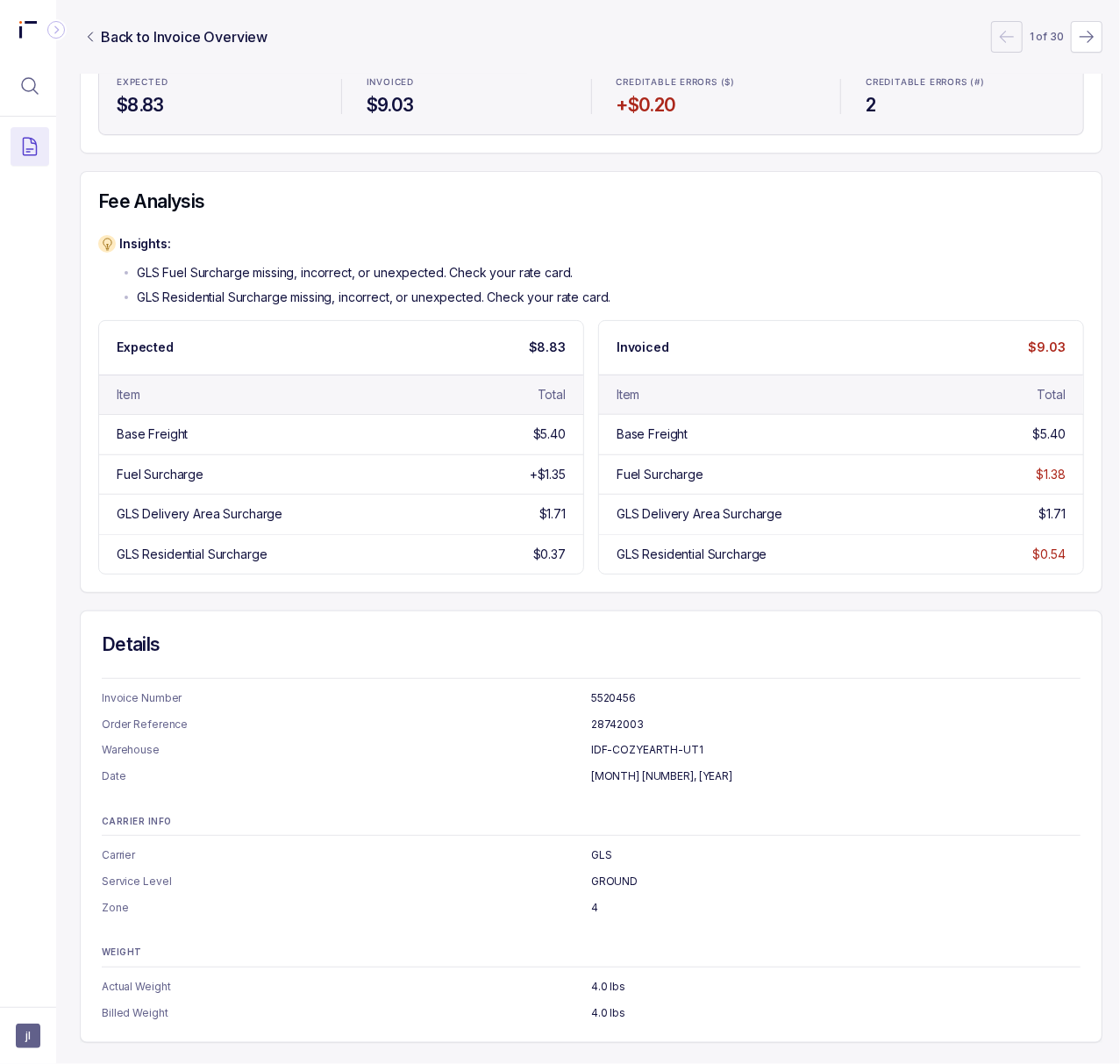 scroll, scrollTop: 0, scrollLeft: 4, axis: horizontal 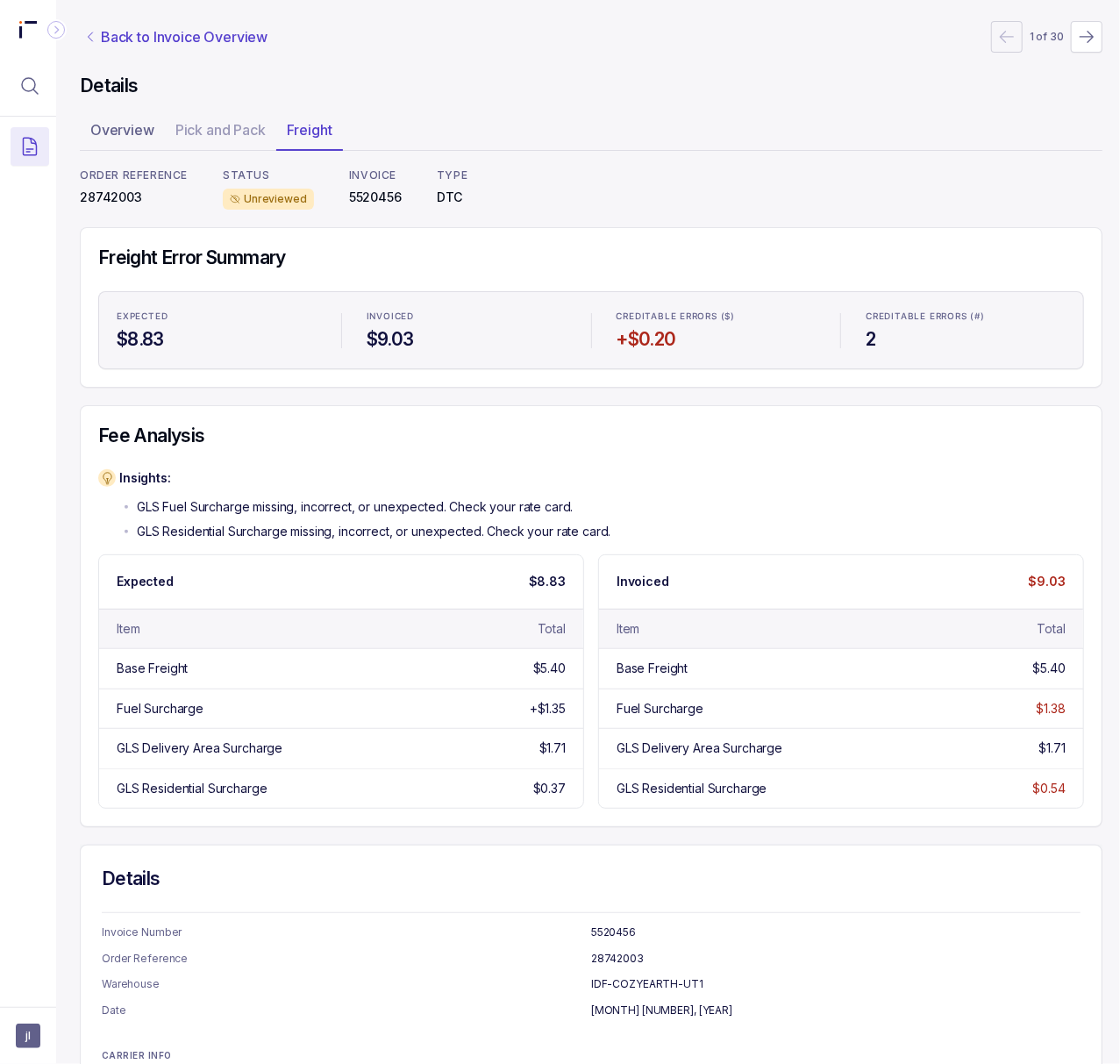 click on "Back to Invoice Overview" at bounding box center (184, 37) 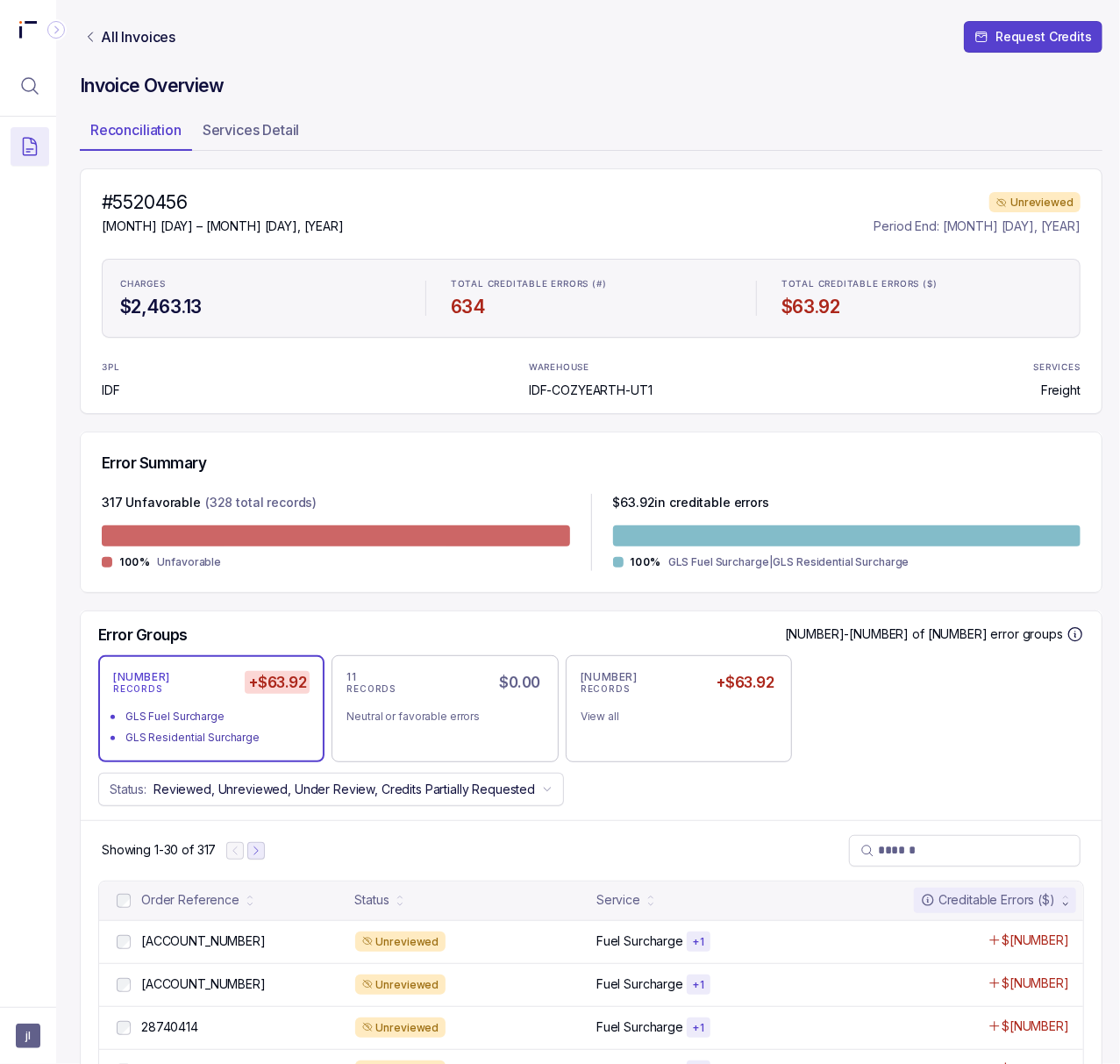 click 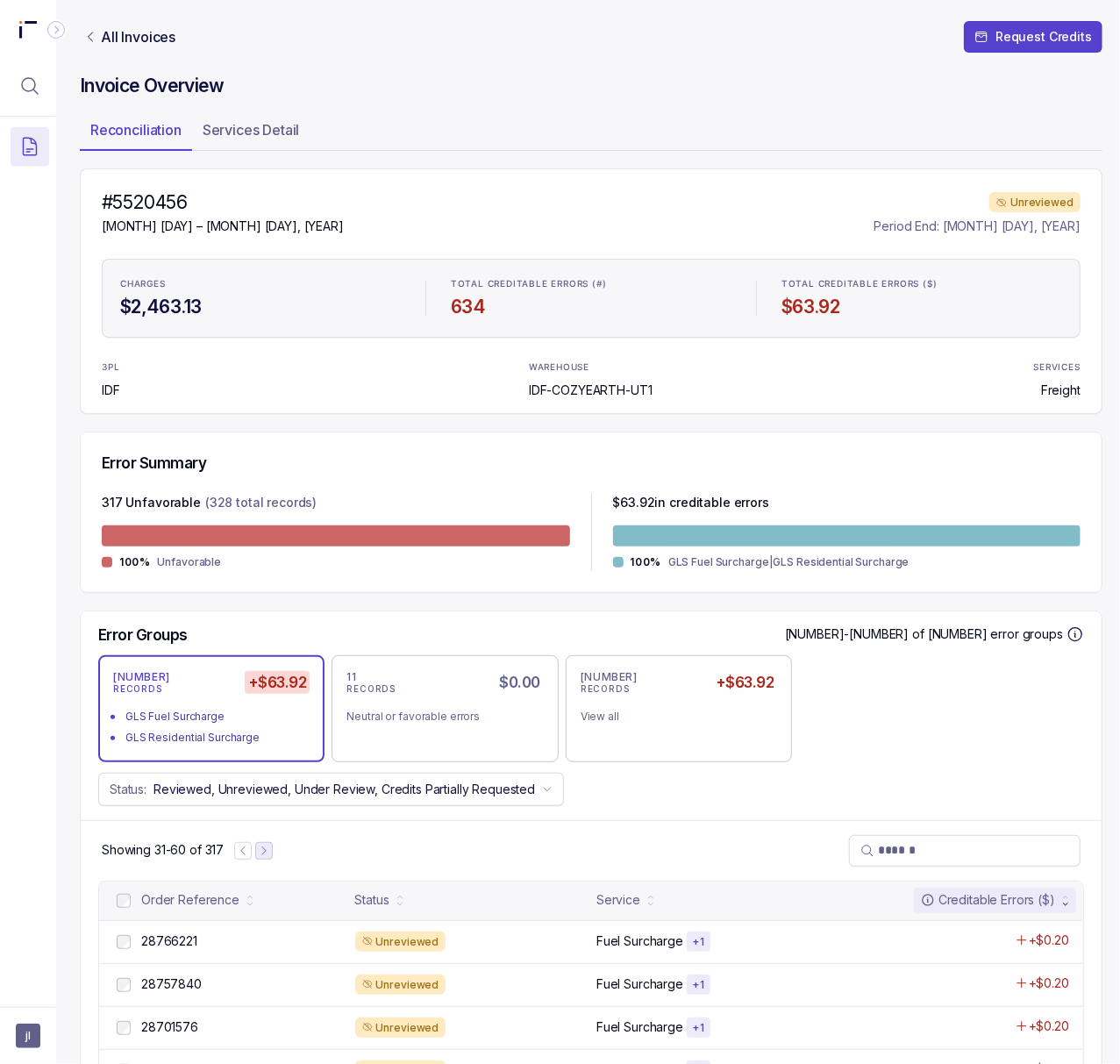 click 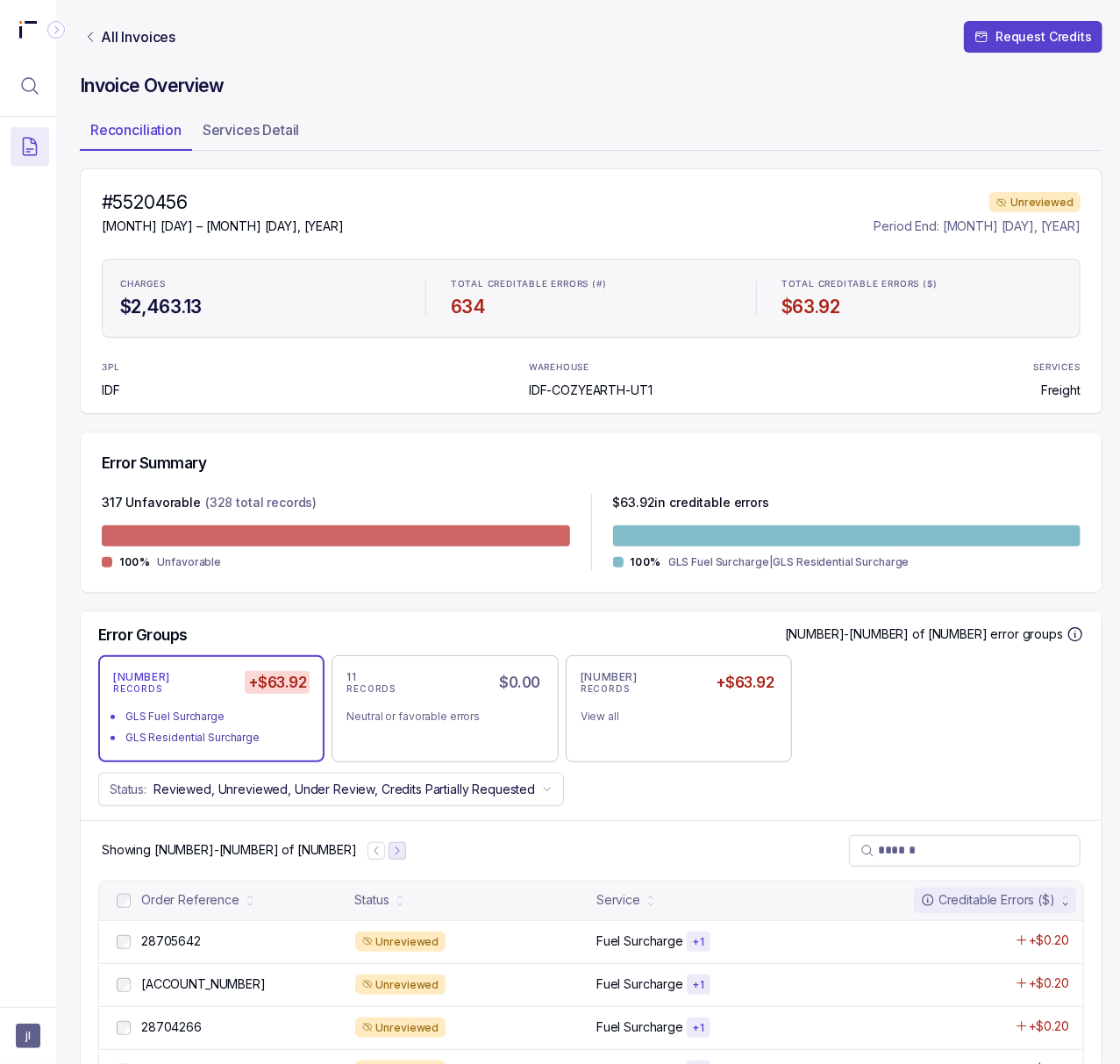 click 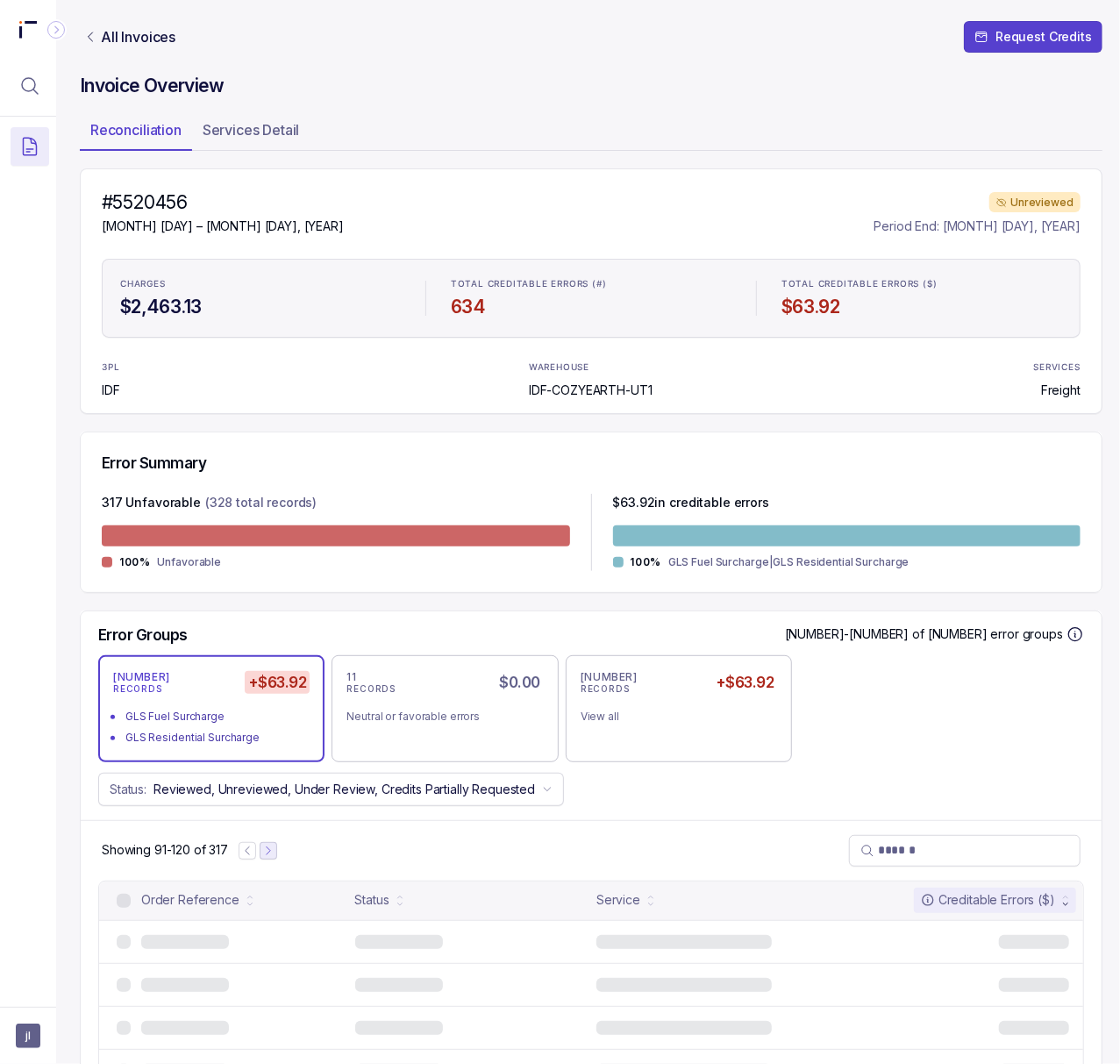 click 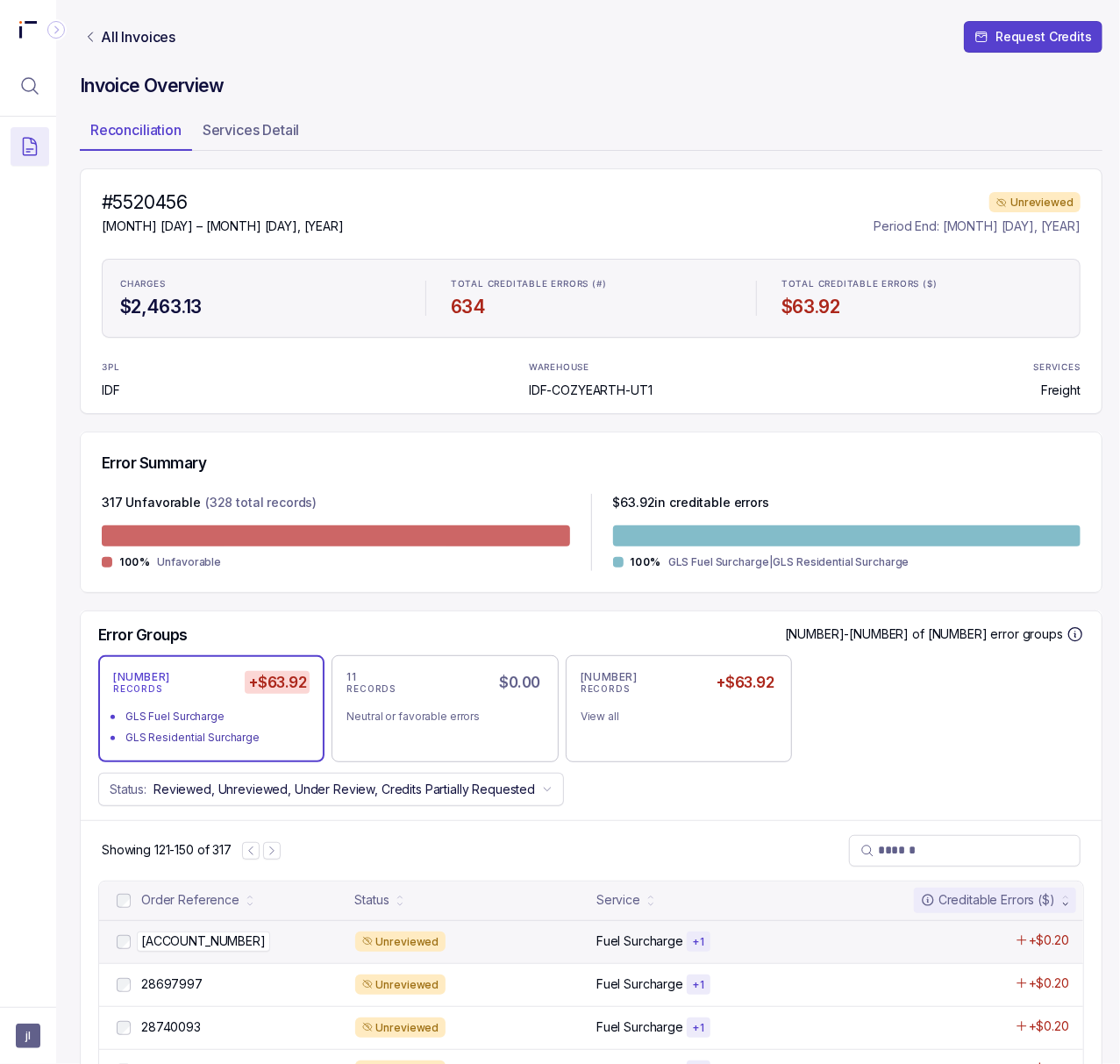 click on "[ACCOUNT_NUMBER]" at bounding box center (203, 941) 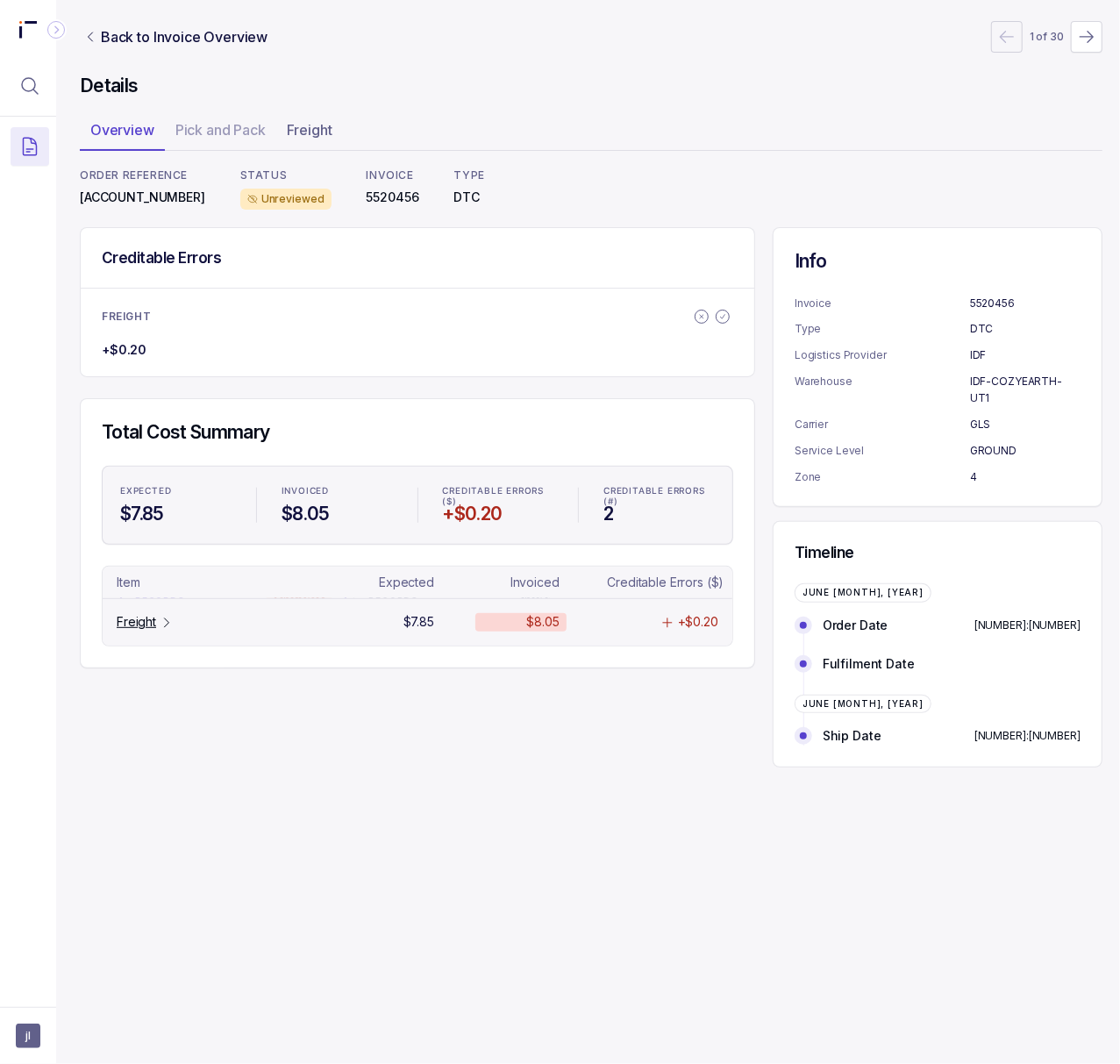 click on "Freight" at bounding box center (136, 622) 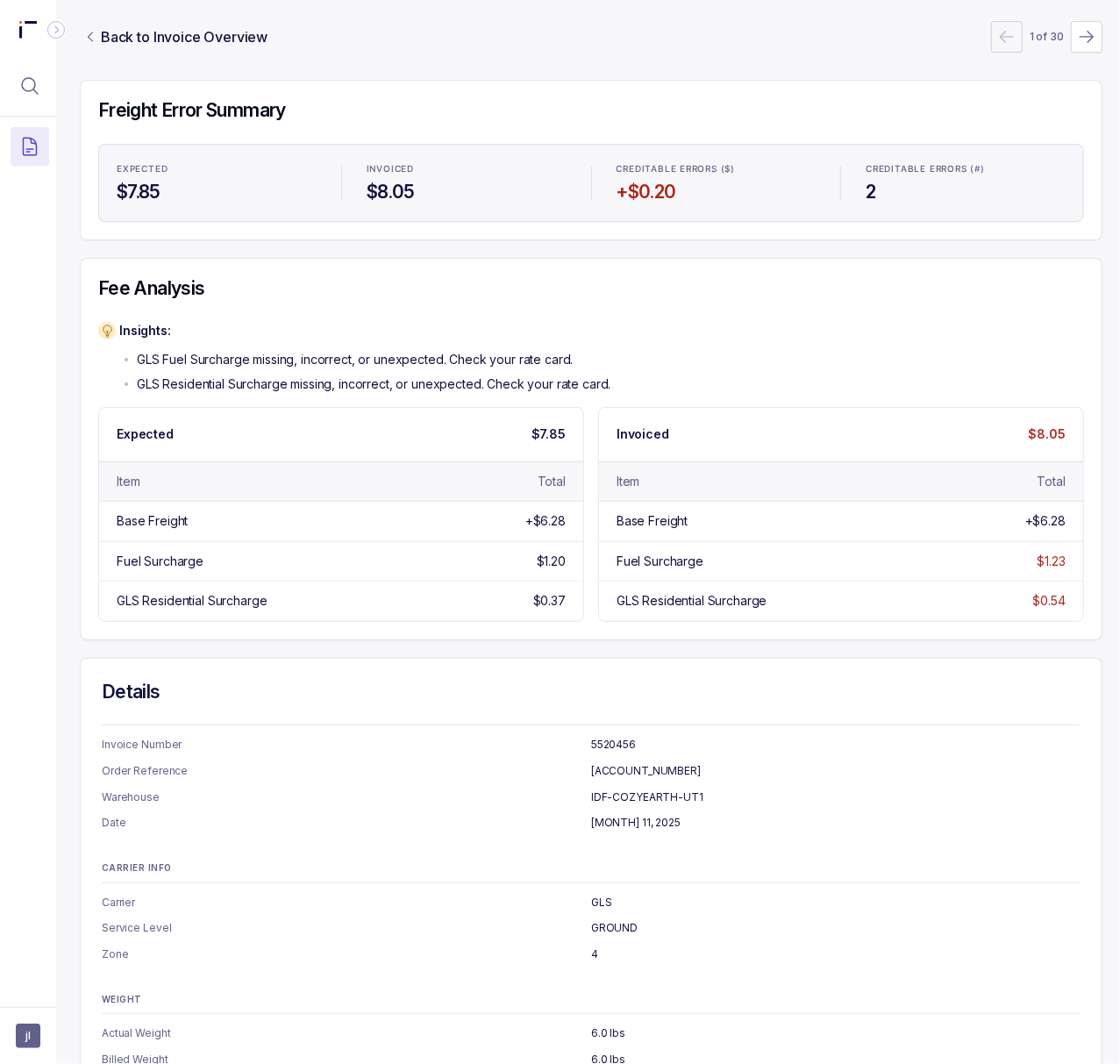 scroll, scrollTop: 0, scrollLeft: 4, axis: horizontal 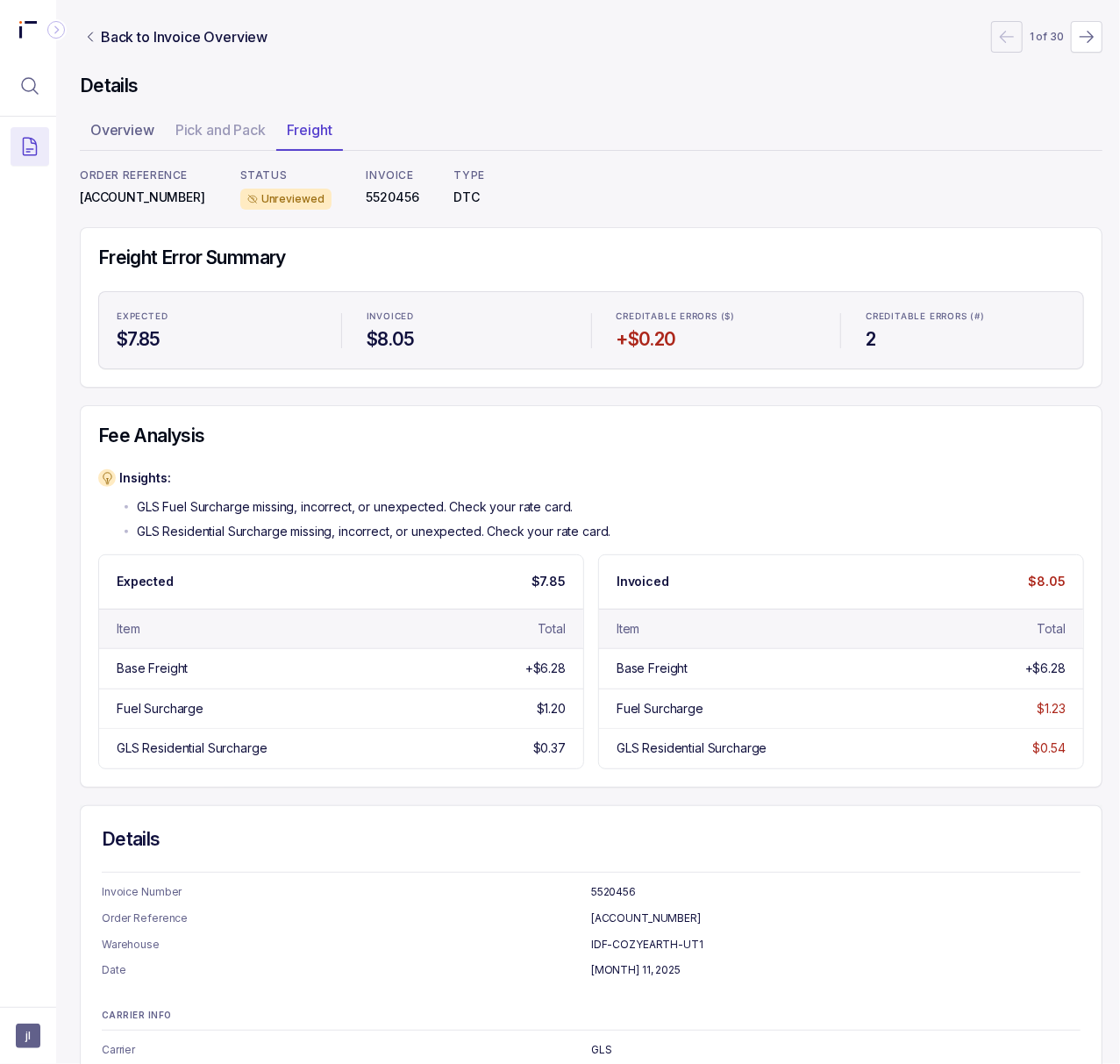 click on "[ACCOUNT_NUMBER]" at bounding box center [142, 197] 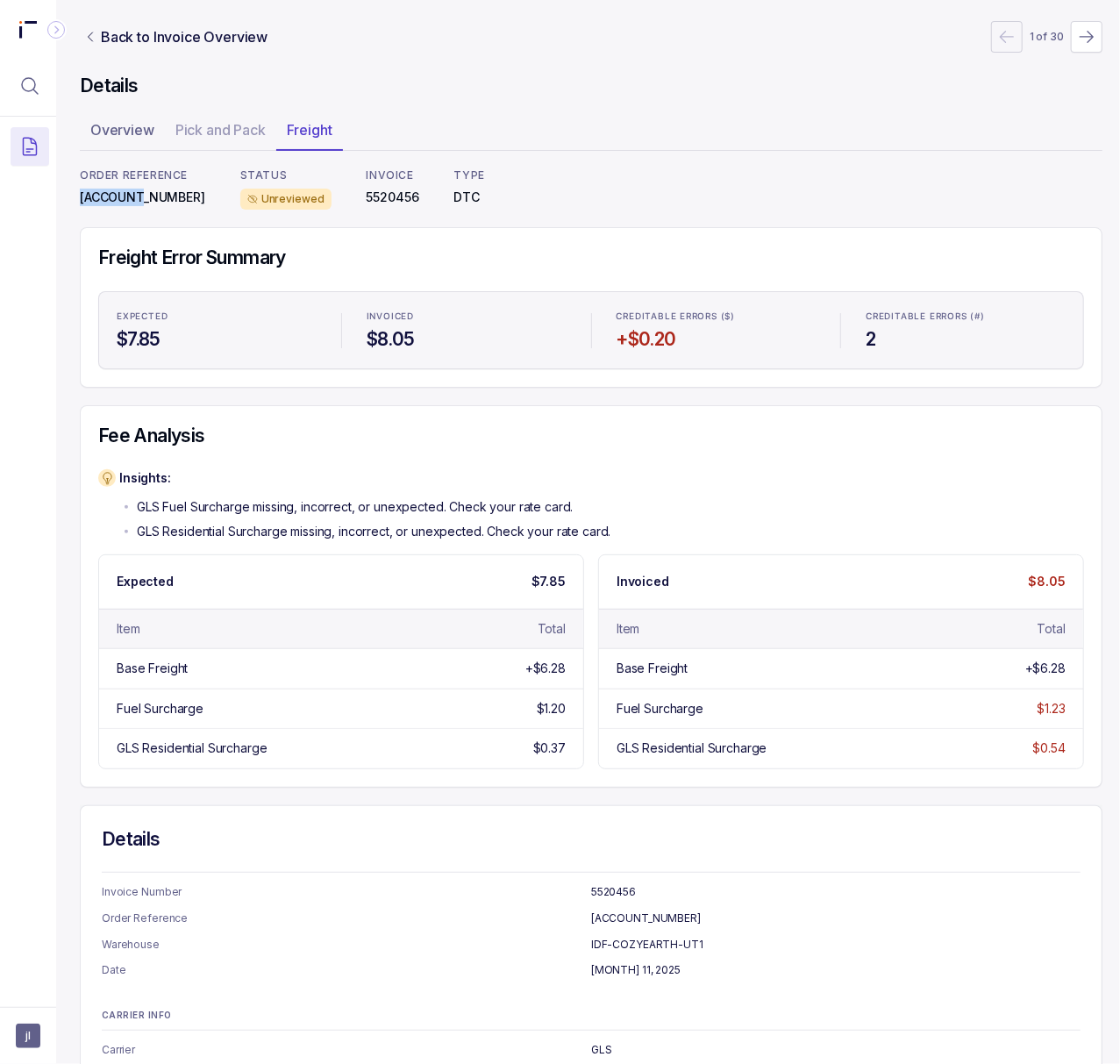 click on "[ACCOUNT_NUMBER]" at bounding box center (142, 197) 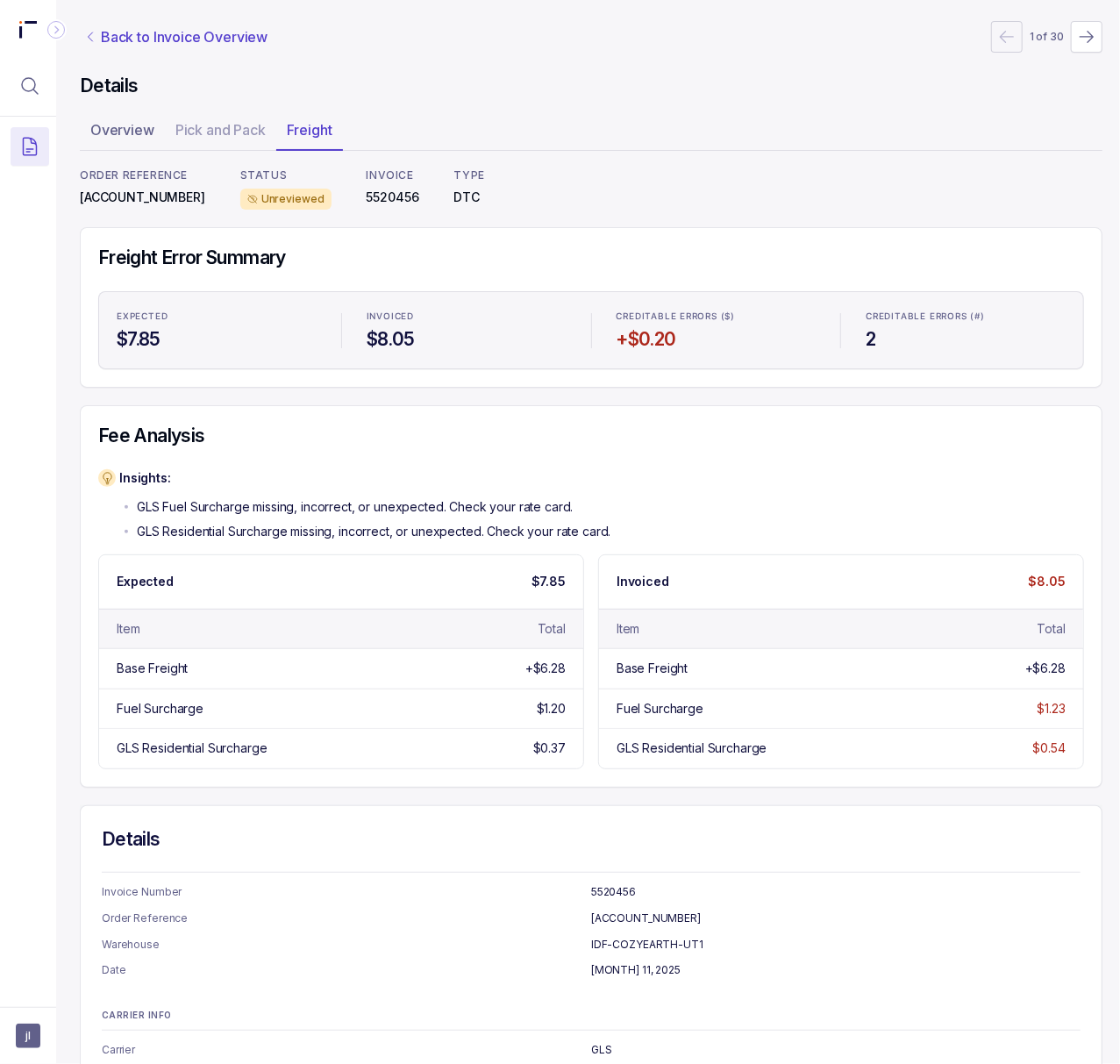 click on "Back to Invoice Overview" at bounding box center [184, 37] 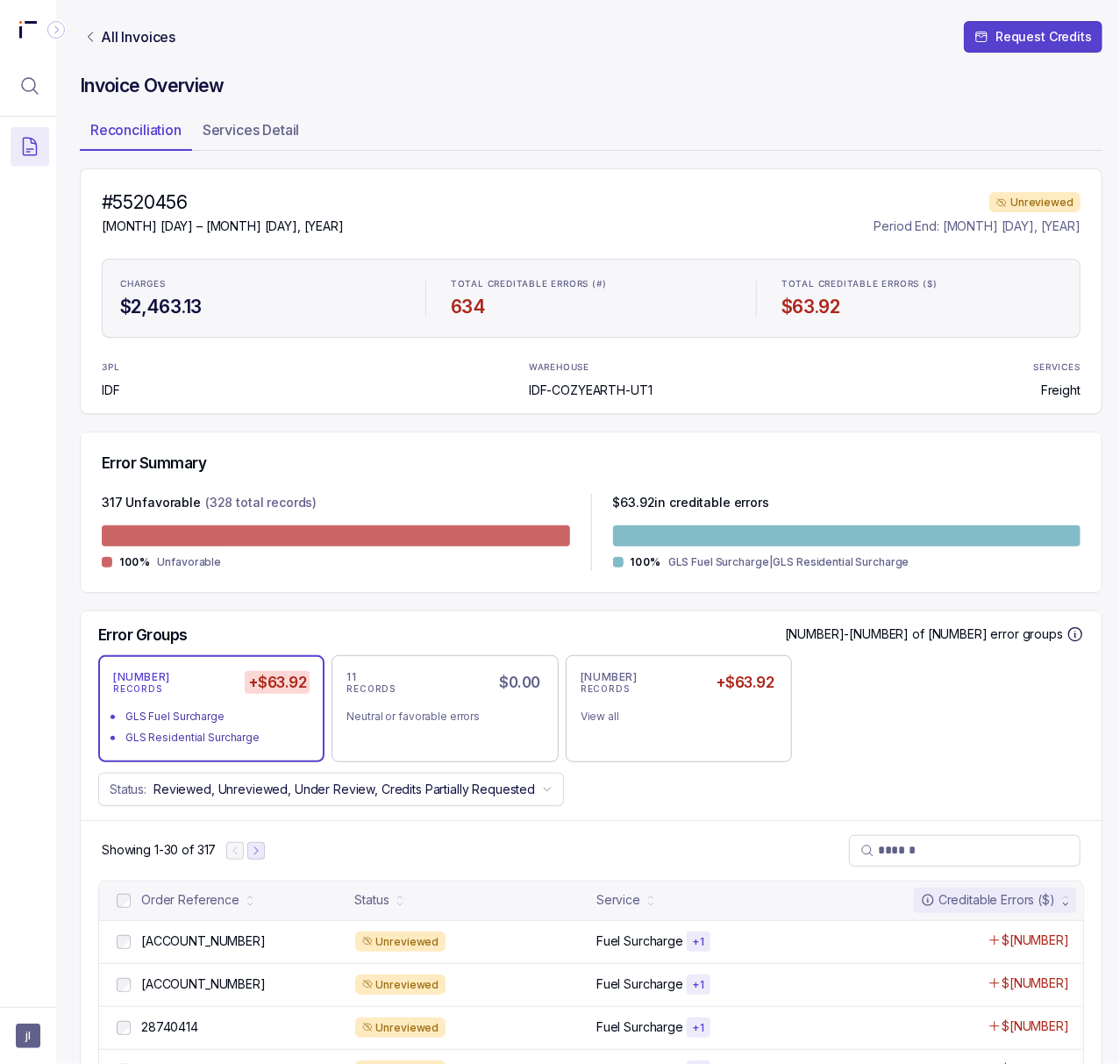 click 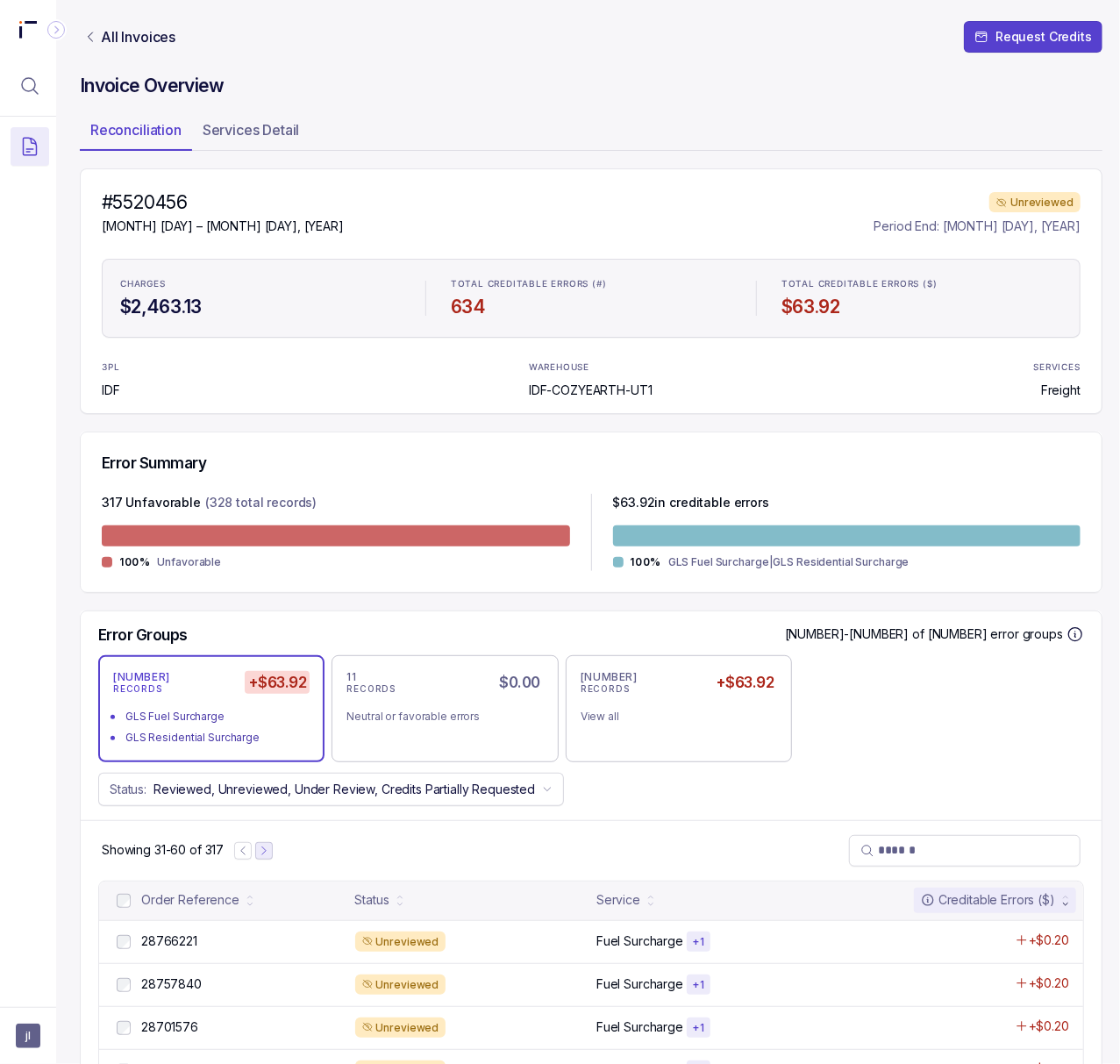 click 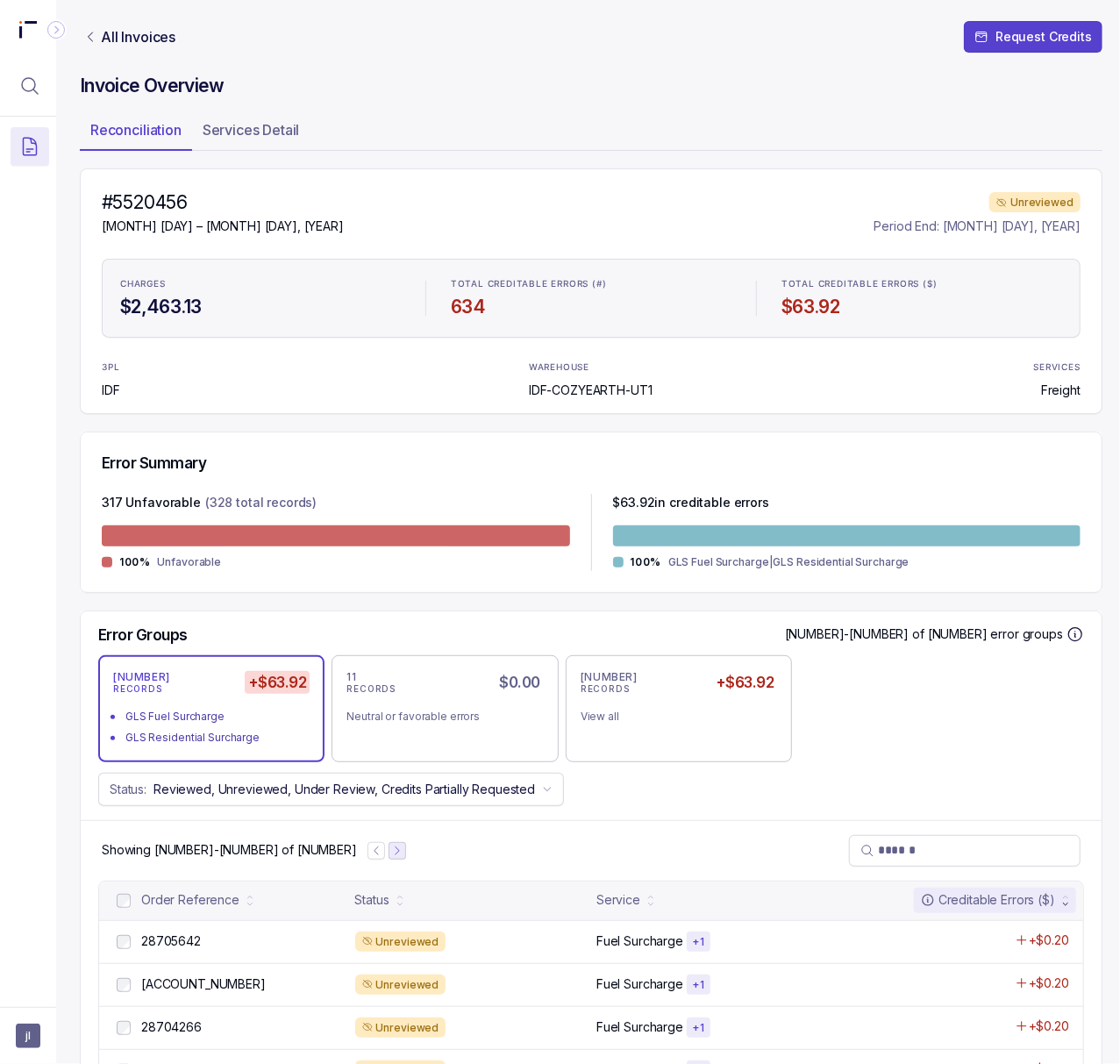 click 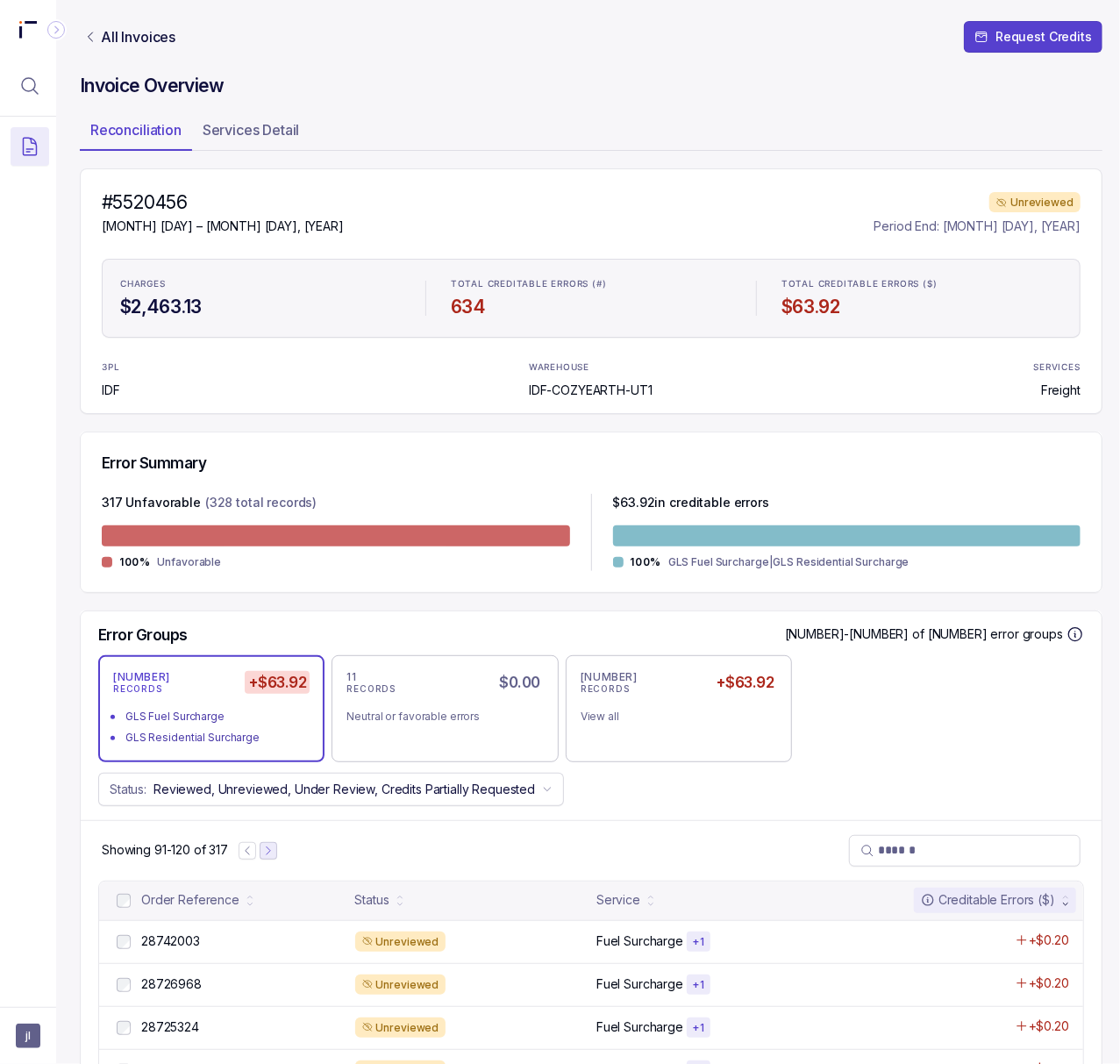 click 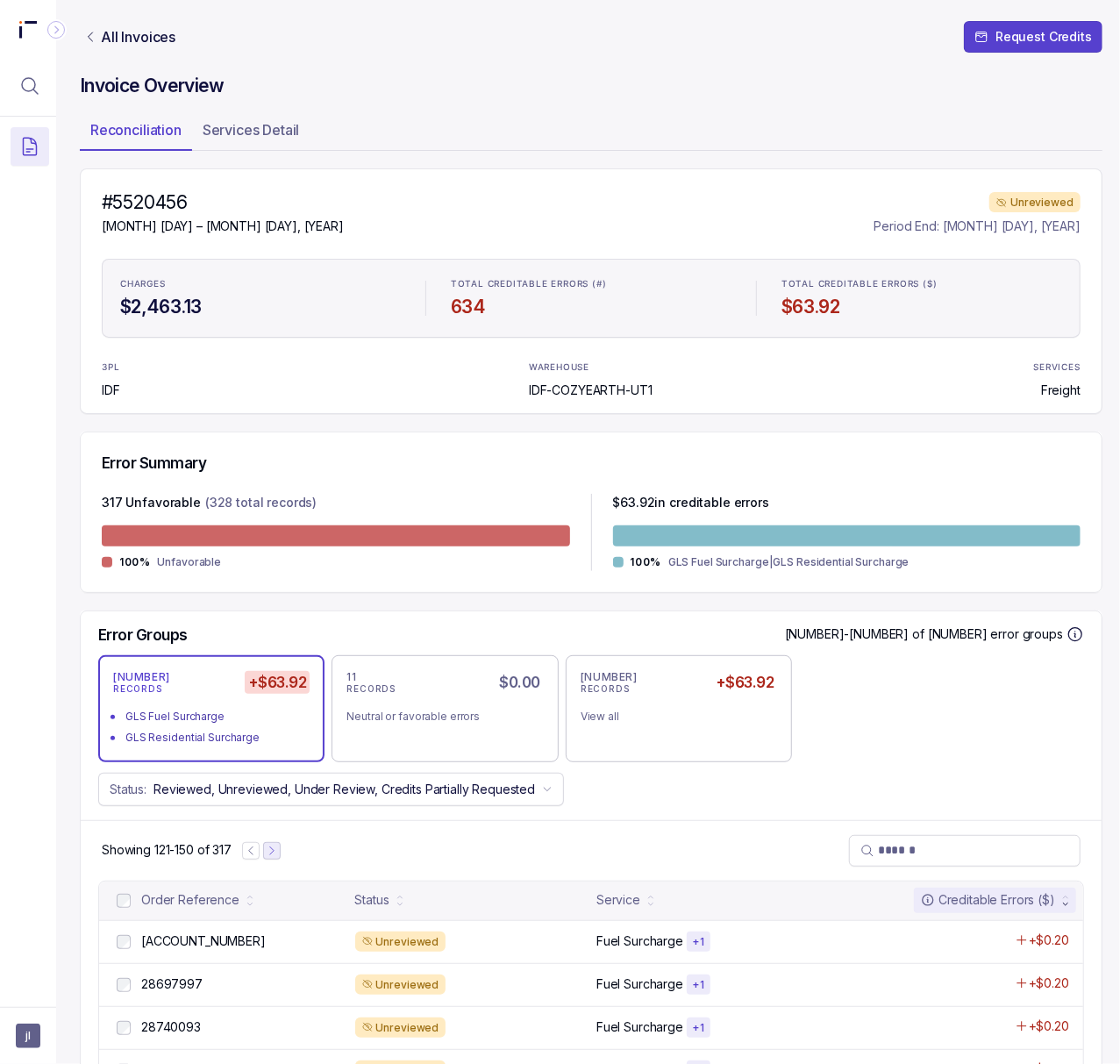 click 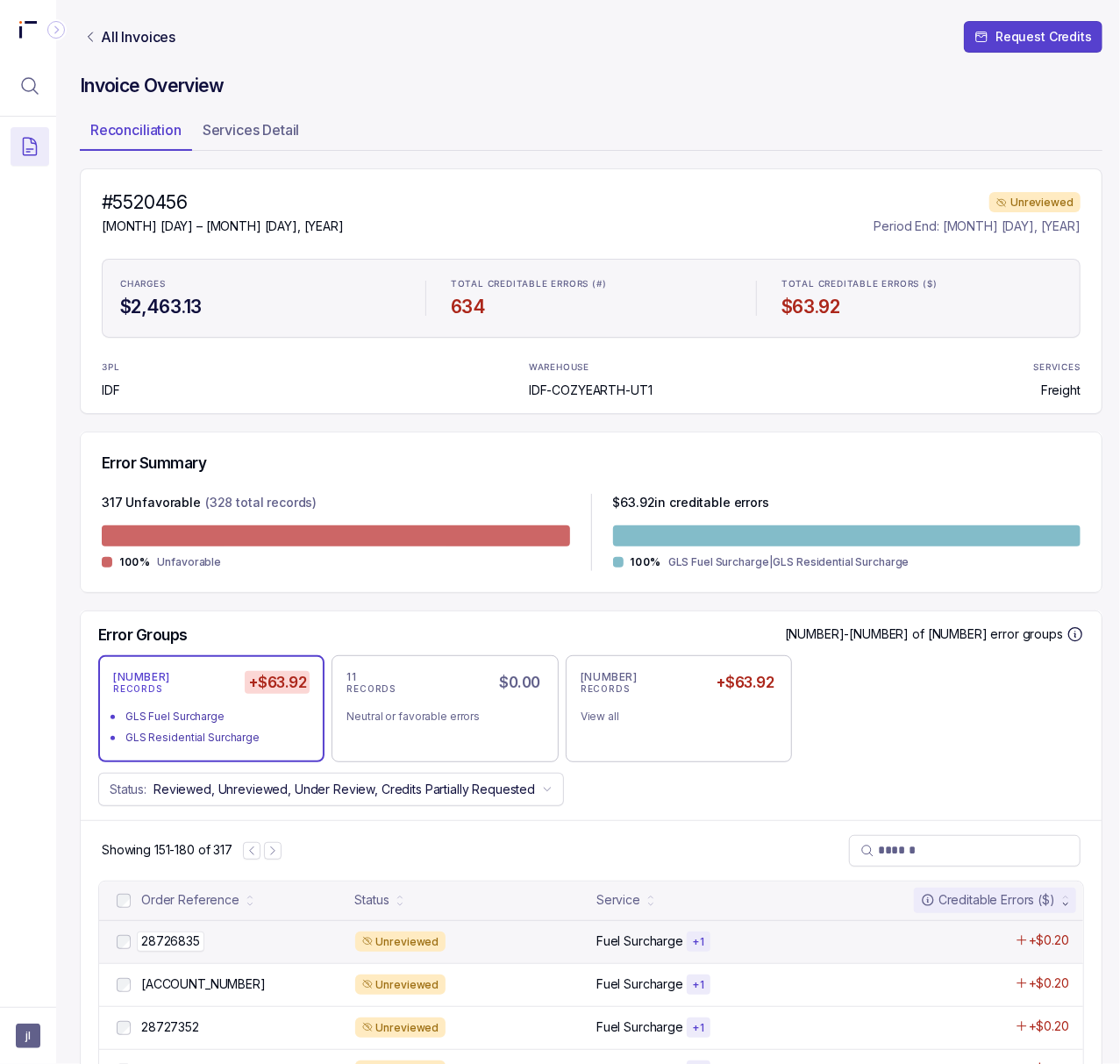 click on "28726835" at bounding box center (170, 941) 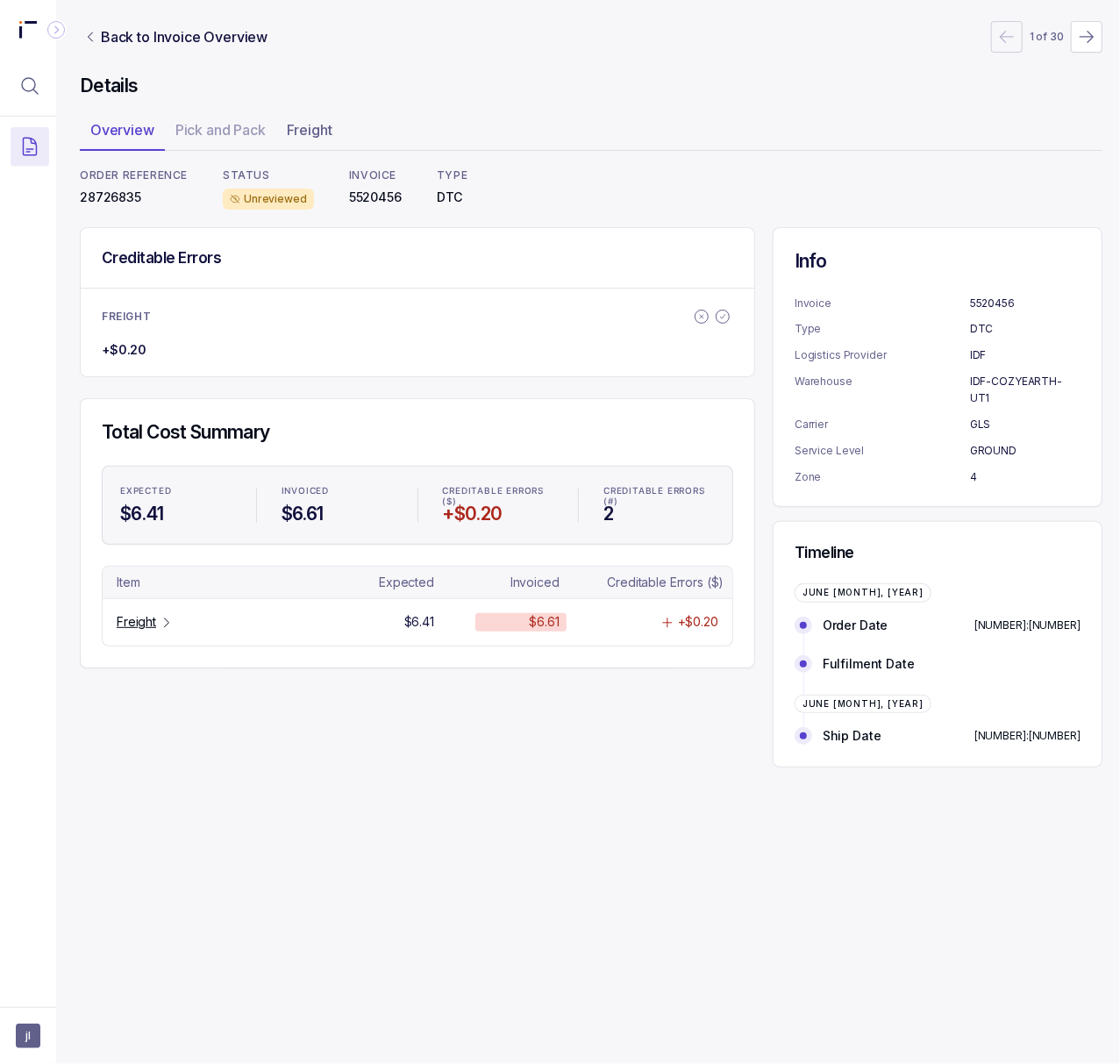 click on "28726835" at bounding box center [133, 197] 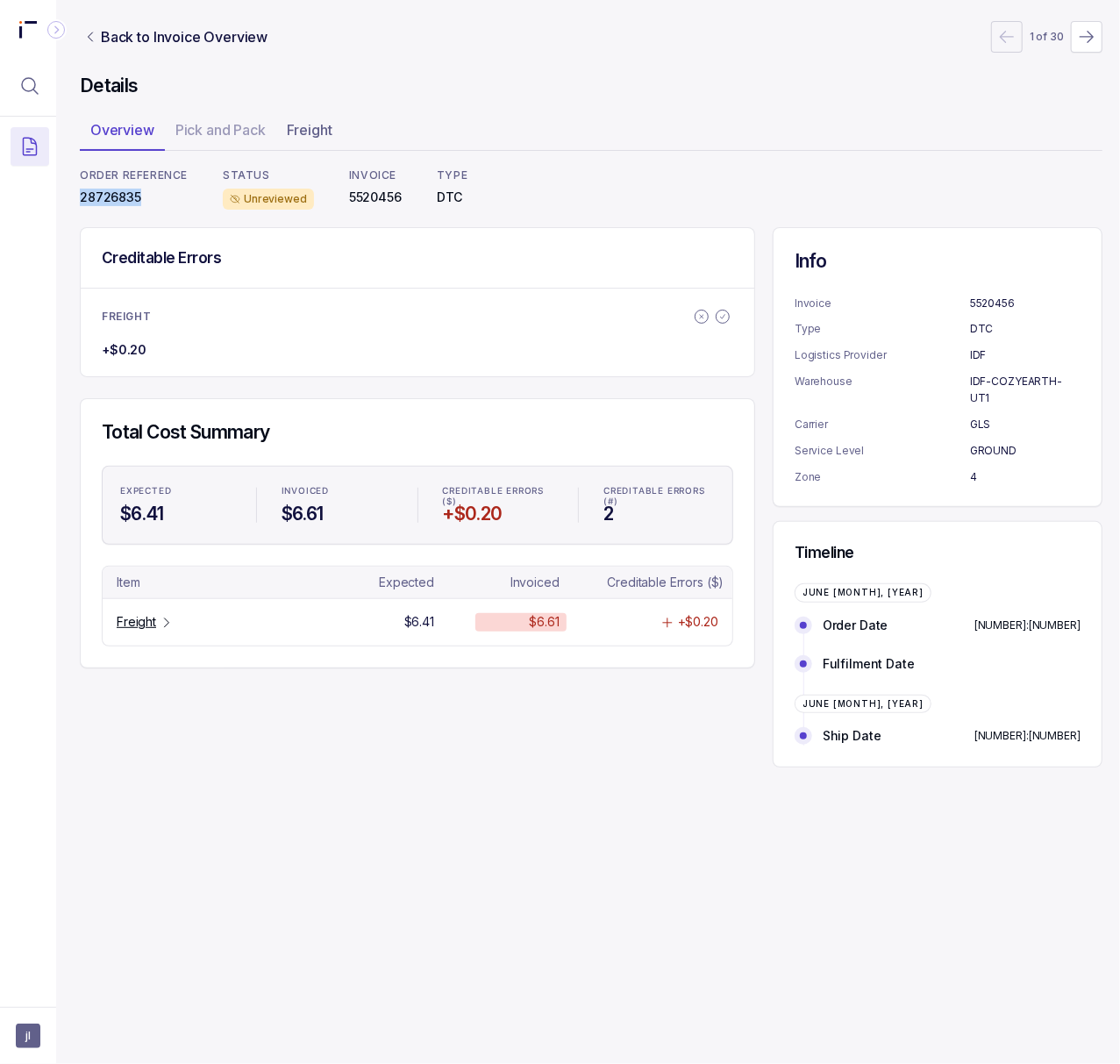 click on "28726835" at bounding box center (133, 197) 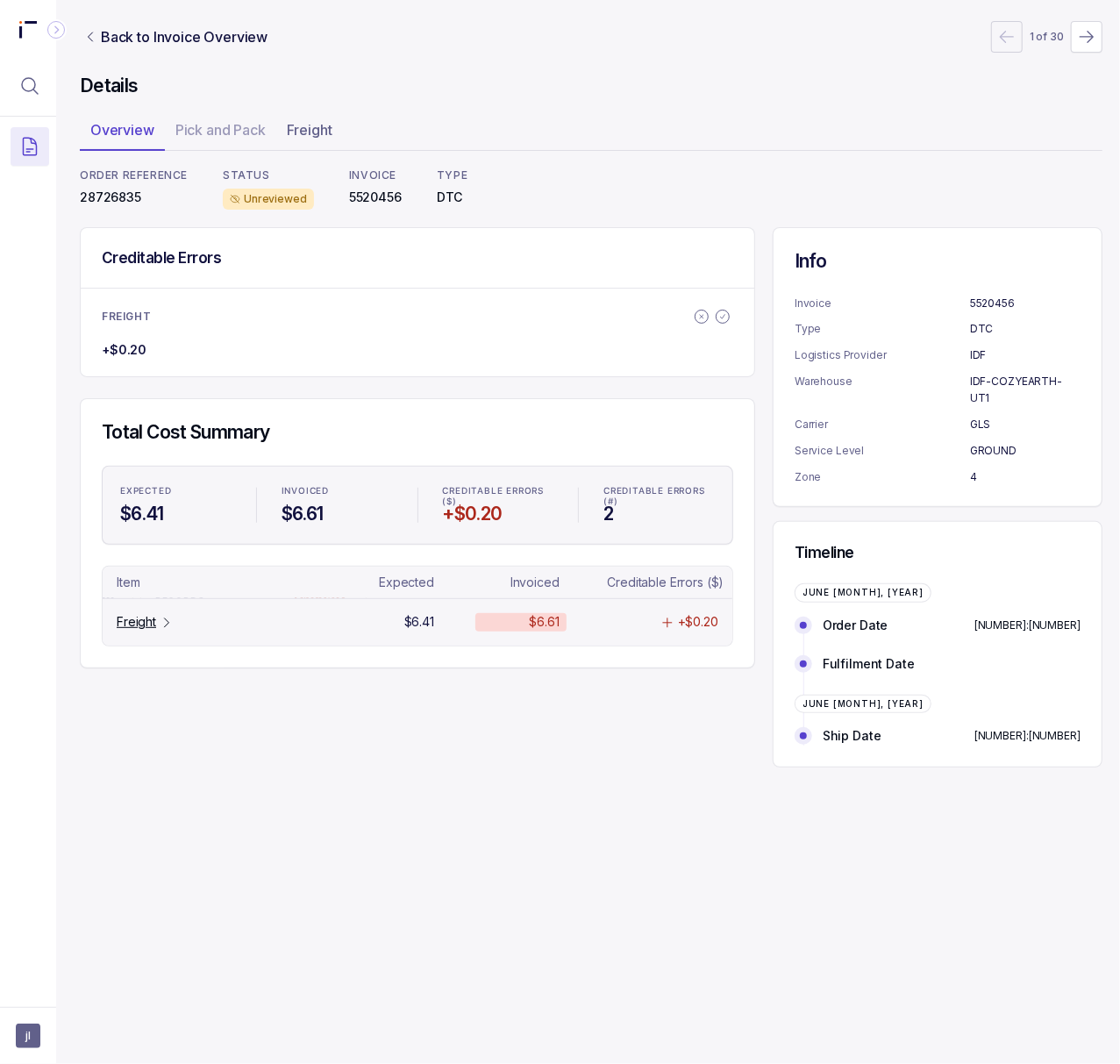 click on "Freight" at bounding box center [136, 622] 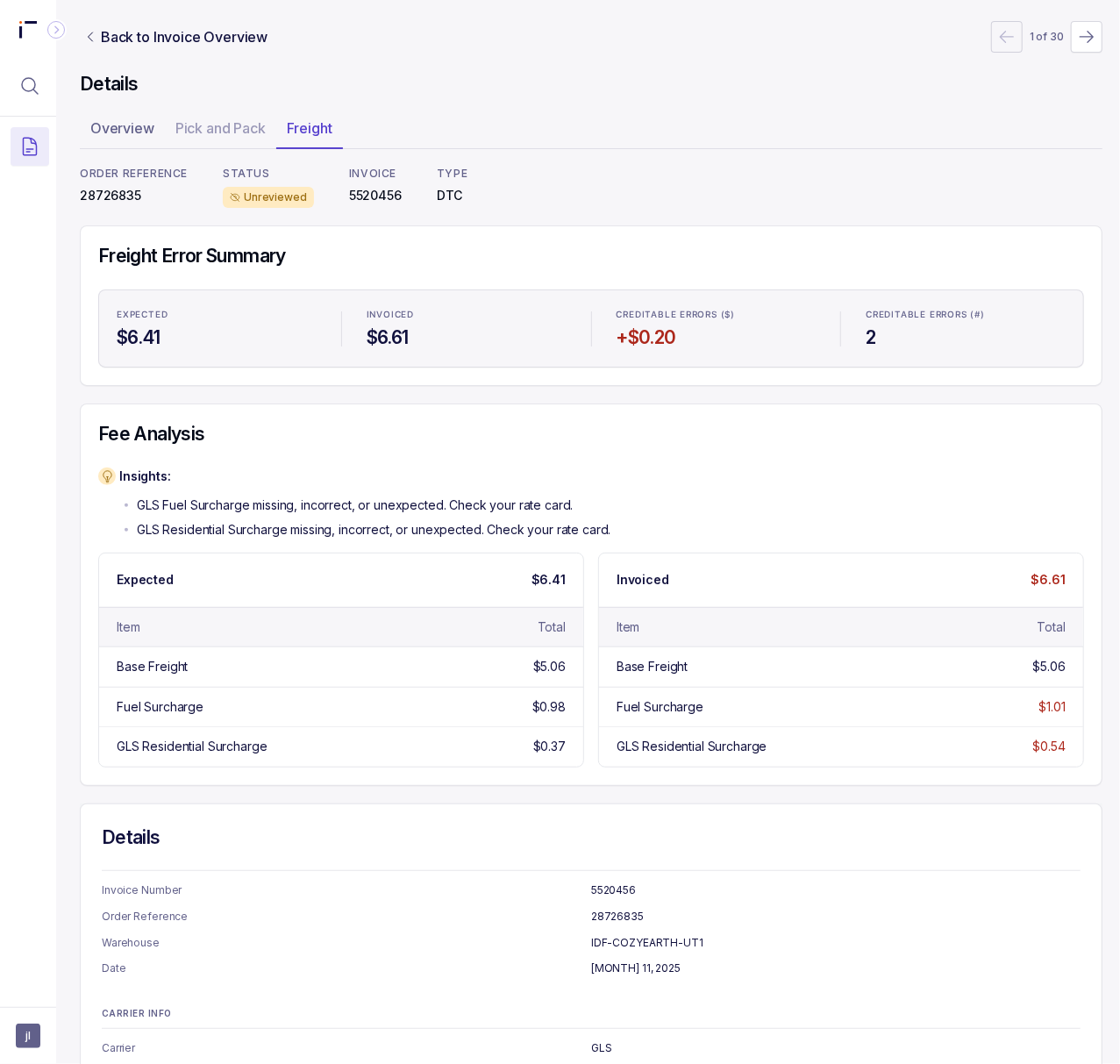 scroll, scrollTop: 0, scrollLeft: 4, axis: horizontal 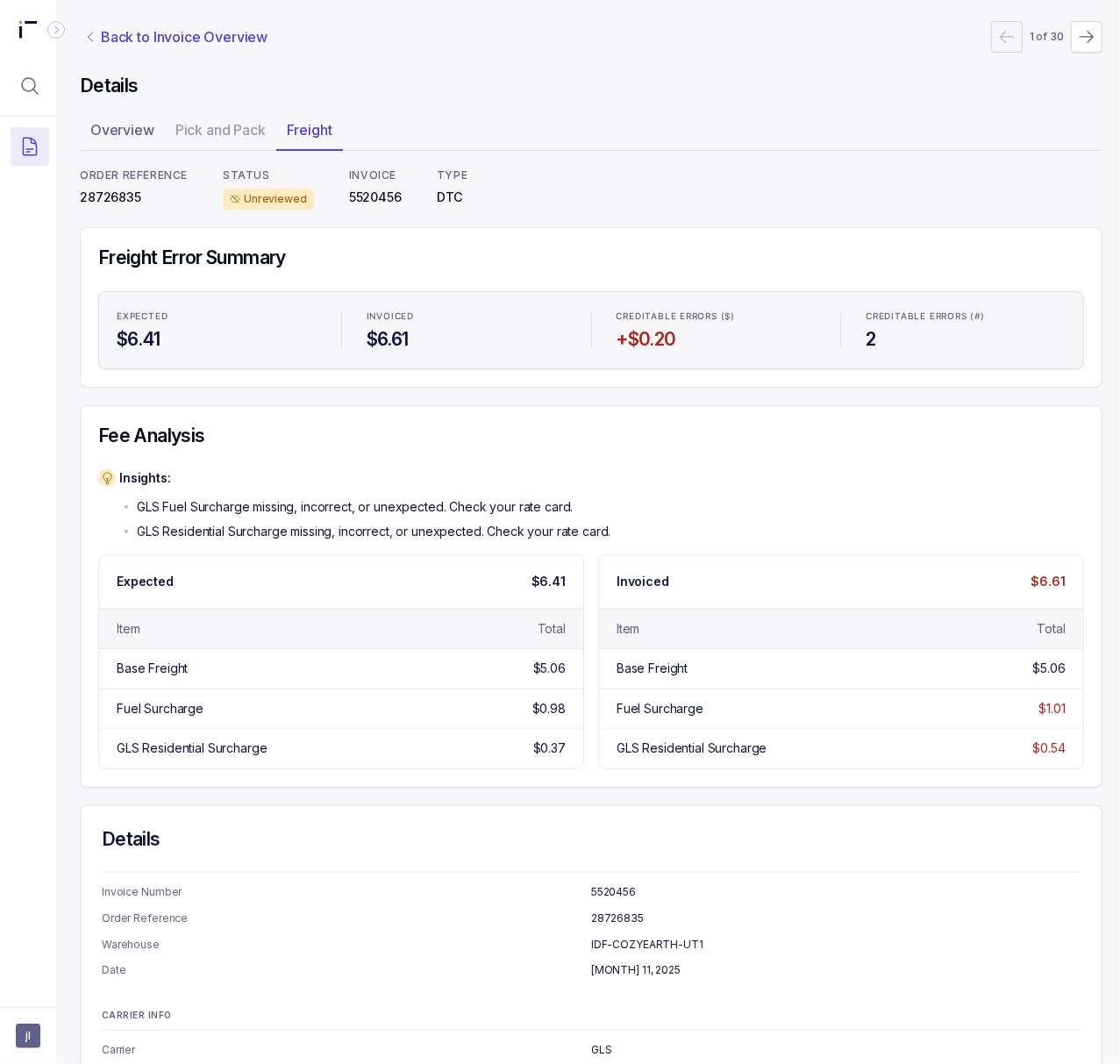 click on "Back to Invoice Overview" at bounding box center (184, 37) 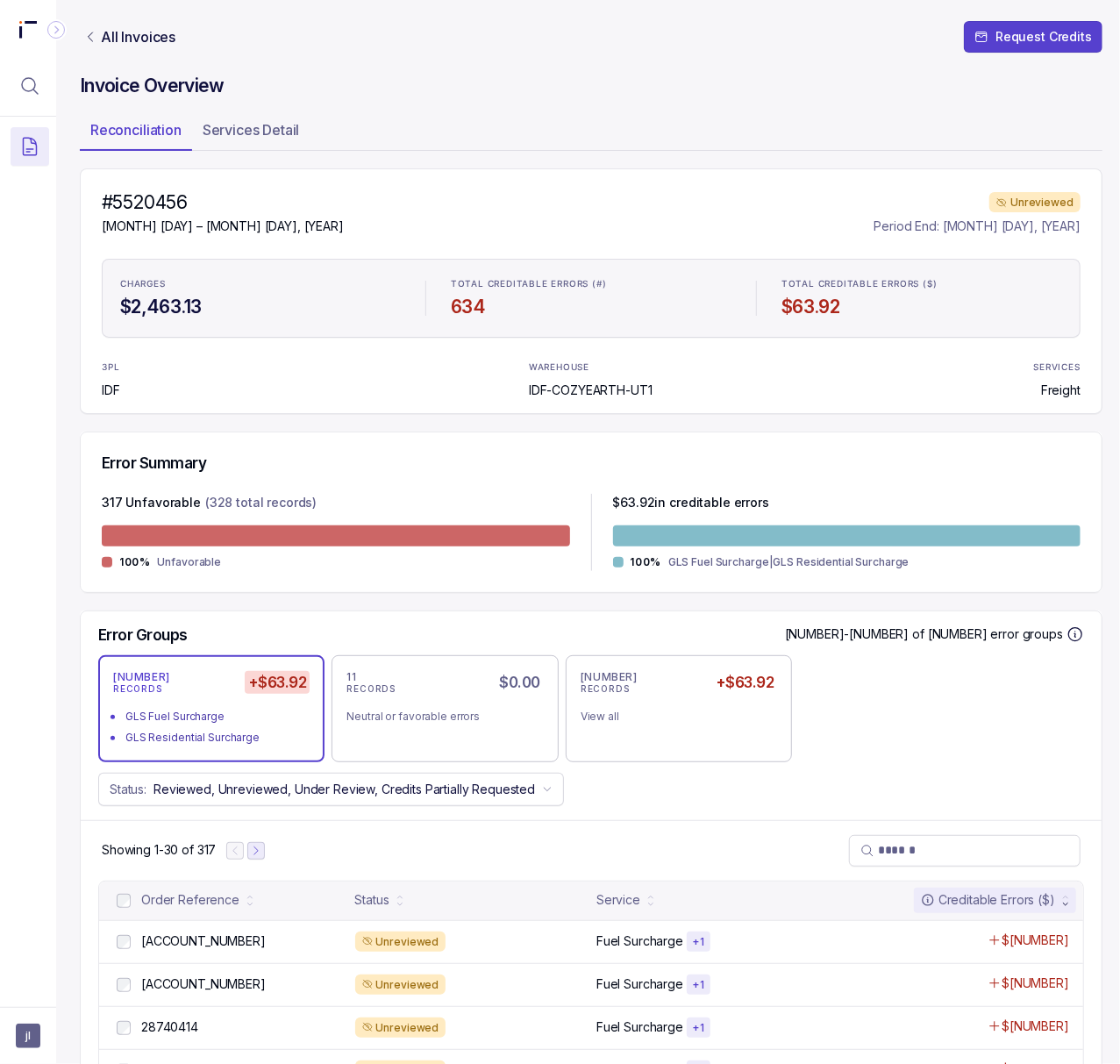 click at bounding box center [256, 851] 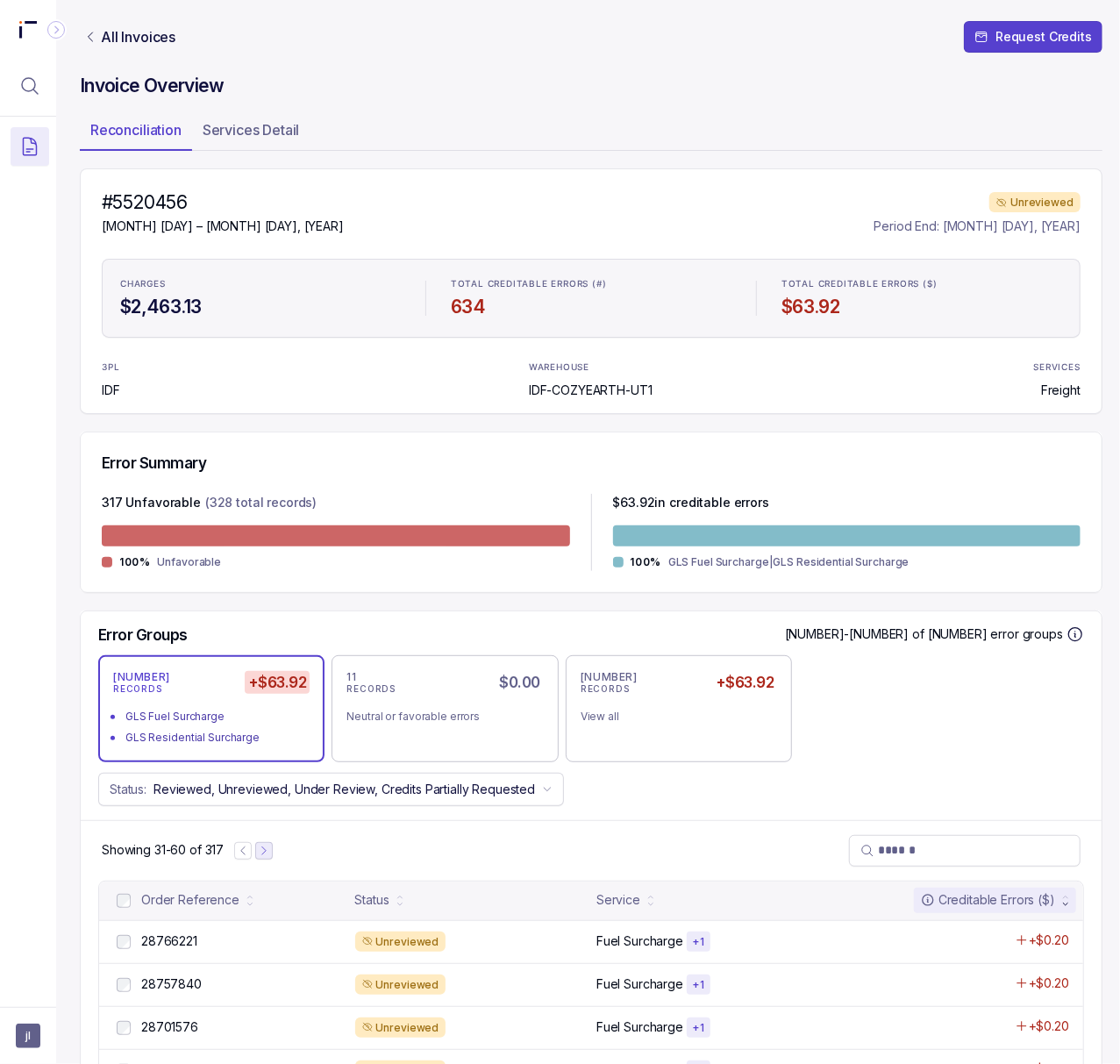 click 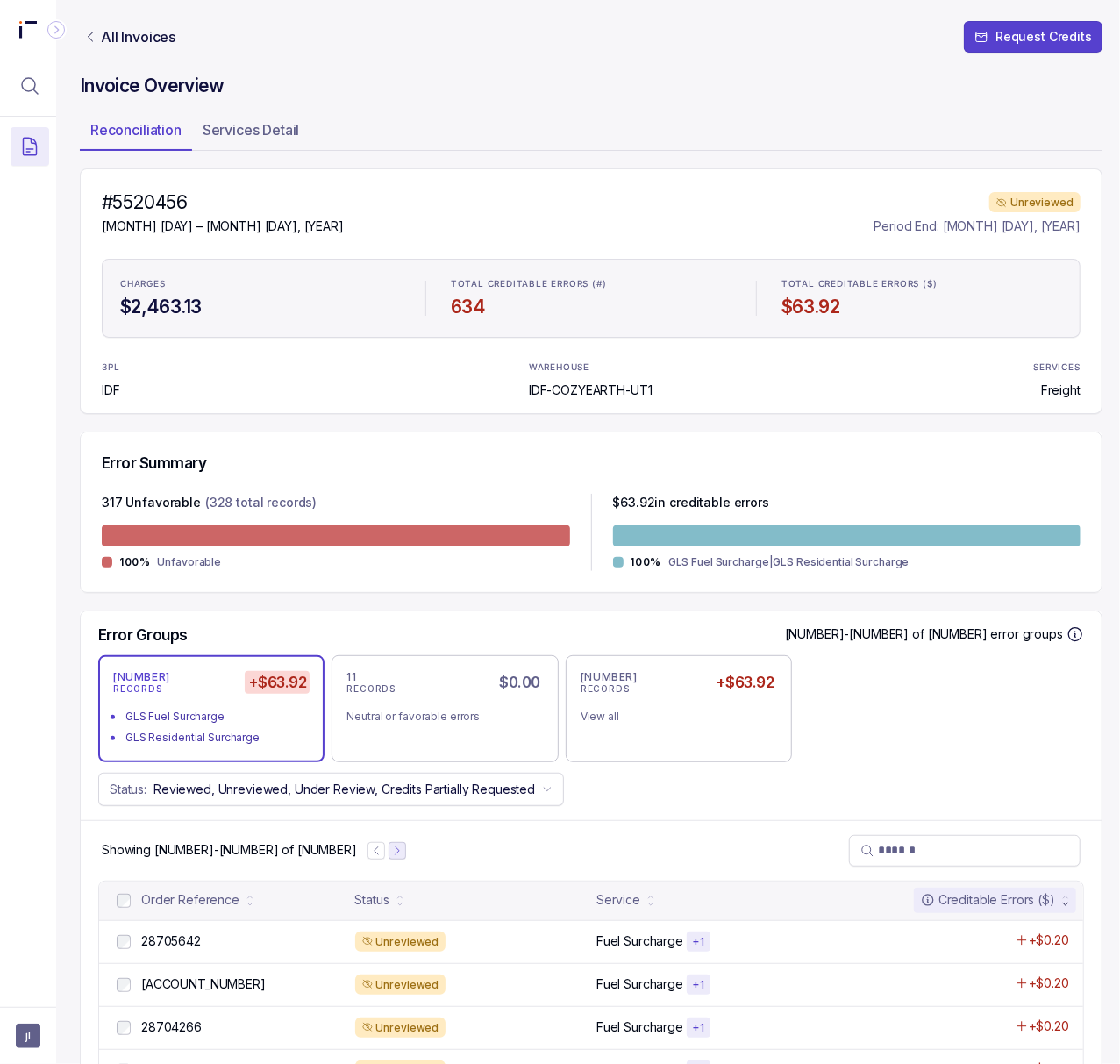 click 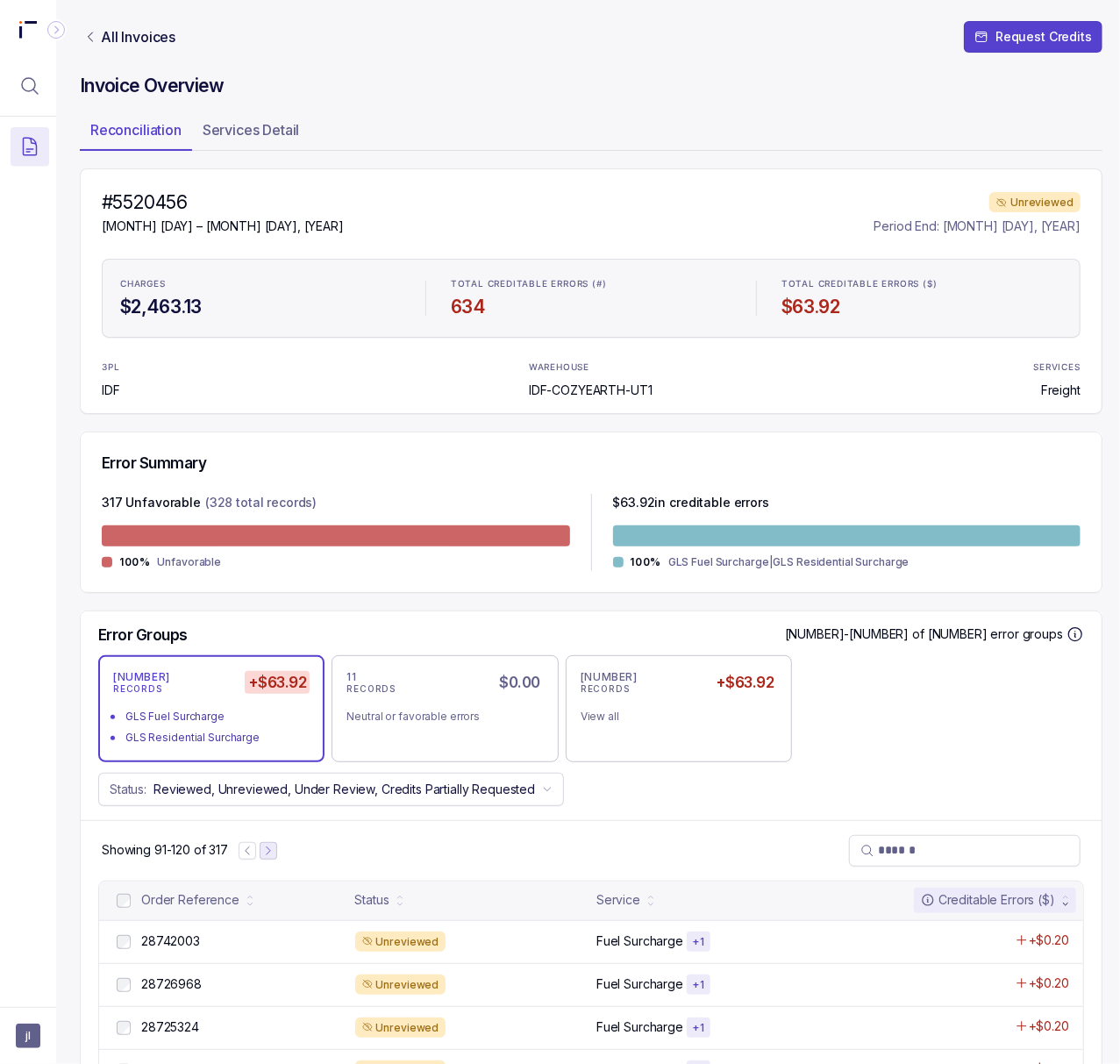 click 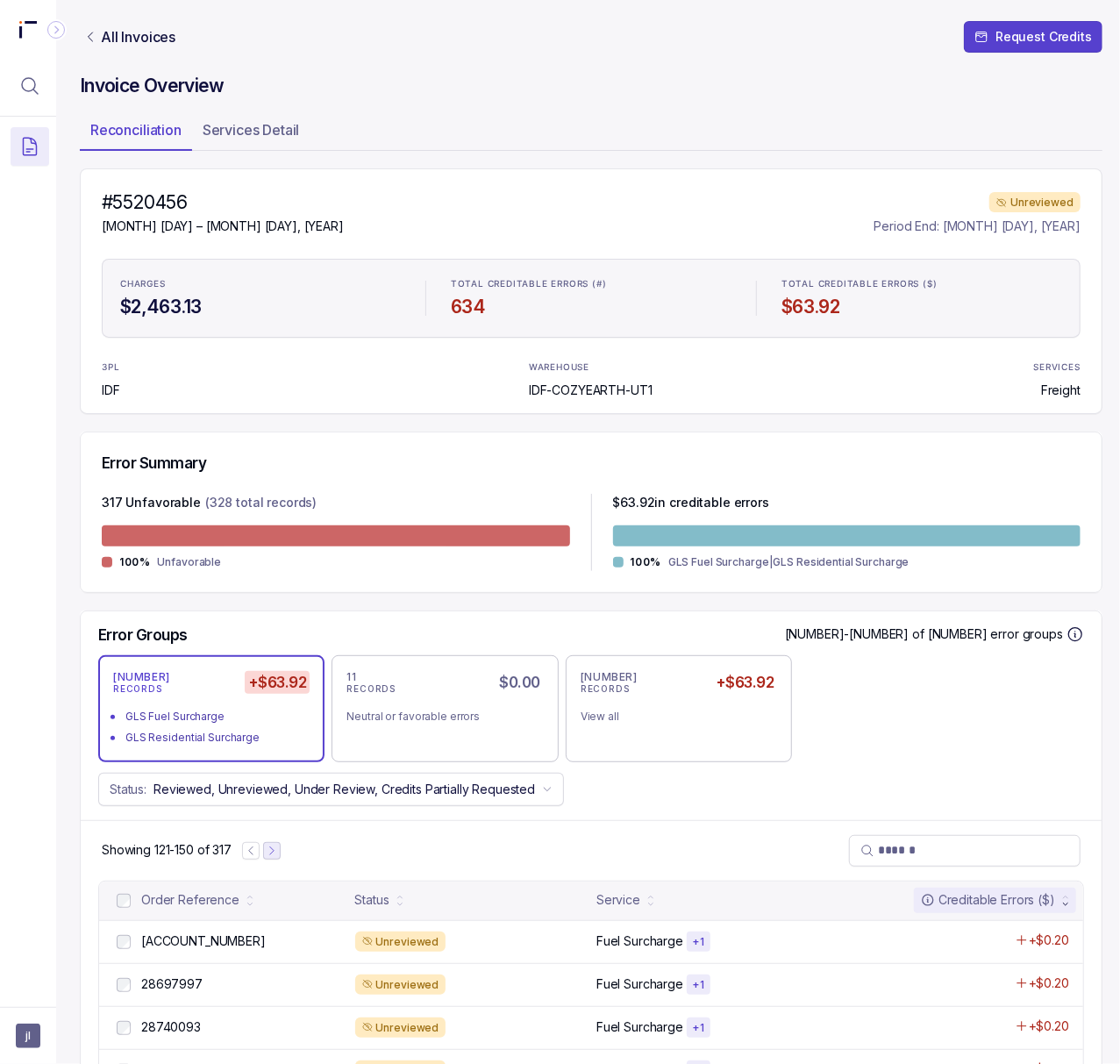 click 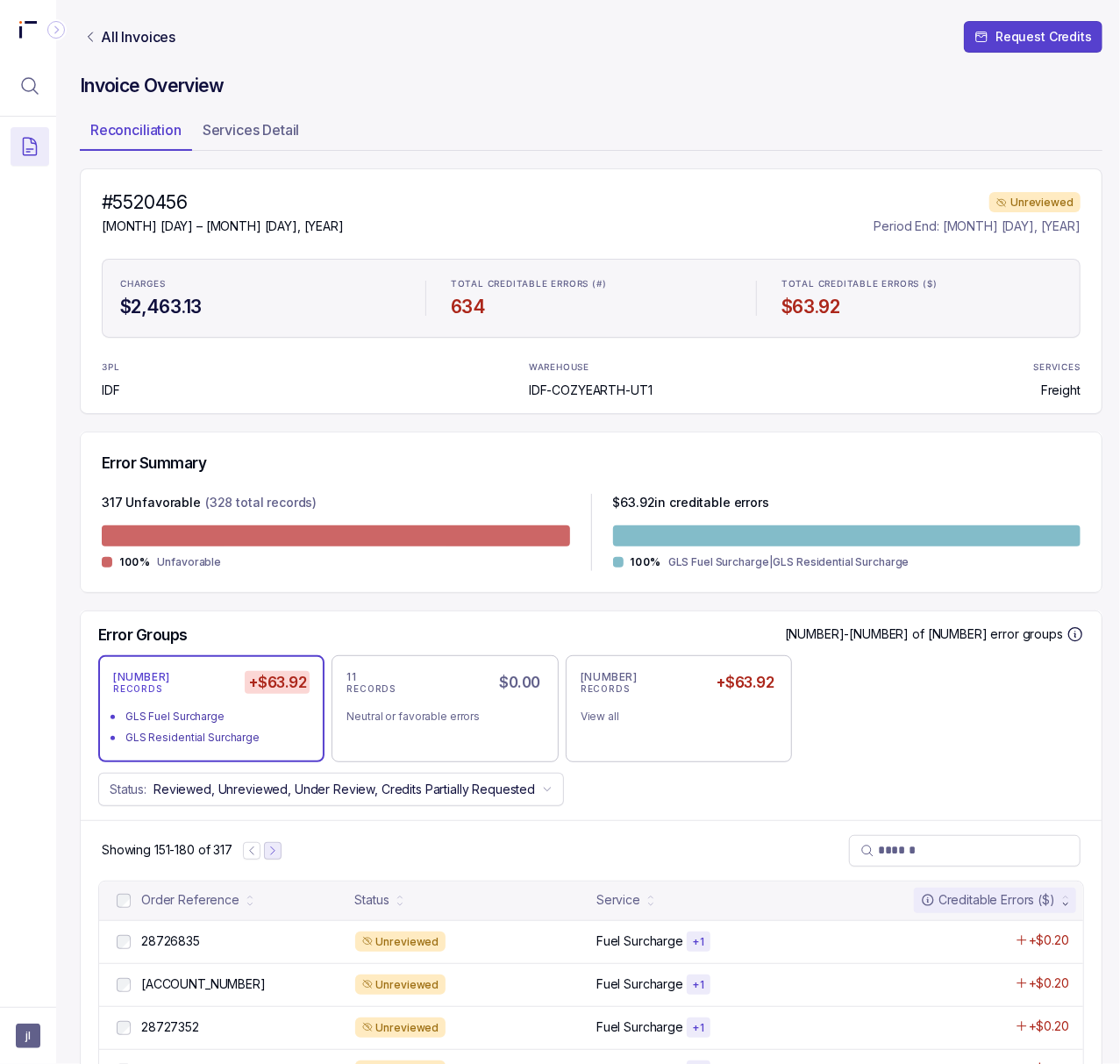 click 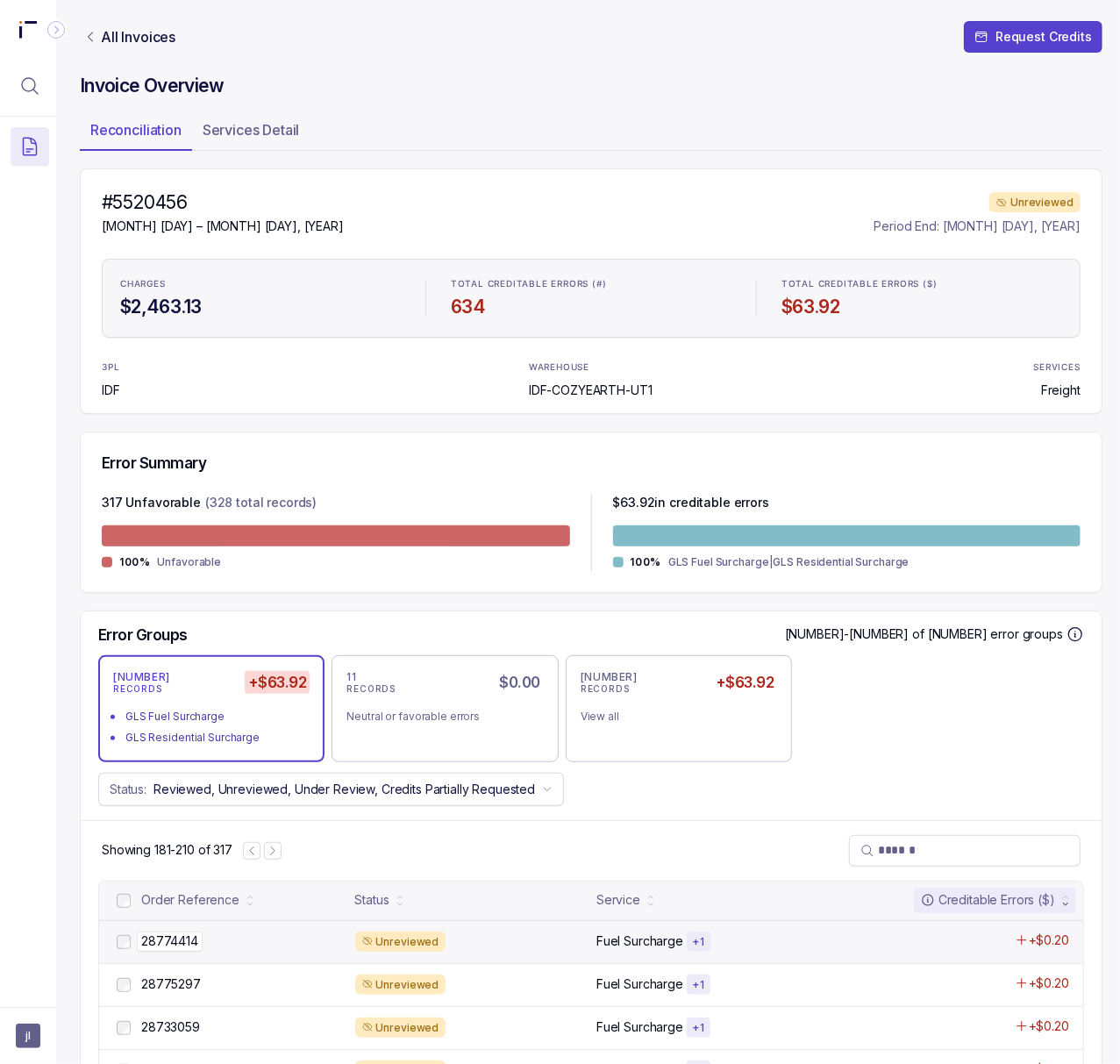 click on "28774414" at bounding box center (169, 941) 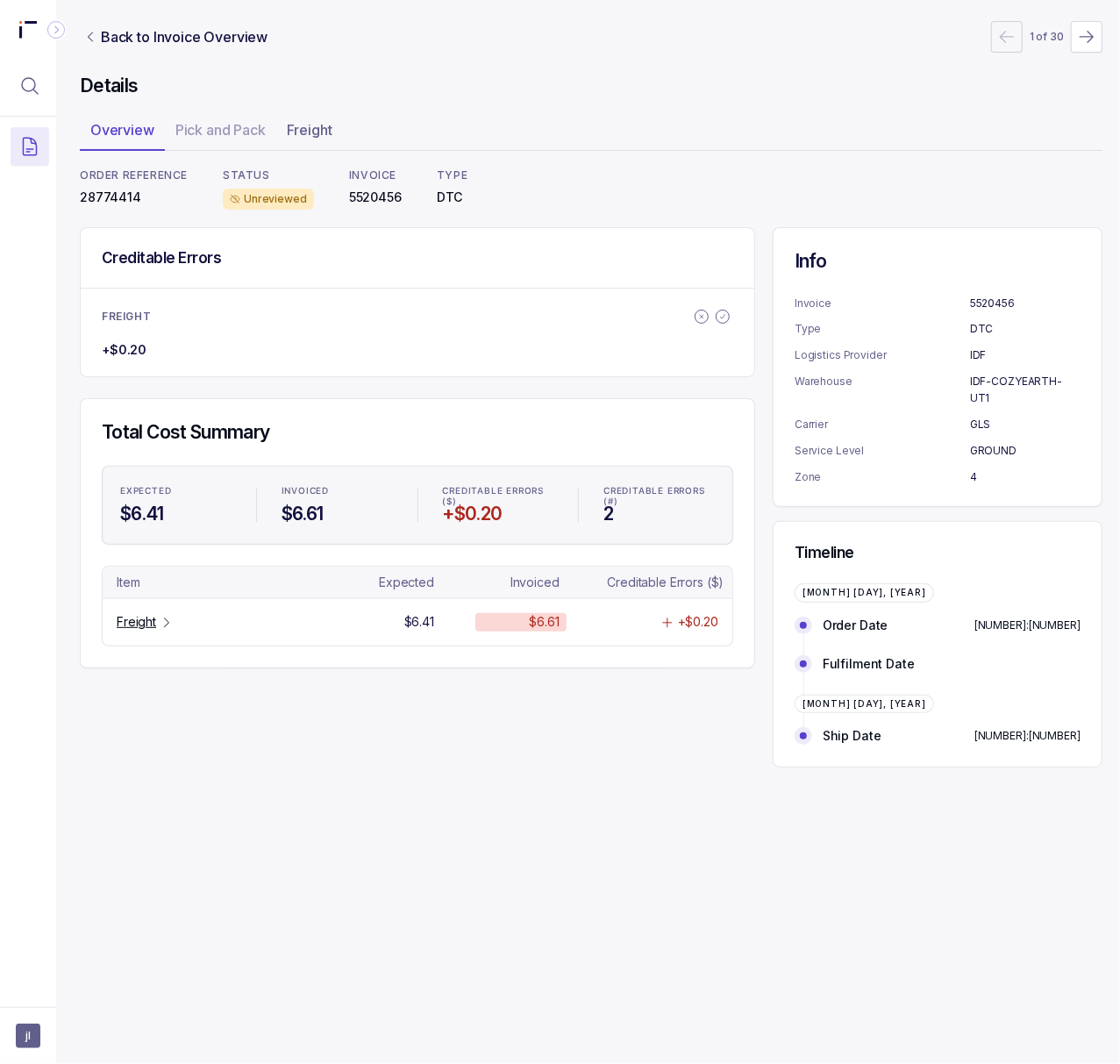 click on "28774414" at bounding box center [133, 197] 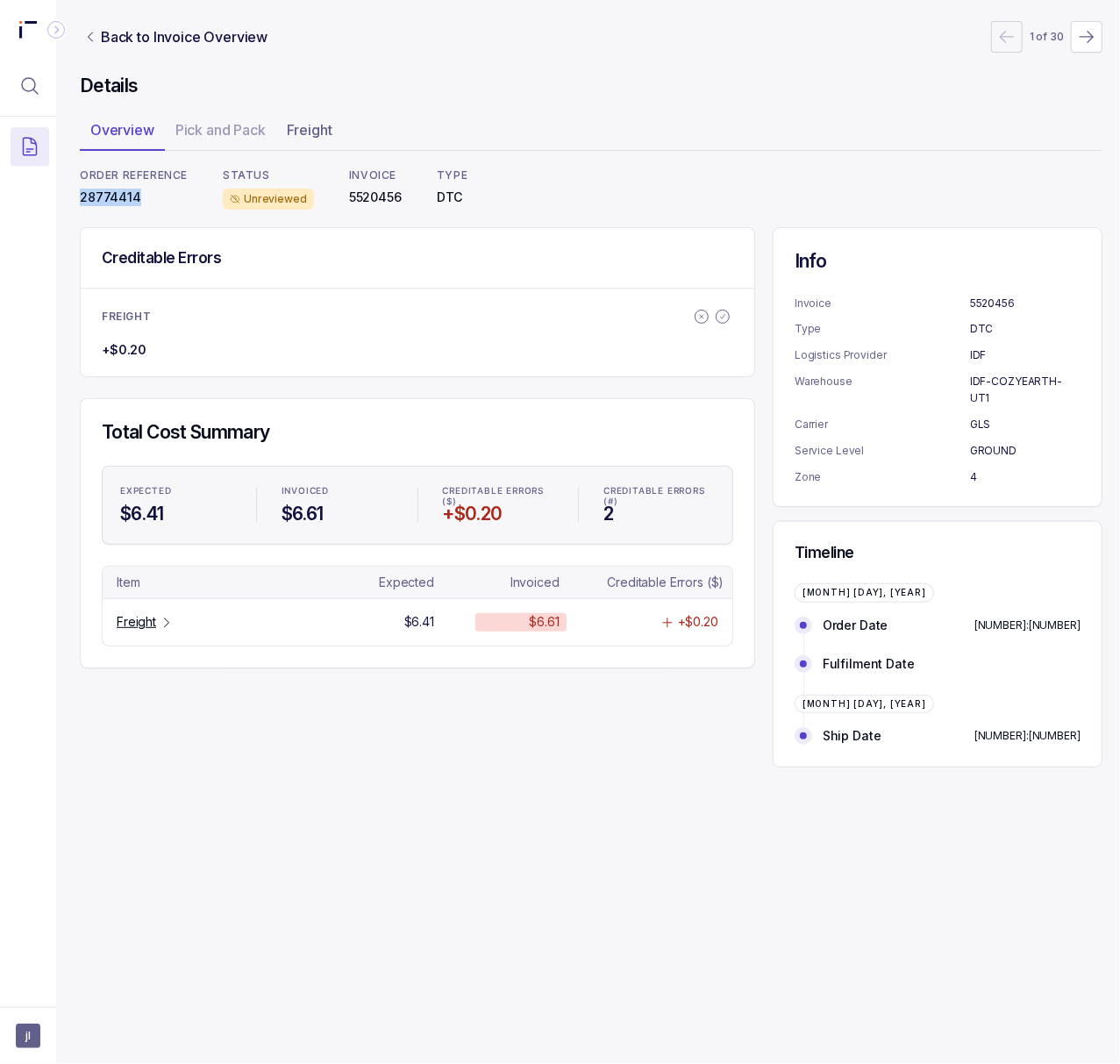 click on "28774414" at bounding box center [133, 197] 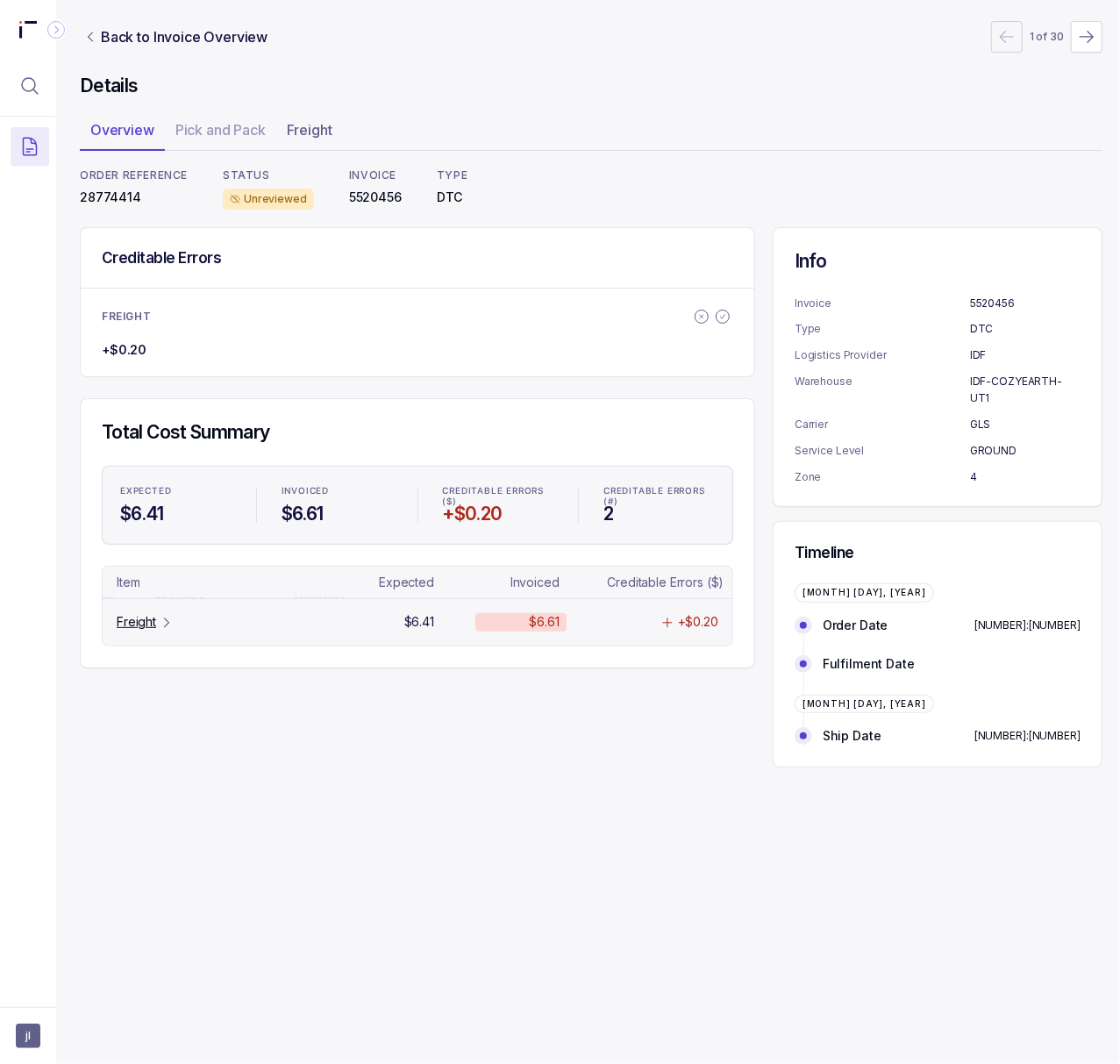 click on "Freight" at bounding box center [136, 622] 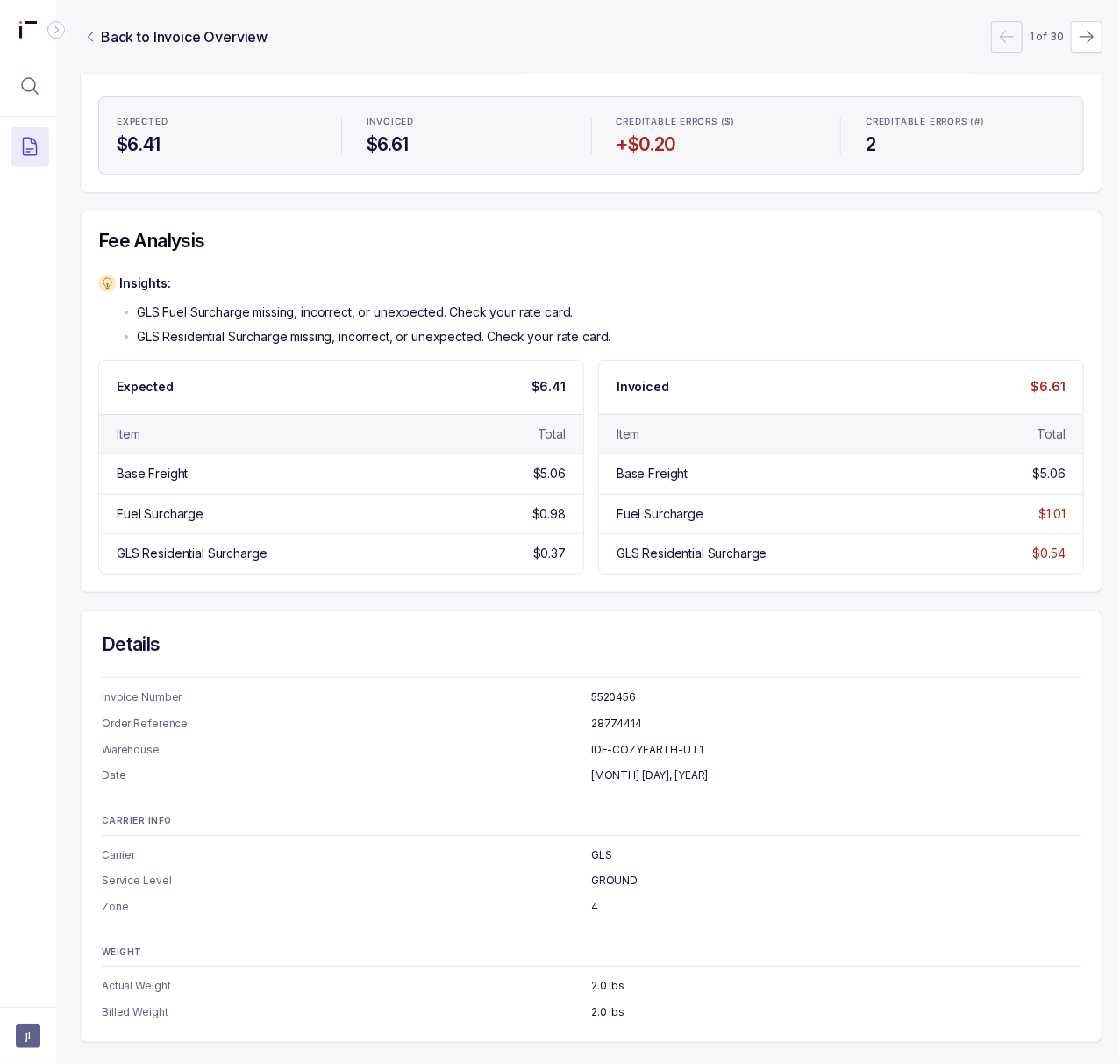 scroll, scrollTop: 0, scrollLeft: 4, axis: horizontal 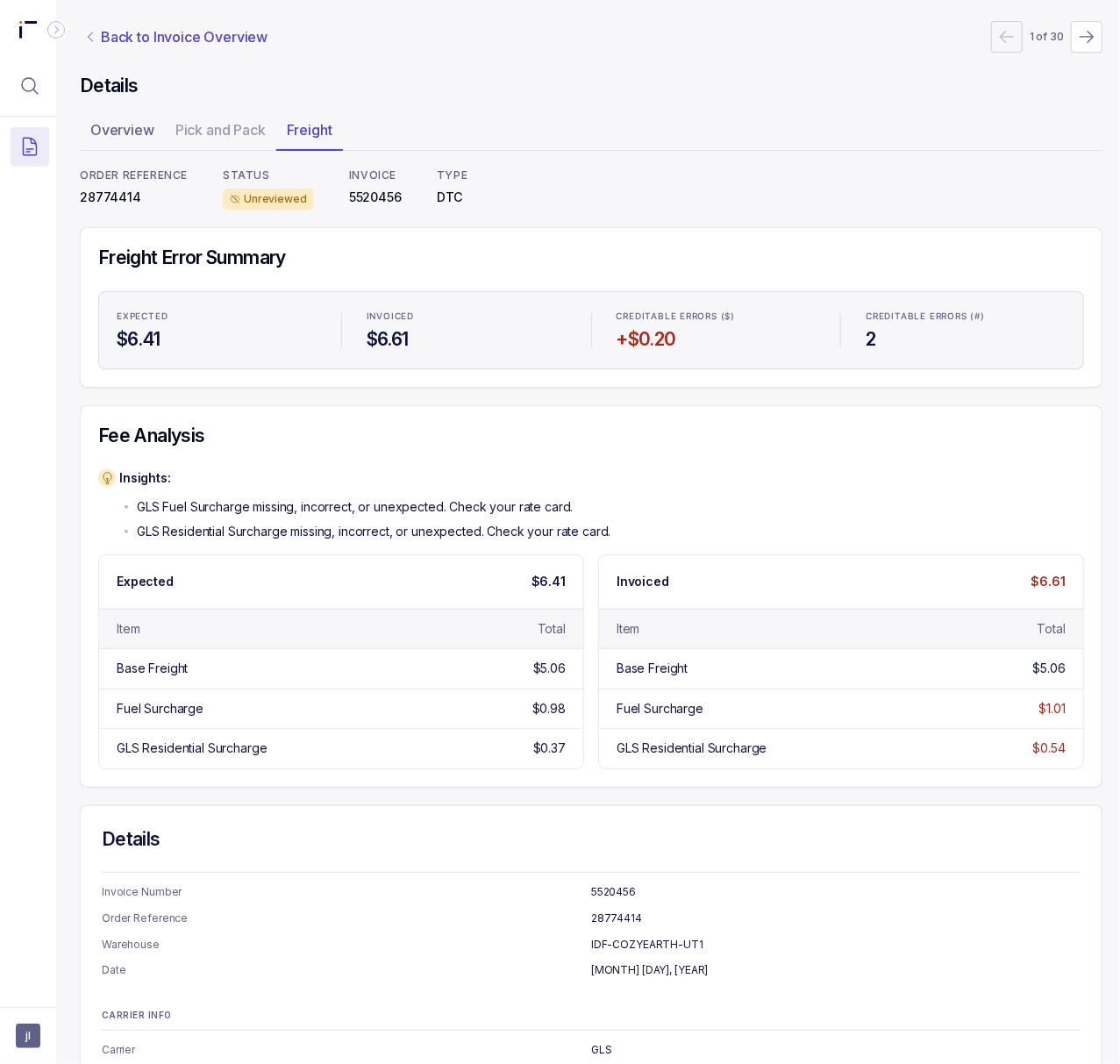 click on "Back to Invoice Overview" at bounding box center (184, 37) 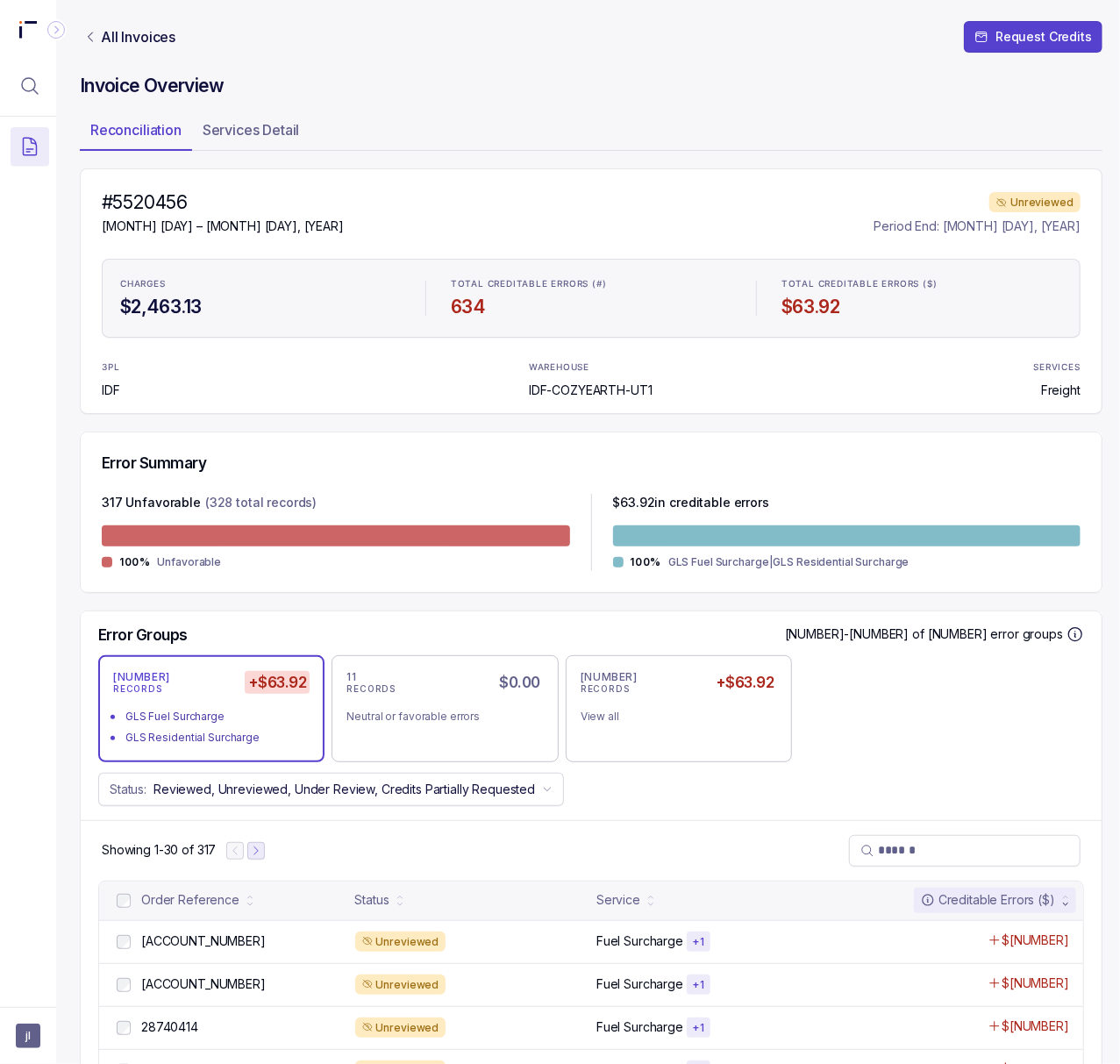 click 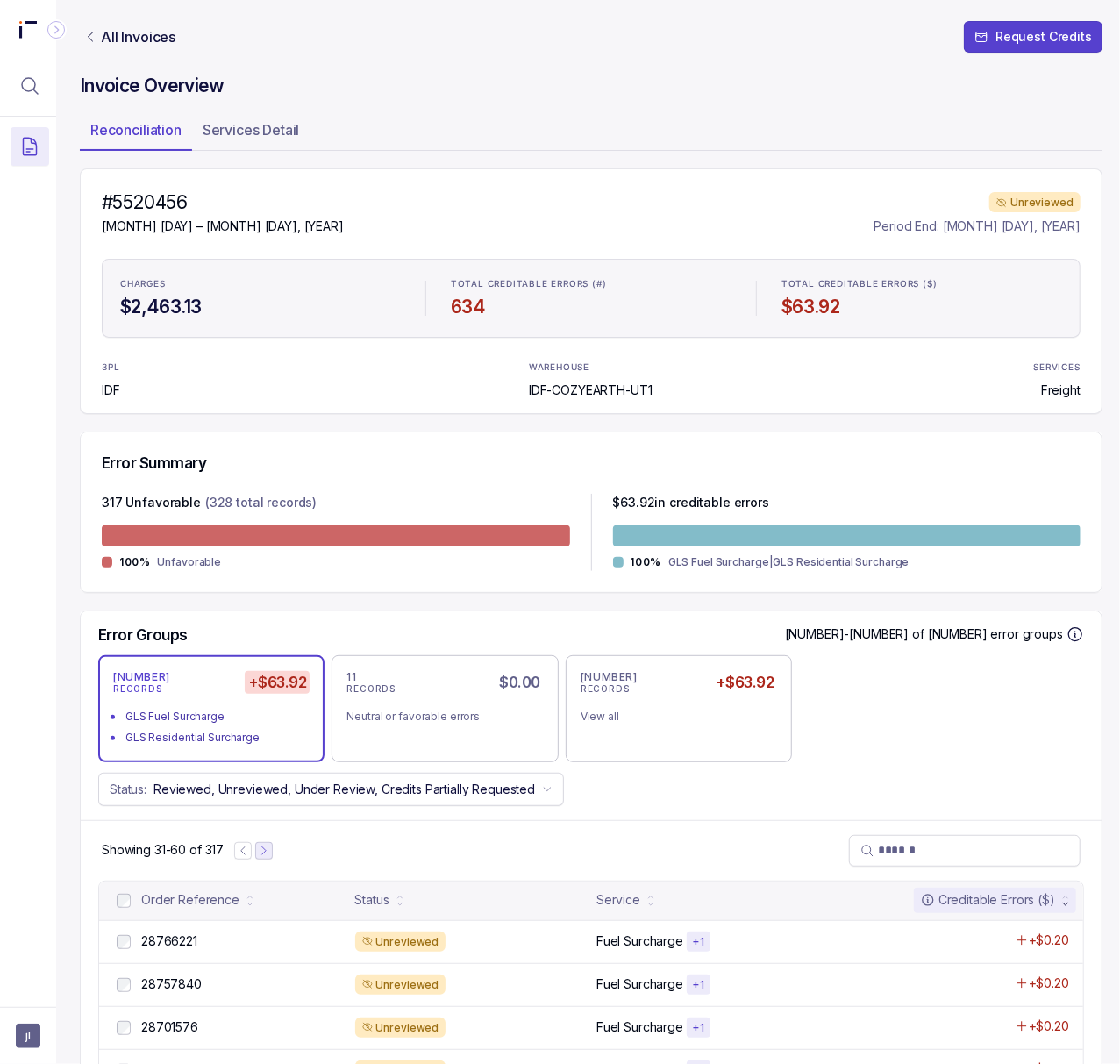 click 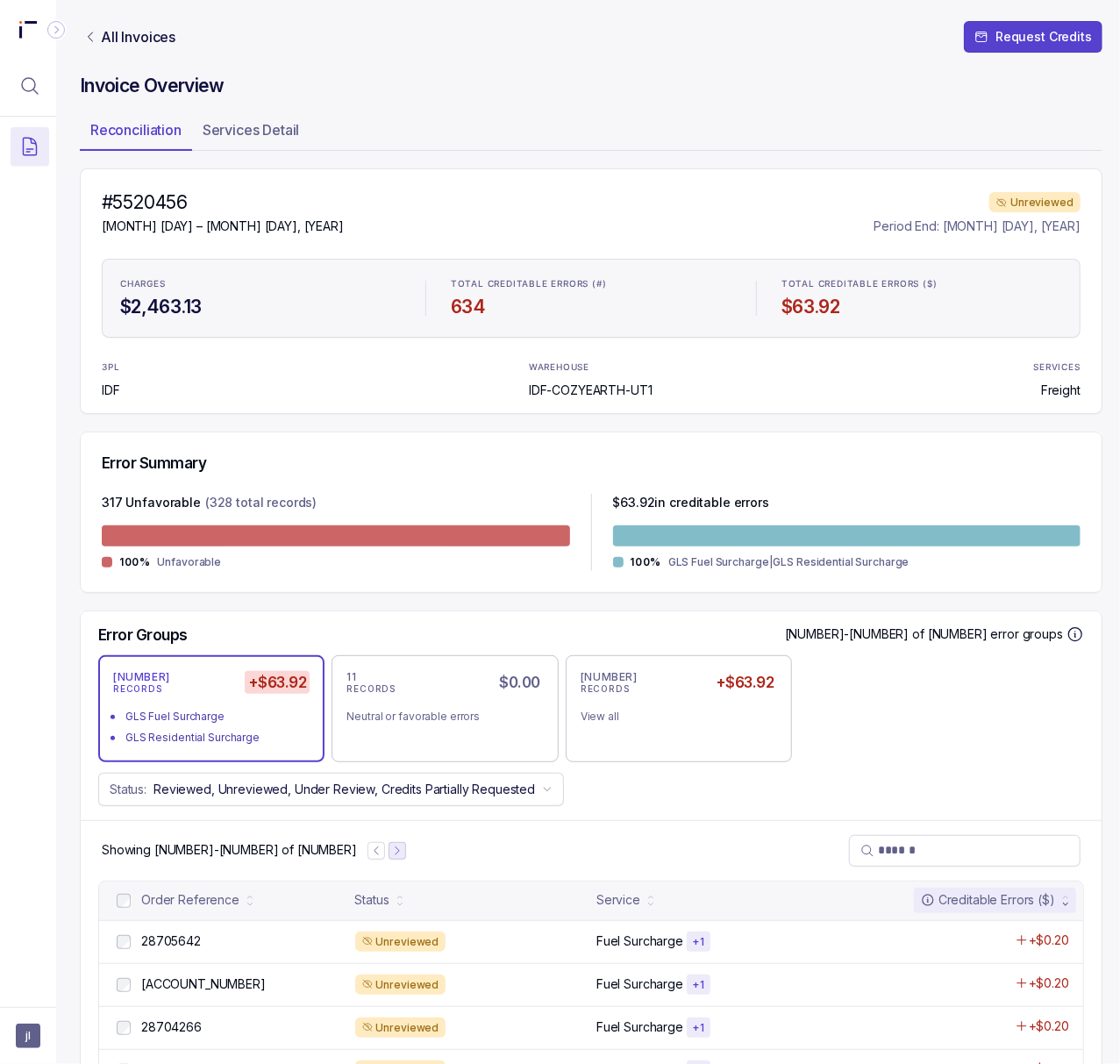 click 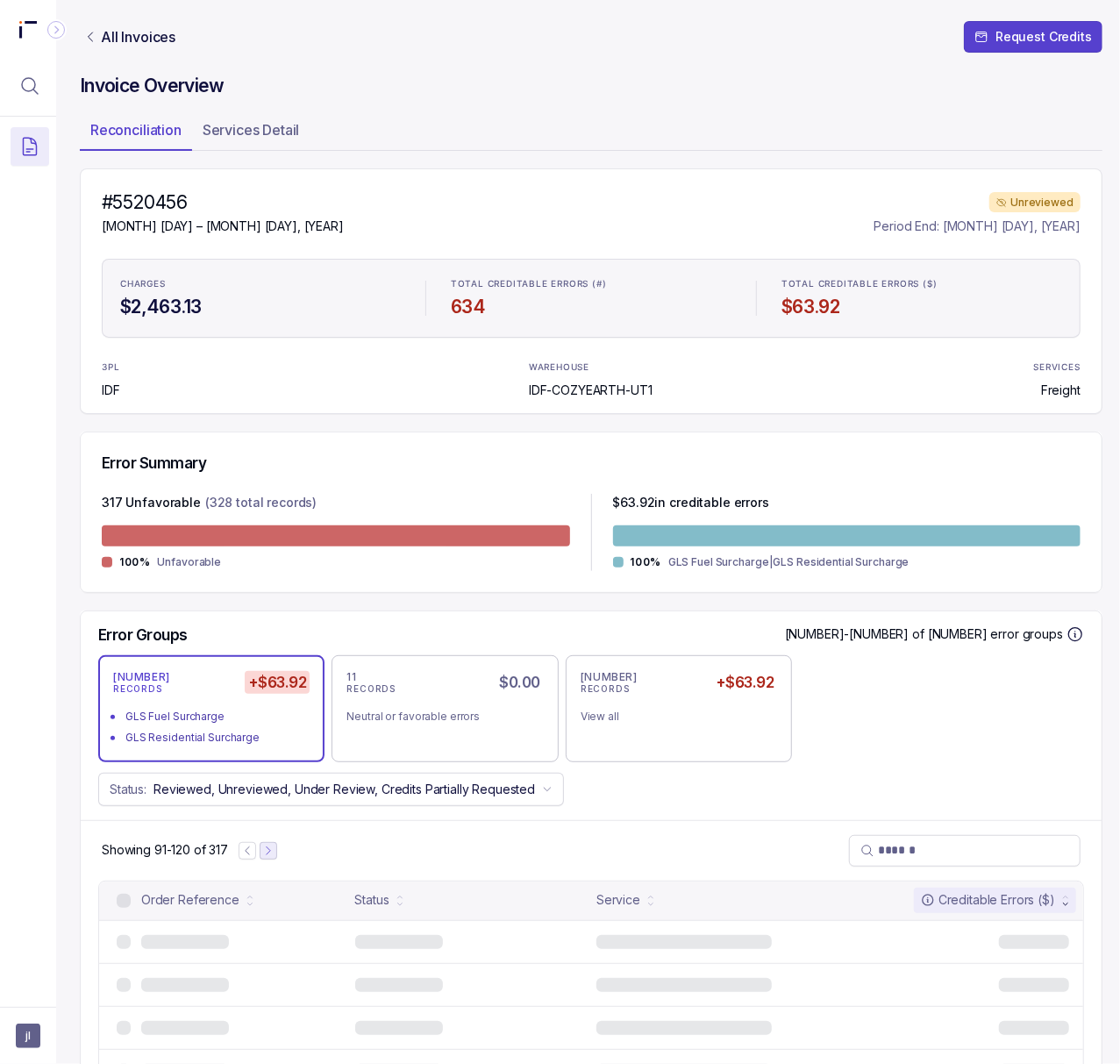 click 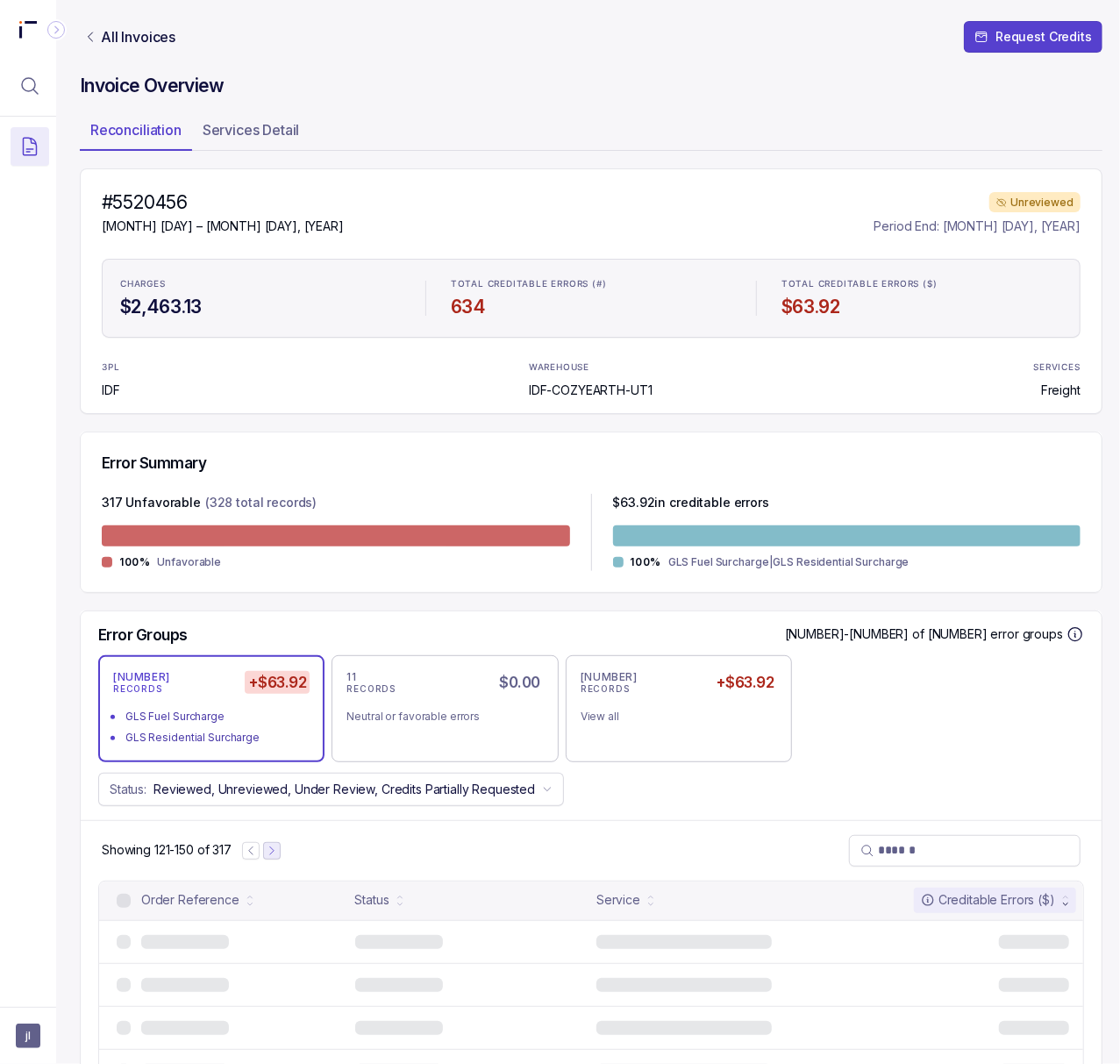 click 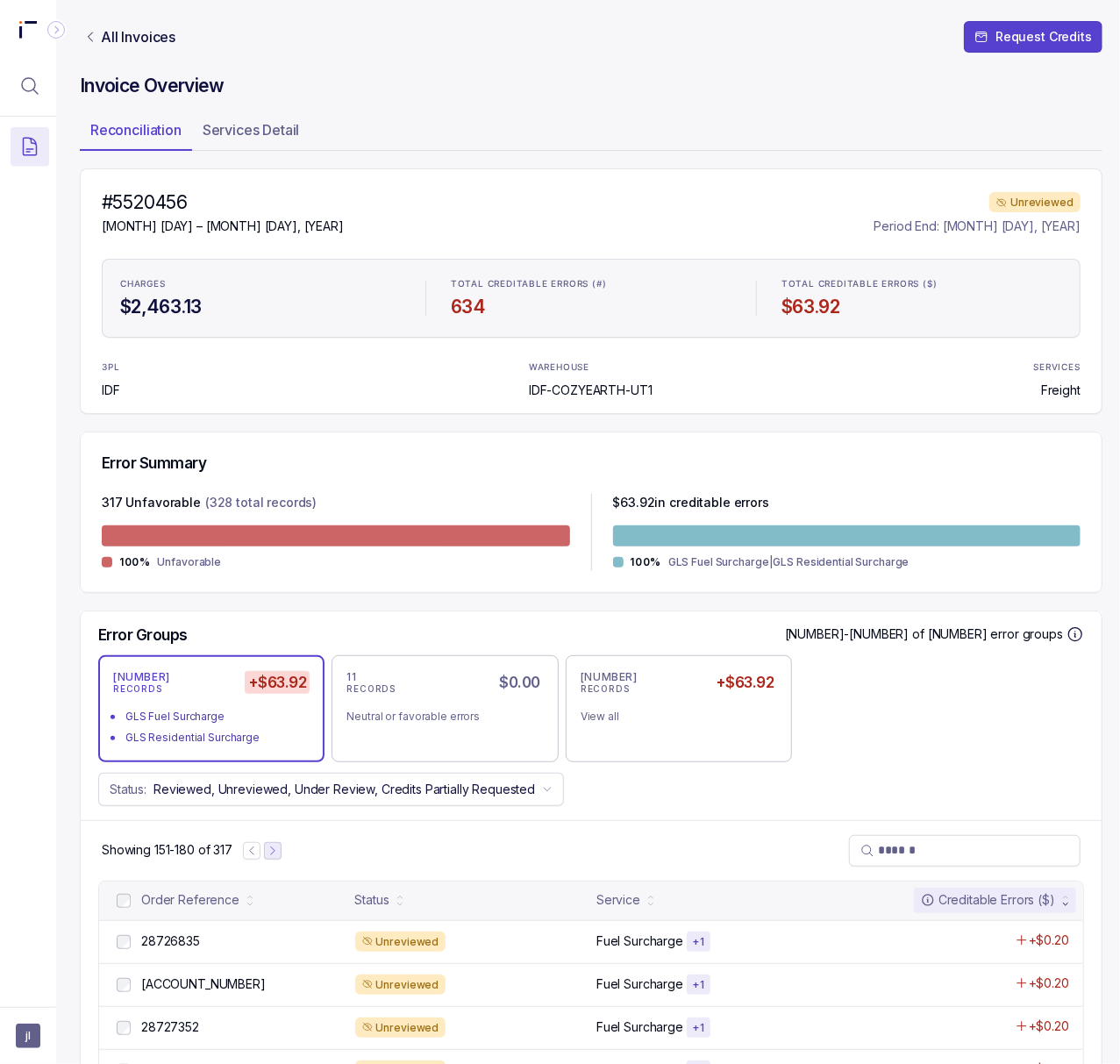 click 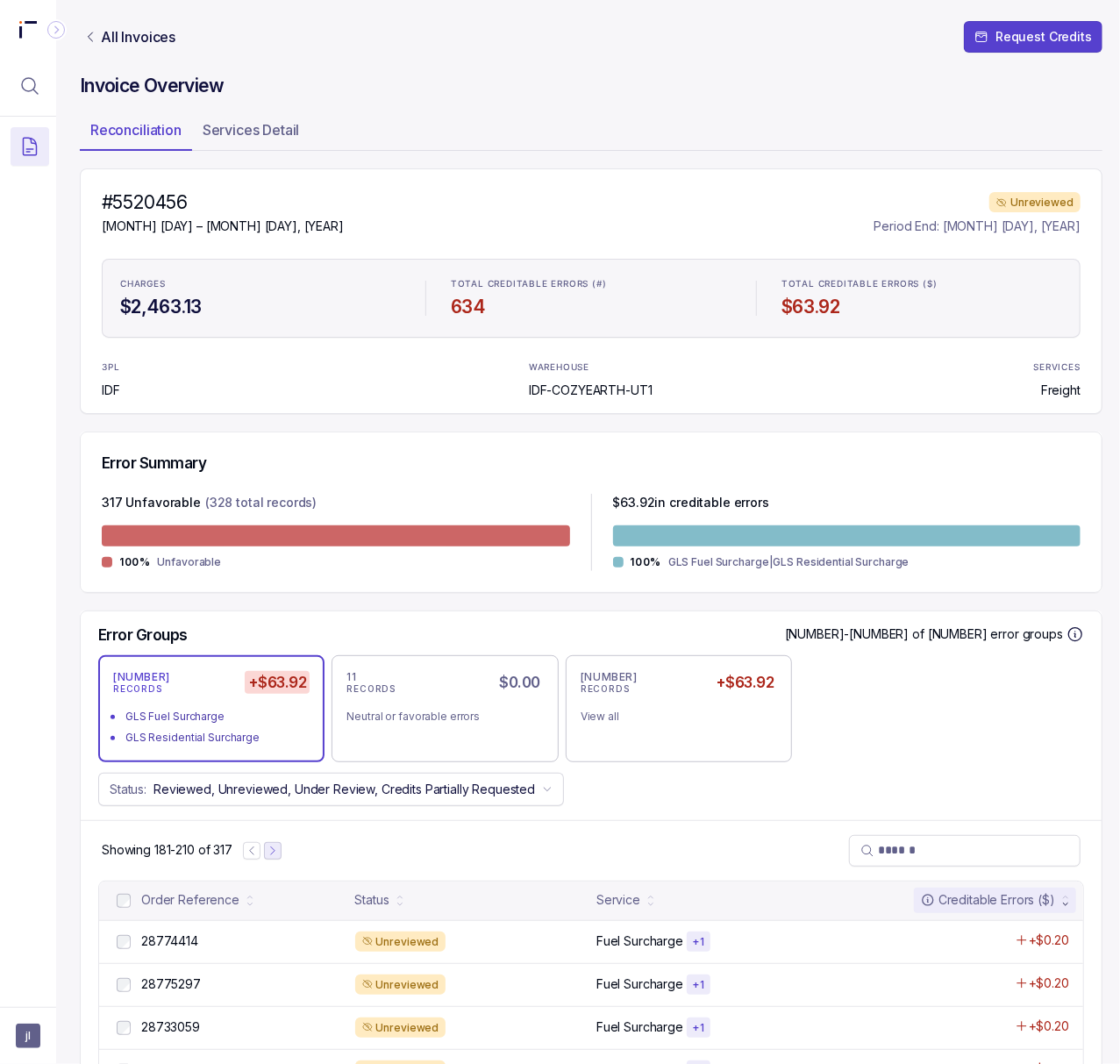 click 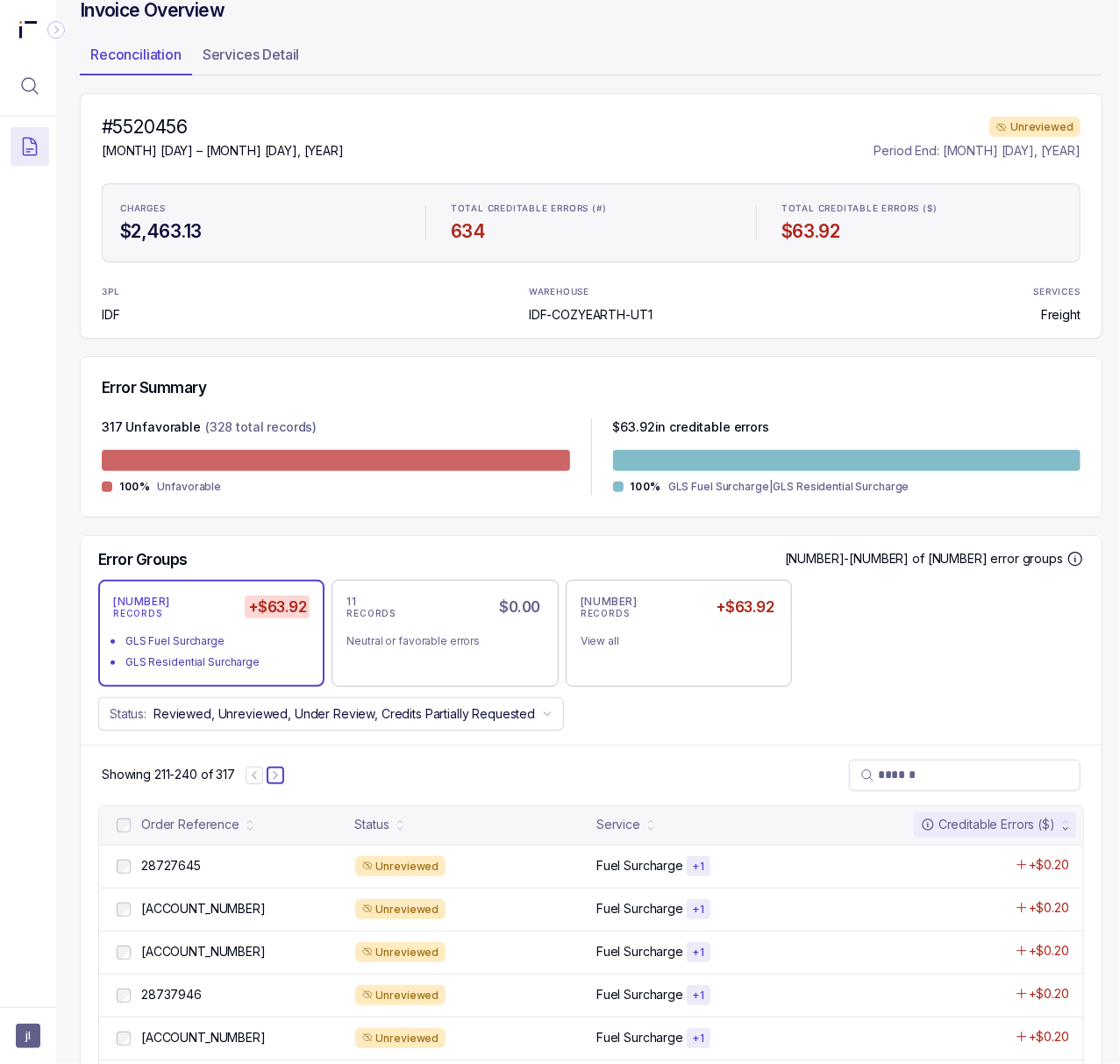 scroll, scrollTop: 117, scrollLeft: 4, axis: both 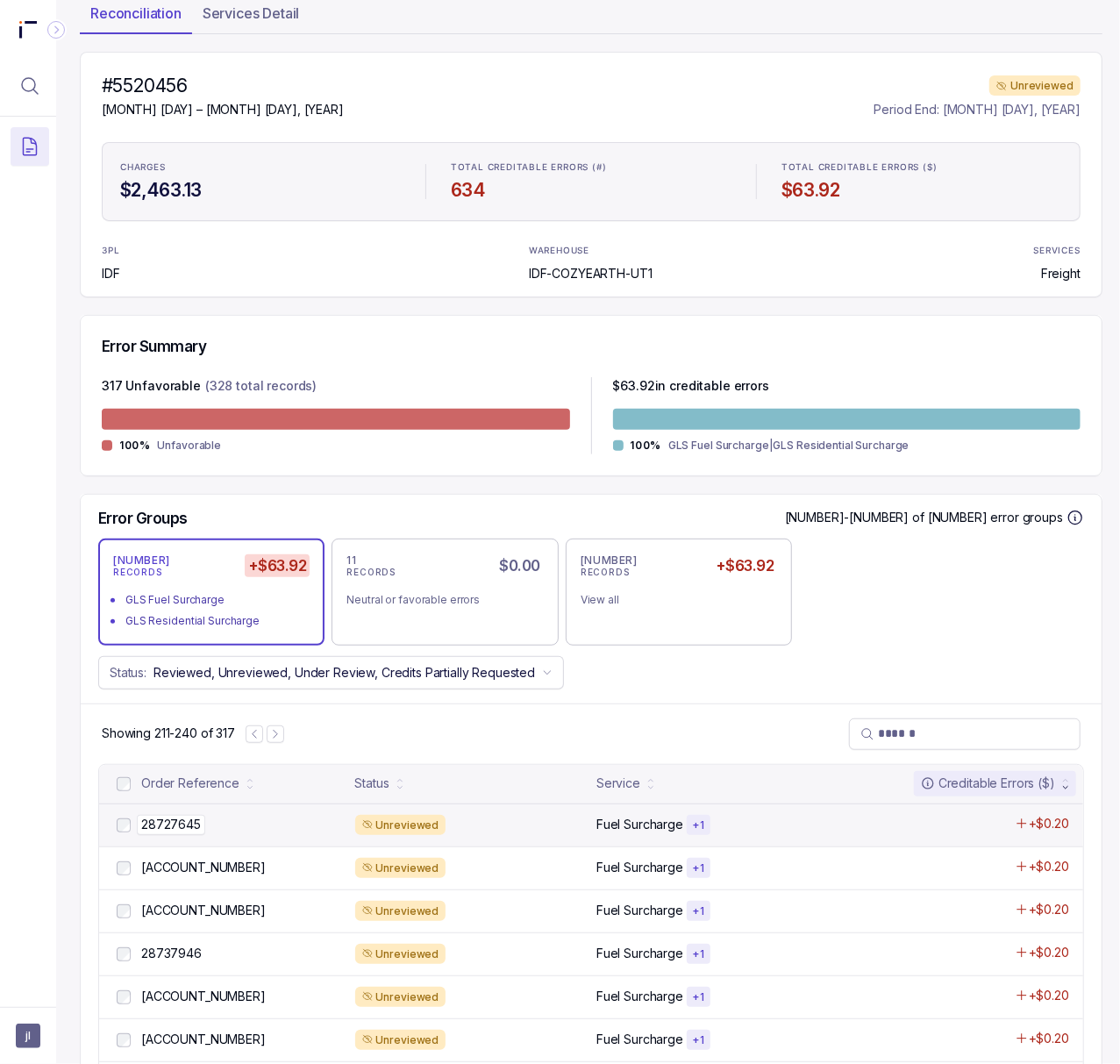 click on "28727645" at bounding box center (171, 825) 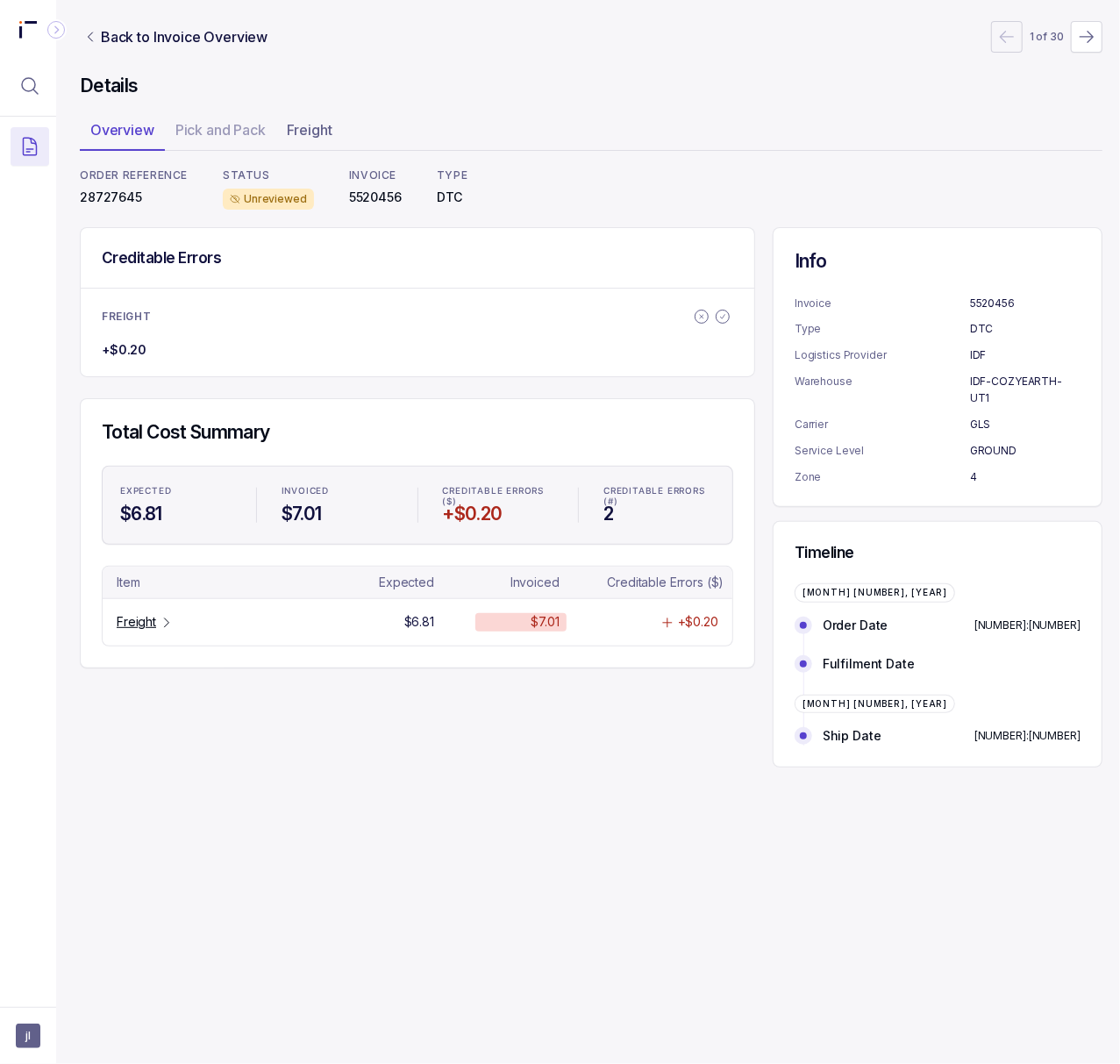 click on "28727645" at bounding box center [133, 197] 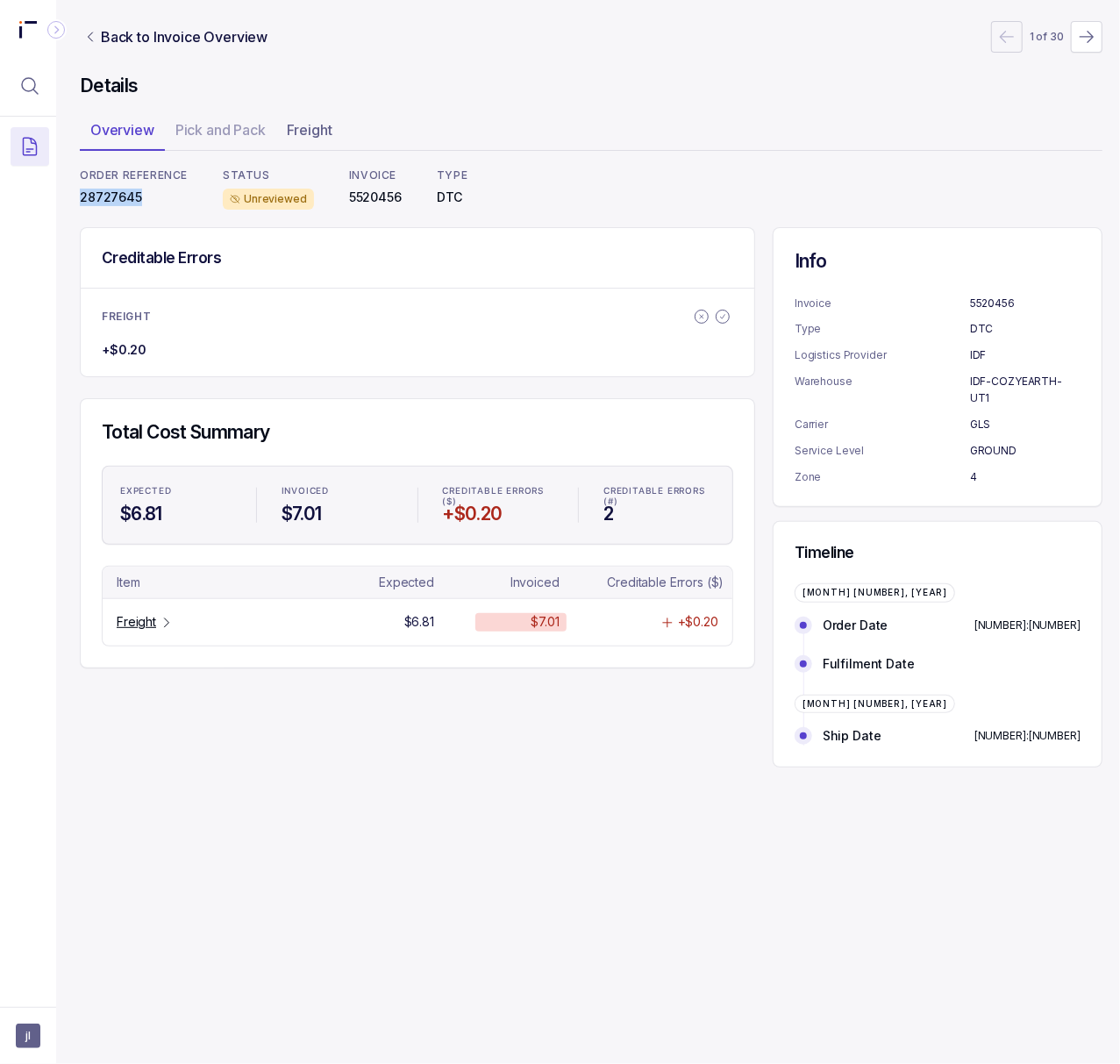 click on "28727645" at bounding box center [133, 197] 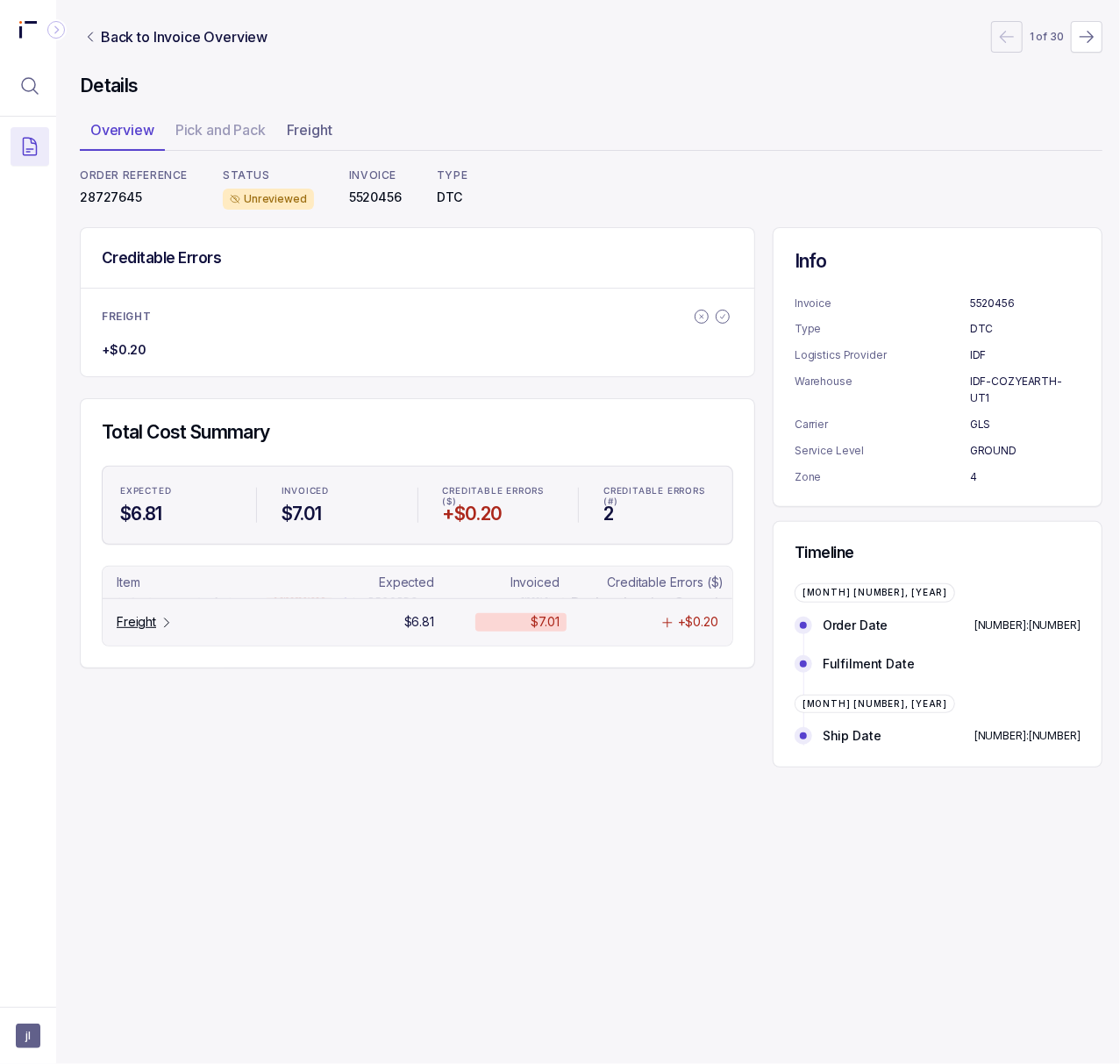 click on "Freight" at bounding box center (136, 622) 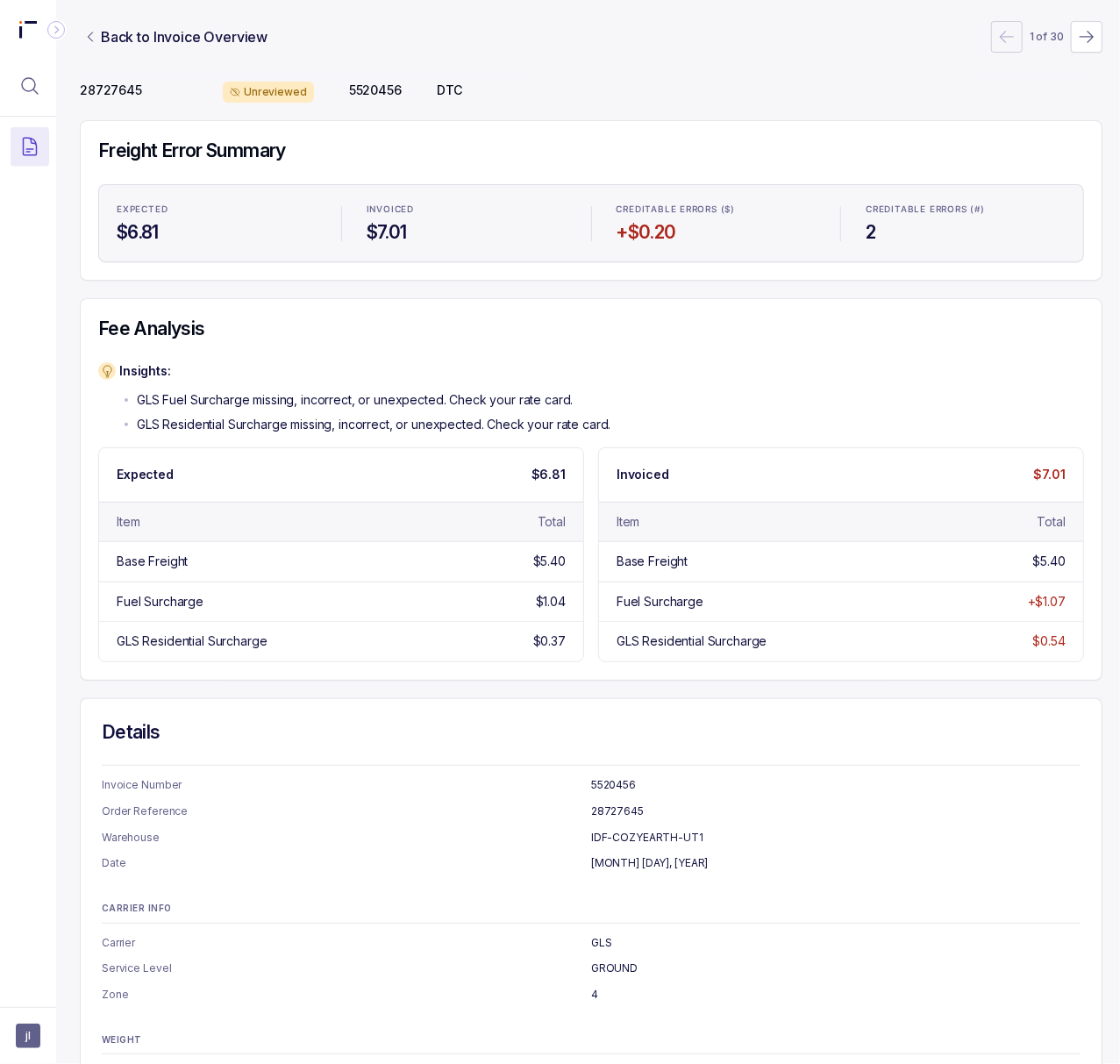 scroll, scrollTop: 0, scrollLeft: 4, axis: horizontal 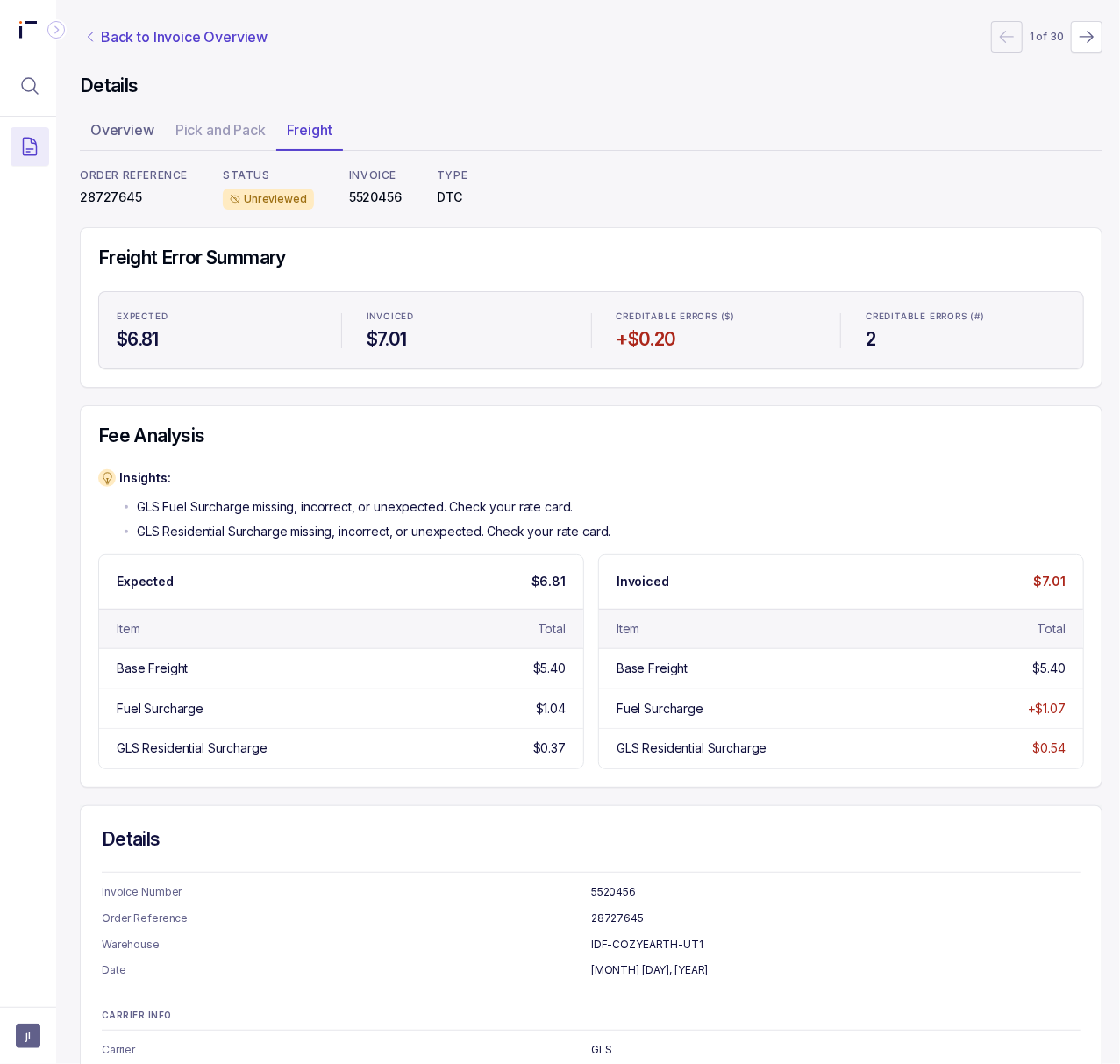 click on "Back to Invoice Overview" at bounding box center (184, 37) 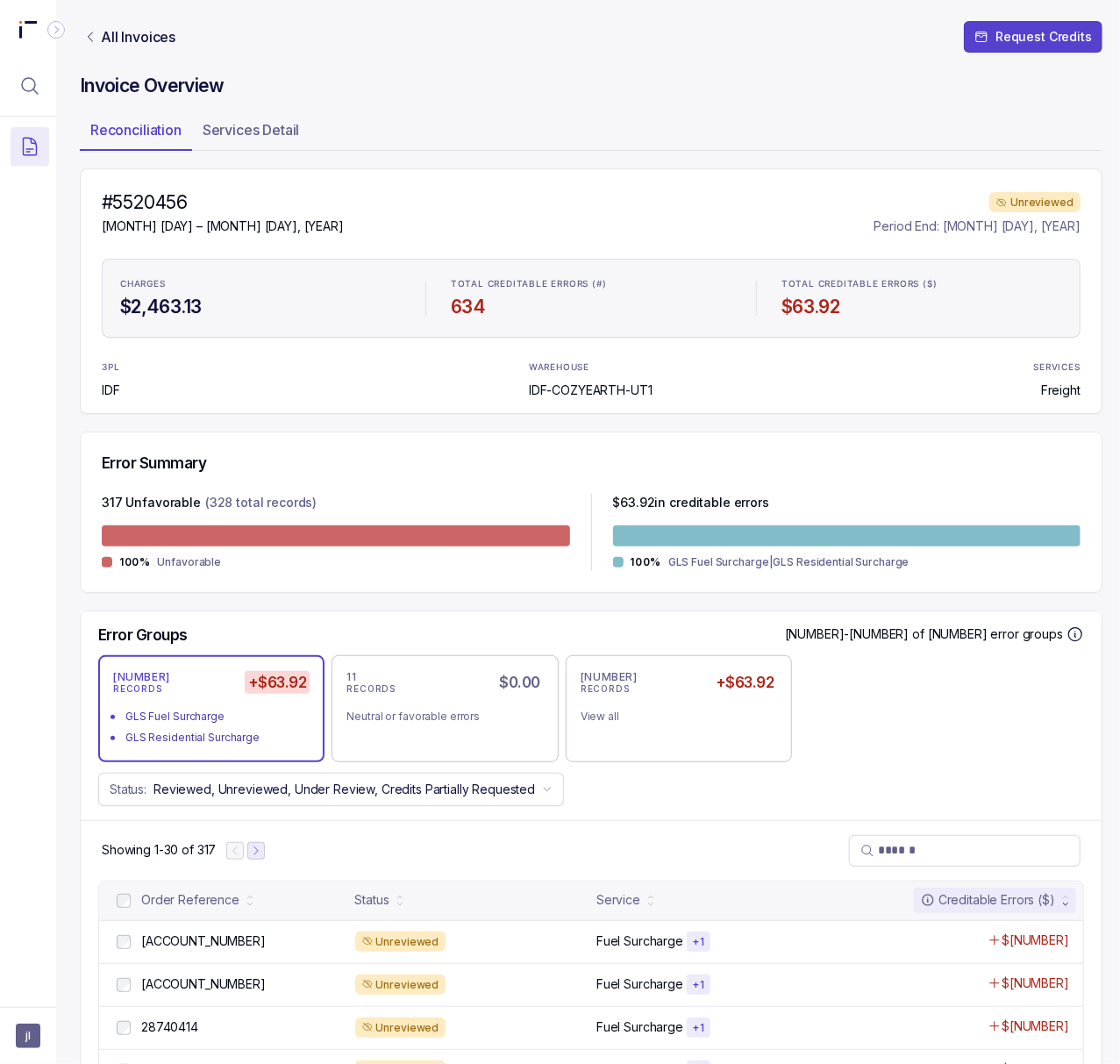 click 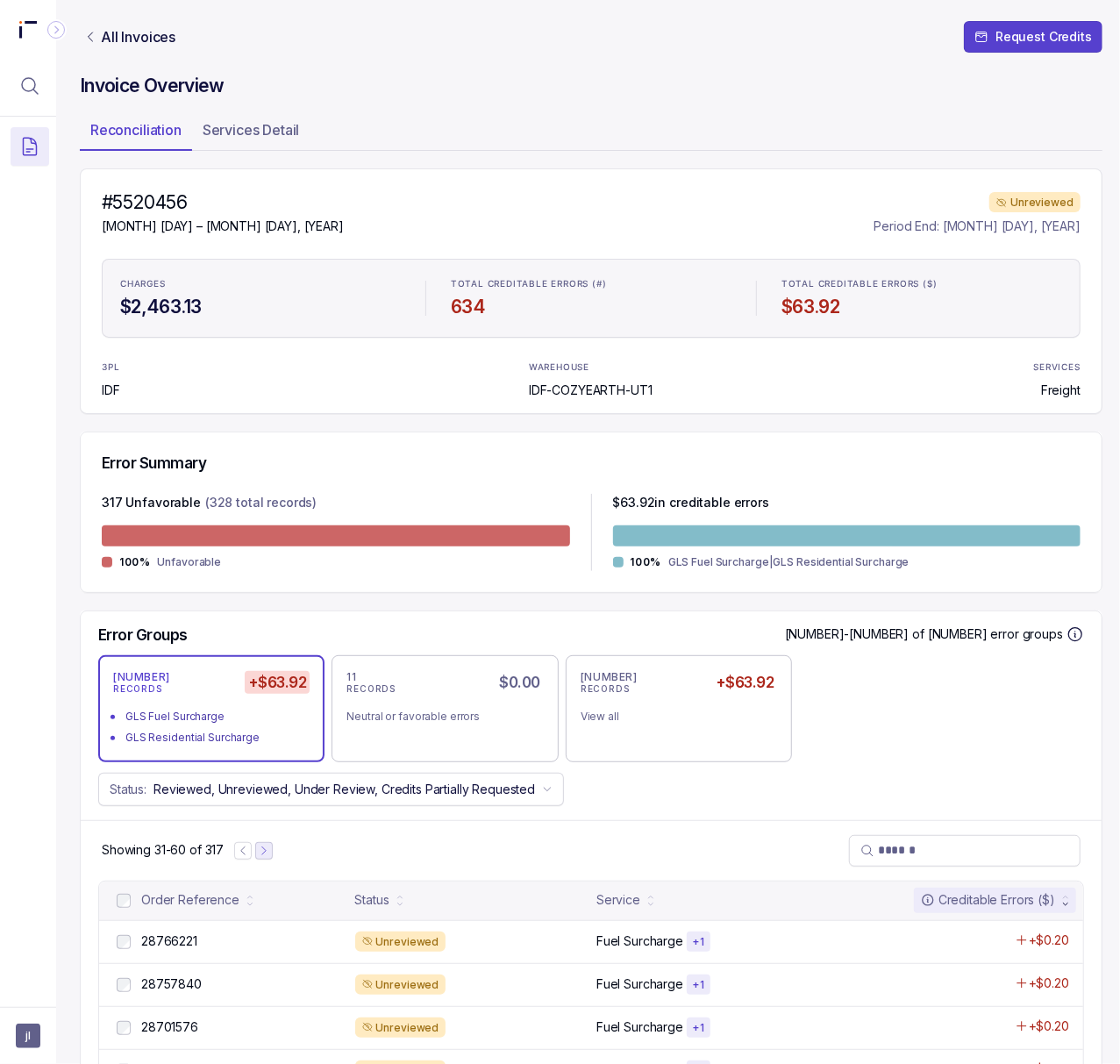 click 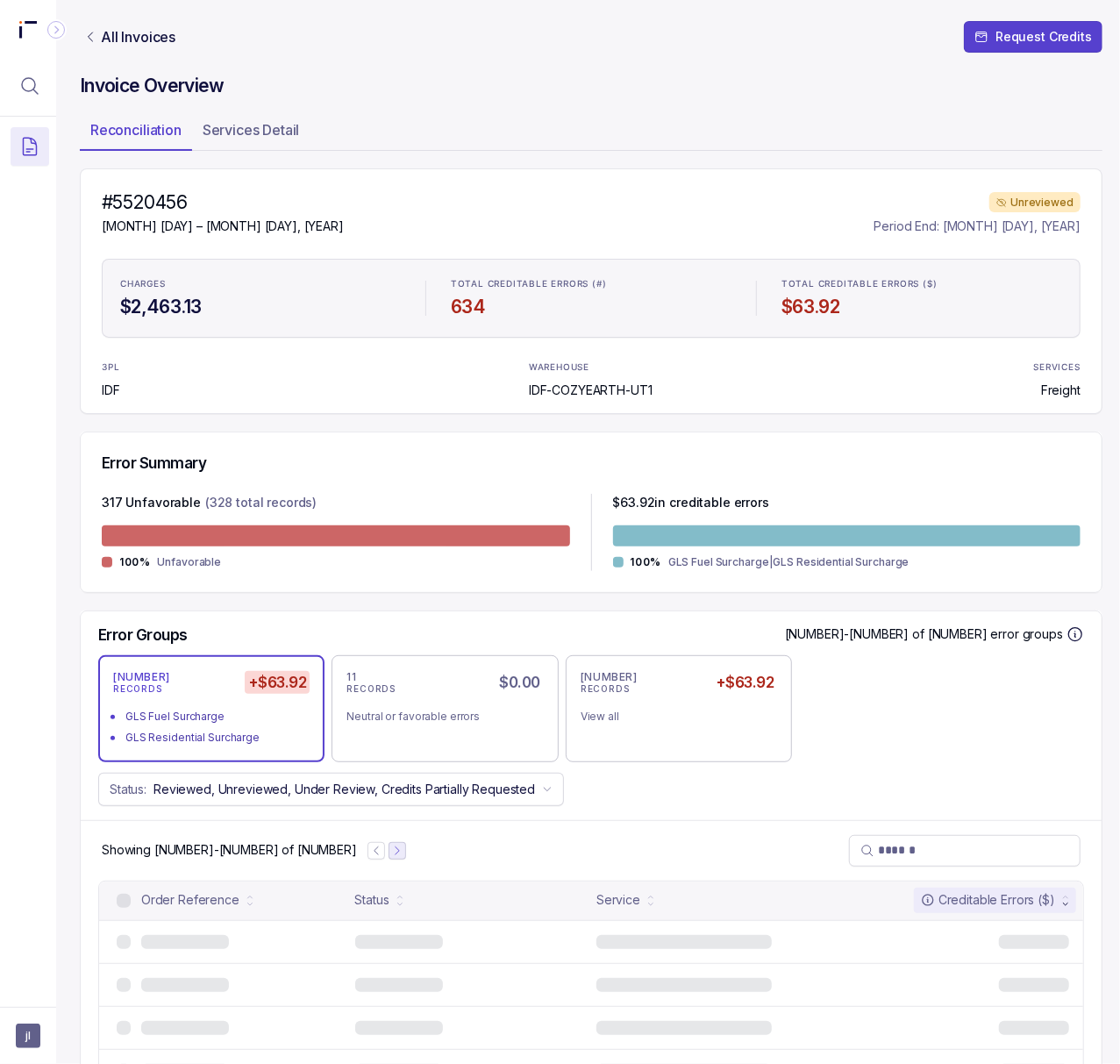 click 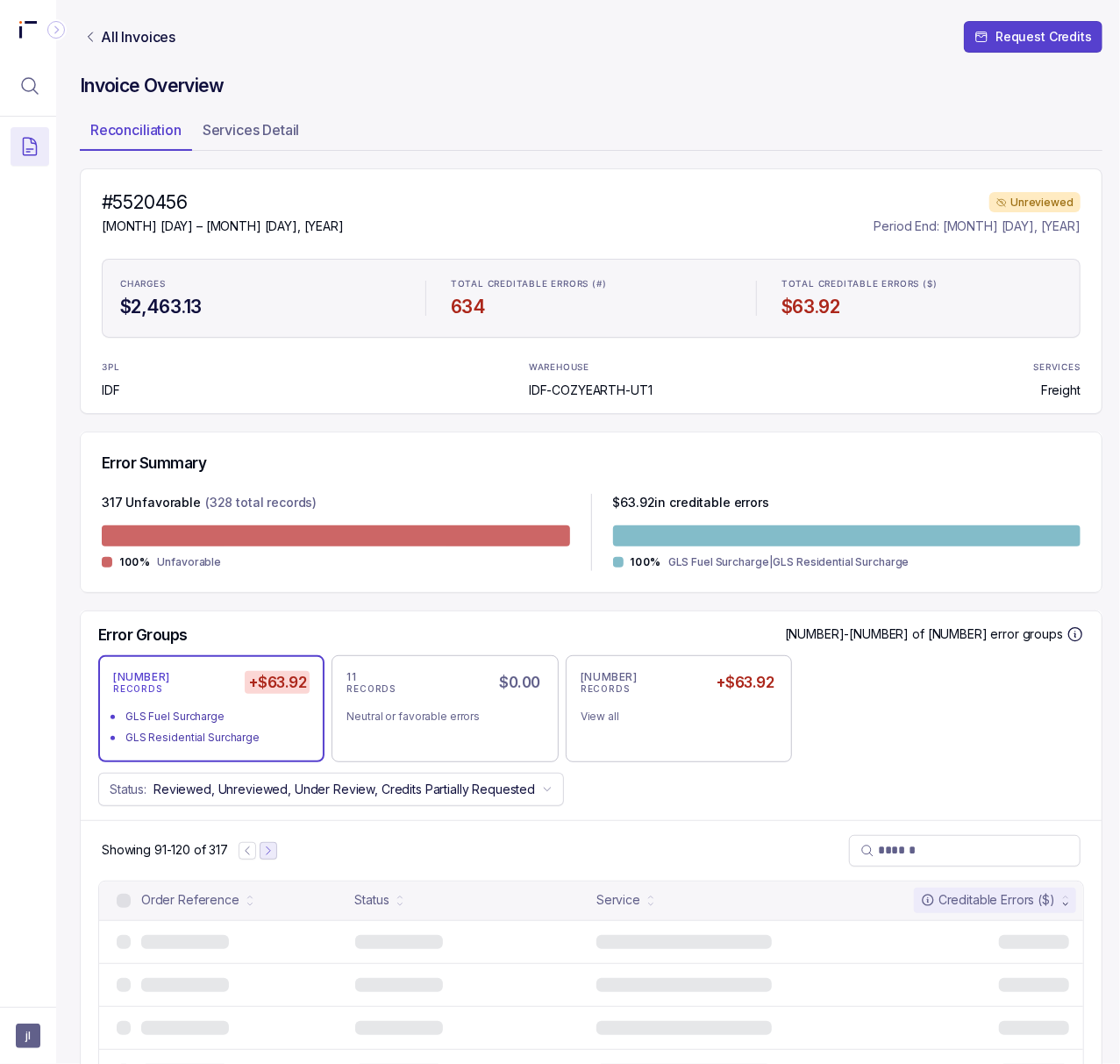 click 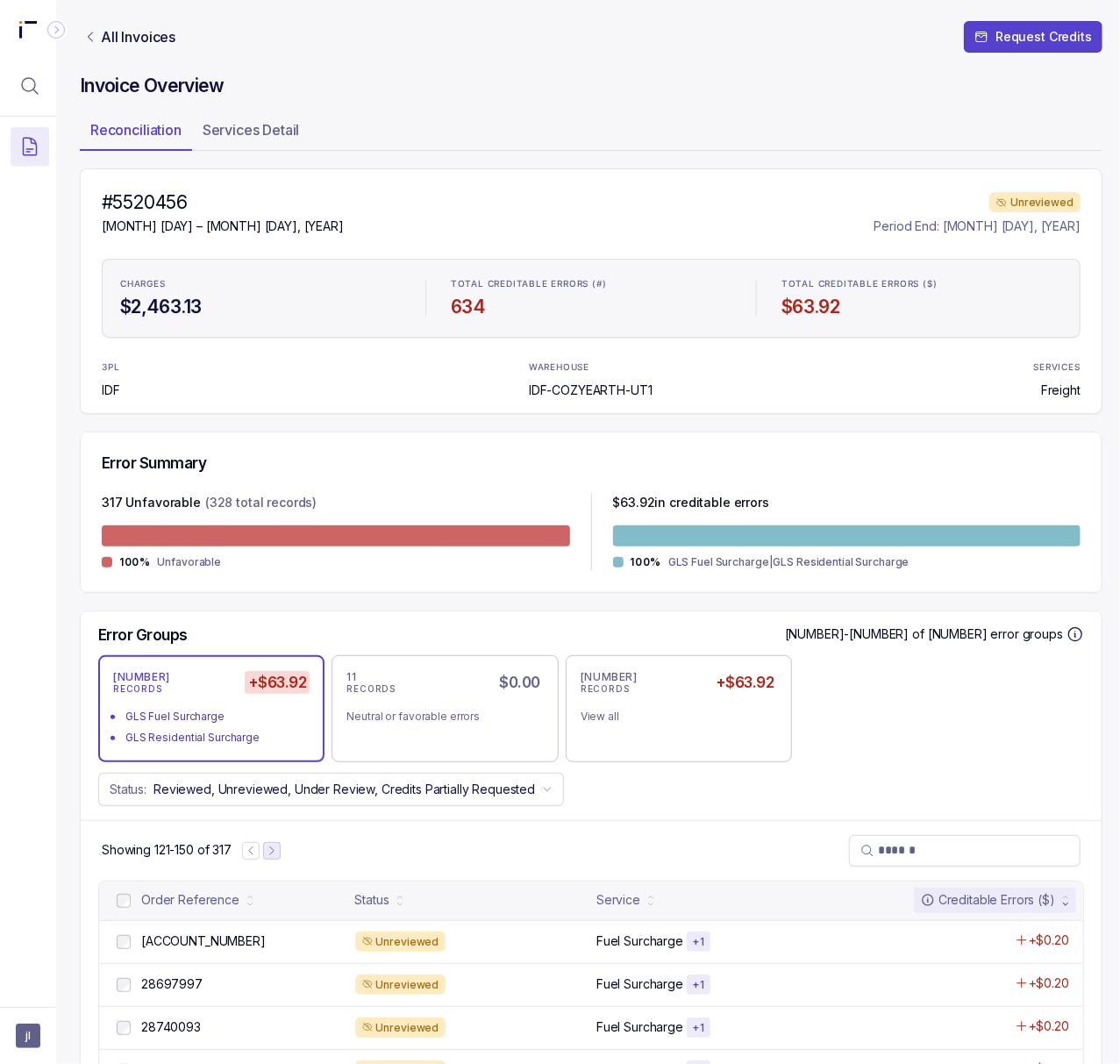 click 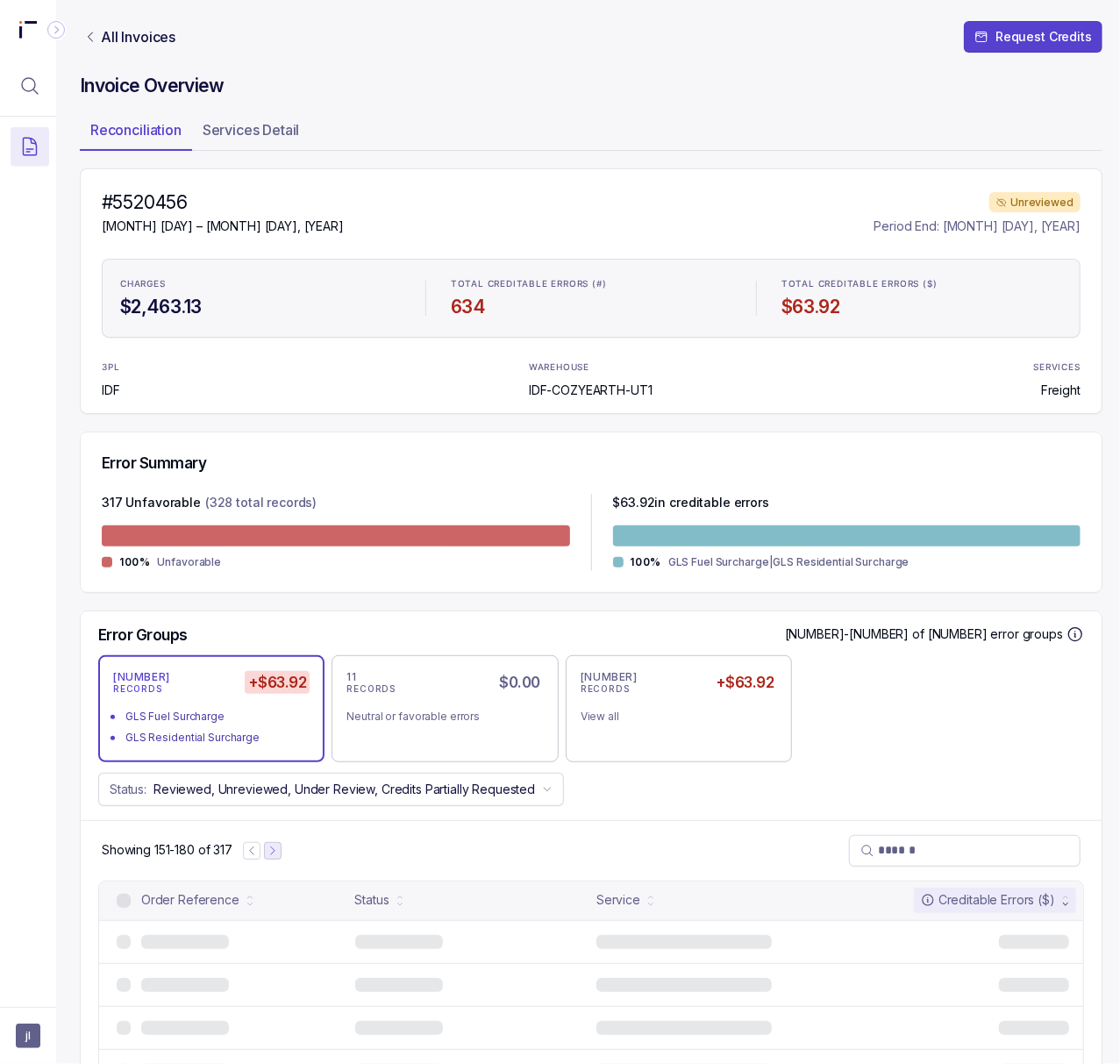 click 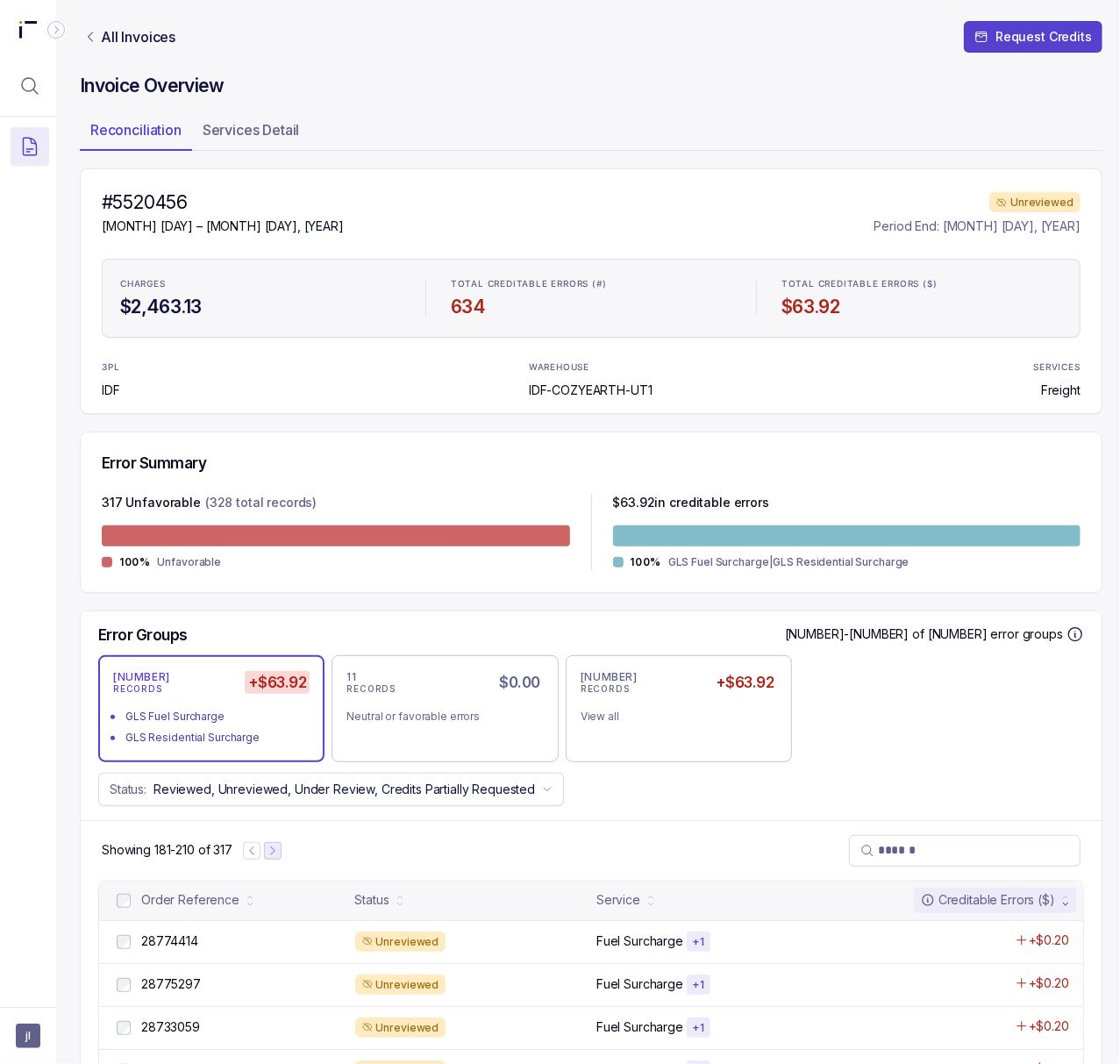 click 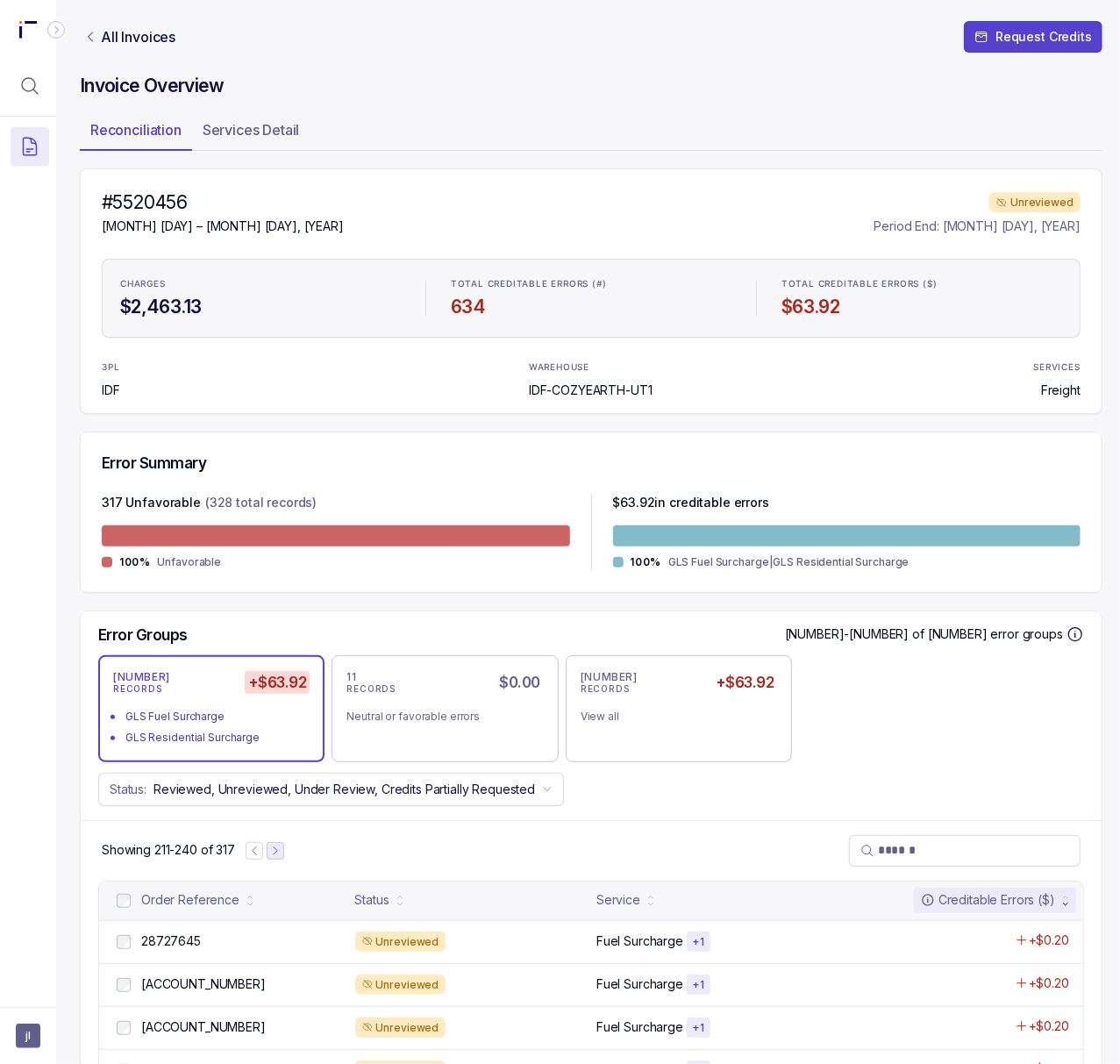 click 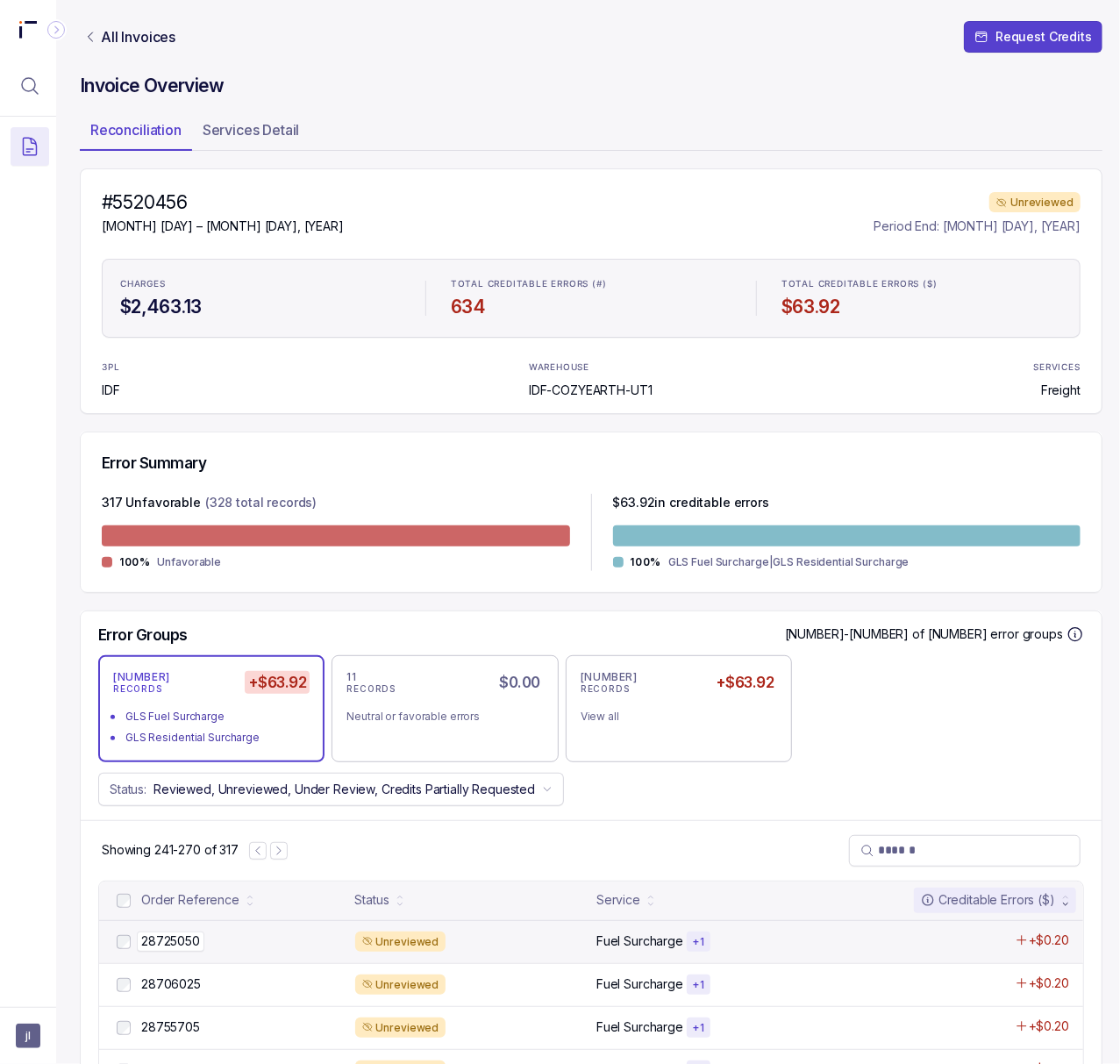 click on "28725050" at bounding box center [170, 941] 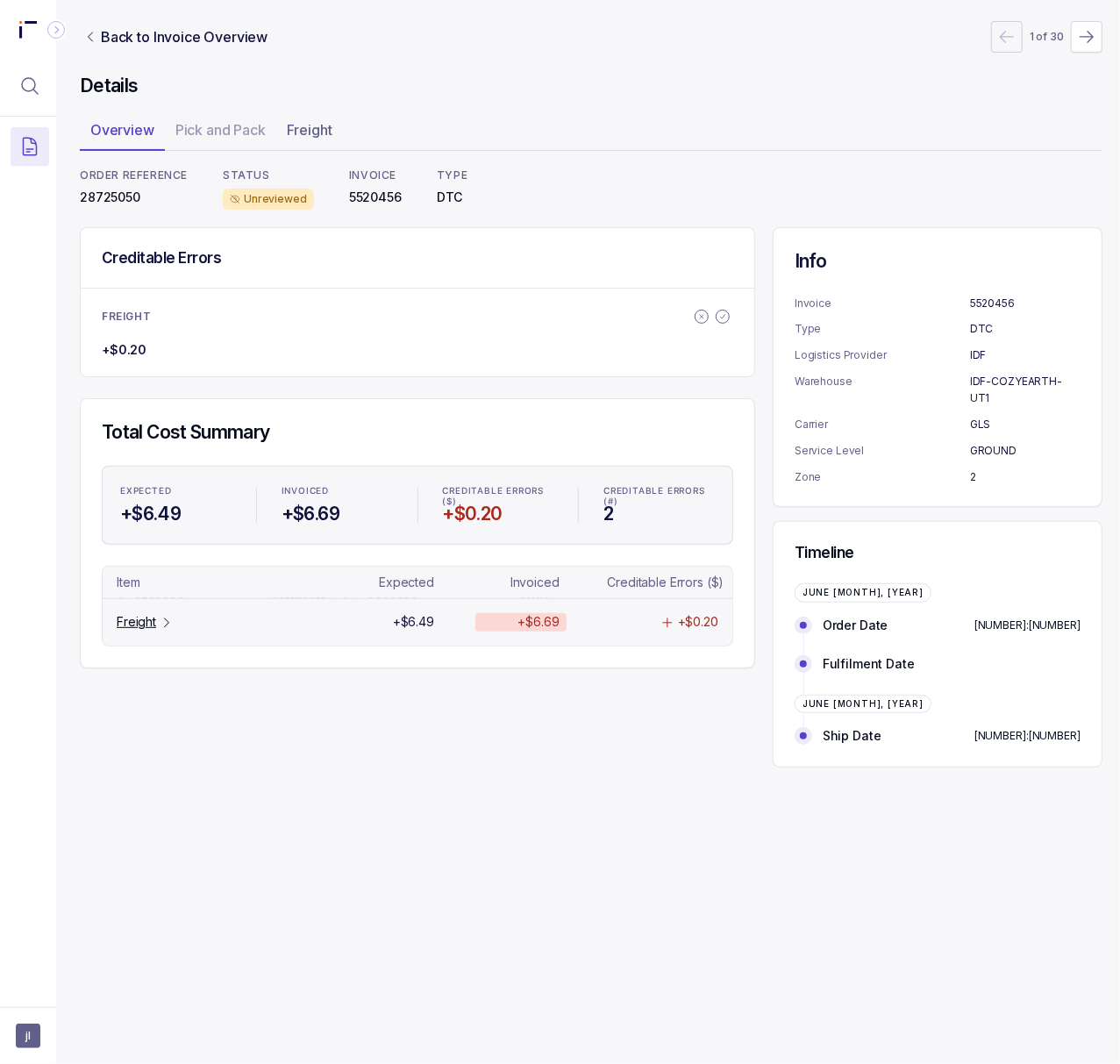 click on "Freight" at bounding box center [136, 622] 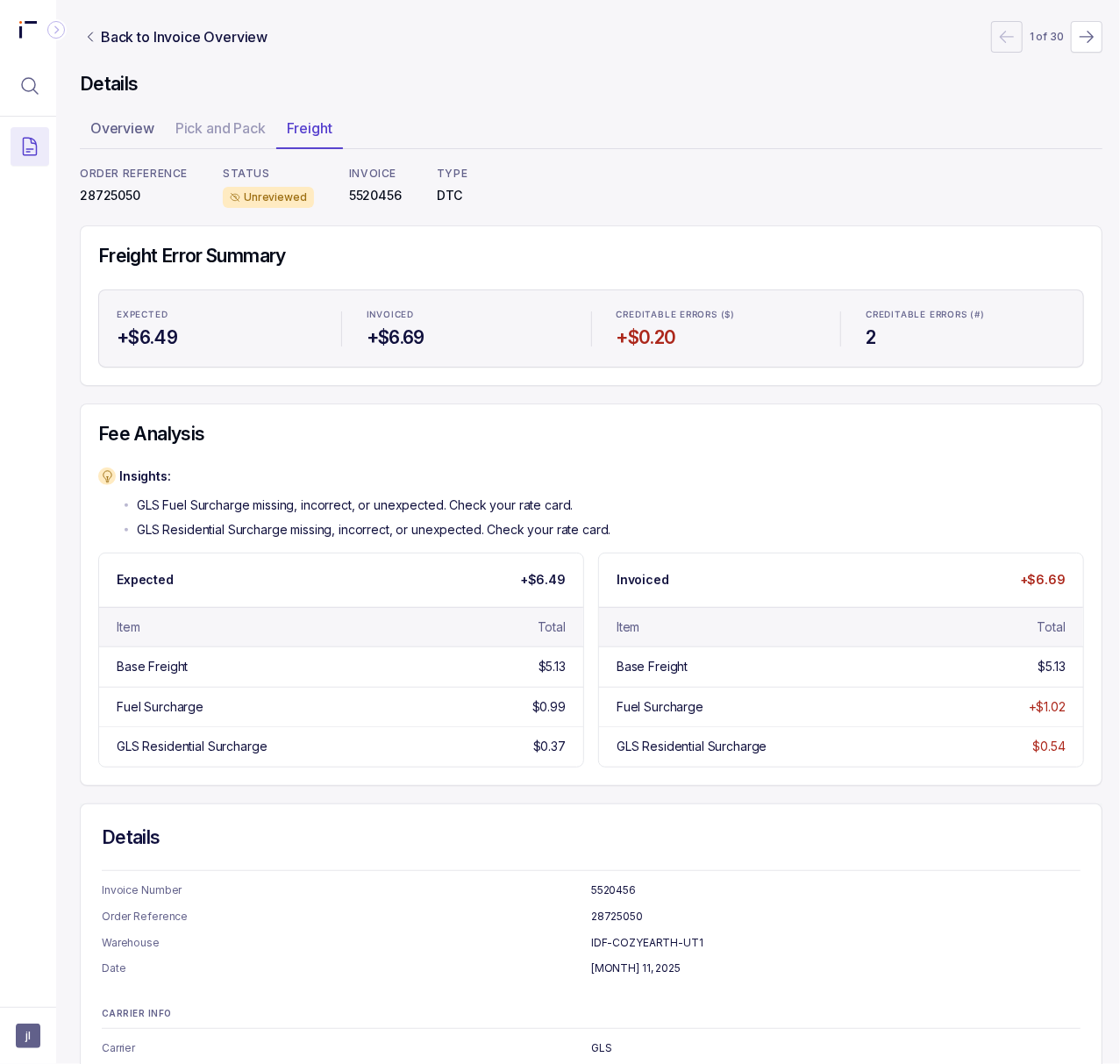 scroll, scrollTop: 0, scrollLeft: 4, axis: horizontal 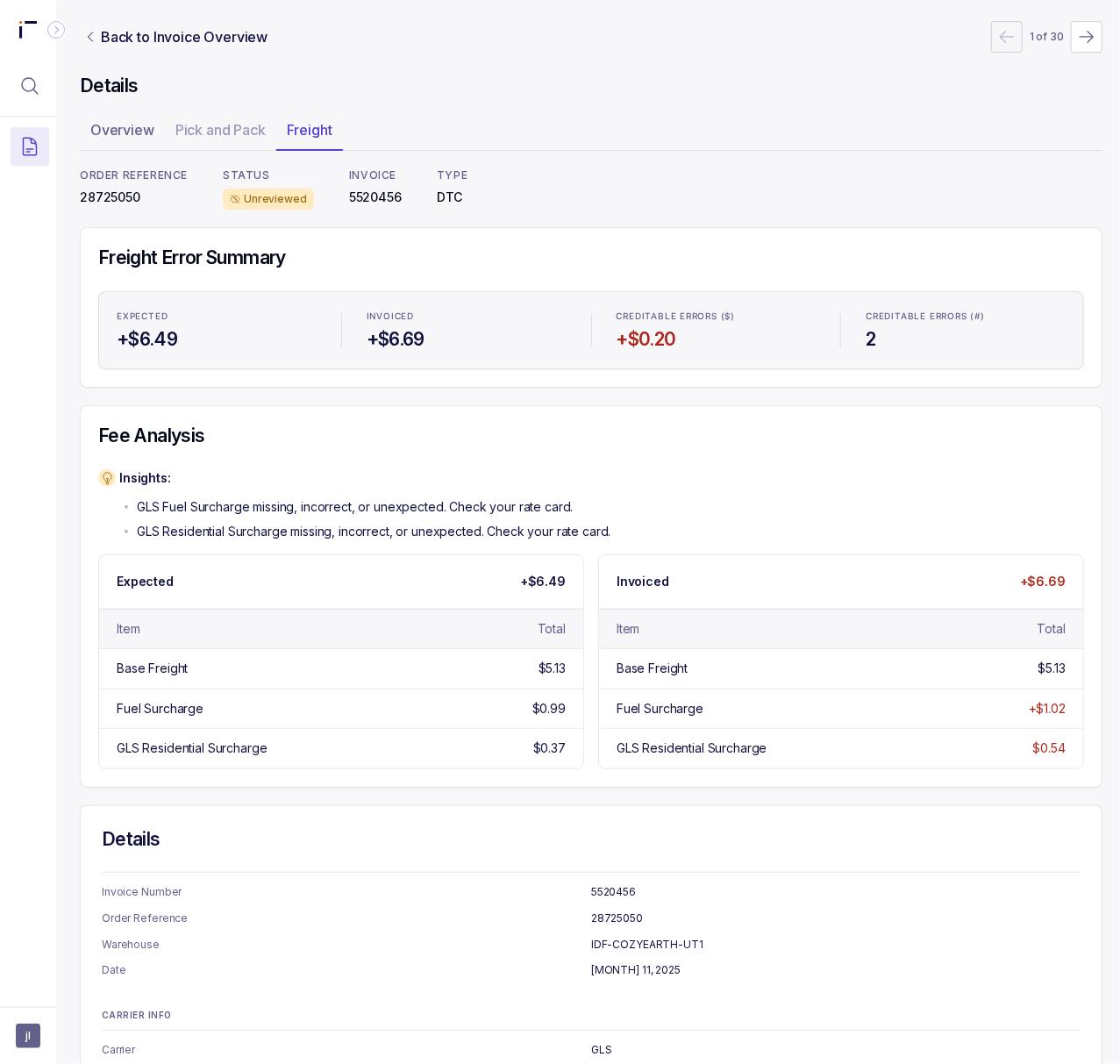 click on "28725050" at bounding box center (133, 197) 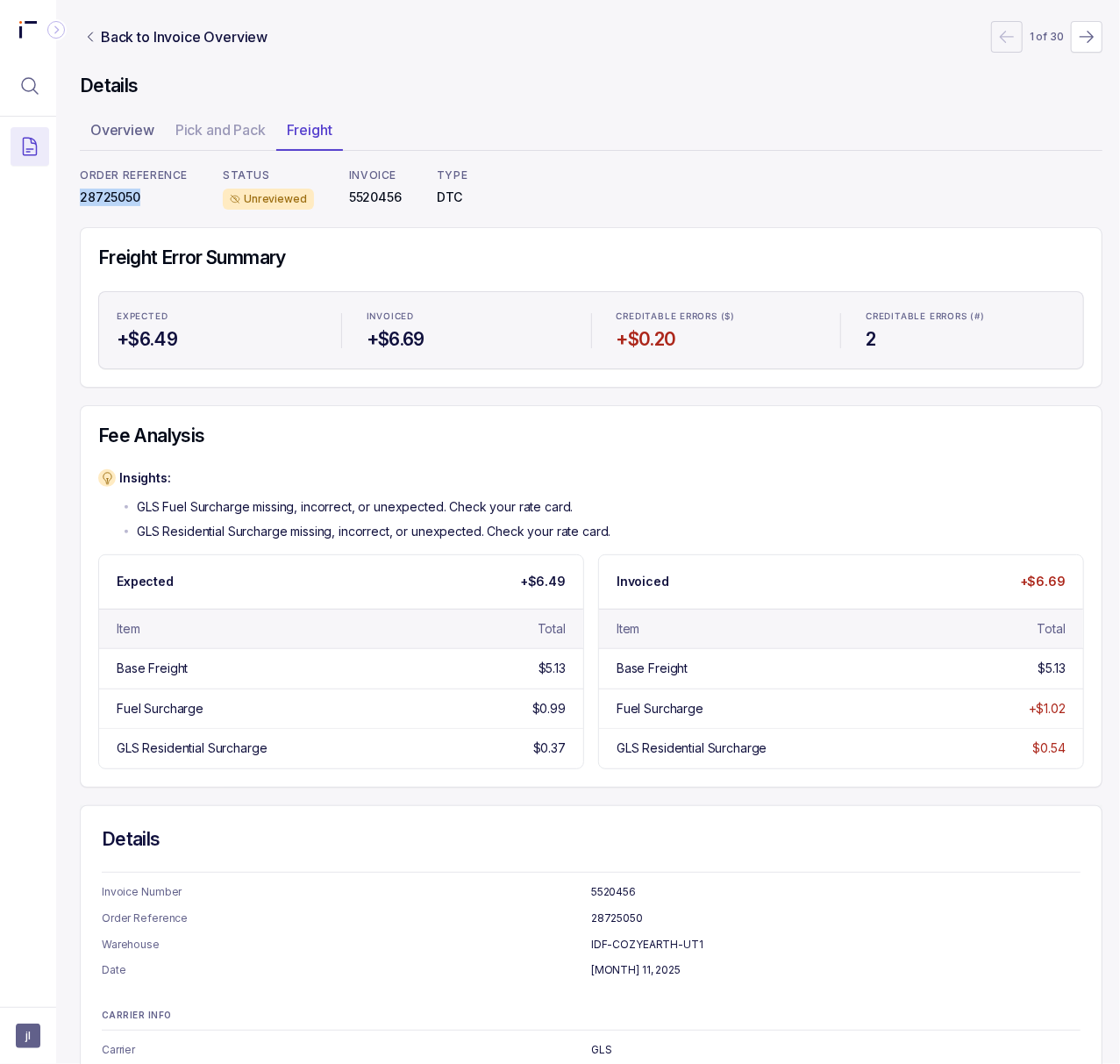 click on "28725050" at bounding box center (133, 197) 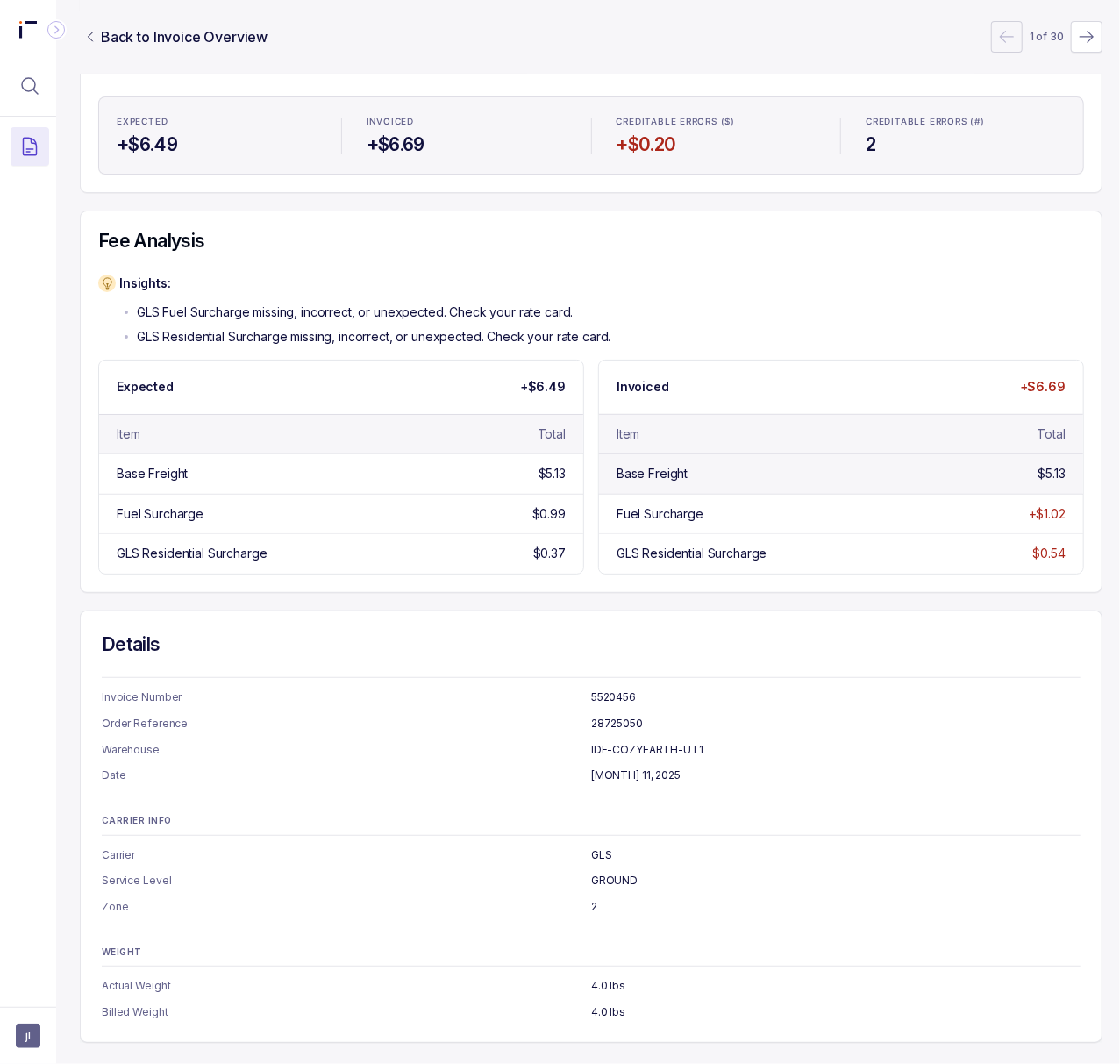 scroll, scrollTop: 0, scrollLeft: 4, axis: horizontal 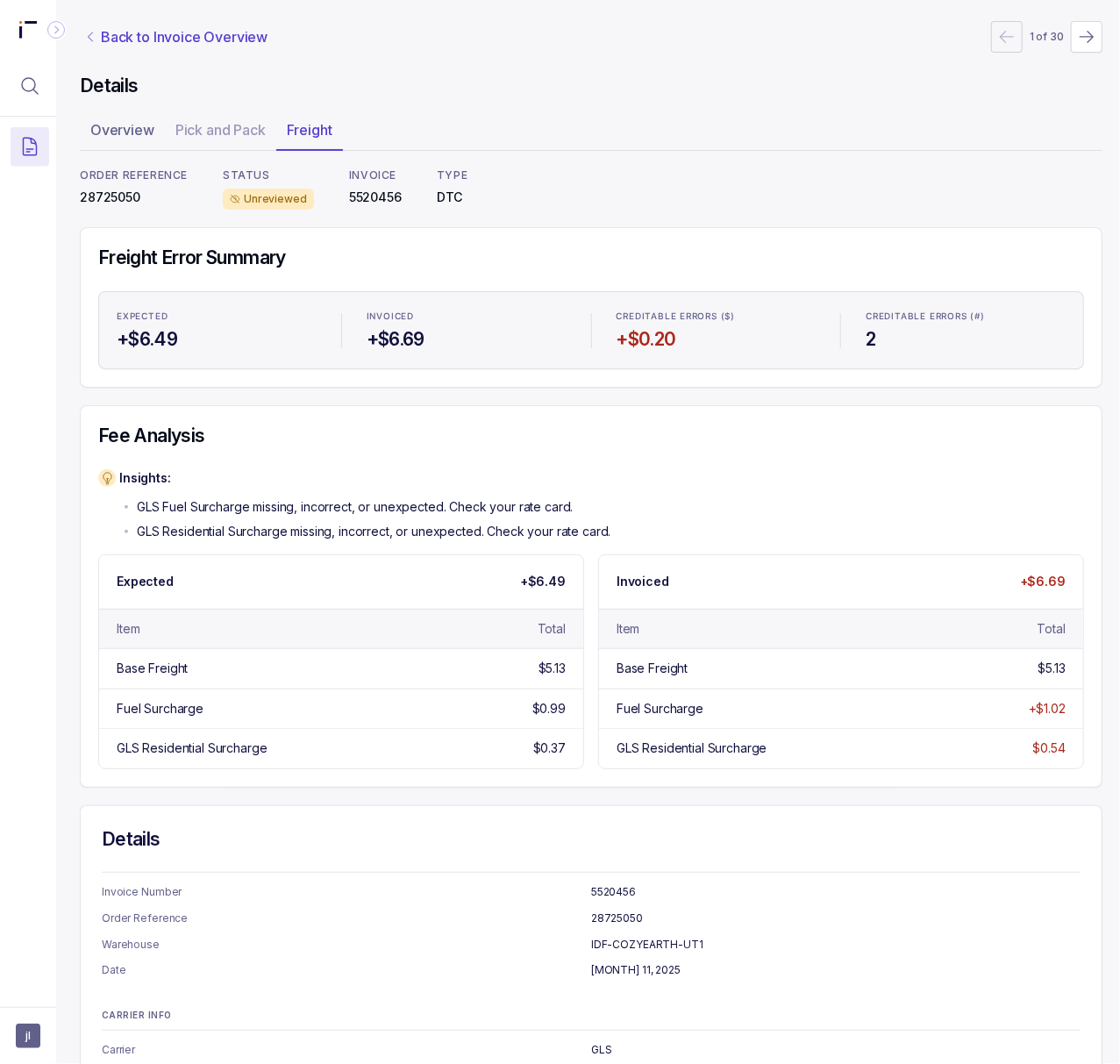 click on "Back to Invoice Overview" at bounding box center [184, 37] 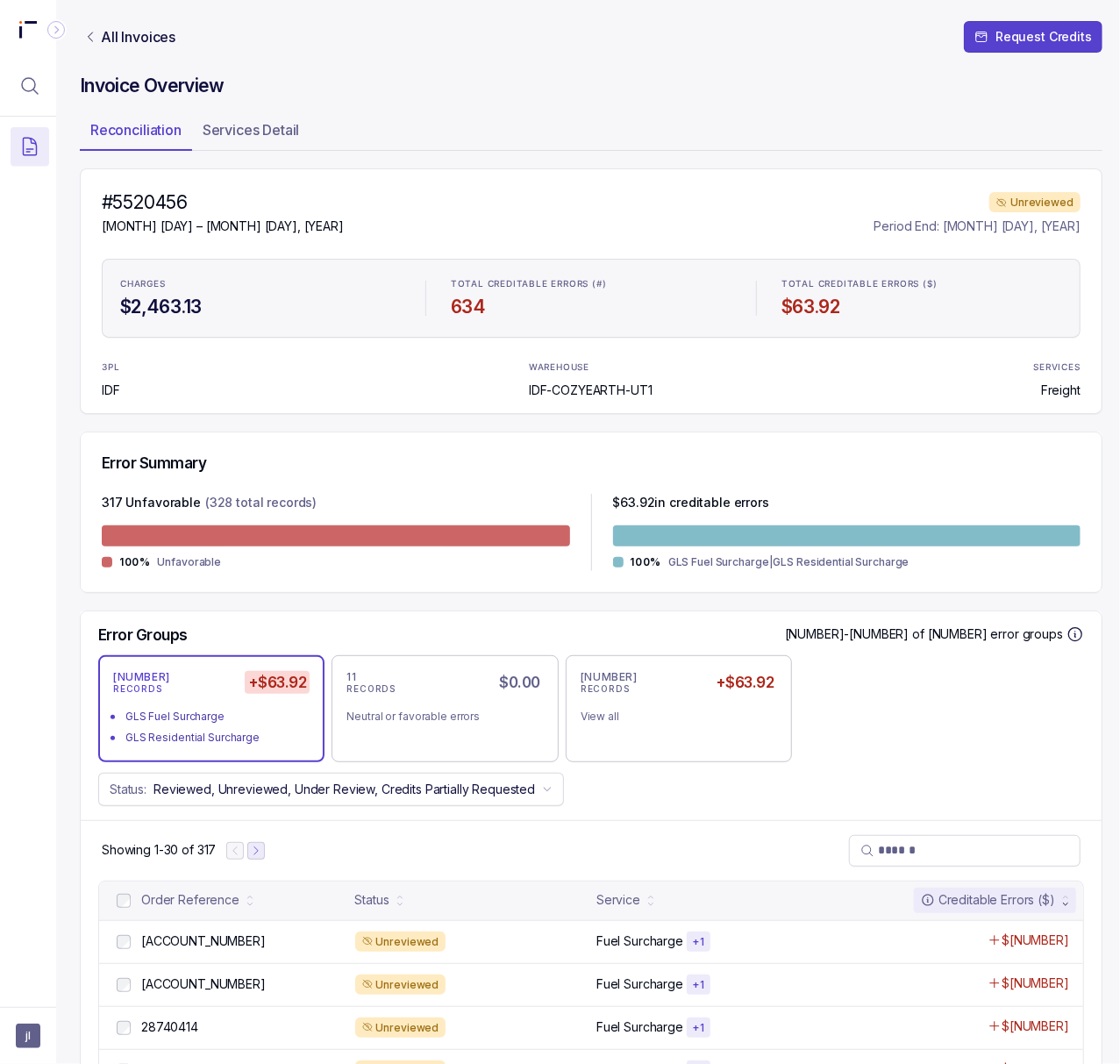 click 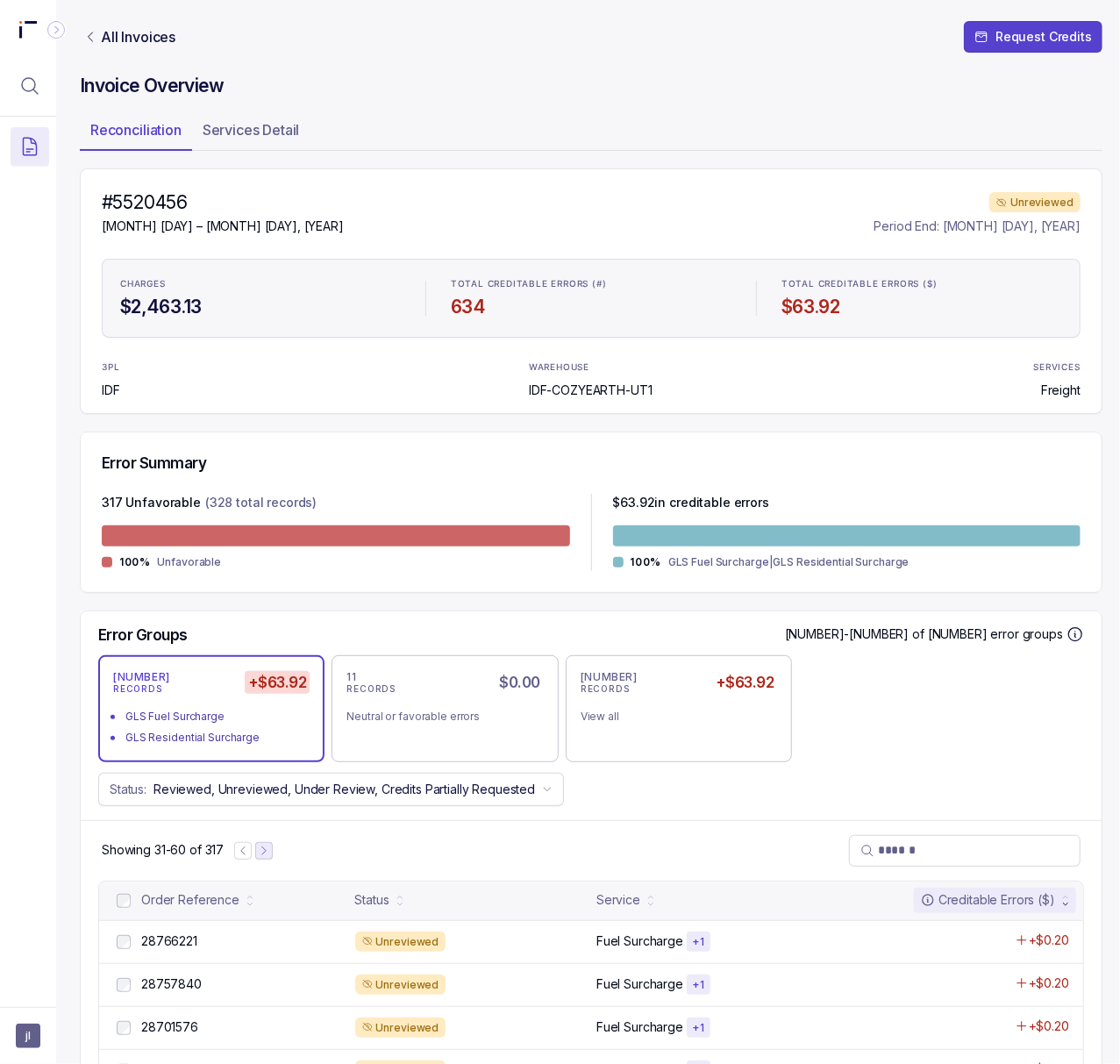 click 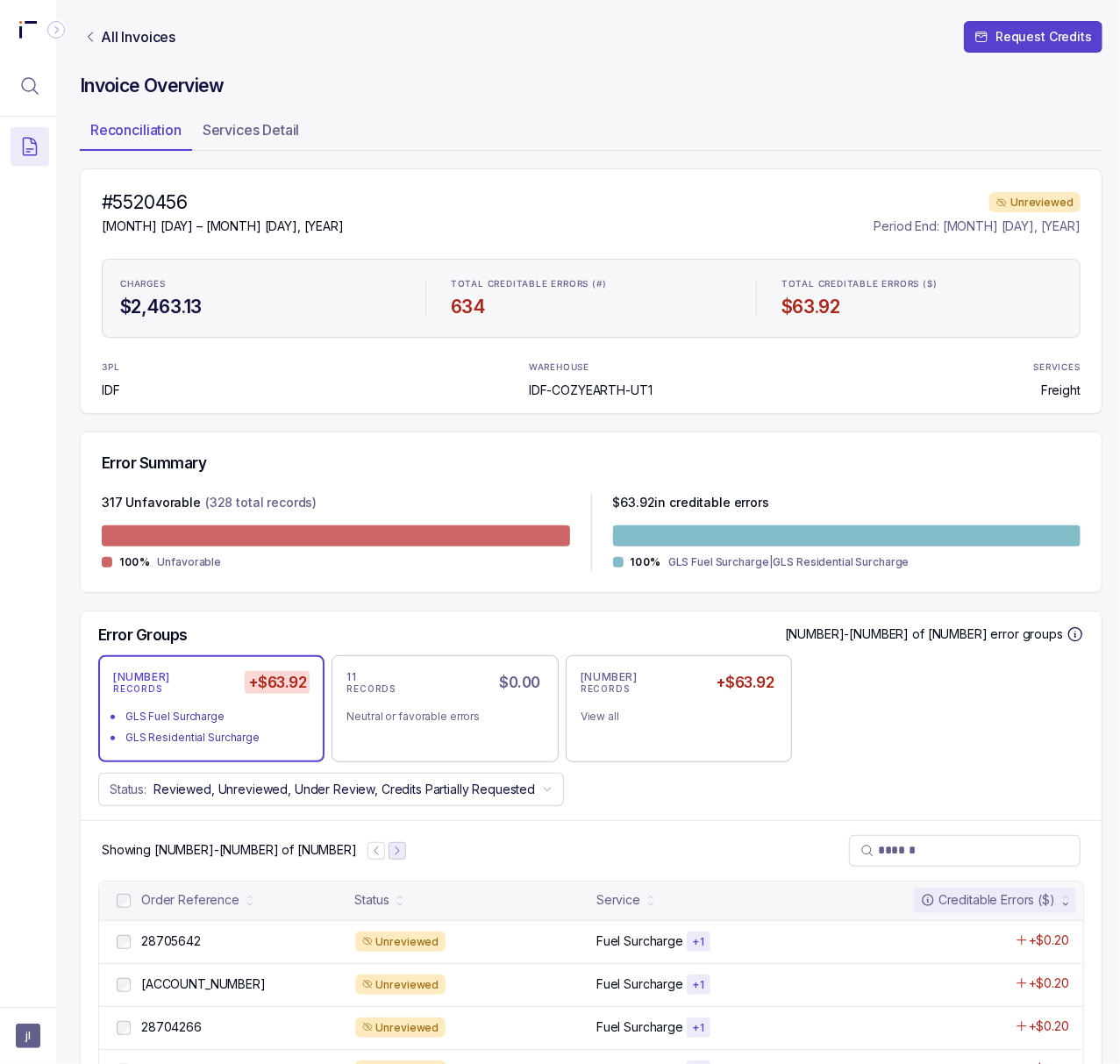 click 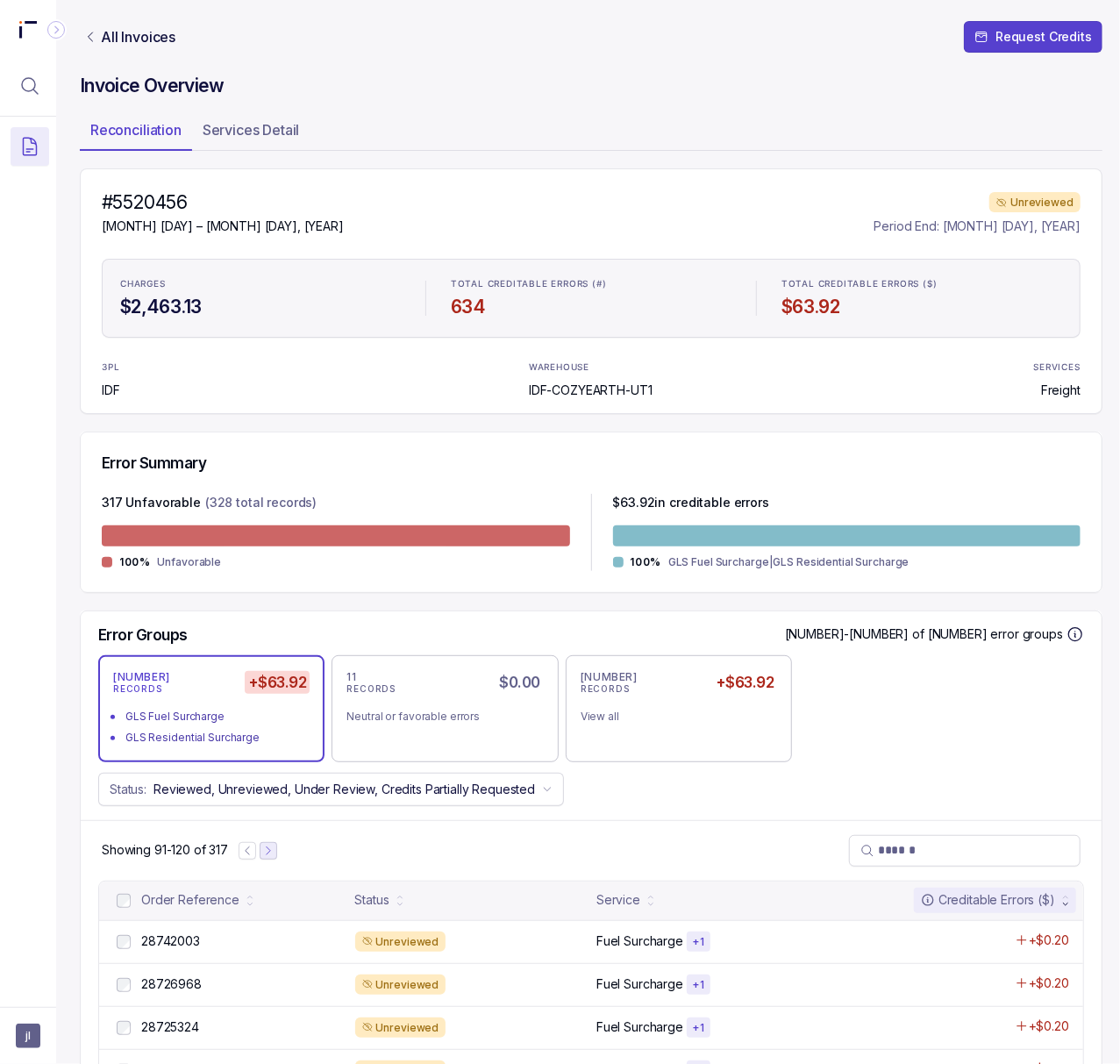 click 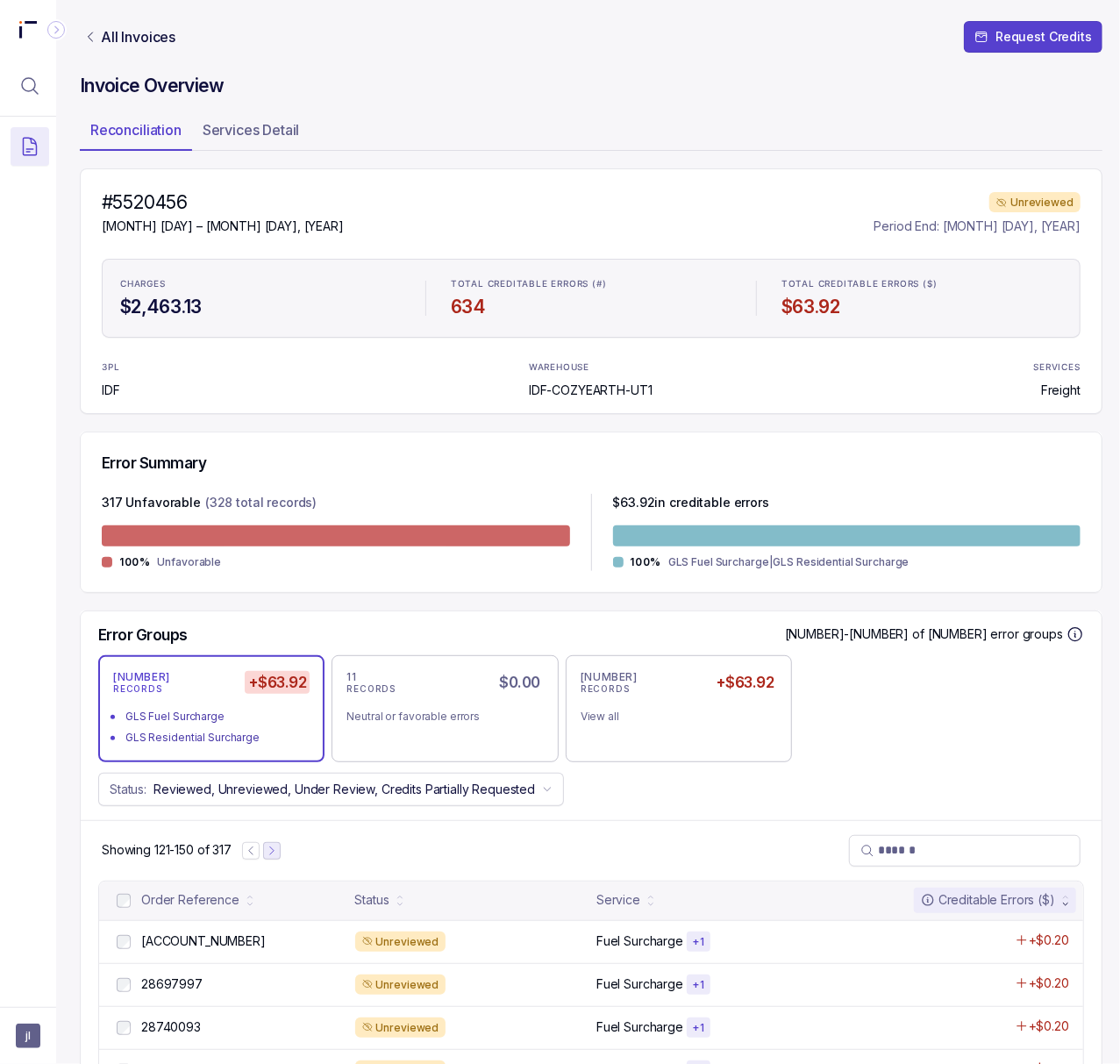 click 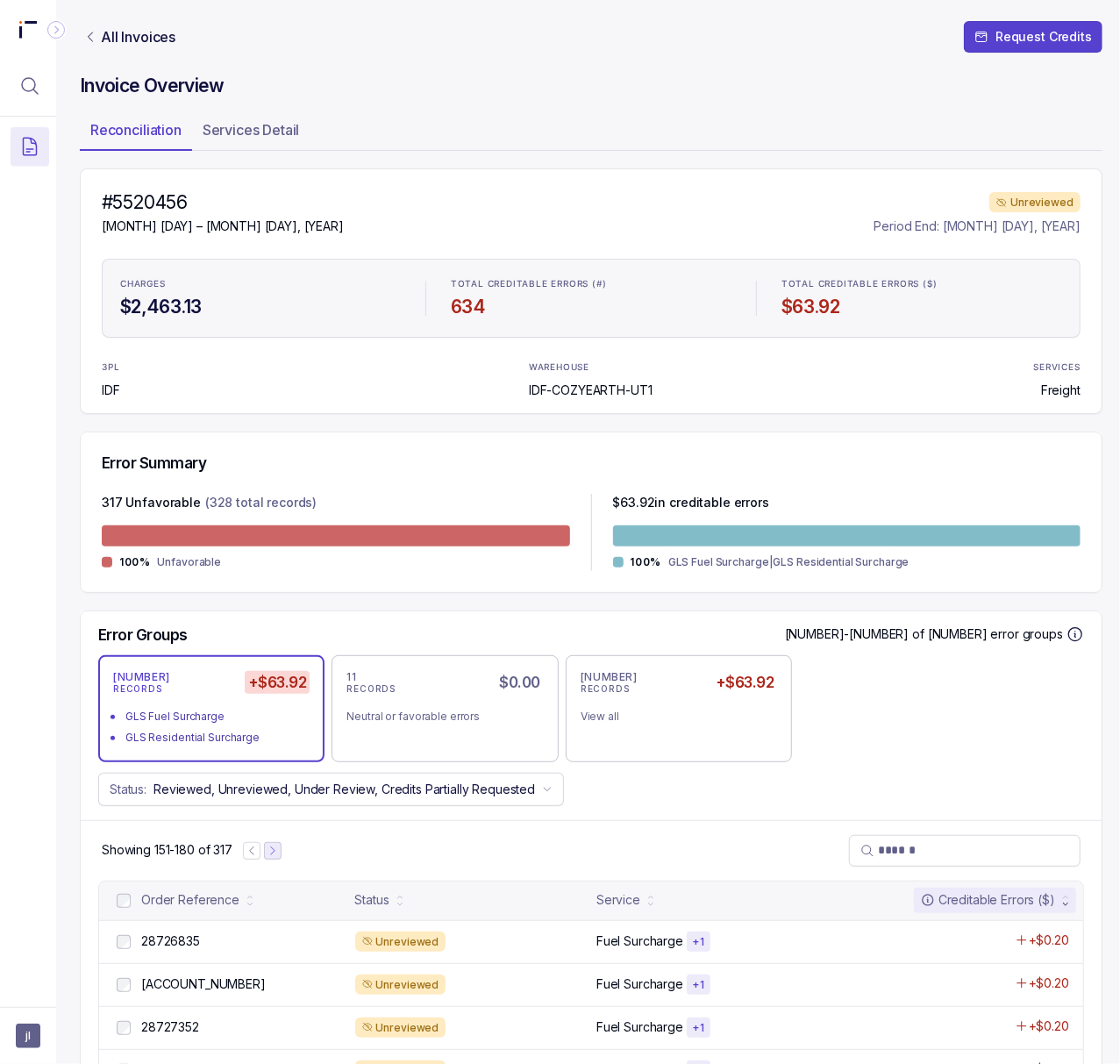 click 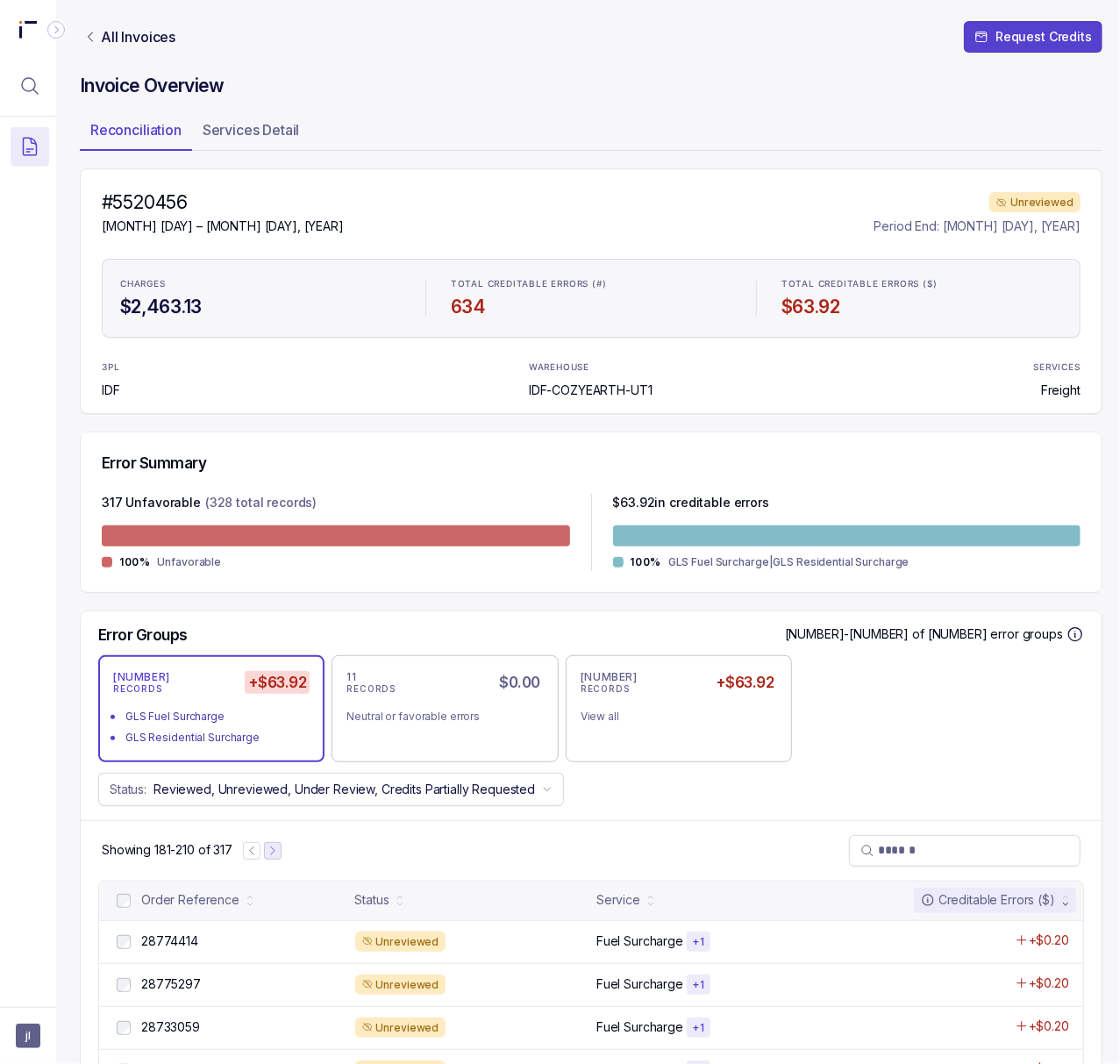 click 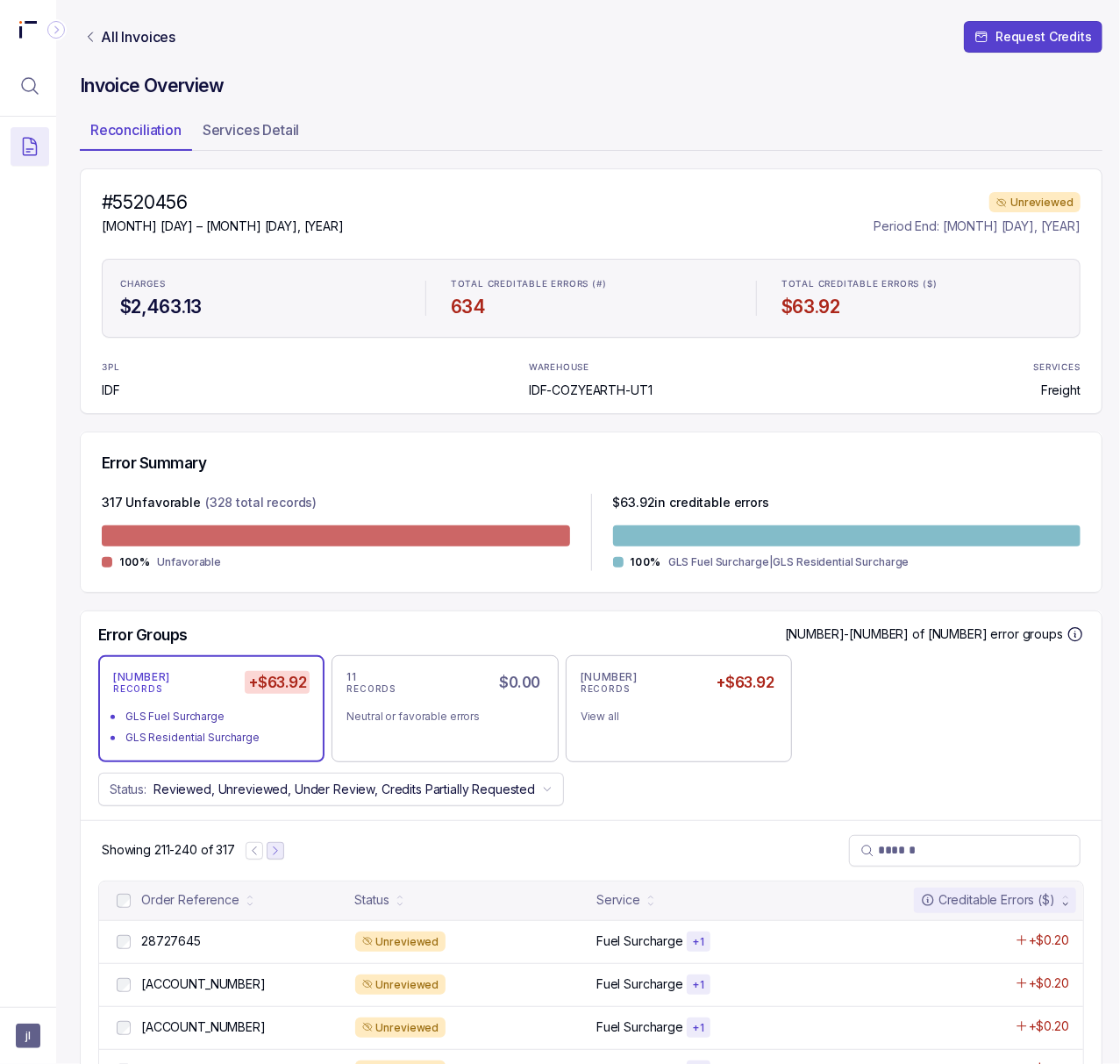 click 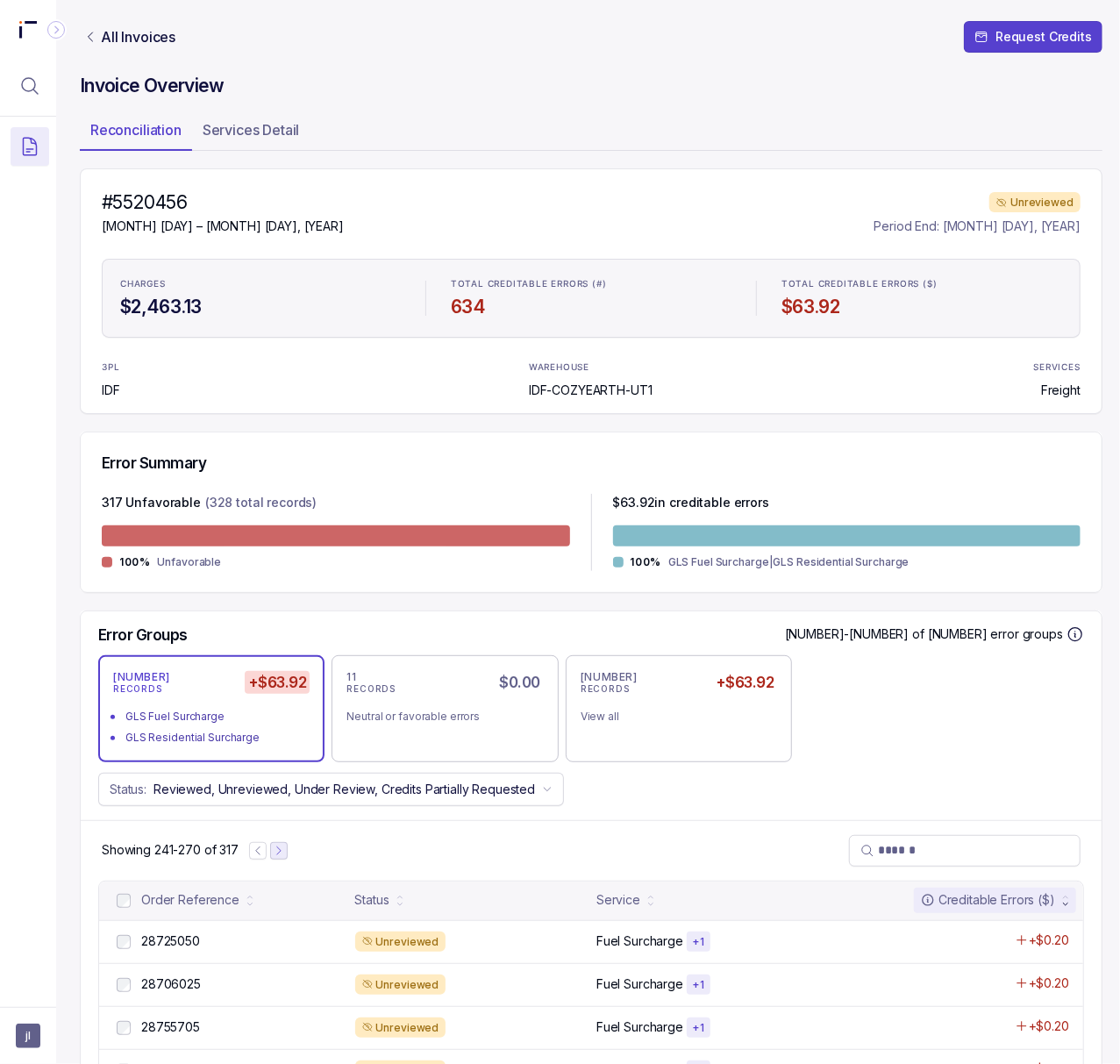click 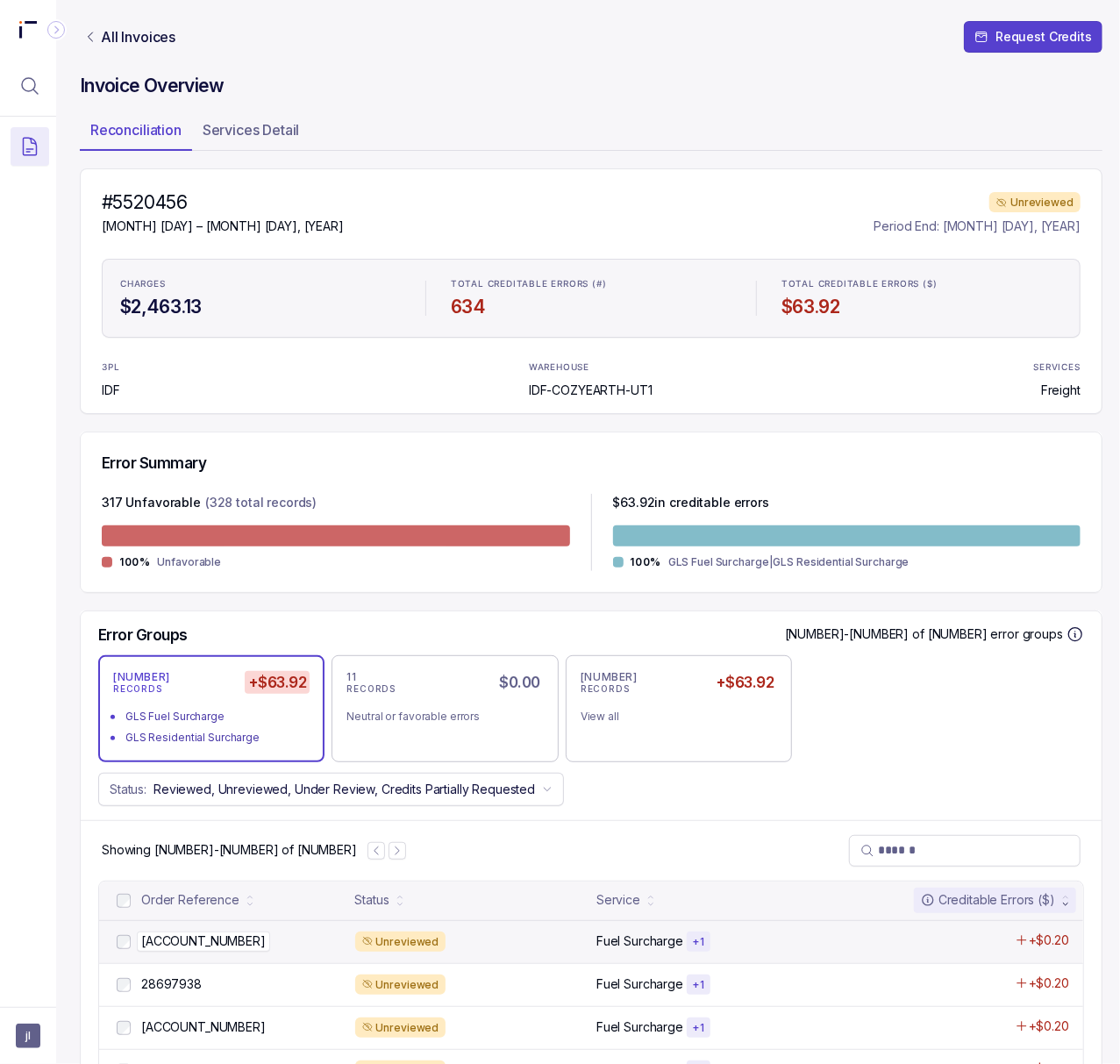 click on "[ACCOUNT_NUMBER]" at bounding box center [203, 941] 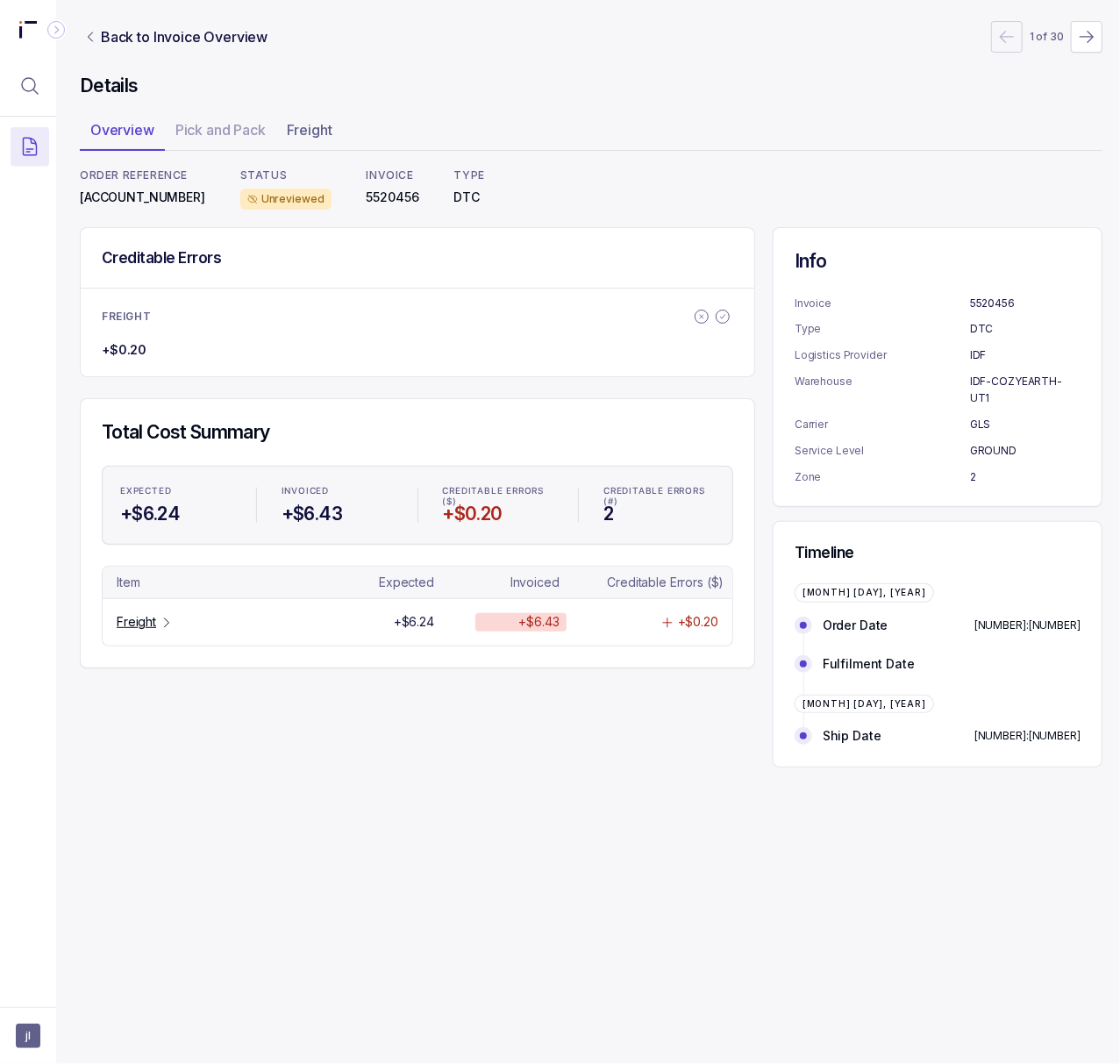 click on "[ACCOUNT_NUMBER]" at bounding box center (142, 197) 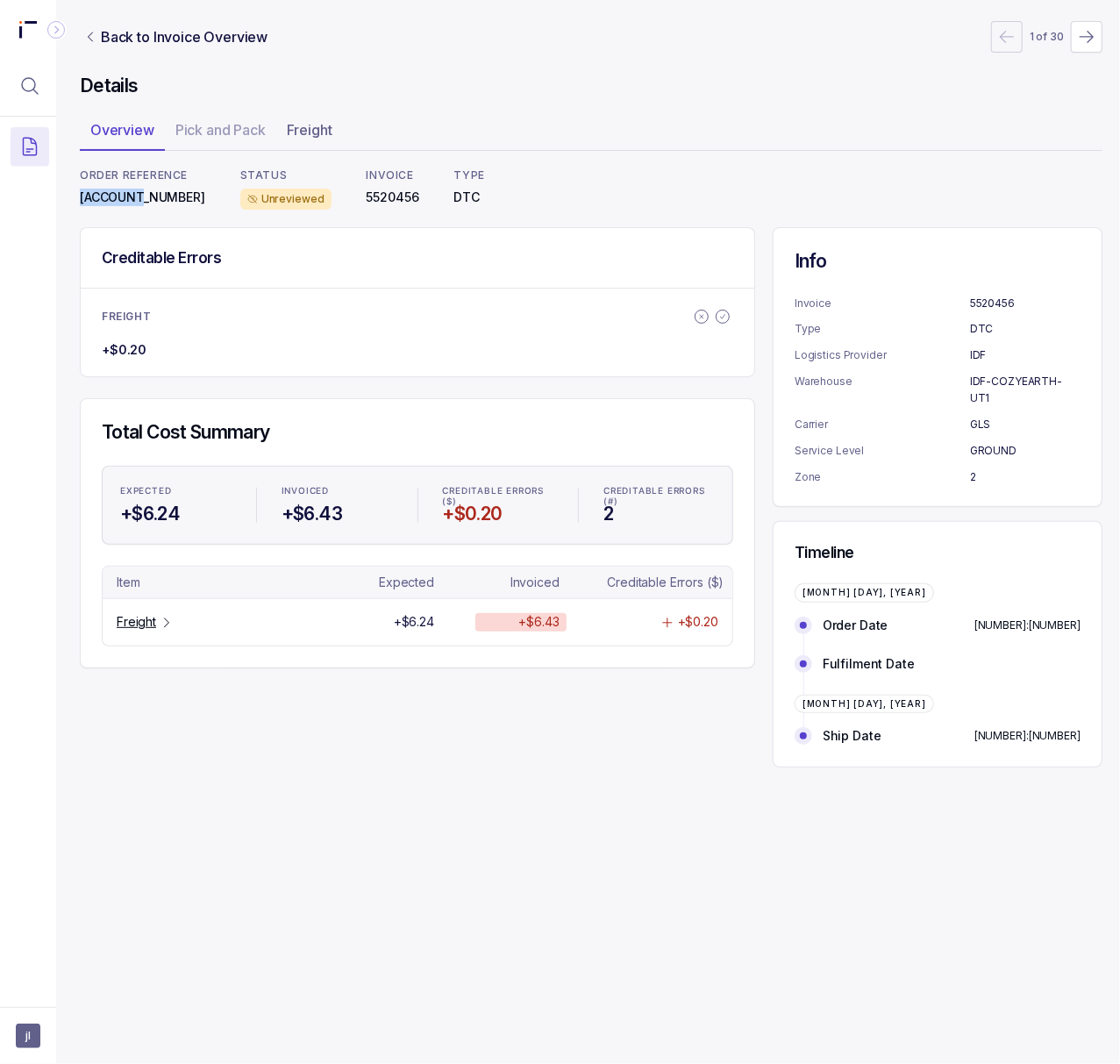 click on "[ACCOUNT_NUMBER]" at bounding box center [142, 197] 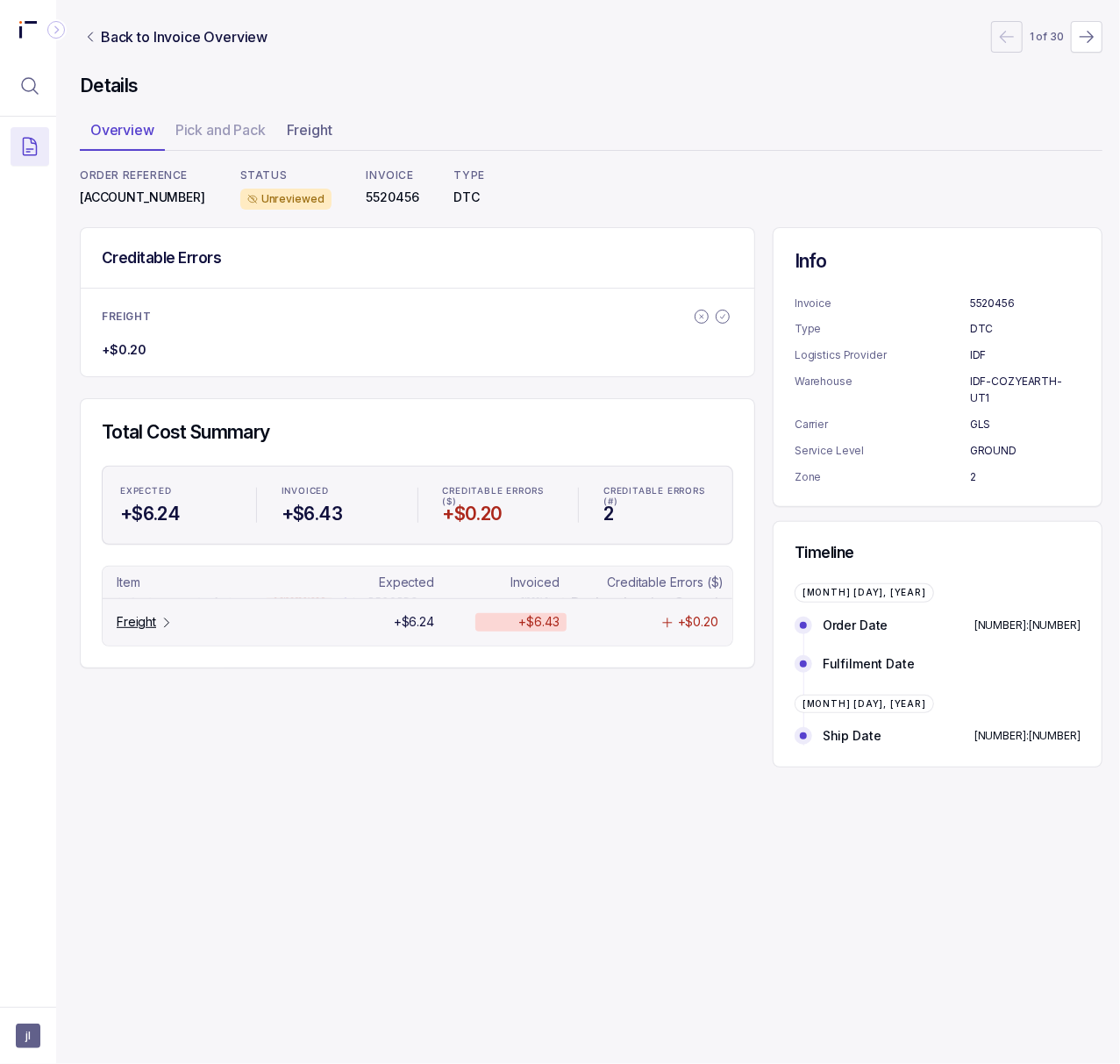 click on "Freight" at bounding box center [136, 622] 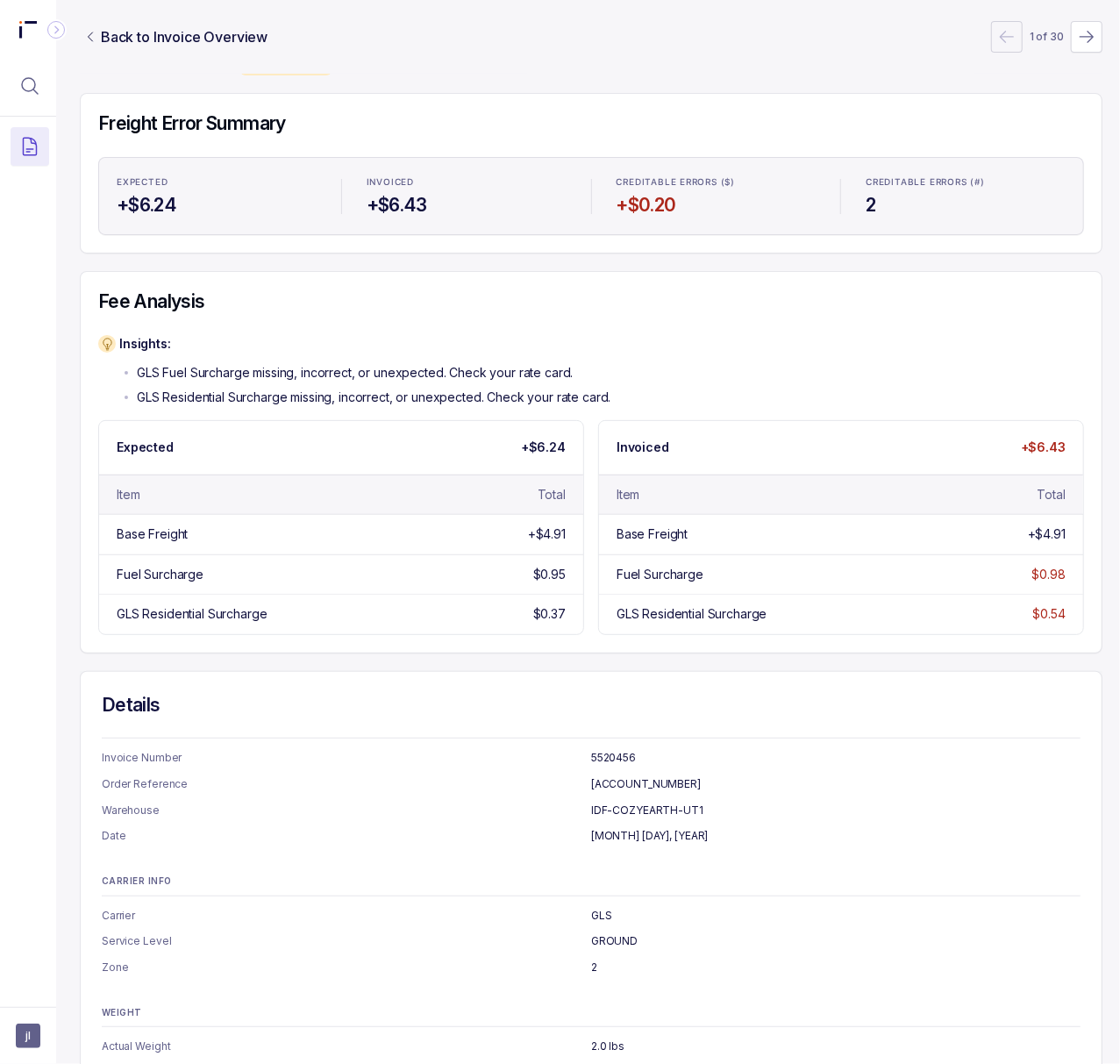 scroll, scrollTop: 0, scrollLeft: 4, axis: horizontal 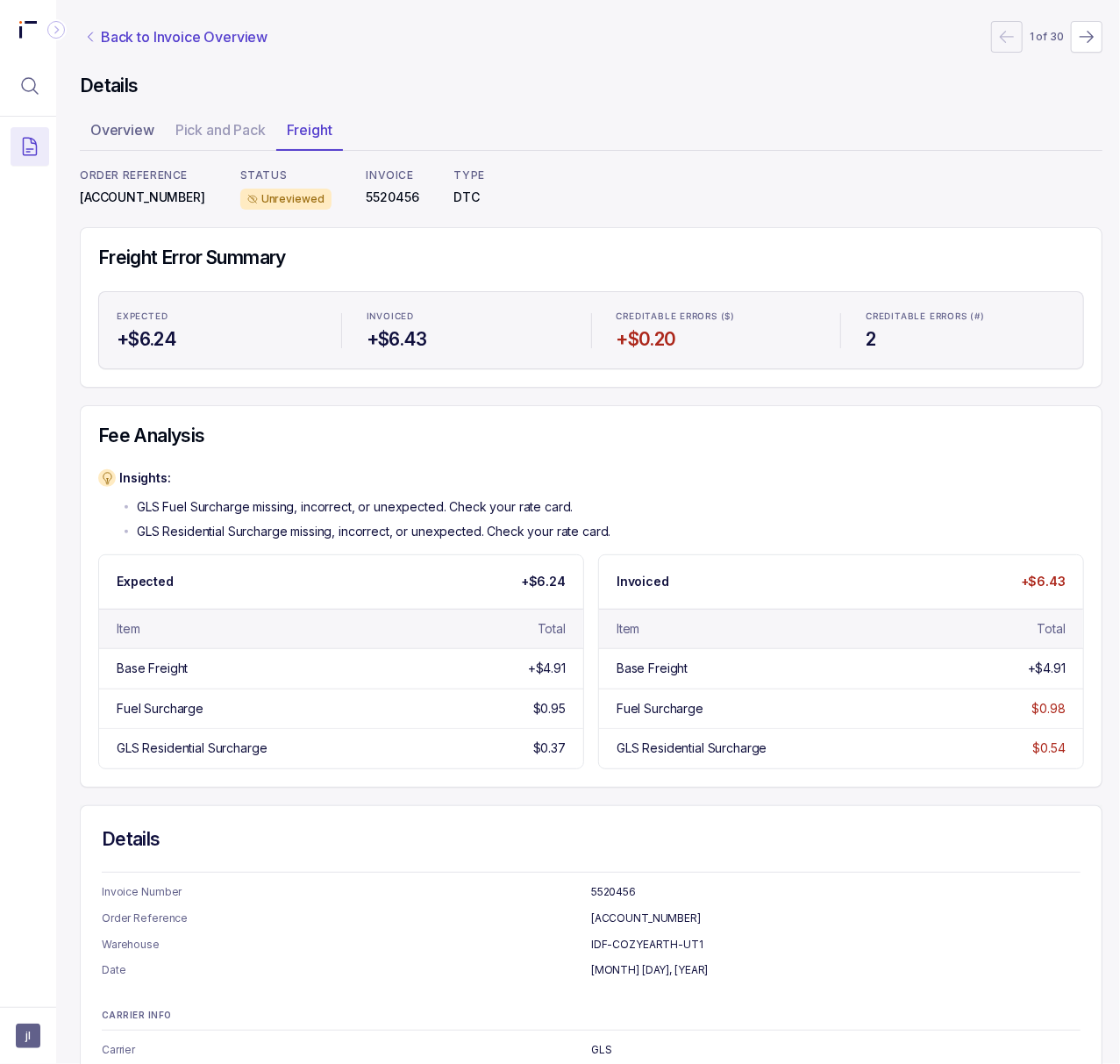 click on "Back to Invoice Overview" at bounding box center [184, 37] 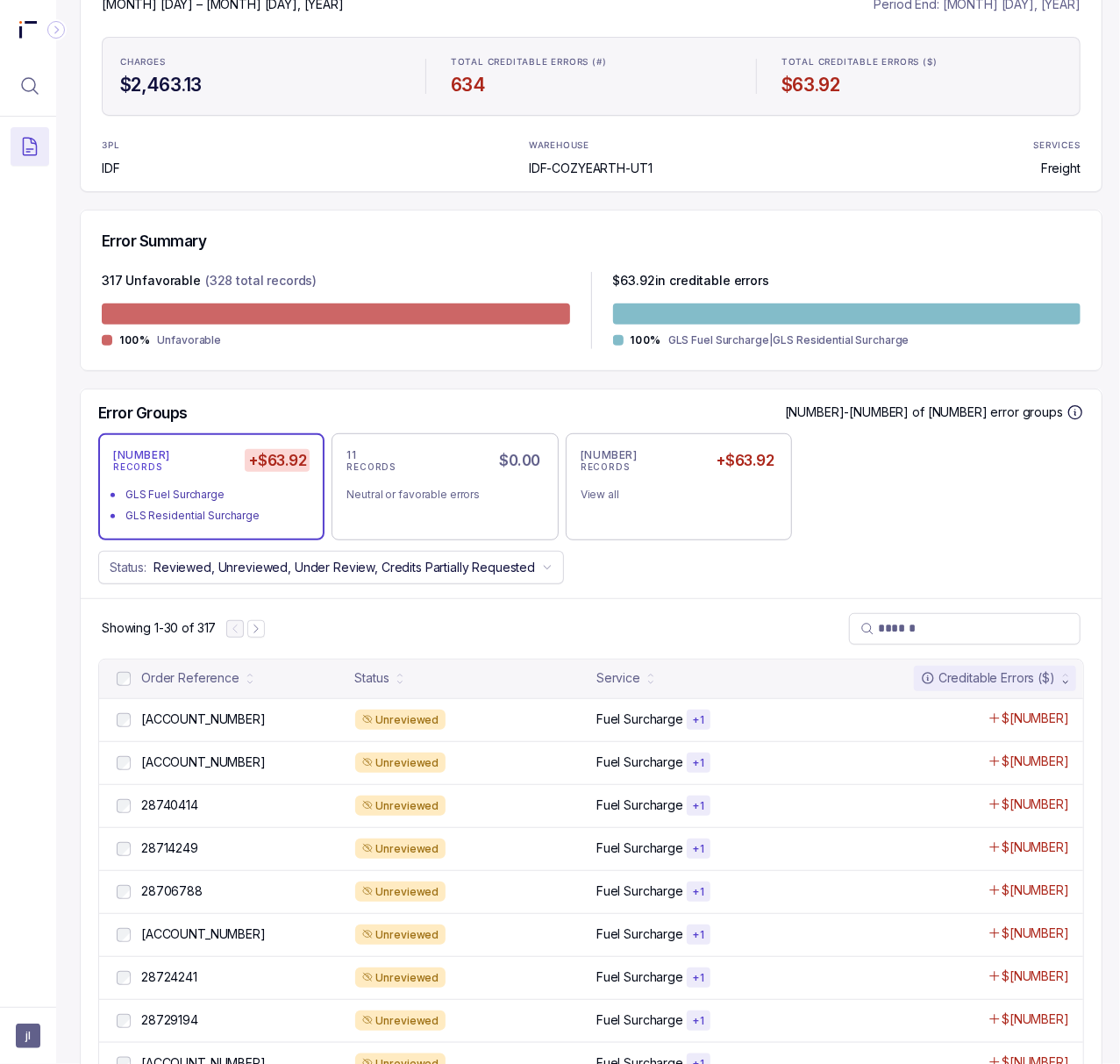 scroll, scrollTop: 0, scrollLeft: 4, axis: horizontal 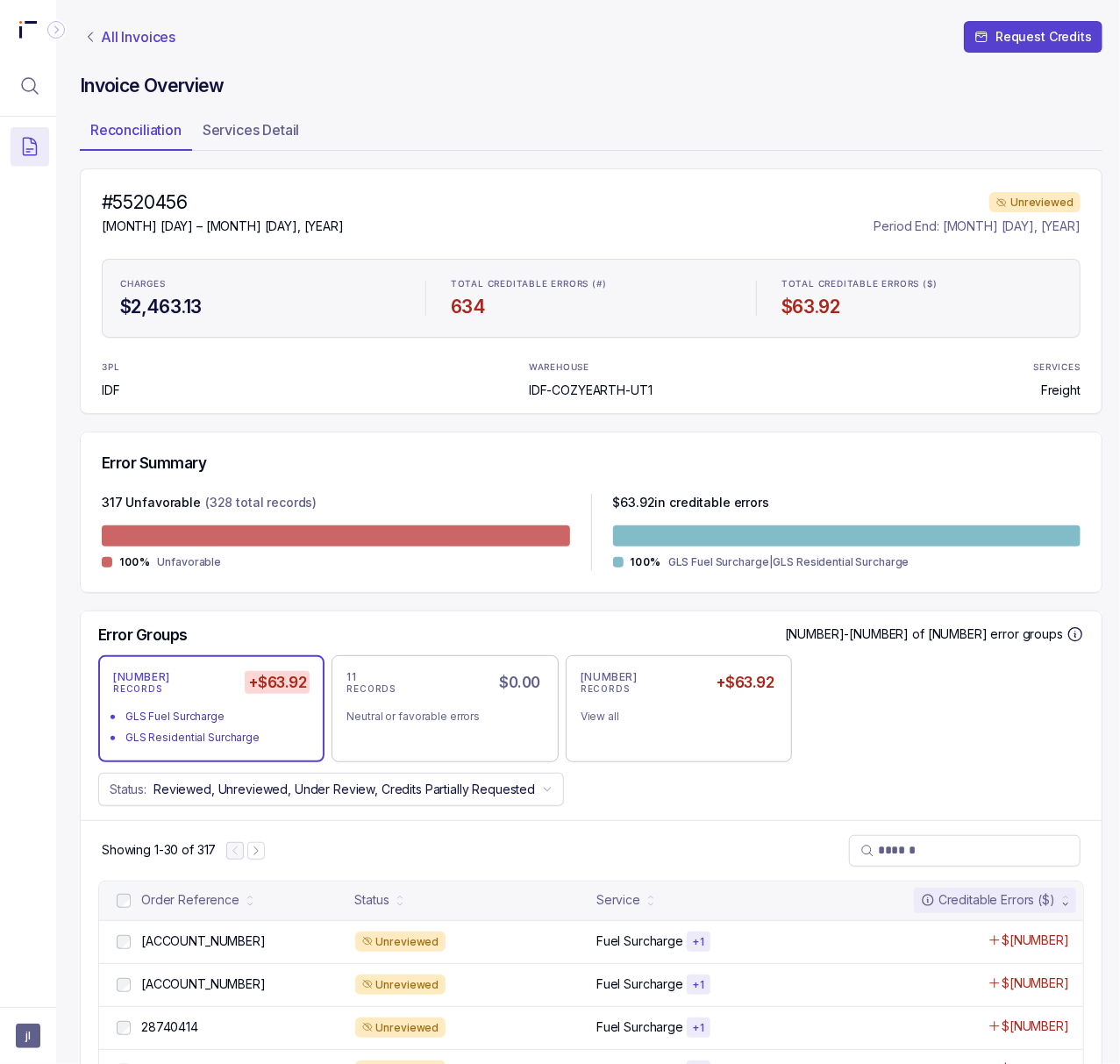 click on "All Invoices Request Credits" at bounding box center (591, 47) 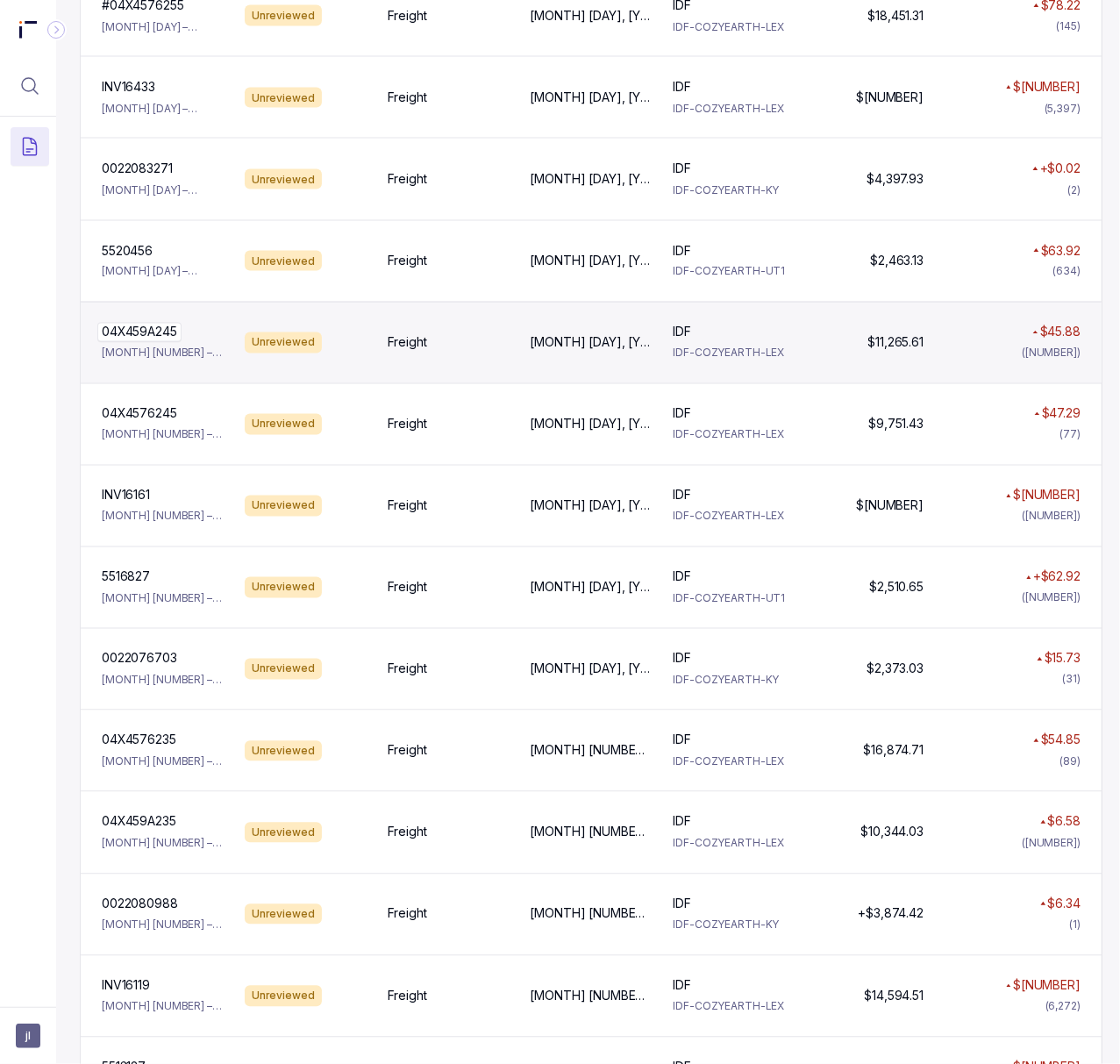 scroll, scrollTop: 1520, scrollLeft: 4, axis: both 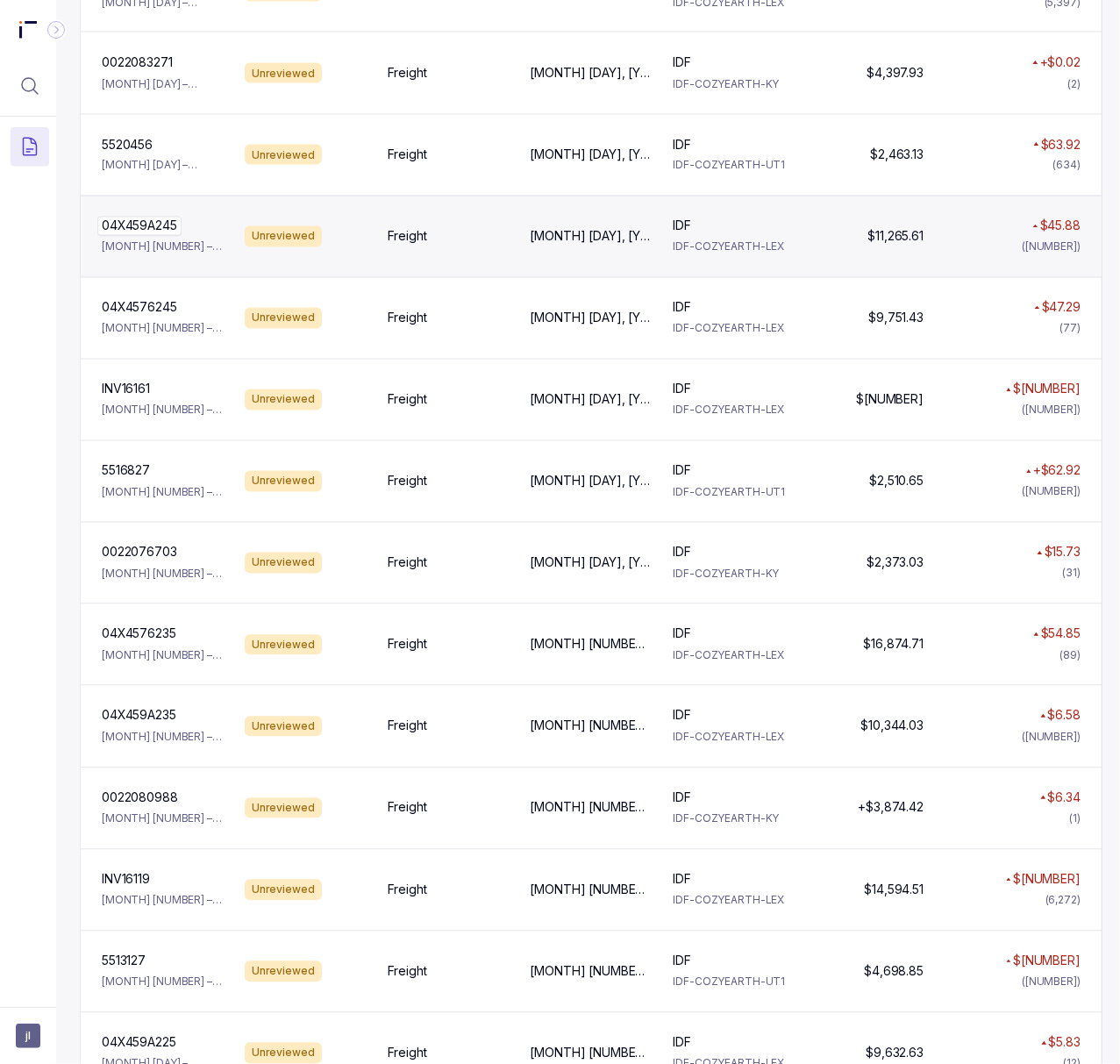click on "04X459A245" at bounding box center (139, 226) 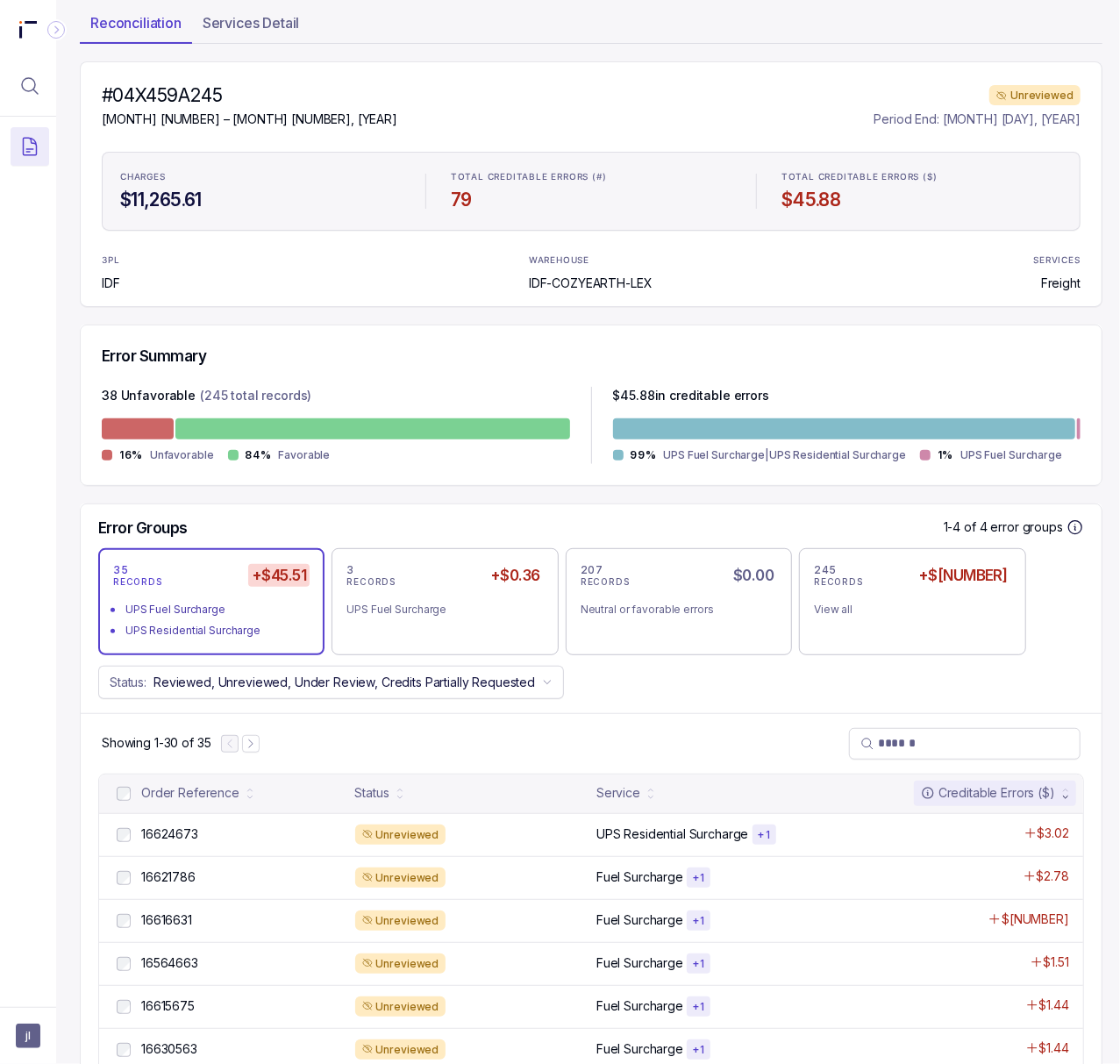 scroll, scrollTop: 468, scrollLeft: 4, axis: both 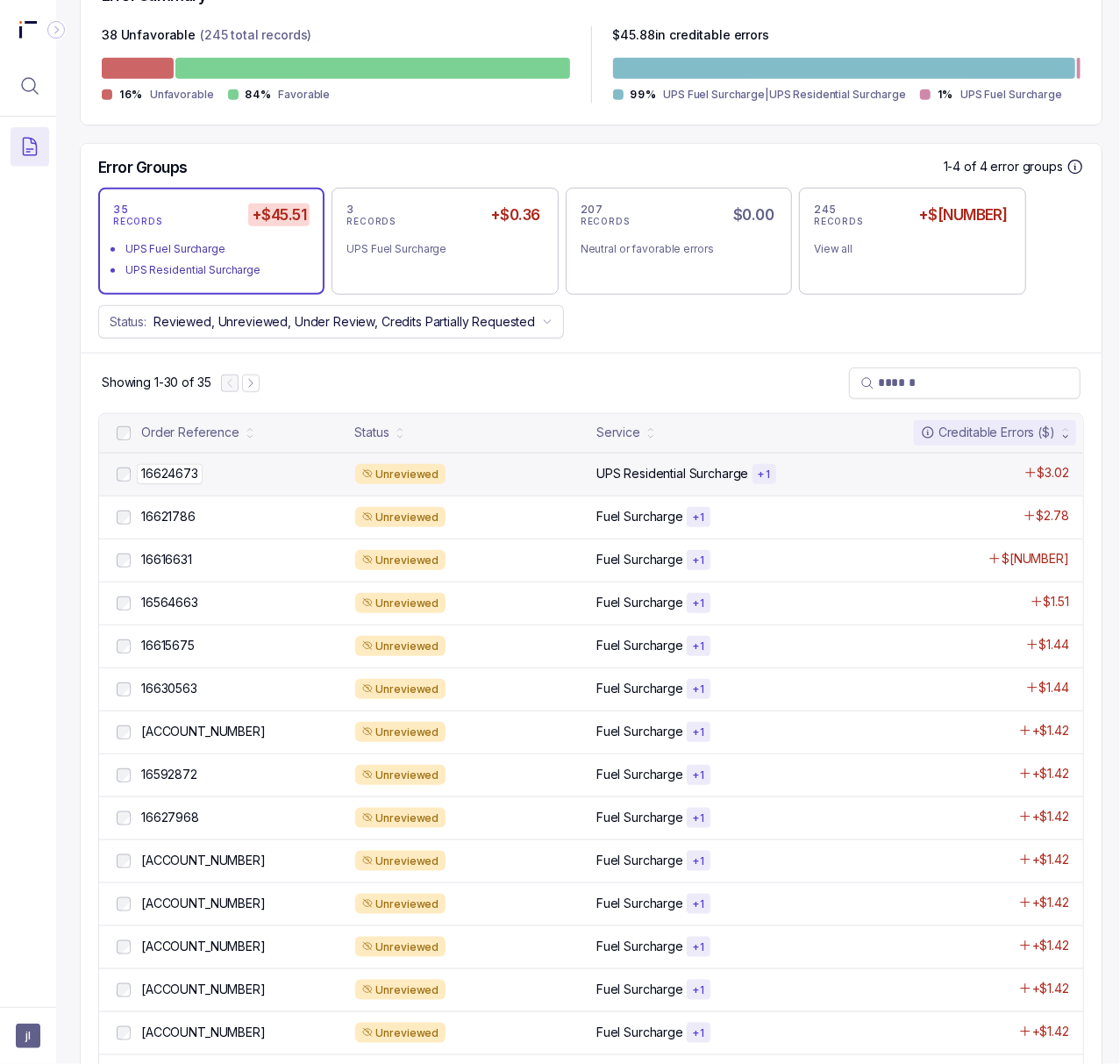 click on "16624673" at bounding box center (169, 474) 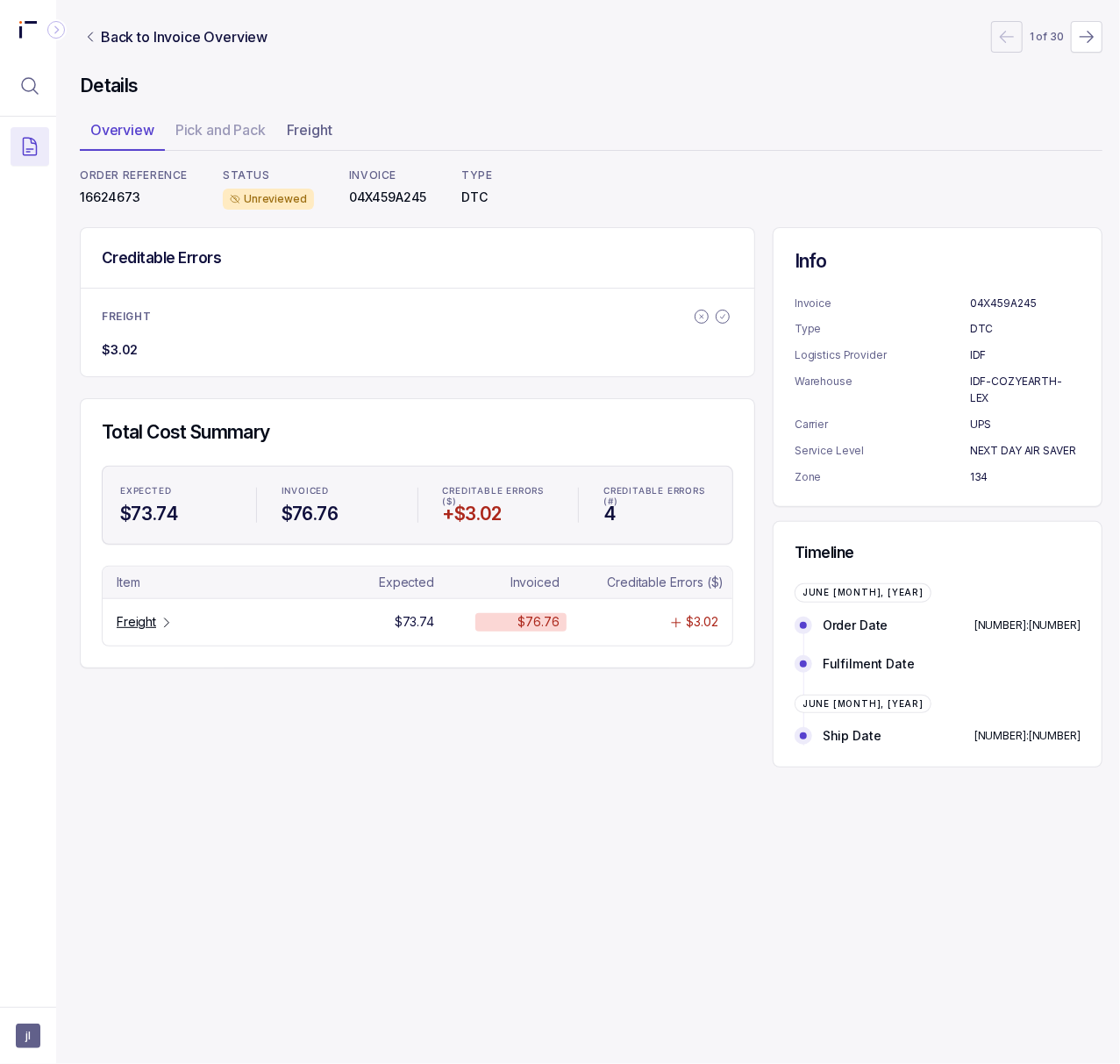 click on "04X459A245" at bounding box center [388, 197] 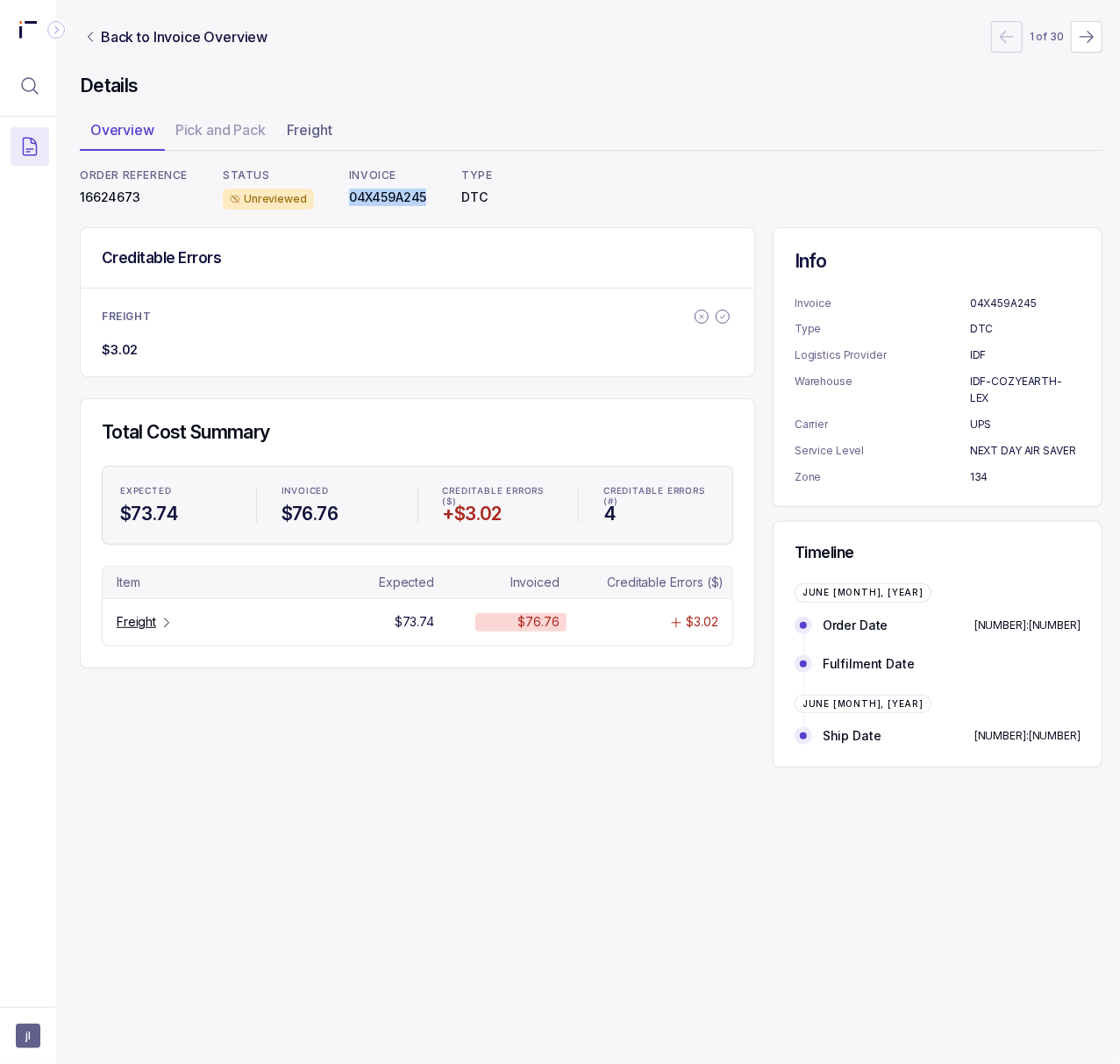 click on "04X459A245" at bounding box center (388, 197) 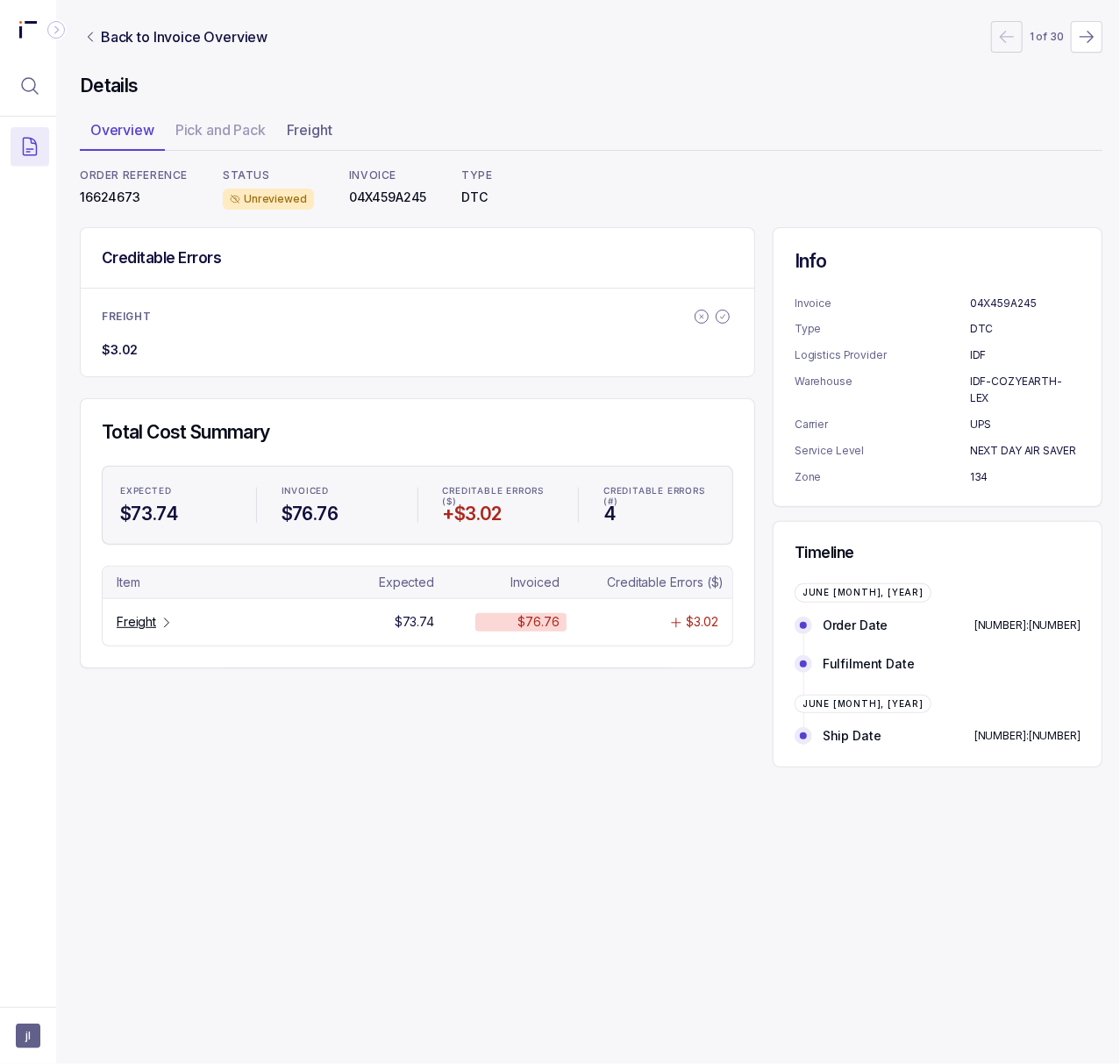 click on "16624673" at bounding box center [133, 197] 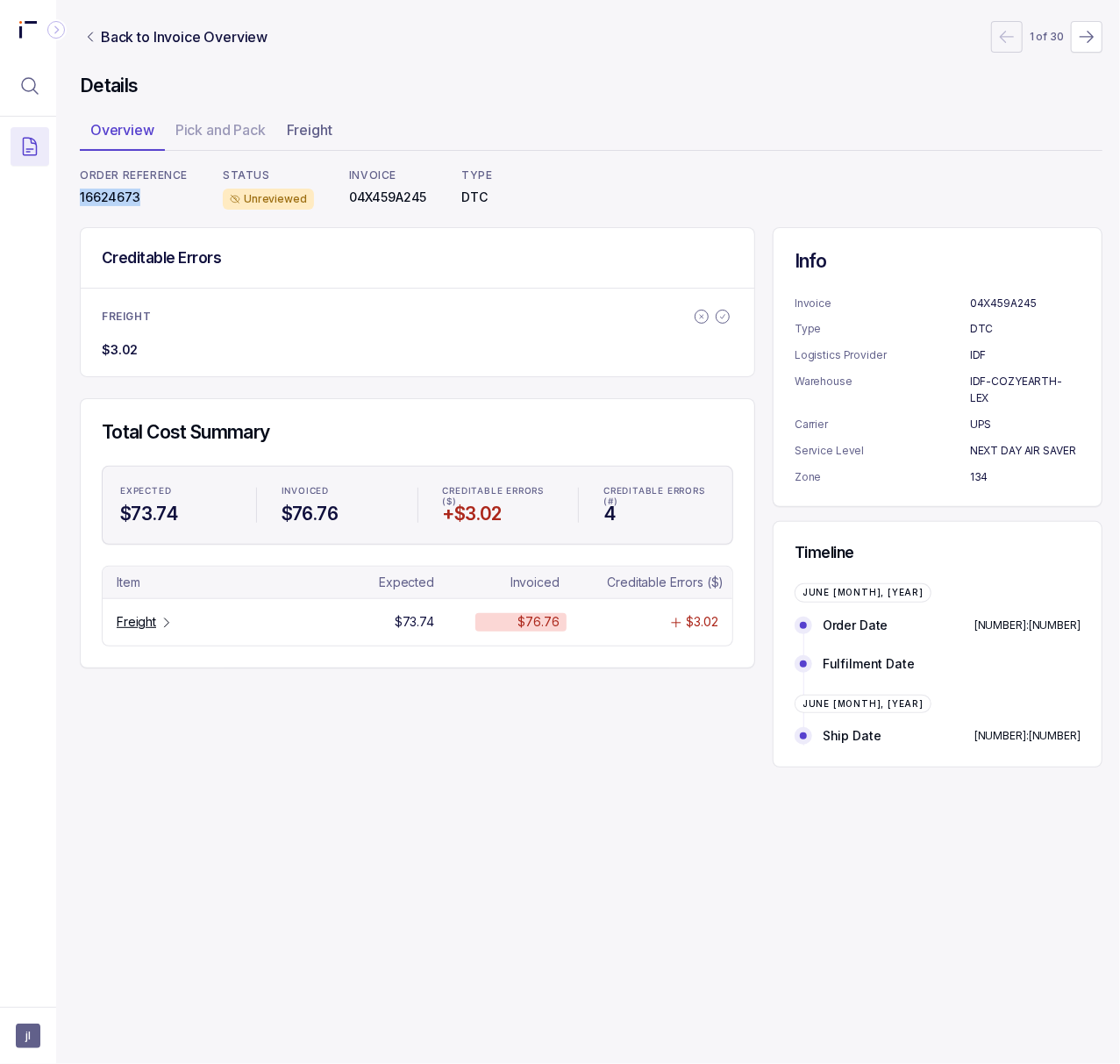 click on "16624673" at bounding box center (133, 197) 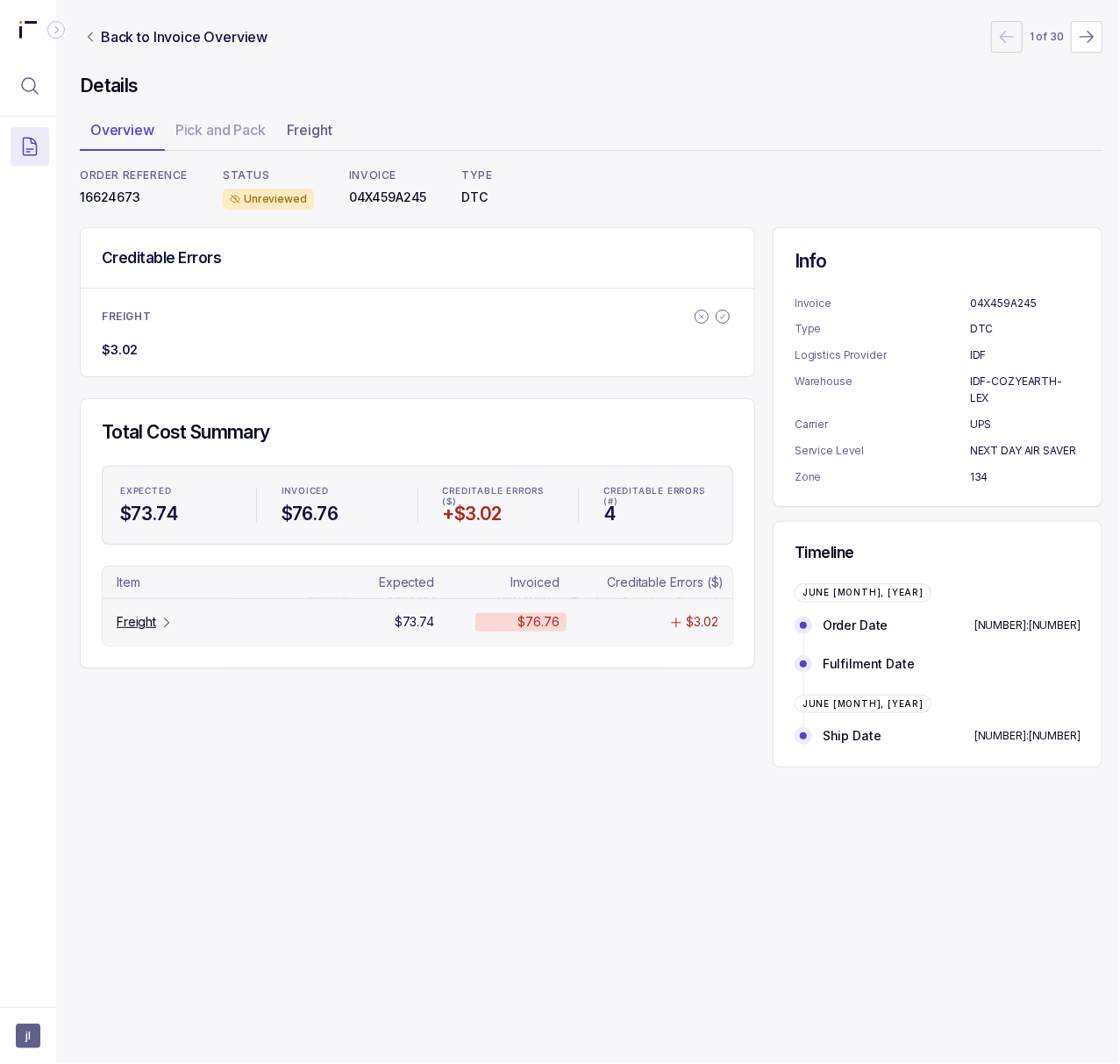 click on "Freight" at bounding box center (136, 622) 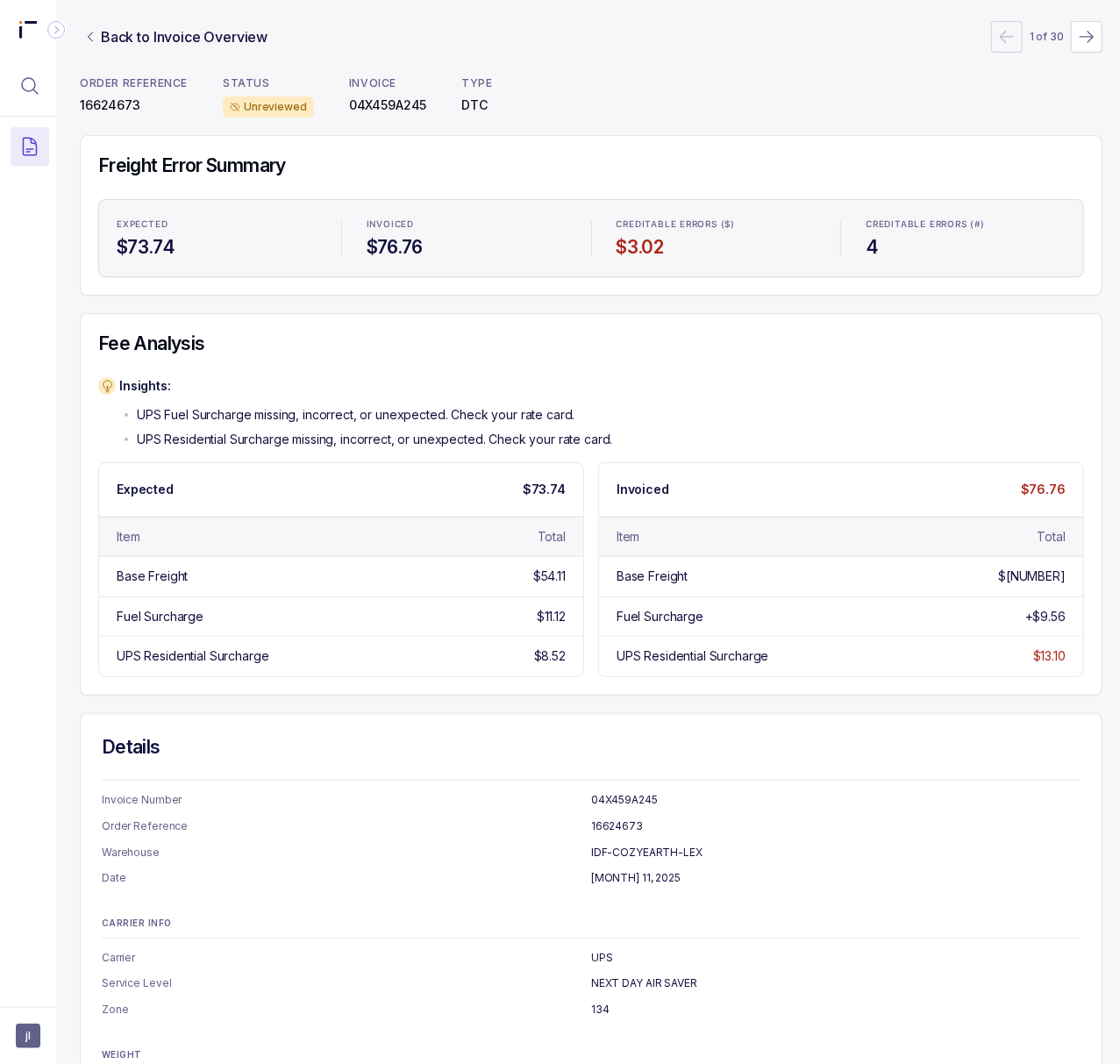 scroll, scrollTop: 0, scrollLeft: 4, axis: horizontal 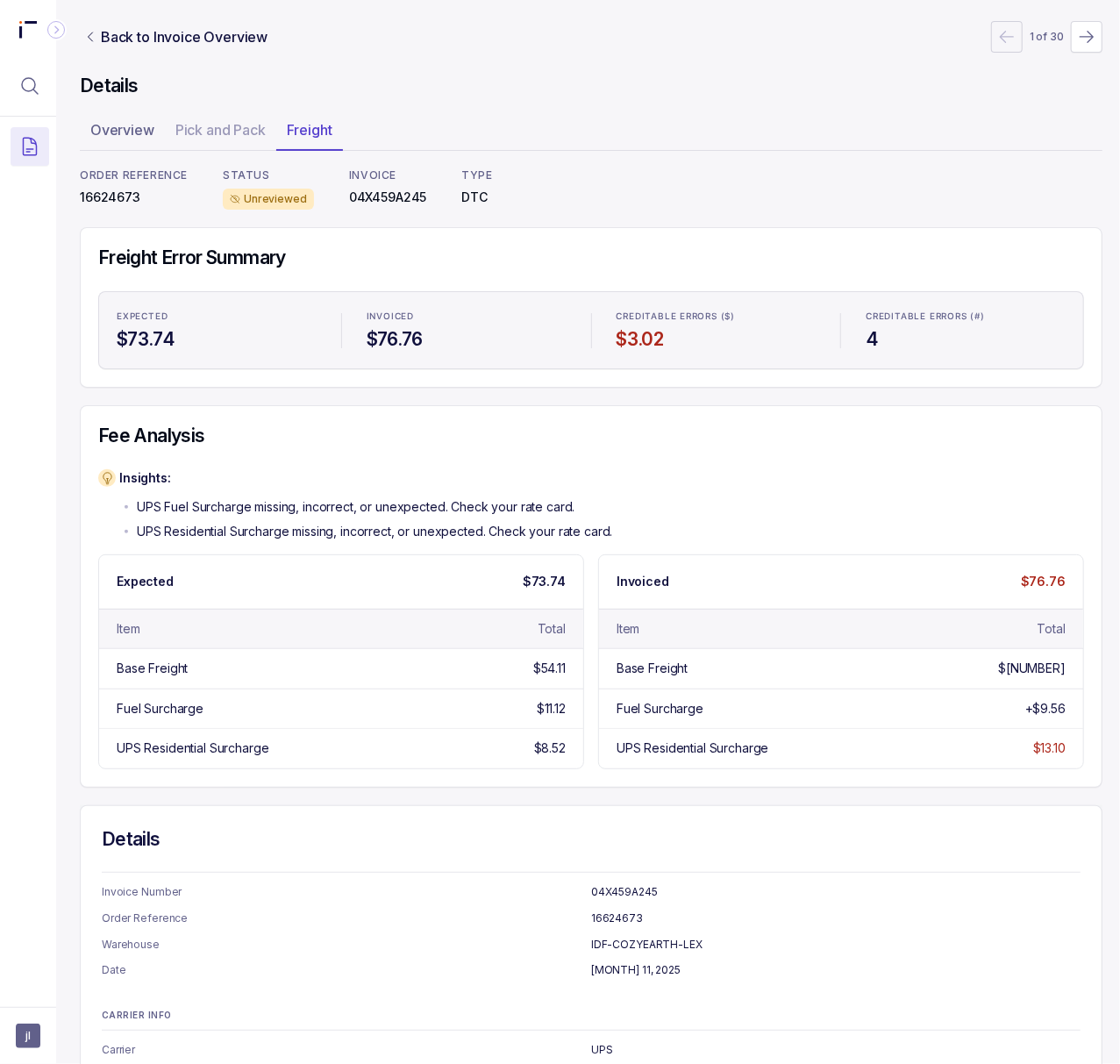 click on "16624673" at bounding box center [133, 197] 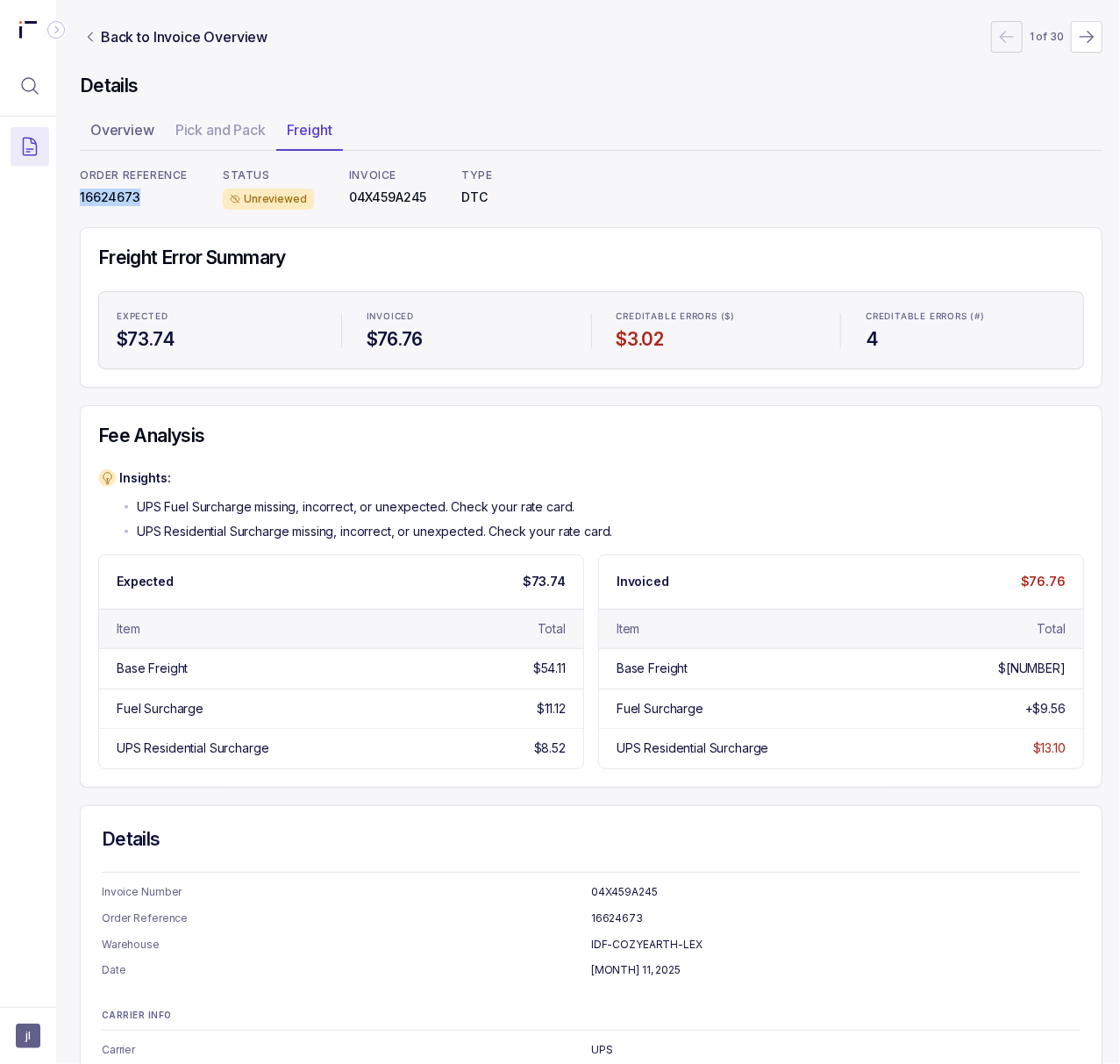 click on "16624673" at bounding box center (133, 197) 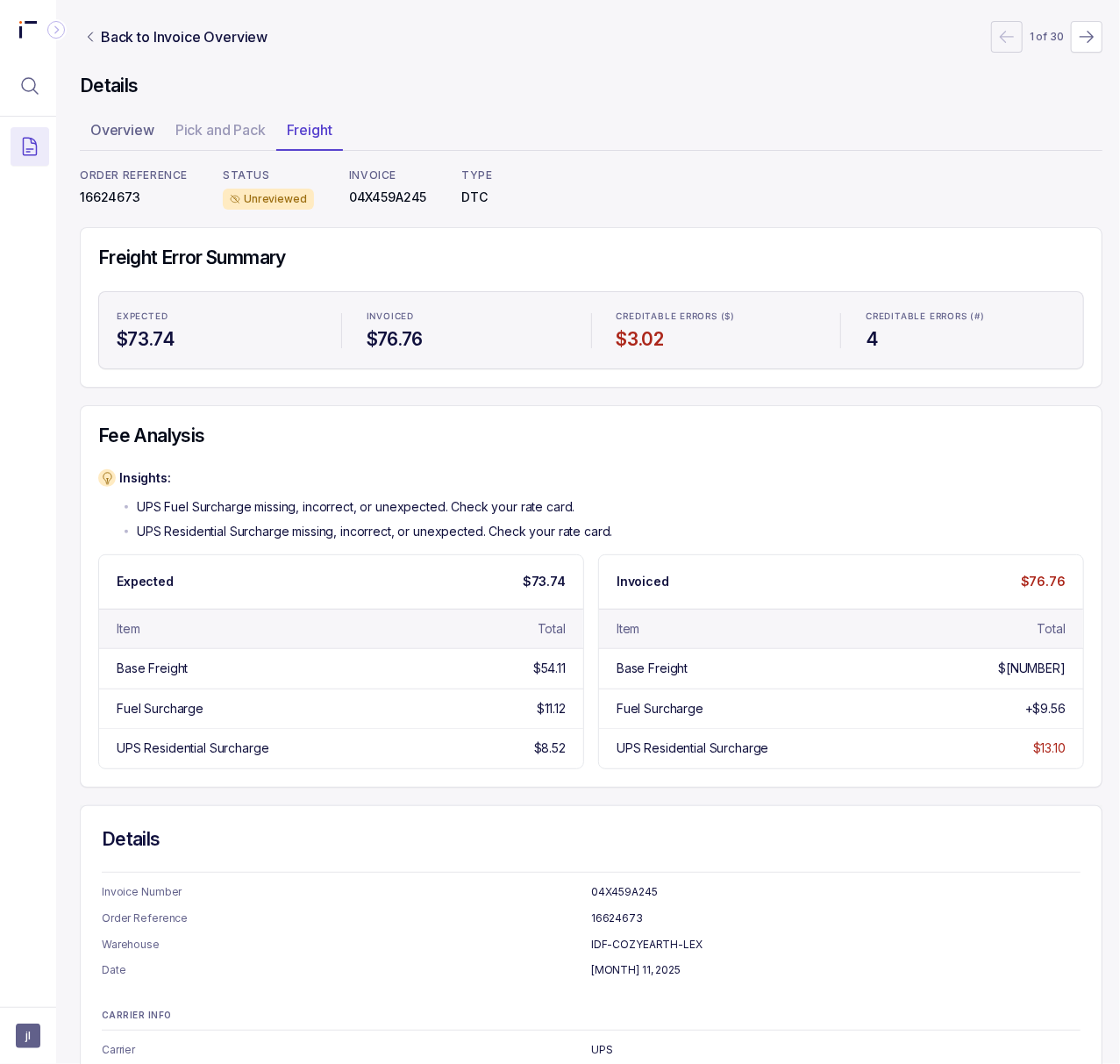 click on "04X459A245" at bounding box center (388, 197) 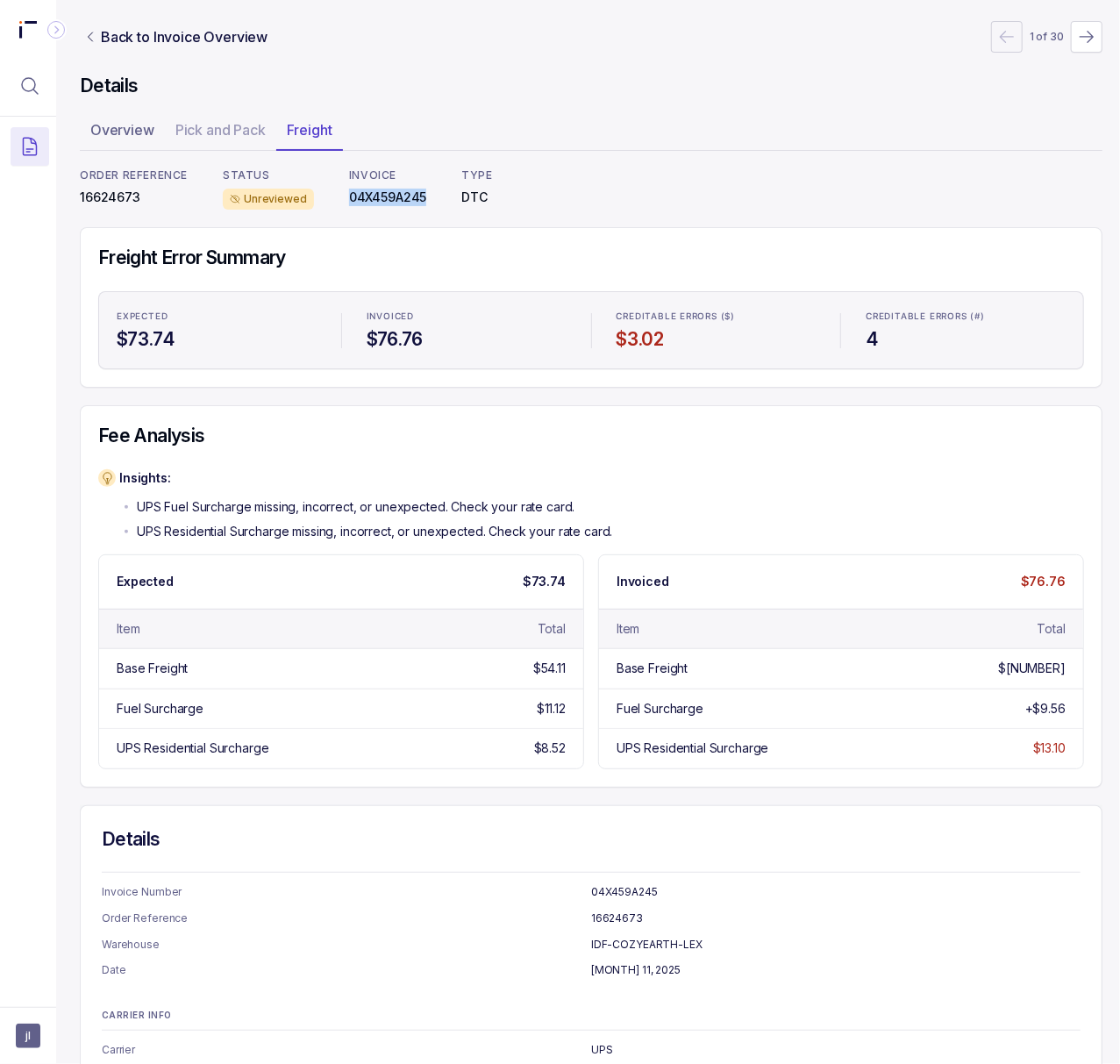click on "04X459A245" at bounding box center (388, 197) 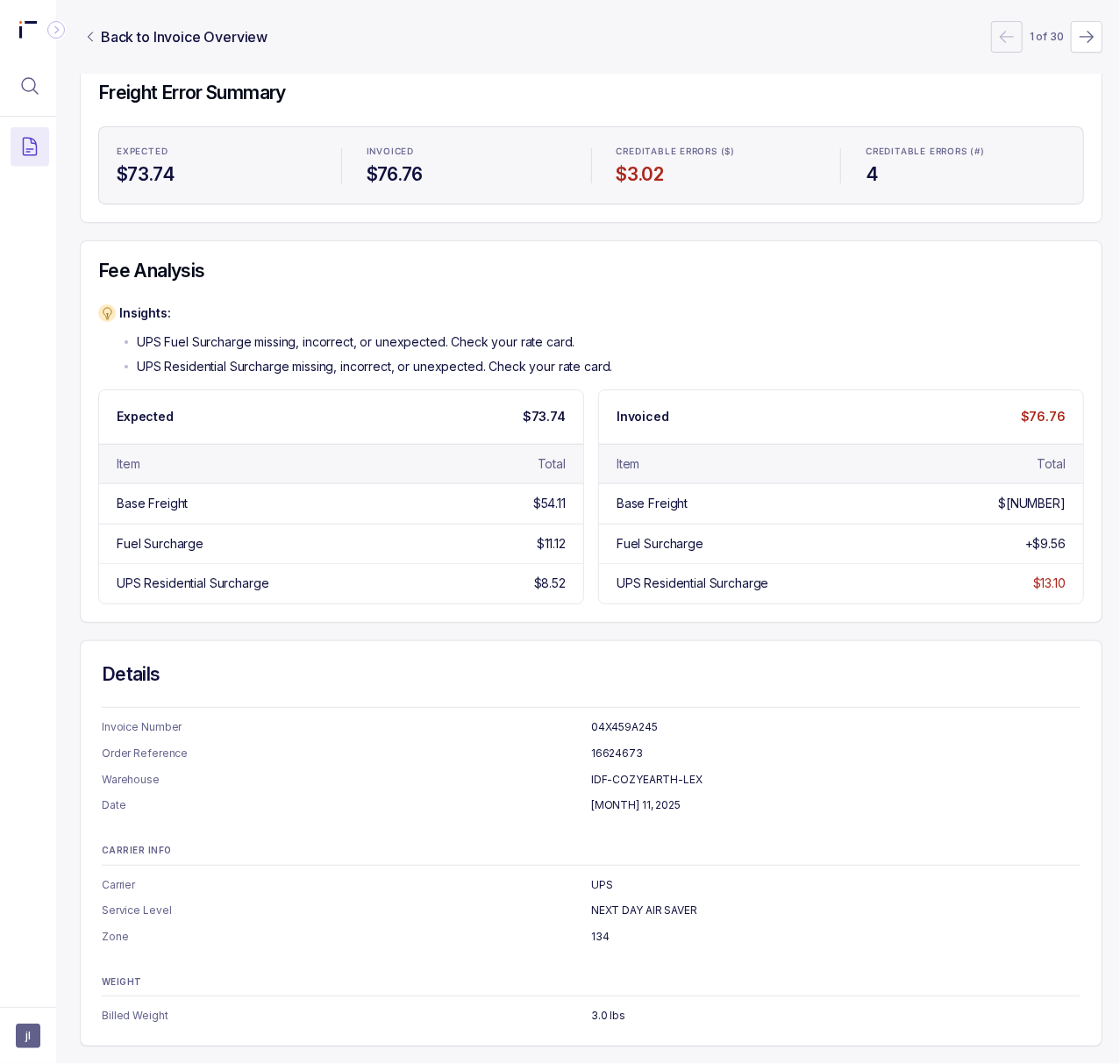 scroll, scrollTop: 190, scrollLeft: 4, axis: both 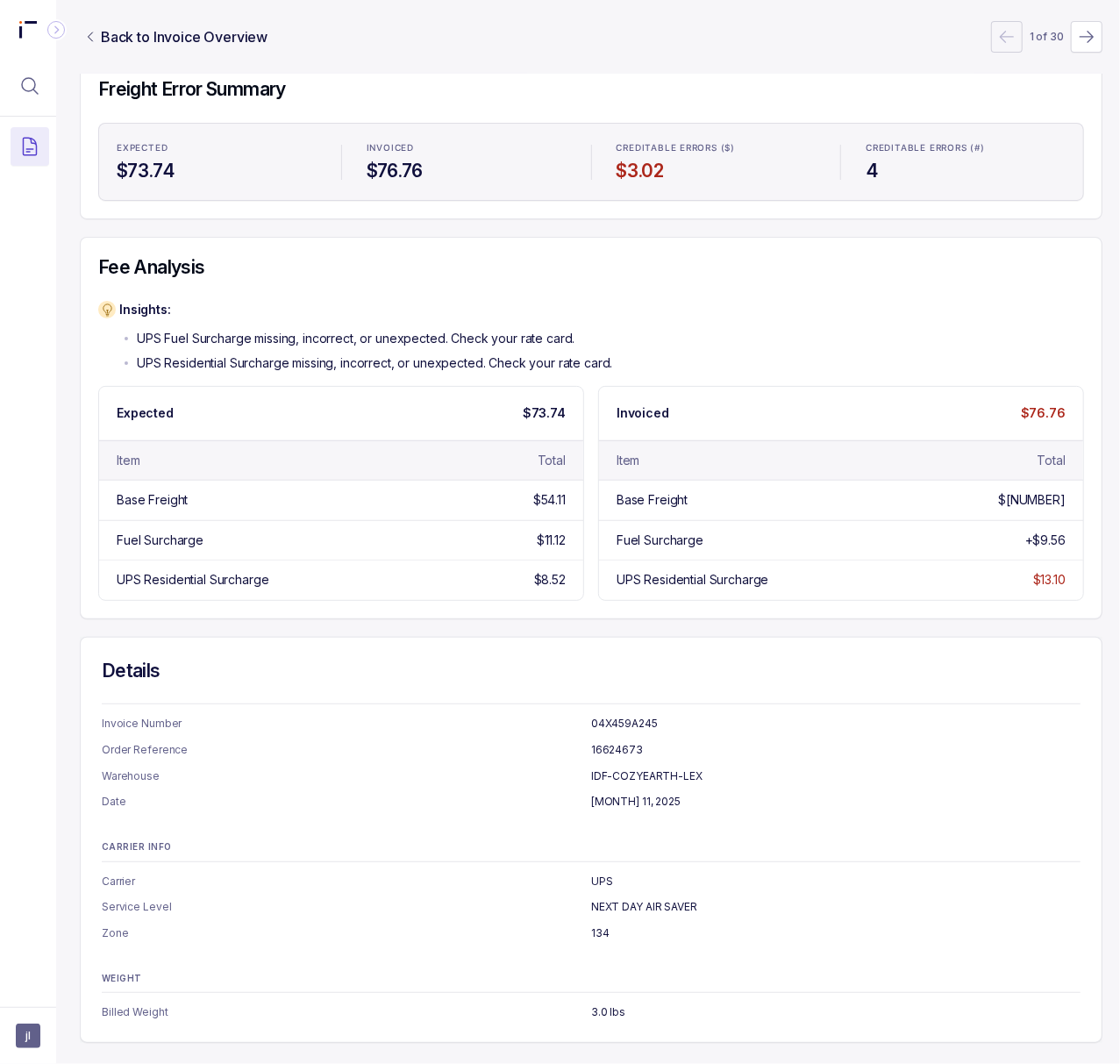 click on "NEXT DAY AIR SAVER" at bounding box center (836, 907) 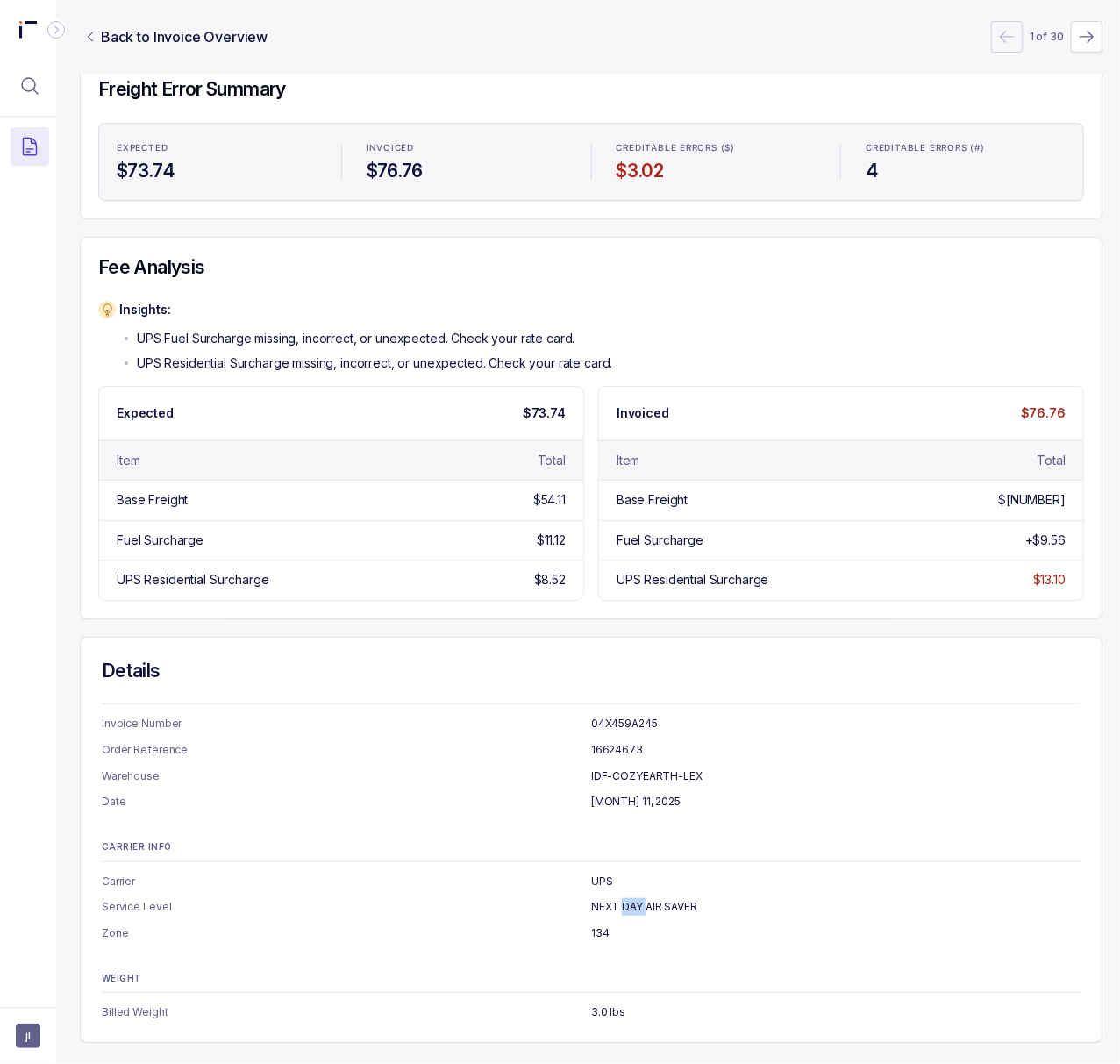 click on "NEXT DAY AIR SAVER" at bounding box center (836, 907) 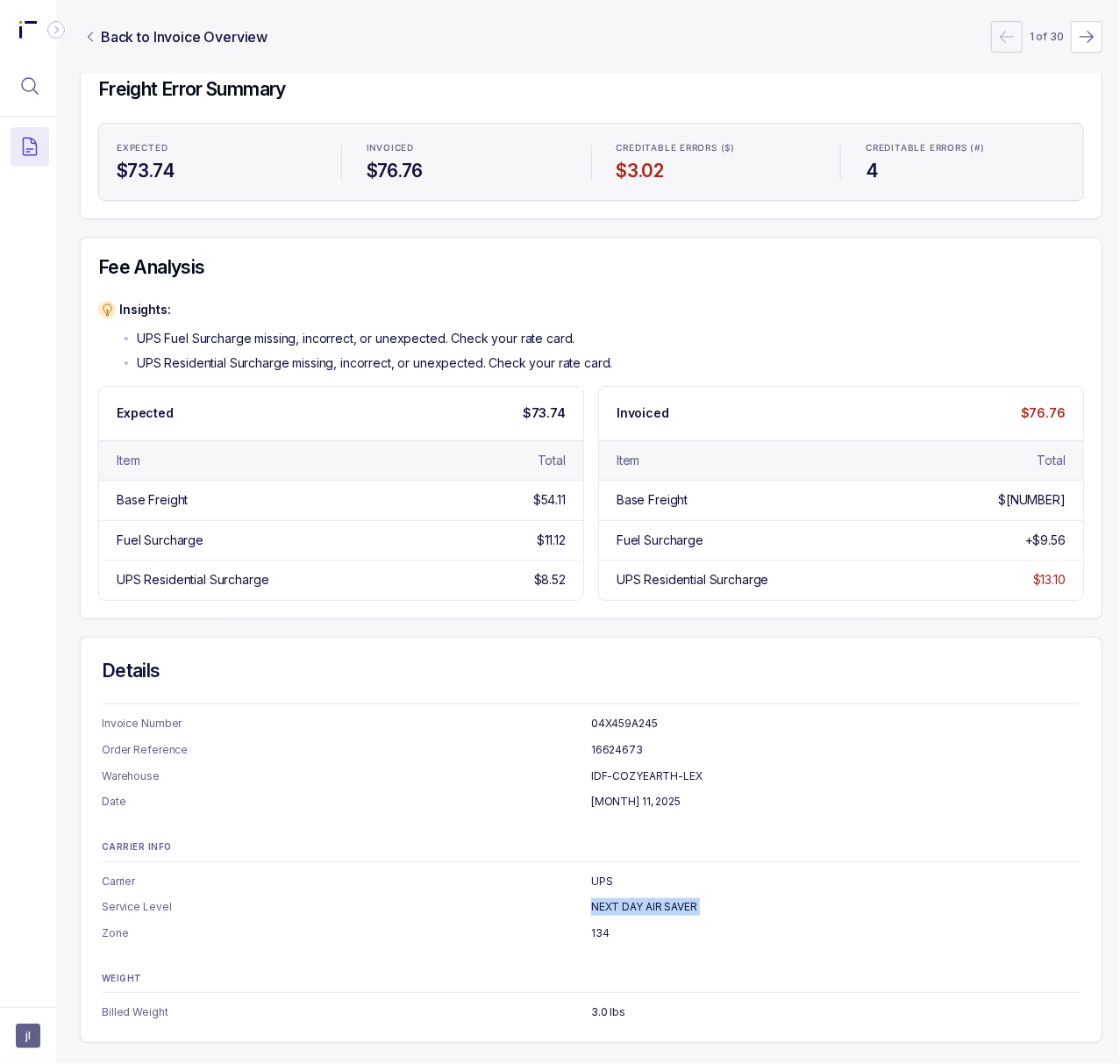 click on "NEXT DAY AIR SAVER" at bounding box center (836, 907) 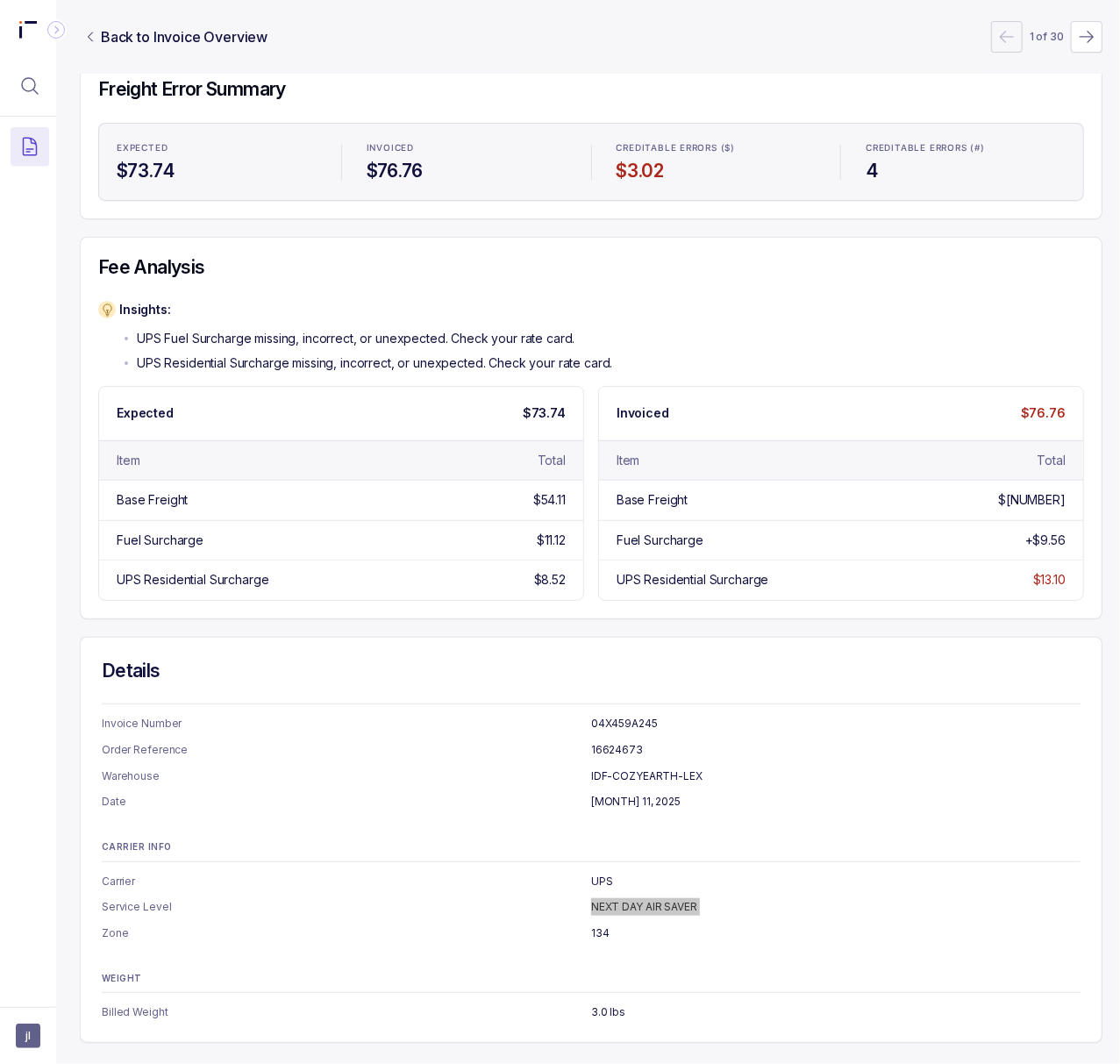 scroll, scrollTop: 0, scrollLeft: 4, axis: horizontal 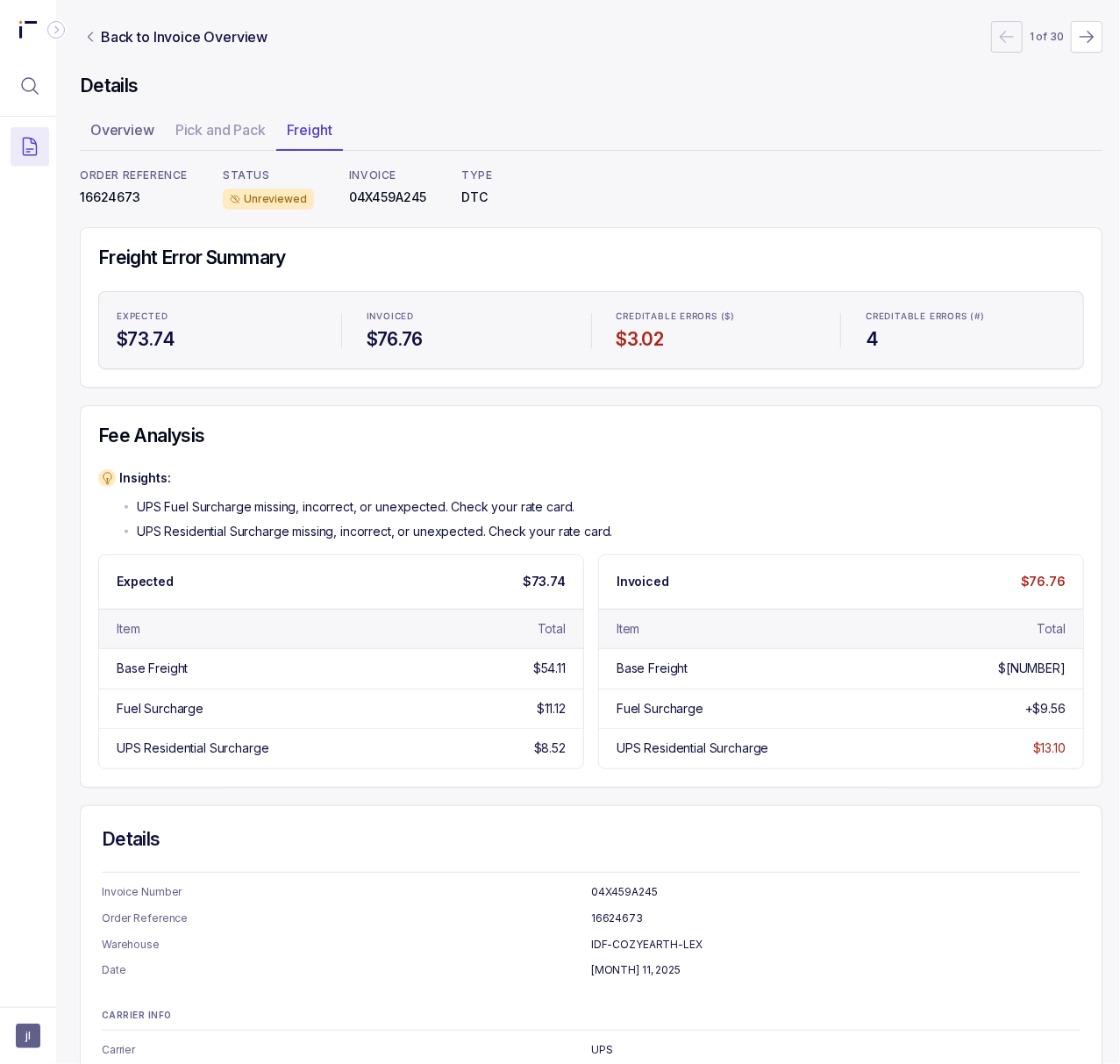 click on "16624673" at bounding box center (133, 197) 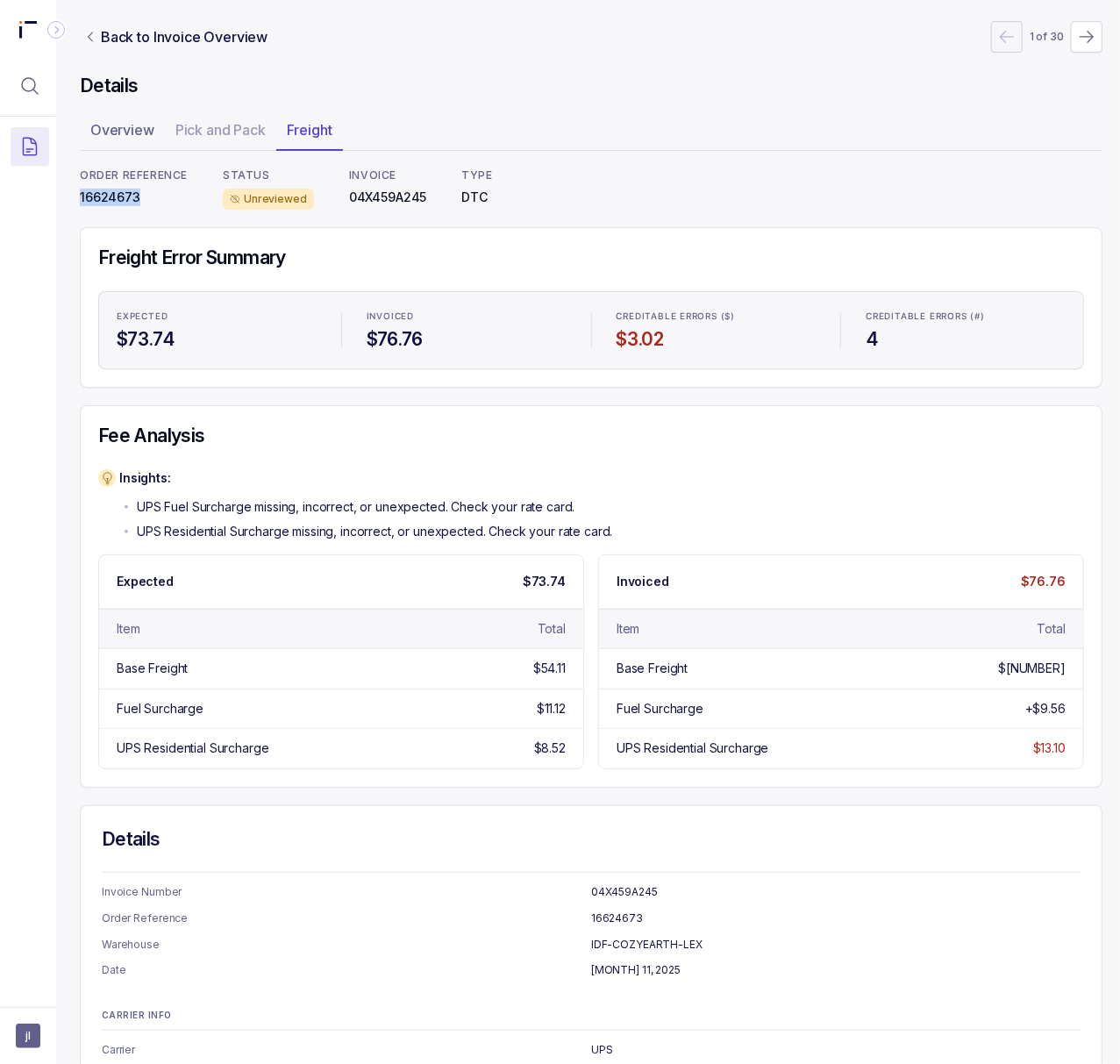 click on "16624673" at bounding box center (133, 197) 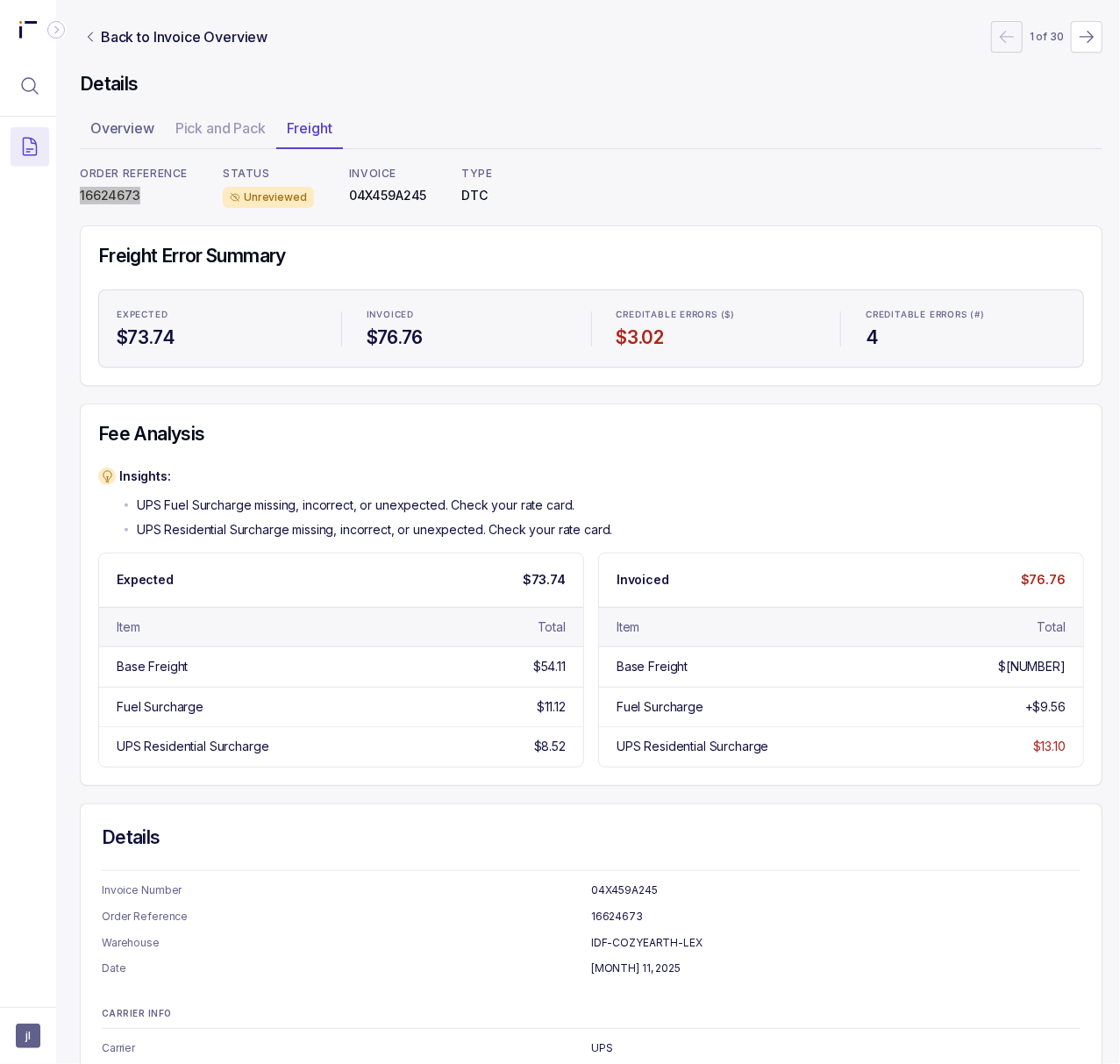 scroll, scrollTop: 0, scrollLeft: 4, axis: horizontal 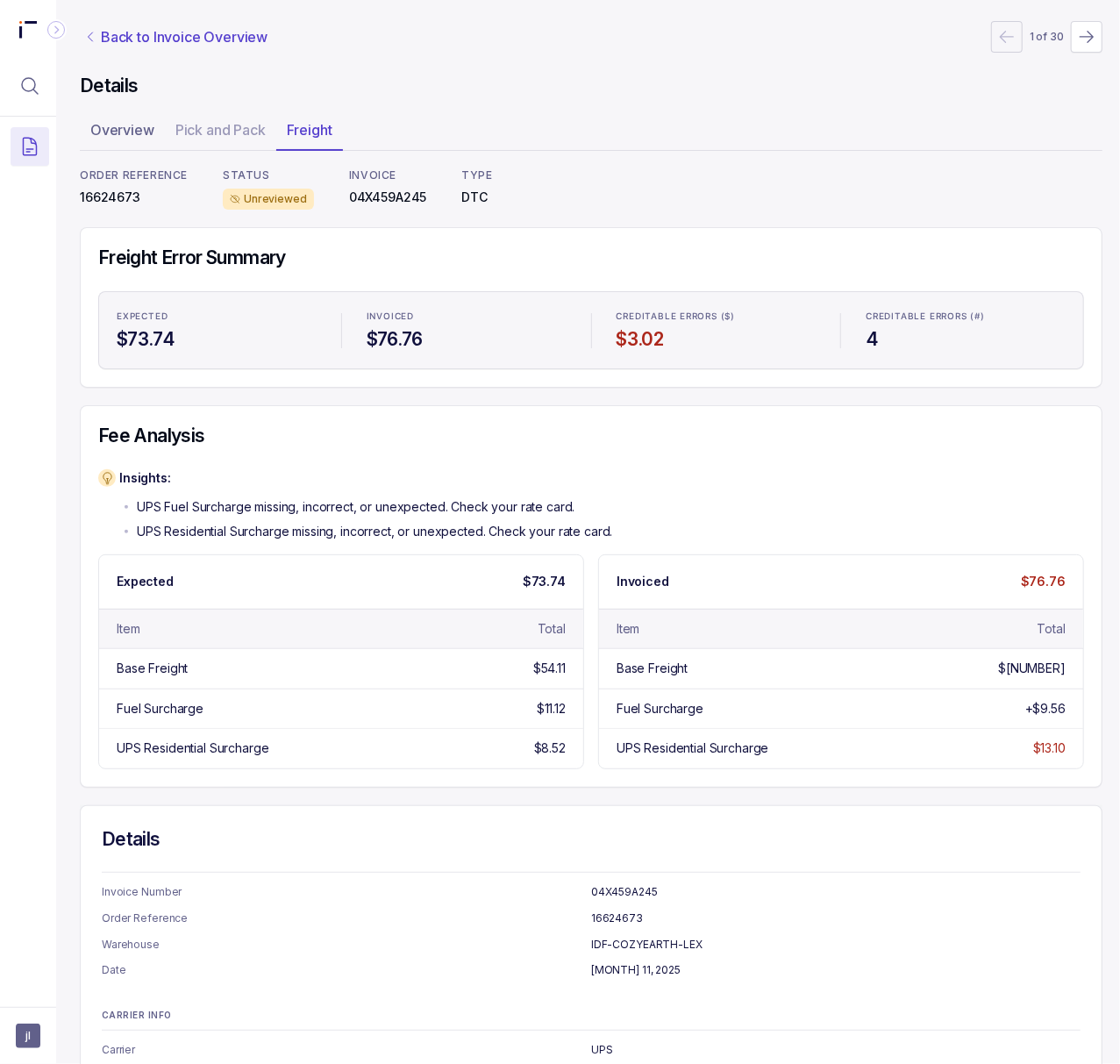 click on "Back to Invoice Overview" at bounding box center (184, 37) 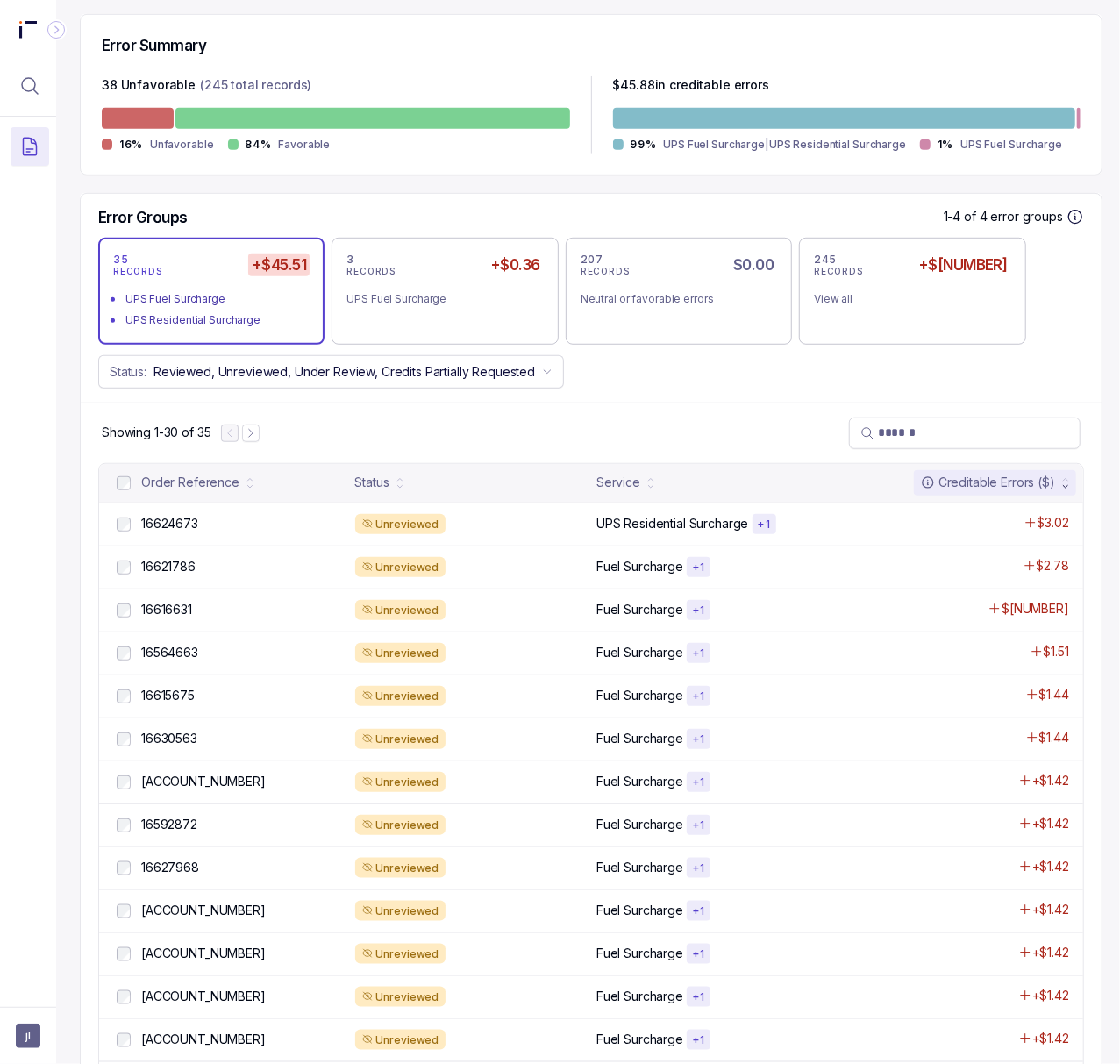 scroll, scrollTop: 468, scrollLeft: 4, axis: both 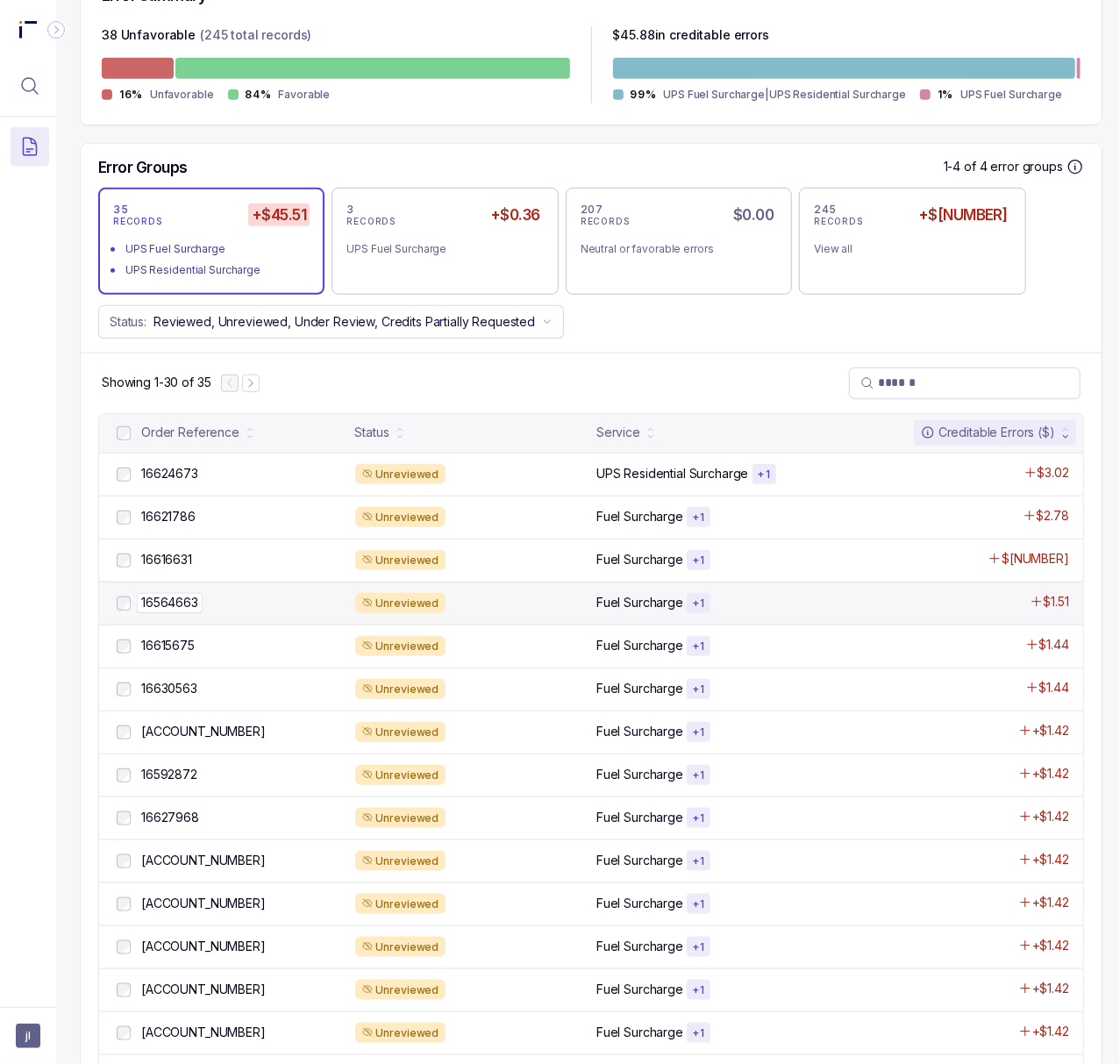 click on "16564663" at bounding box center [169, 603] 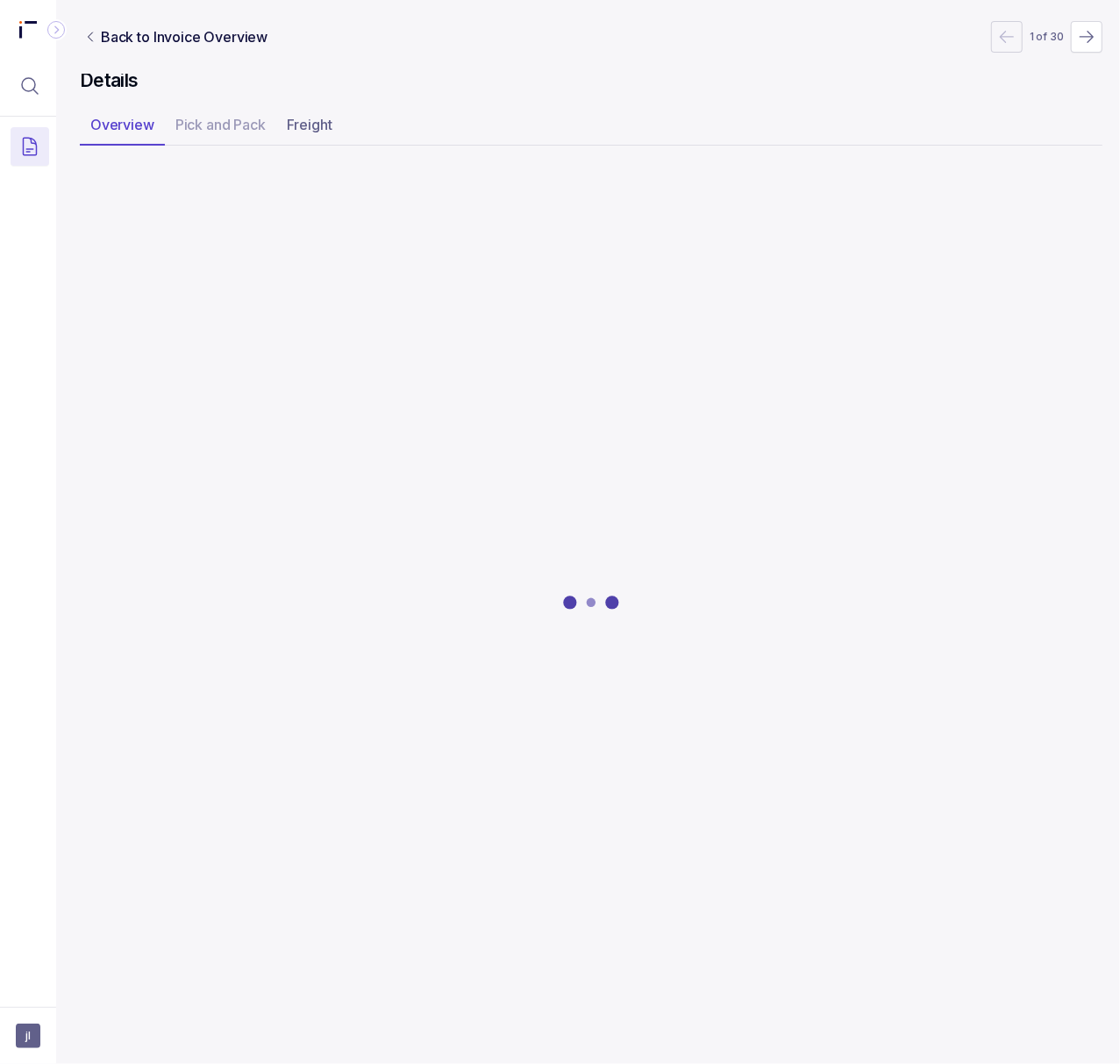 scroll, scrollTop: 0, scrollLeft: 4, axis: horizontal 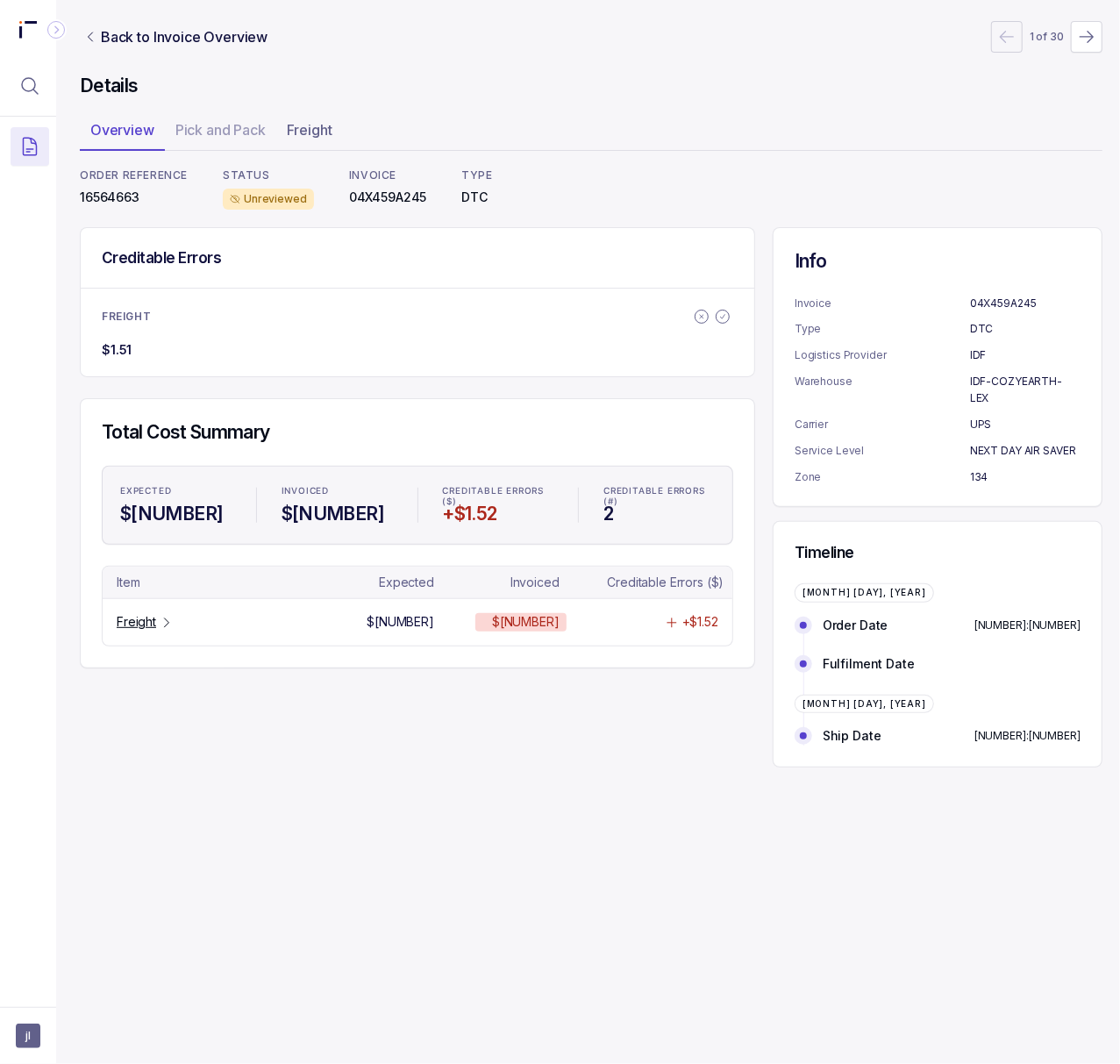 click on "16564663" at bounding box center [133, 197] 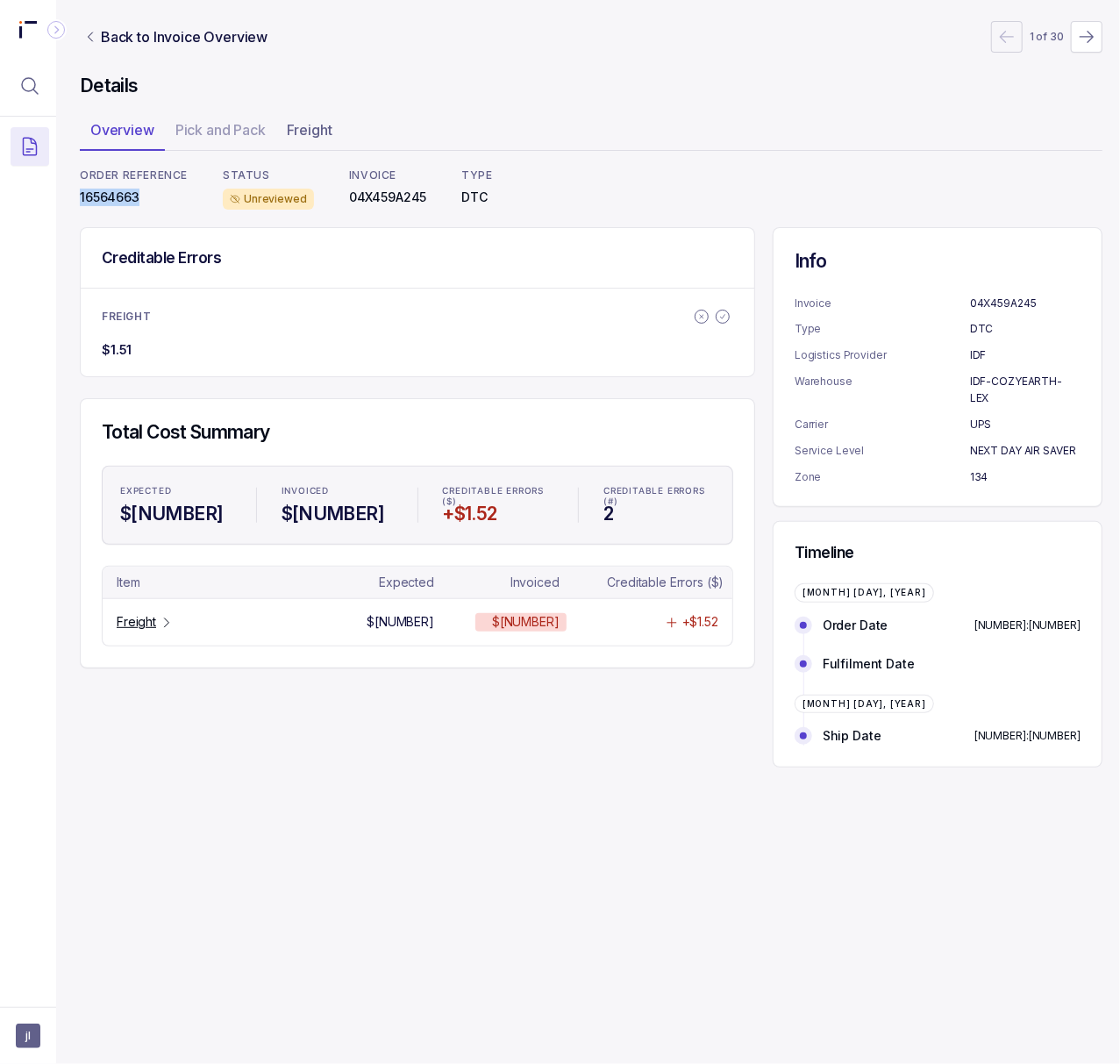 click on "16564663" at bounding box center (133, 197) 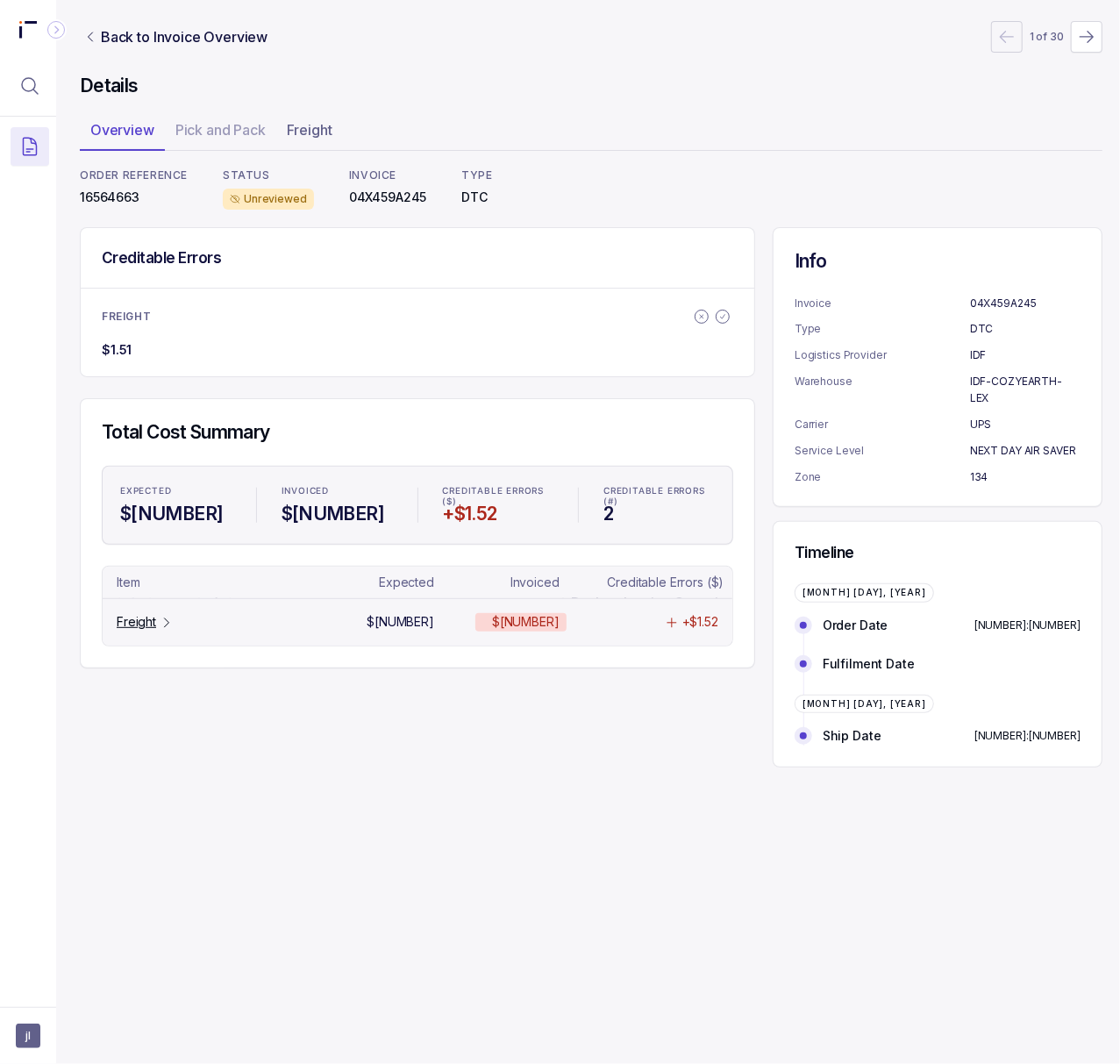 click on "Freight" at bounding box center (136, 622) 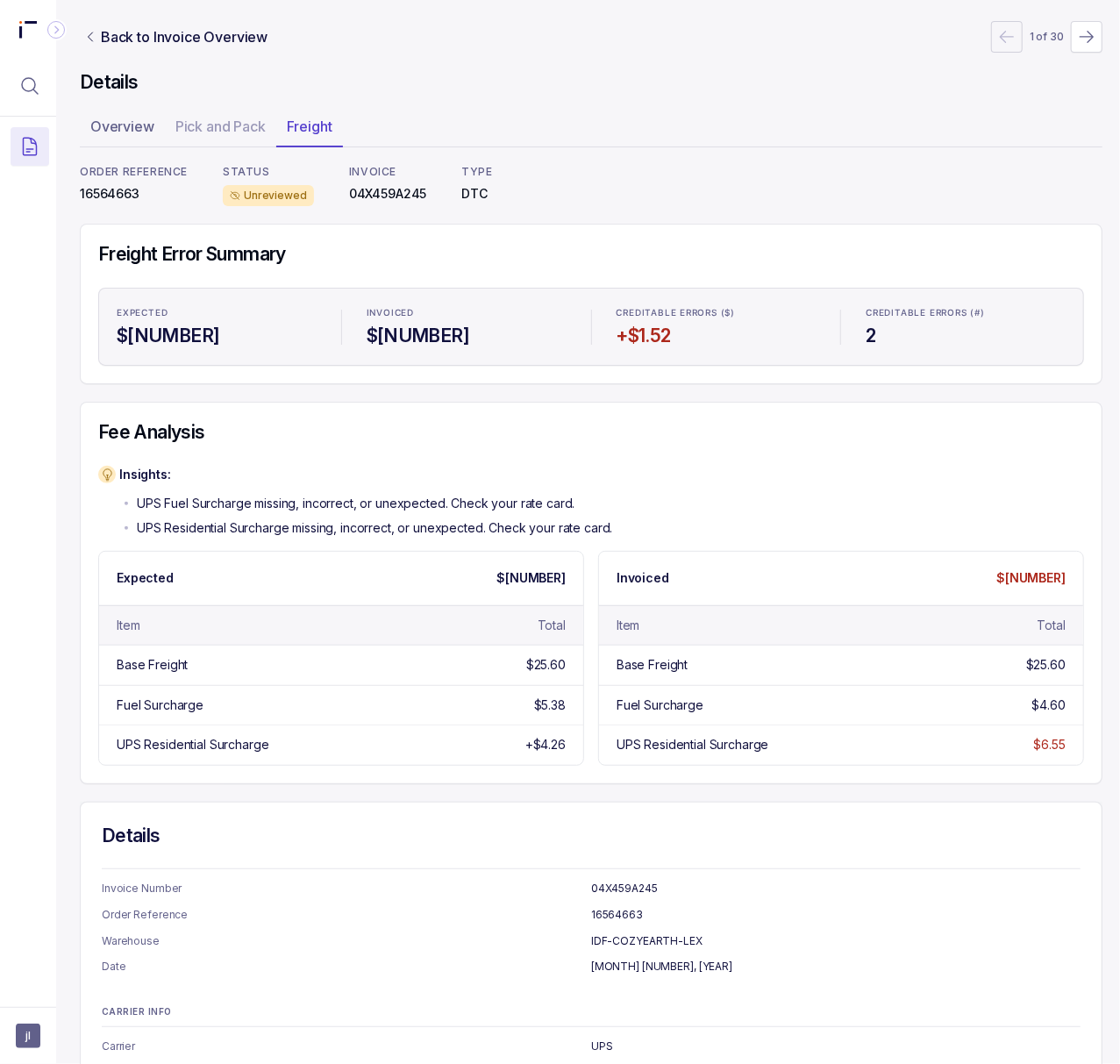 scroll, scrollTop: 0, scrollLeft: 4, axis: horizontal 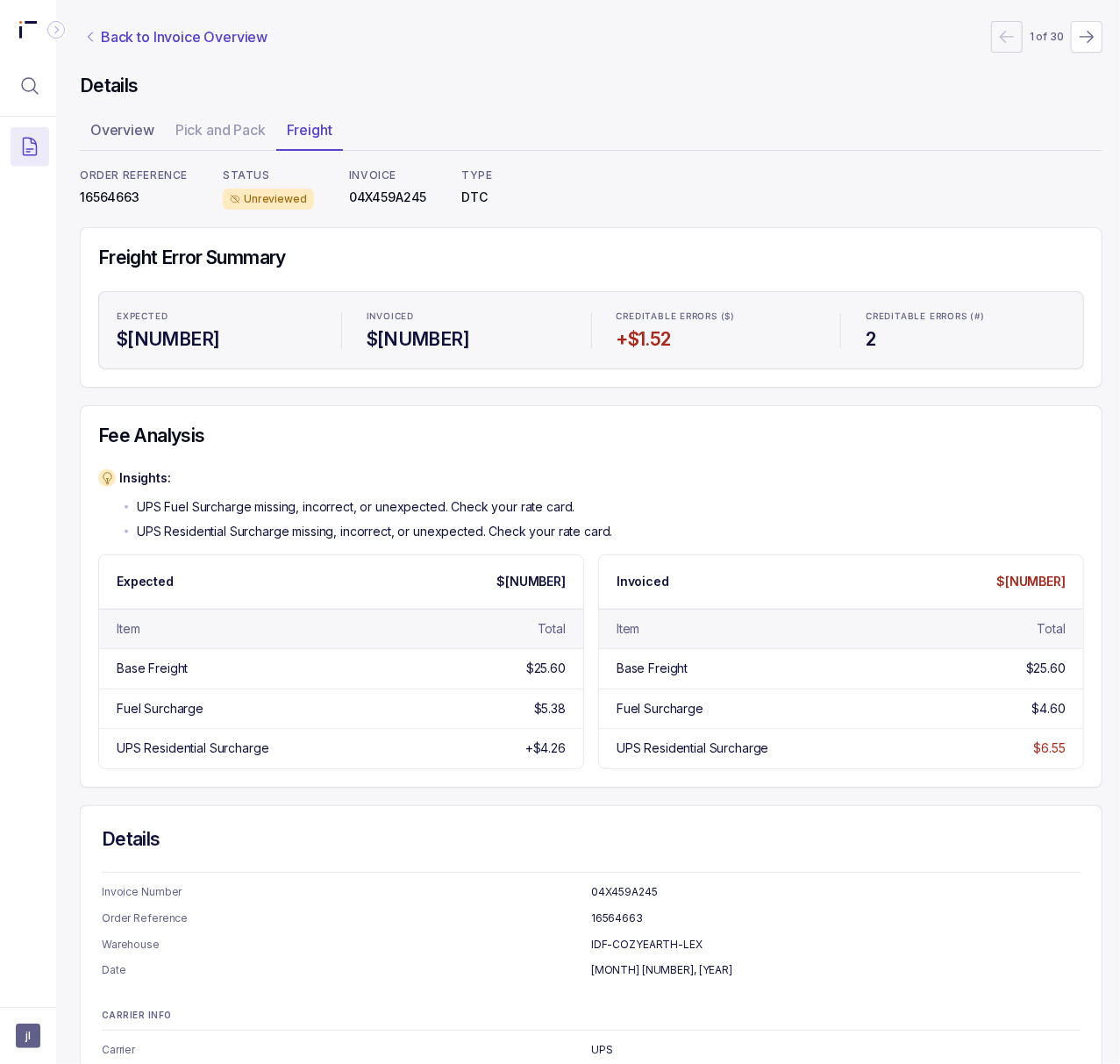 click on "Back to Invoice Overview" at bounding box center [184, 37] 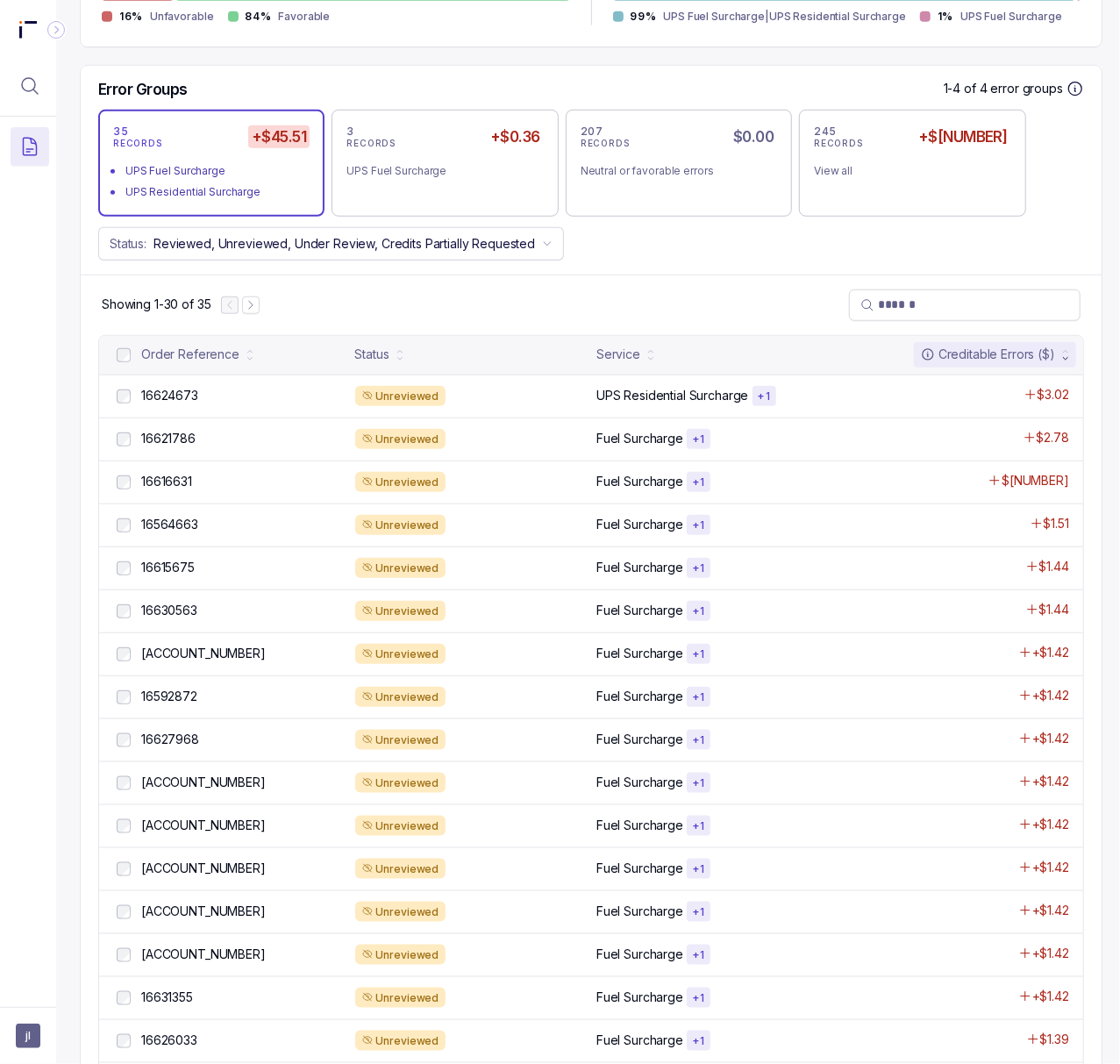 scroll, scrollTop: 584, scrollLeft: 4, axis: both 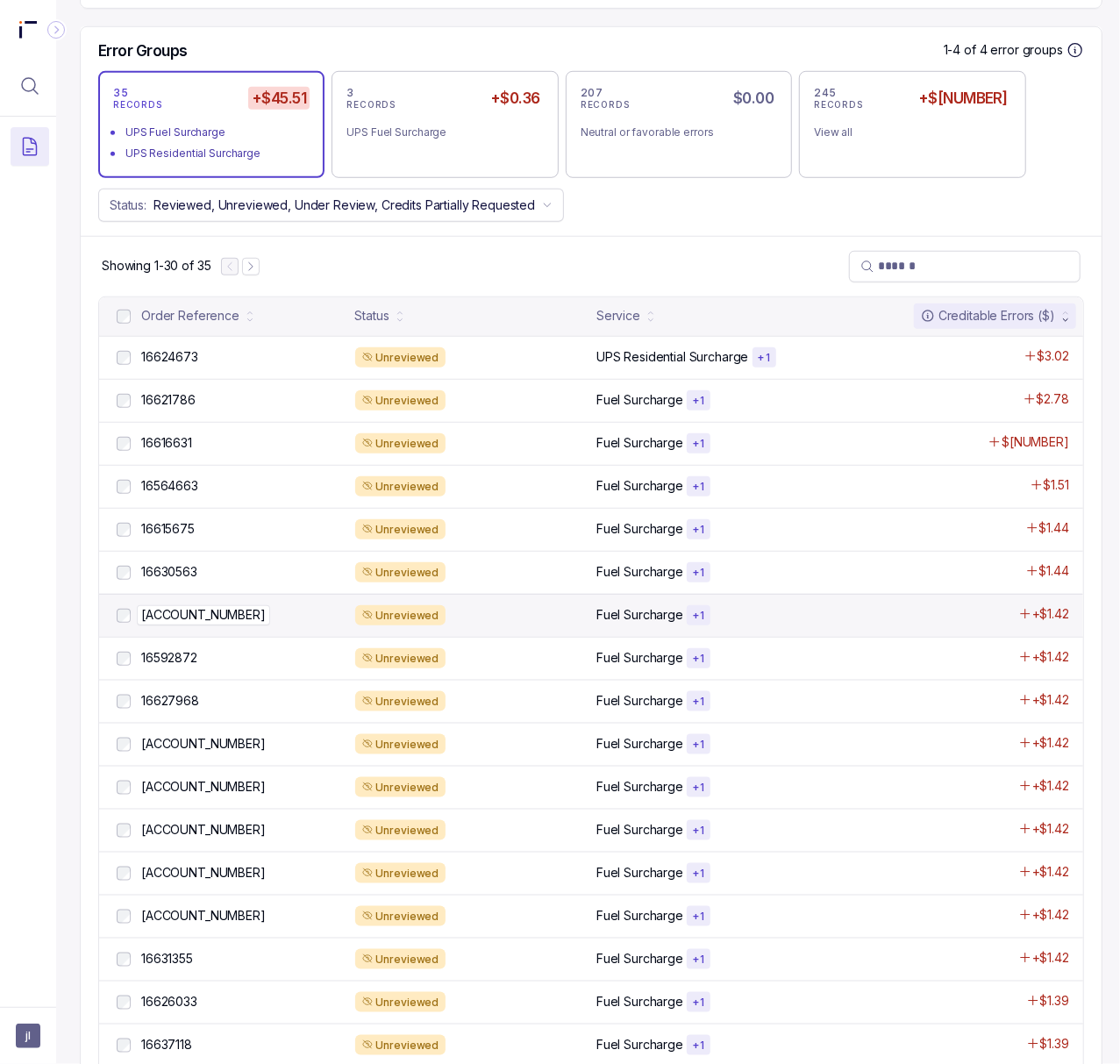 click on "[ACCOUNT_NUMBER]" at bounding box center (203, 615) 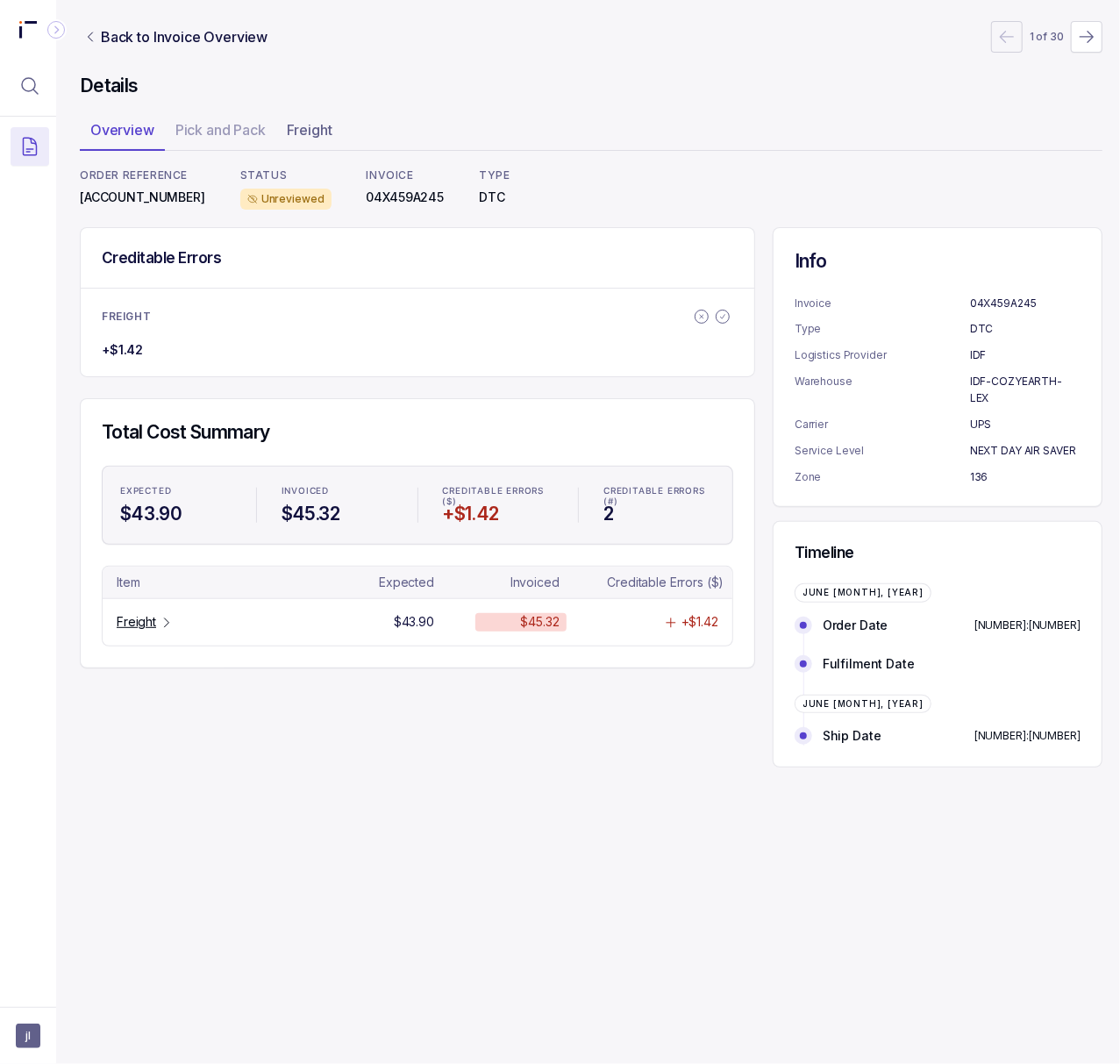 click on "[ACCOUNT_NUMBER]" at bounding box center [142, 197] 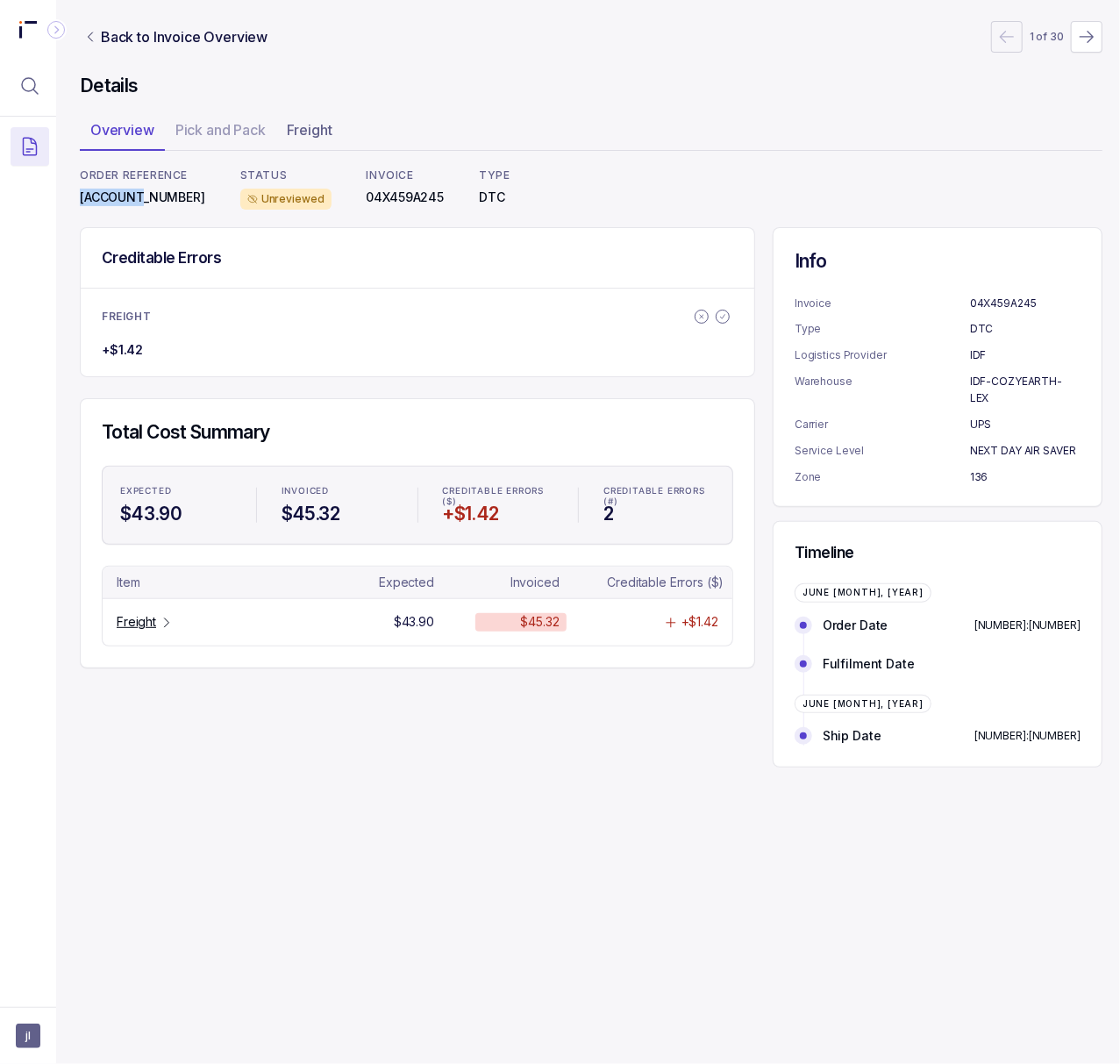 click on "[ACCOUNT_NUMBER]" at bounding box center (142, 197) 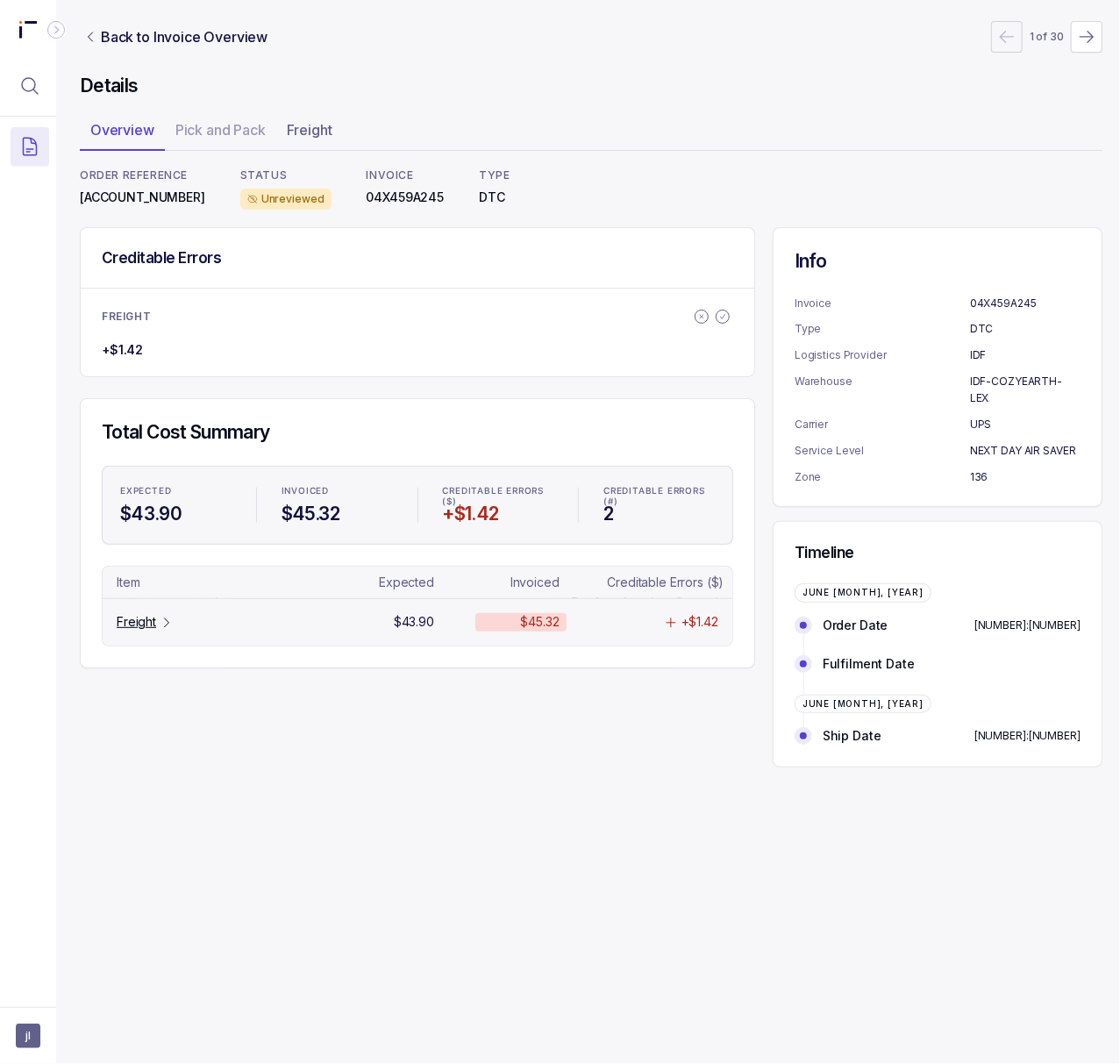 click on "Freight" at bounding box center (136, 622) 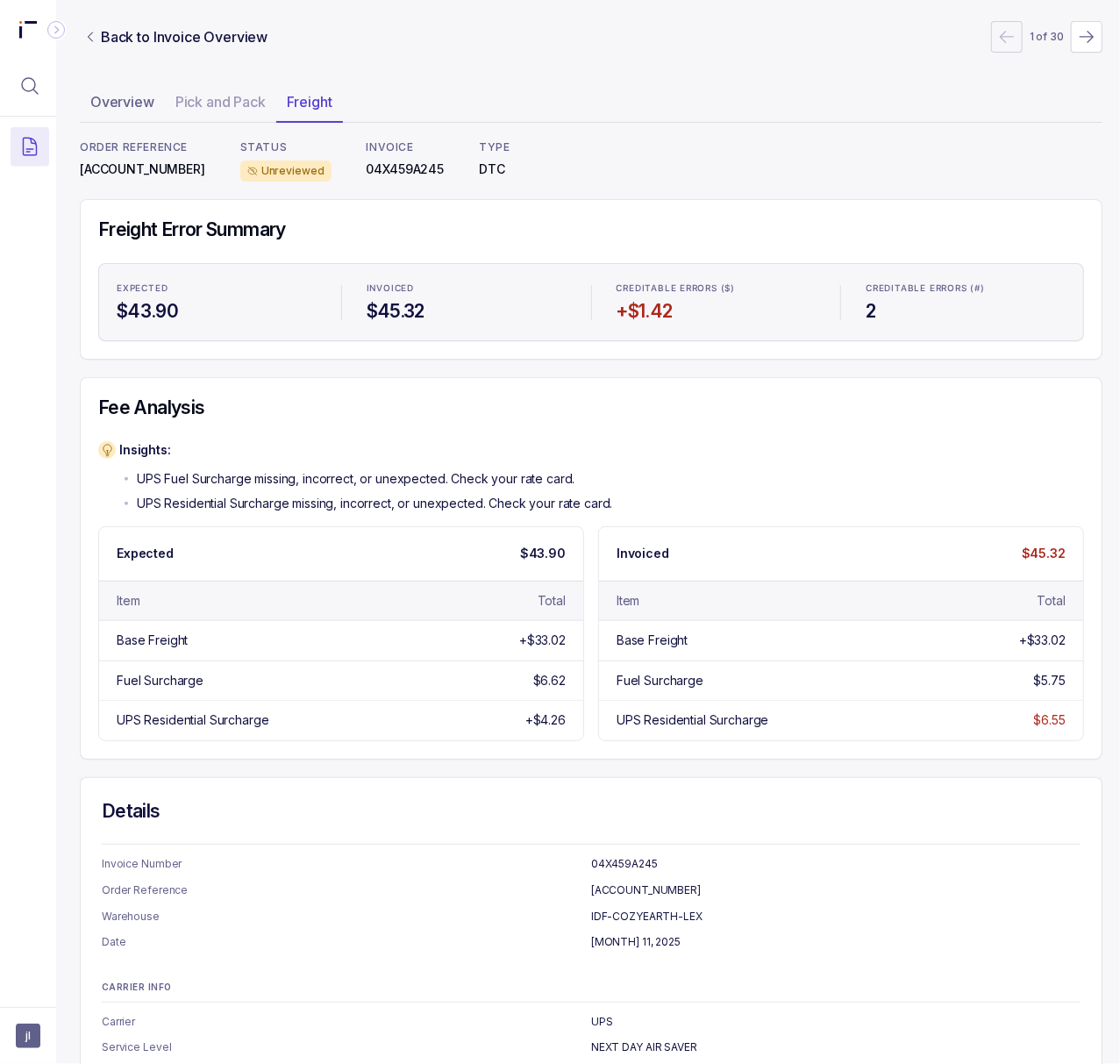 scroll, scrollTop: 0, scrollLeft: 4, axis: horizontal 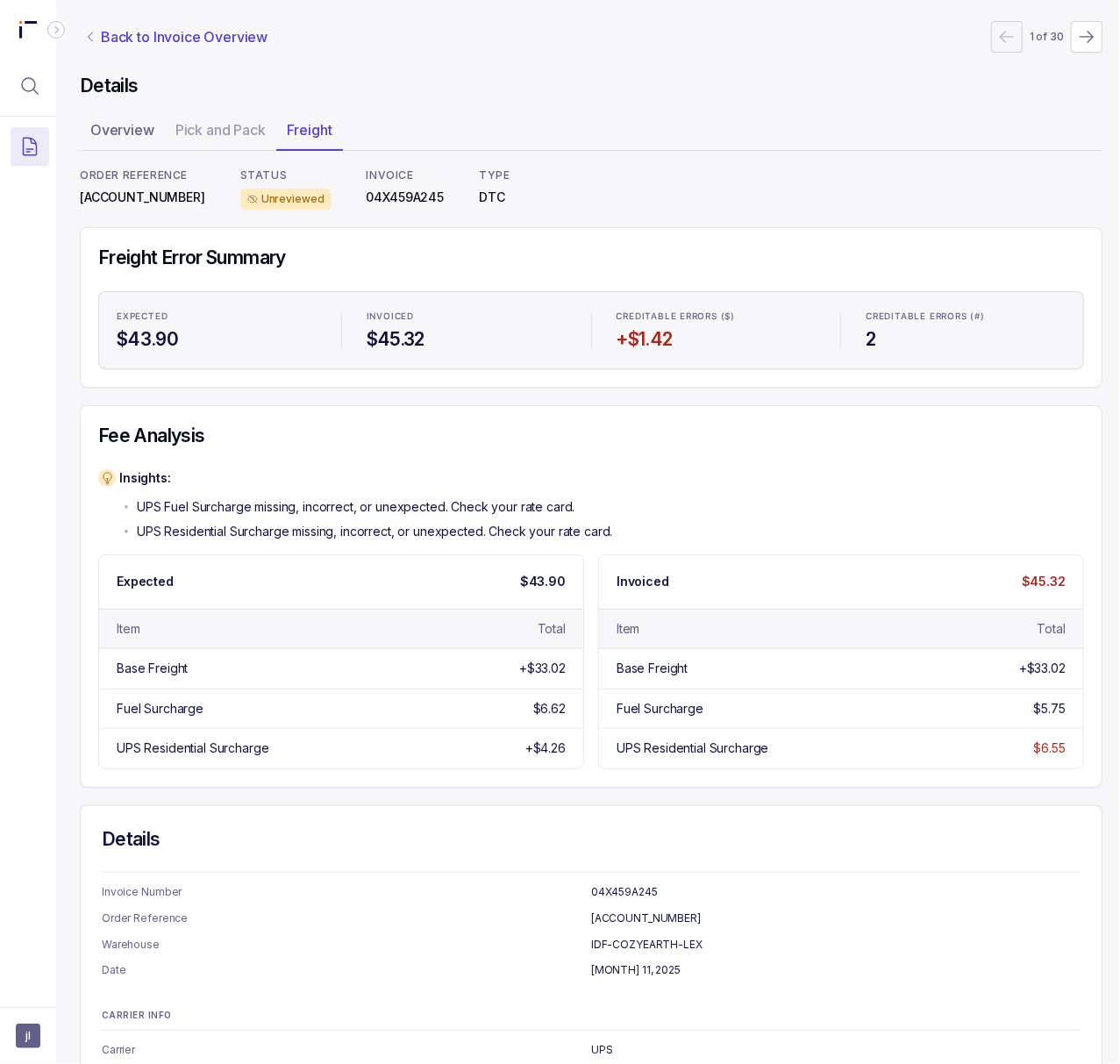 click on "Back to Invoice Overview" at bounding box center (184, 37) 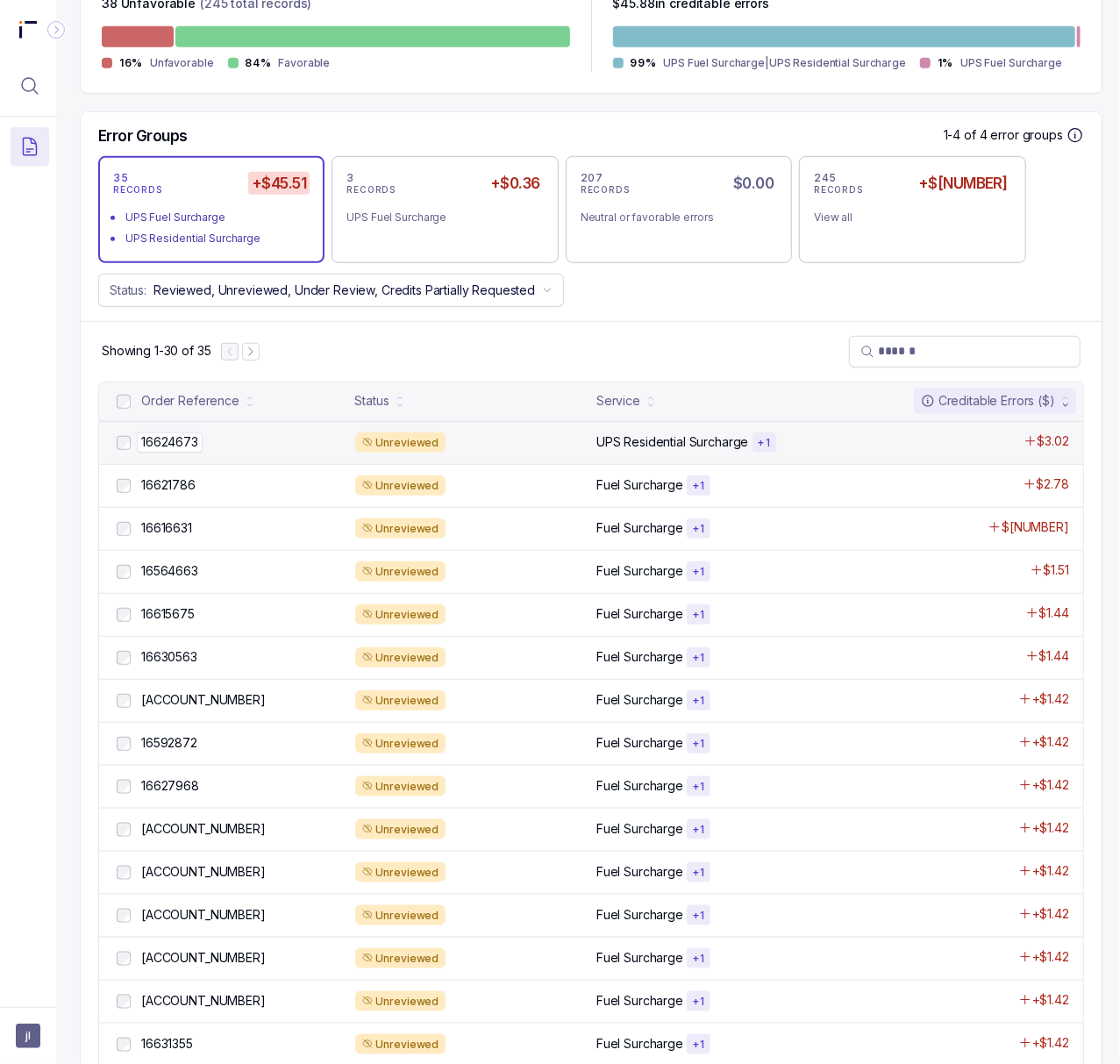 scroll, scrollTop: 584, scrollLeft: 4, axis: both 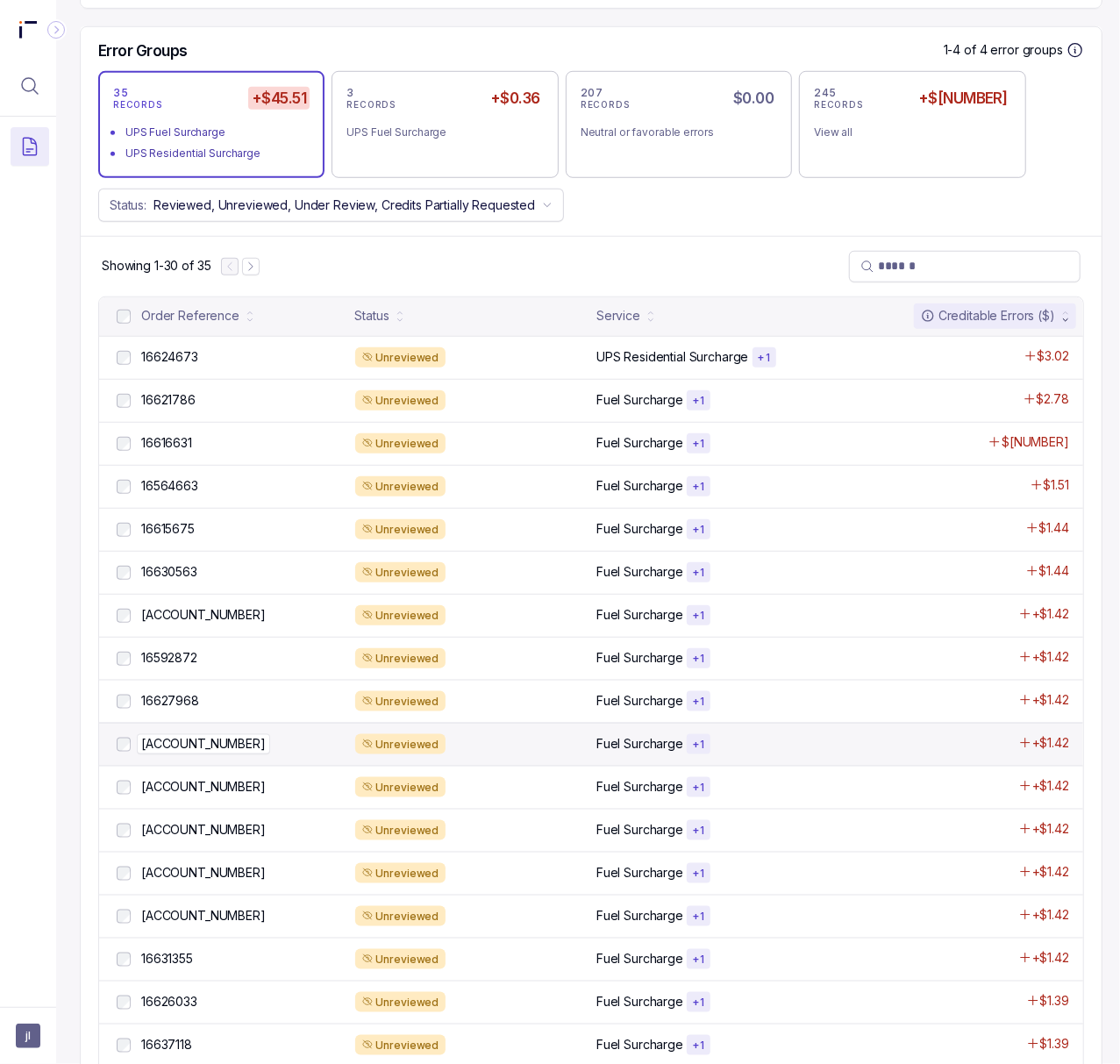 click on "[ACCOUNT_NUMBER]" at bounding box center [203, 744] 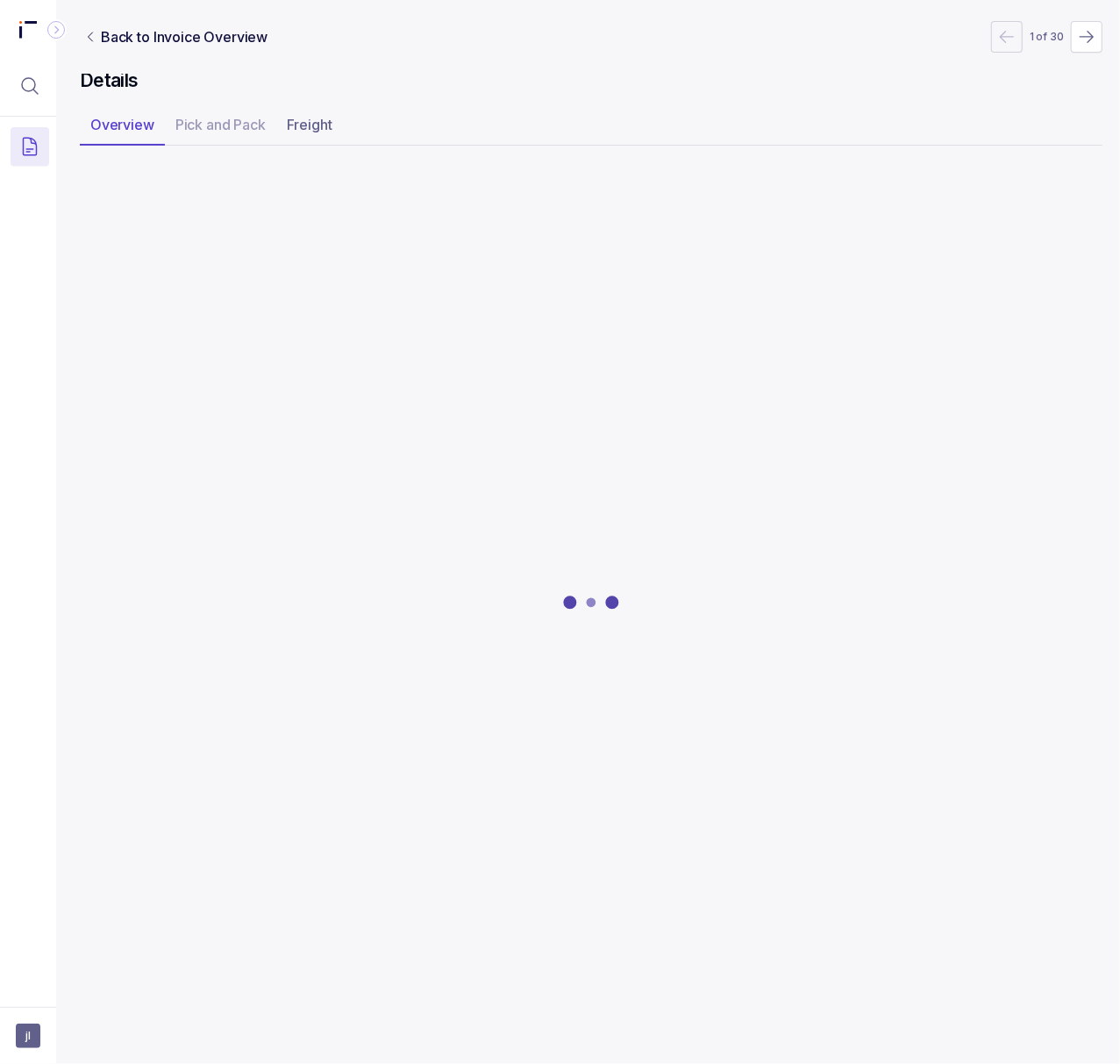 scroll, scrollTop: 0, scrollLeft: 4, axis: horizontal 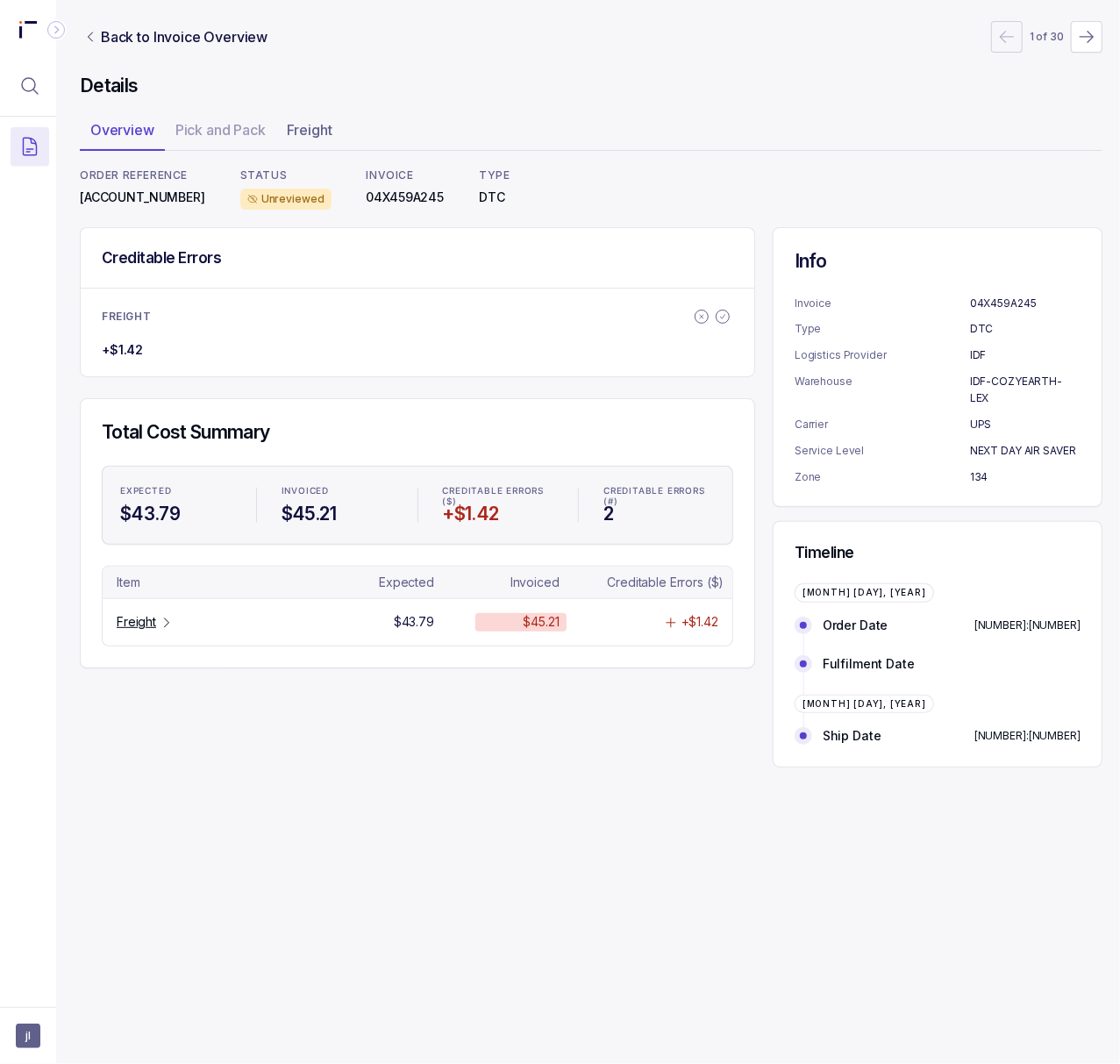 click on "ORDER REFERENCE [NUMBER]" at bounding box center (142, 189) 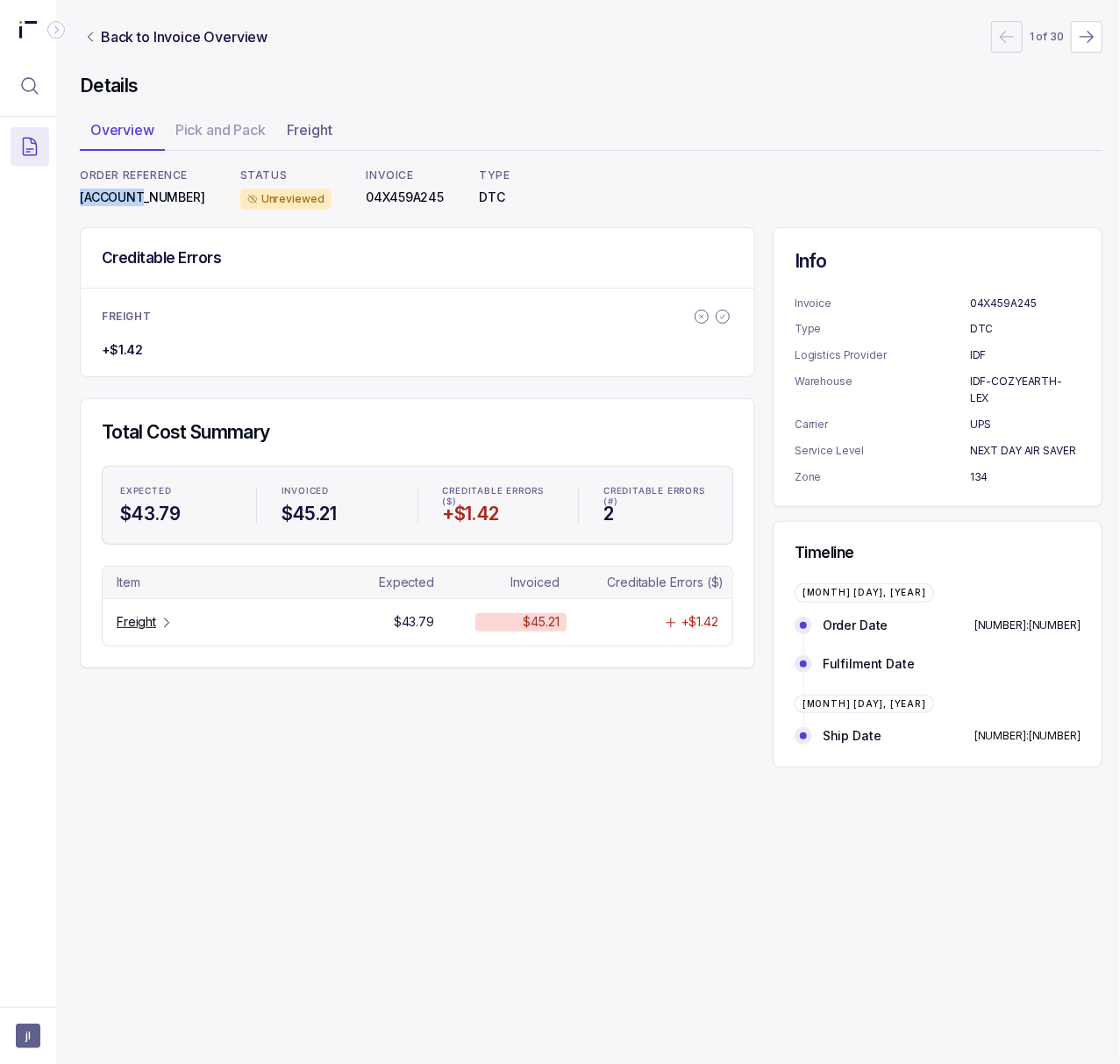 click on "[ACCOUNT_NUMBER]" at bounding box center [142, 197] 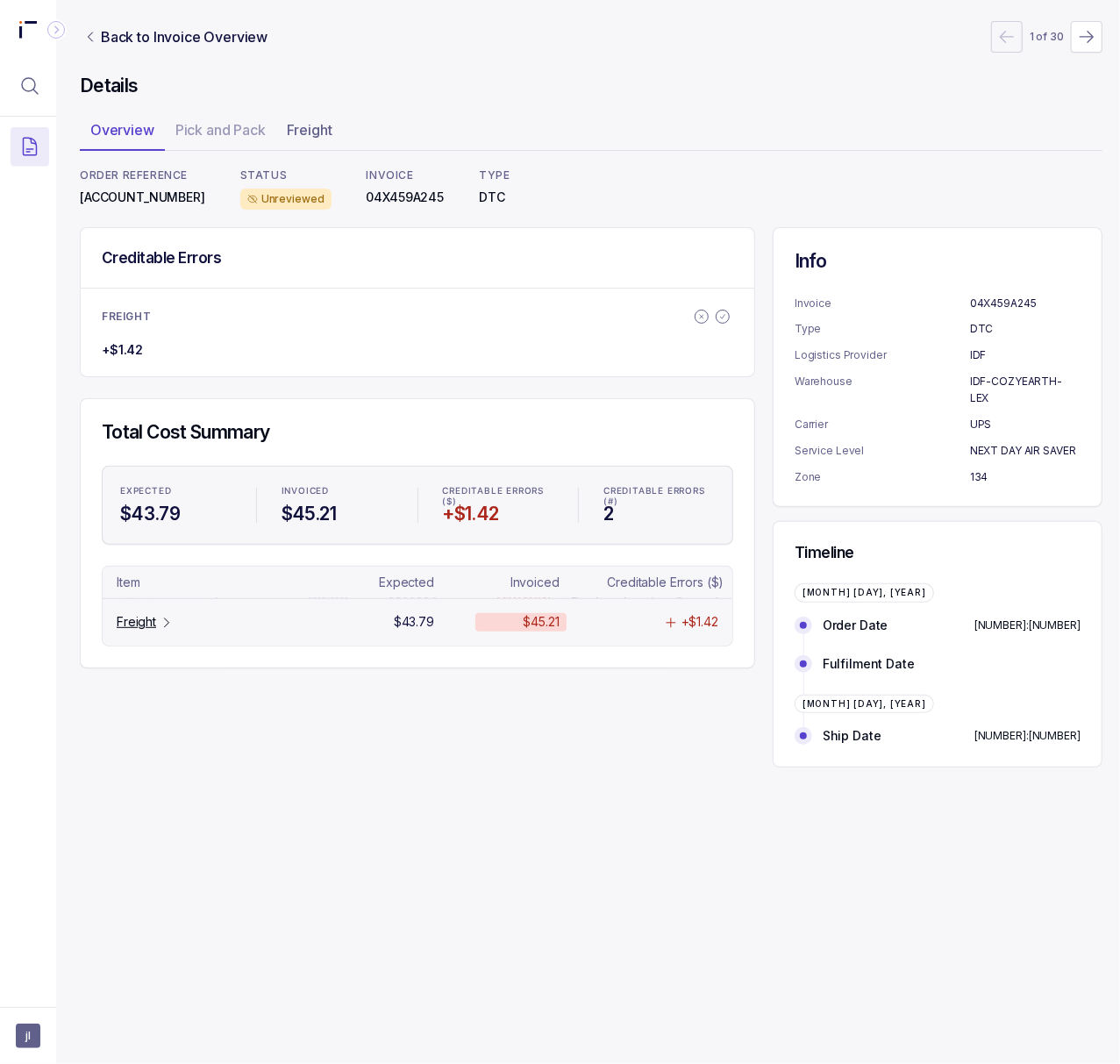 click on "Freight" at bounding box center [136, 622] 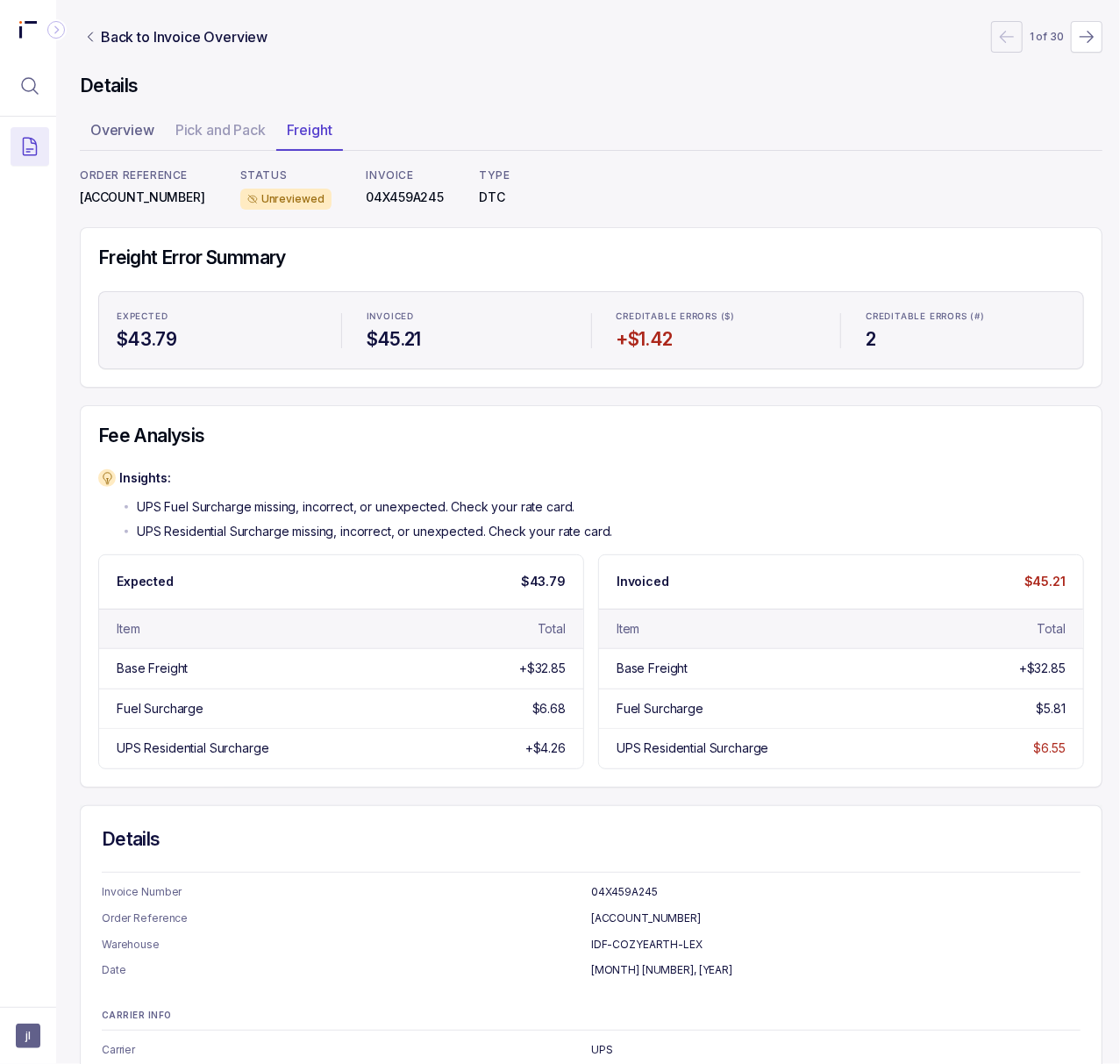 click on "Details Invoice Number 04X459A245 Order Reference 16569471 Warehouse [LOCATION] Date [DATE] CARRIER INFO Carrier UPS Service Level NEXT DAY AIR SAVER Zone 134 WEIGHT Billed Weight 5.0 lbs" at bounding box center (591, 1008) 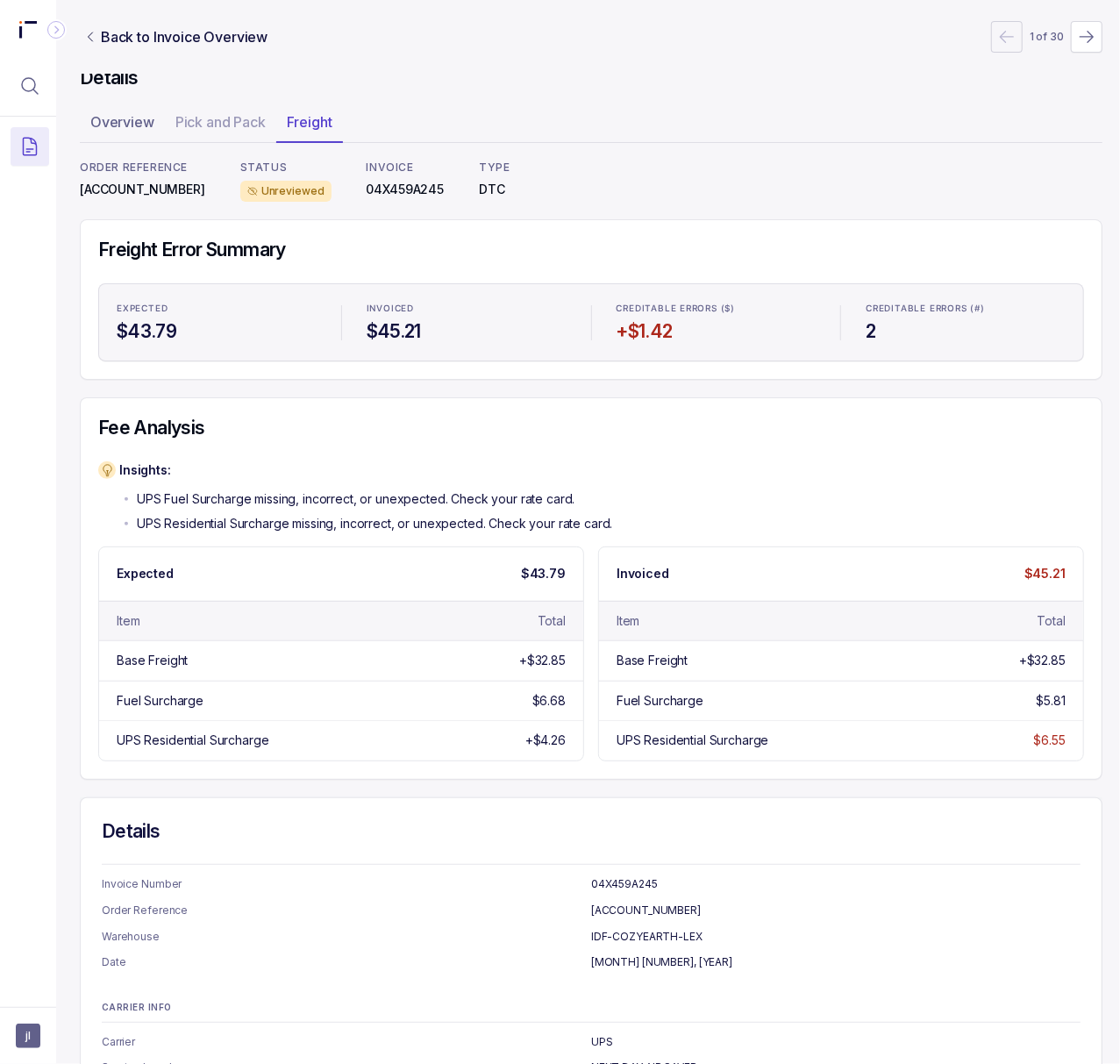 scroll, scrollTop: 0, scrollLeft: 4, axis: horizontal 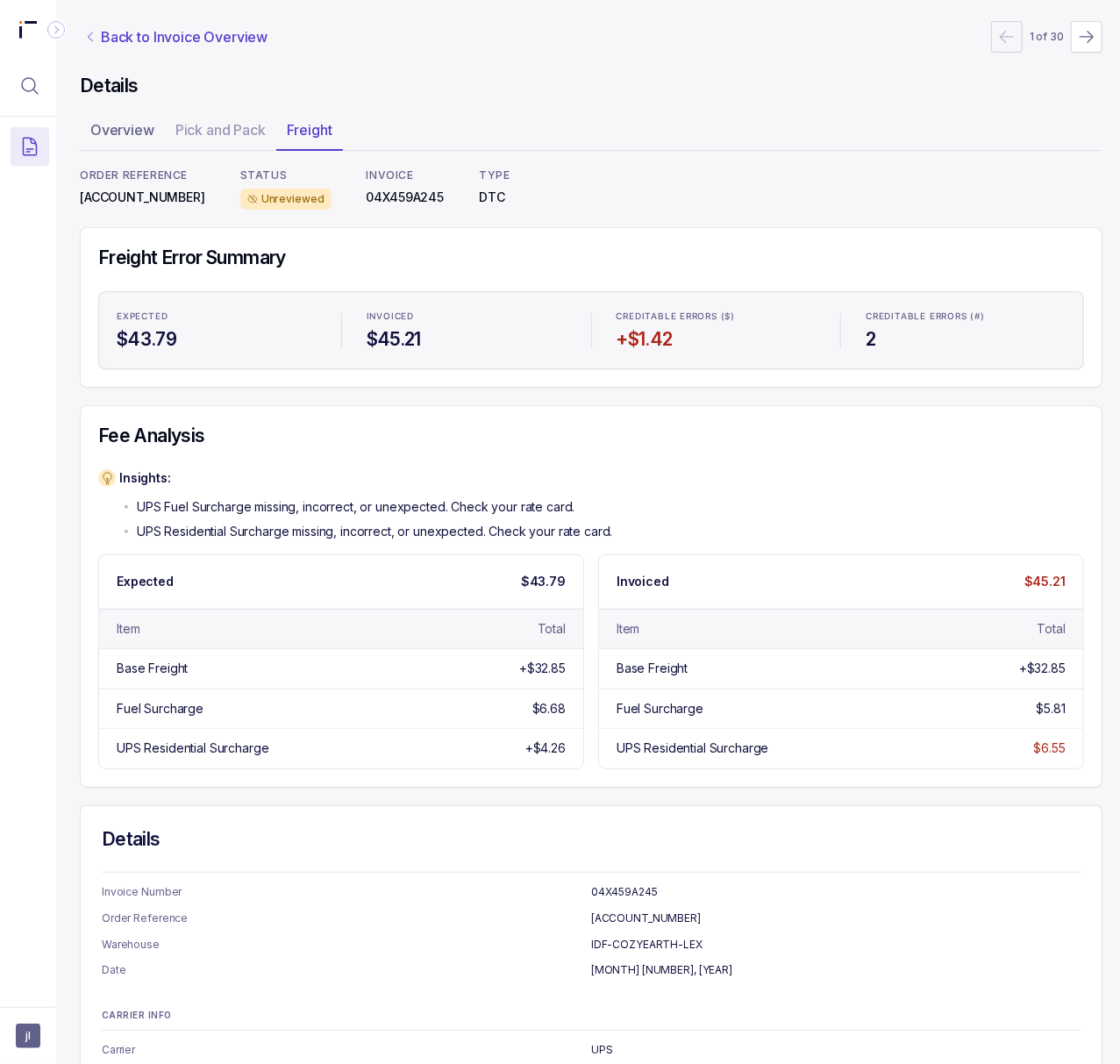 click on "Back to Invoice Overview" at bounding box center (184, 37) 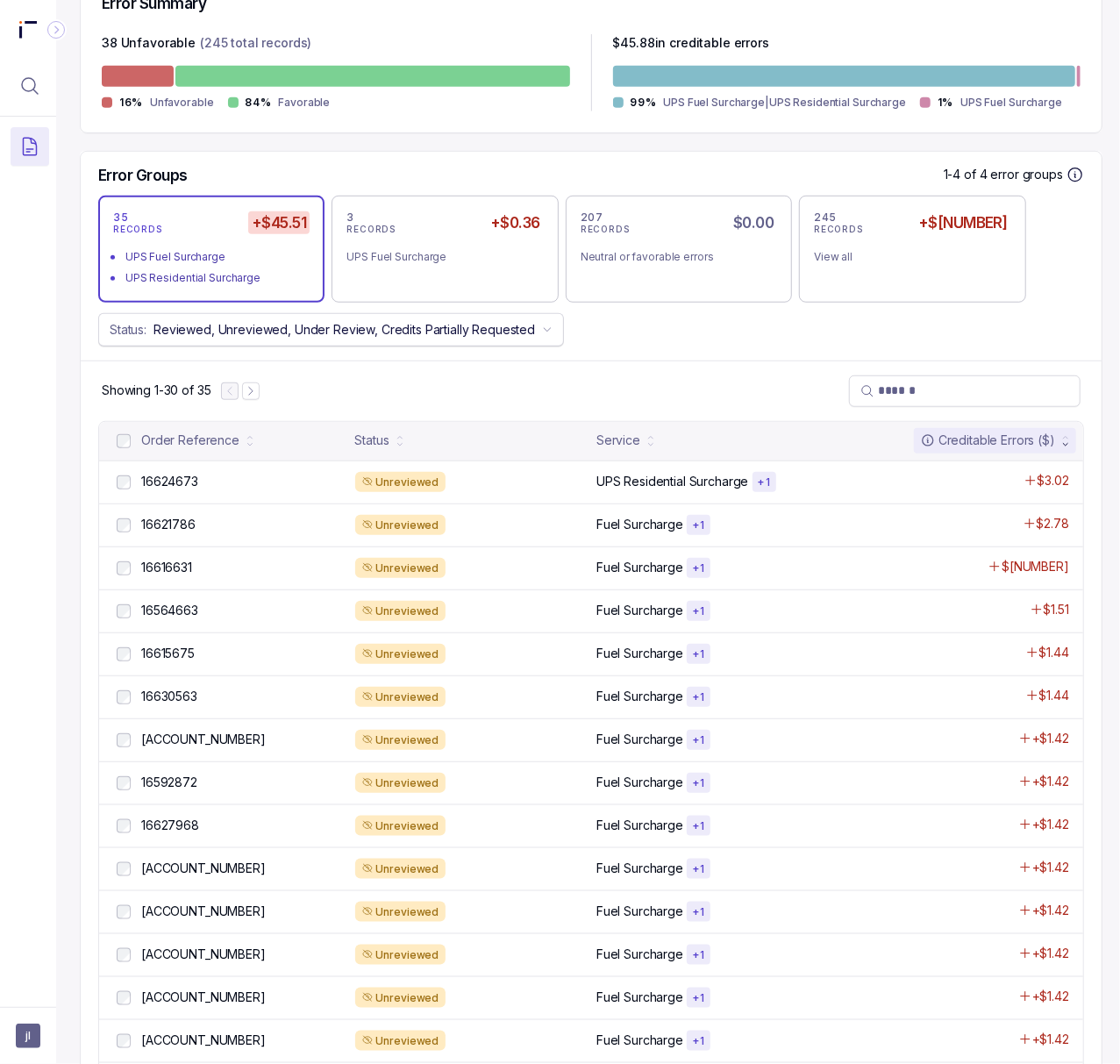 scroll, scrollTop: 702, scrollLeft: 4, axis: both 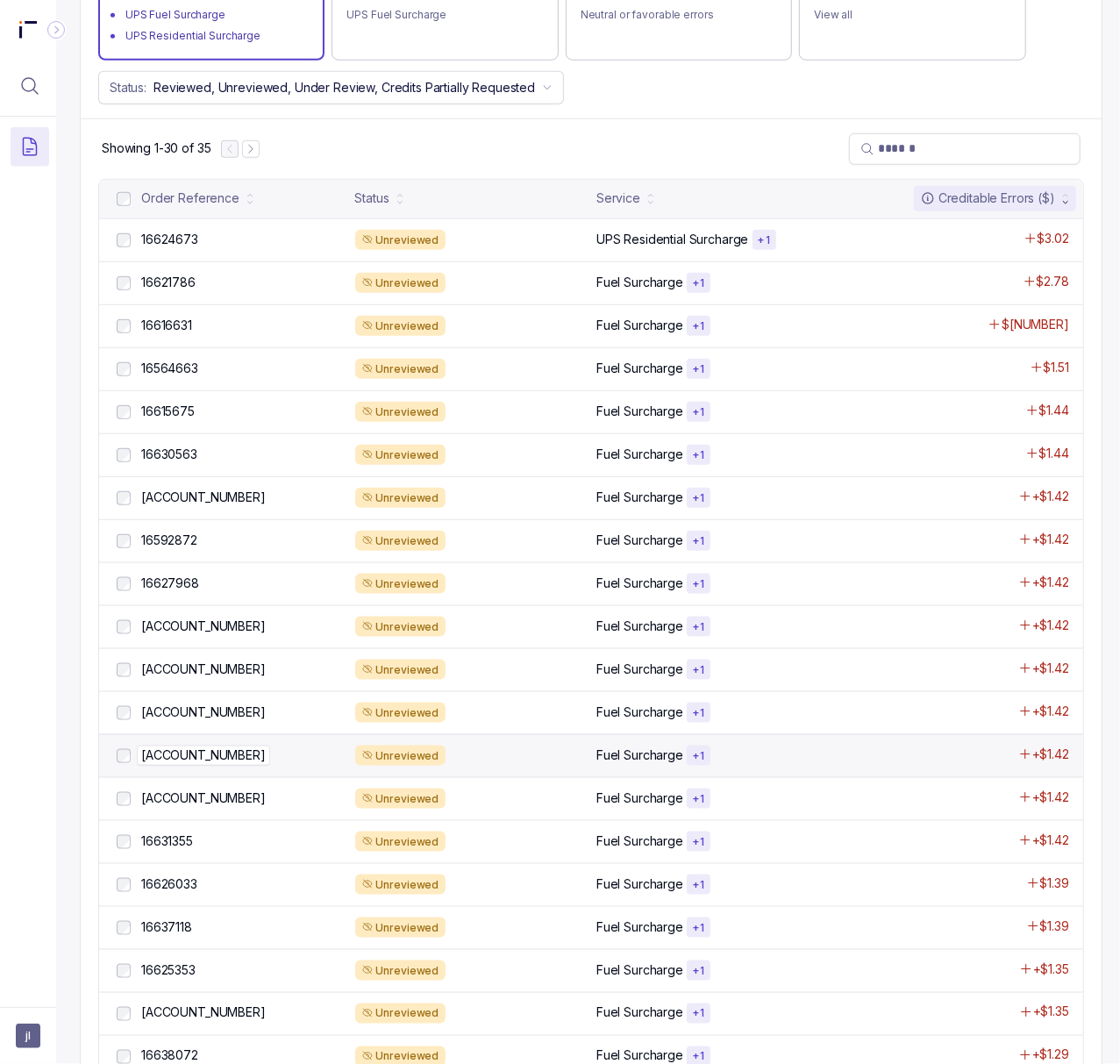 click on "[ACCOUNT_NUMBER]" at bounding box center [203, 755] 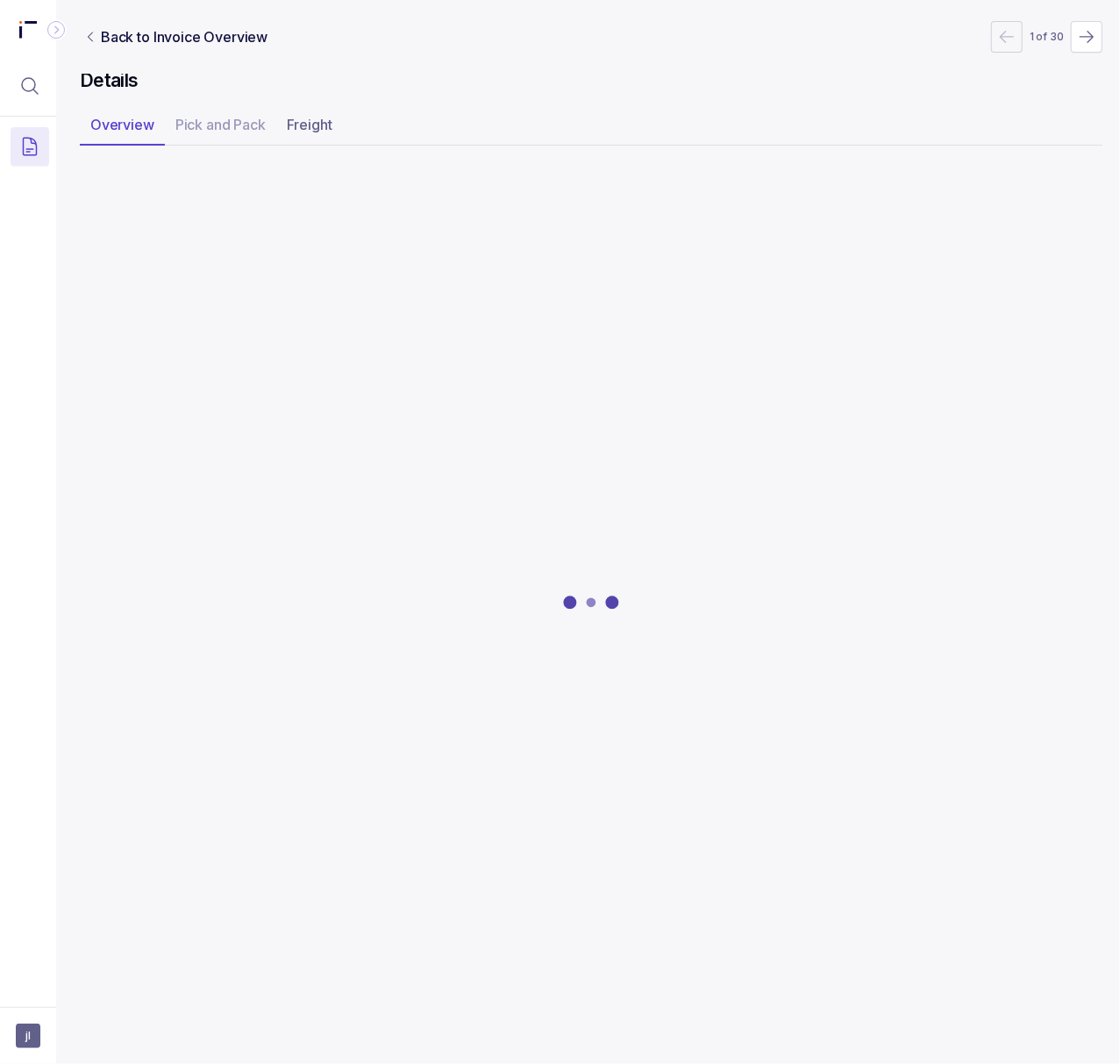 scroll, scrollTop: 0, scrollLeft: 4, axis: horizontal 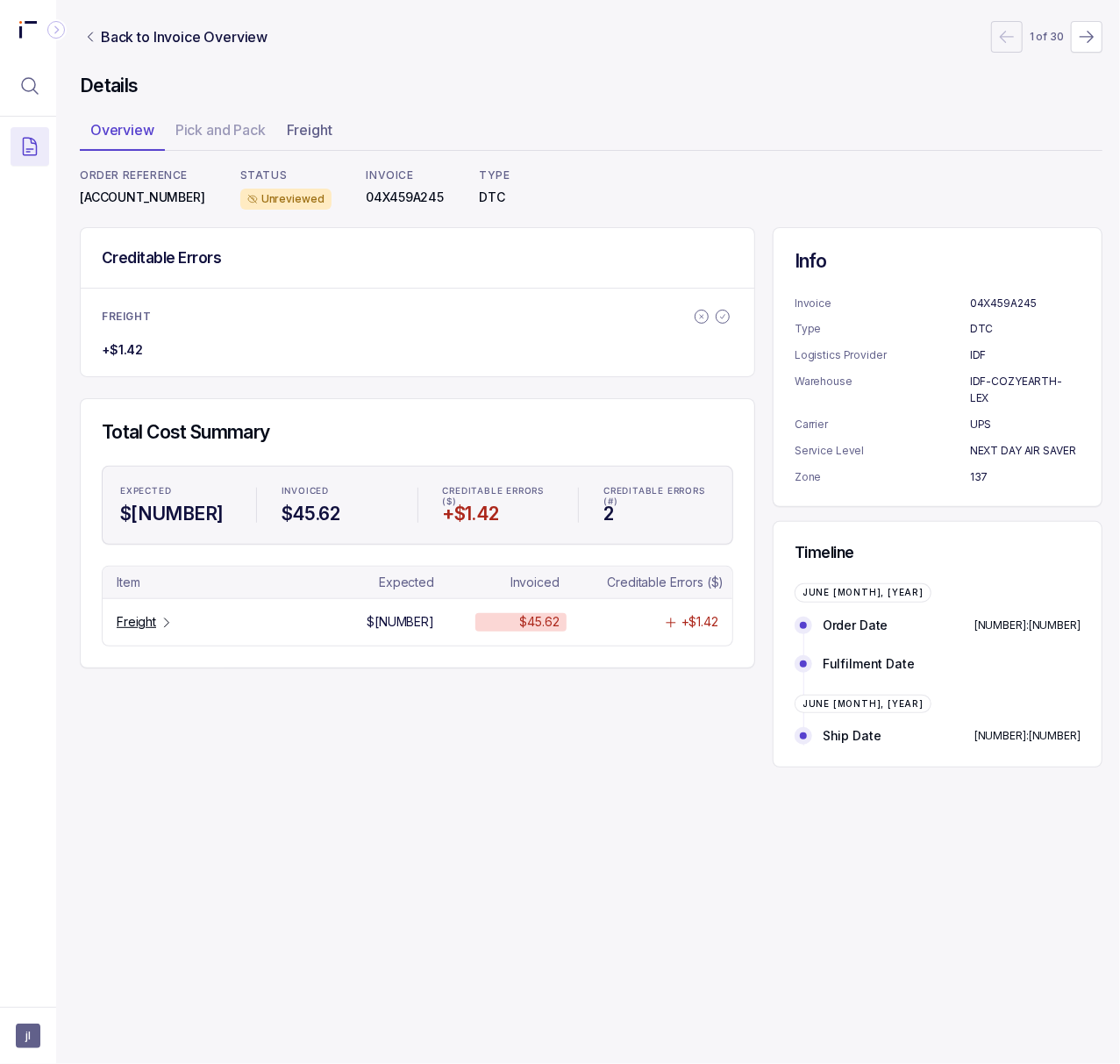 click on "[ACCOUNT_NUMBER]" at bounding box center (142, 197) 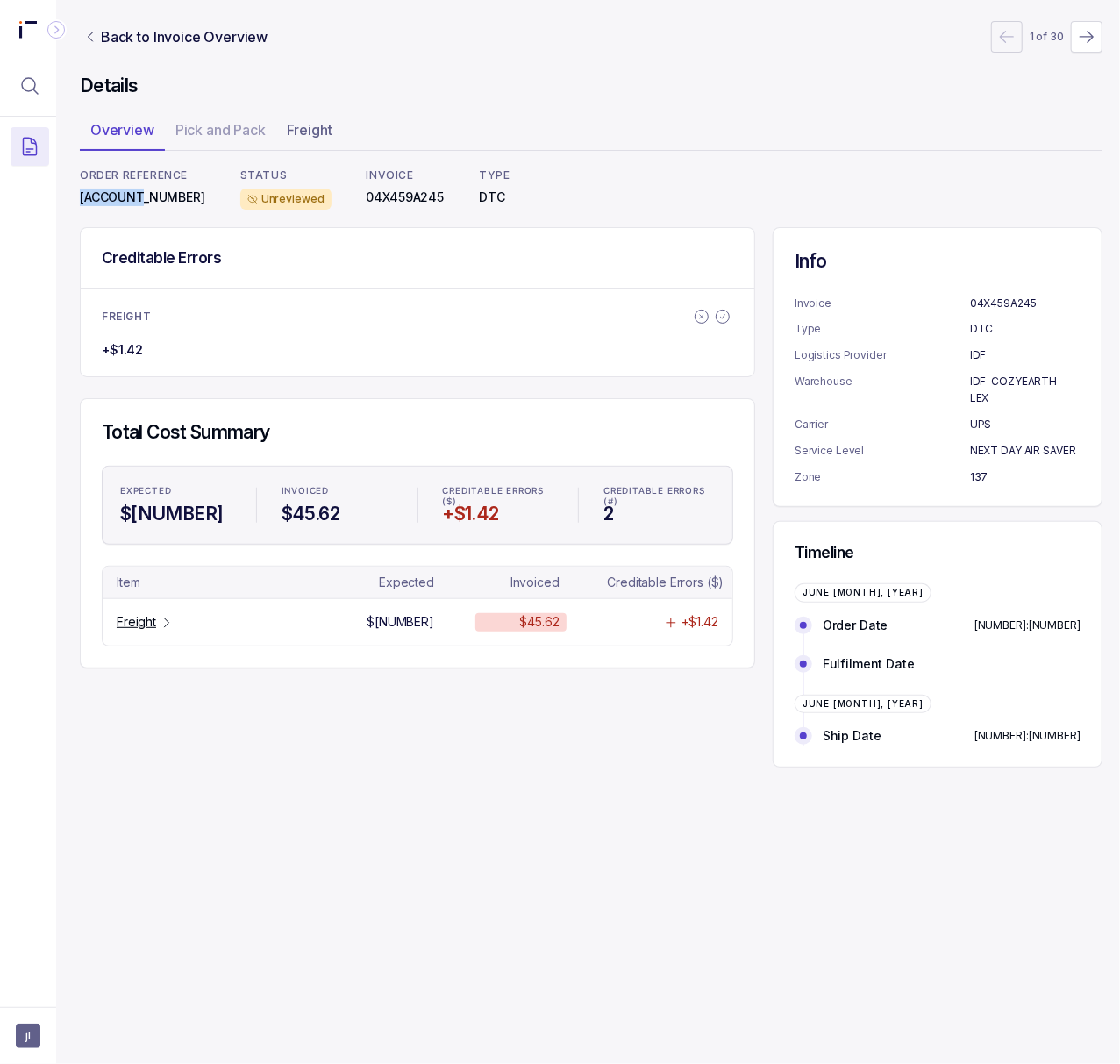 click on "[ACCOUNT_NUMBER]" at bounding box center [142, 197] 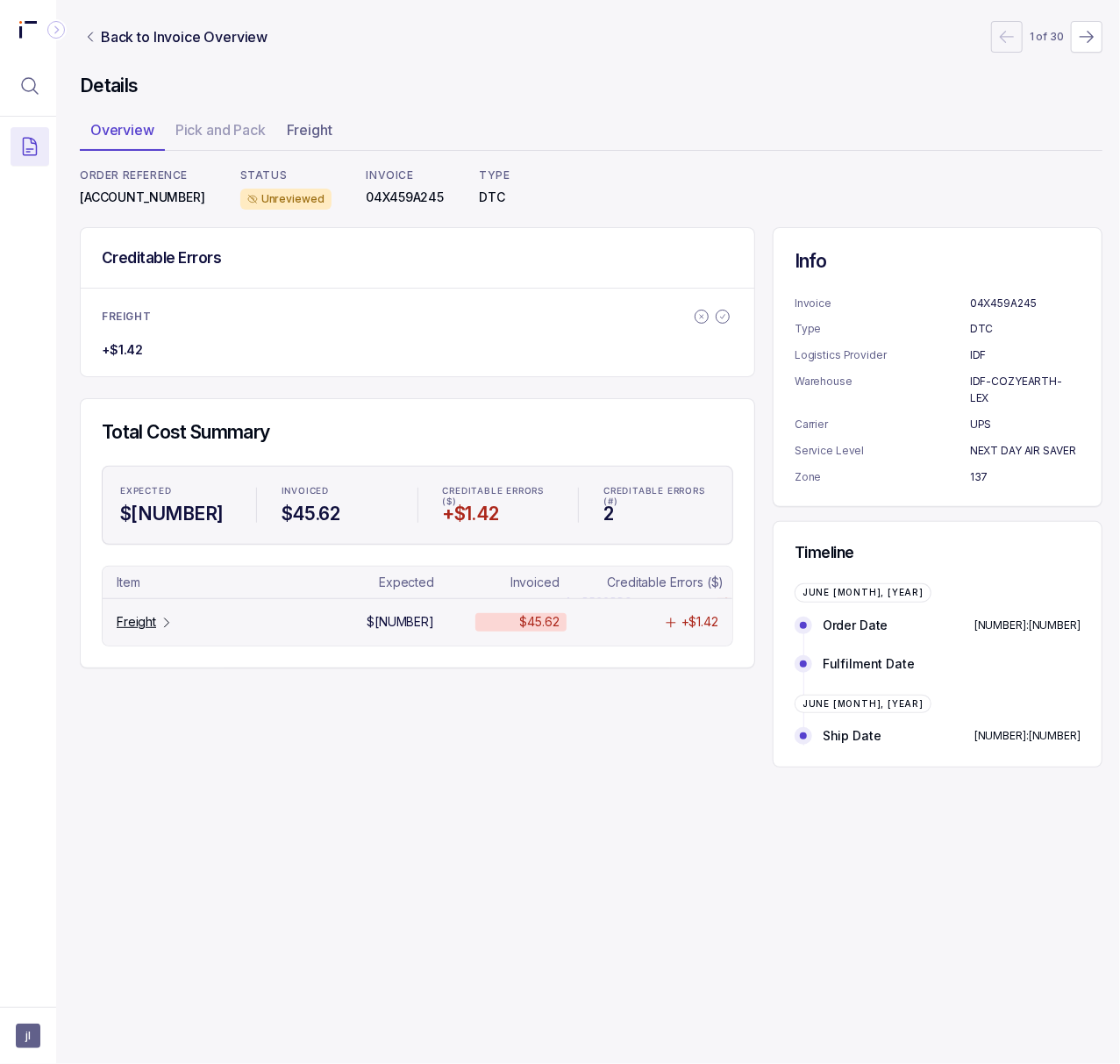 click 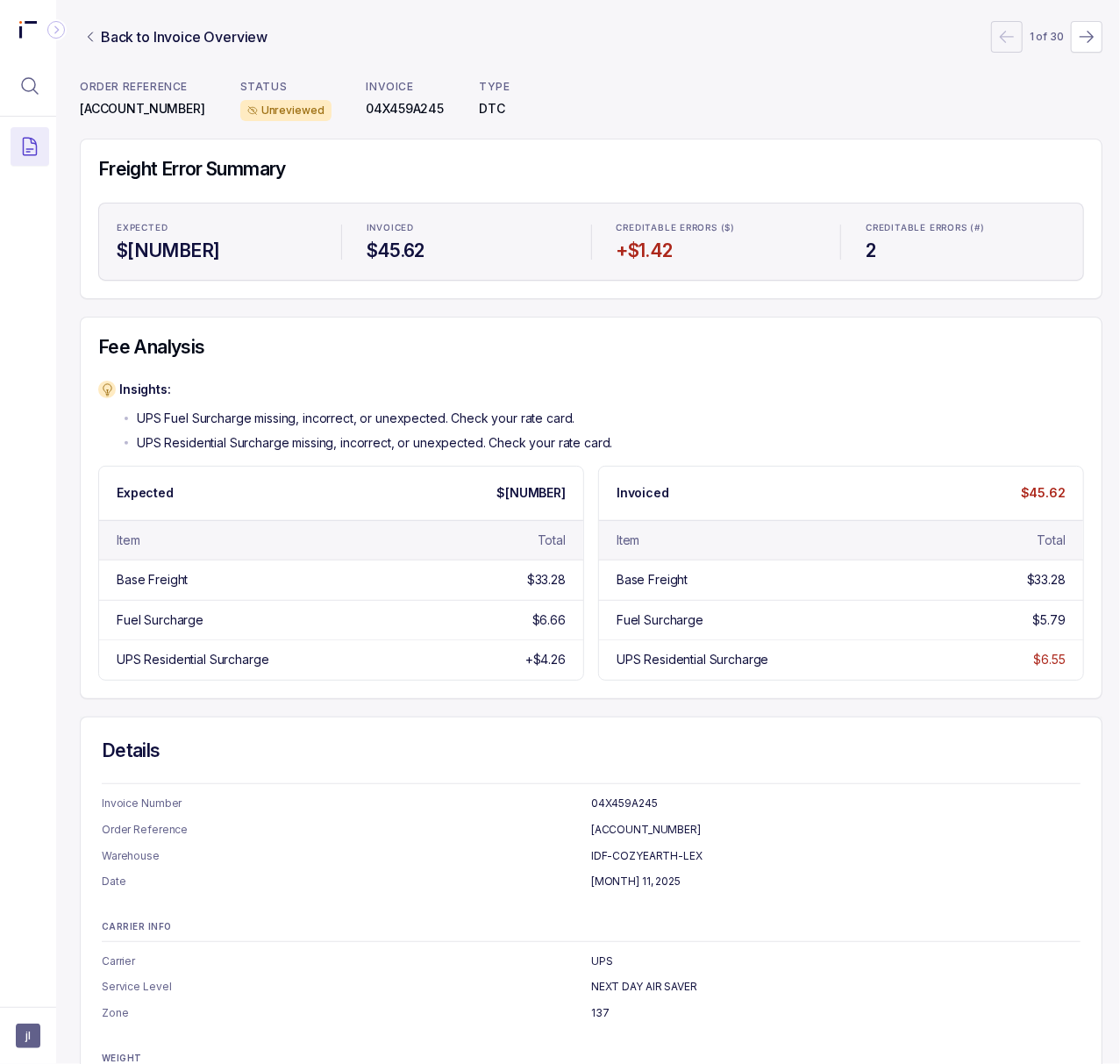 scroll, scrollTop: 0, scrollLeft: 4, axis: horizontal 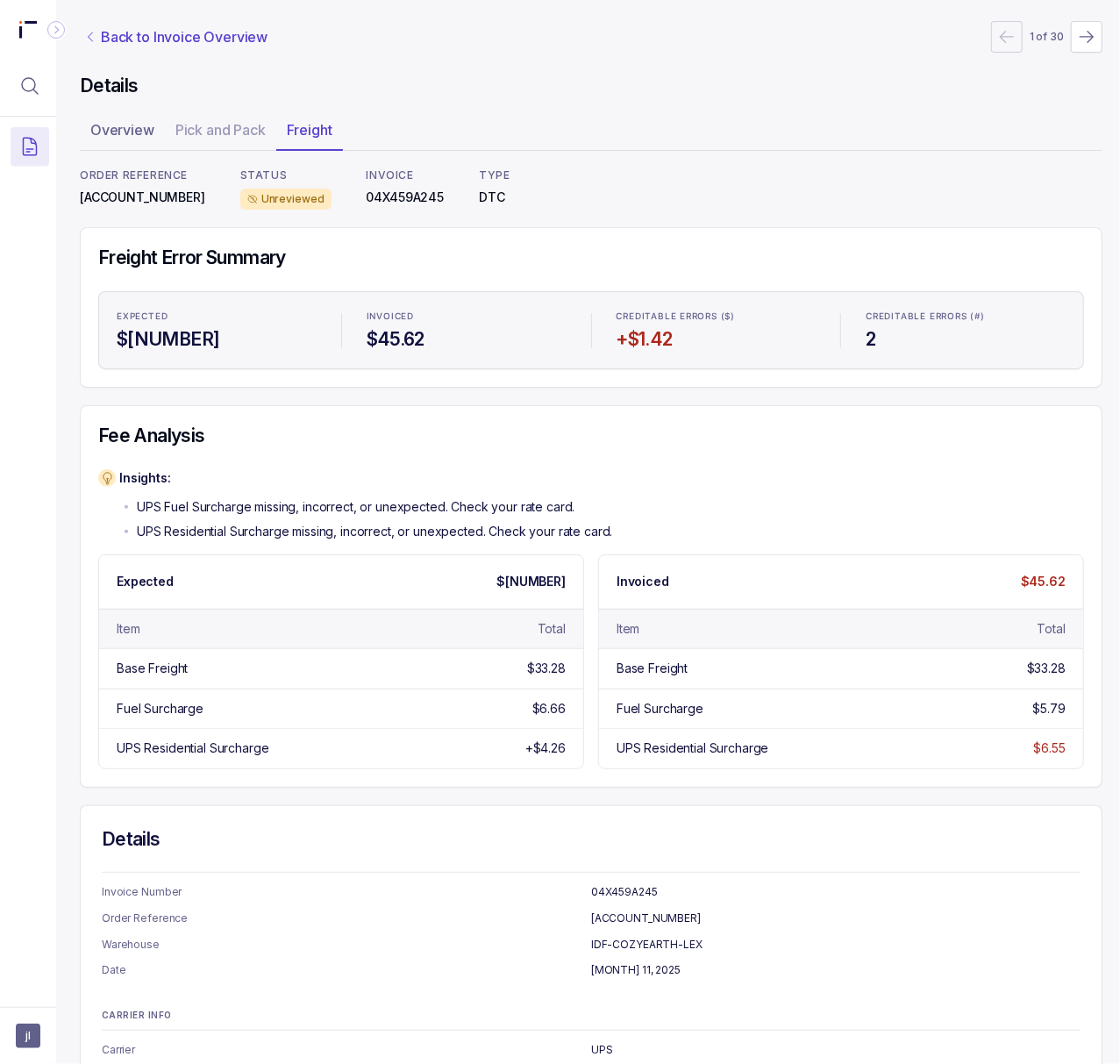 click on "Back to Invoice Overview" at bounding box center (184, 37) 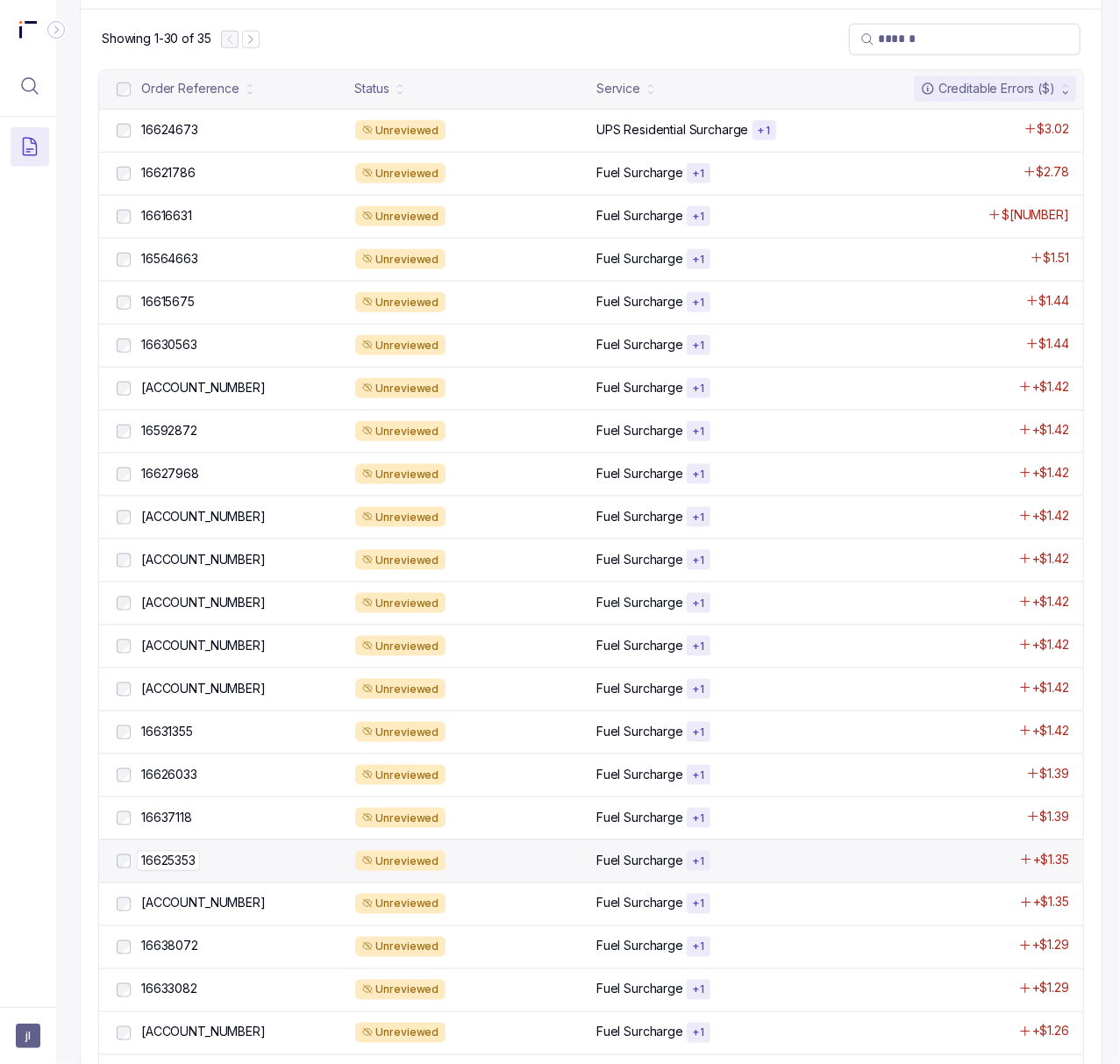 scroll, scrollTop: 818, scrollLeft: 4, axis: both 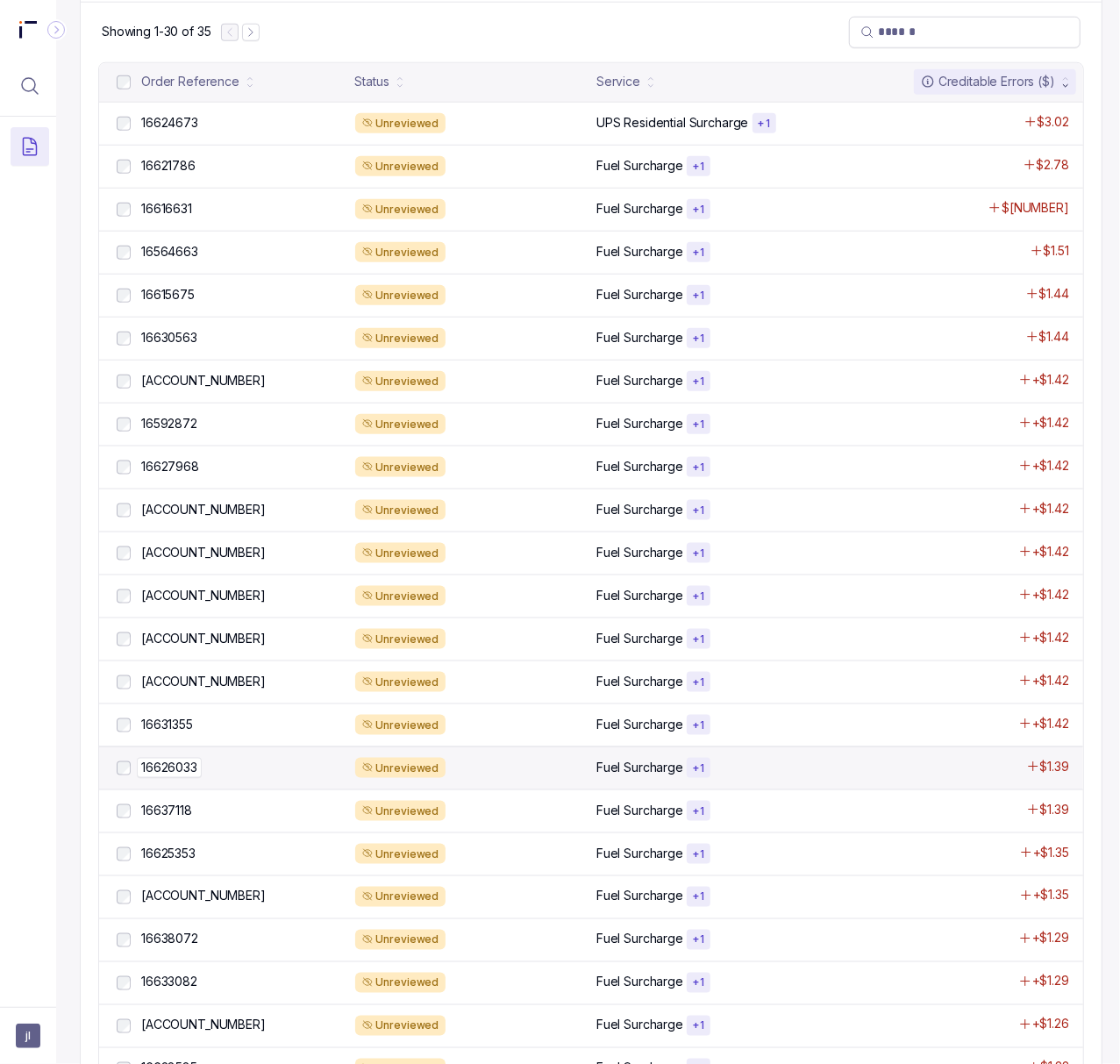 click on "16626033" at bounding box center [169, 768] 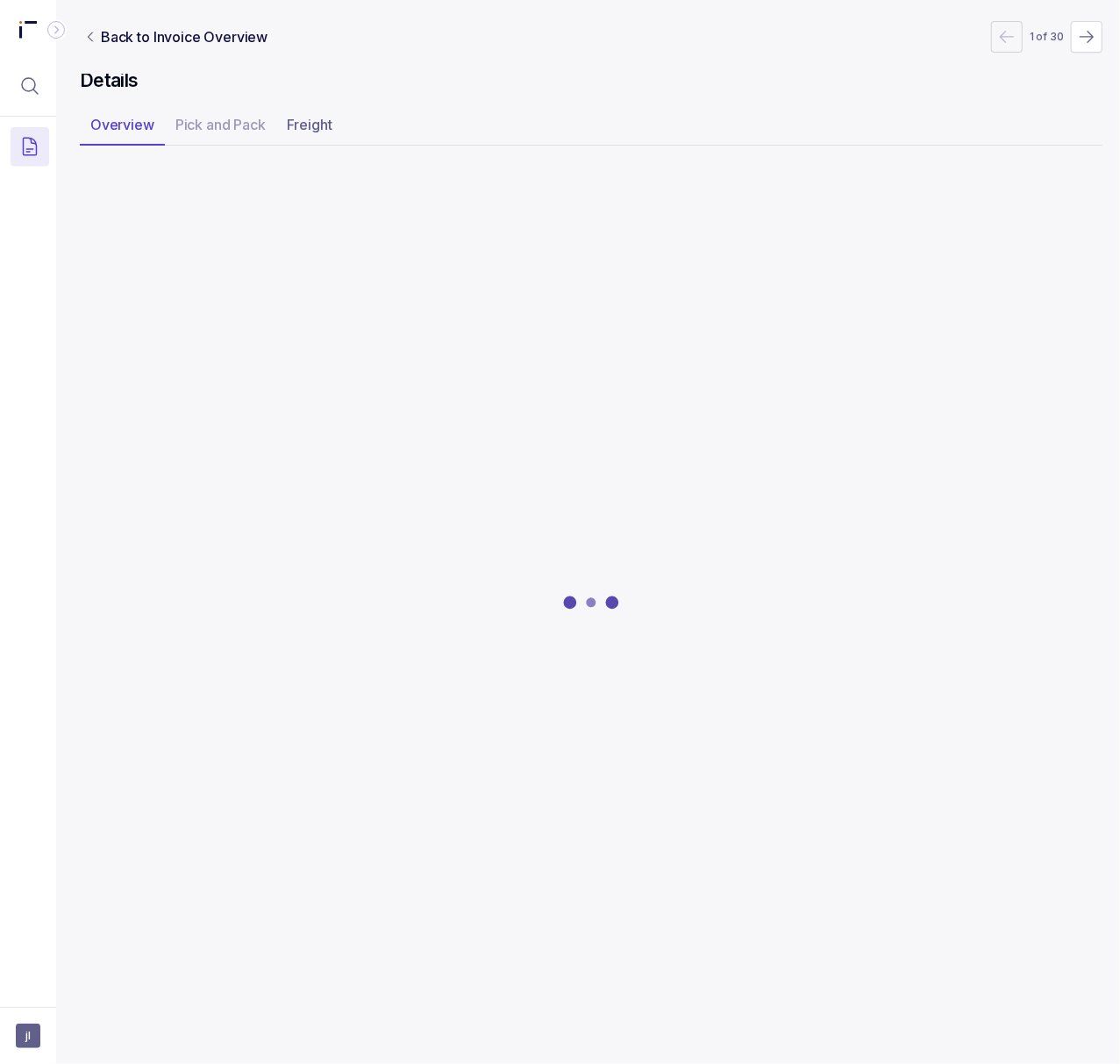 scroll, scrollTop: 0, scrollLeft: 4, axis: horizontal 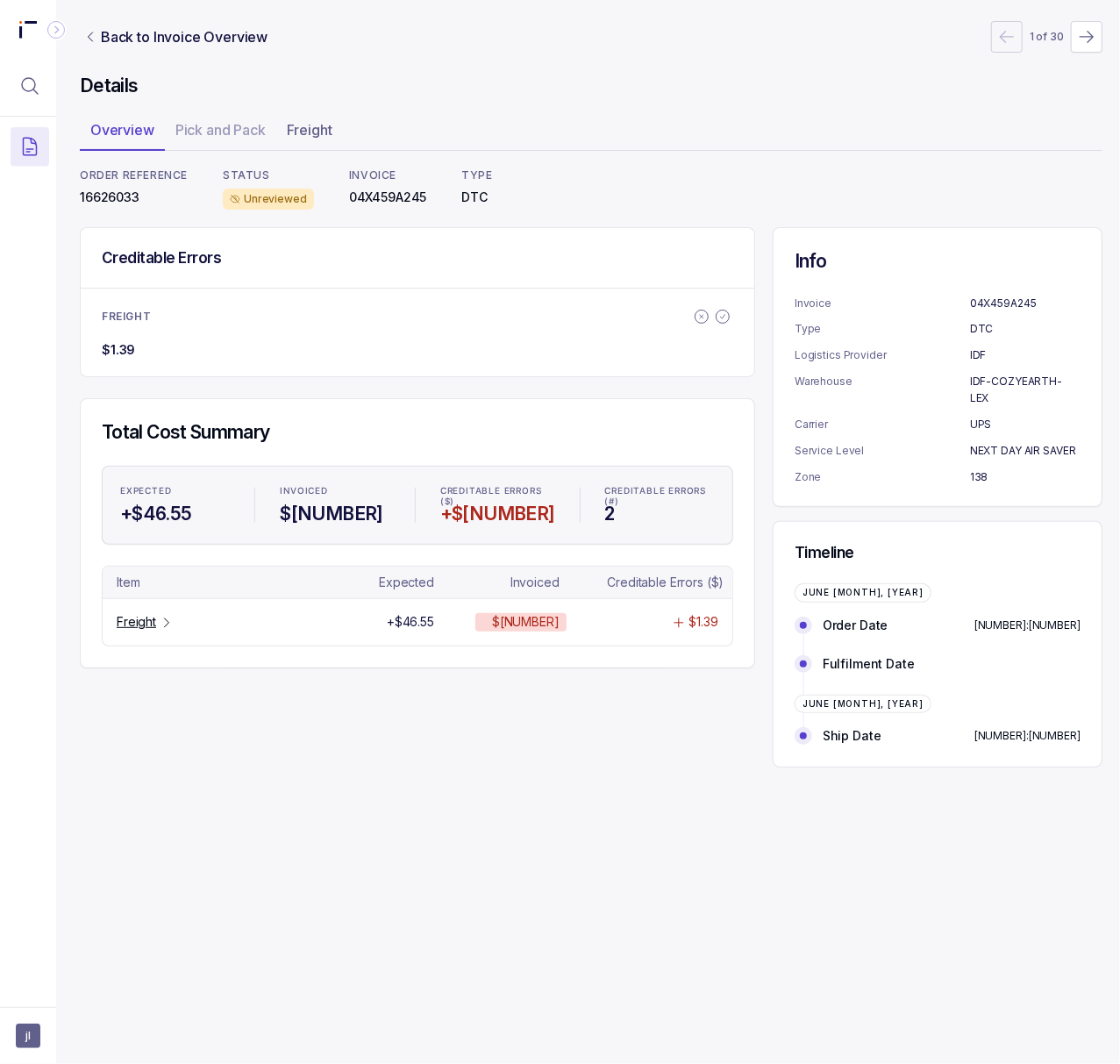click on "16626033" at bounding box center [133, 197] 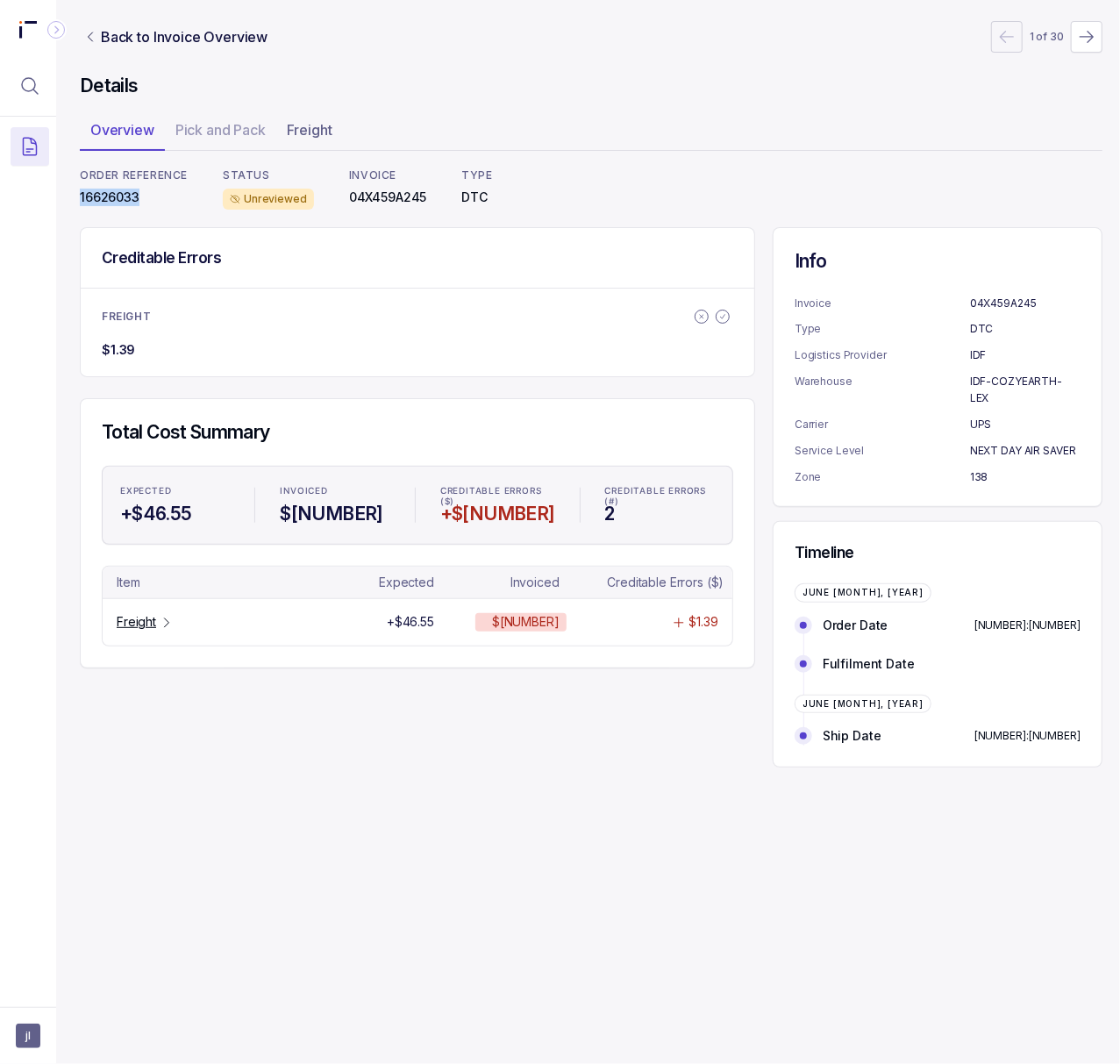 click on "16626033" at bounding box center [133, 197] 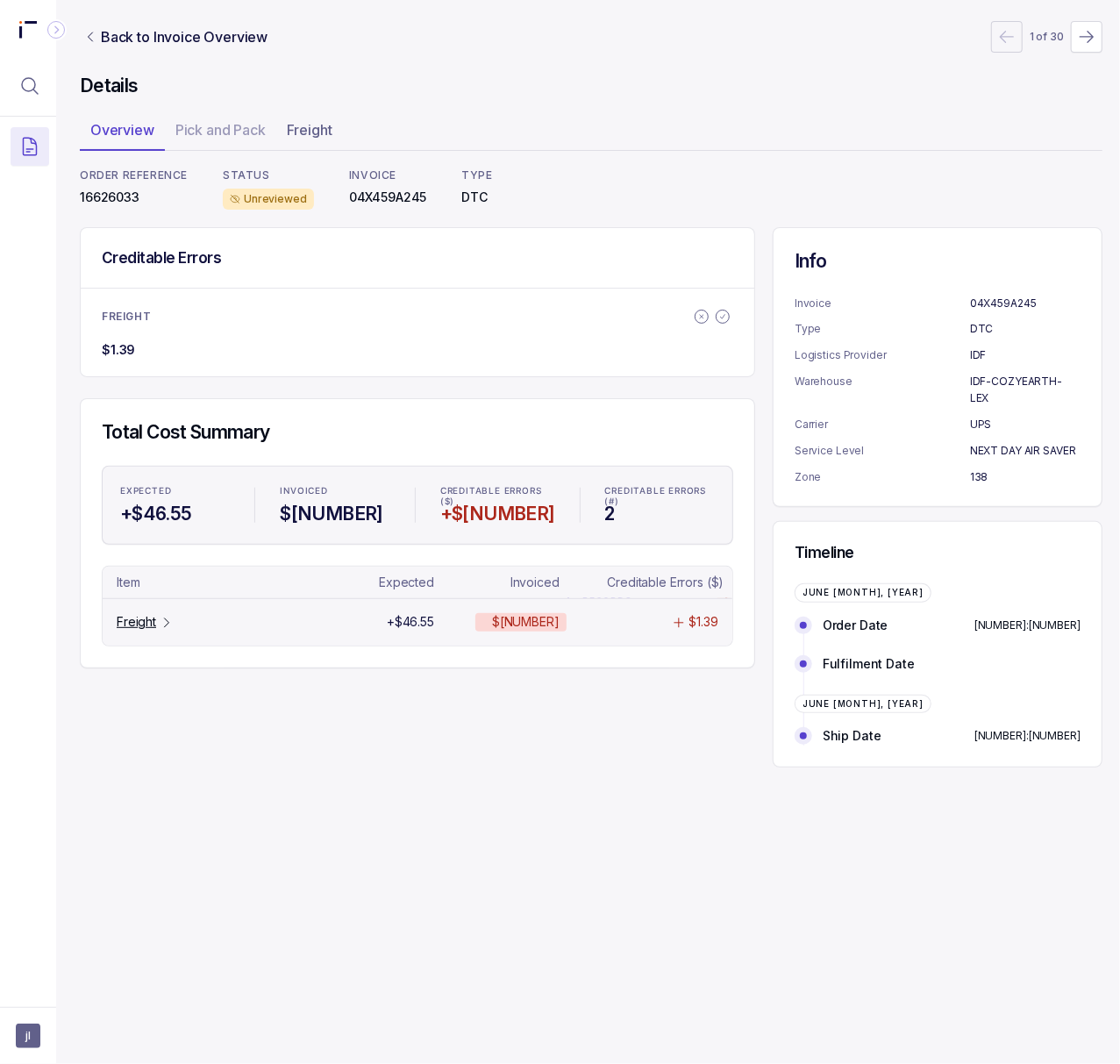 click on "Freight" at bounding box center [136, 622] 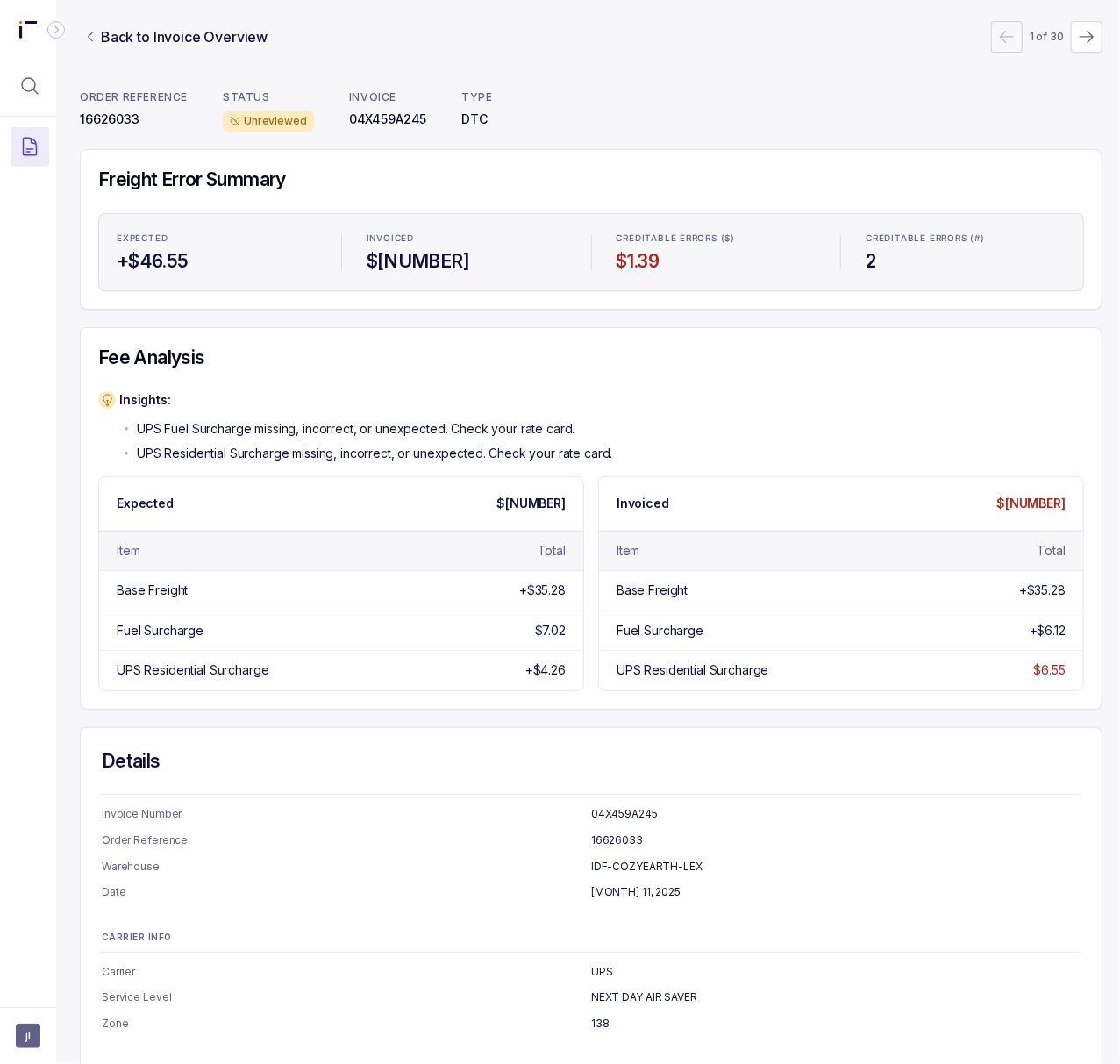 scroll, scrollTop: 0, scrollLeft: 4, axis: horizontal 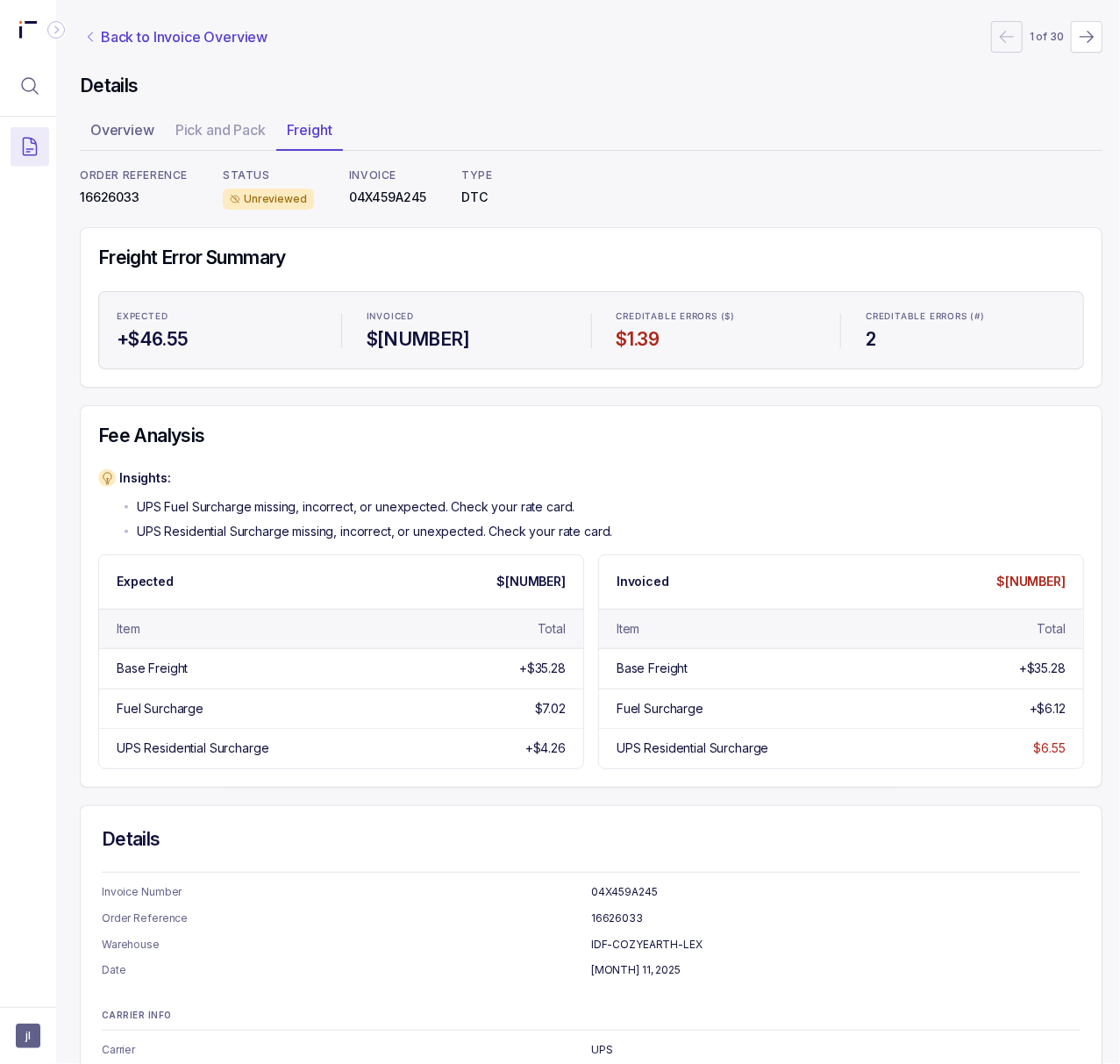 click on "Back to Invoice Overview" at bounding box center (184, 37) 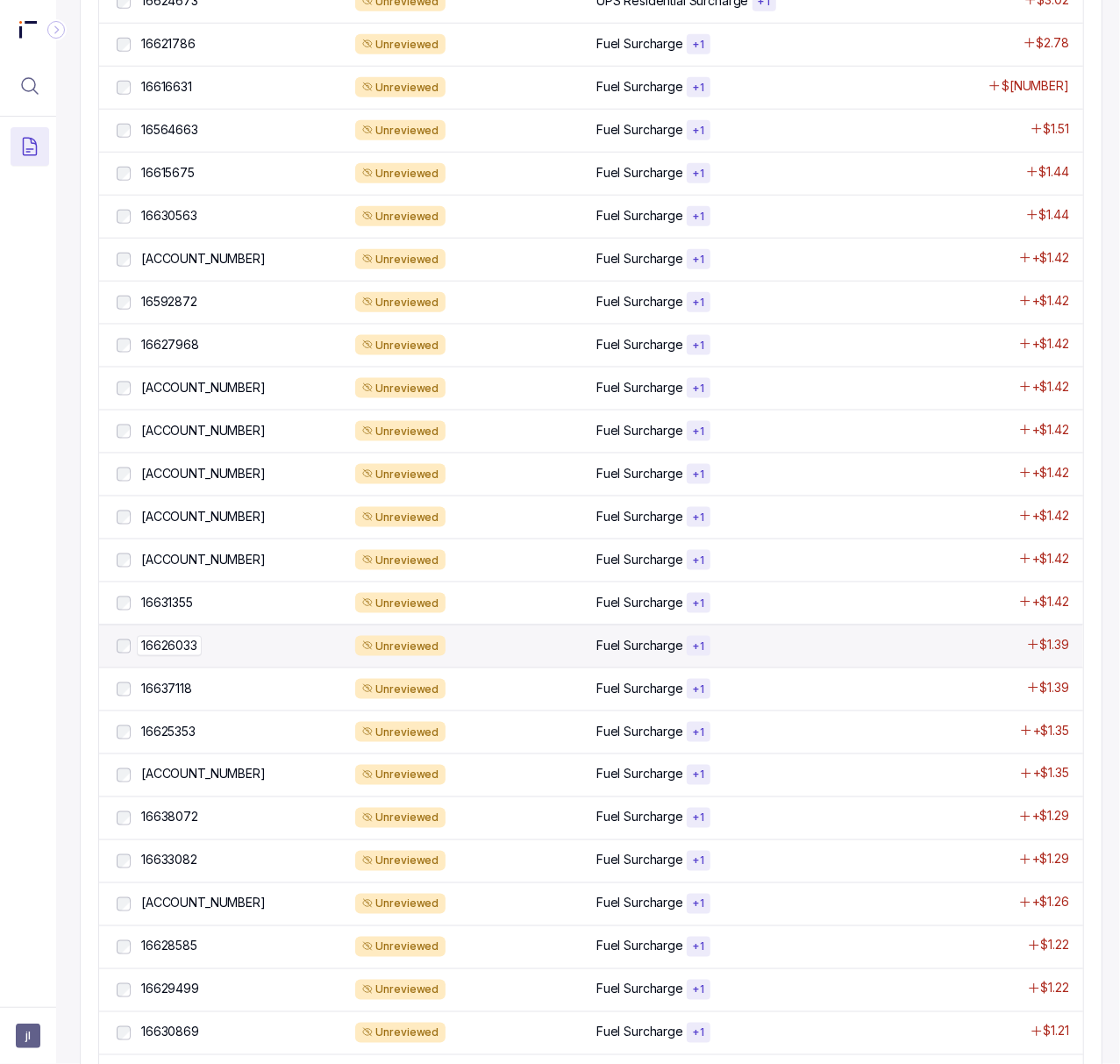 scroll, scrollTop: 1053, scrollLeft: 4, axis: both 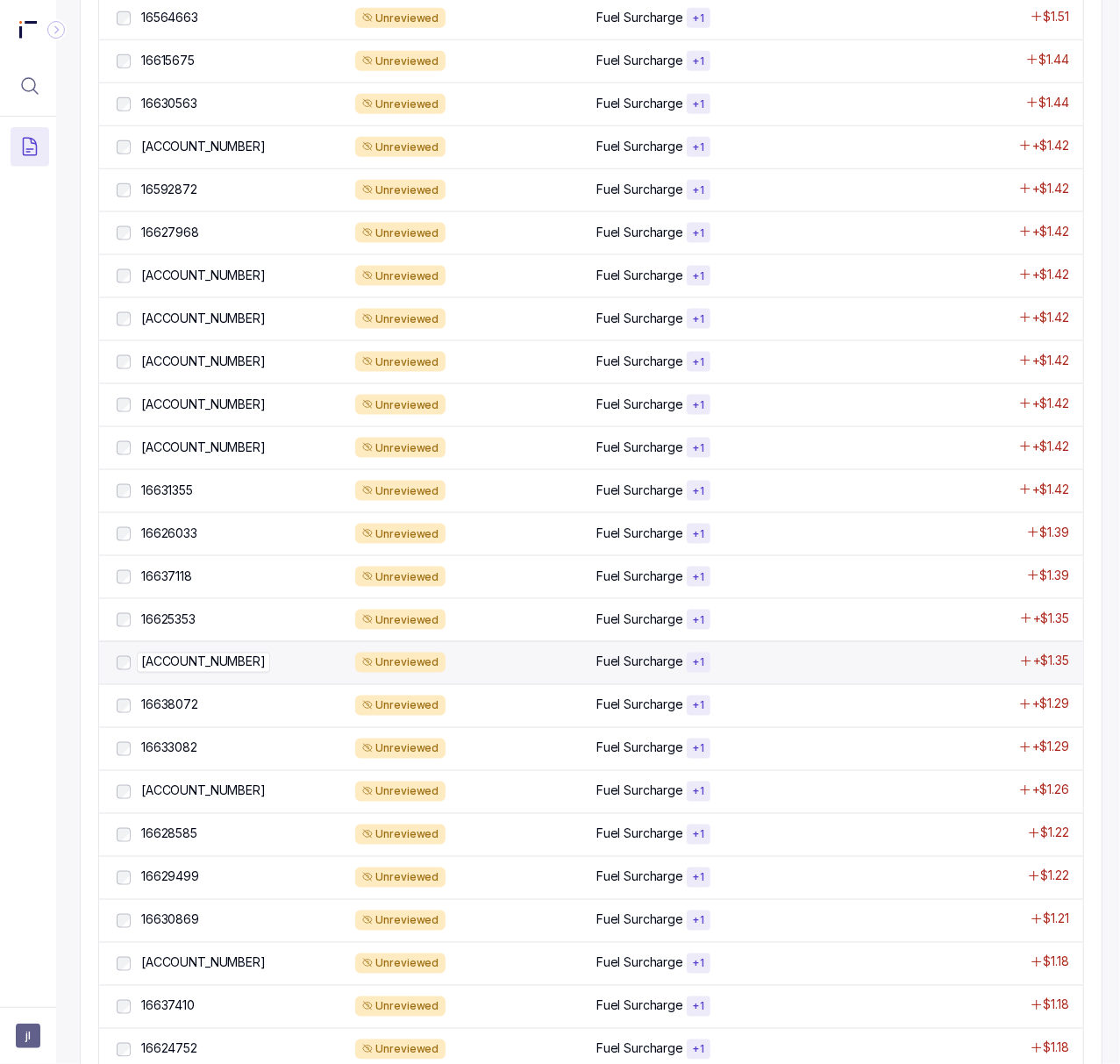 click on "[ACCOUNT_NUMBER]" at bounding box center [203, 662] 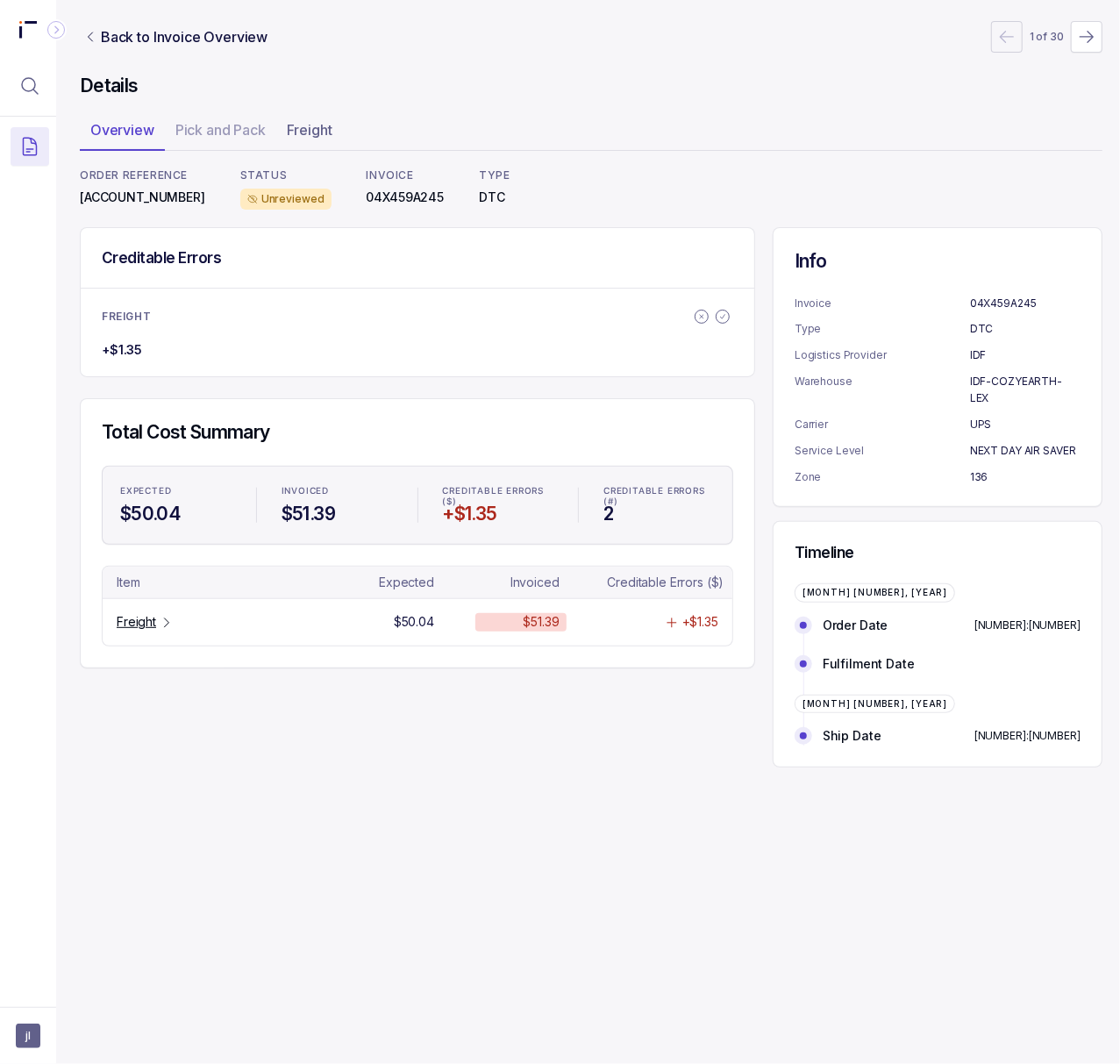 click on "[ACCOUNT_NUMBER]" at bounding box center (142, 197) 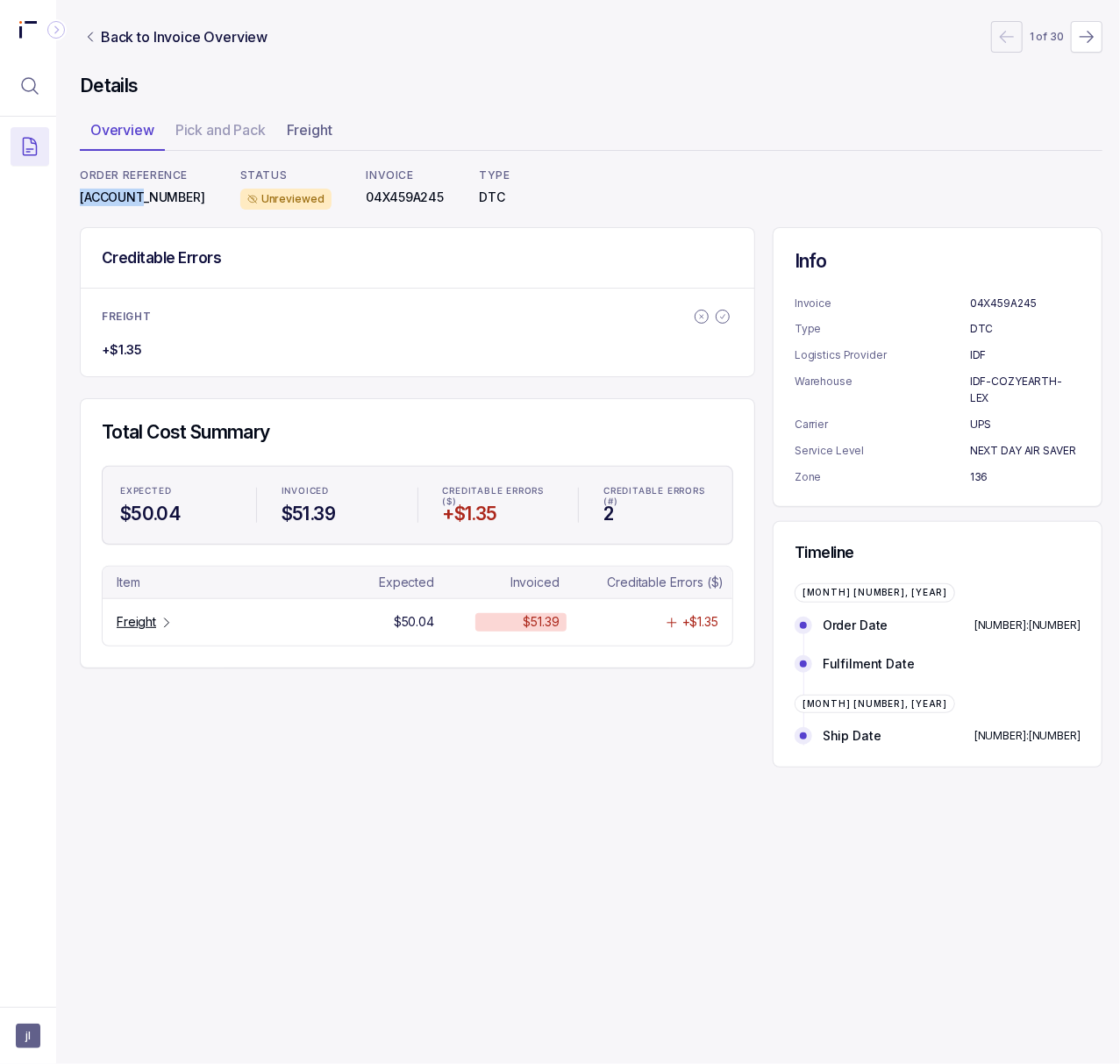 click on "[ACCOUNT_NUMBER]" at bounding box center (142, 197) 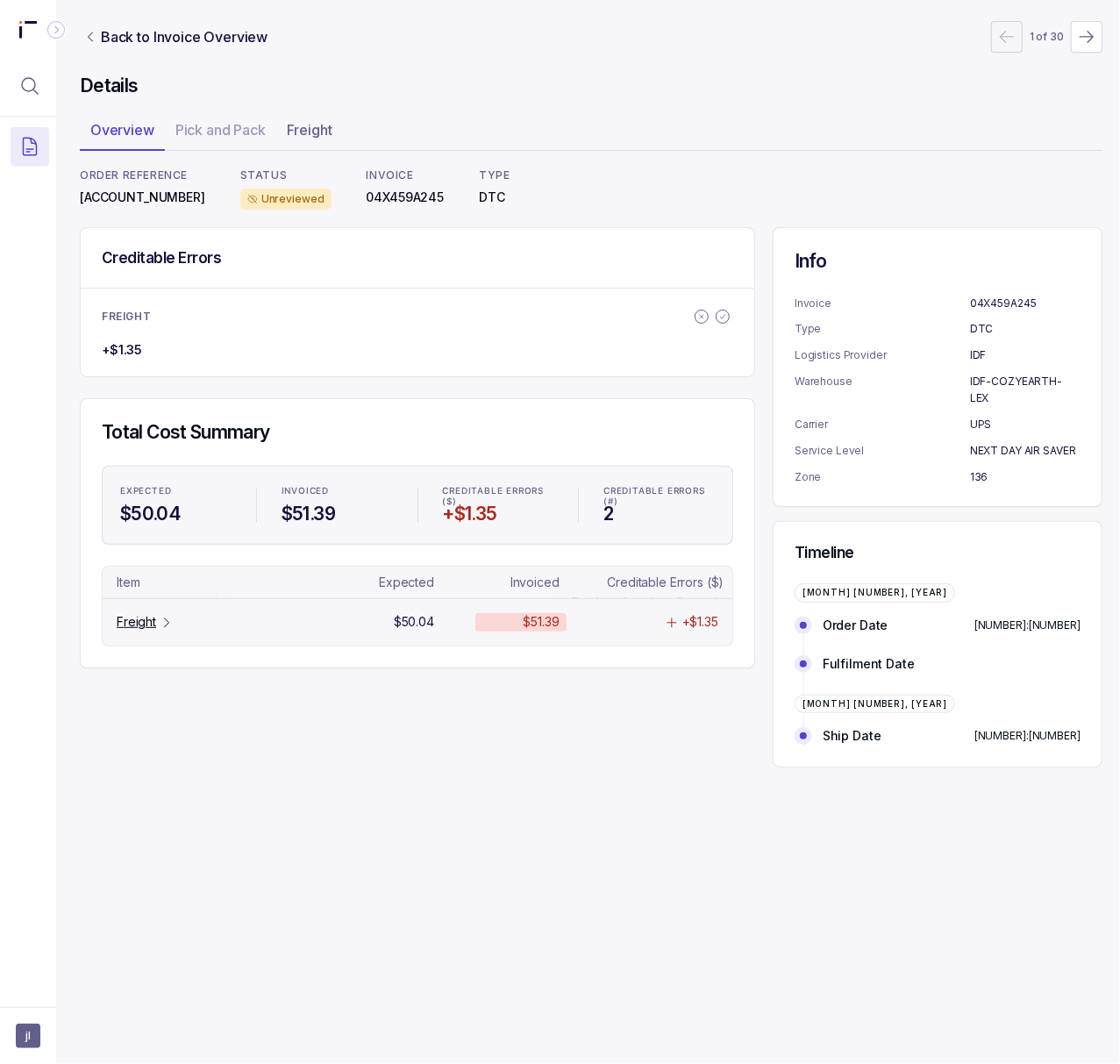 click on "Freight" at bounding box center [145, 622] 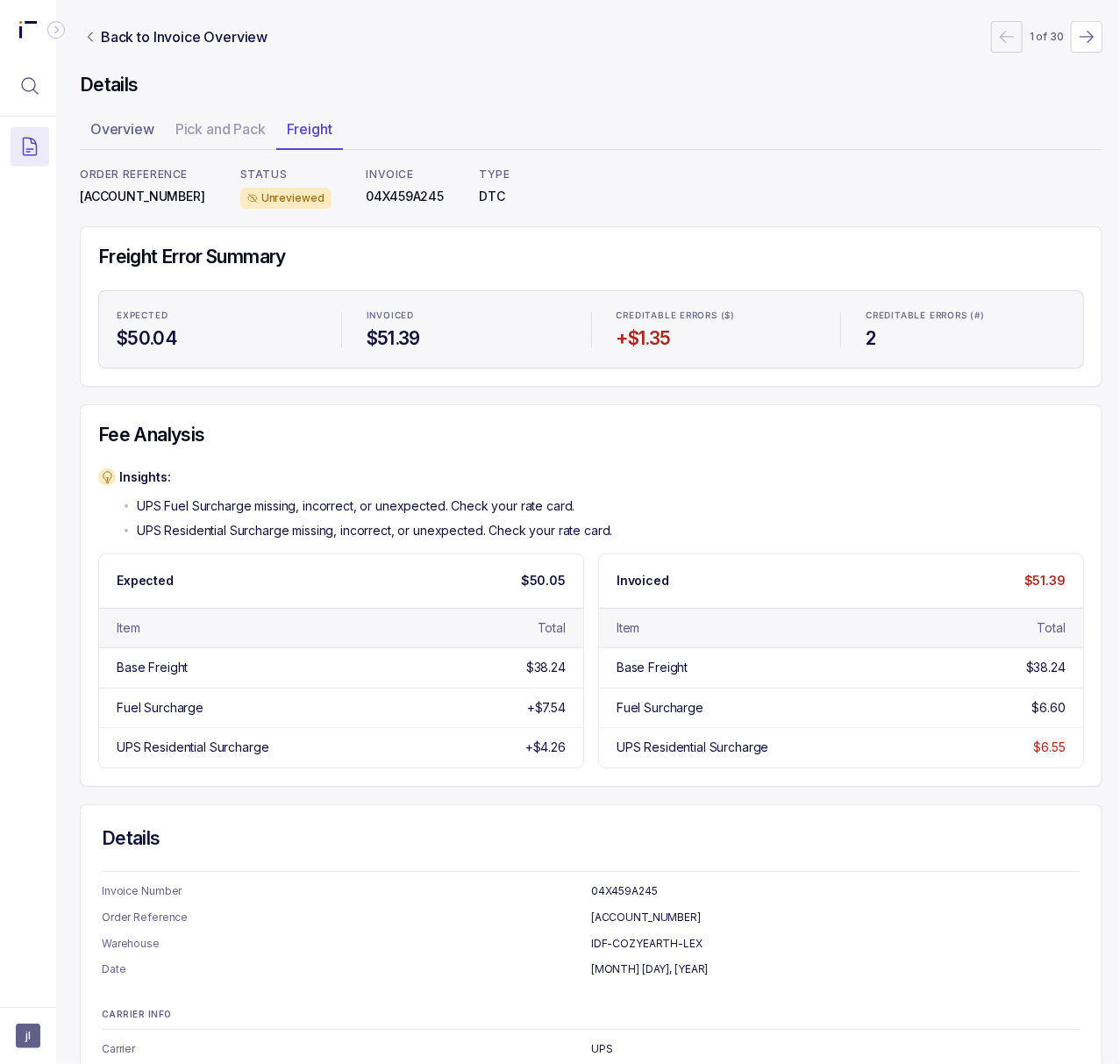 scroll, scrollTop: 0, scrollLeft: 4, axis: horizontal 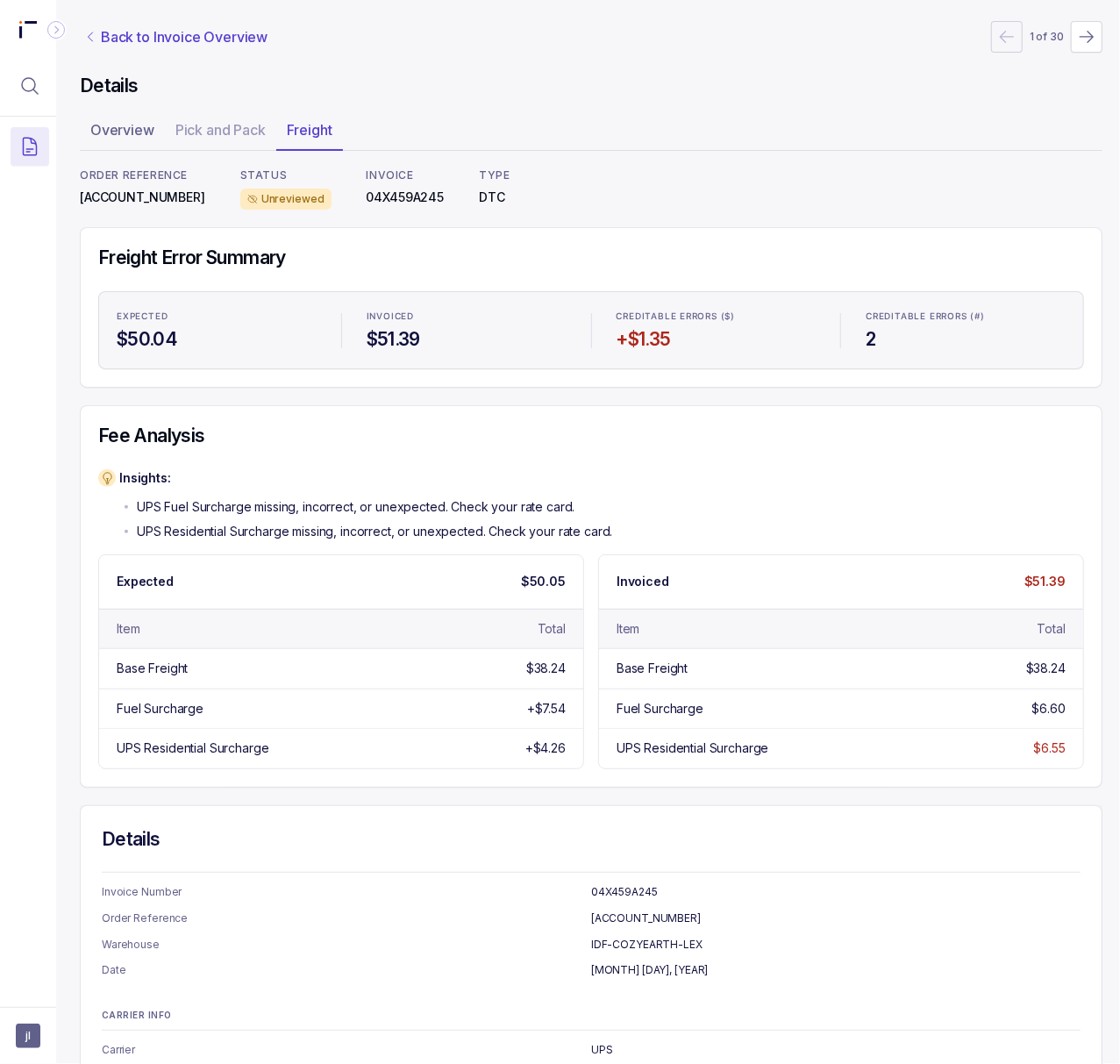 click on "Back to Invoice Overview" at bounding box center (184, 37) 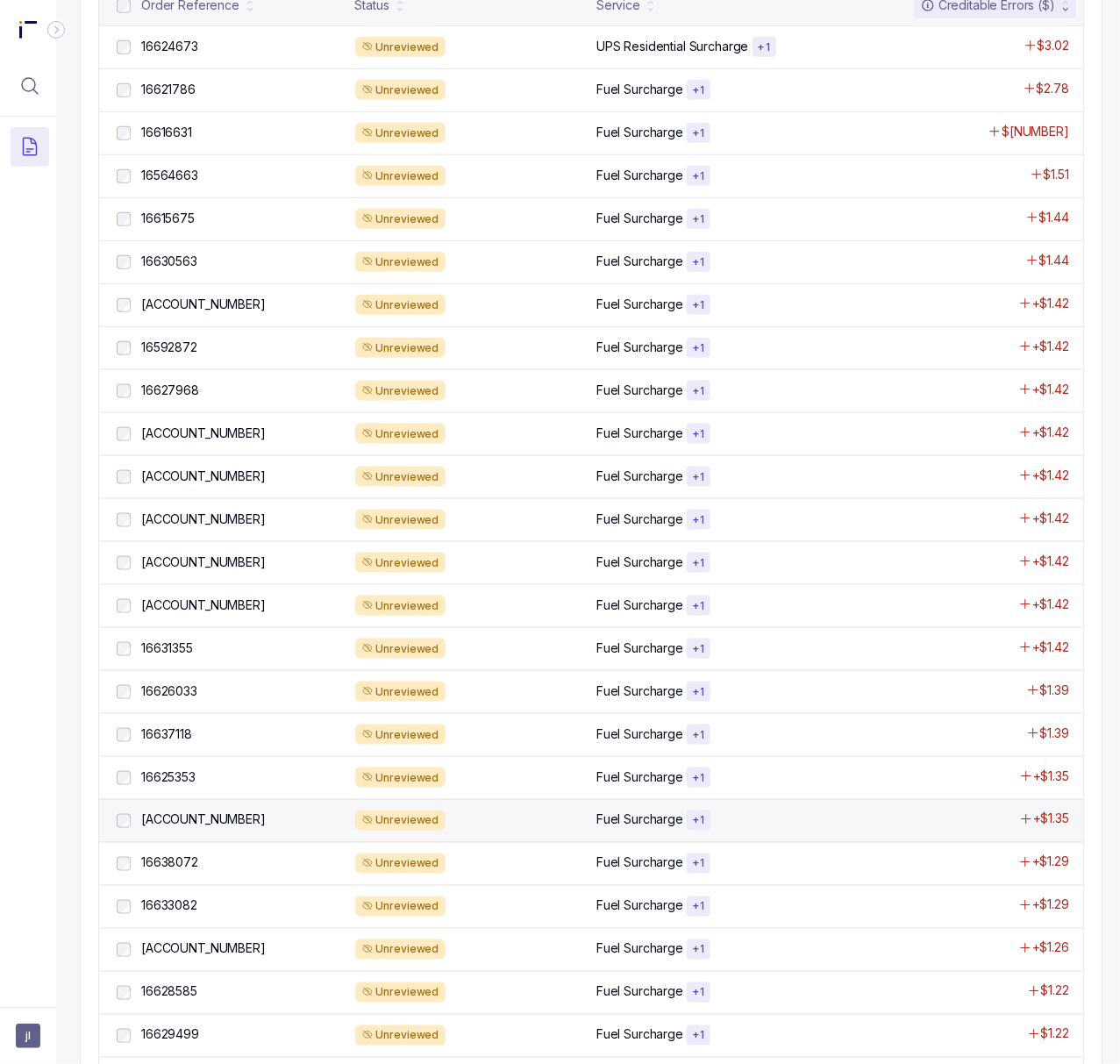scroll, scrollTop: 935, scrollLeft: 4, axis: both 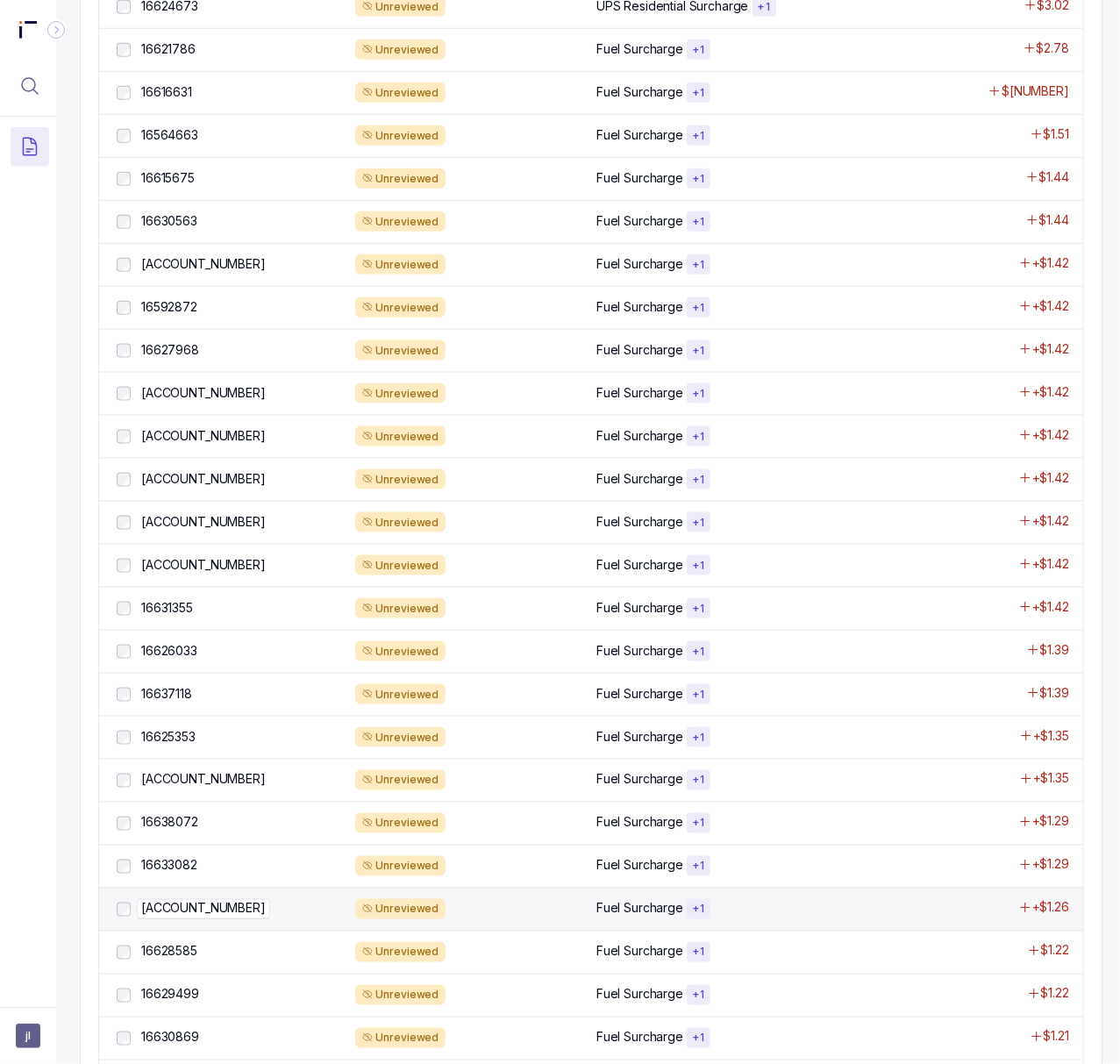 click on "[ACCOUNT_NUMBER]" at bounding box center [203, 909] 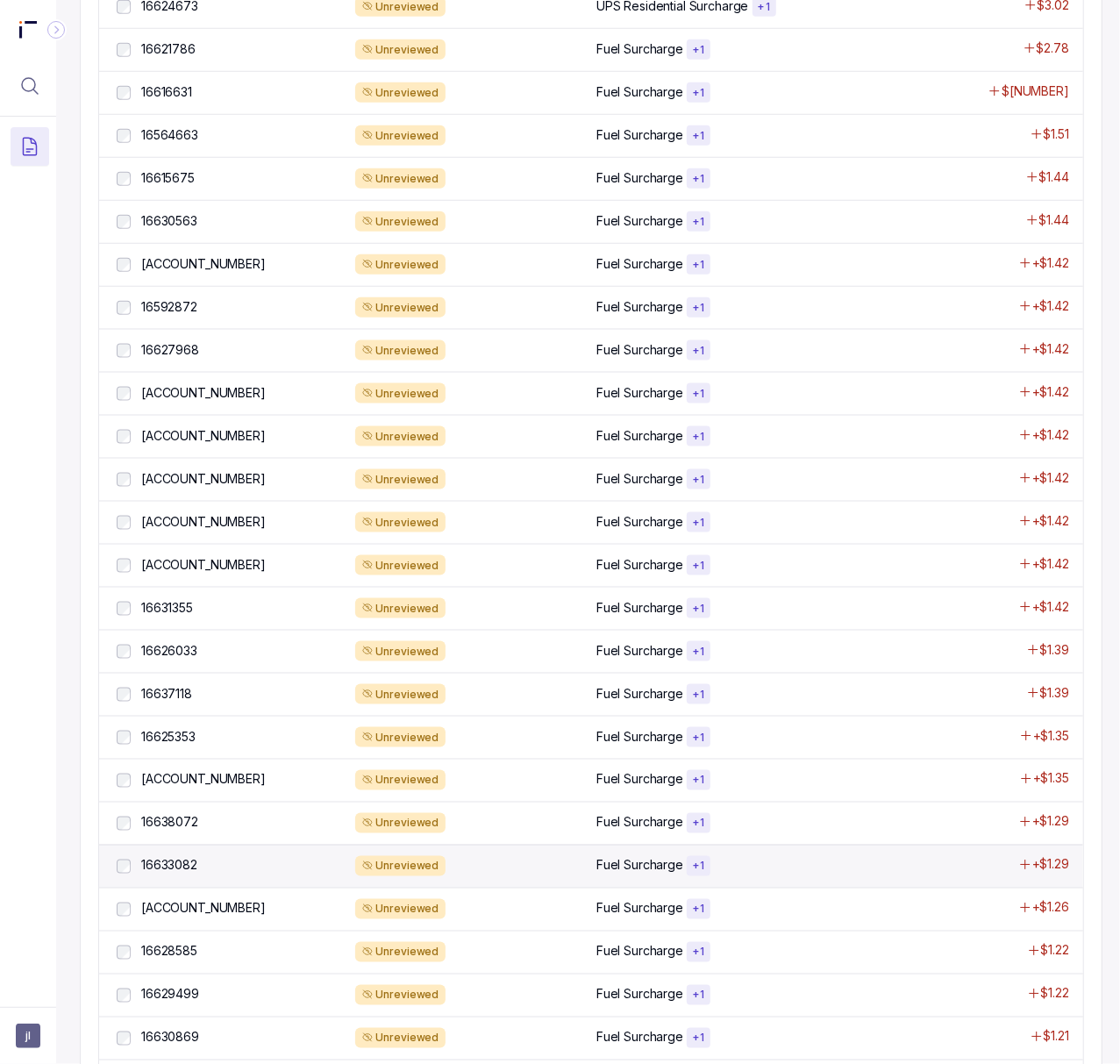 scroll, scrollTop: 0, scrollLeft: 4, axis: horizontal 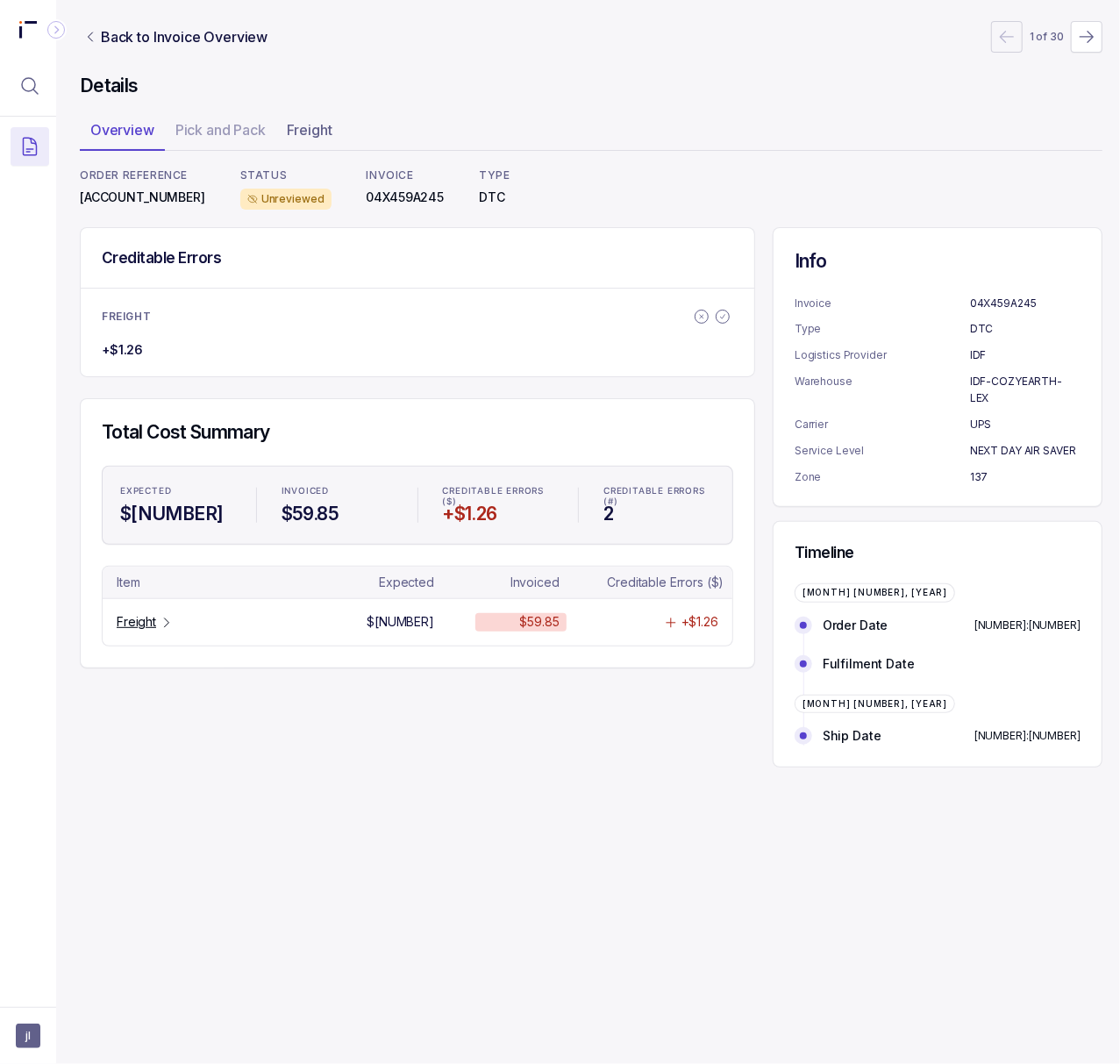 click on "[ACCOUNT_NUMBER]" at bounding box center [142, 197] 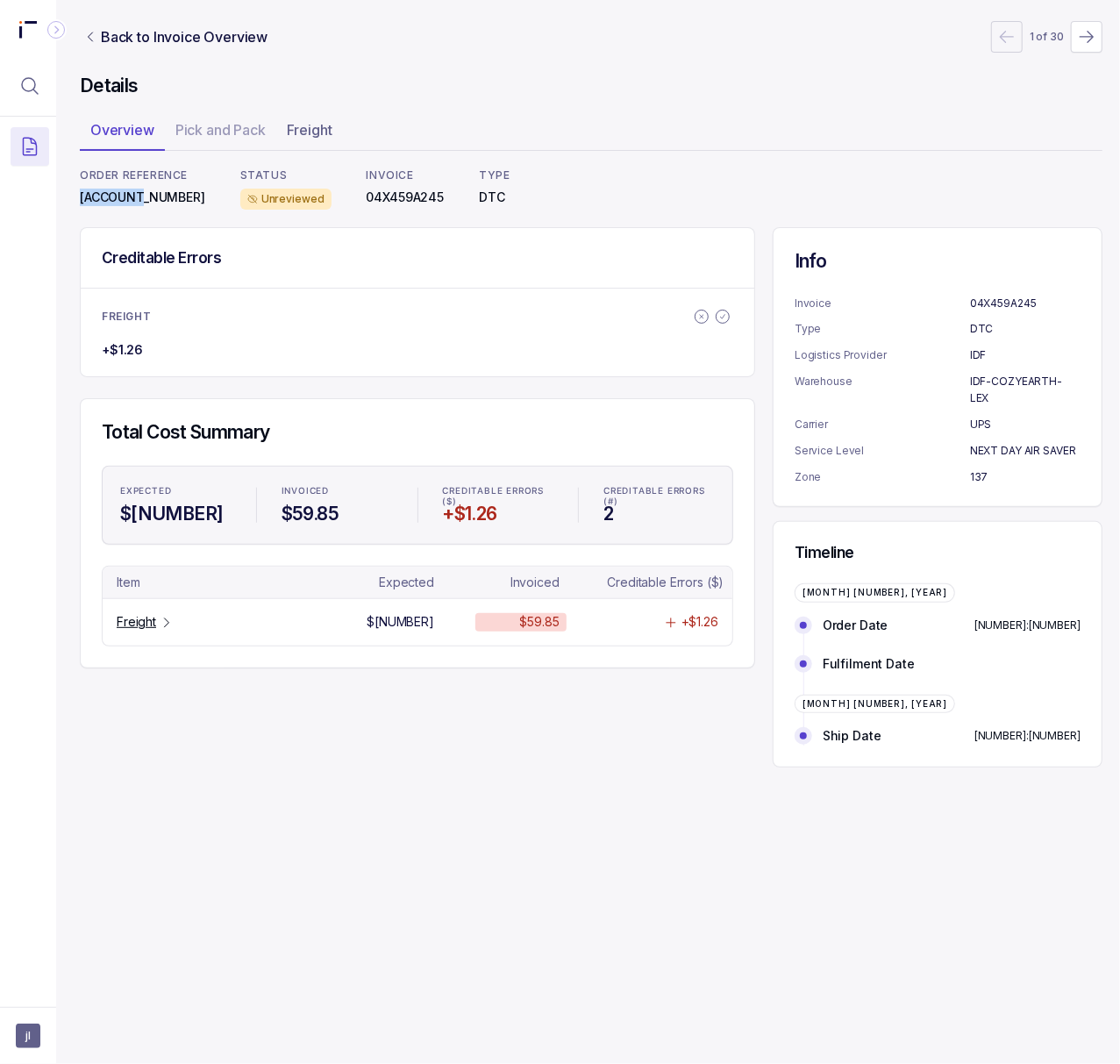 click on "[ACCOUNT_NUMBER]" at bounding box center [142, 197] 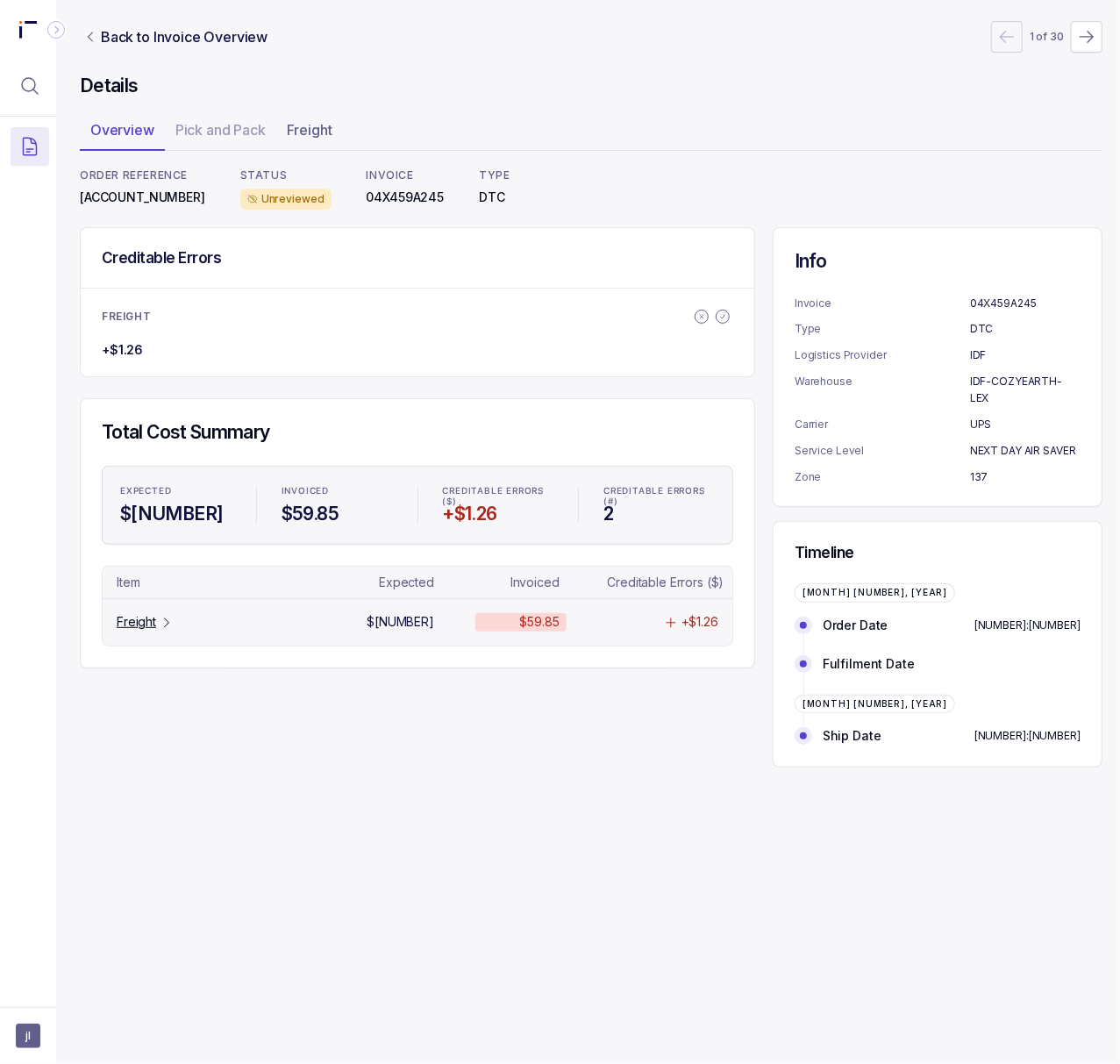 click on "Freight" at bounding box center [136, 622] 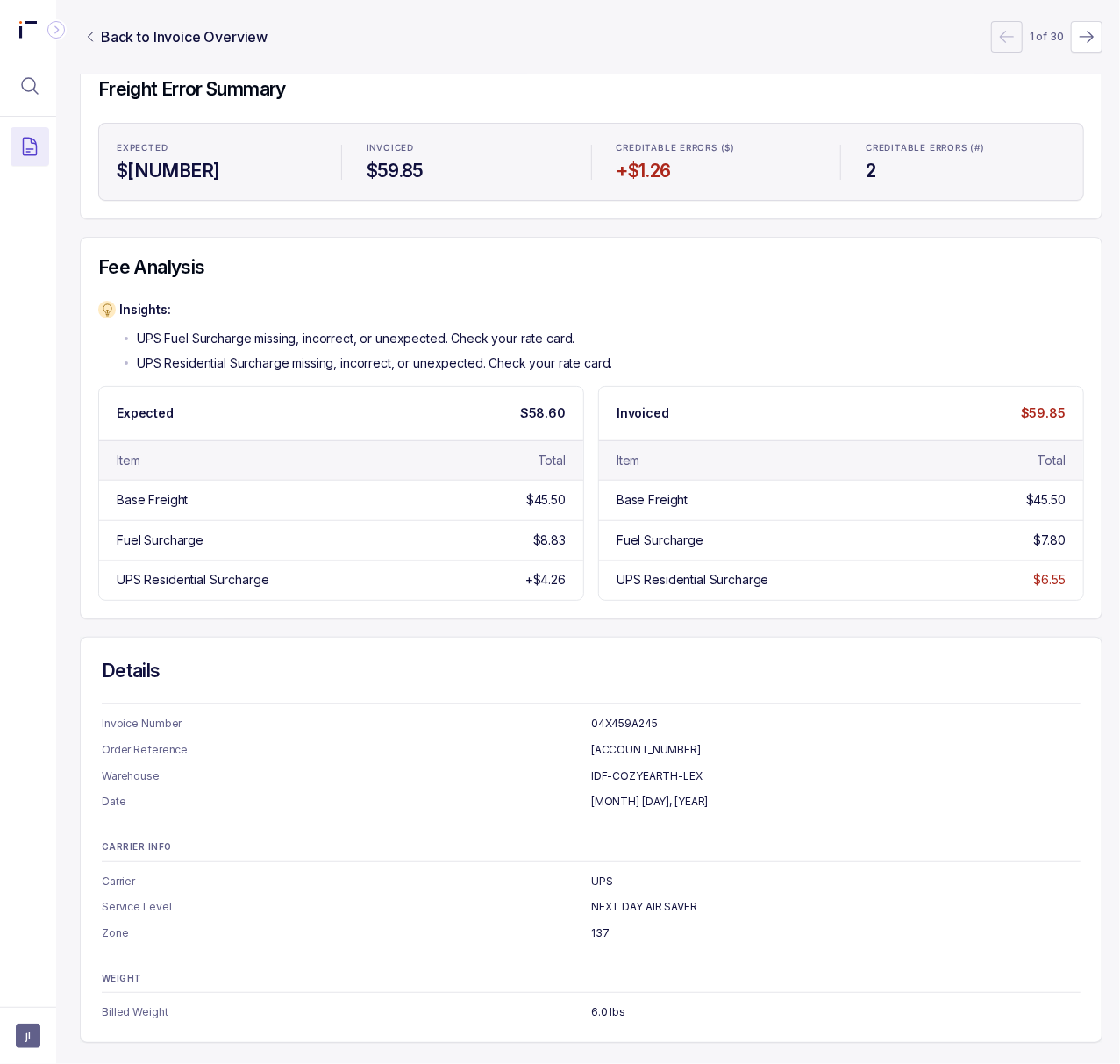 scroll, scrollTop: 0, scrollLeft: 4, axis: horizontal 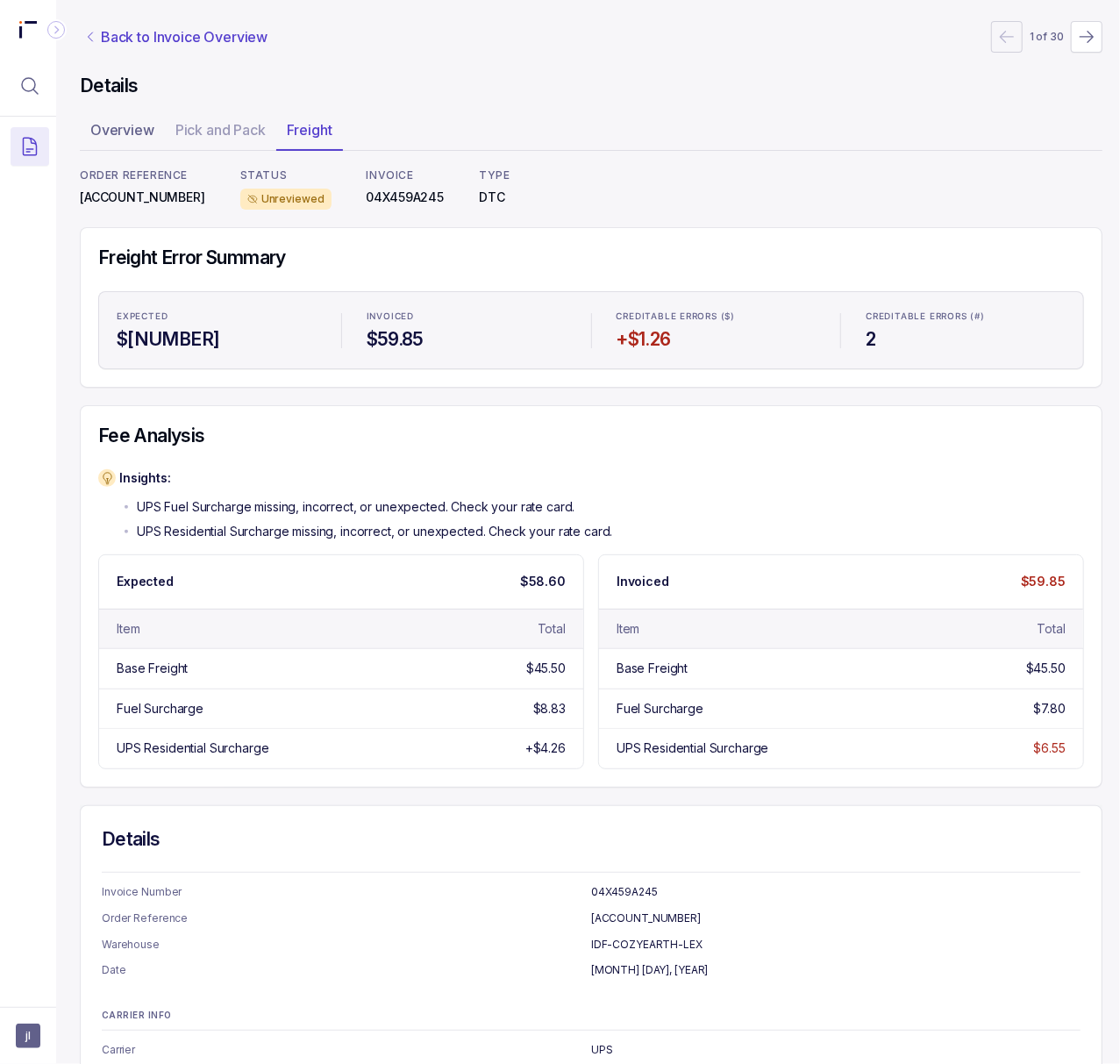 click on "Back to Invoice Overview" at bounding box center (184, 37) 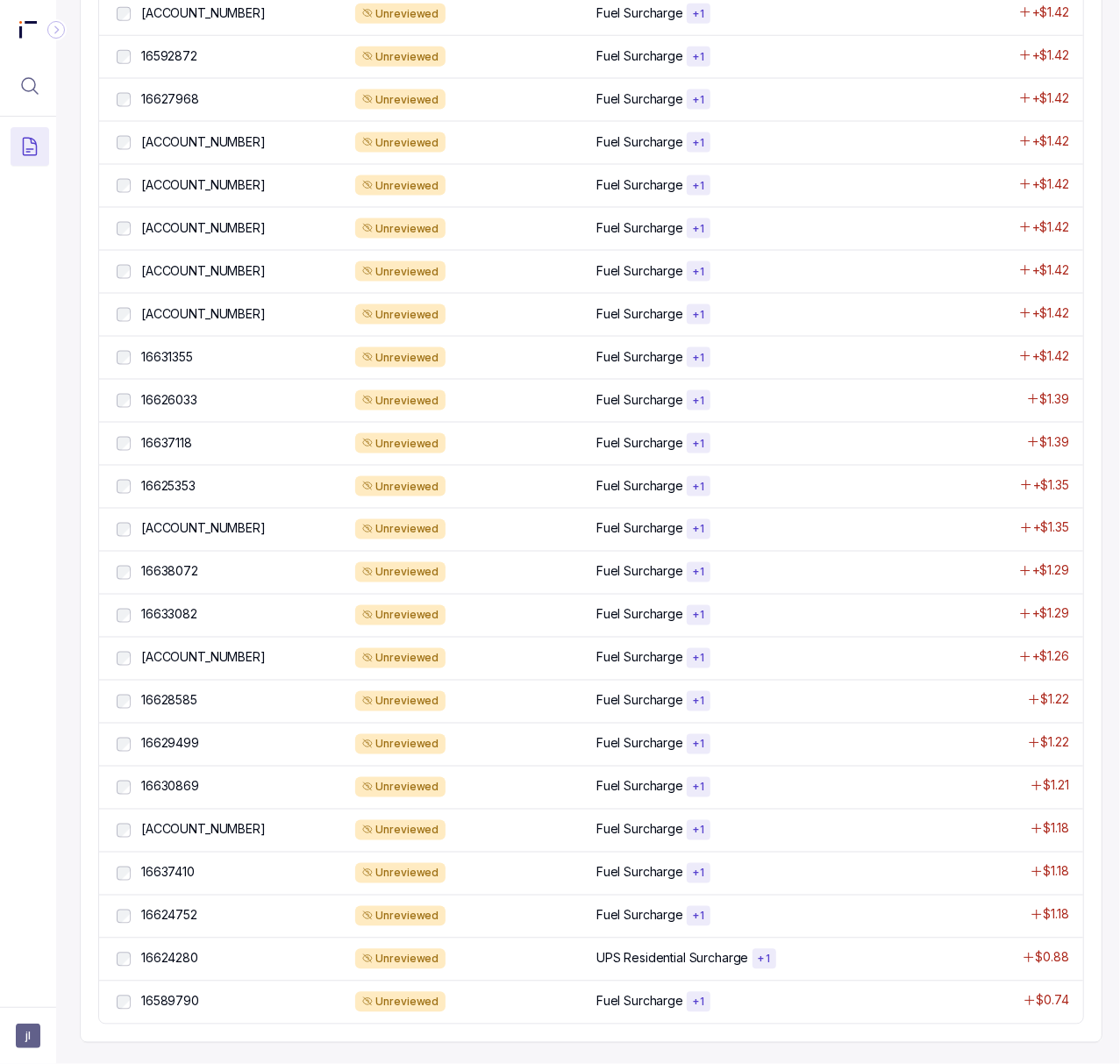 scroll, scrollTop: 1212, scrollLeft: 4, axis: both 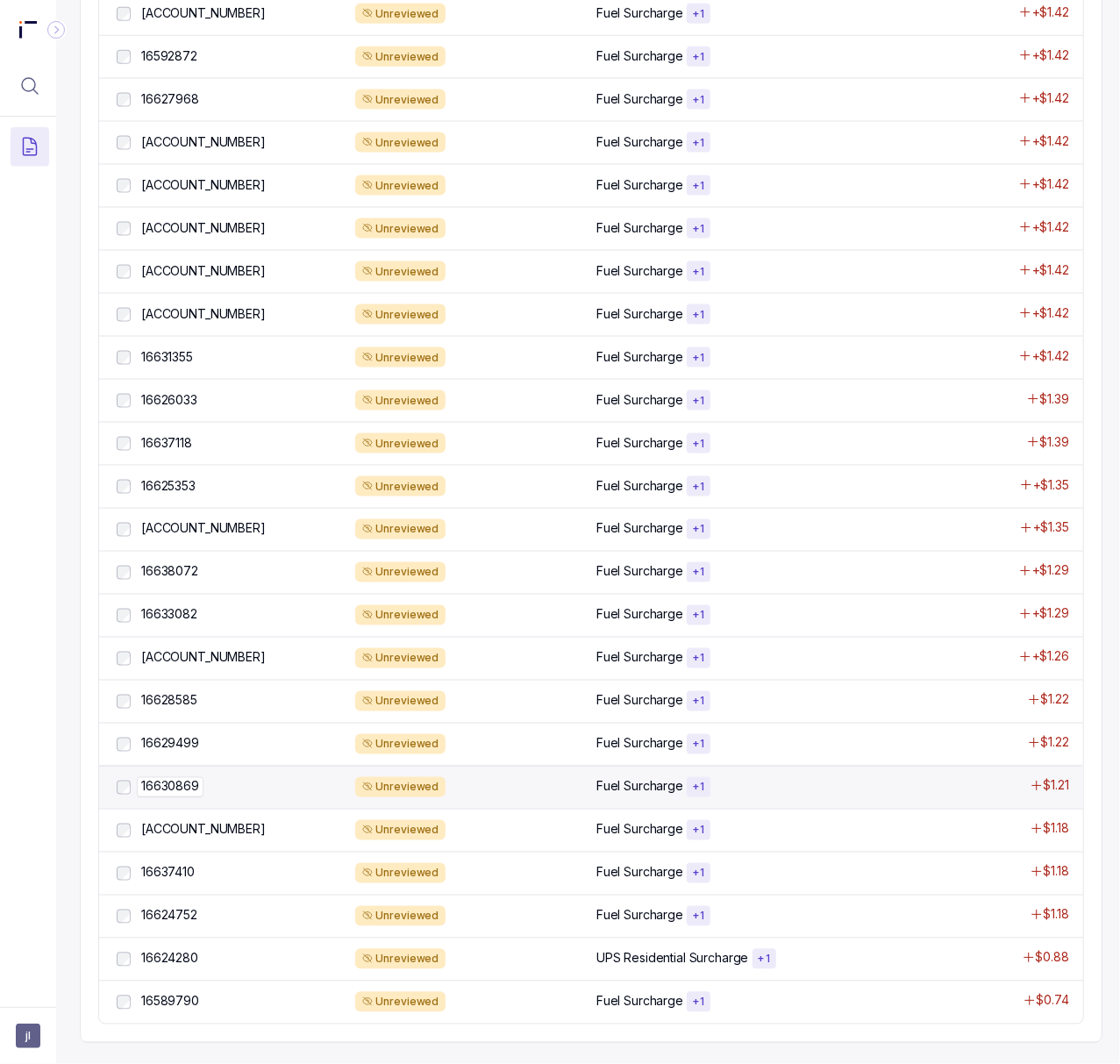 click on "16630869" at bounding box center (170, 787) 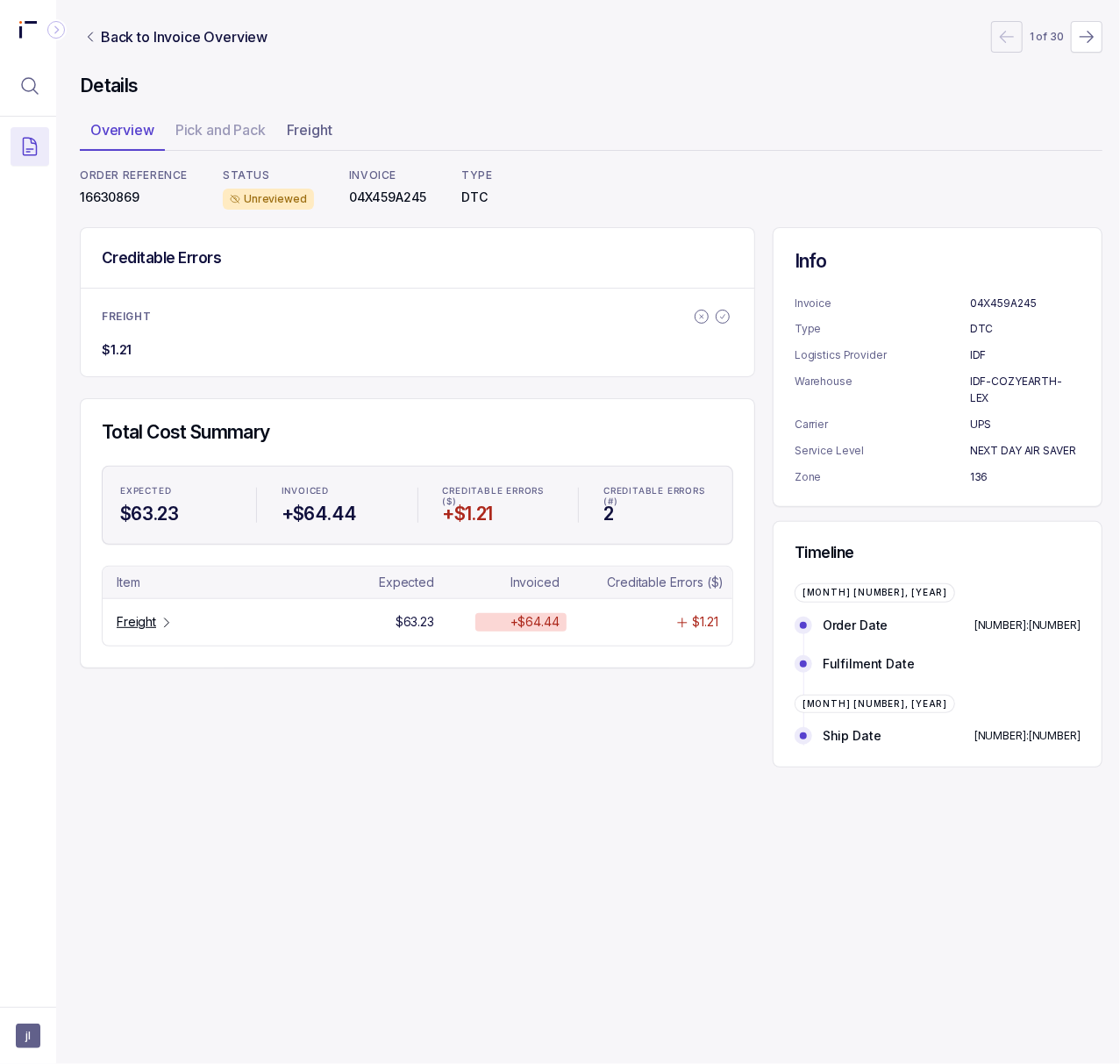 click on "16630869" at bounding box center [133, 197] 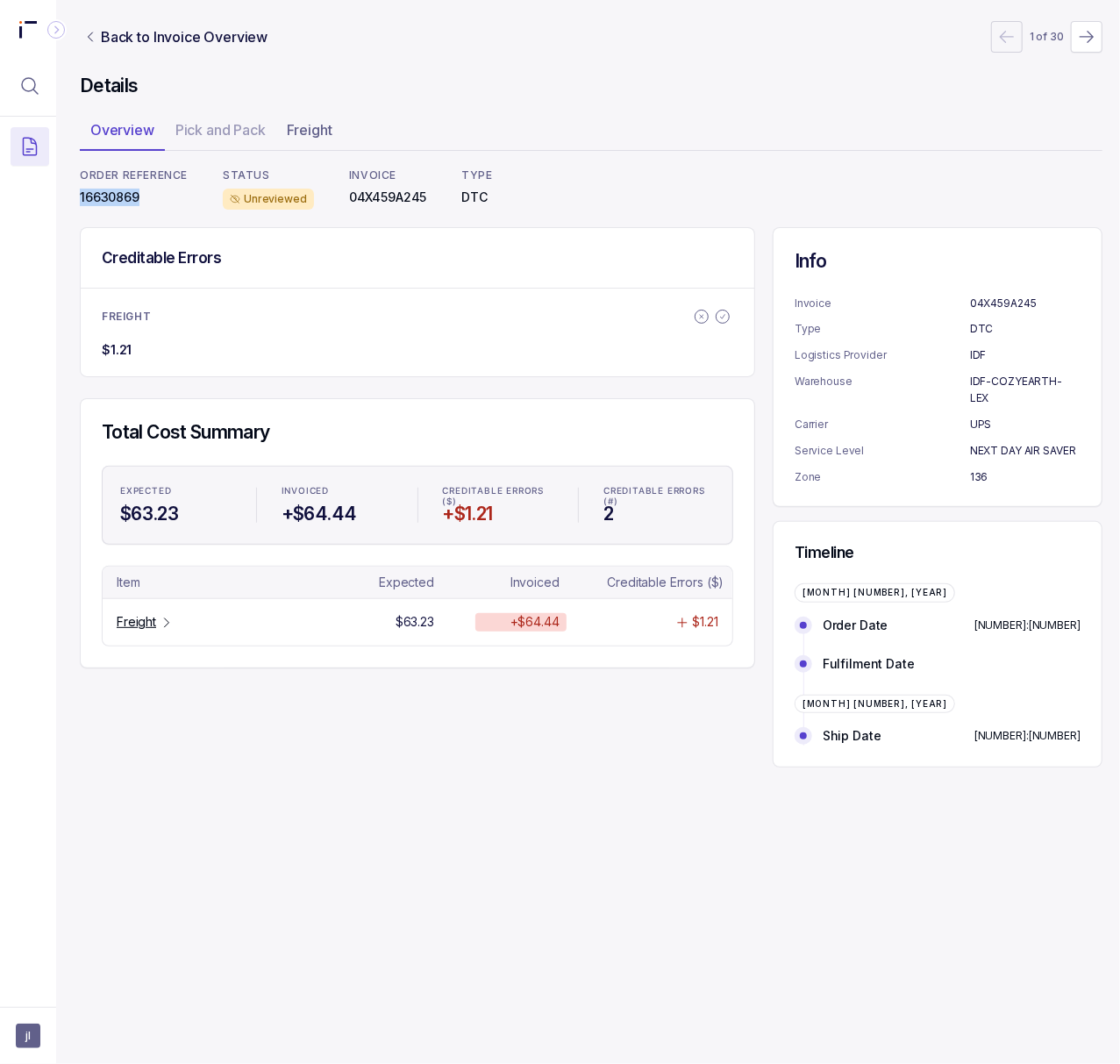 click on "16630869" at bounding box center [133, 197] 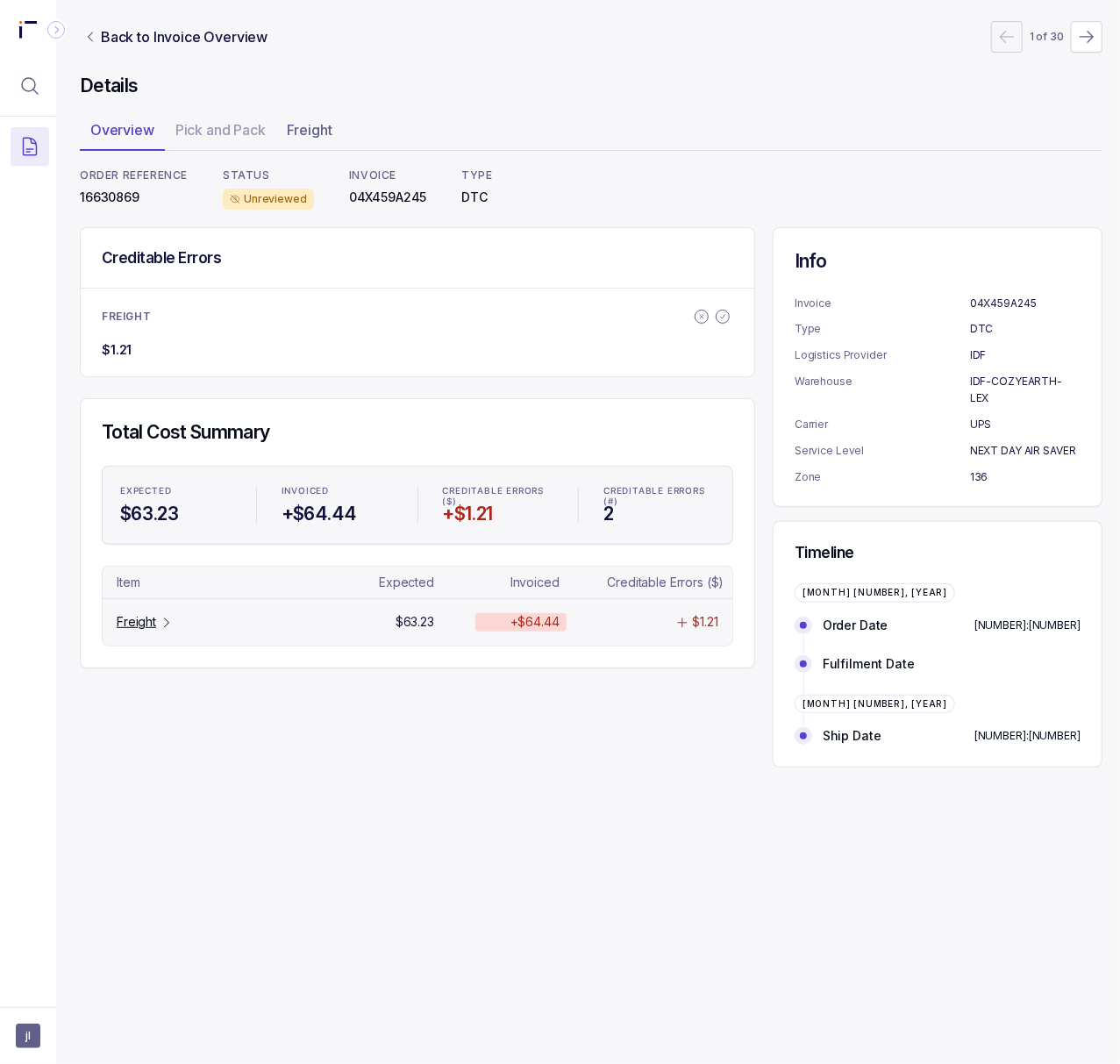 click on "Freight" at bounding box center (136, 622) 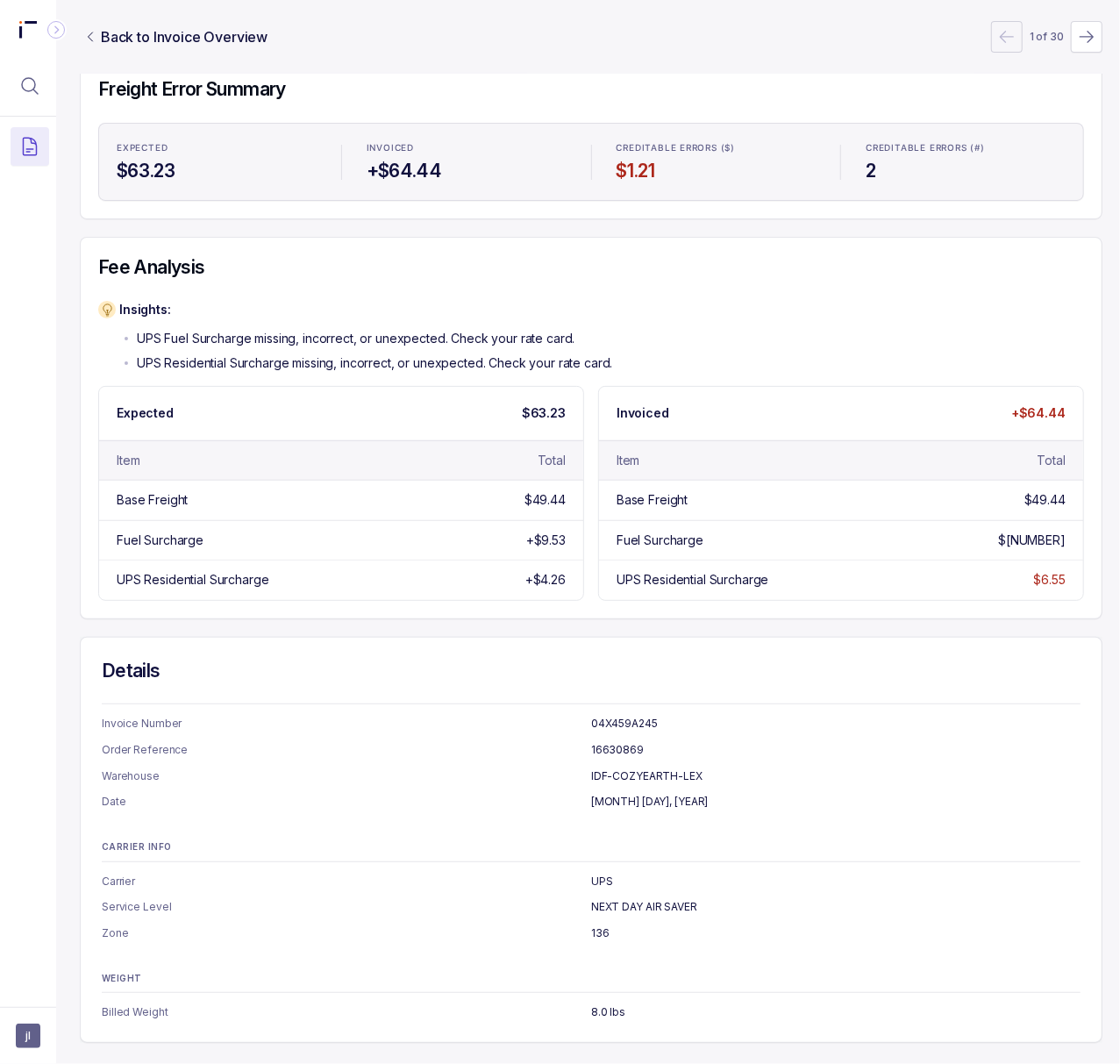 scroll, scrollTop: 190, scrollLeft: 4, axis: both 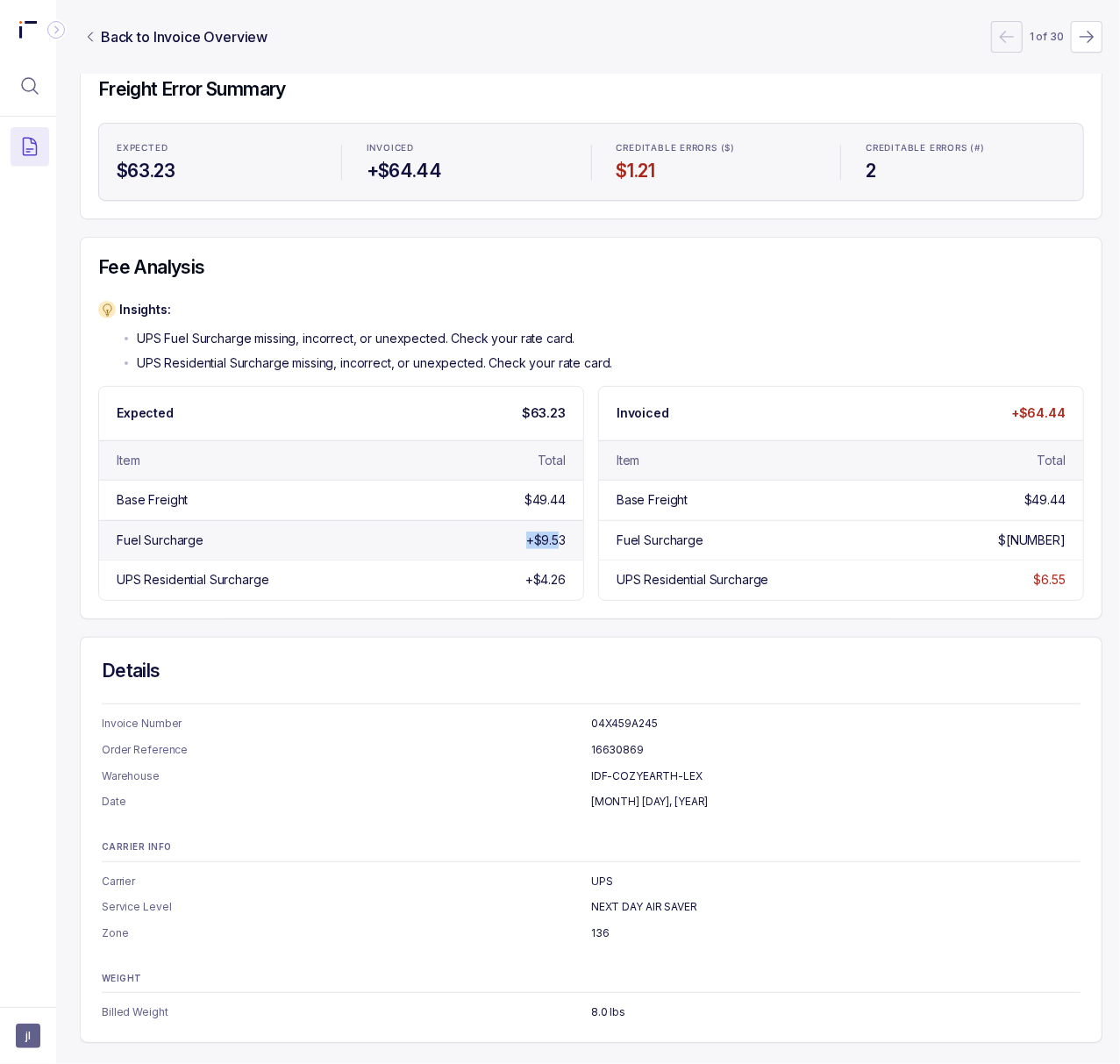 drag, startPoint x: 573, startPoint y: 519, endPoint x: 517, endPoint y: 519, distance: 56 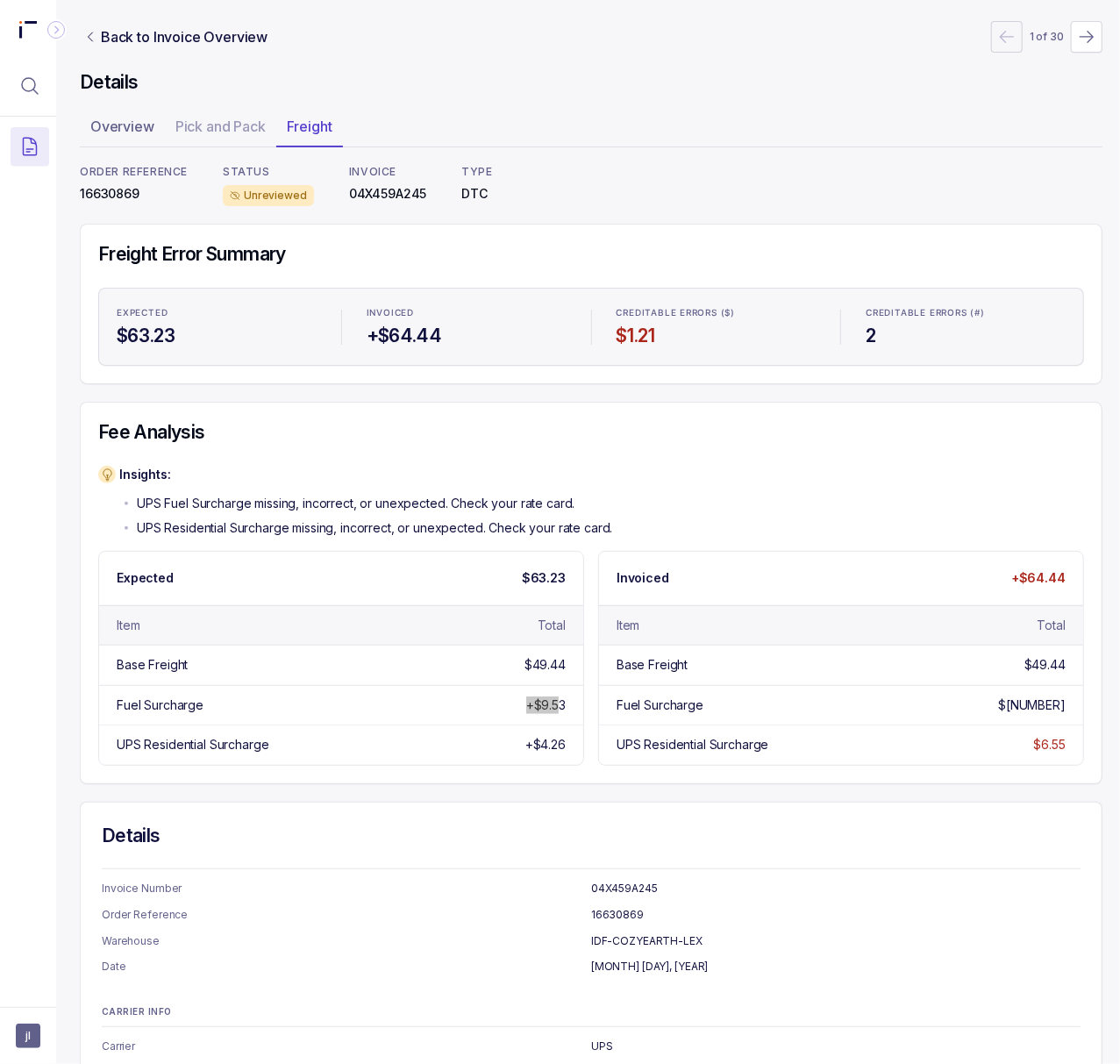 scroll, scrollTop: 0, scrollLeft: 4, axis: horizontal 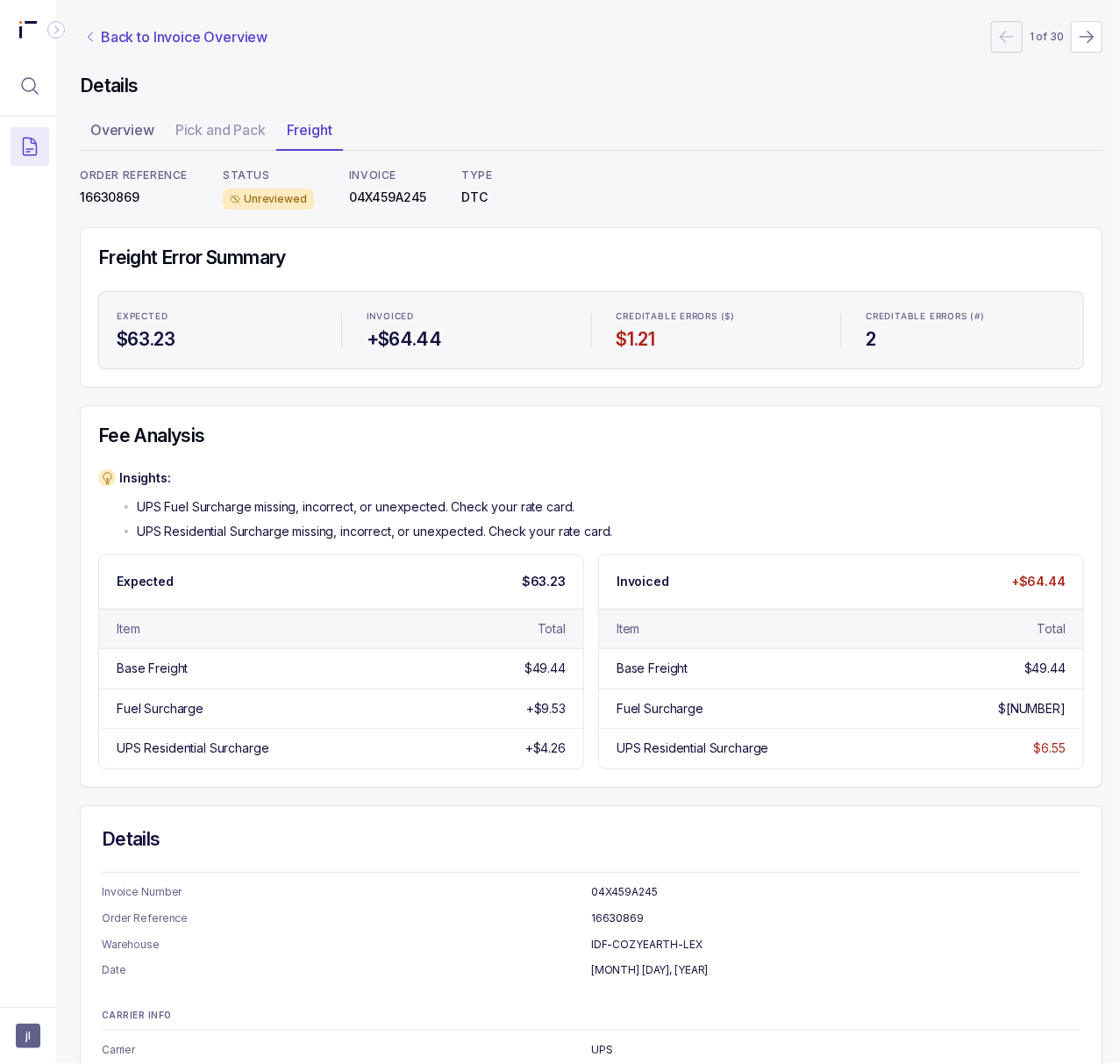 click on "Back to Invoice Overview" at bounding box center (184, 37) 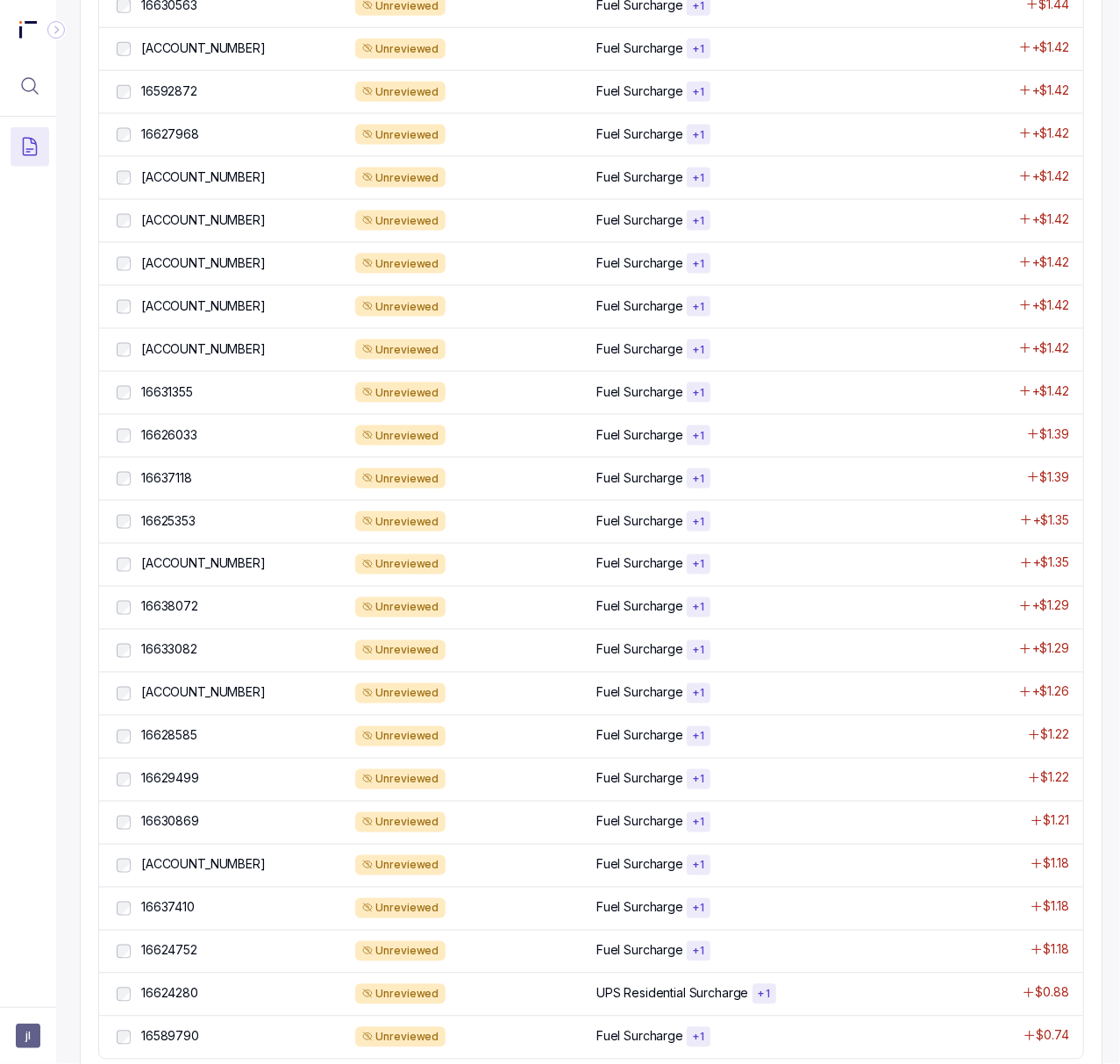scroll, scrollTop: 1212, scrollLeft: 4, axis: both 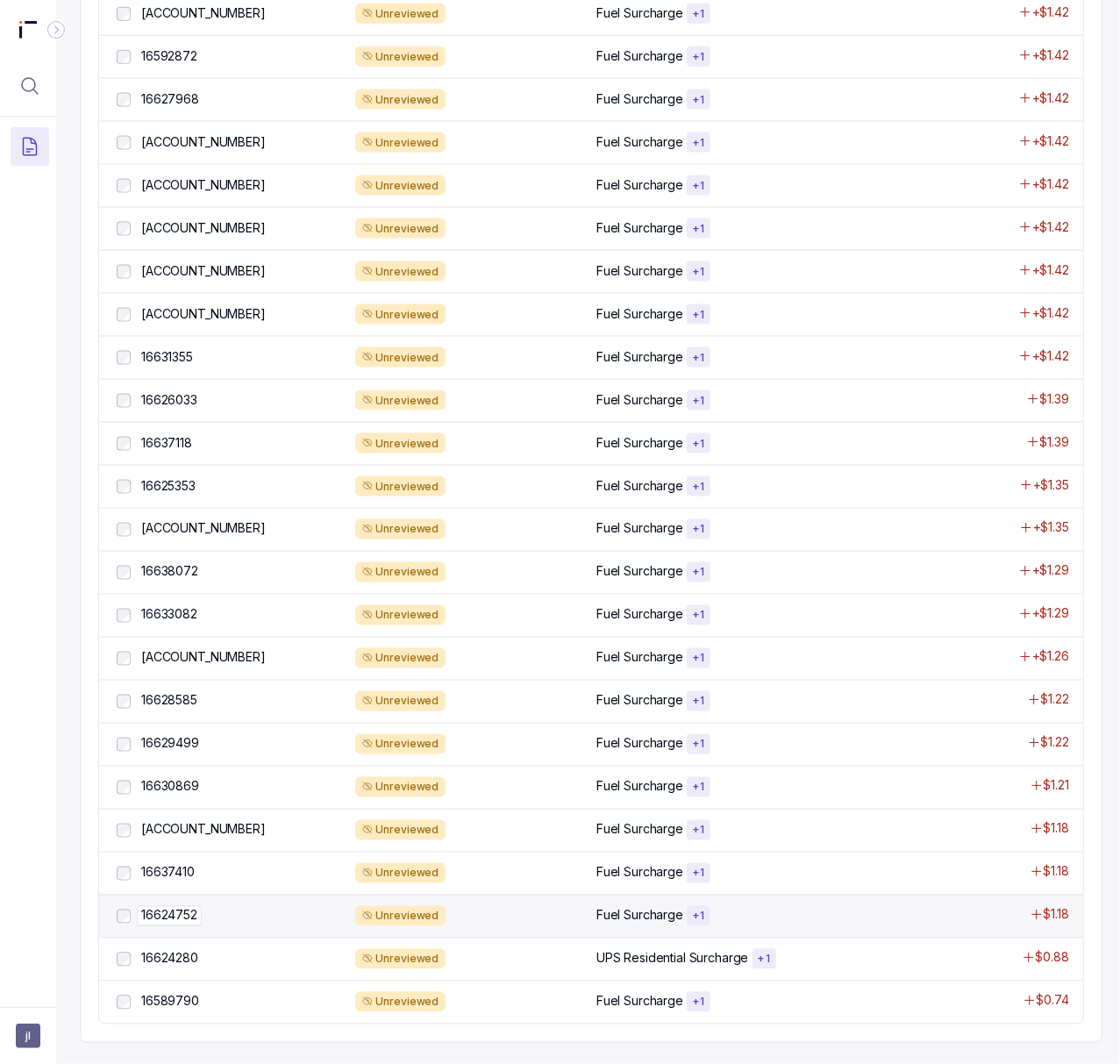 click on "16624752" at bounding box center (169, 916) 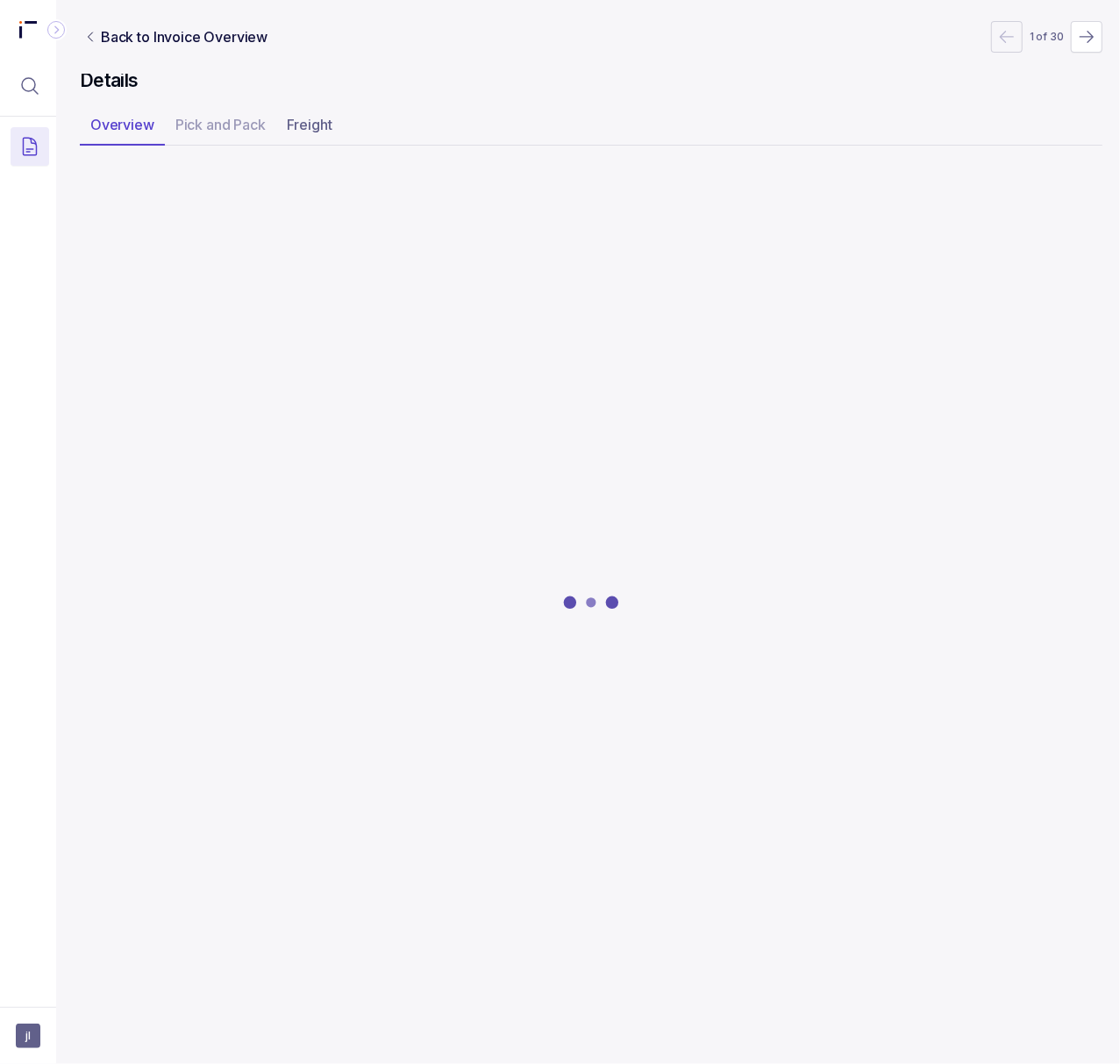 scroll, scrollTop: 0, scrollLeft: 4, axis: horizontal 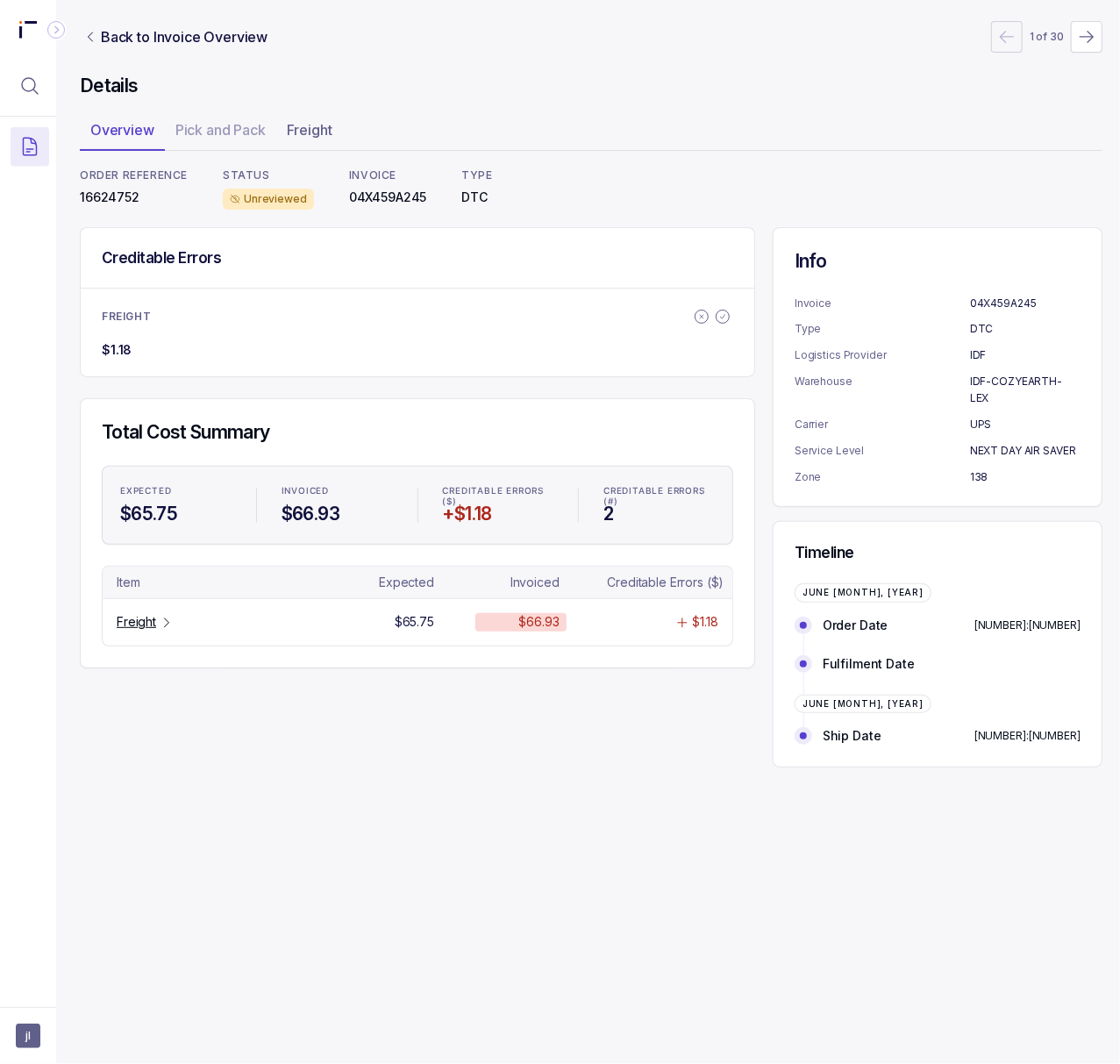click on "16624752" at bounding box center [133, 197] 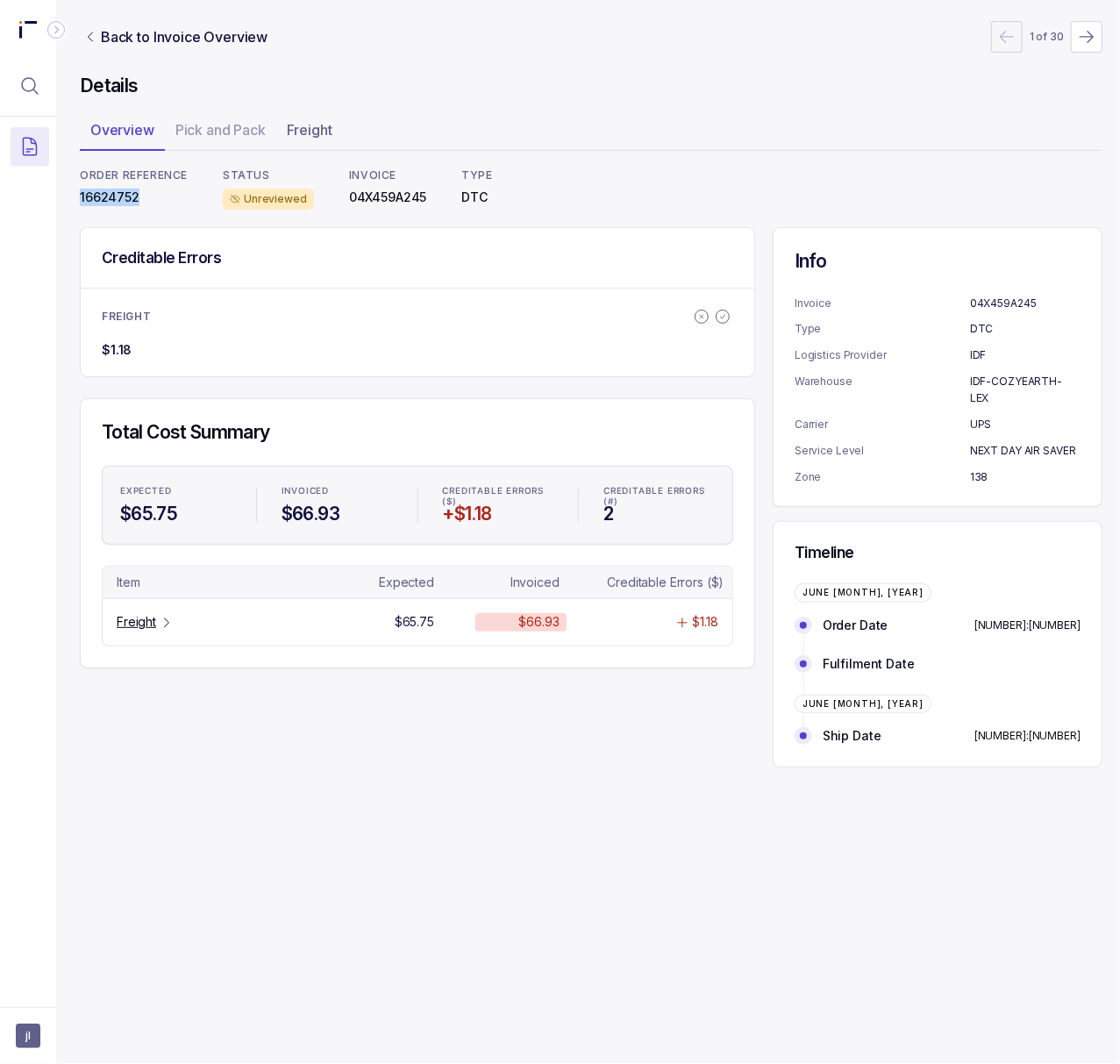 click on "16624752" at bounding box center [133, 197] 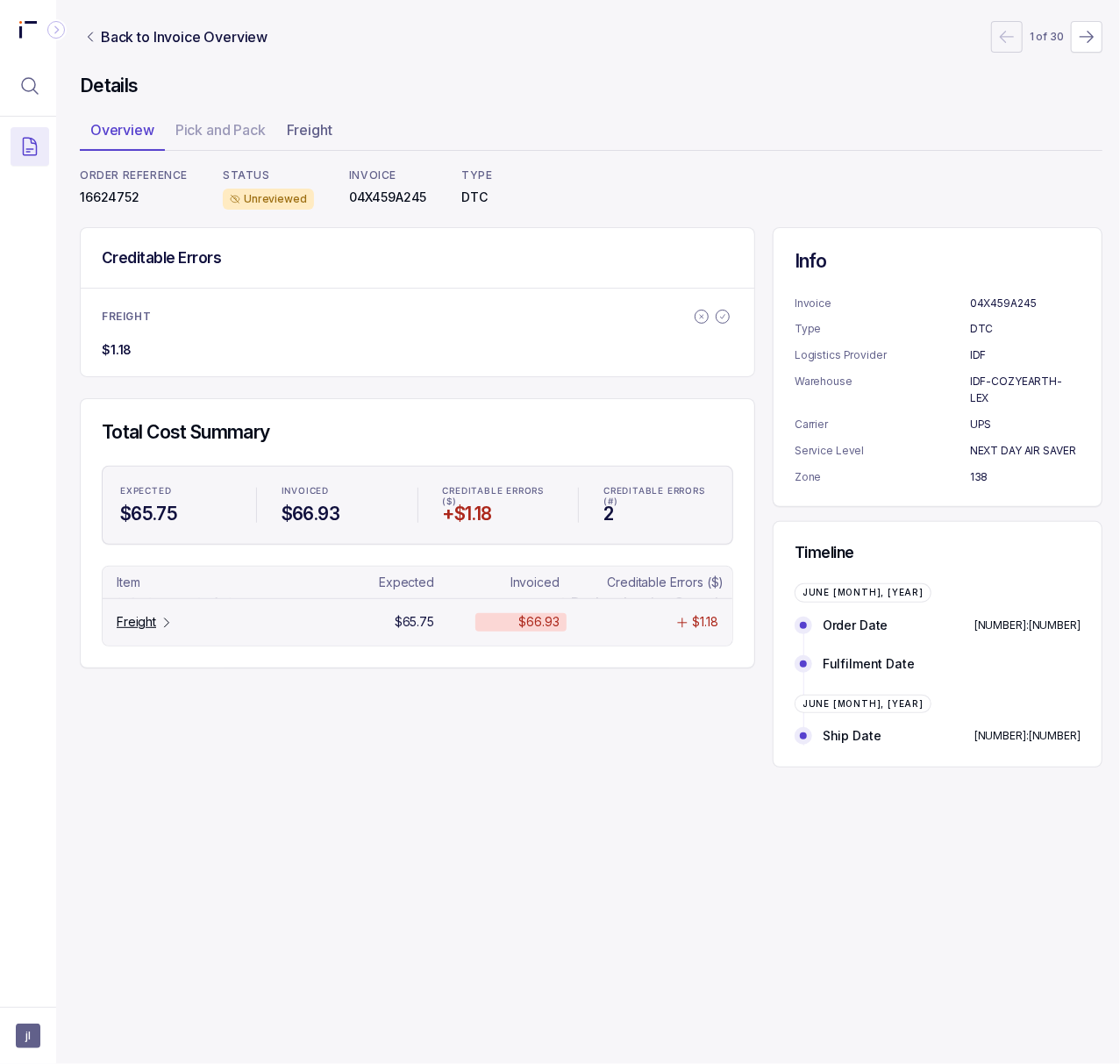 click on "Freight" at bounding box center [136, 622] 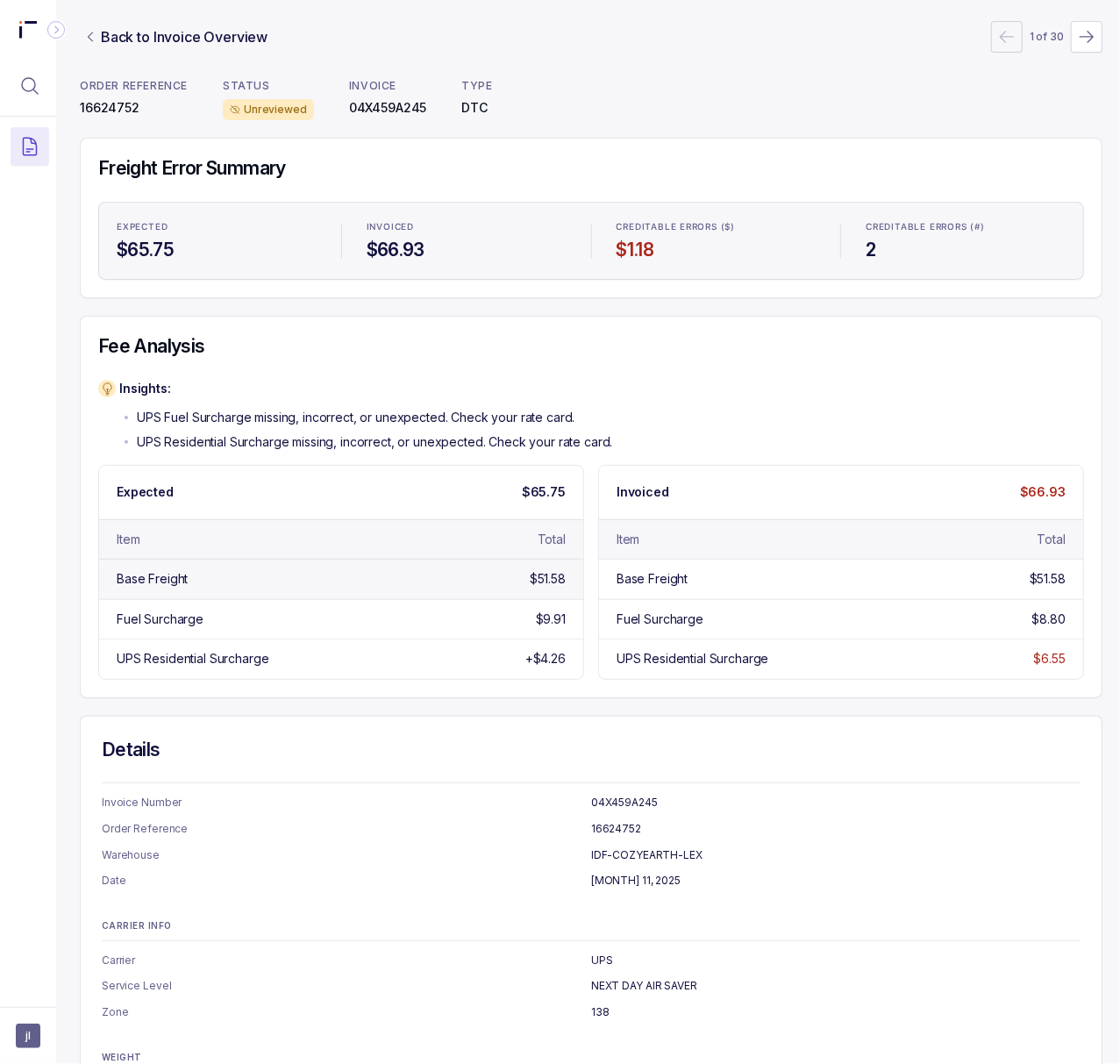 scroll, scrollTop: 0, scrollLeft: 4, axis: horizontal 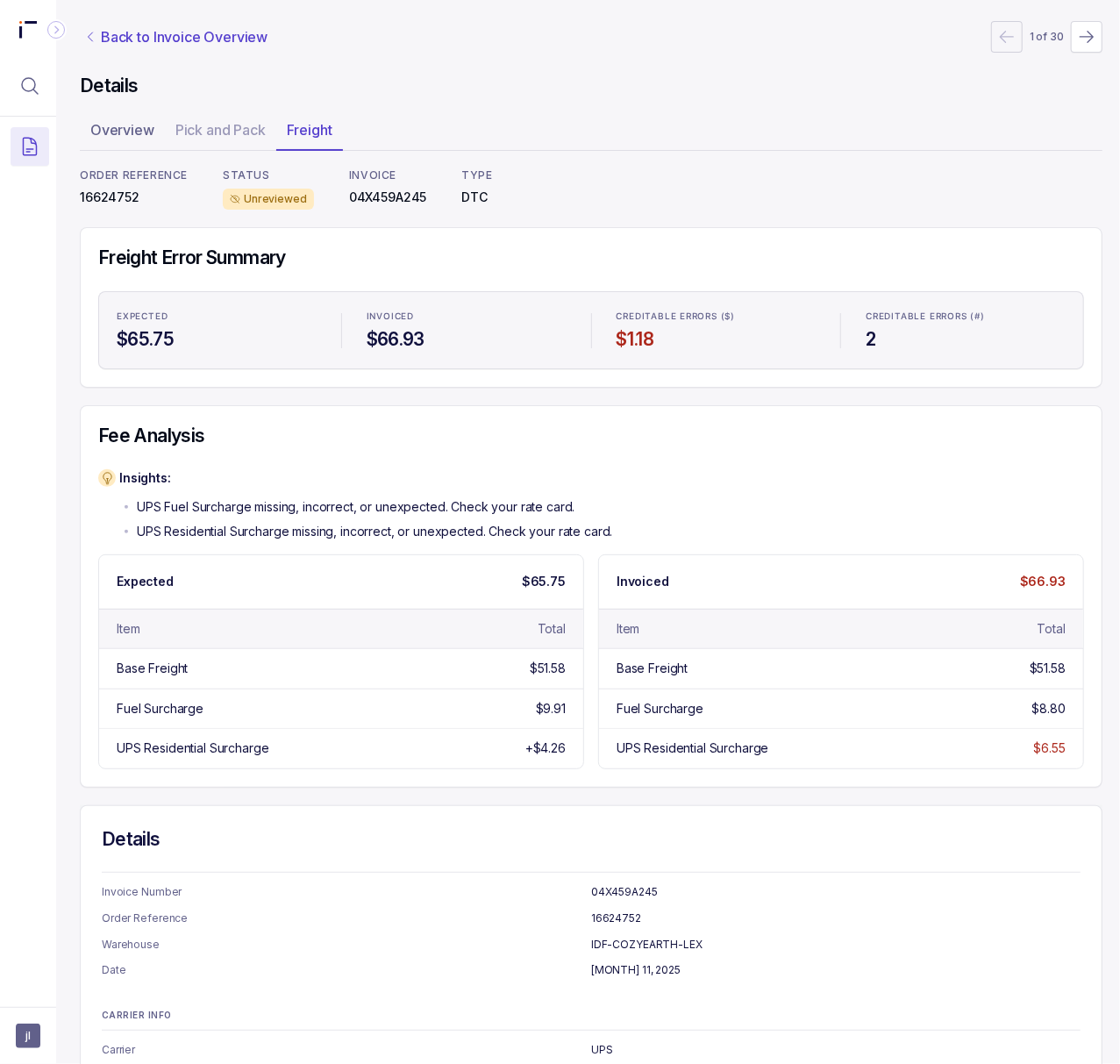click on "Back to Invoice Overview" at bounding box center [184, 37] 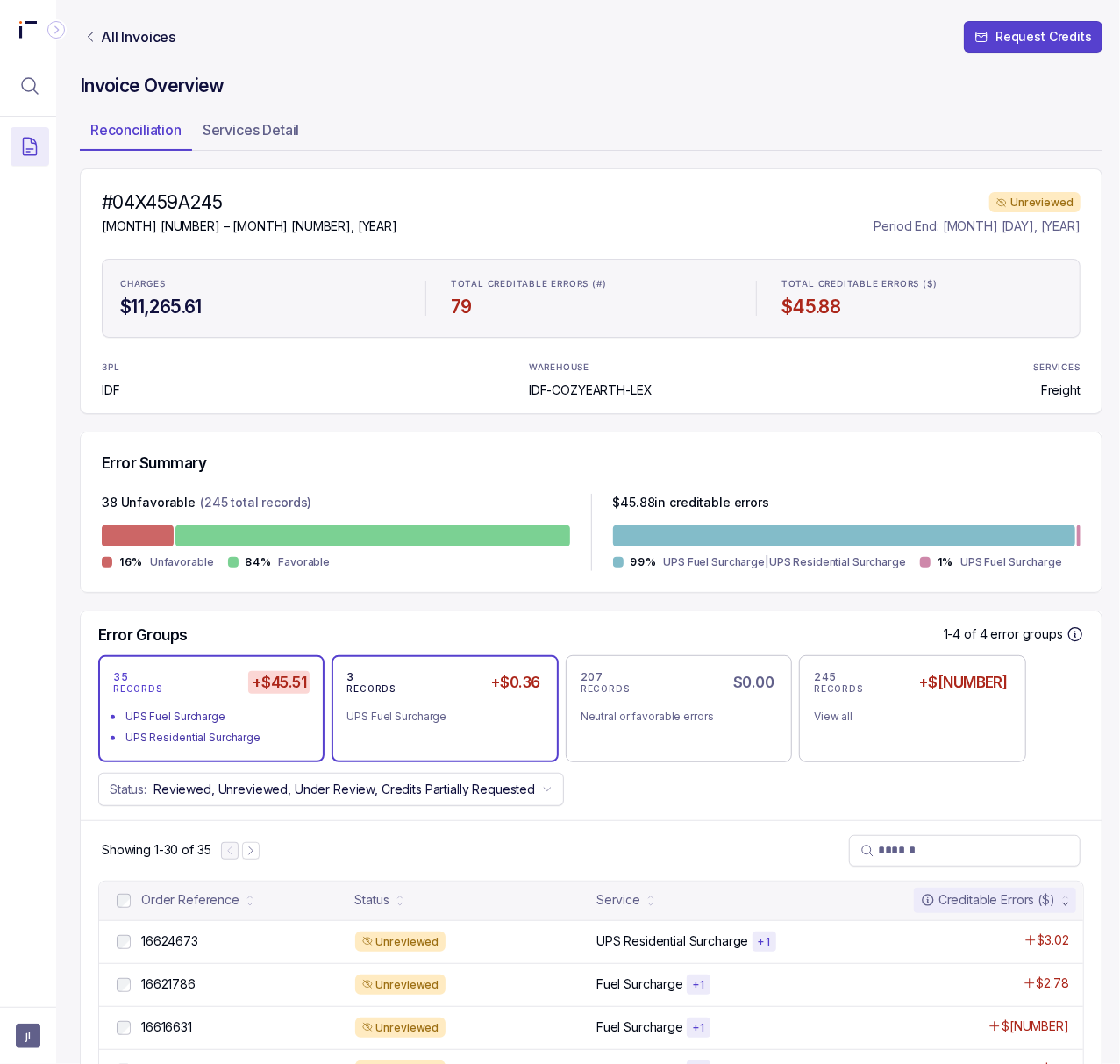 click on "UPS Fuel Surcharge" at bounding box center (438, 717) 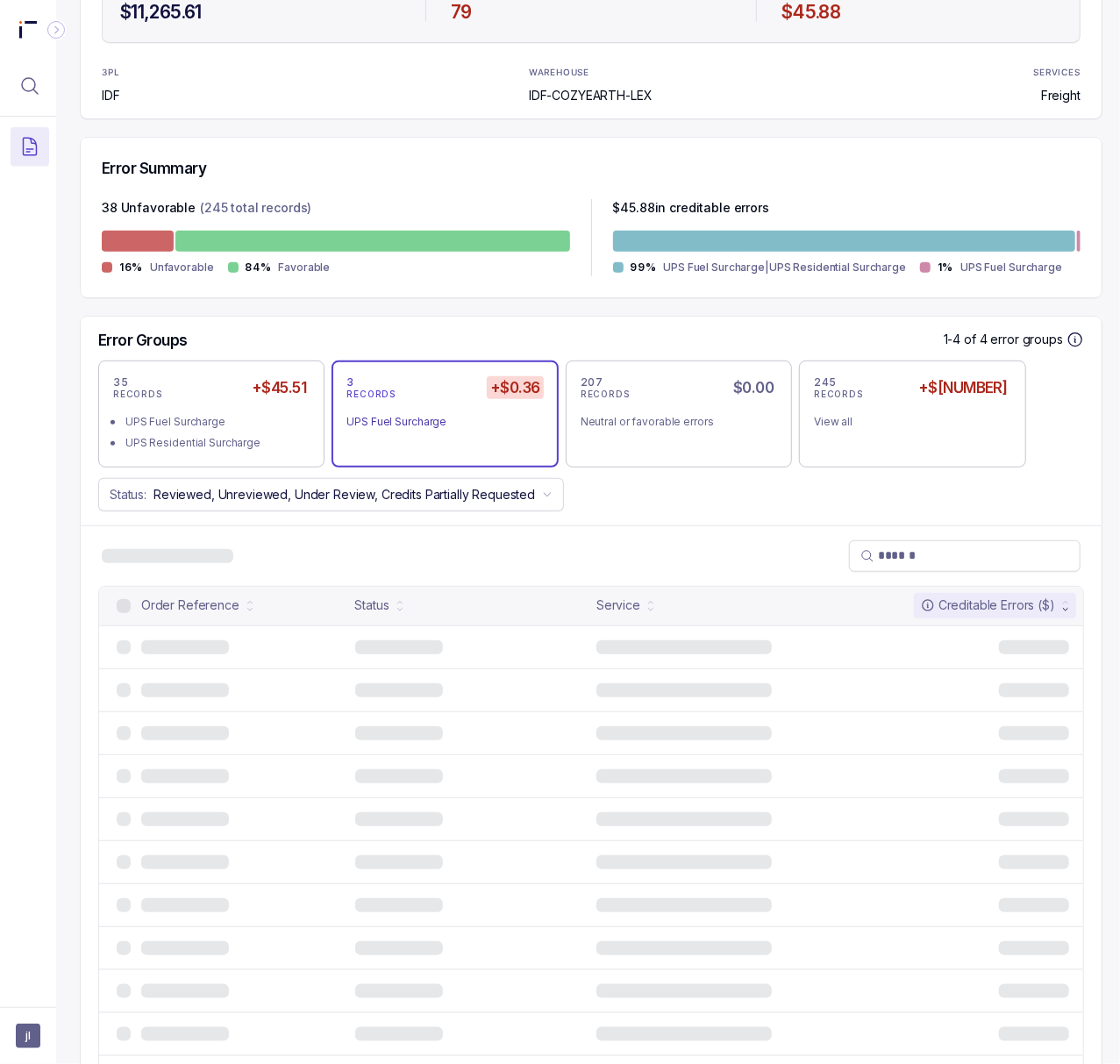 scroll, scrollTop: 46, scrollLeft: 4, axis: both 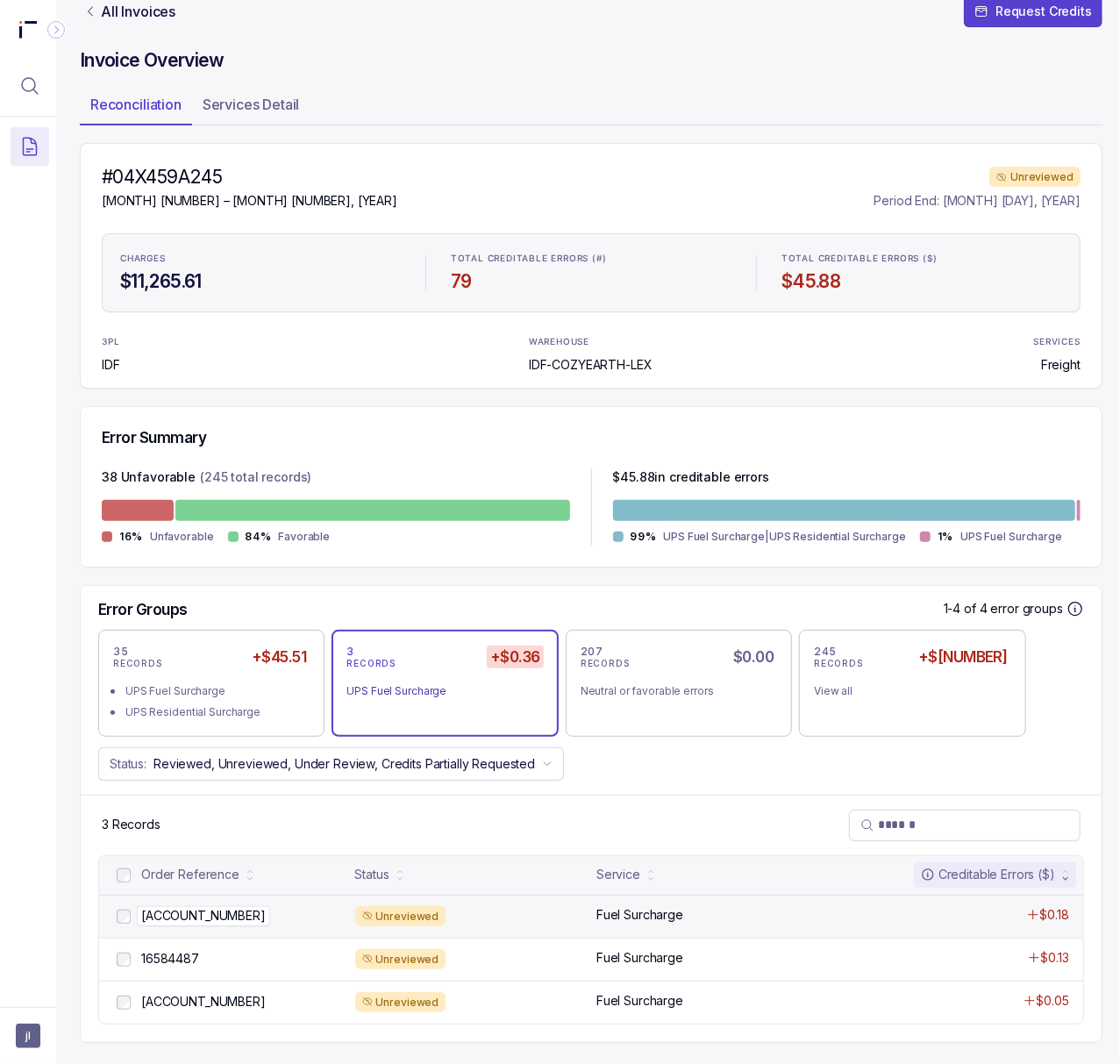 click on "[ACCOUNT_NUMBER]" at bounding box center (203, 916) 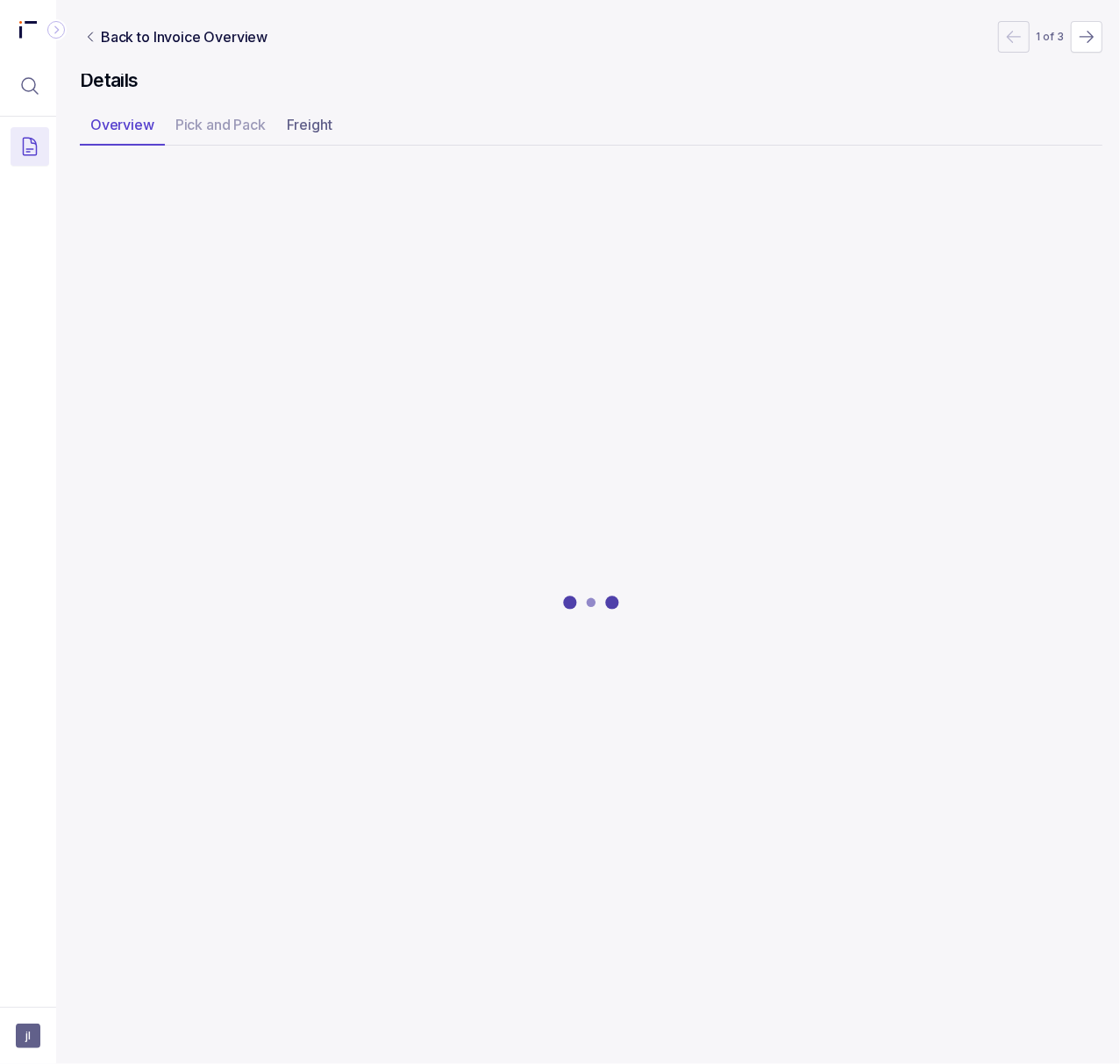 scroll, scrollTop: 0, scrollLeft: 4, axis: horizontal 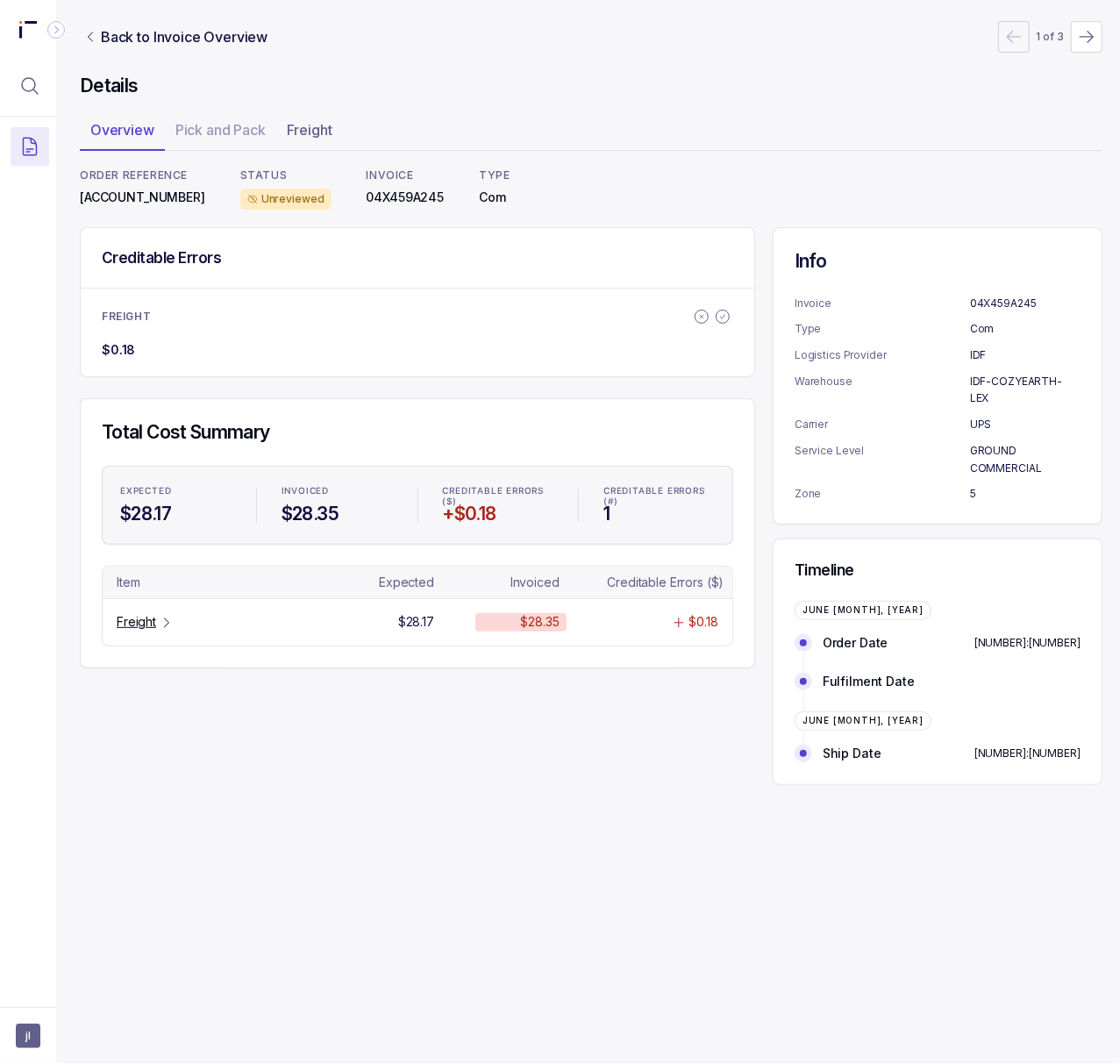 click on "[ACCOUNT_NUMBER]" at bounding box center [142, 197] 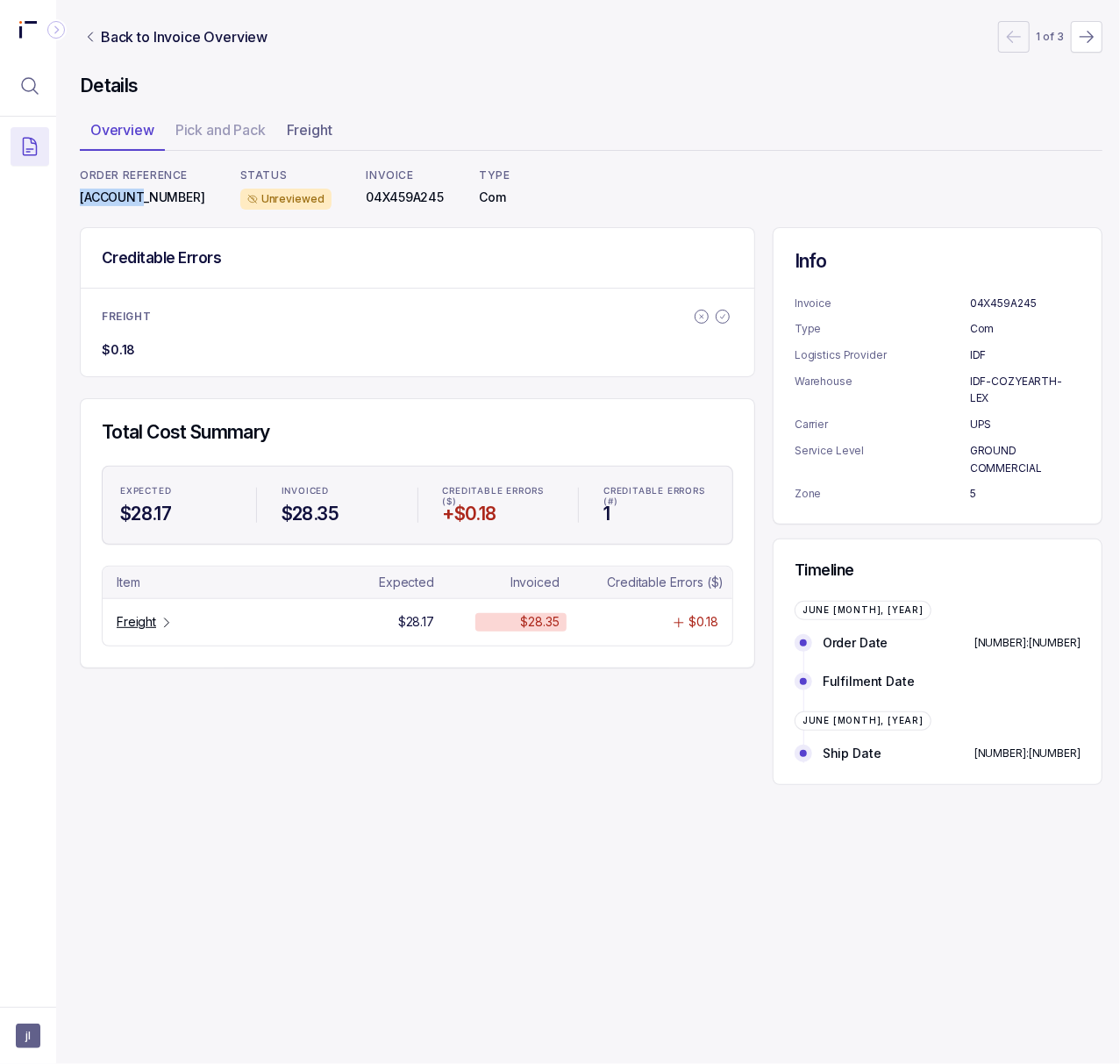 click on "[ACCOUNT_NUMBER]" at bounding box center (142, 197) 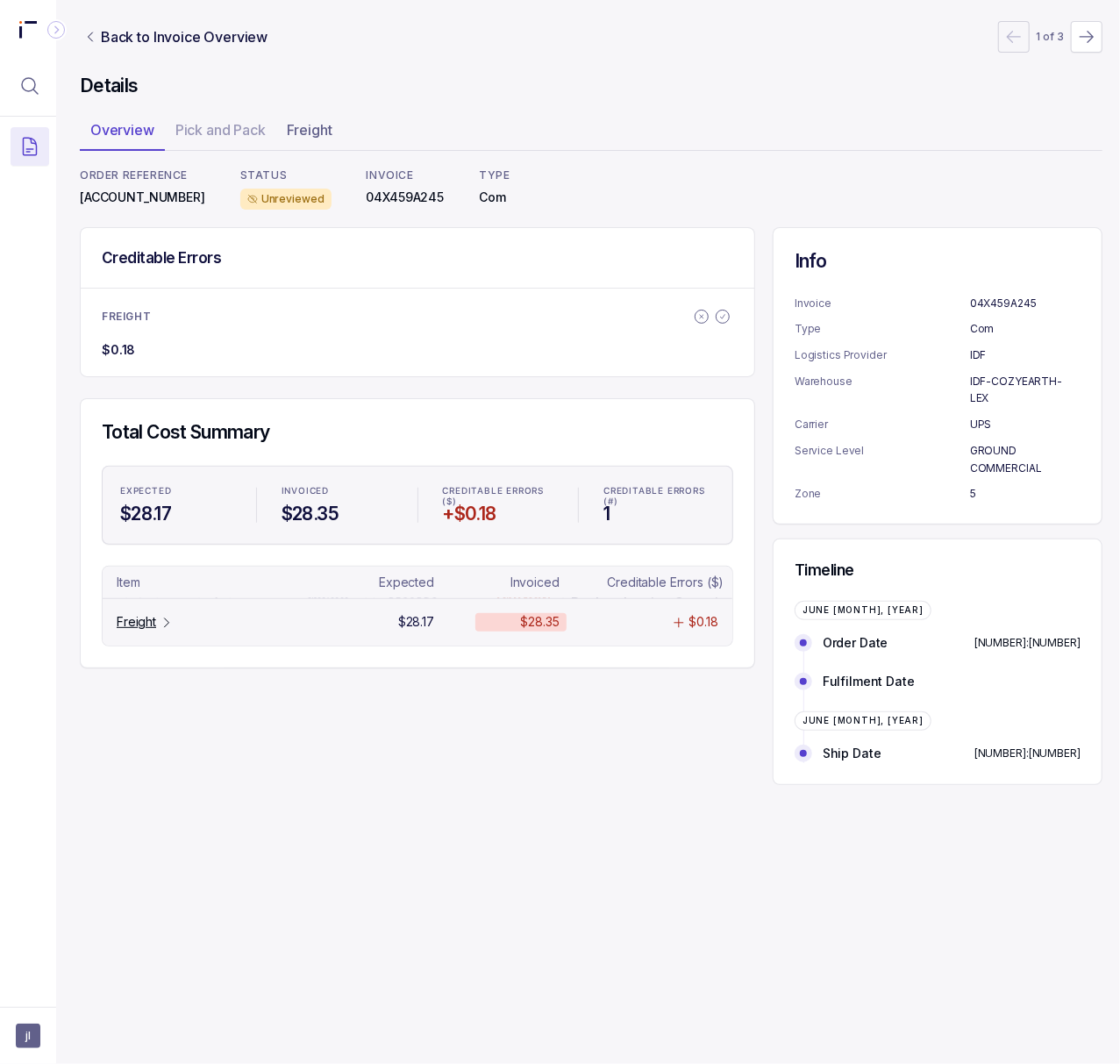 click on "Freight" at bounding box center [136, 622] 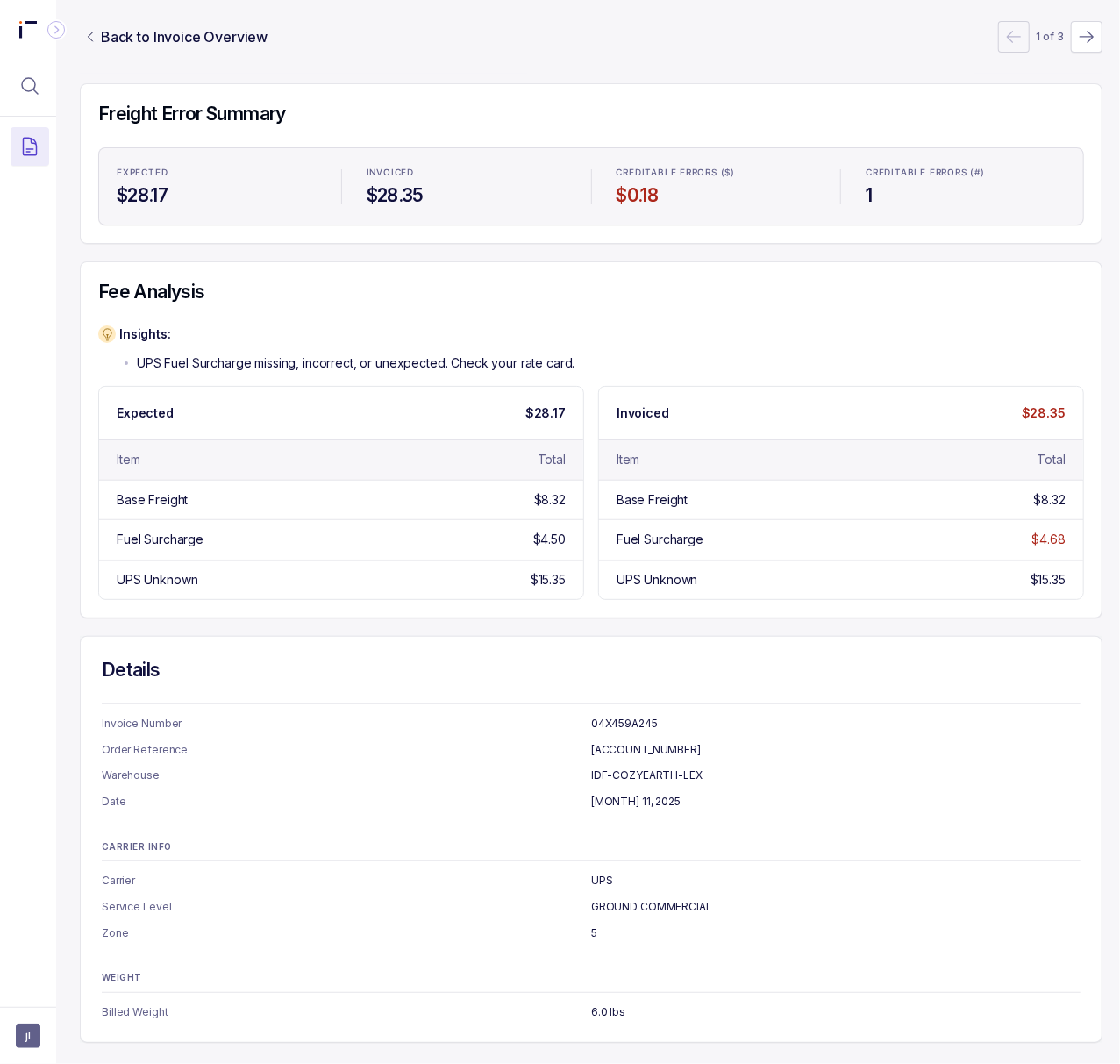 scroll, scrollTop: 166, scrollLeft: 4, axis: both 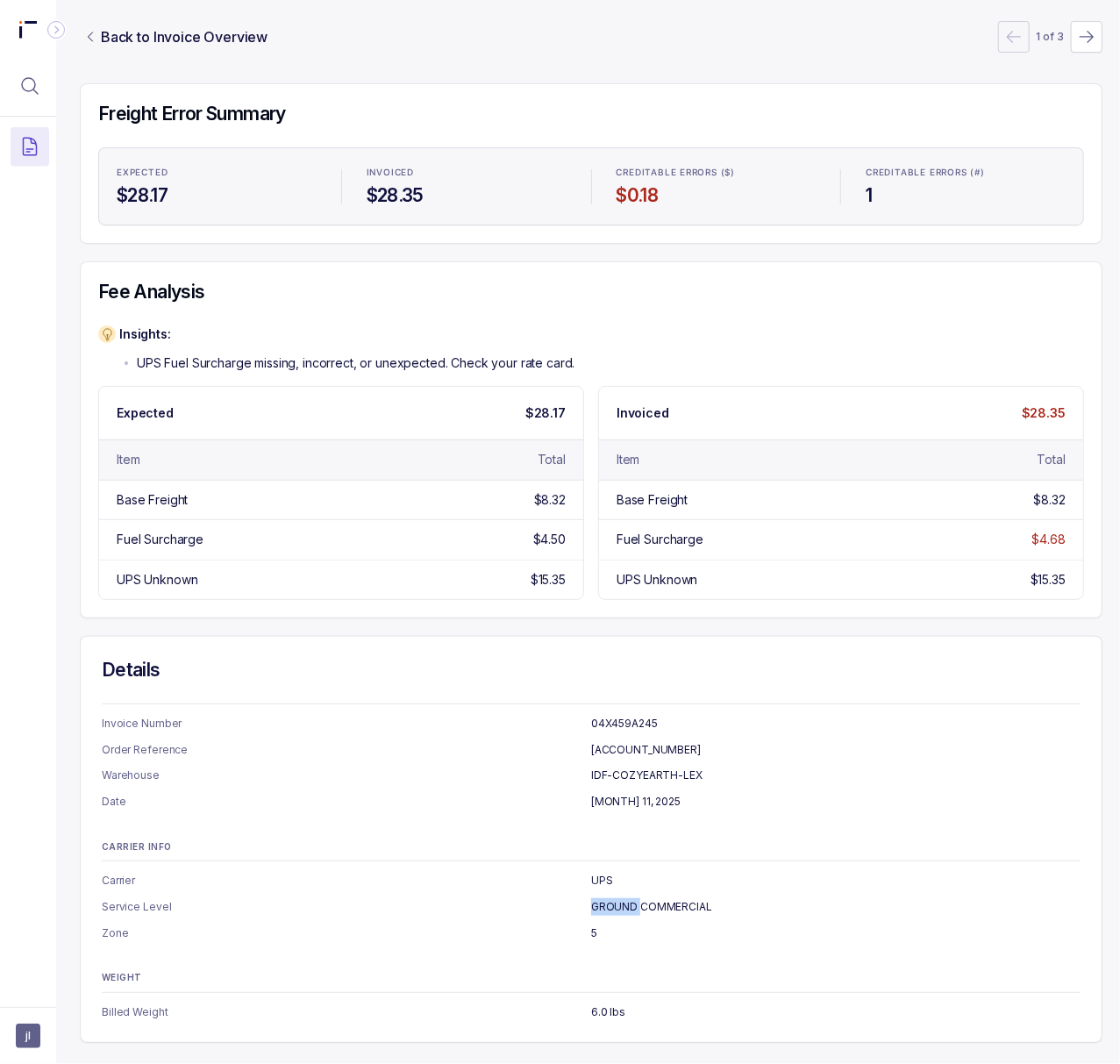 click on "GROUND COMMERCIAL" at bounding box center [836, 907] 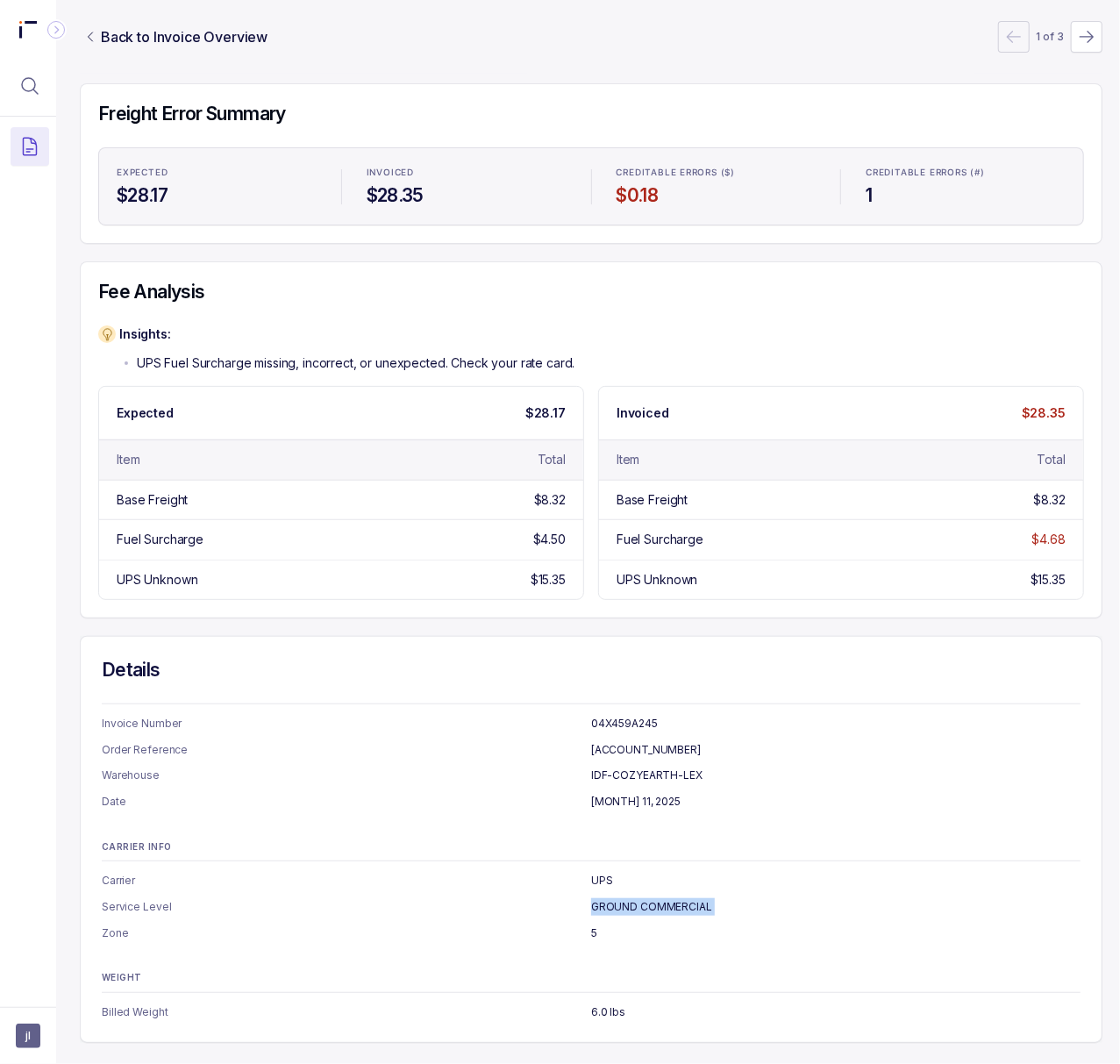 click on "GROUND COMMERCIAL" at bounding box center [836, 907] 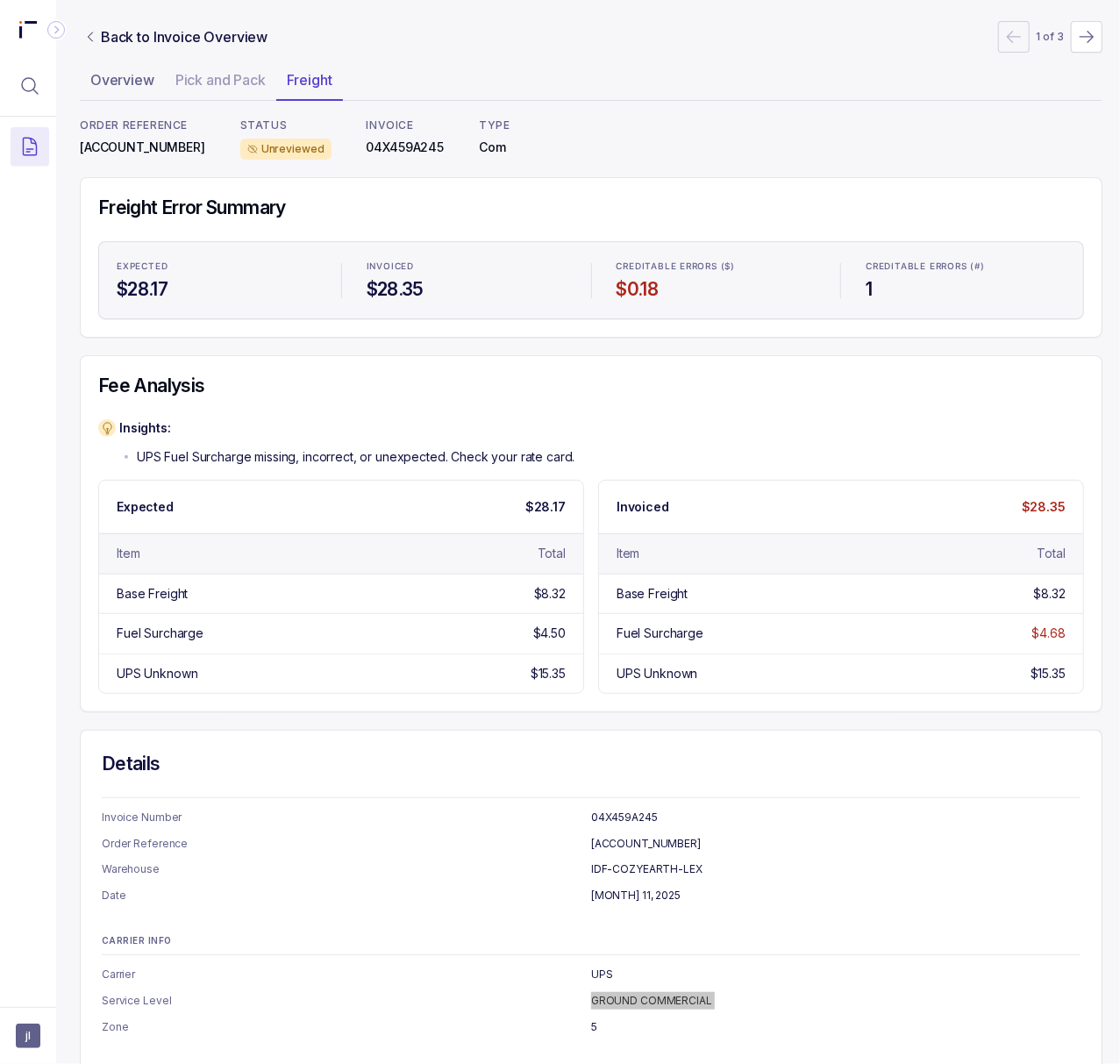 scroll, scrollTop: 0, scrollLeft: 4, axis: horizontal 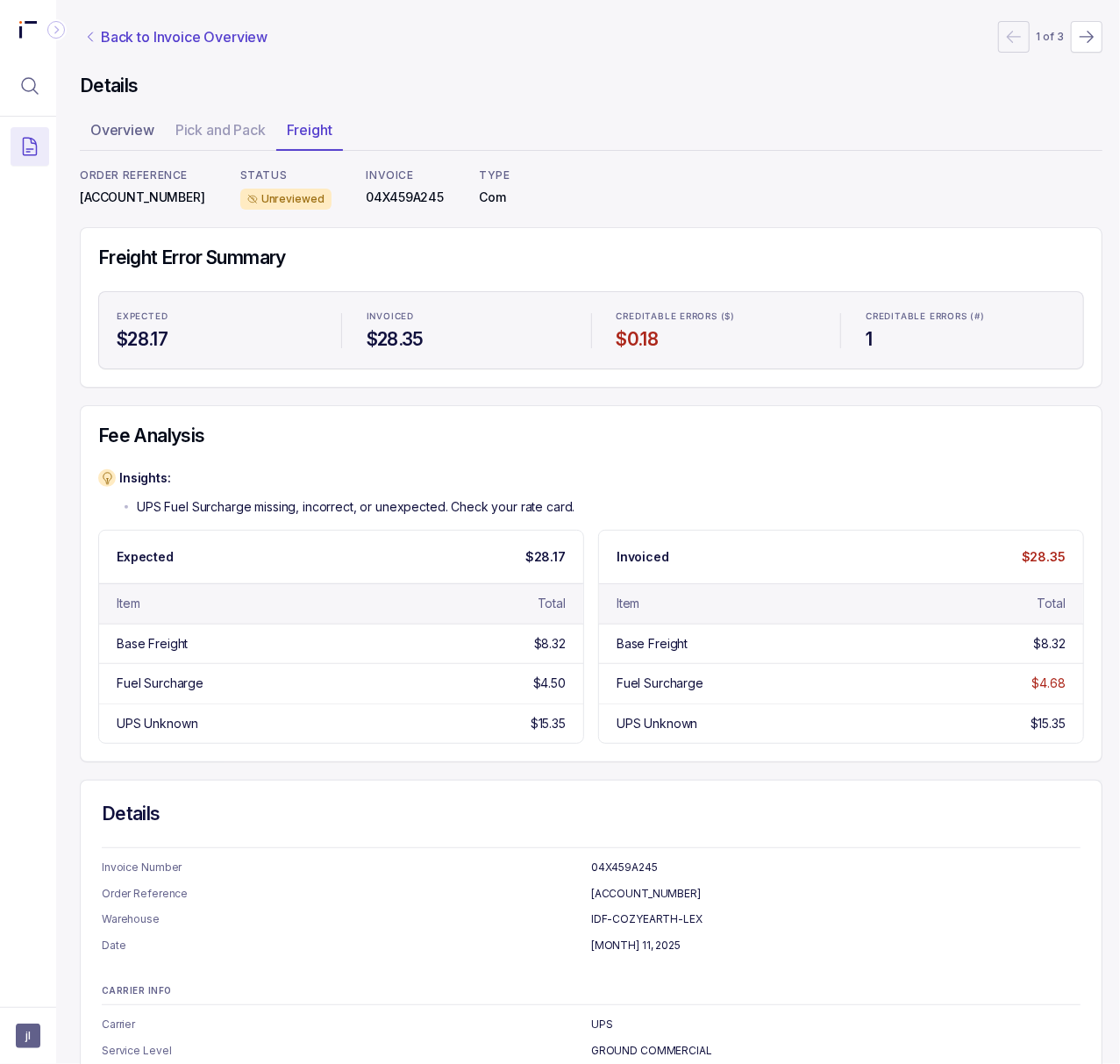 click on "Back to Invoice Overview" at bounding box center [184, 37] 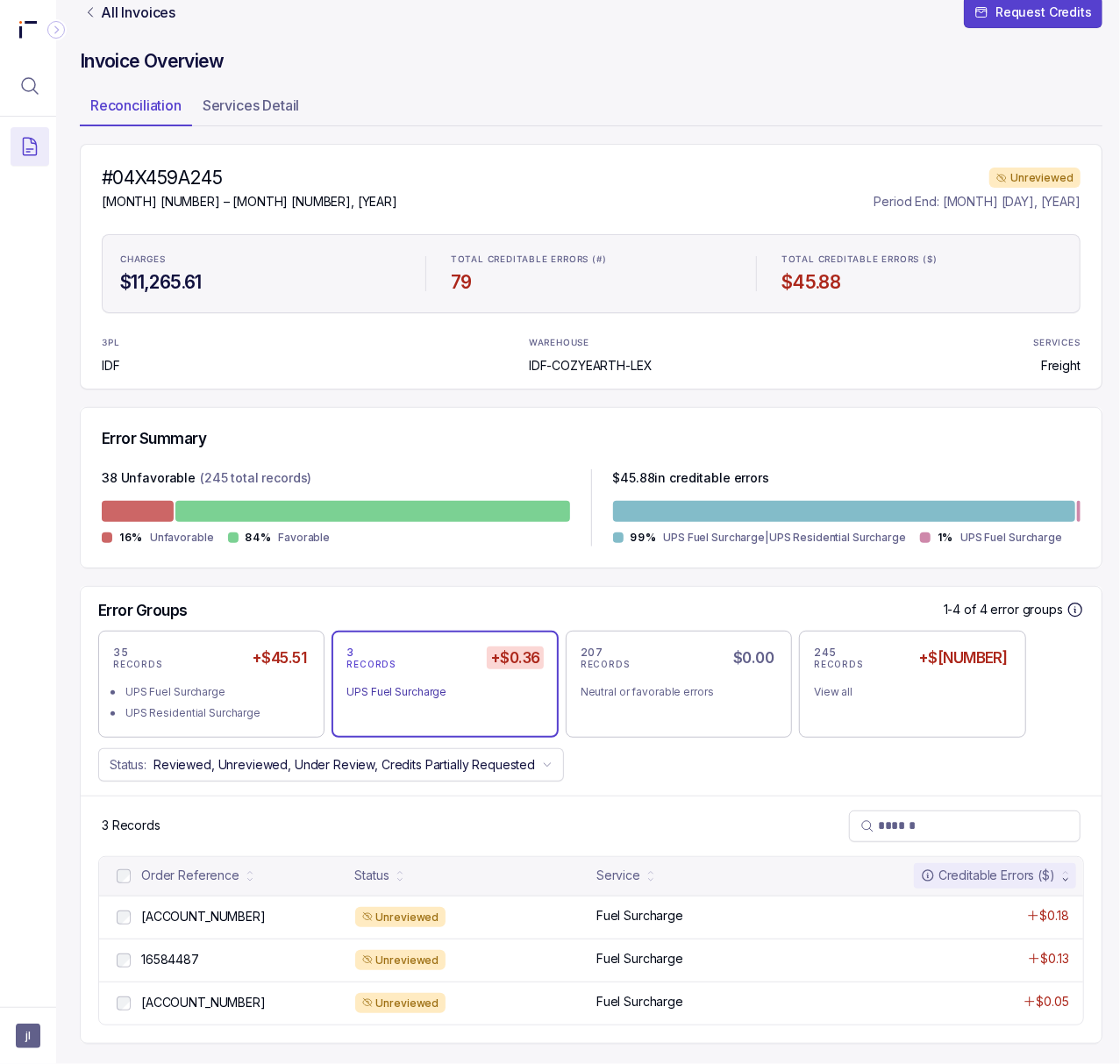 scroll, scrollTop: 46, scrollLeft: 4, axis: both 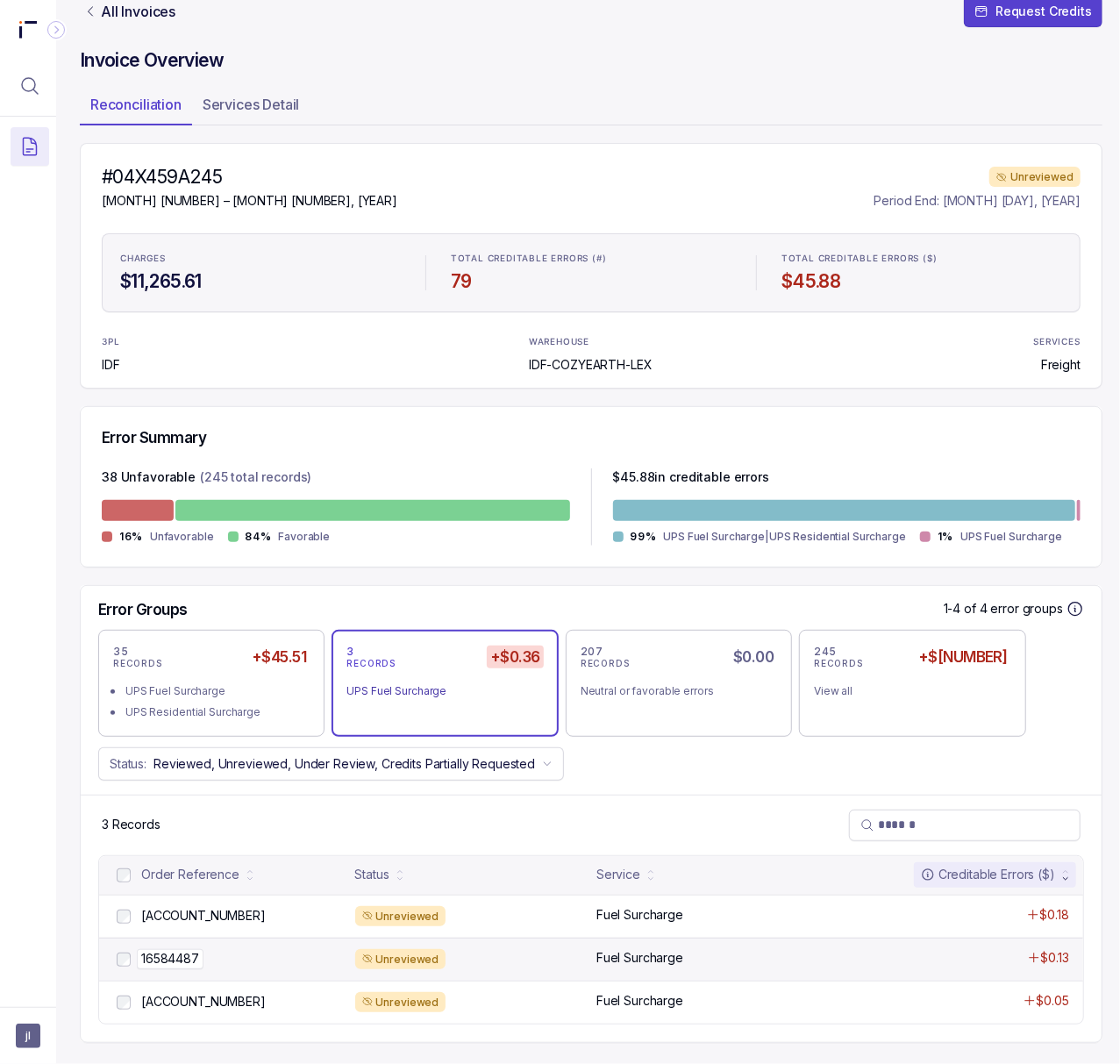 click on "16584487" at bounding box center [170, 959] 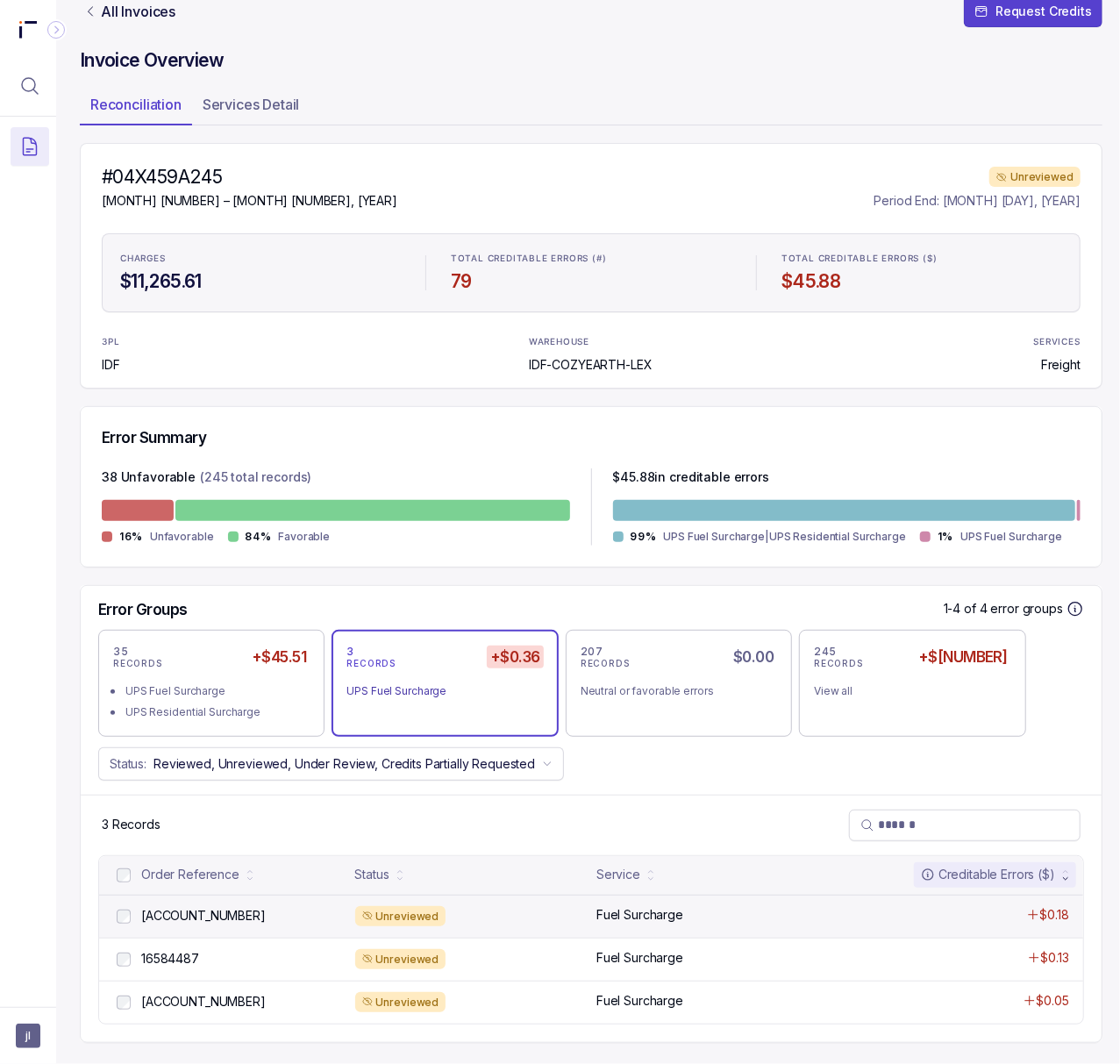 scroll, scrollTop: 0, scrollLeft: 4, axis: horizontal 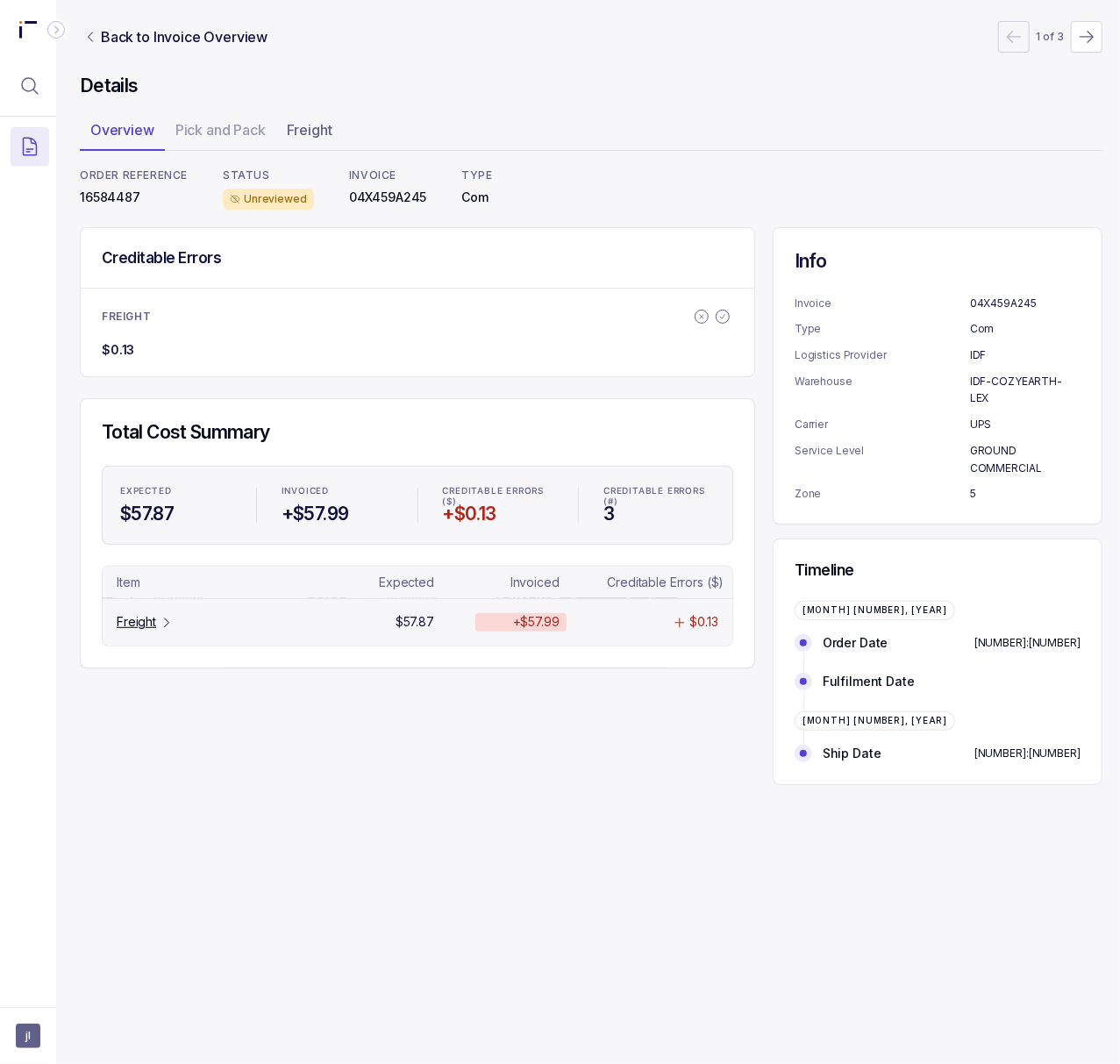 click on "Freight" at bounding box center (136, 622) 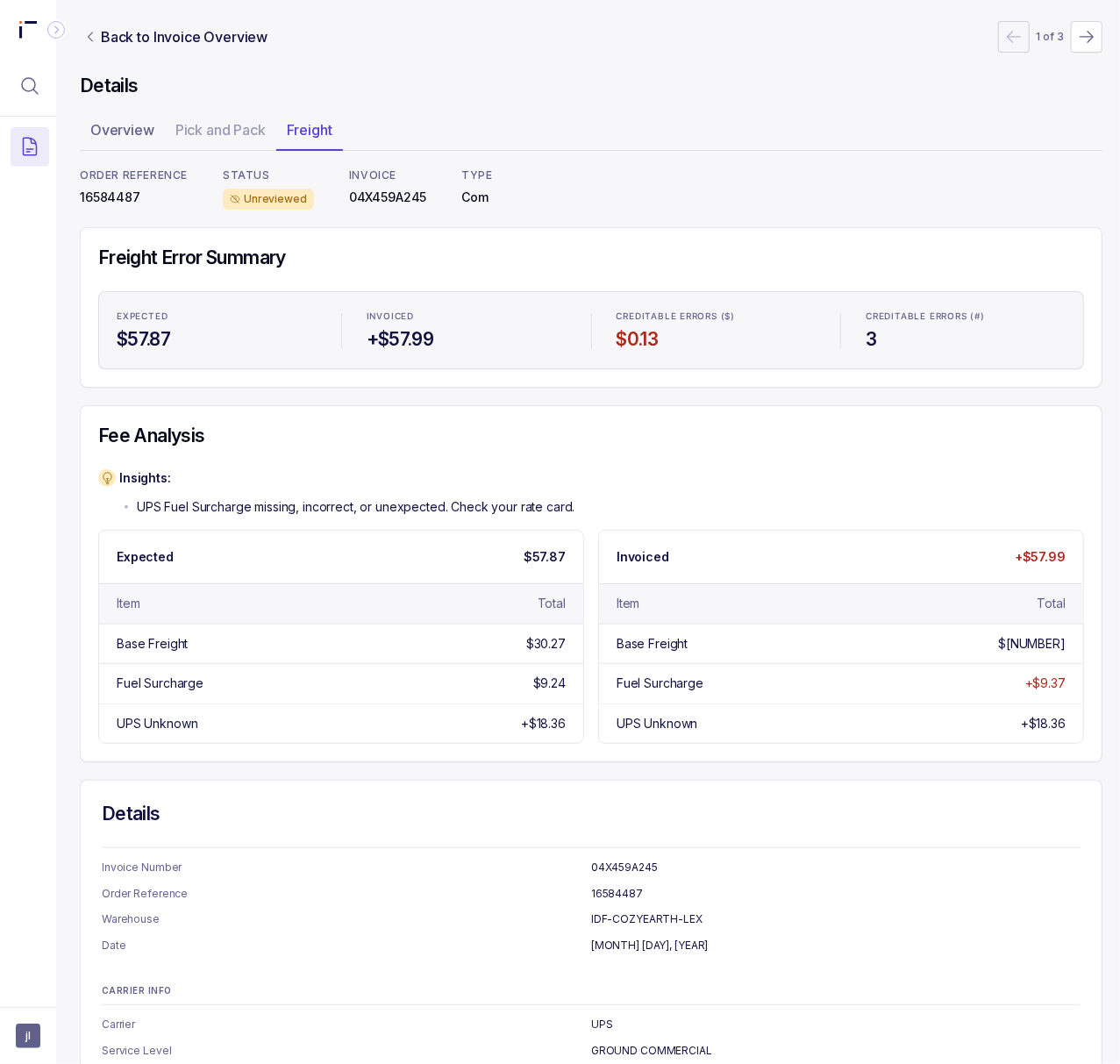 click on "16584487" at bounding box center [133, 197] 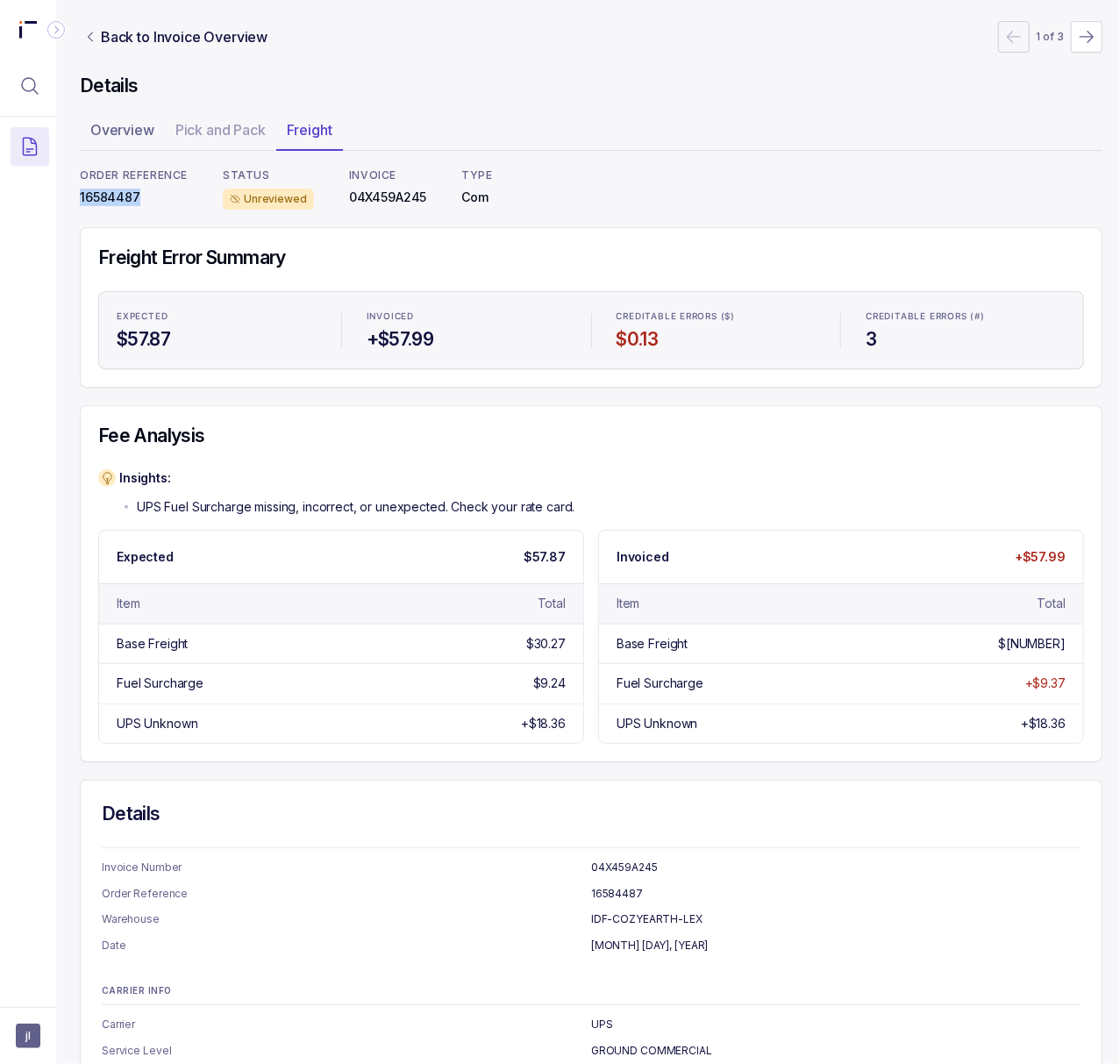 click on "16584487" at bounding box center (133, 197) 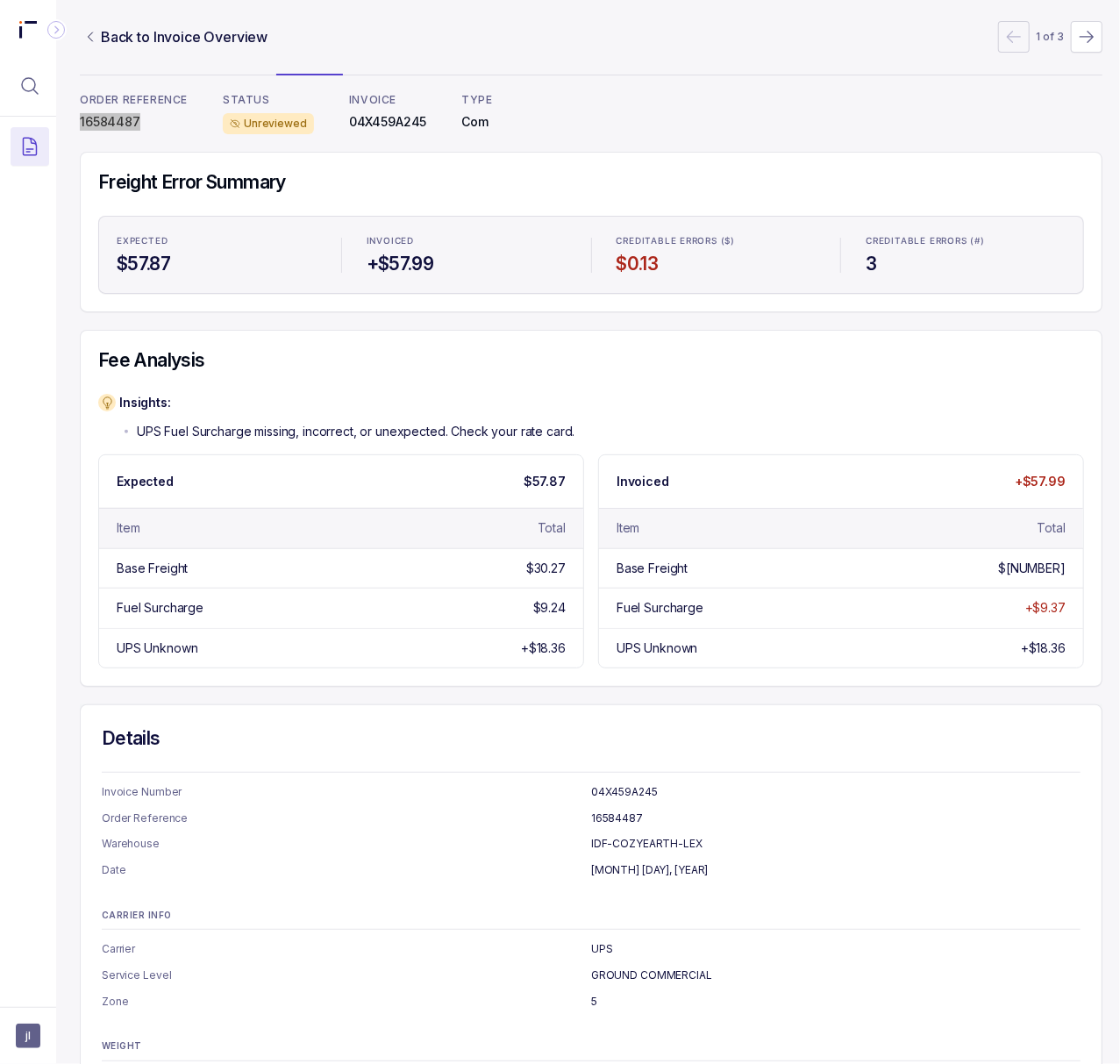 scroll, scrollTop: 0, scrollLeft: 4, axis: horizontal 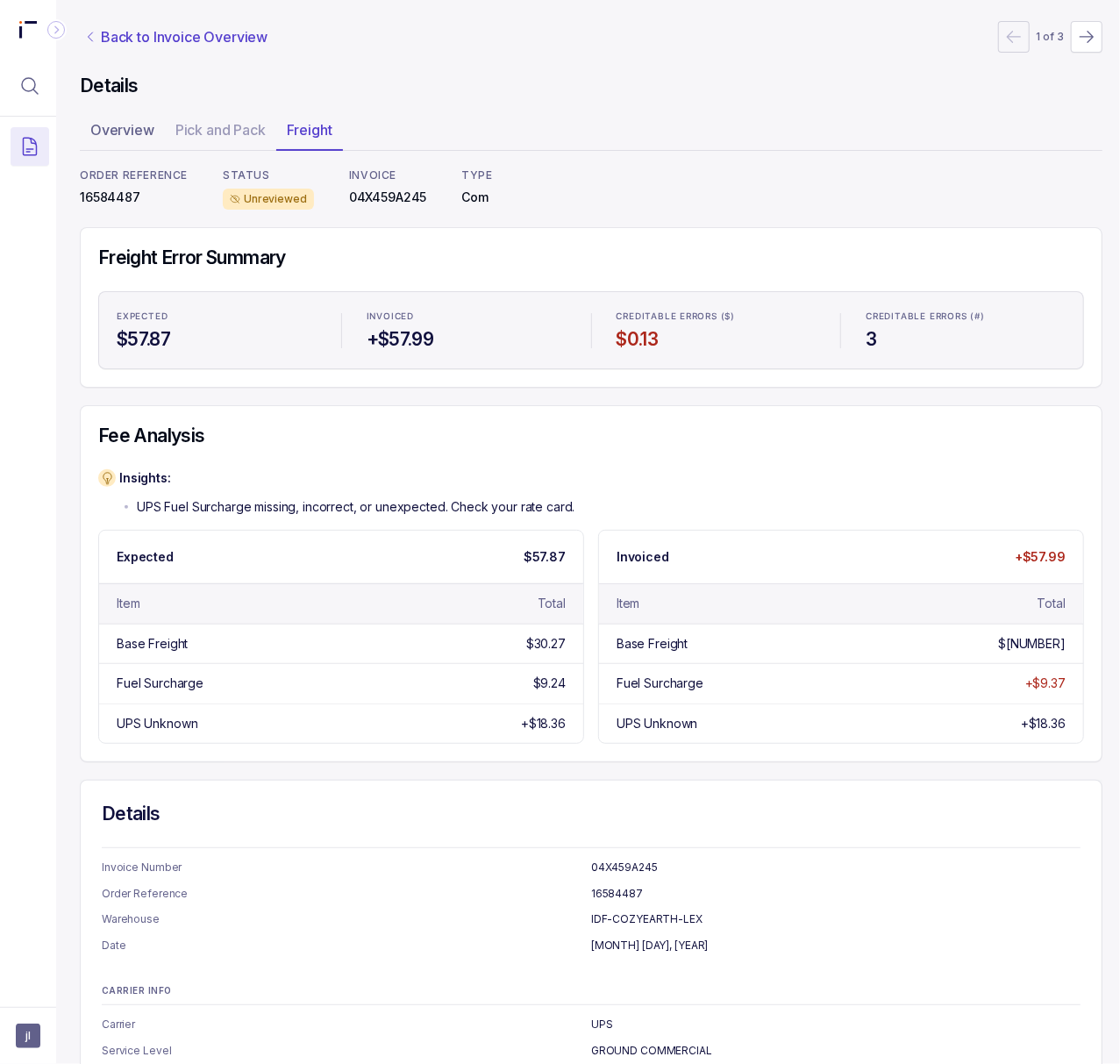 click on "Back to Invoice Overview" at bounding box center (184, 37) 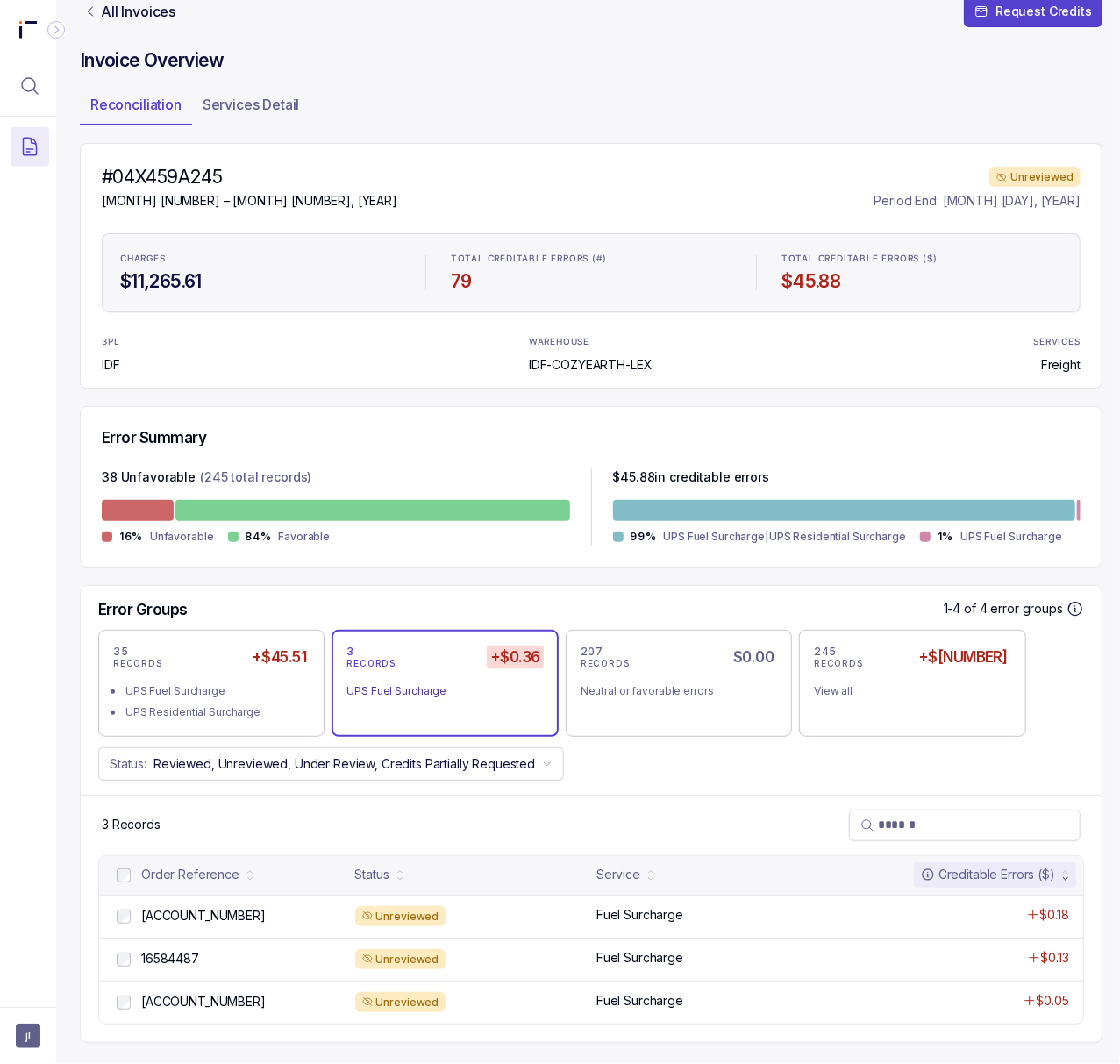 scroll, scrollTop: 46, scrollLeft: 4, axis: both 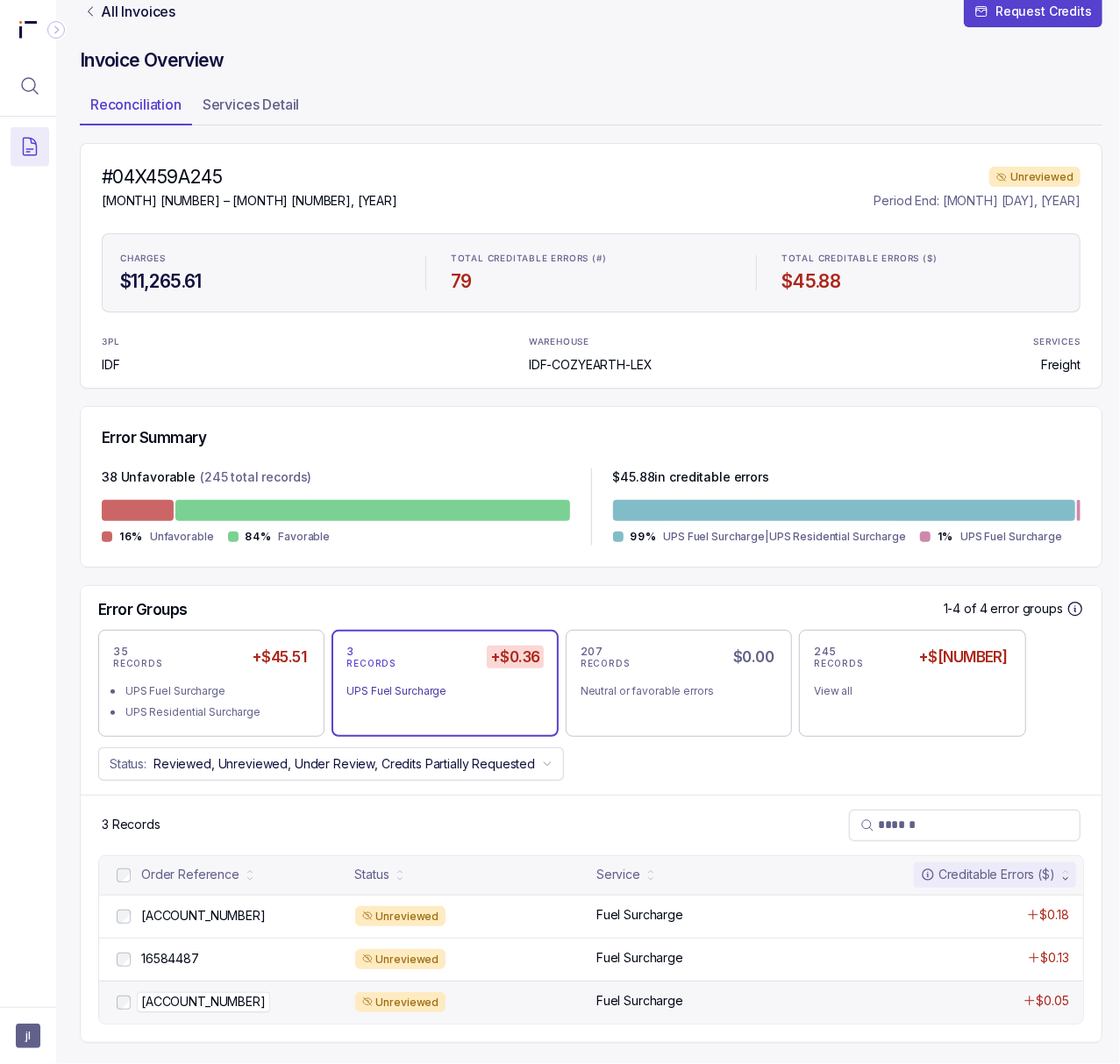 click on "[ACCOUNT_NUMBER] [ACCOUNT_NUMBER]" at bounding box center [203, 1002] 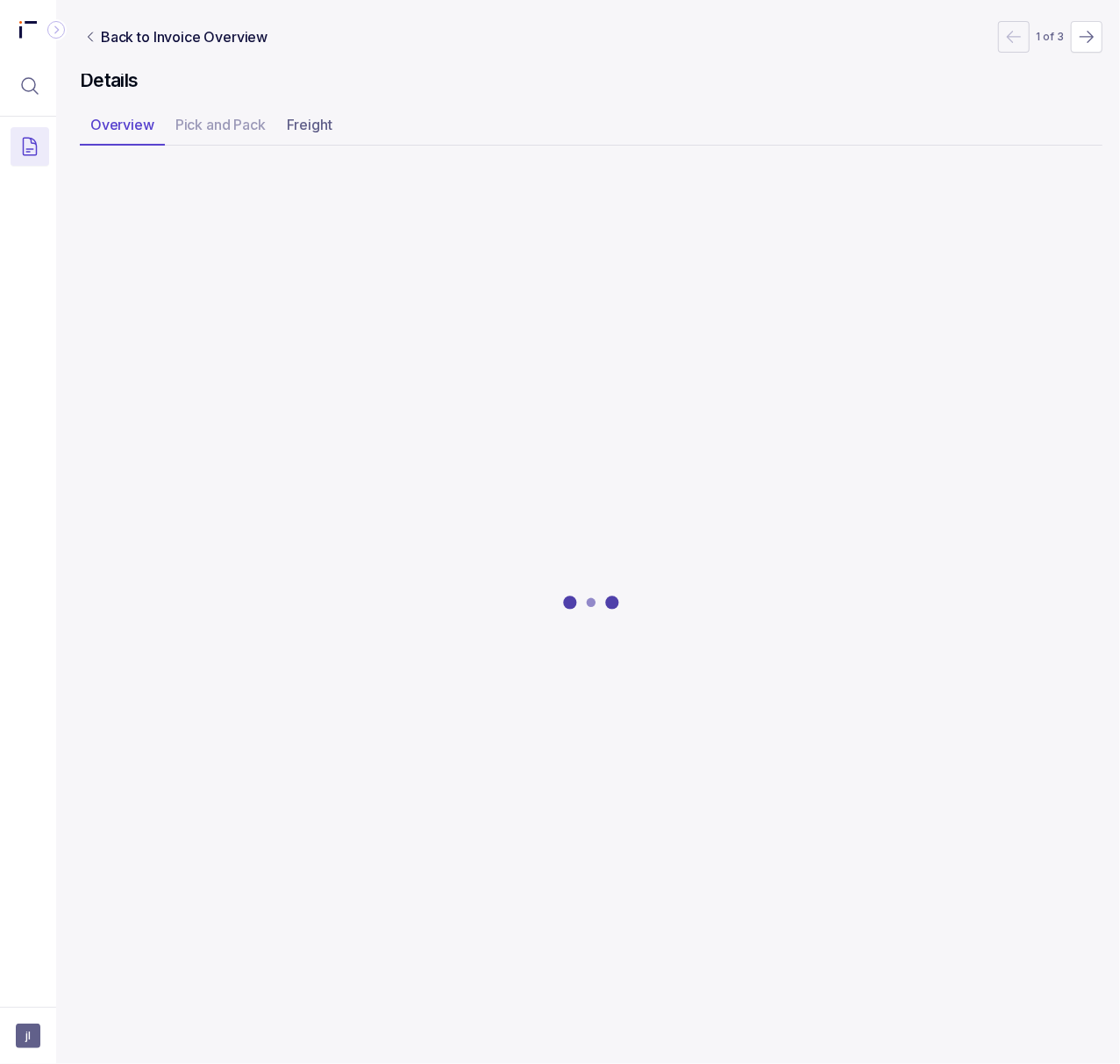 scroll, scrollTop: 0, scrollLeft: 4, axis: horizontal 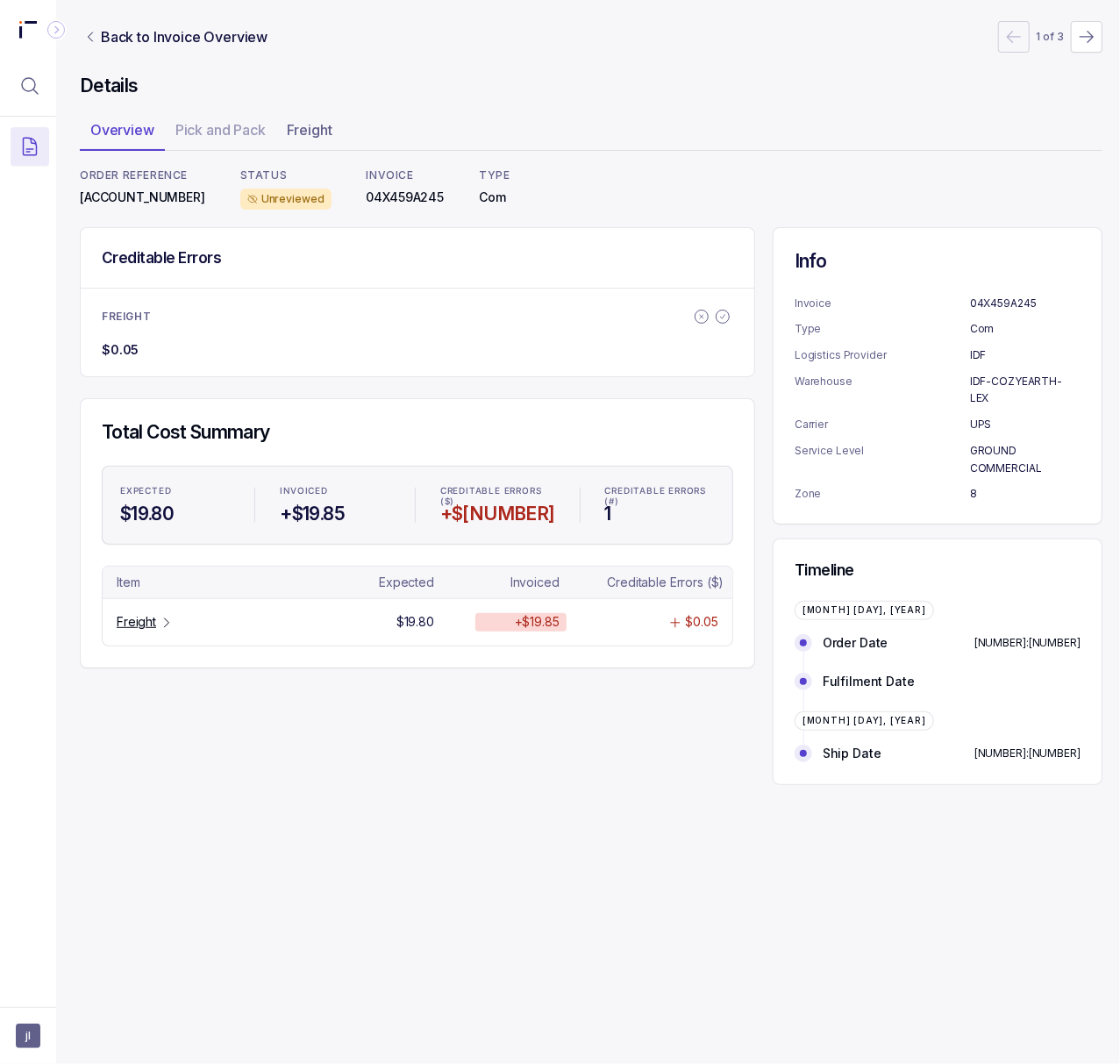 click on "ORDER REFERENCE [NUMBER]" at bounding box center (142, 189) 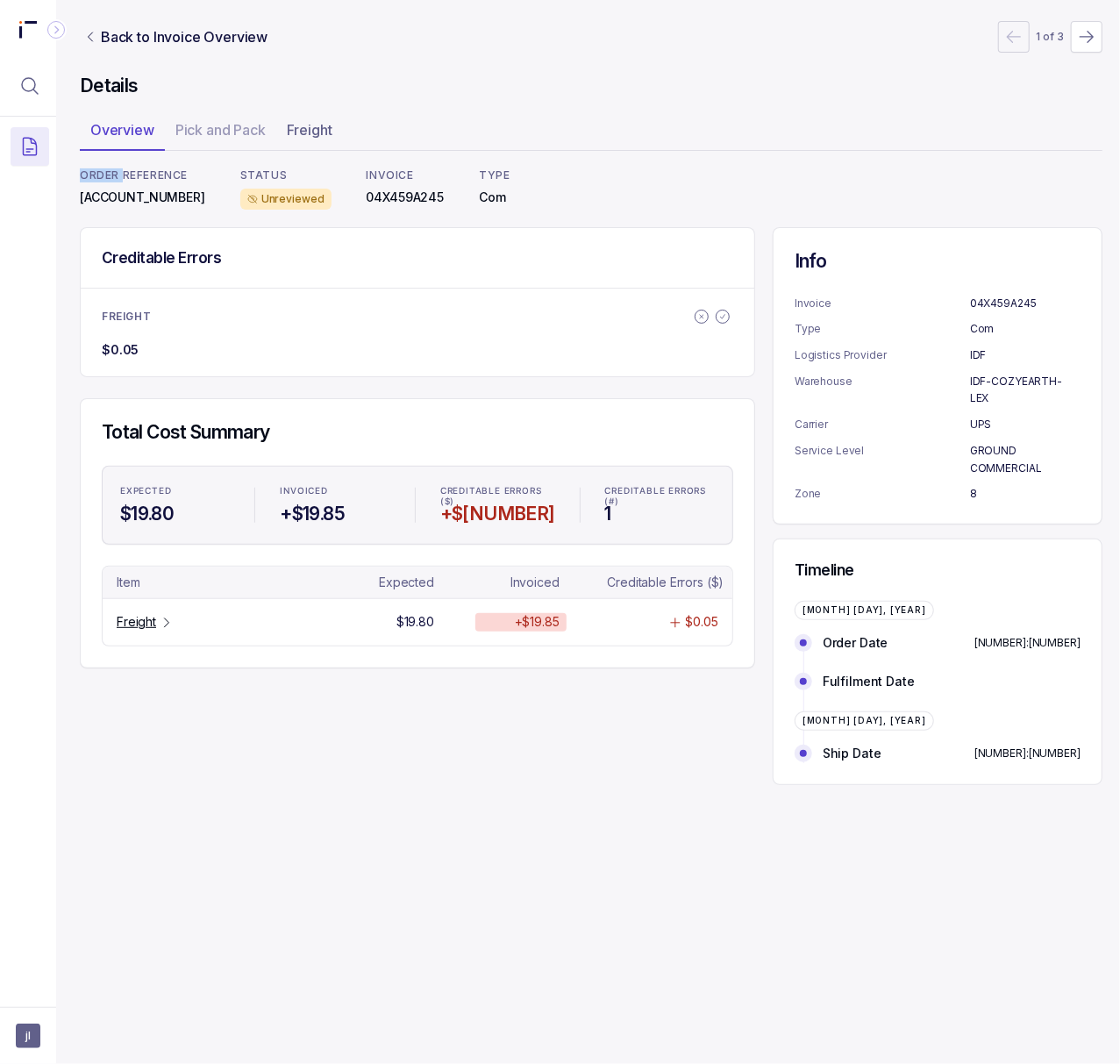 click on "ORDER REFERENCE [NUMBER]" at bounding box center (142, 189) 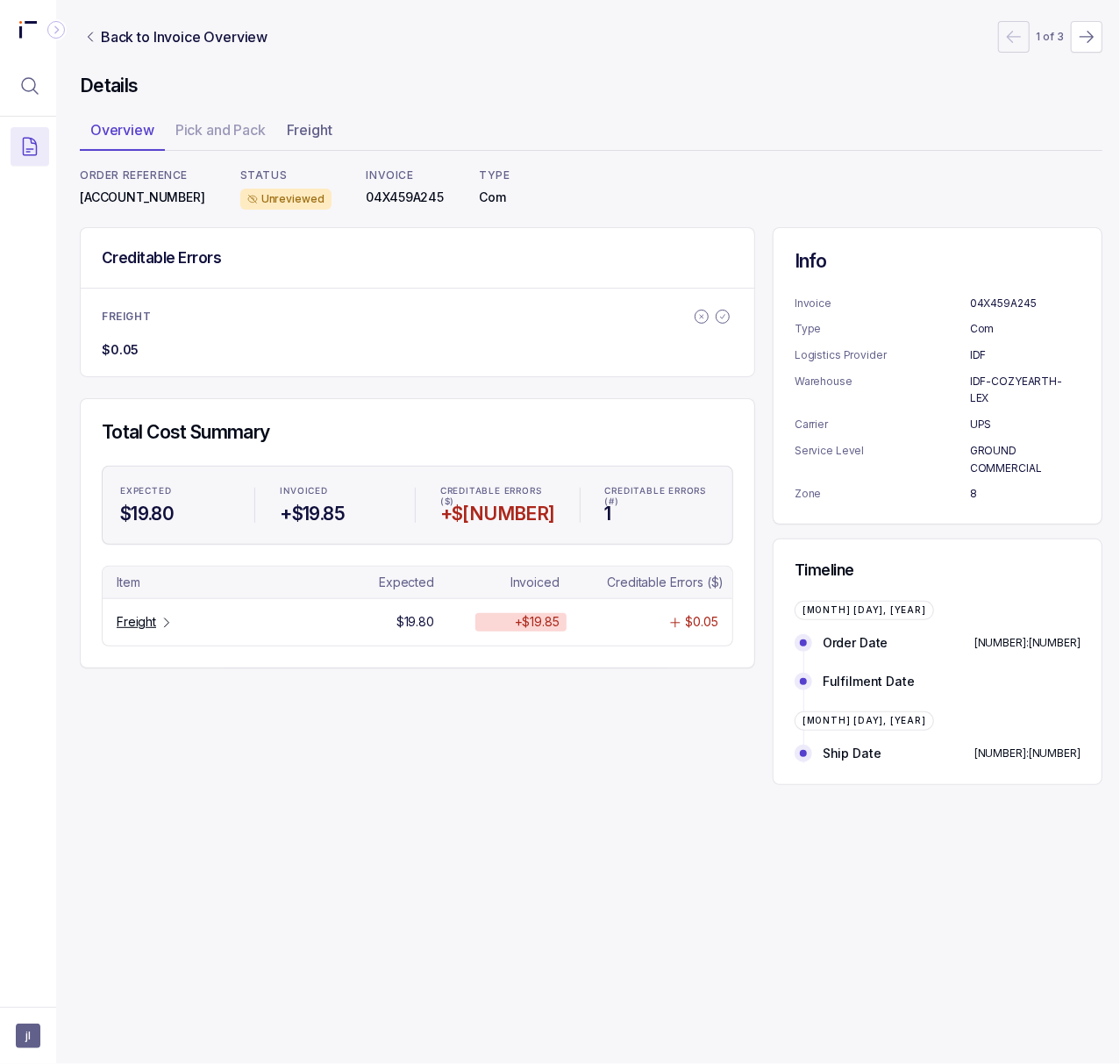 click on "[ACCOUNT_NUMBER]" at bounding box center (142, 197) 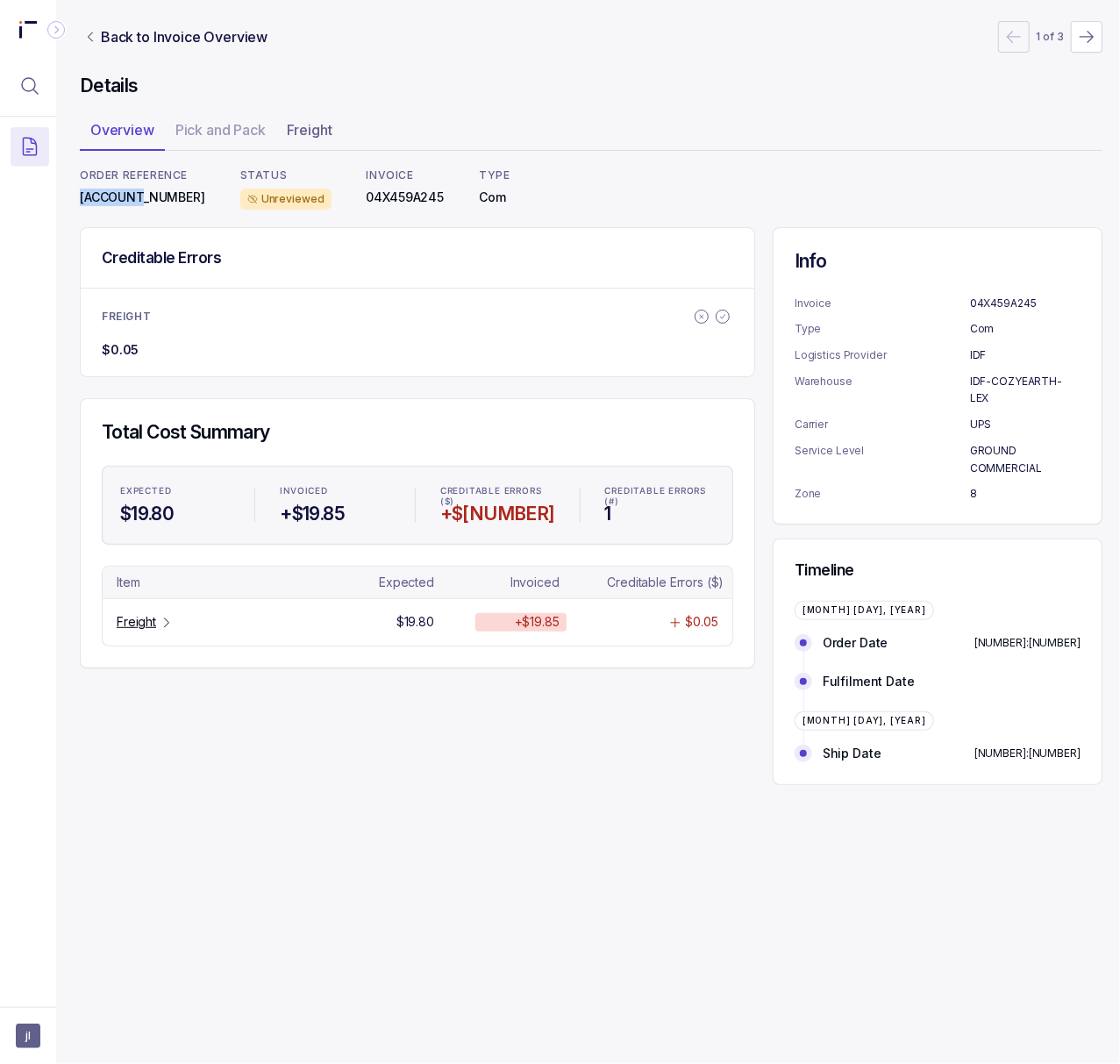 click on "[ACCOUNT_NUMBER]" at bounding box center [142, 197] 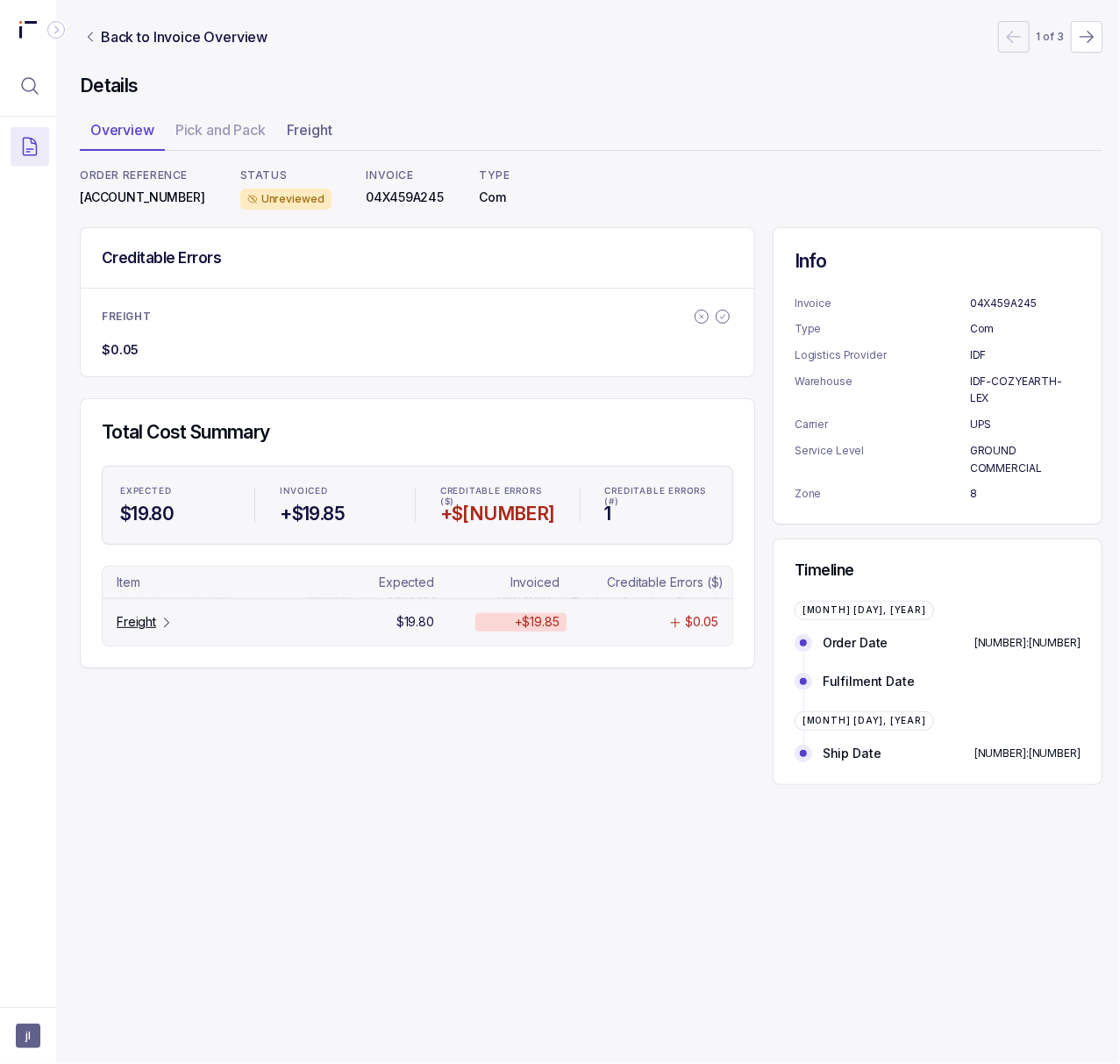 click on "Freight" at bounding box center [136, 622] 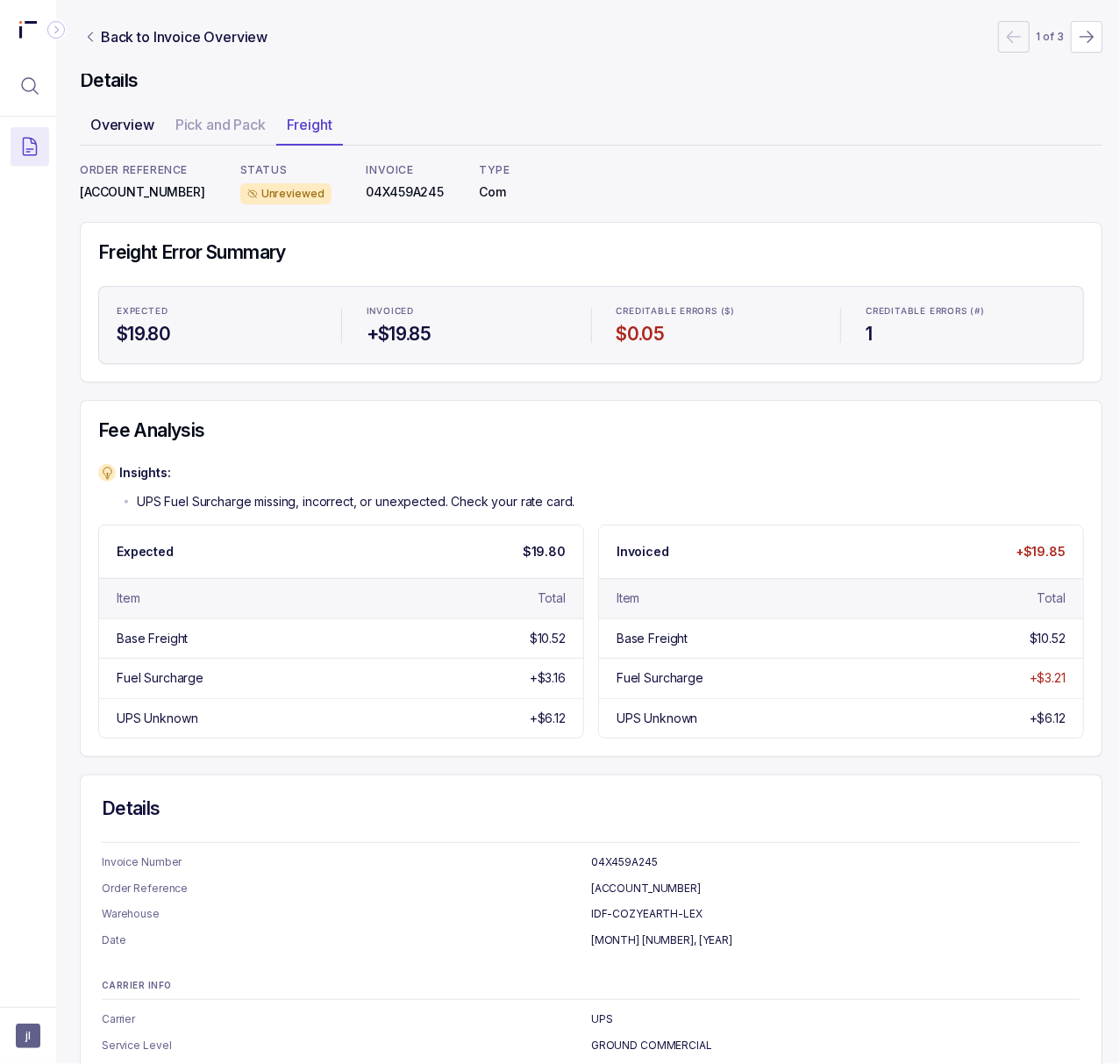scroll, scrollTop: 0, scrollLeft: 4, axis: horizontal 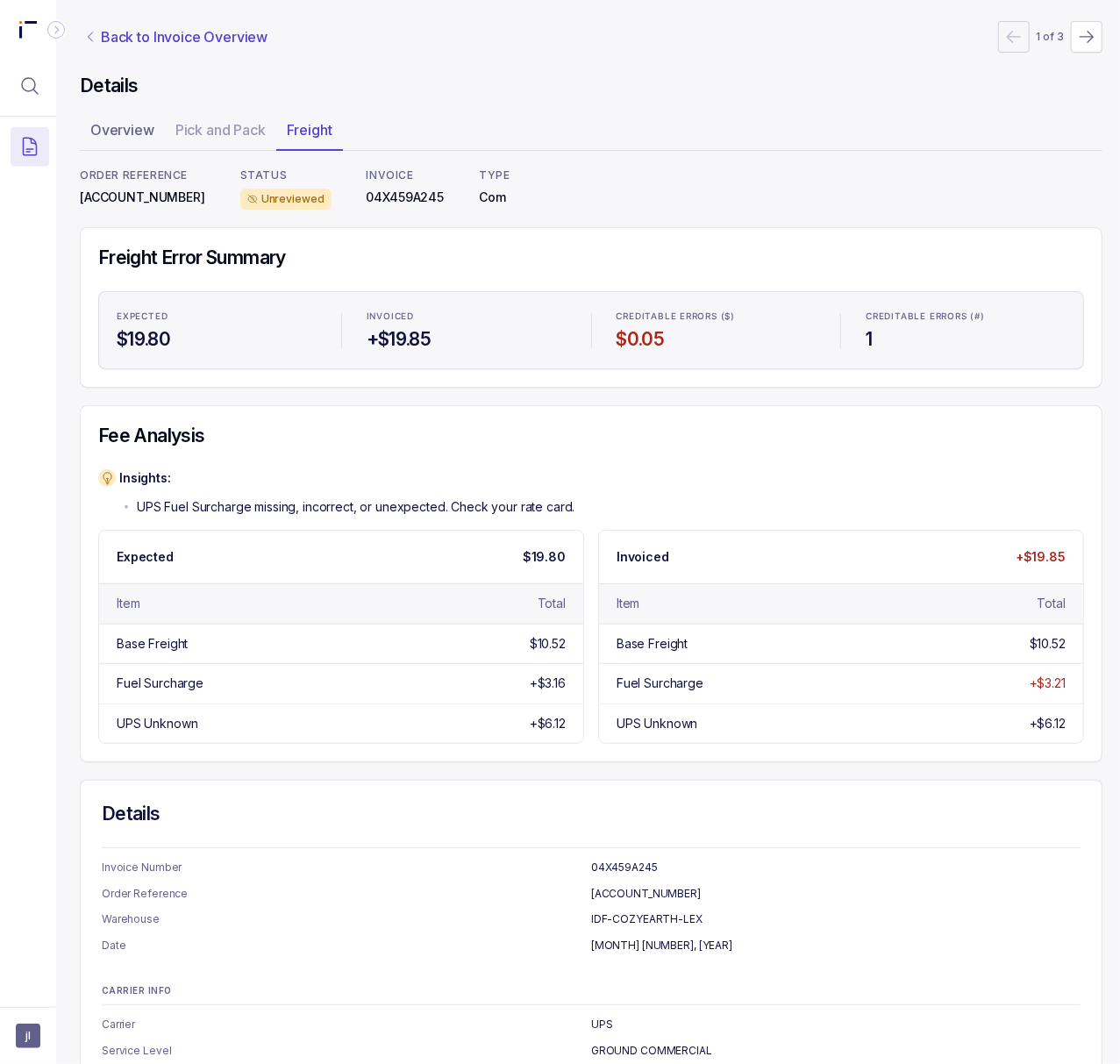 click on "Back to Invoice Overview" at bounding box center (184, 37) 